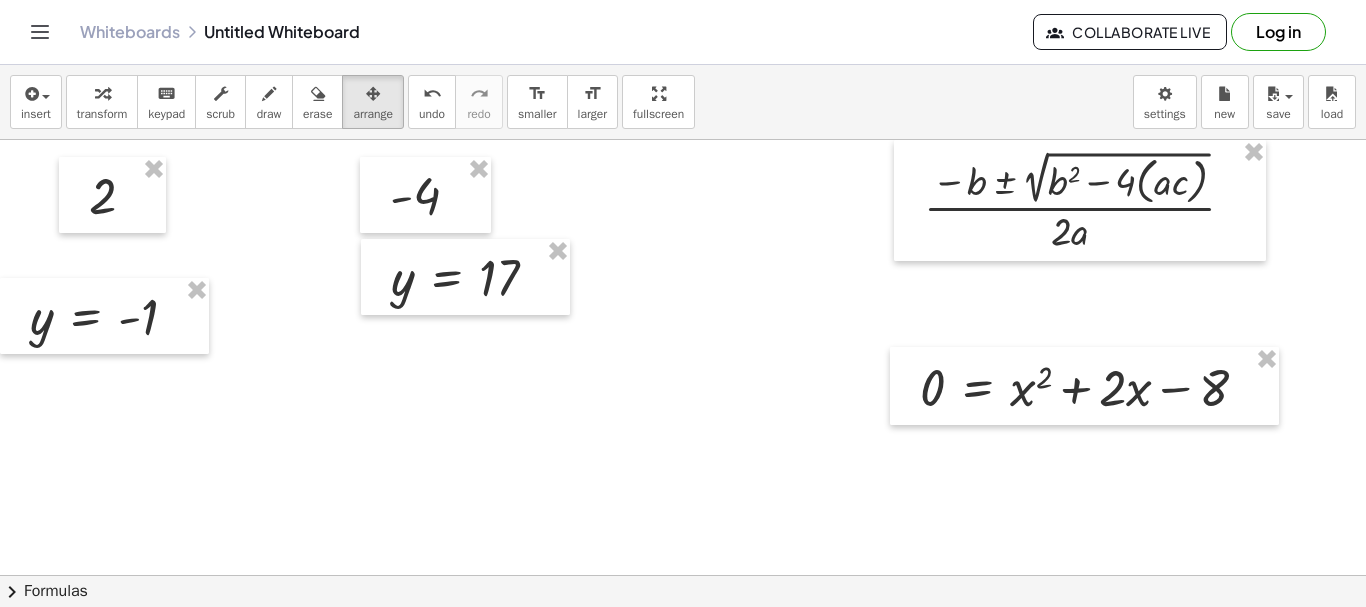 scroll, scrollTop: 0, scrollLeft: 0, axis: both 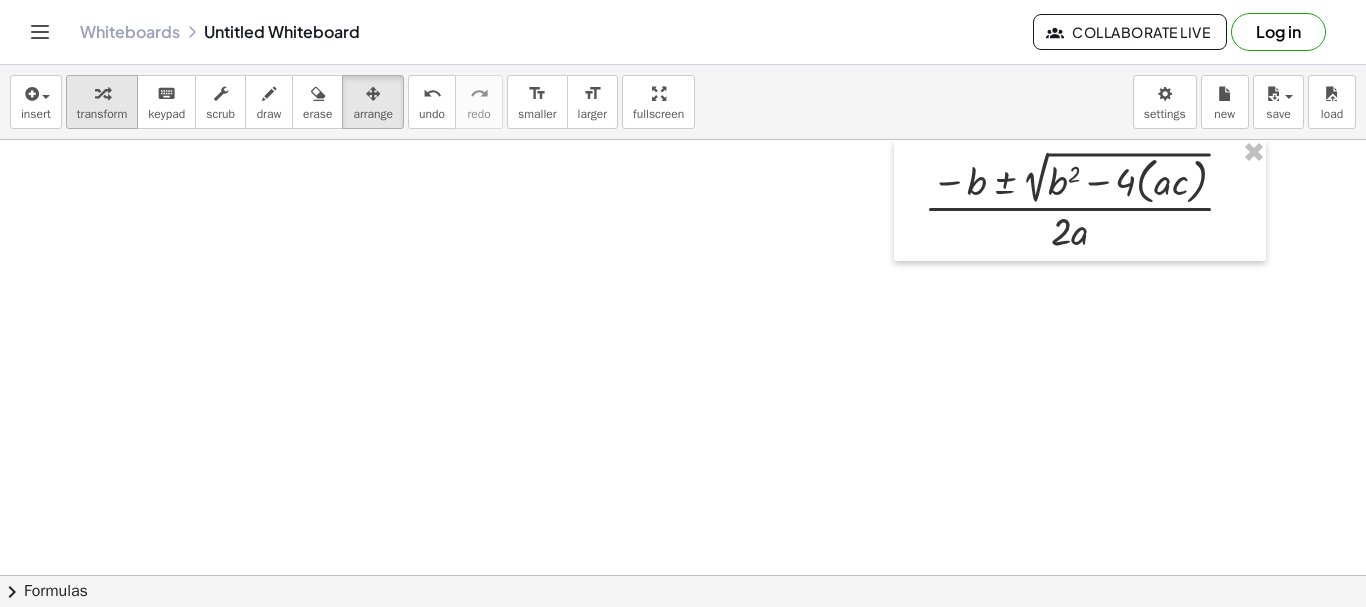 click on "transform" at bounding box center [102, 102] 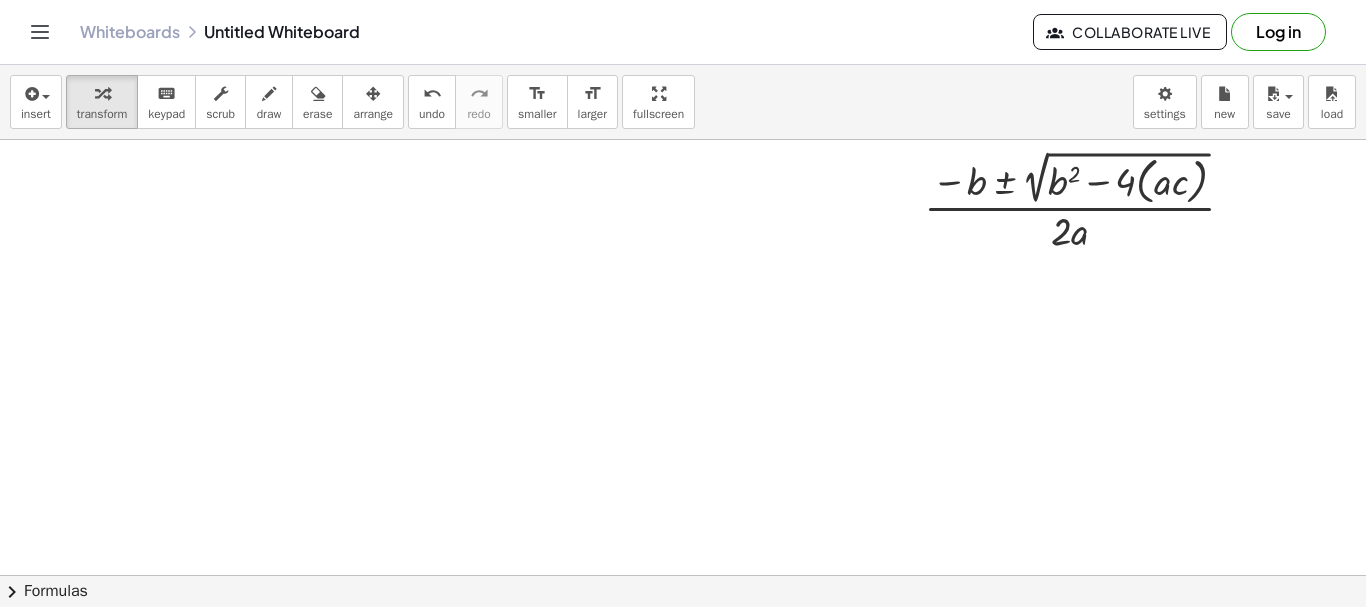 click at bounding box center [683, 575] 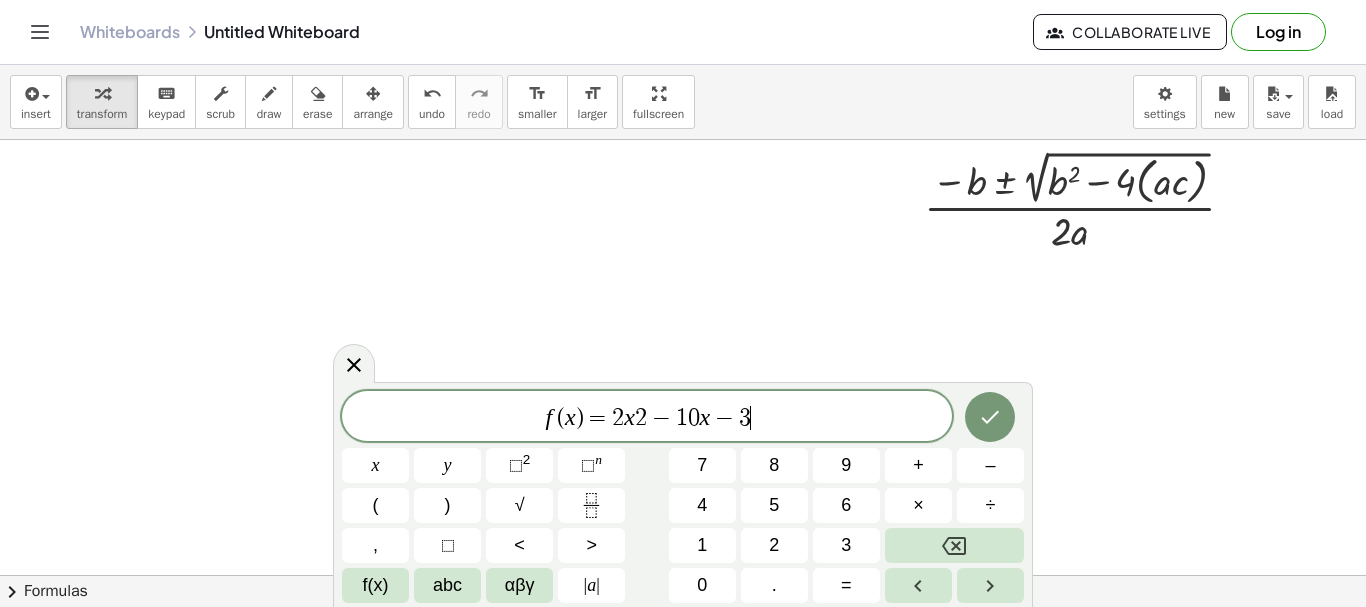 click on "−" at bounding box center (661, 418) 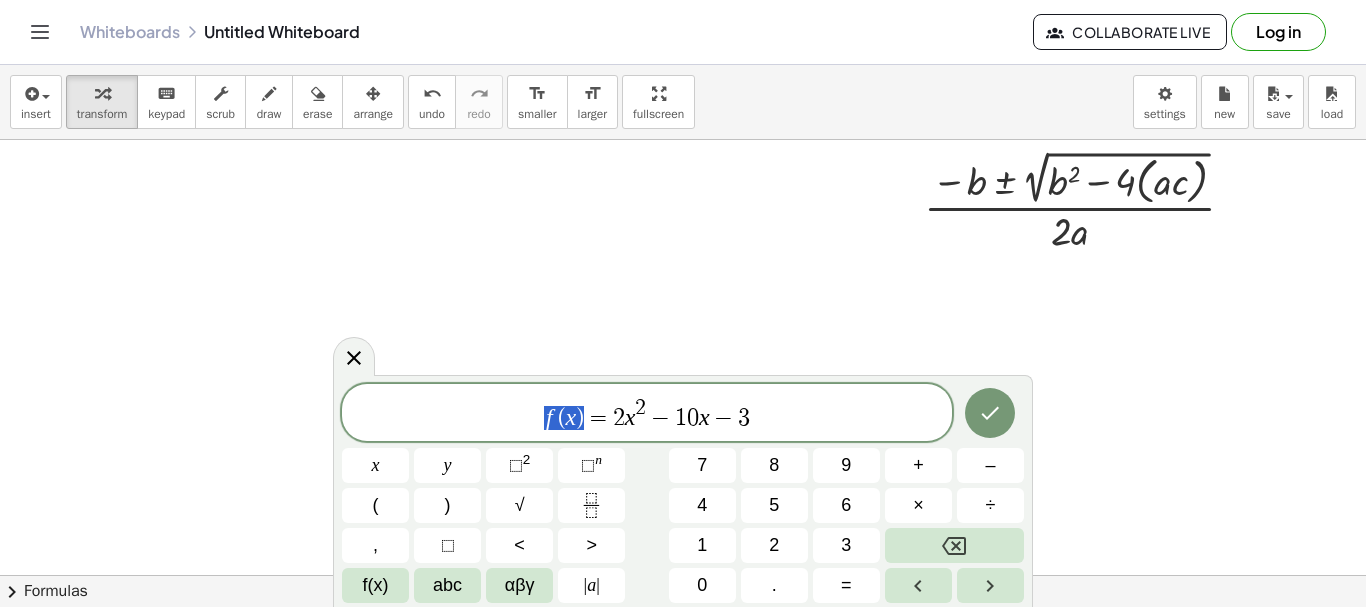 drag, startPoint x: 583, startPoint y: 411, endPoint x: 491, endPoint y: 421, distance: 92.541885 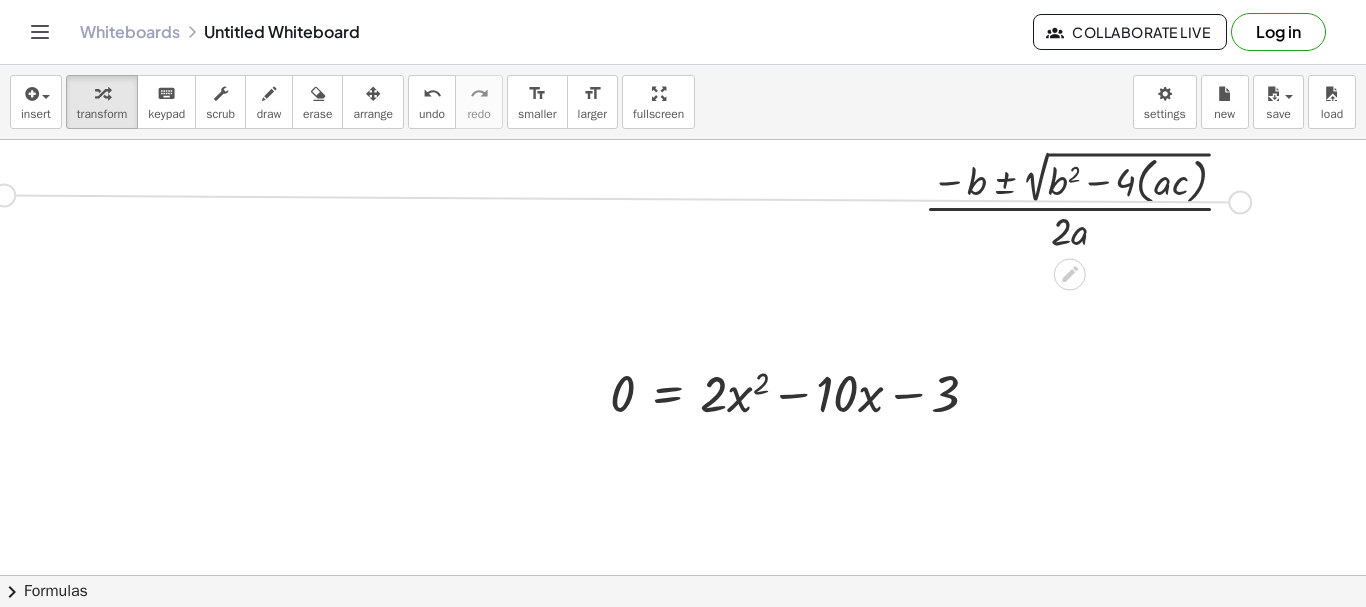 drag, startPoint x: 1239, startPoint y: 197, endPoint x: 0, endPoint y: 190, distance: 1239.0198 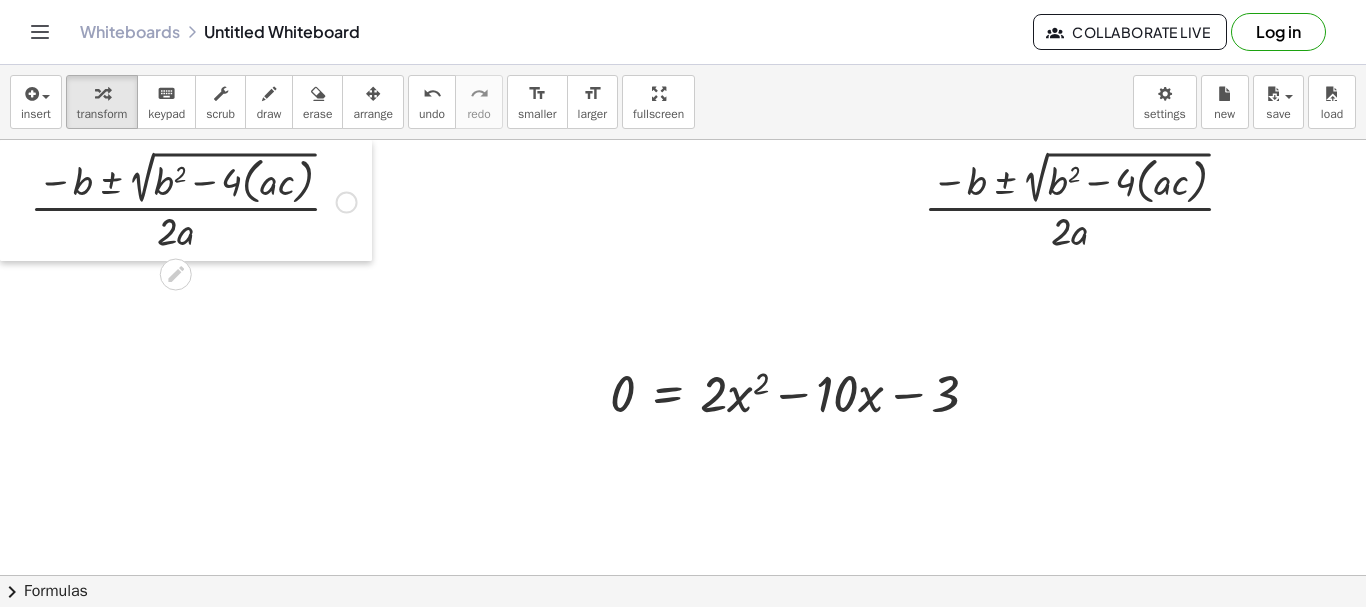 drag, startPoint x: 5, startPoint y: 218, endPoint x: 0, endPoint y: 198, distance: 20.615528 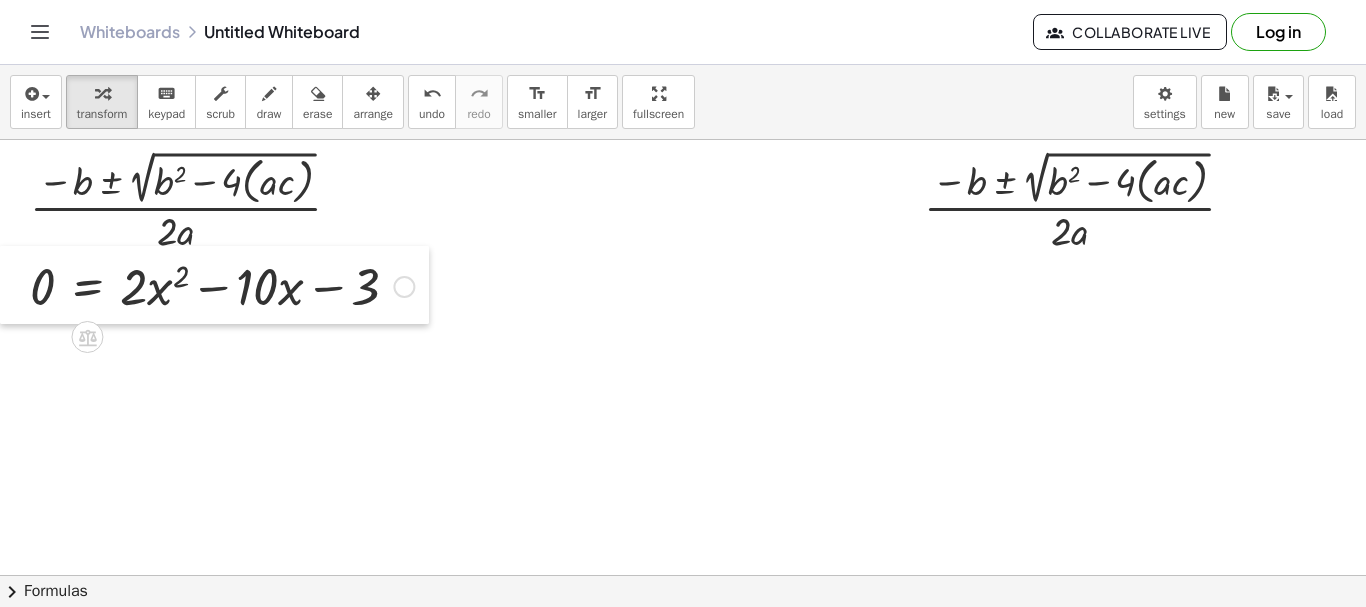drag, startPoint x: 153, startPoint y: 345, endPoint x: 0, endPoint y: 296, distance: 160.6549 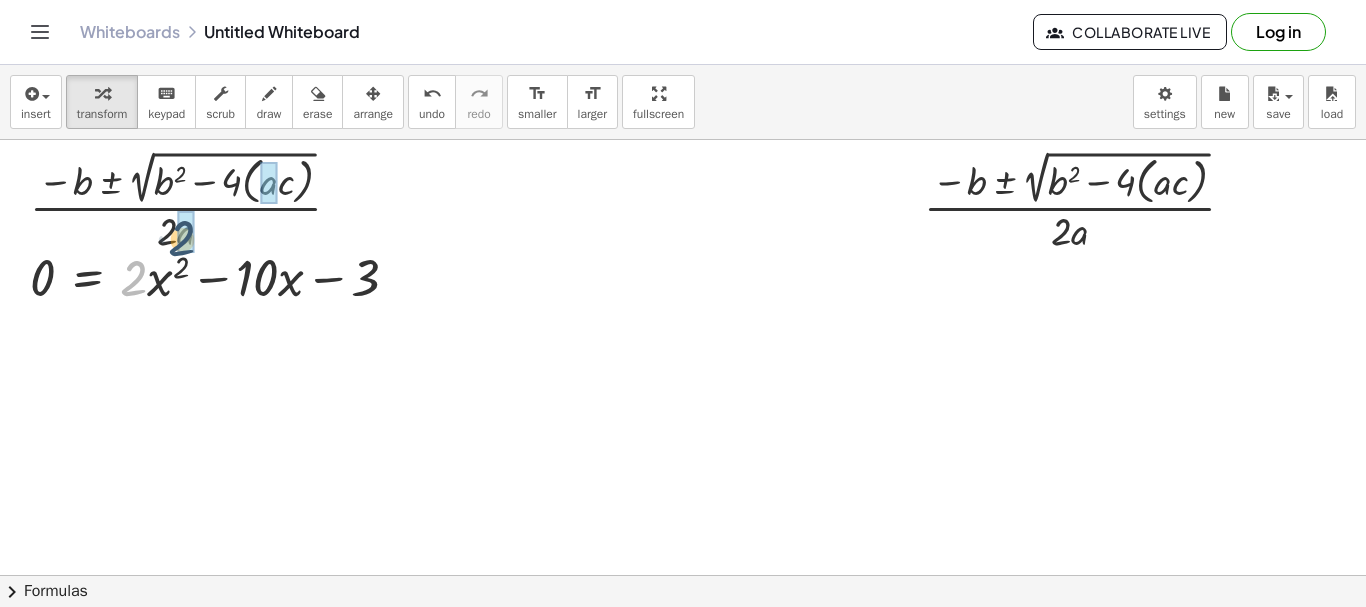 drag, startPoint x: 126, startPoint y: 284, endPoint x: 176, endPoint y: 244, distance: 64.03124 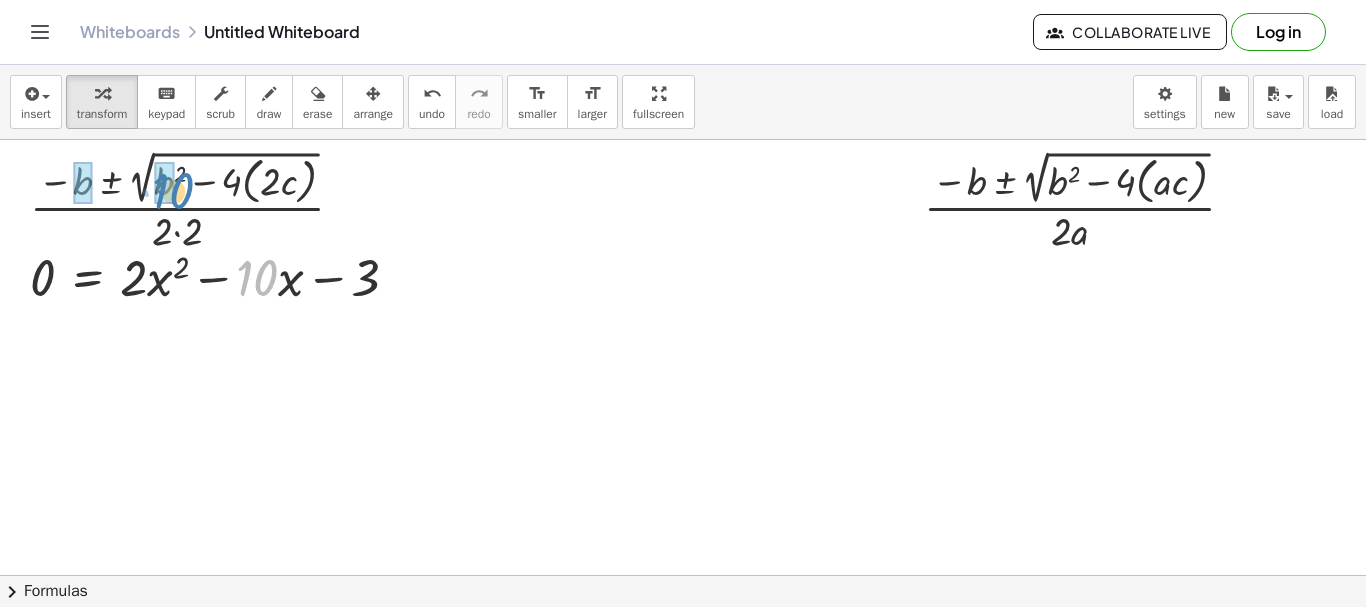 drag, startPoint x: 259, startPoint y: 273, endPoint x: 175, endPoint y: 186, distance: 120.93387 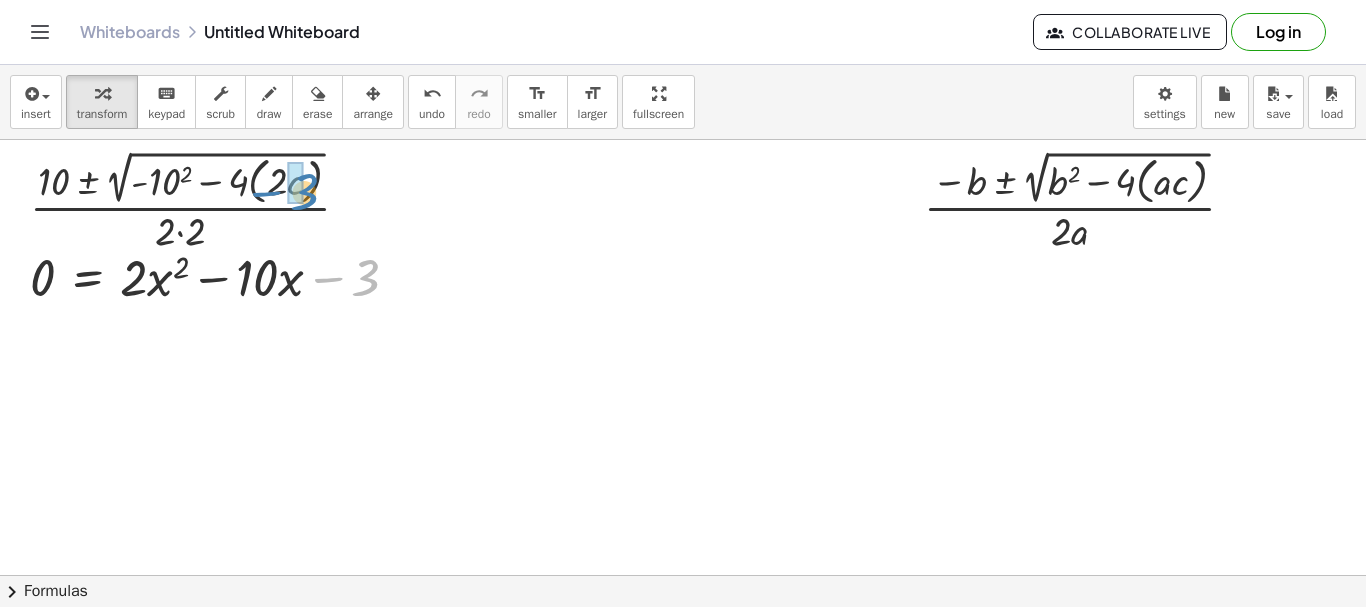 drag, startPoint x: 370, startPoint y: 280, endPoint x: 312, endPoint y: 193, distance: 104.56099 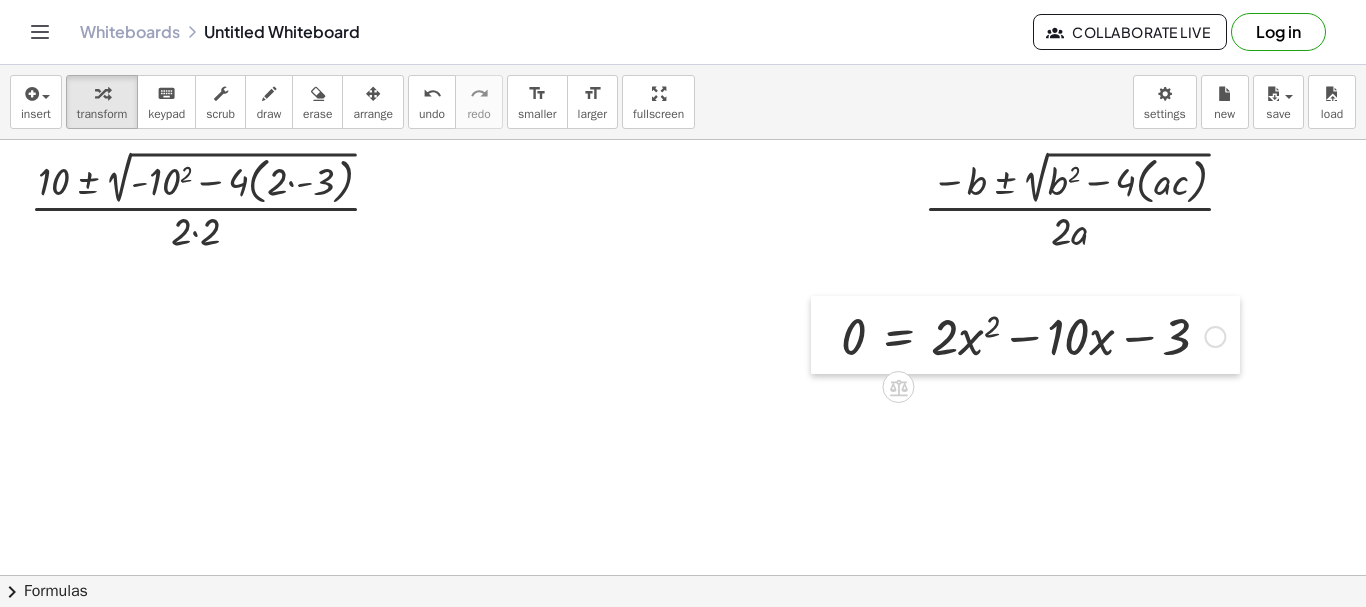drag, startPoint x: 26, startPoint y: 280, endPoint x: 862, endPoint y: 332, distance: 837.61566 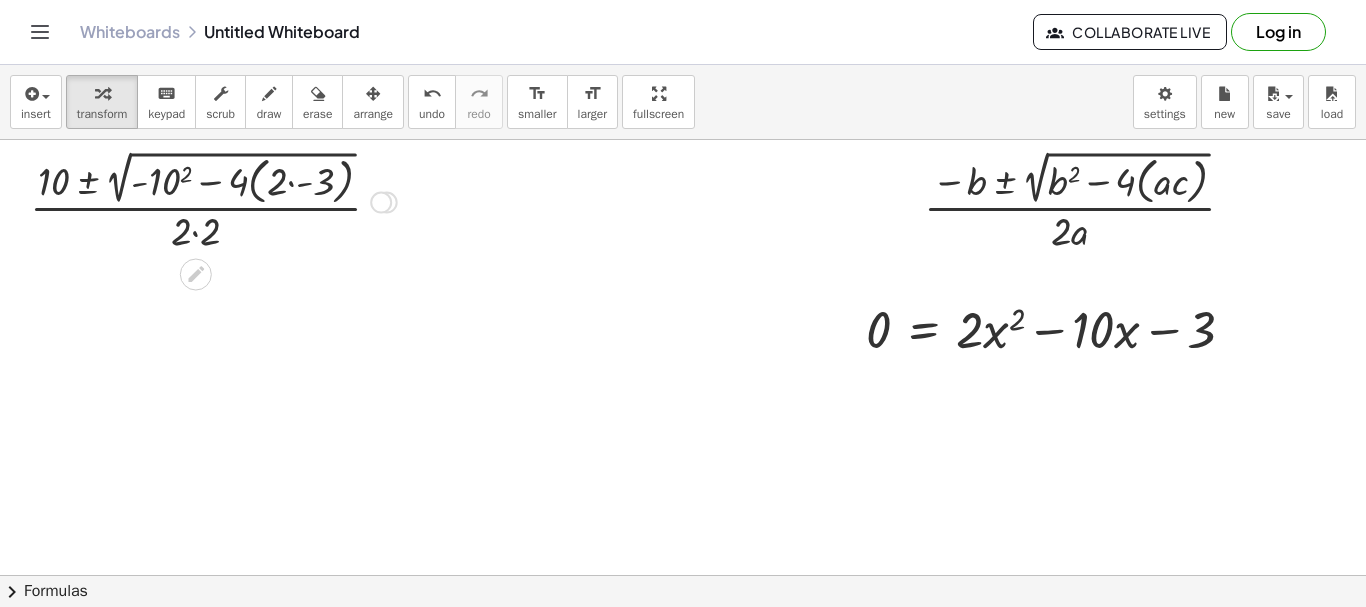 click at bounding box center (213, 200) 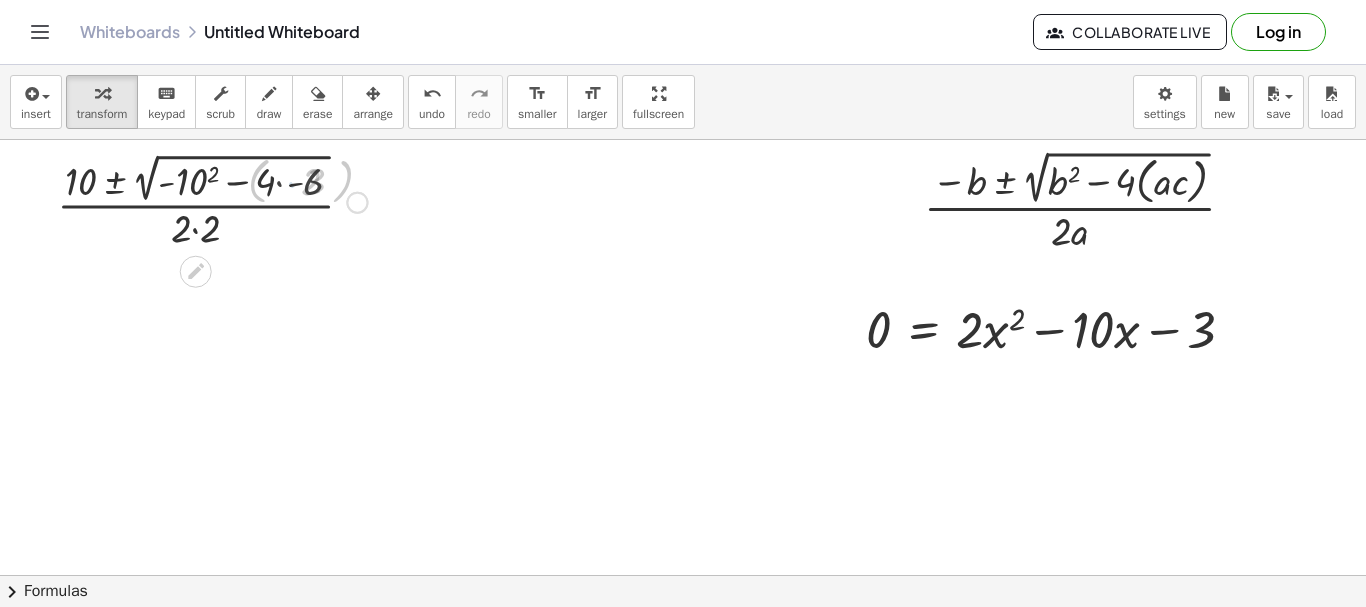 click at bounding box center (213, 200) 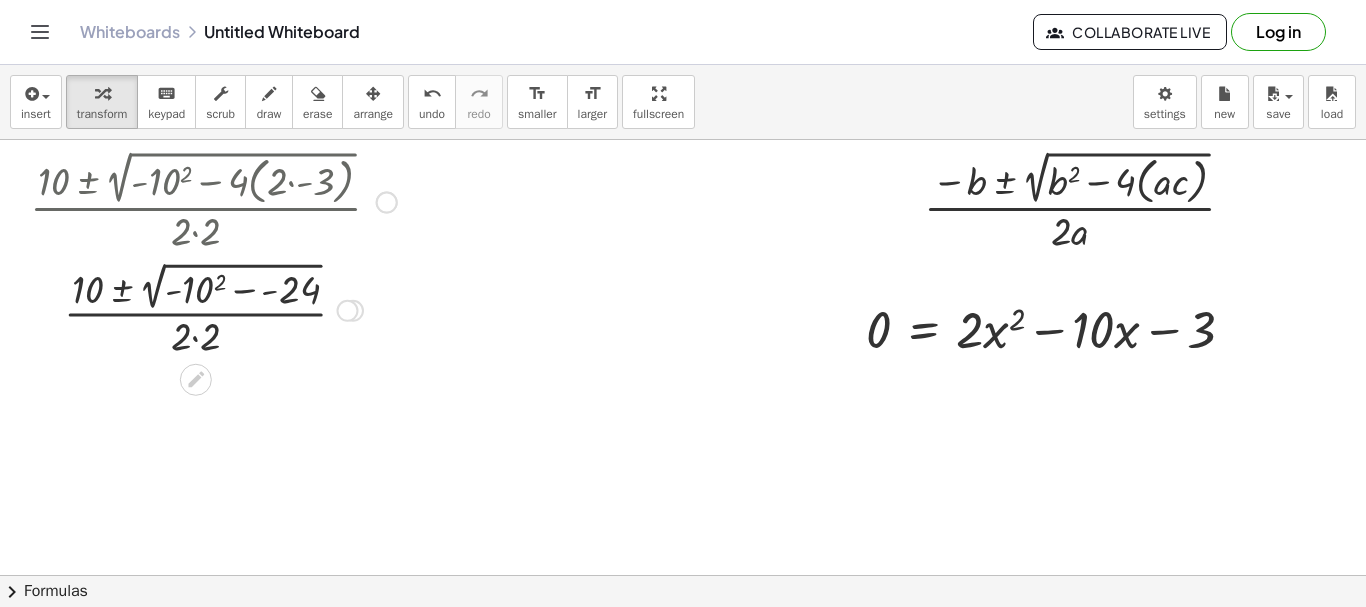 click at bounding box center [213, 308] 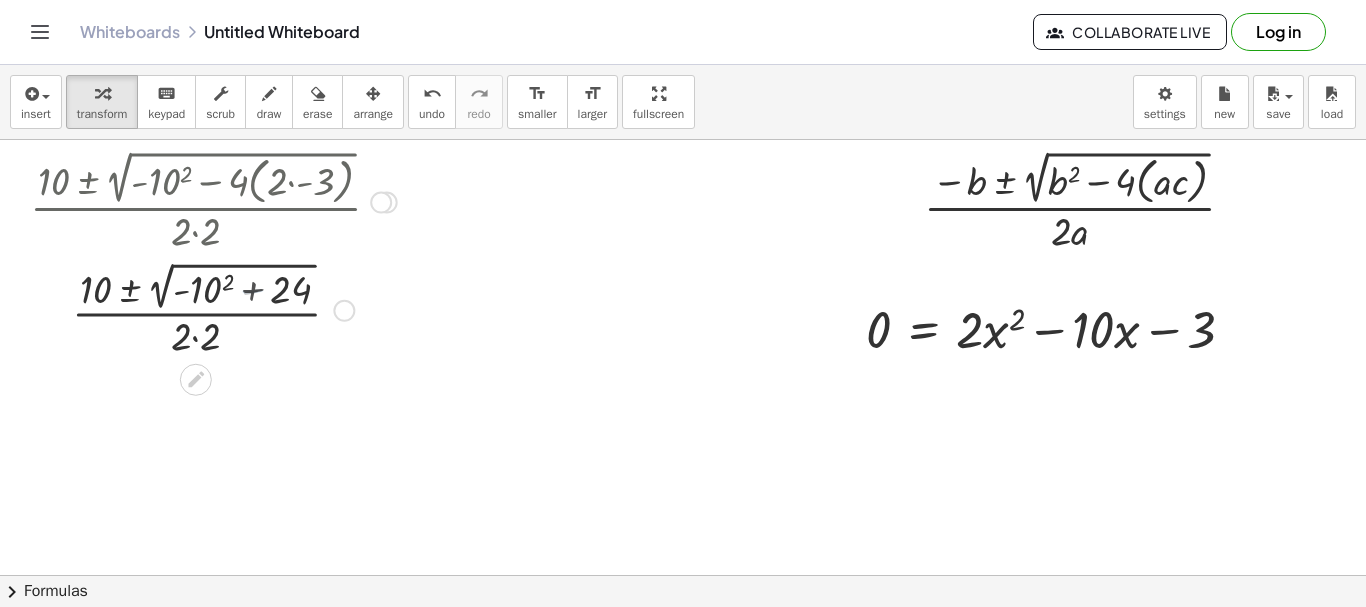 click at bounding box center (213, 308) 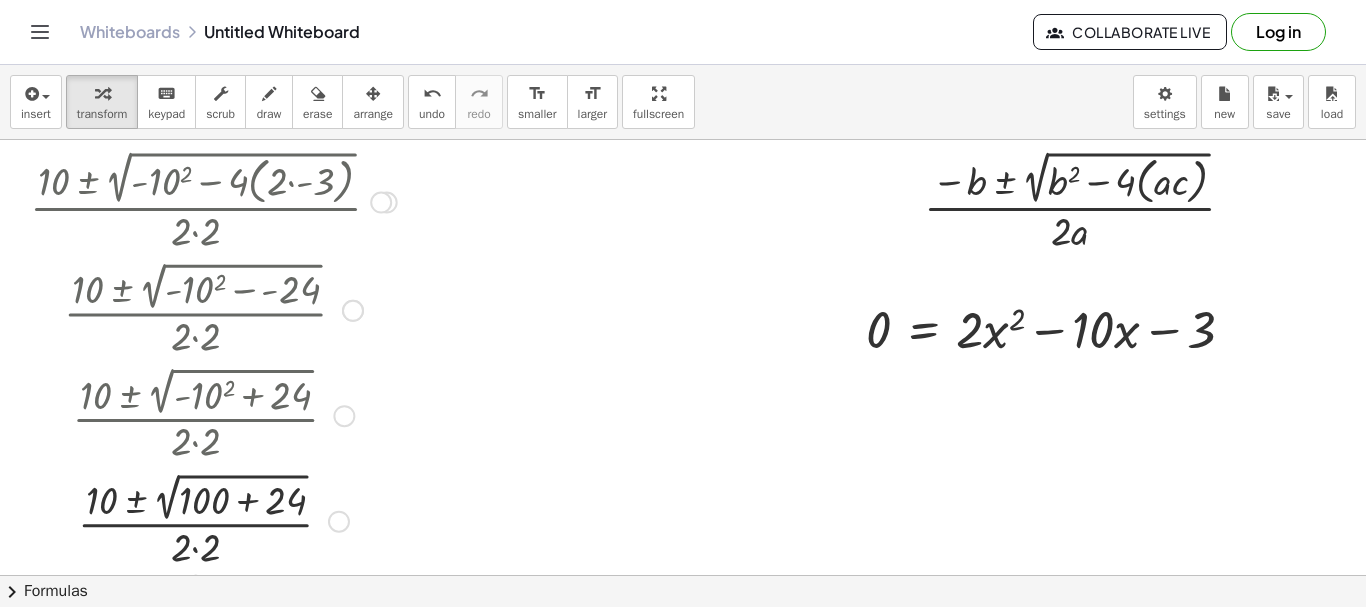 click at bounding box center [213, 519] 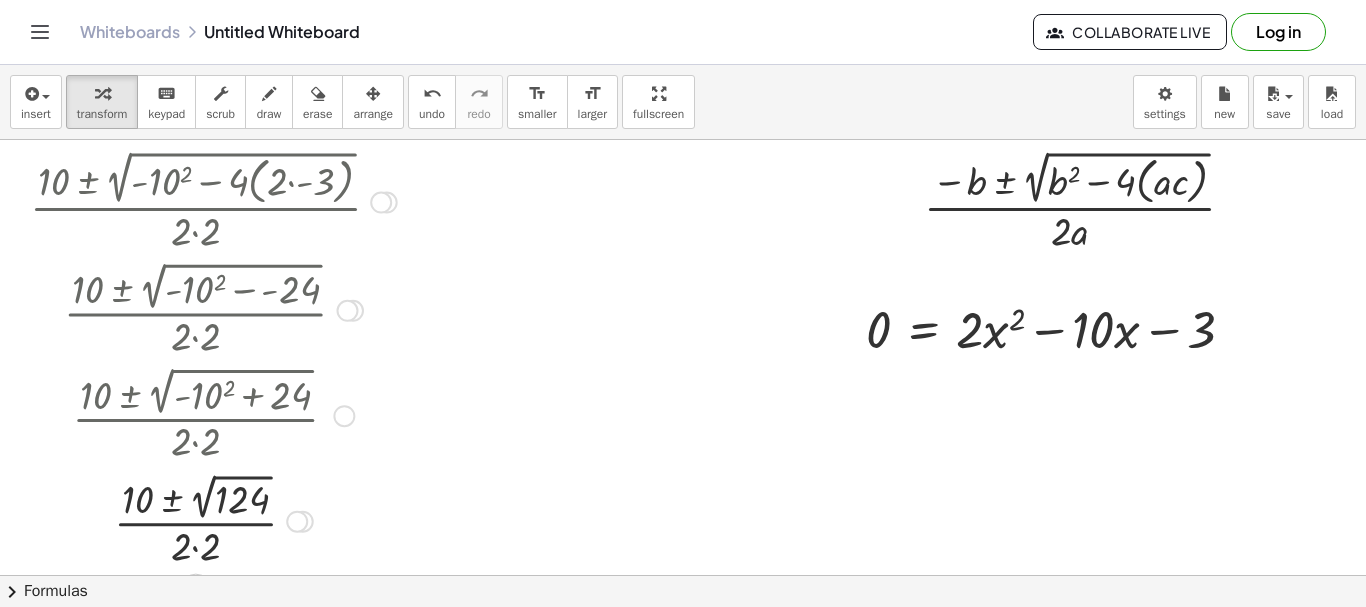 click at bounding box center (213, 520) 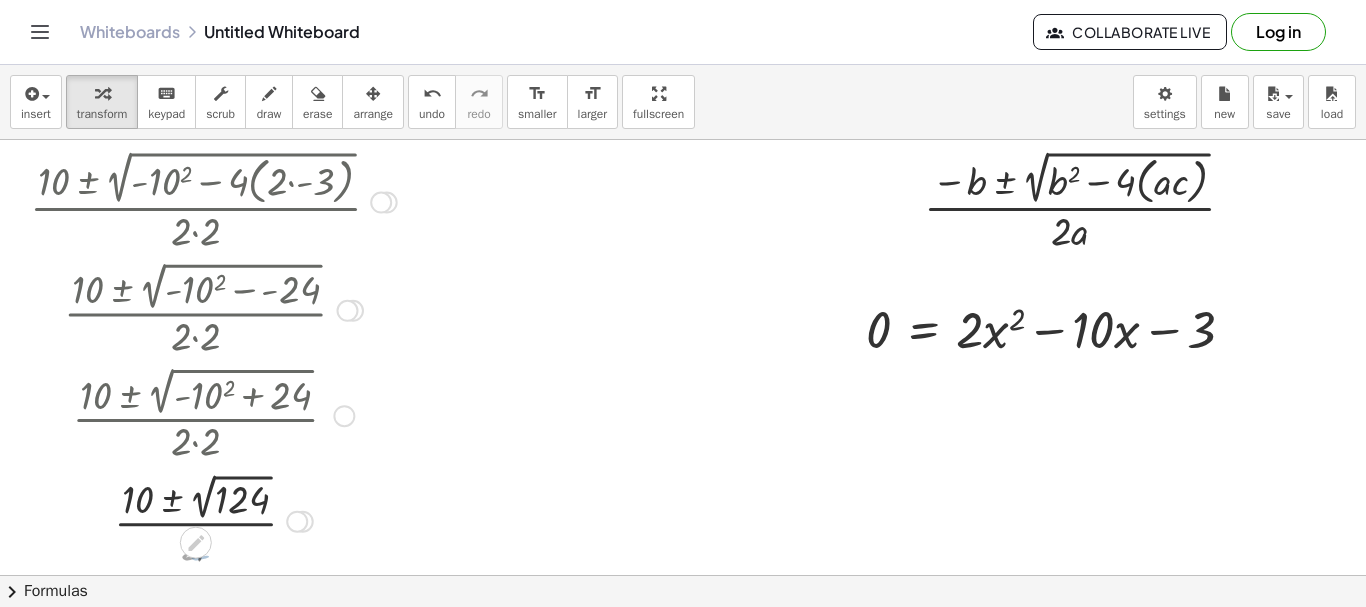 click at bounding box center (213, 520) 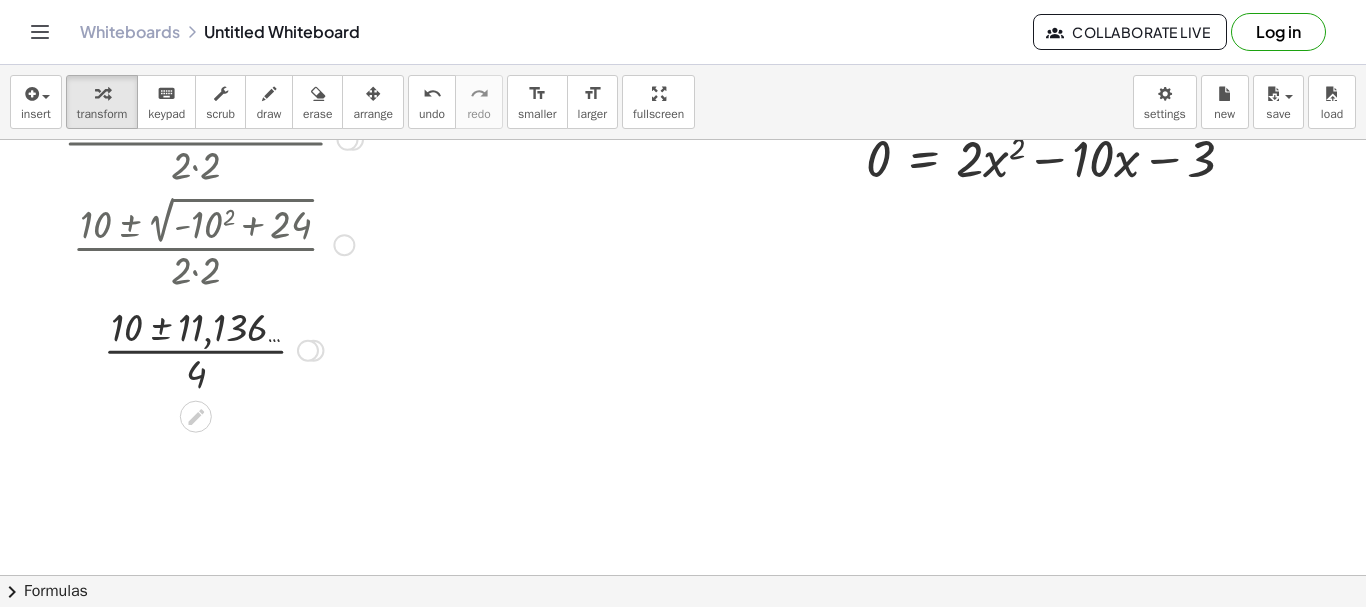 scroll, scrollTop: 171, scrollLeft: 0, axis: vertical 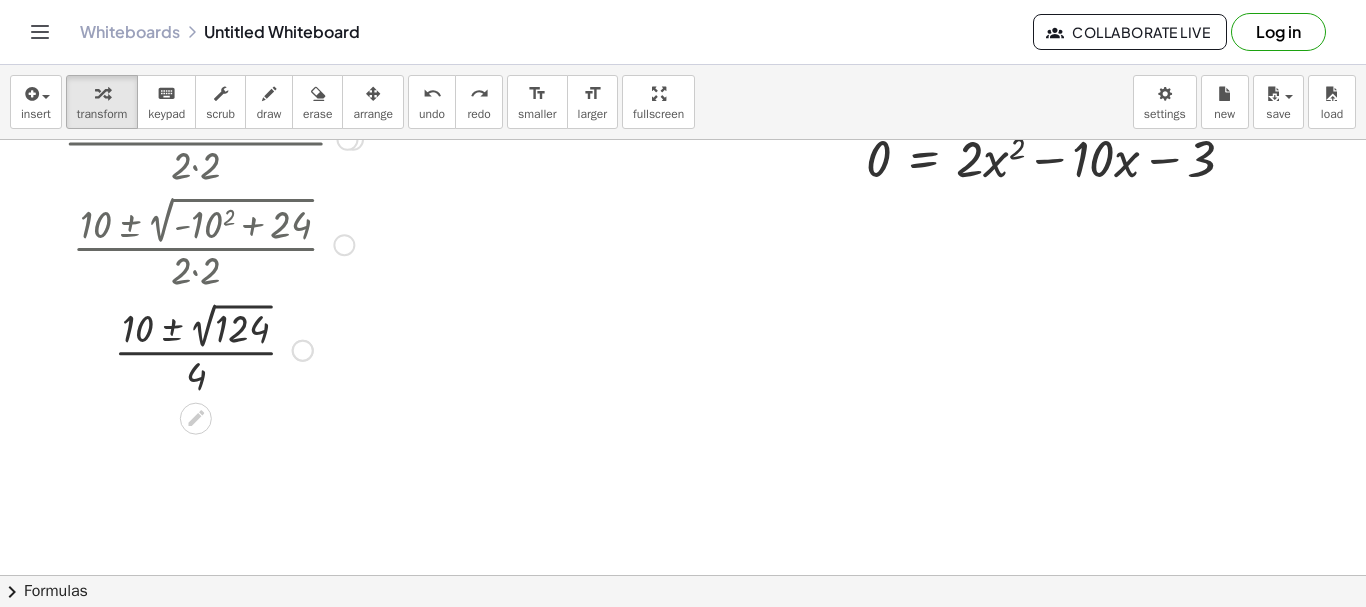 click at bounding box center (213, 349) 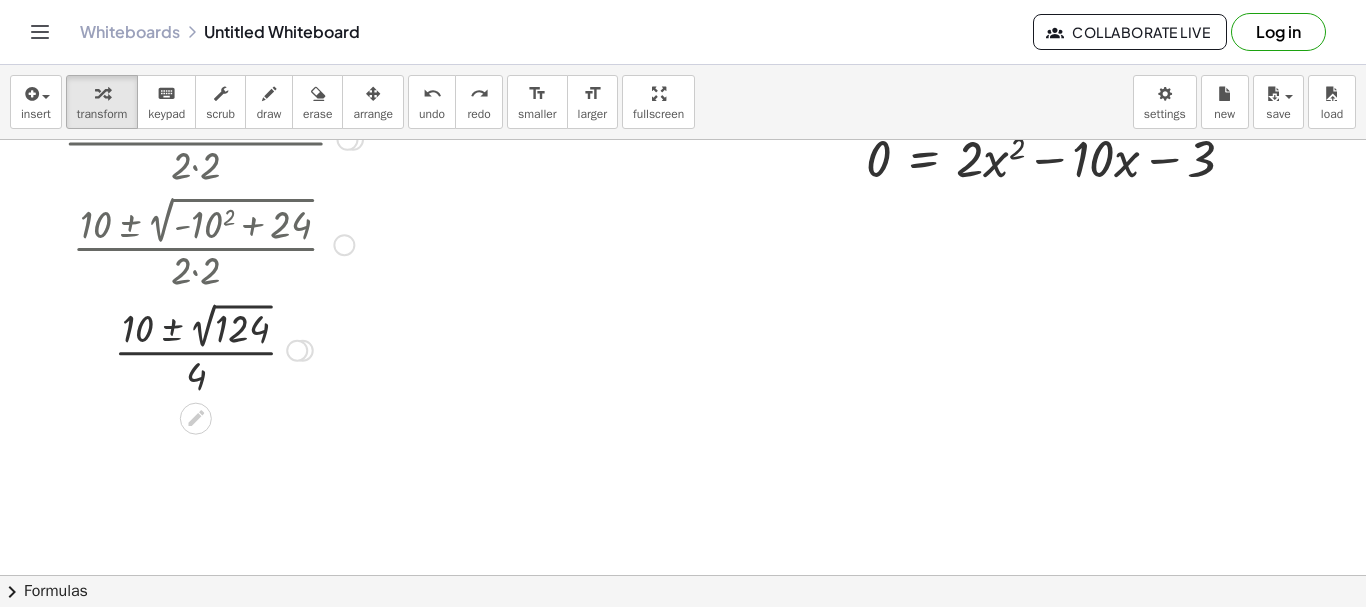 click at bounding box center (213, 349) 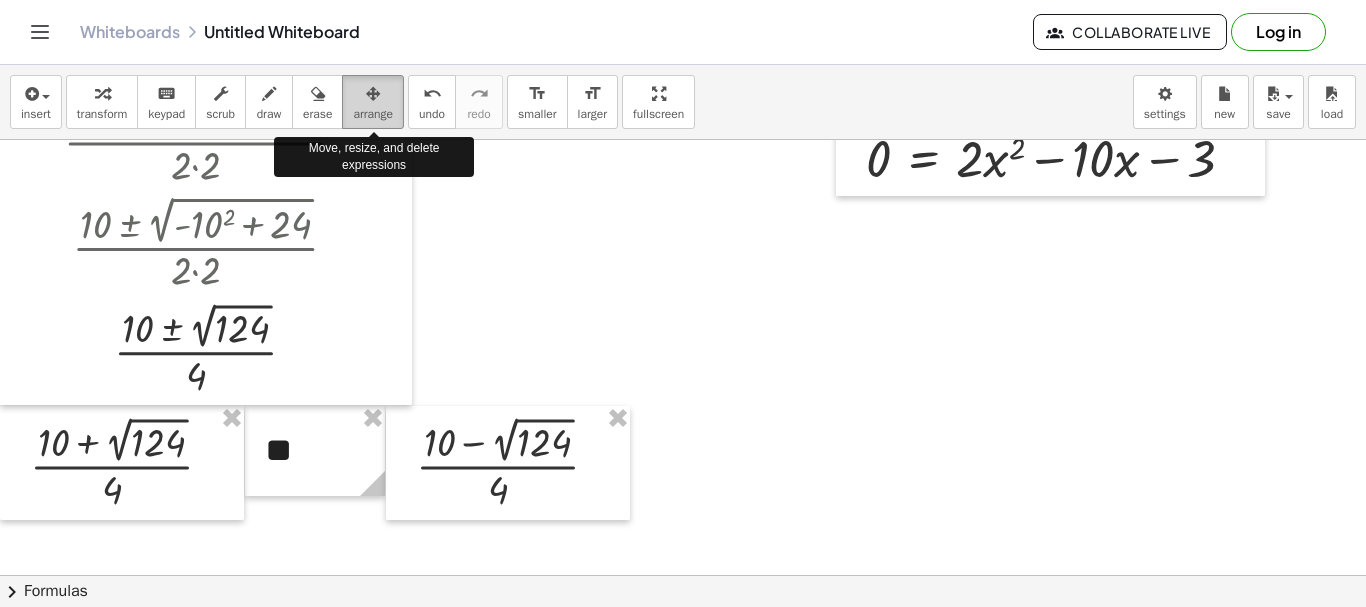 click on "arrange" at bounding box center [373, 114] 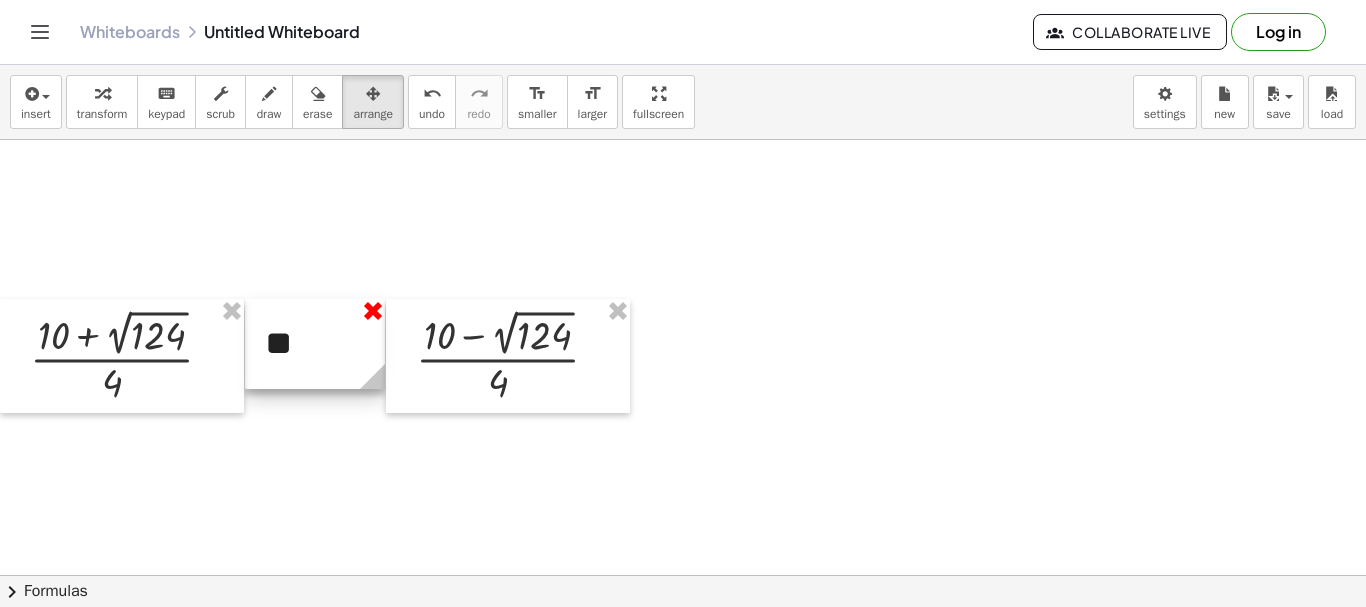 scroll, scrollTop: 277, scrollLeft: 0, axis: vertical 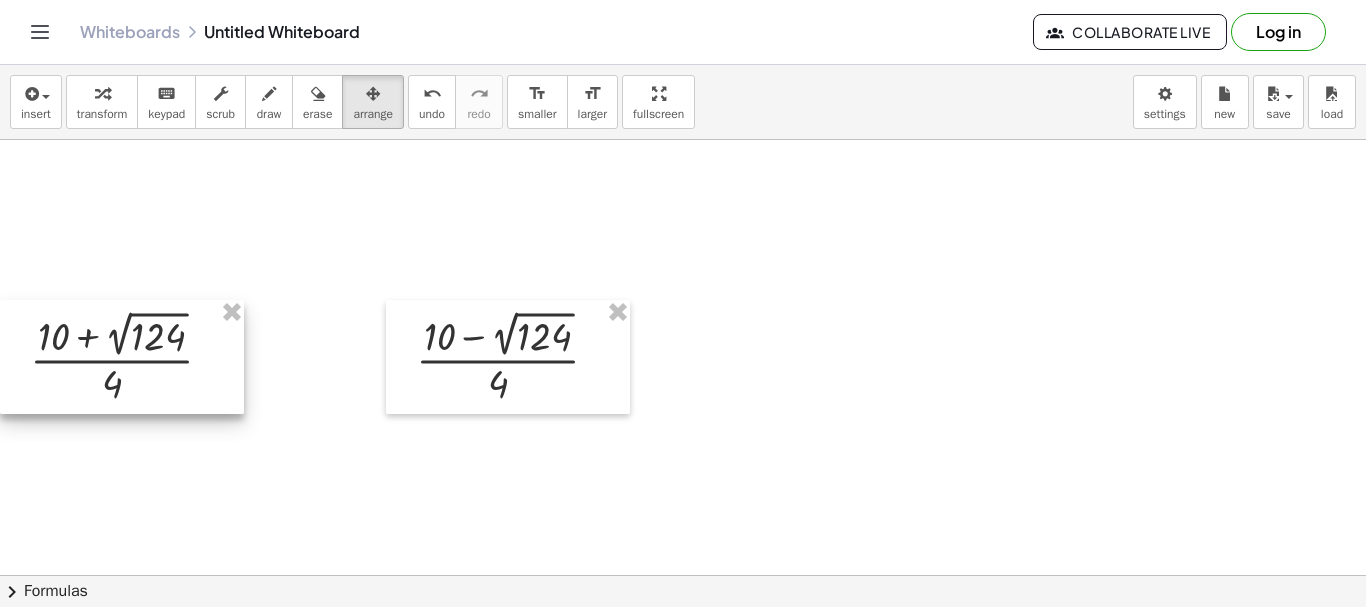 drag, startPoint x: 170, startPoint y: 370, endPoint x: 157, endPoint y: -103, distance: 473.17862 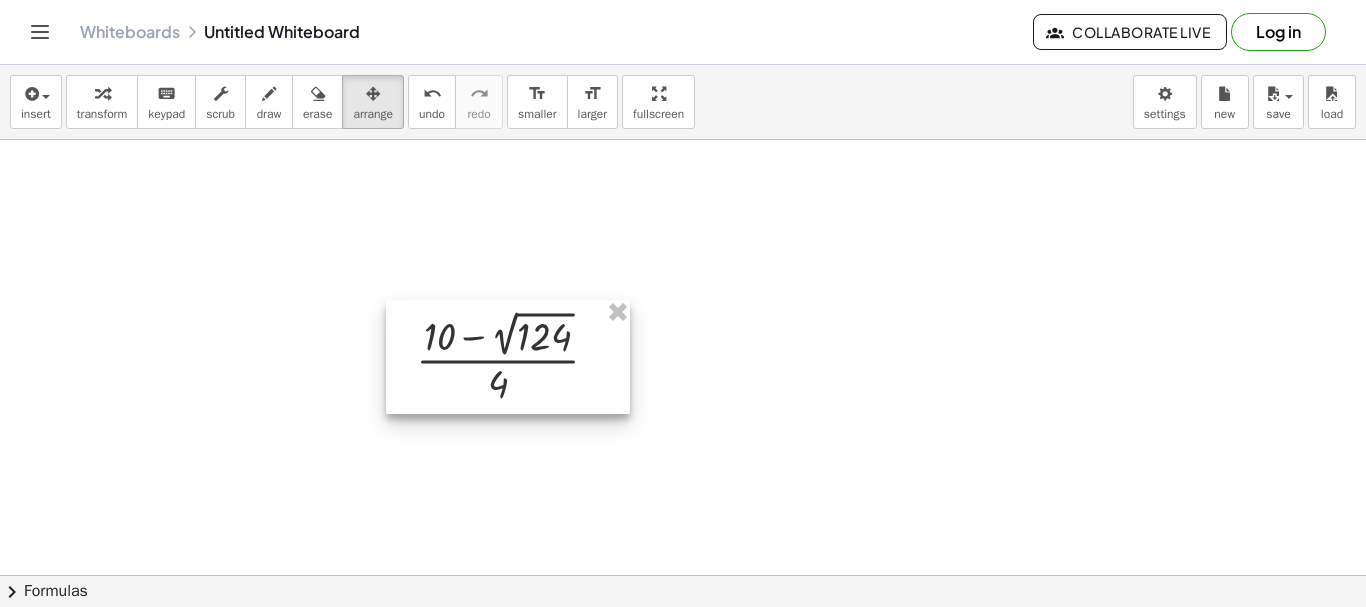 drag, startPoint x: 451, startPoint y: 348, endPoint x: 494, endPoint y: -25, distance: 375.47037 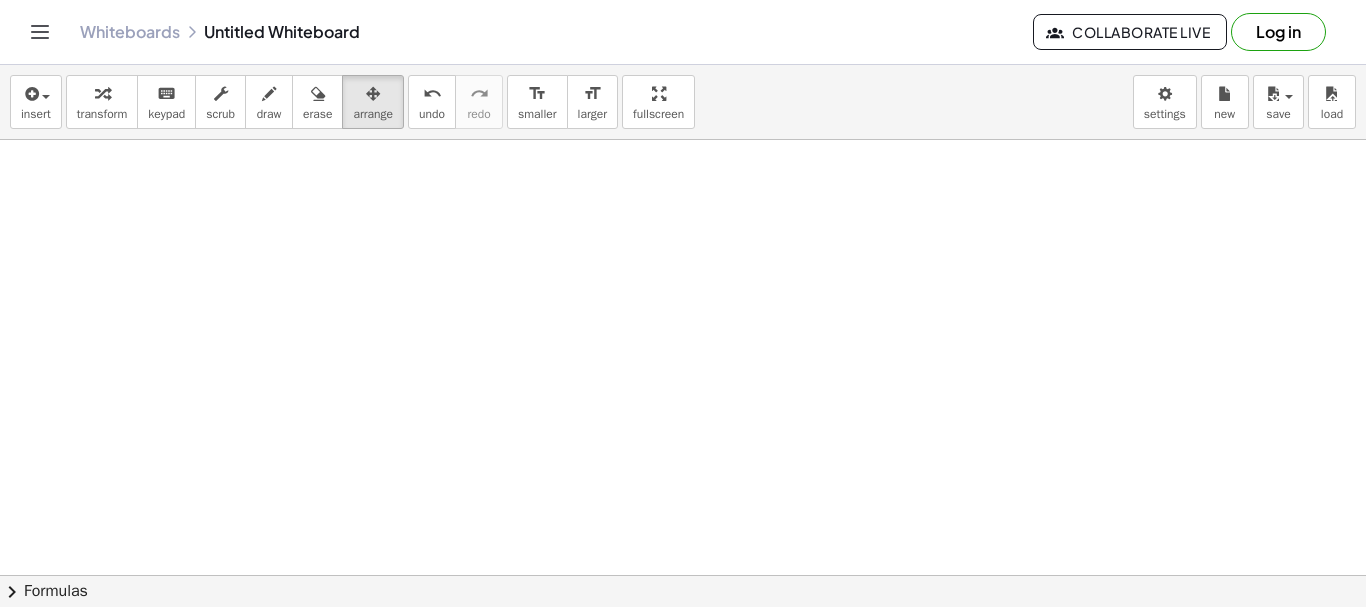 scroll, scrollTop: 0, scrollLeft: 0, axis: both 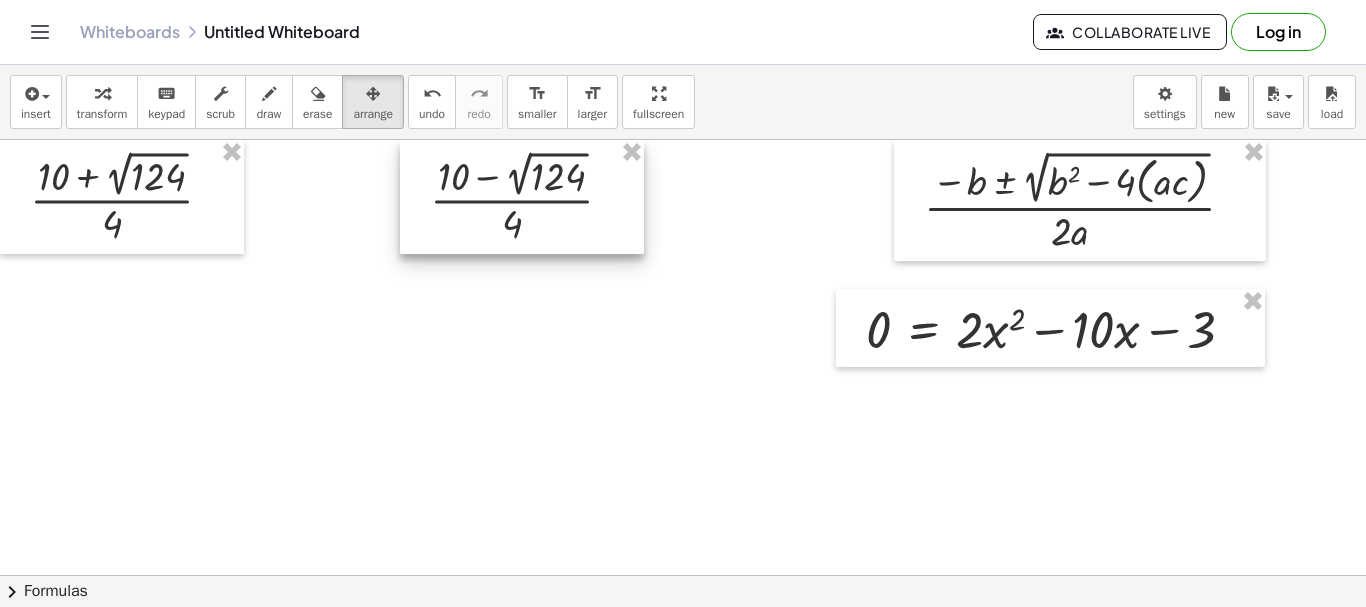 drag, startPoint x: 487, startPoint y: 276, endPoint x: 448, endPoint y: 188, distance: 96.25487 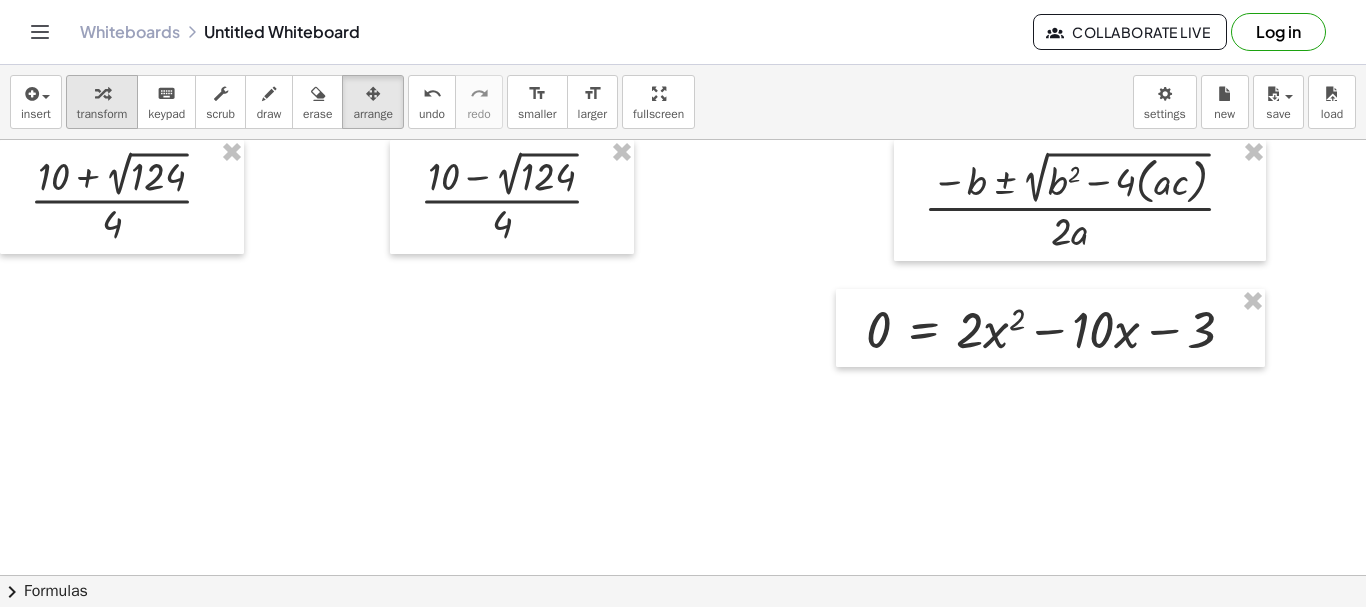click at bounding box center (102, 93) 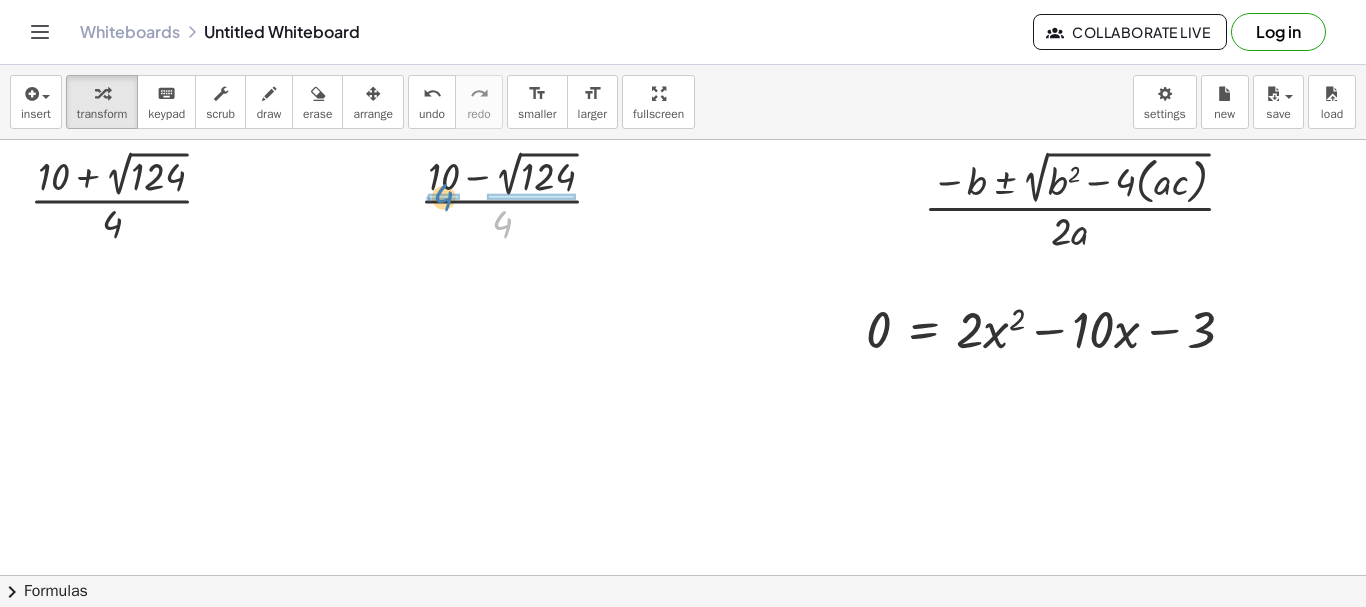 drag, startPoint x: 501, startPoint y: 229, endPoint x: 445, endPoint y: 201, distance: 62.609905 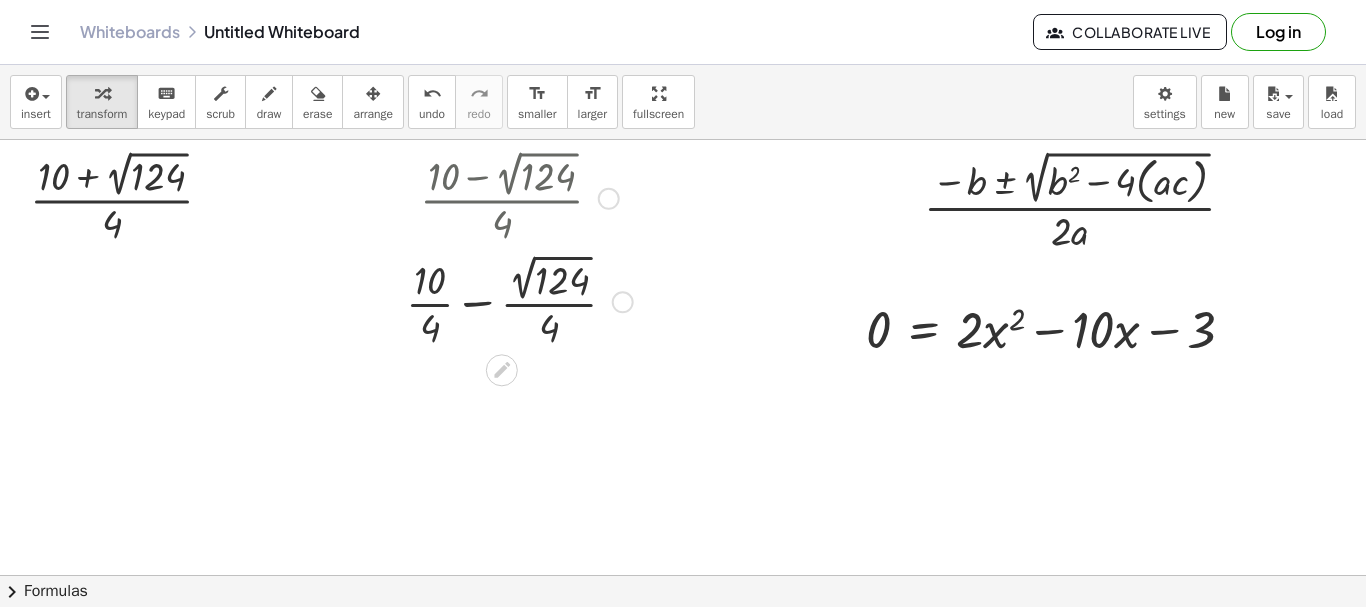 click at bounding box center (519, 301) 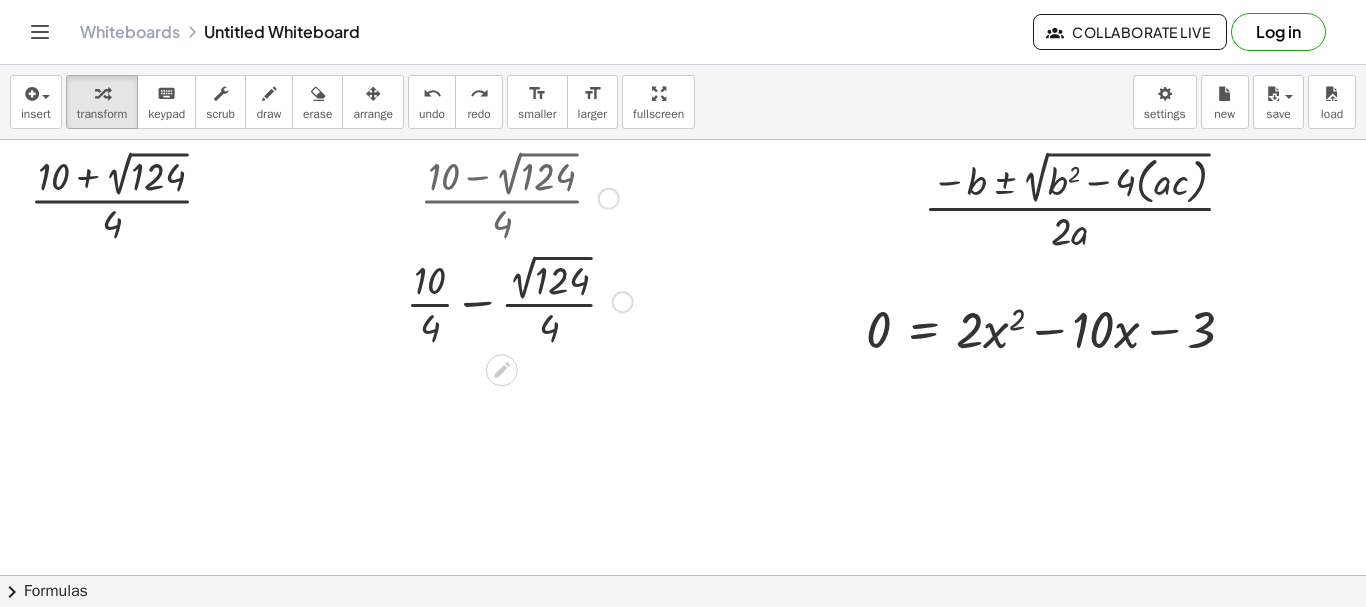 click at bounding box center (519, 301) 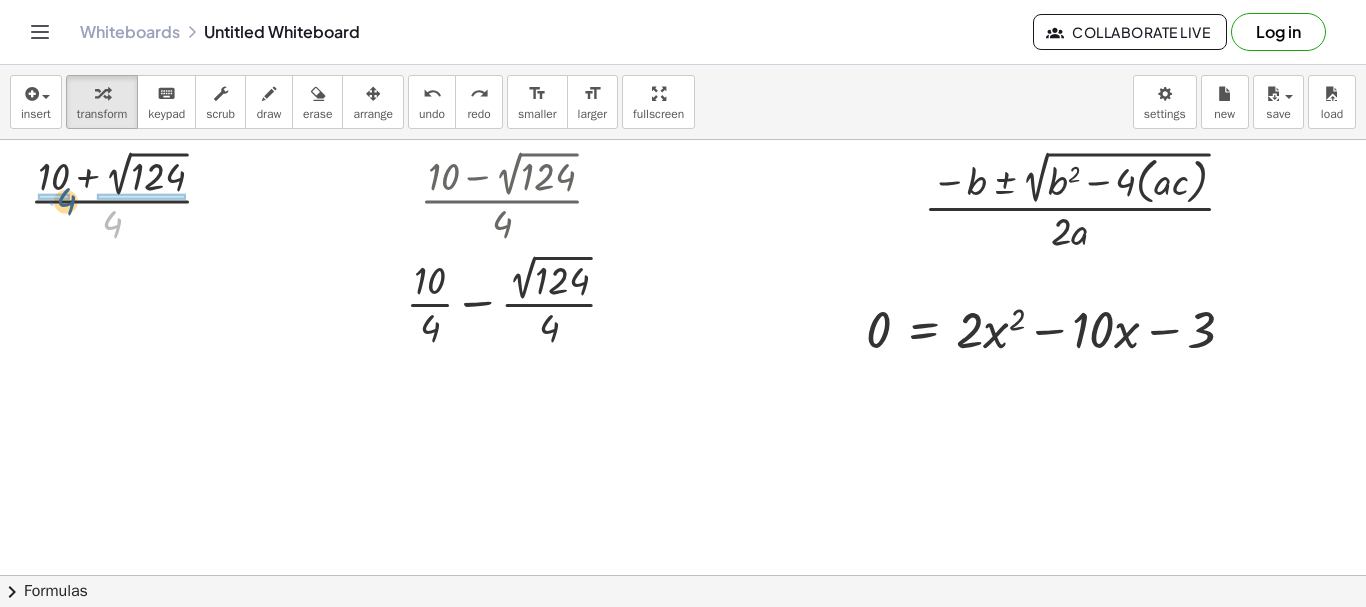 drag, startPoint x: 114, startPoint y: 229, endPoint x: 68, endPoint y: 206, distance: 51.42956 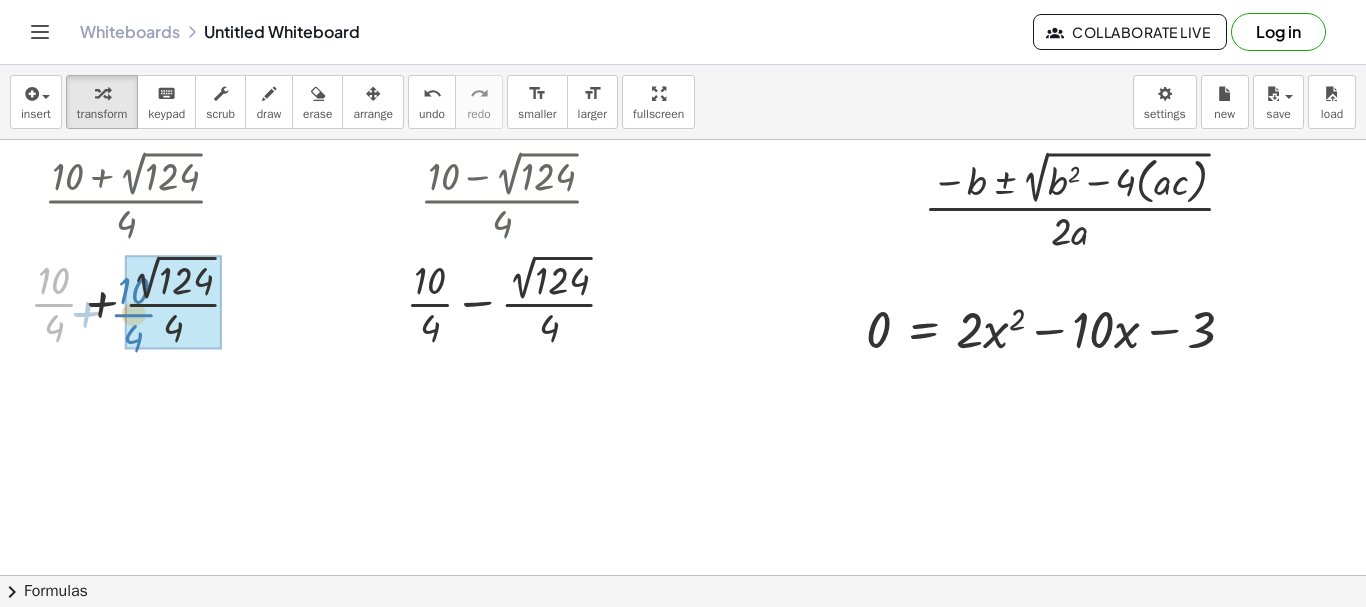 drag, startPoint x: 56, startPoint y: 306, endPoint x: 134, endPoint y: 316, distance: 78.63841 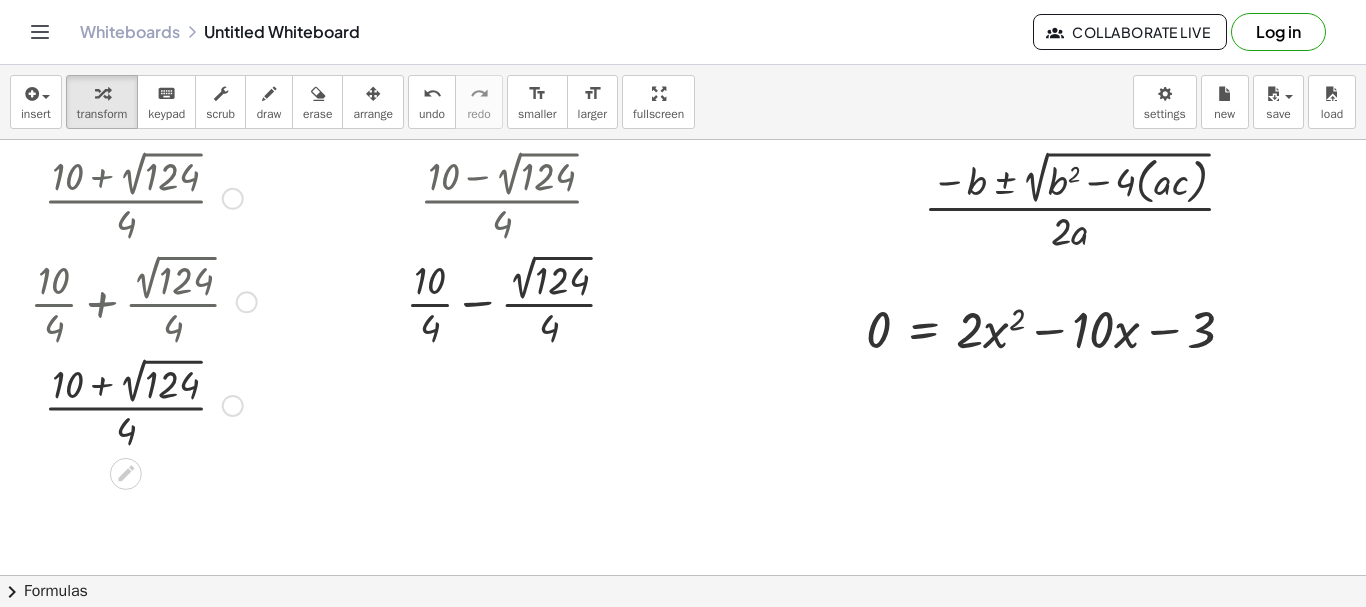 click at bounding box center [233, 199] 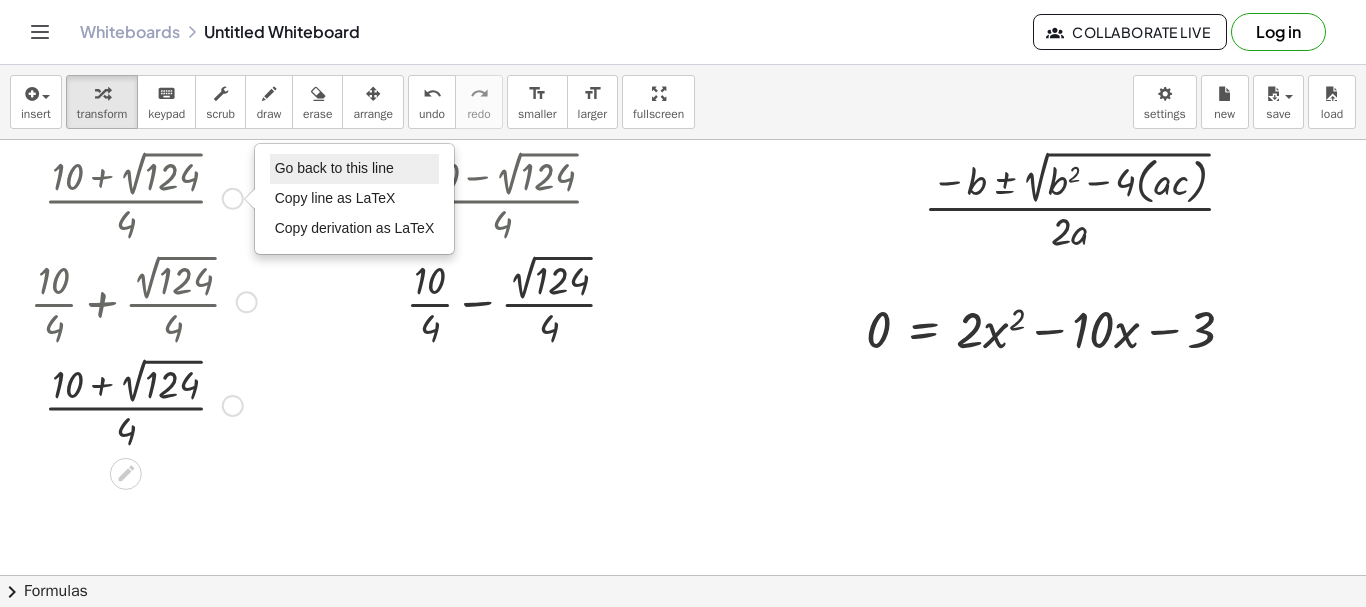 click on "Go back to this line" at bounding box center (334, 168) 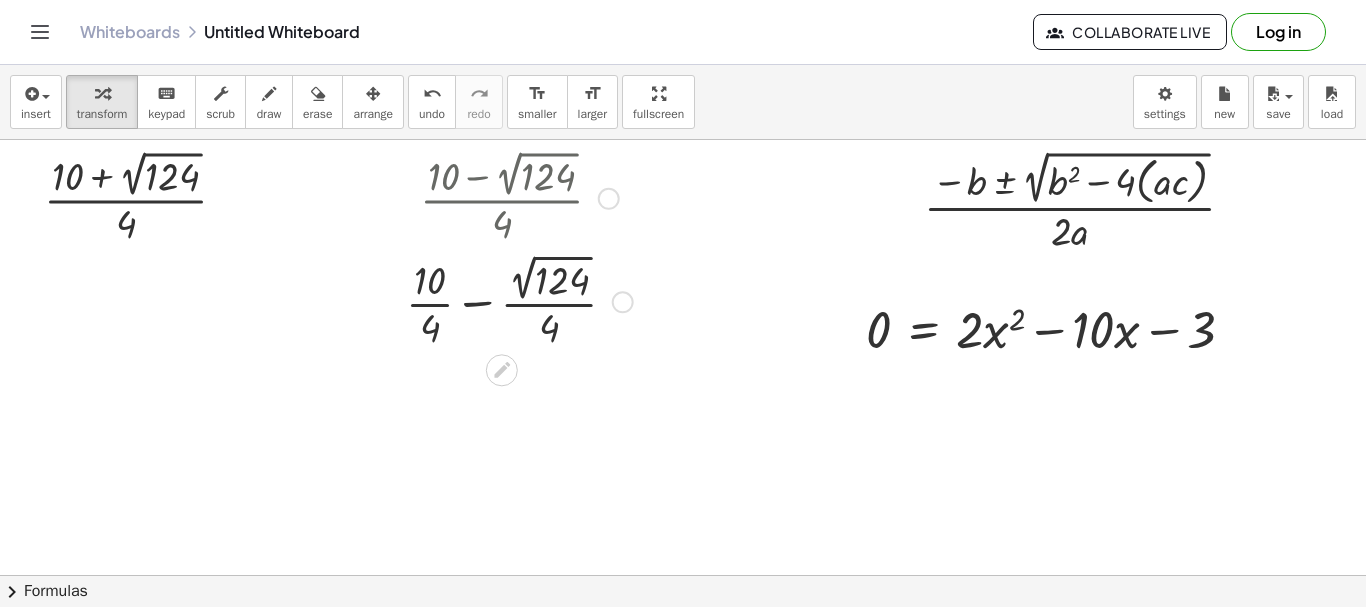 click at bounding box center (609, 199) 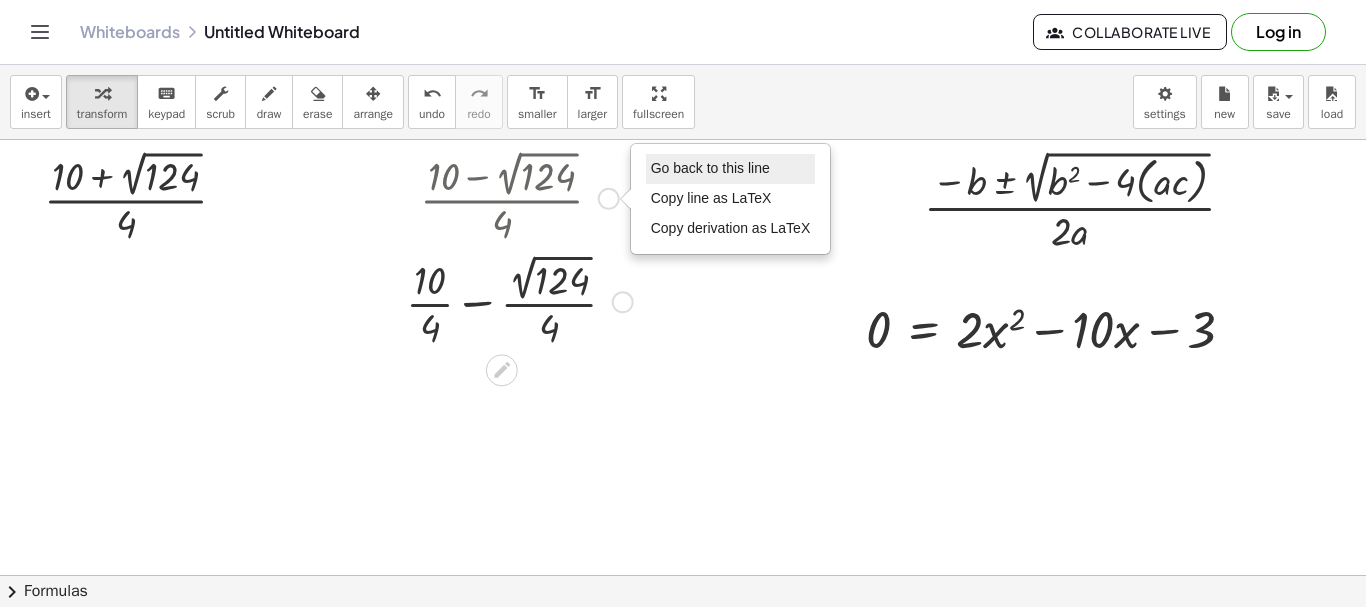 click on "Go back to this line" at bounding box center (710, 168) 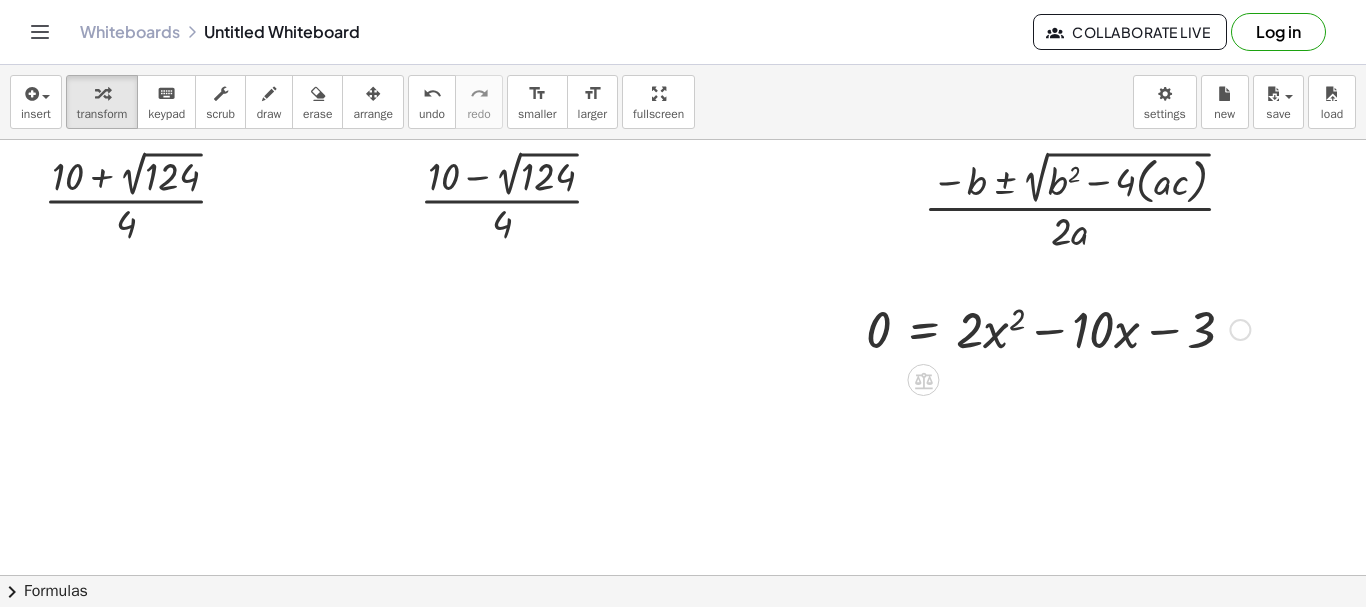 click at bounding box center [1240, 330] 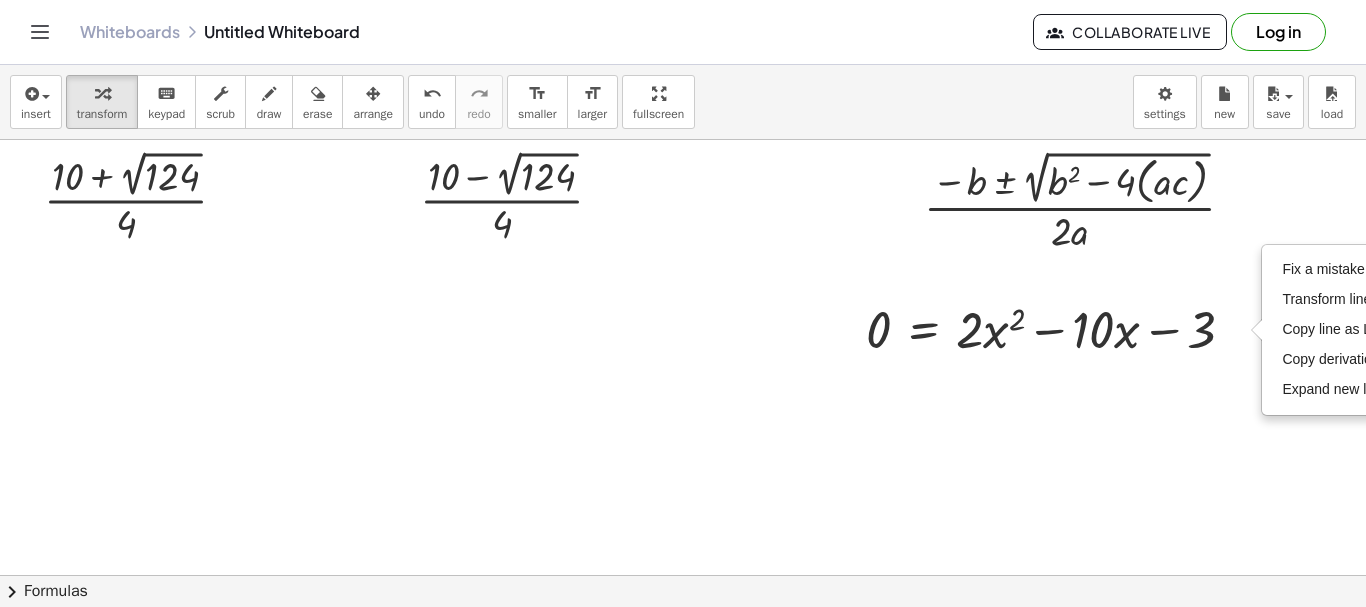 click at bounding box center (683, 575) 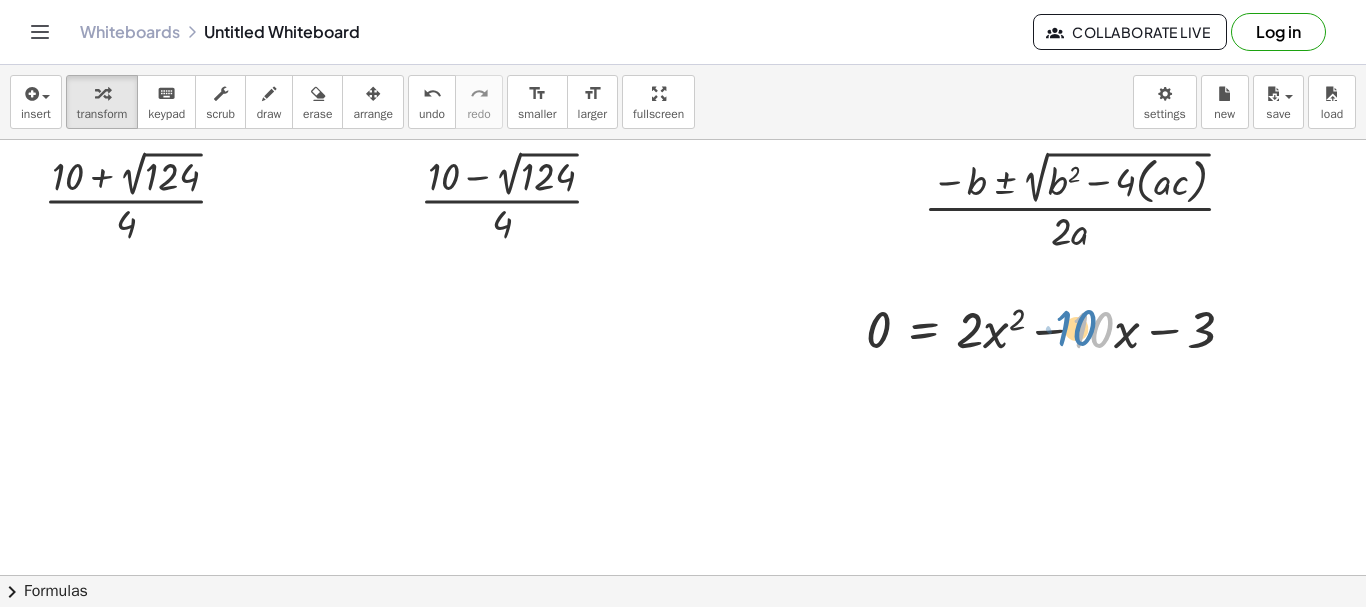 click at bounding box center [1058, 328] 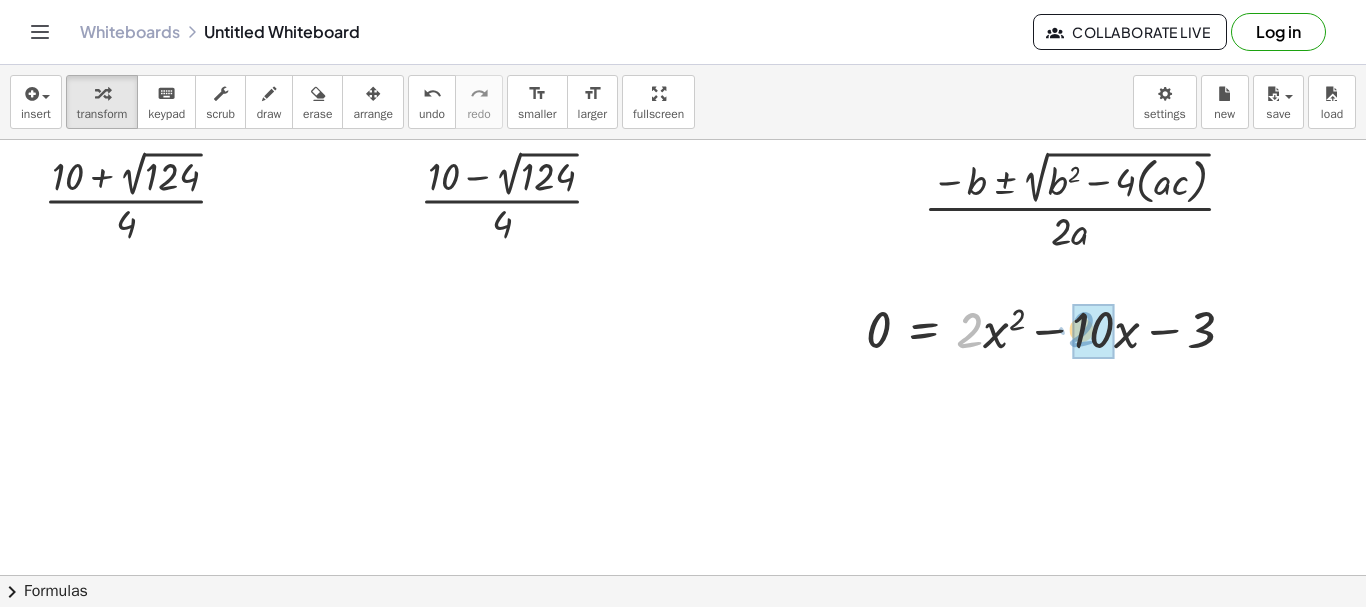drag, startPoint x: 972, startPoint y: 335, endPoint x: 1084, endPoint y: 334, distance: 112.00446 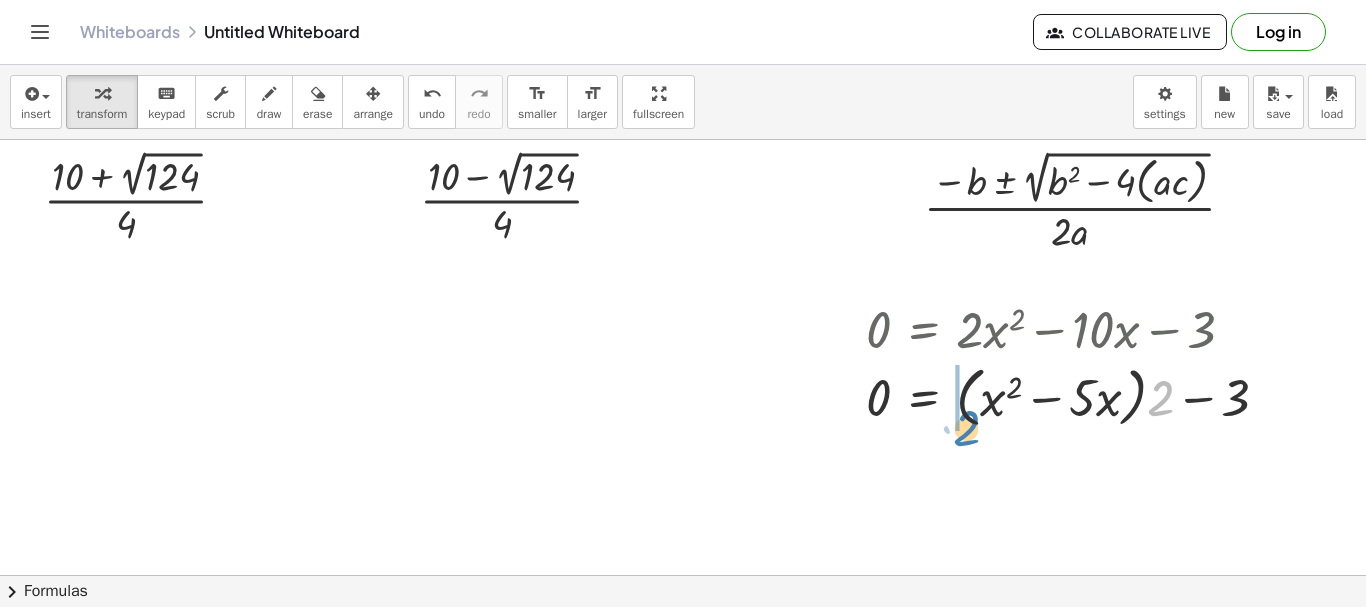 drag, startPoint x: 1159, startPoint y: 390, endPoint x: 961, endPoint y: 420, distance: 200.25983 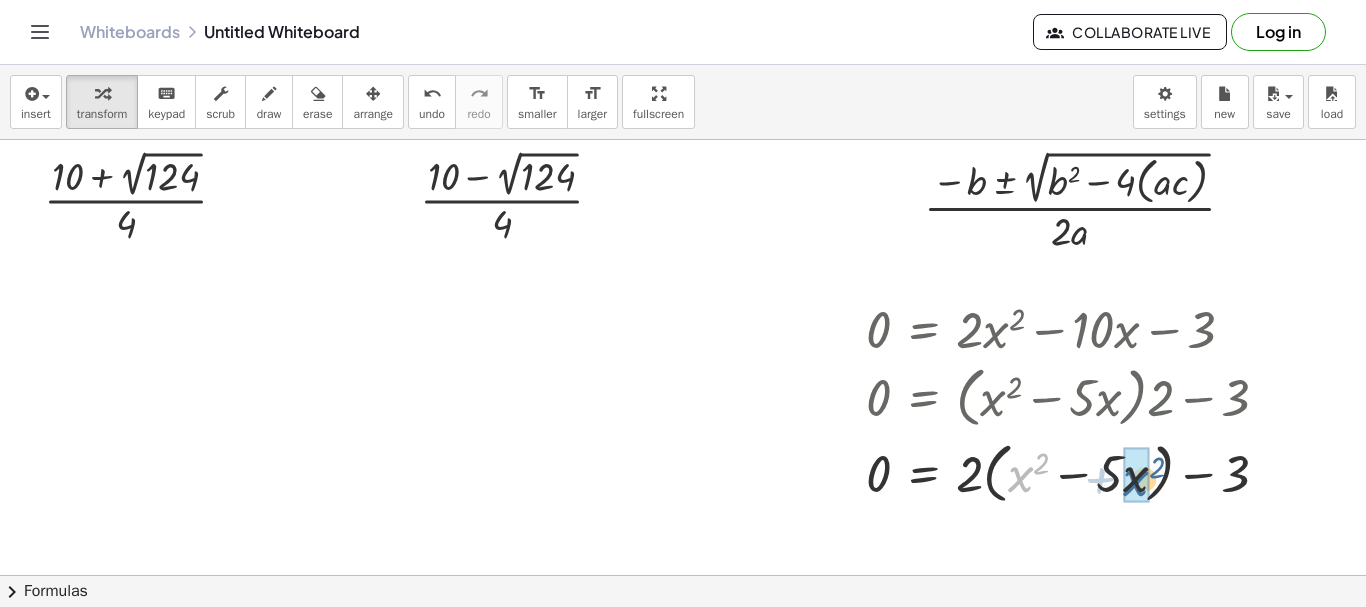 drag, startPoint x: 1018, startPoint y: 465, endPoint x: 1134, endPoint y: 469, distance: 116.06895 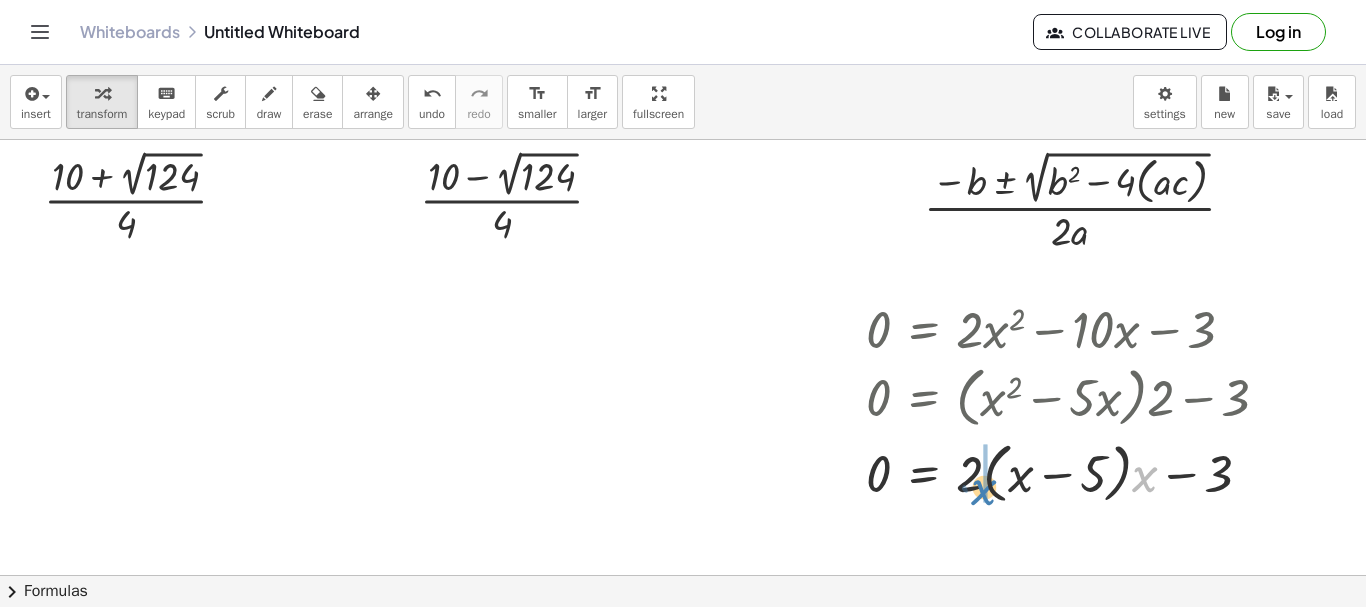 drag, startPoint x: 1140, startPoint y: 471, endPoint x: 979, endPoint y: 484, distance: 161.52399 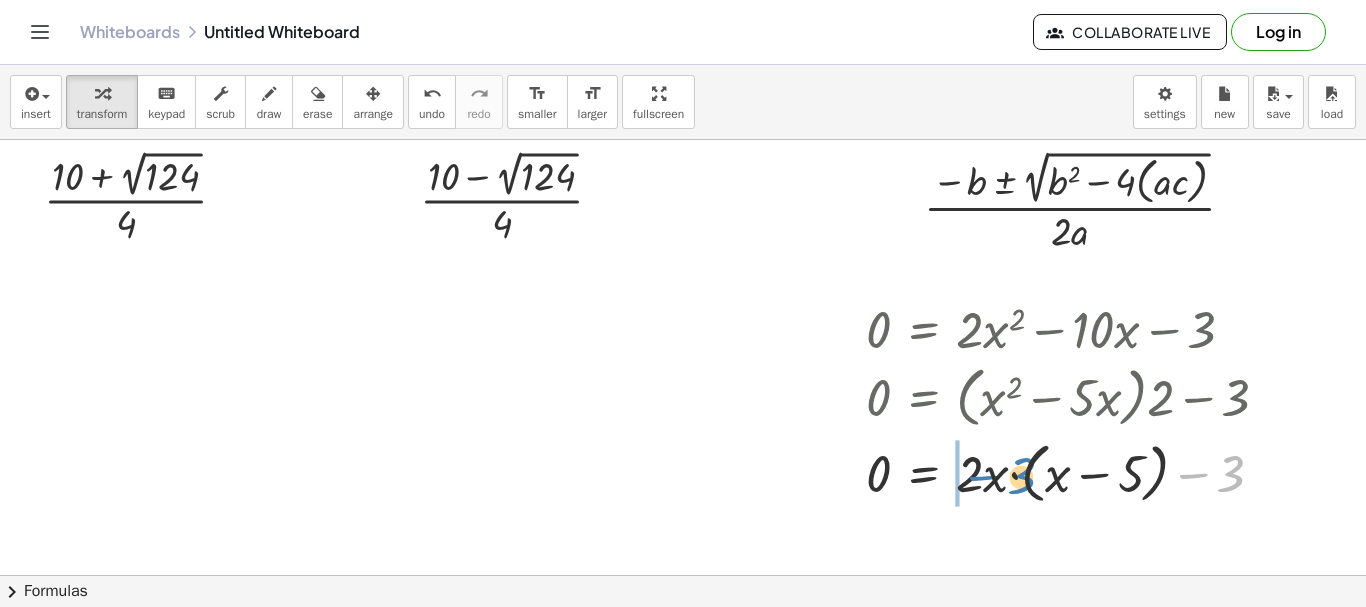 drag, startPoint x: 1200, startPoint y: 480, endPoint x: 947, endPoint y: 487, distance: 253.09682 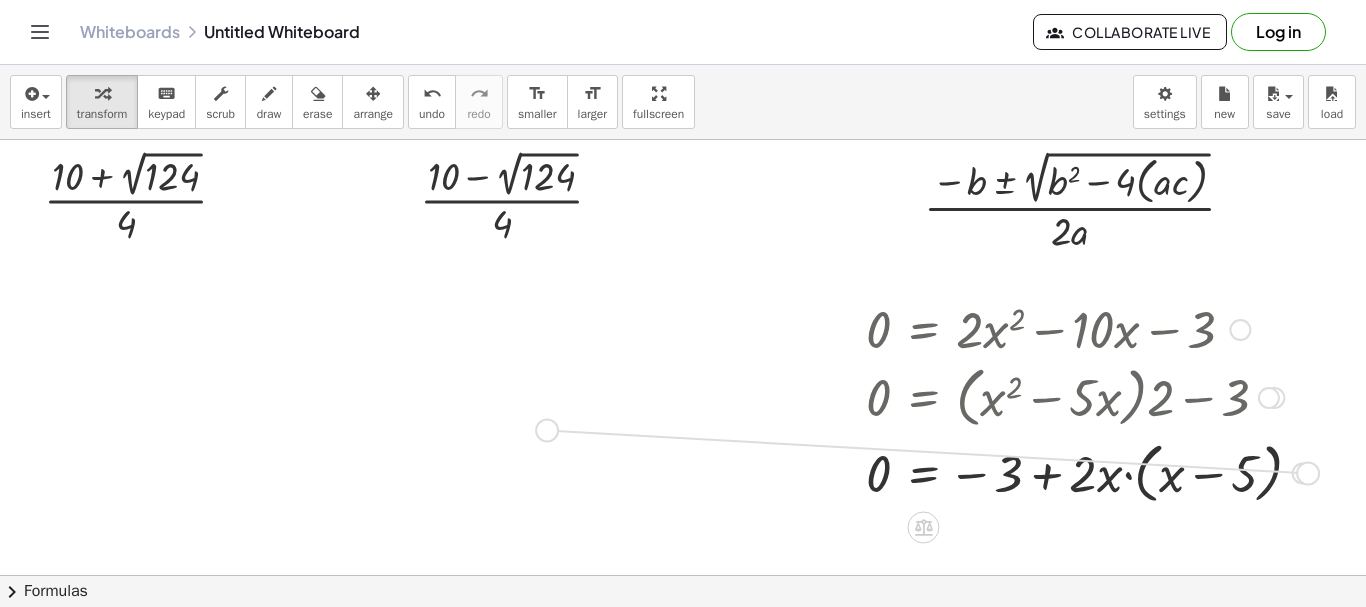 drag, startPoint x: 1305, startPoint y: 475, endPoint x: 545, endPoint y: 472, distance: 760.0059 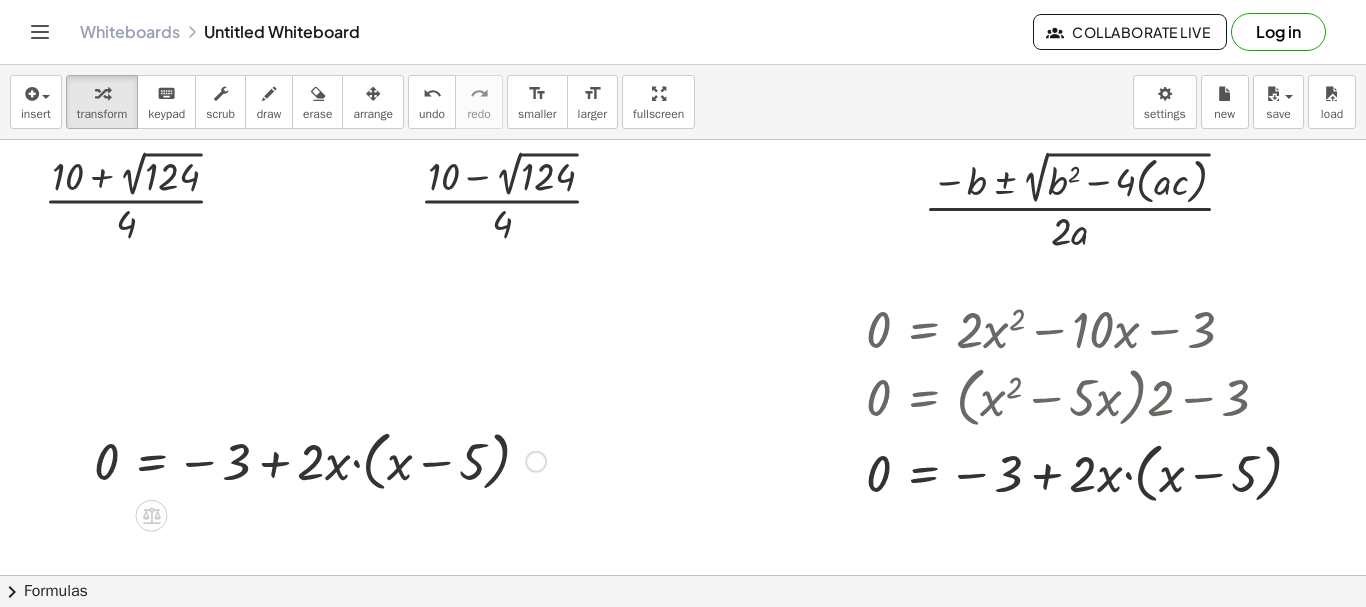 click at bounding box center (536, 462) 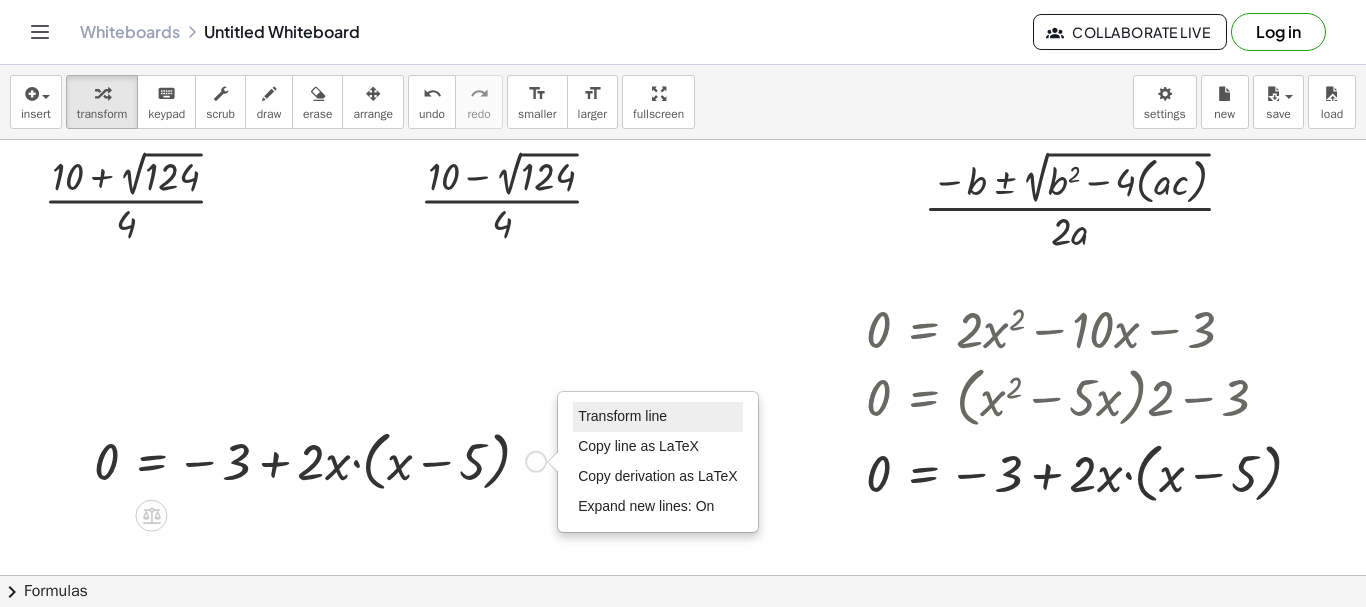 click on "Transform line" at bounding box center (622, 416) 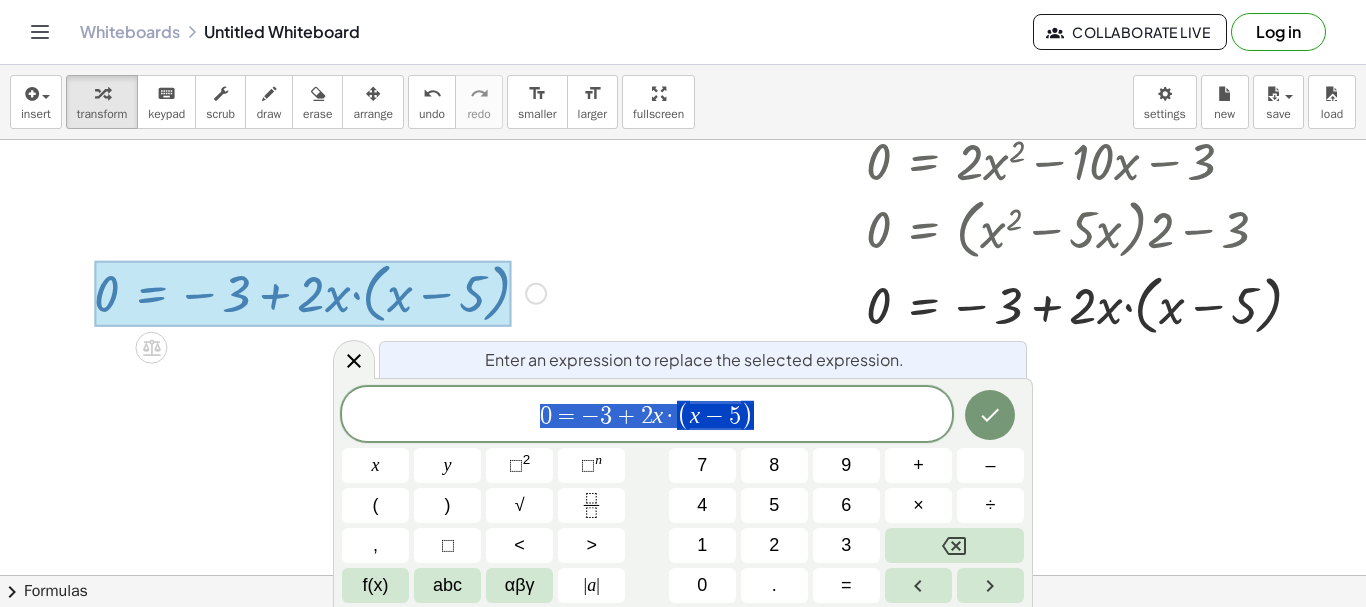 scroll, scrollTop: 171, scrollLeft: 0, axis: vertical 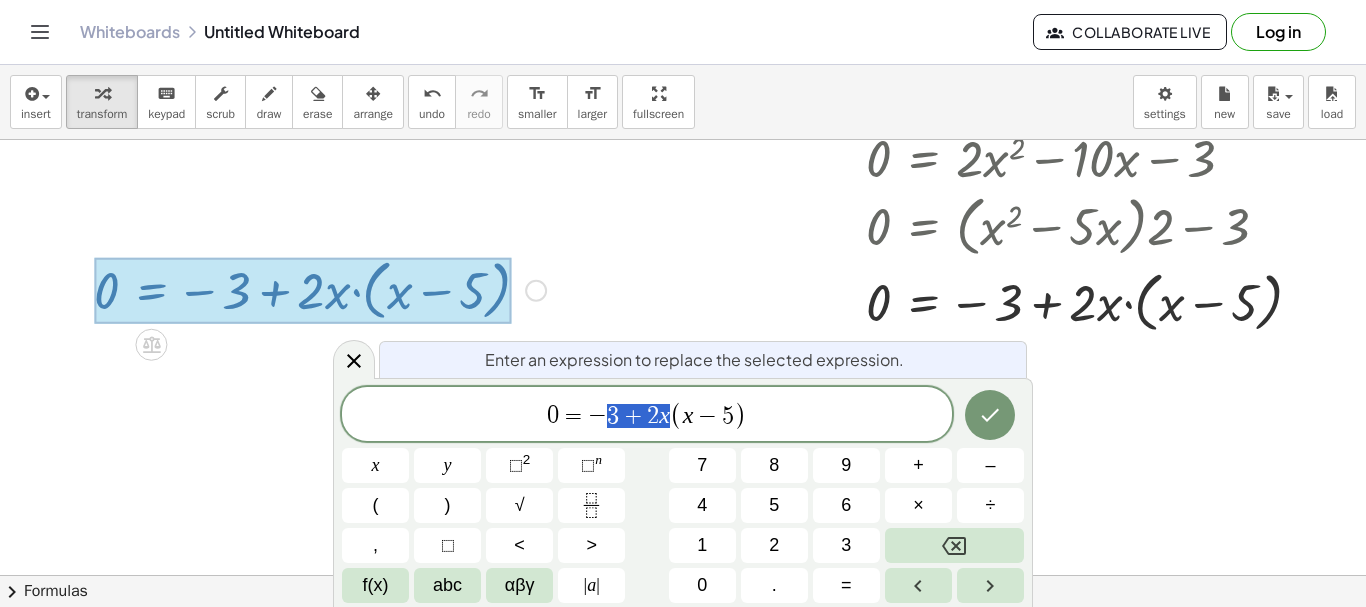 drag, startPoint x: 669, startPoint y: 416, endPoint x: 610, endPoint y: 415, distance: 59.008472 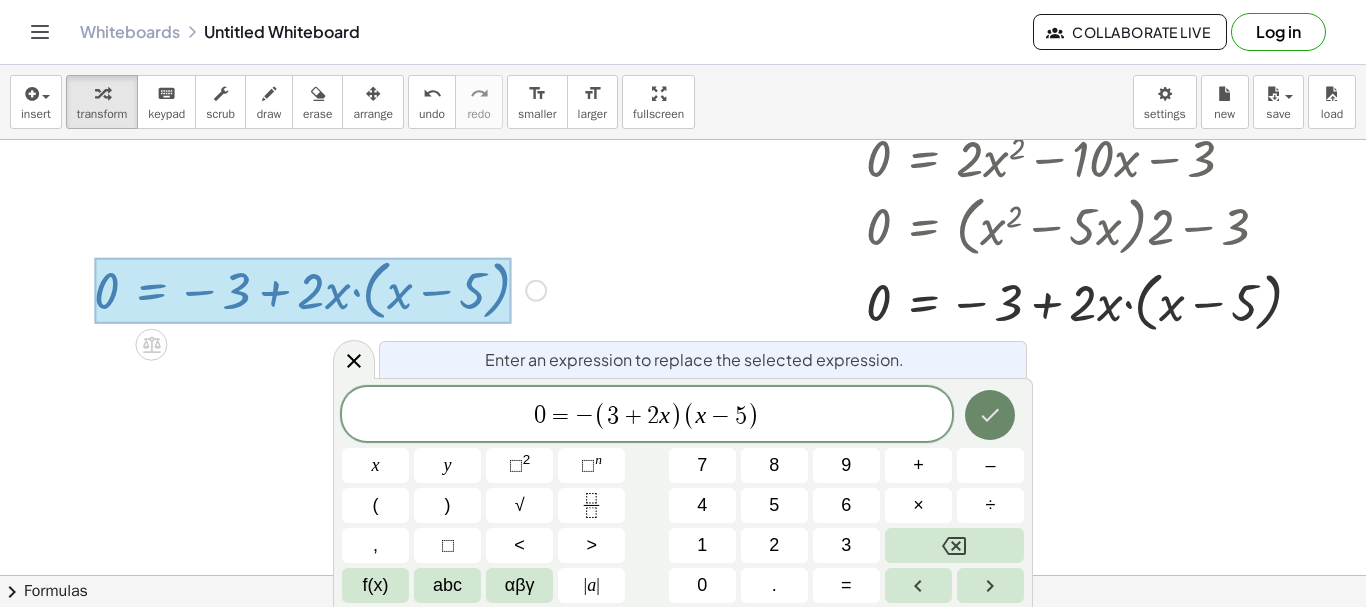 click 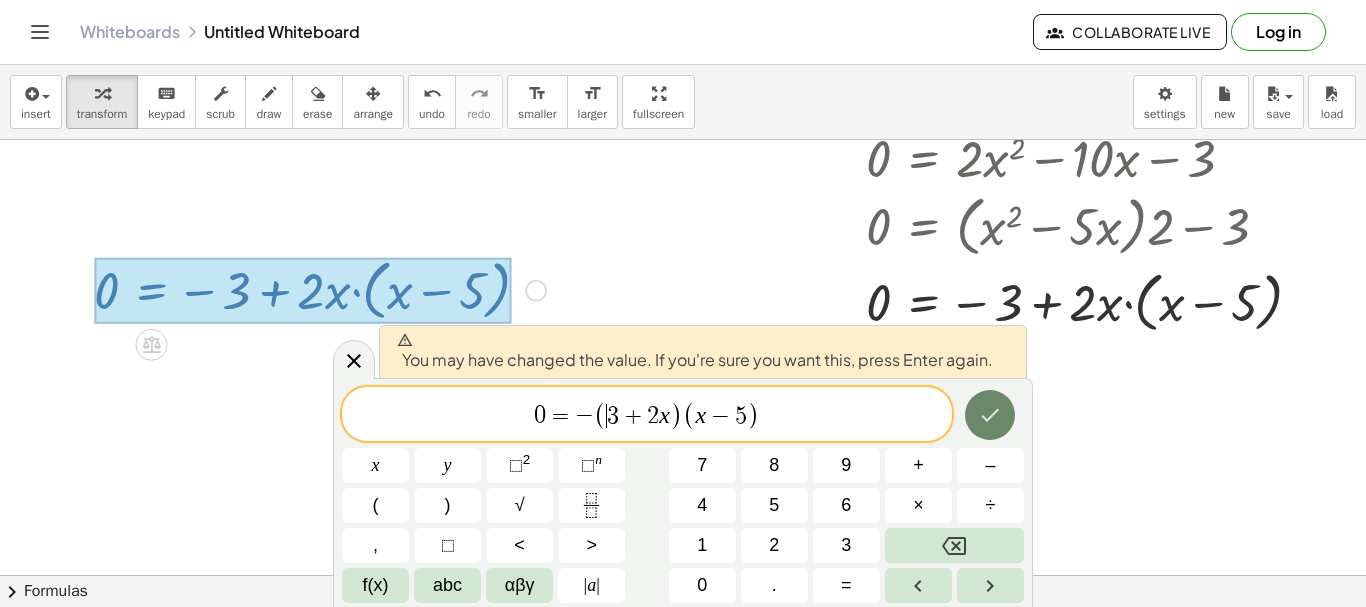 click at bounding box center (990, 415) 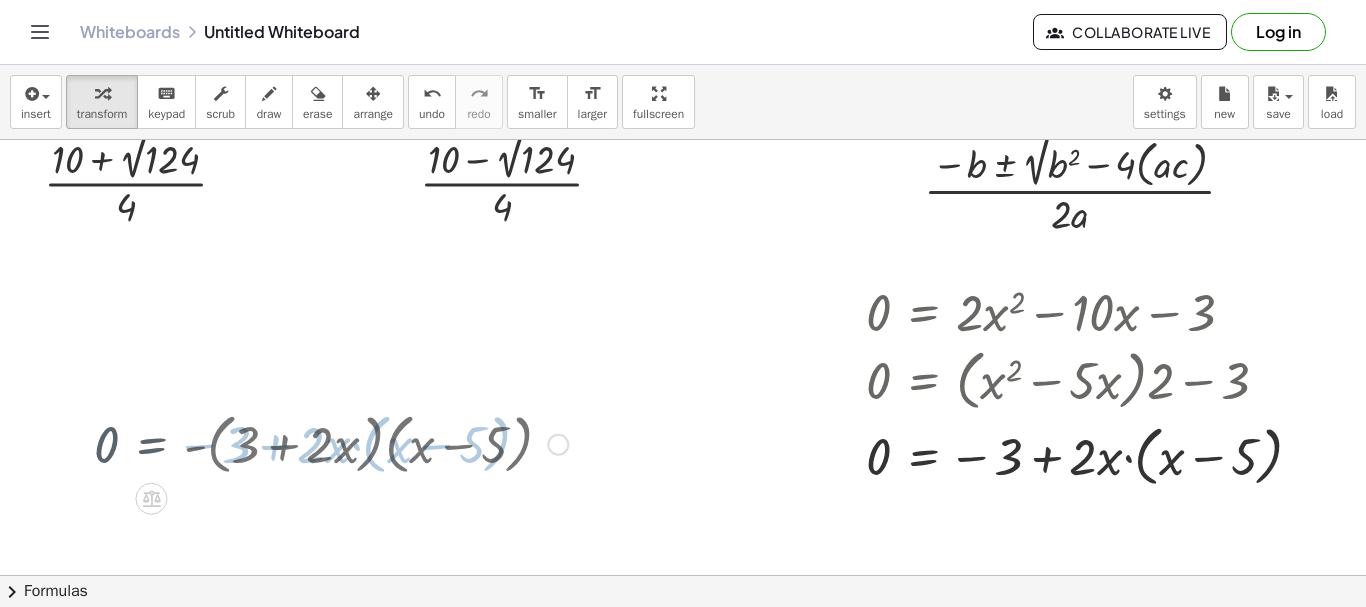 scroll, scrollTop: 0, scrollLeft: 0, axis: both 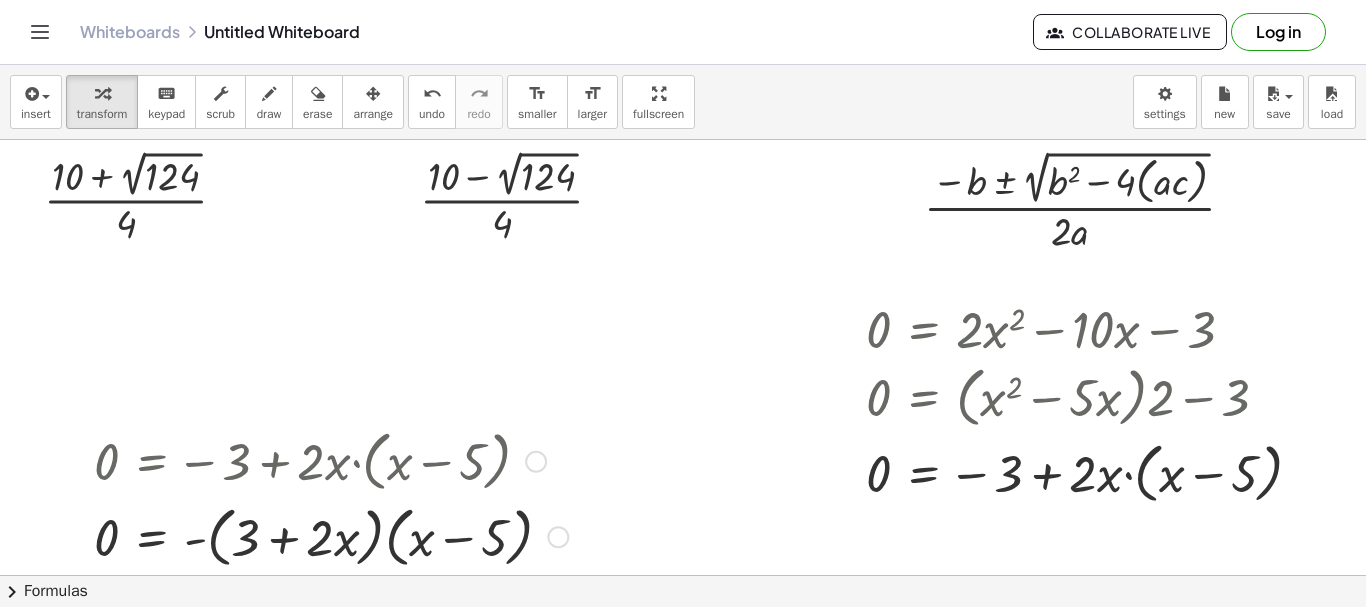 click at bounding box center [331, 536] 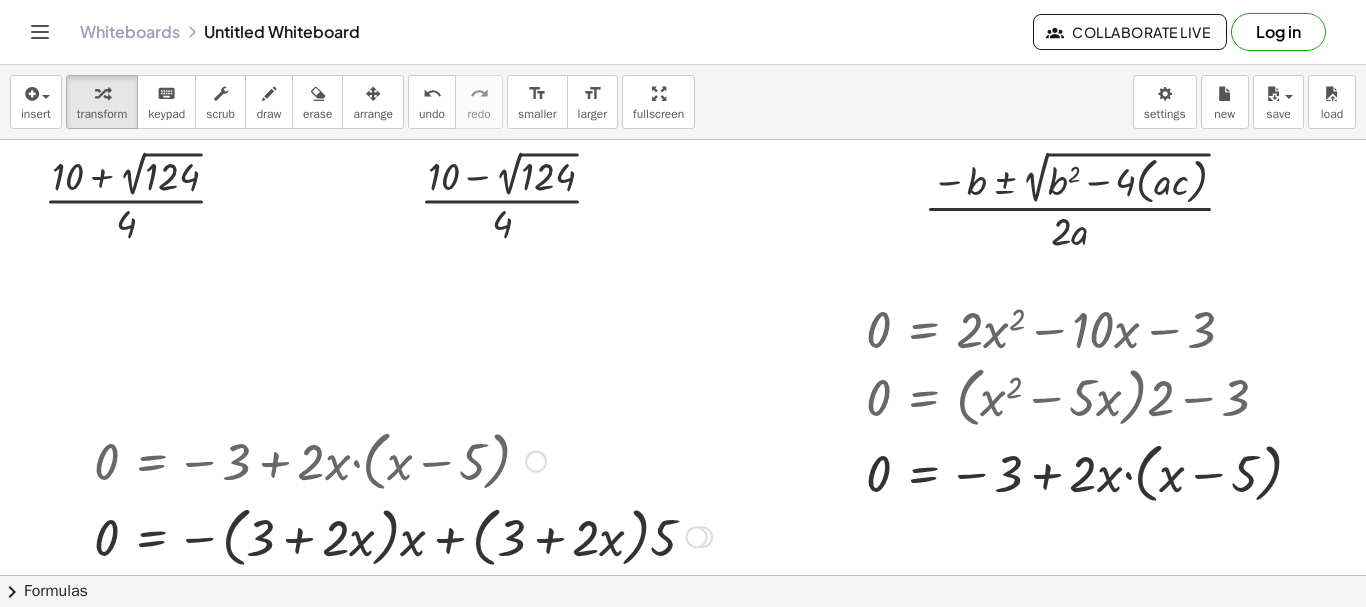 click at bounding box center (403, 536) 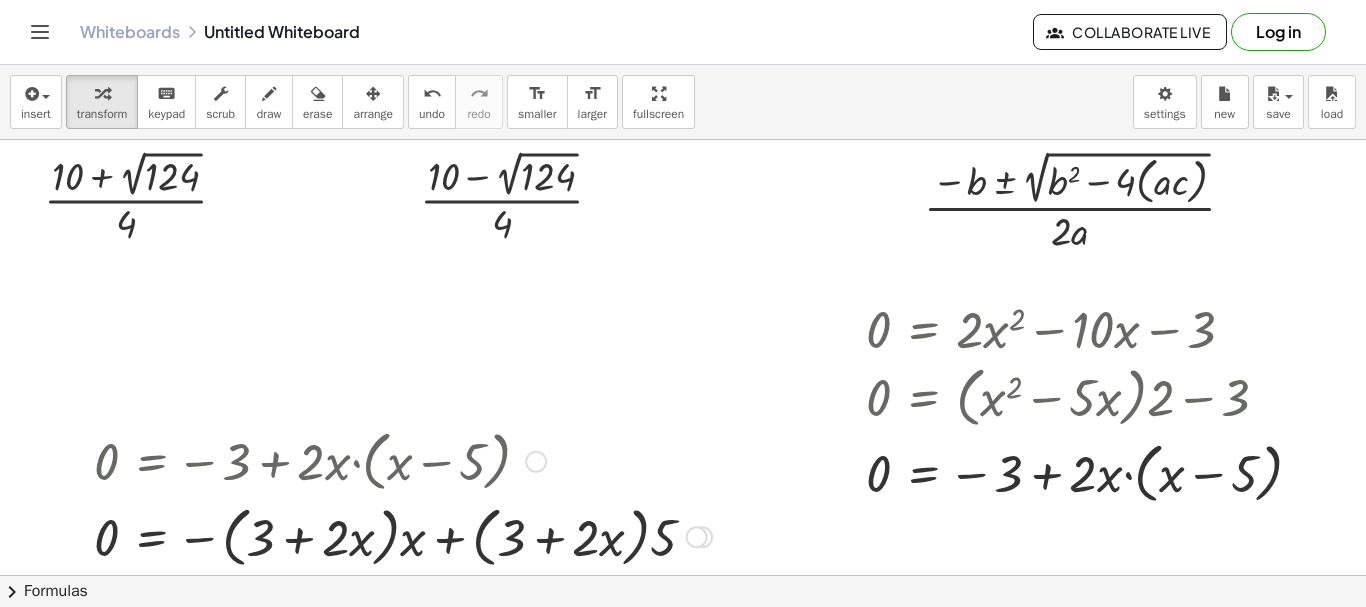 click at bounding box center [403, 536] 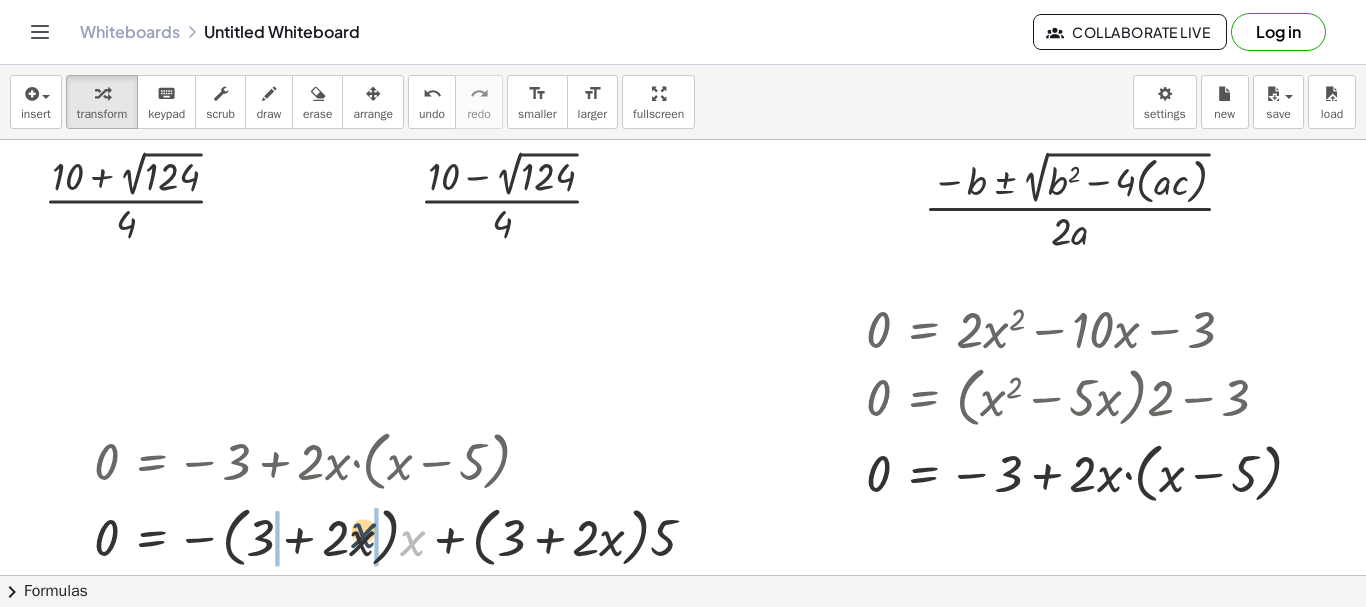 drag, startPoint x: 409, startPoint y: 541, endPoint x: 359, endPoint y: 533, distance: 50.635956 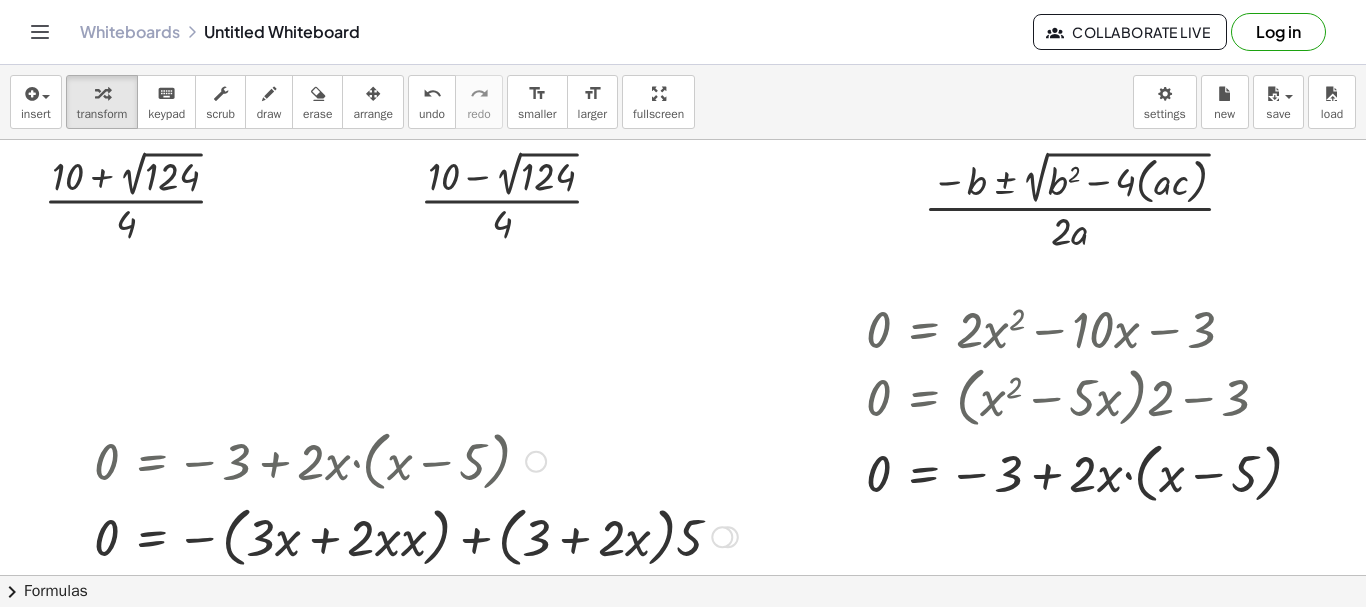 click at bounding box center (416, 536) 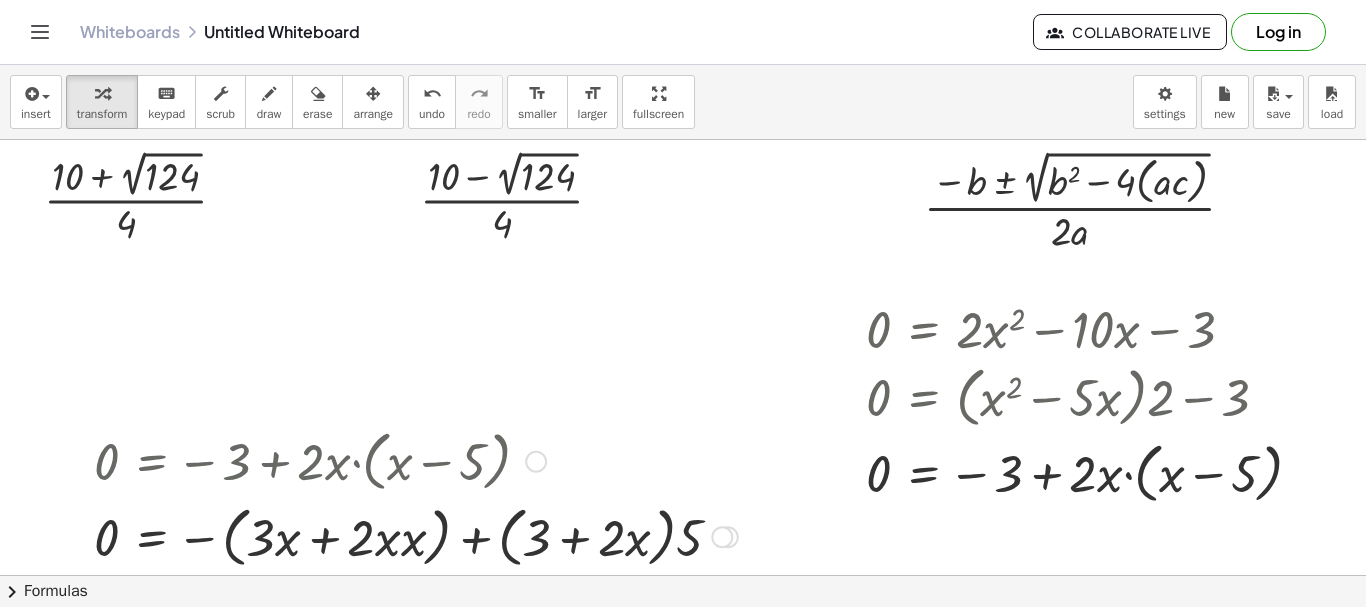click at bounding box center [416, 536] 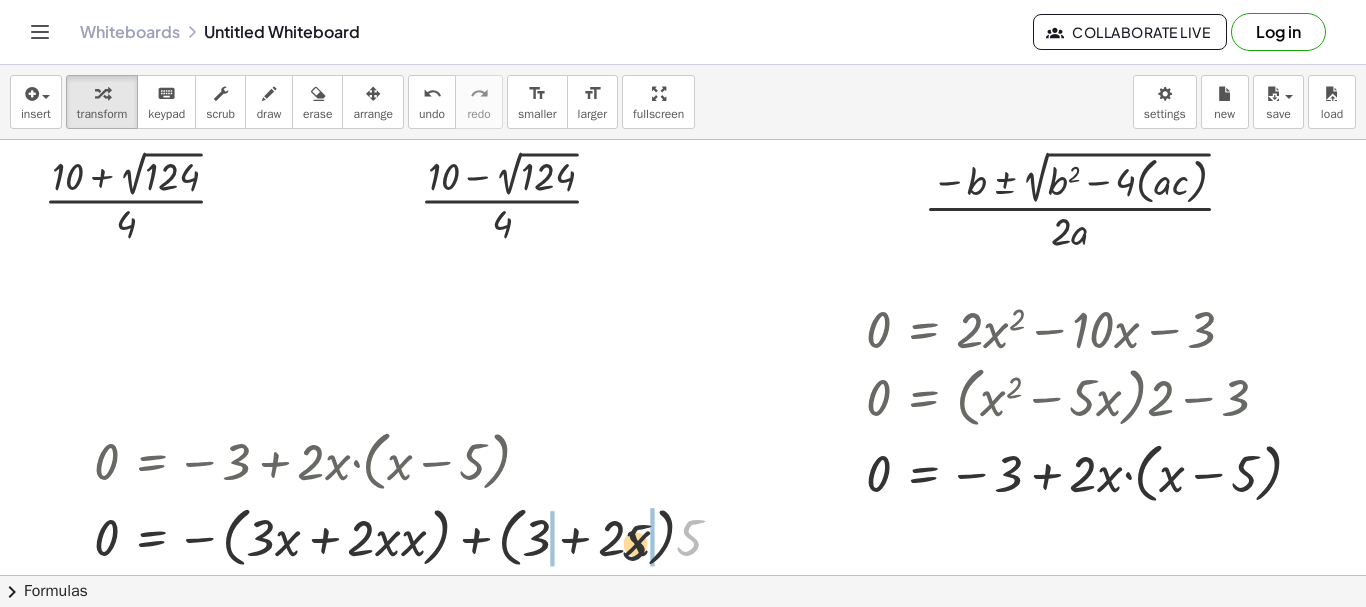 click at bounding box center [416, 536] 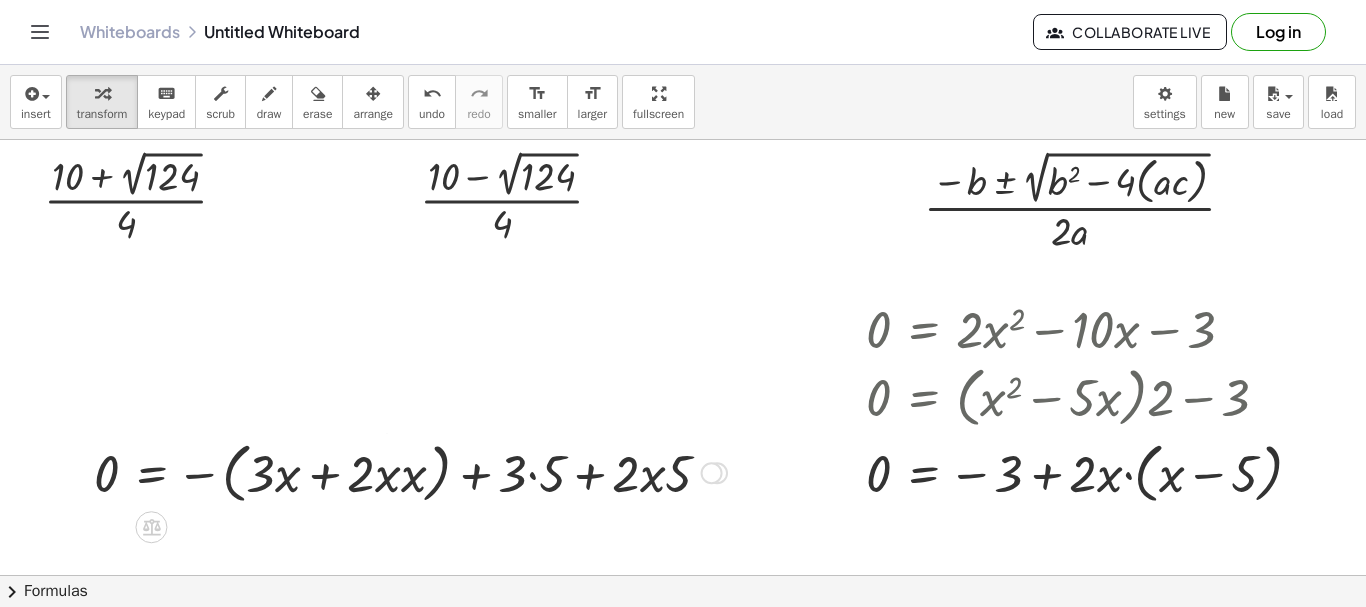 drag, startPoint x: 709, startPoint y: 518, endPoint x: 693, endPoint y: 460, distance: 60.166435 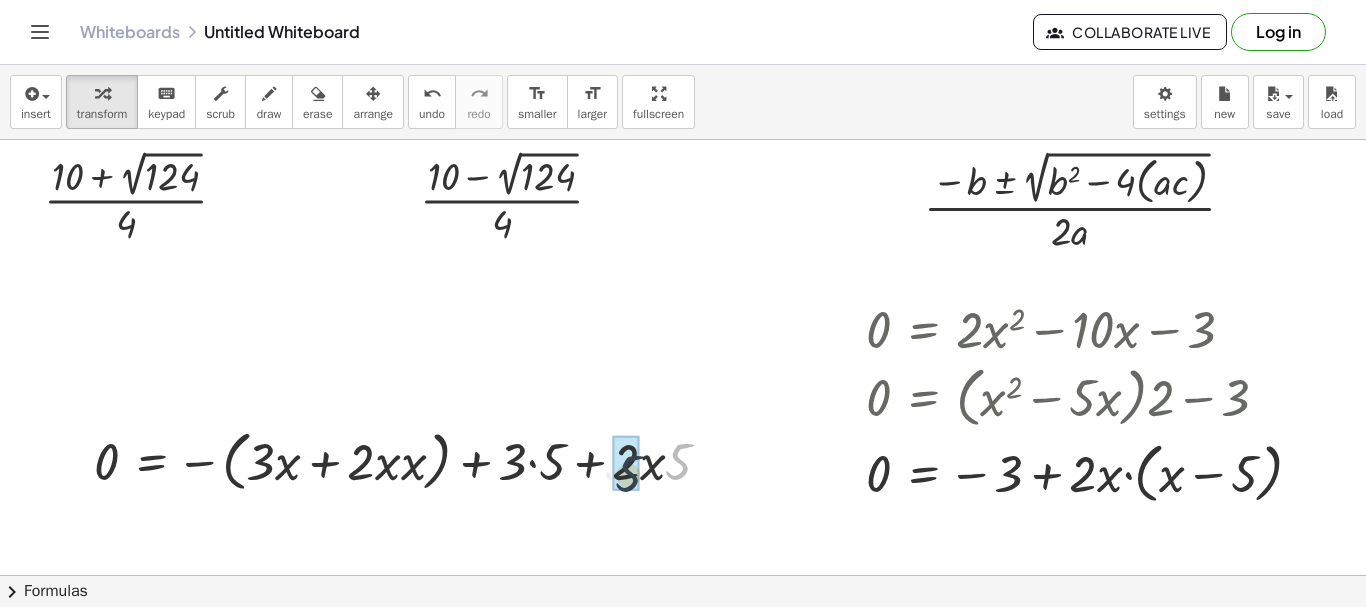 drag, startPoint x: 667, startPoint y: 467, endPoint x: 576, endPoint y: 482, distance: 92.22798 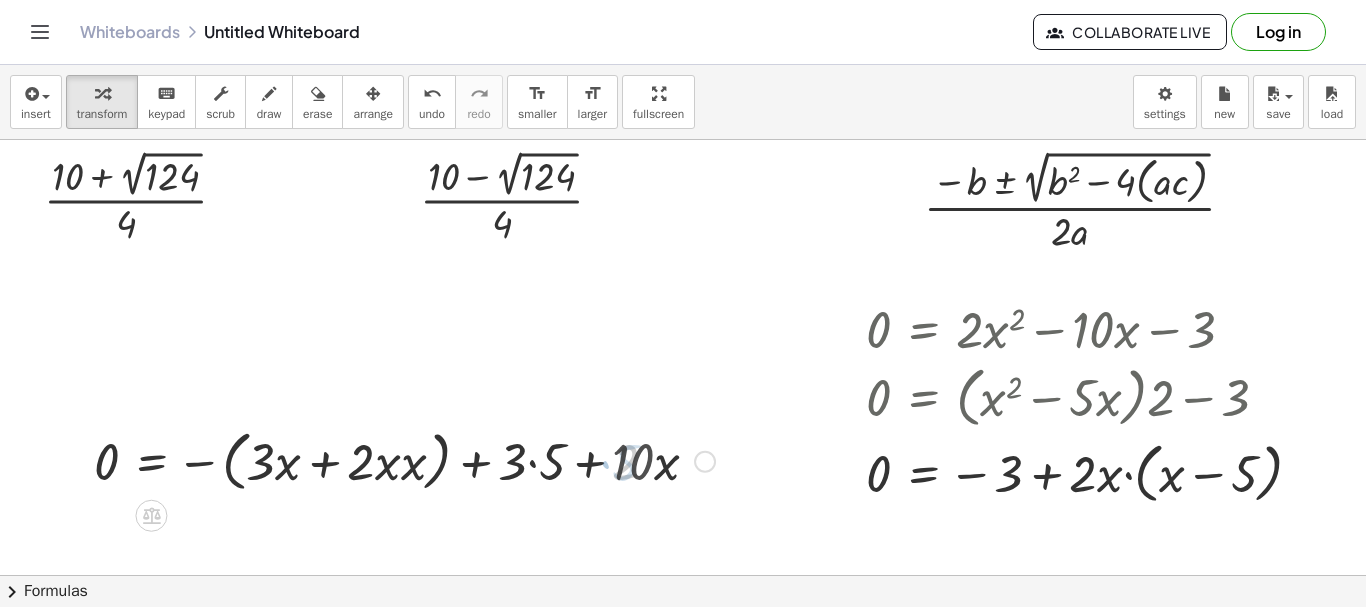 click at bounding box center (404, 460) 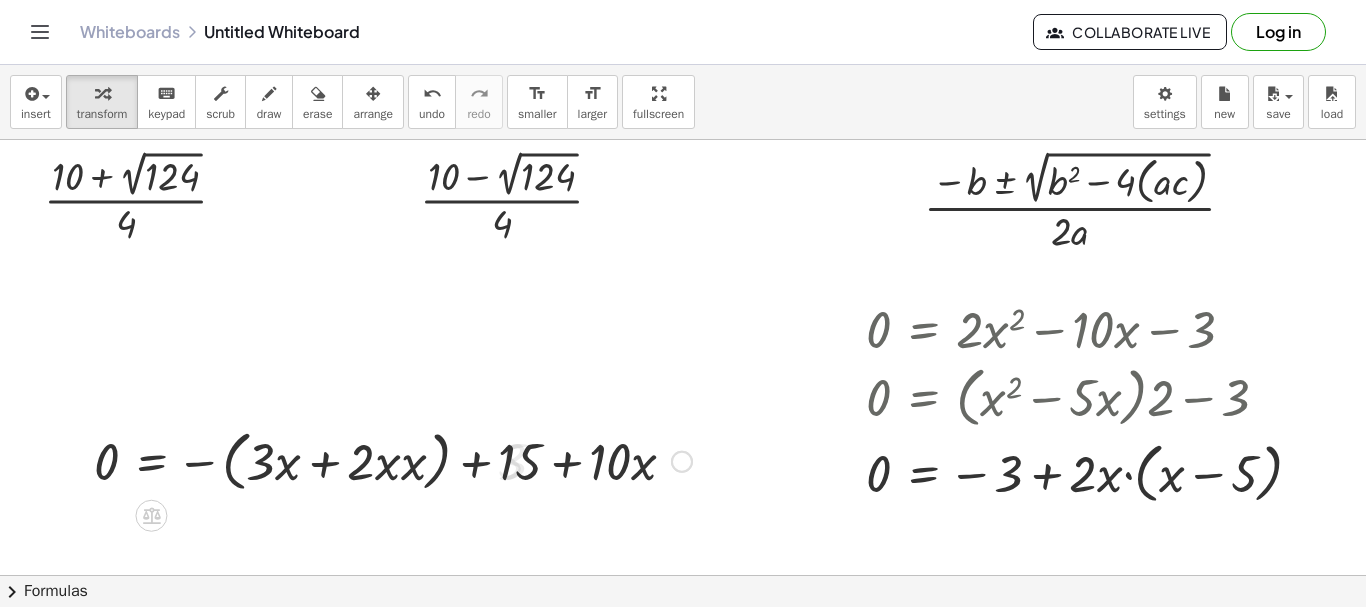 click at bounding box center [410, 460] 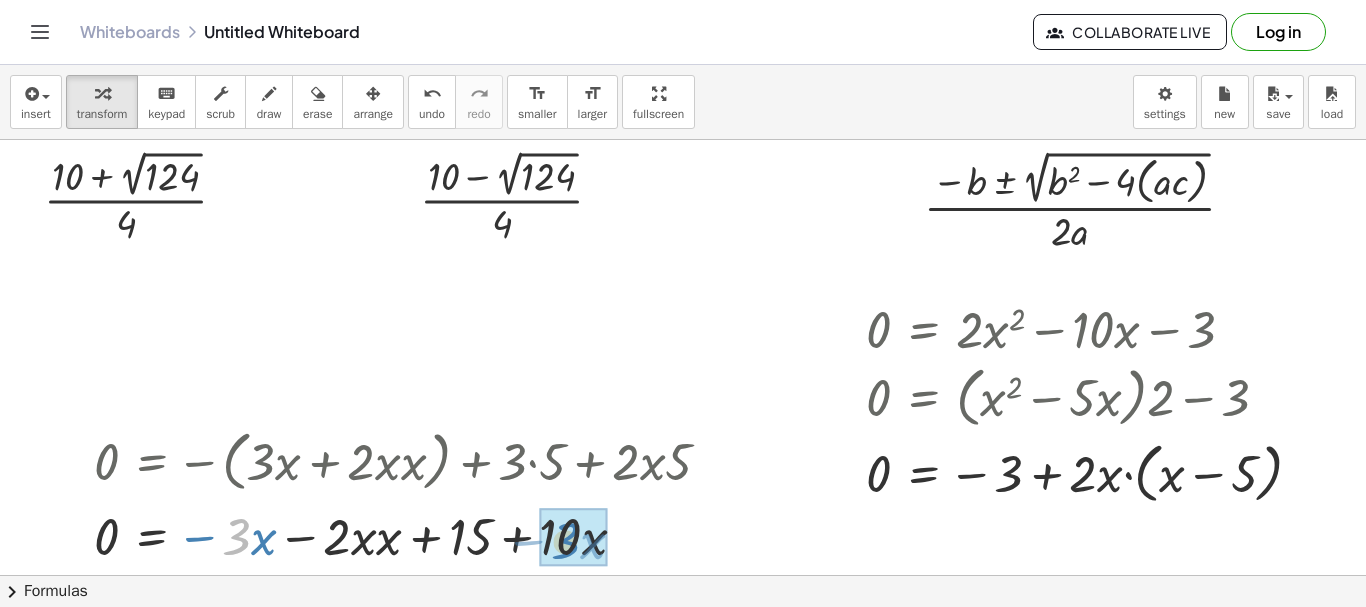 drag, startPoint x: 248, startPoint y: 522, endPoint x: 577, endPoint y: 526, distance: 329.02432 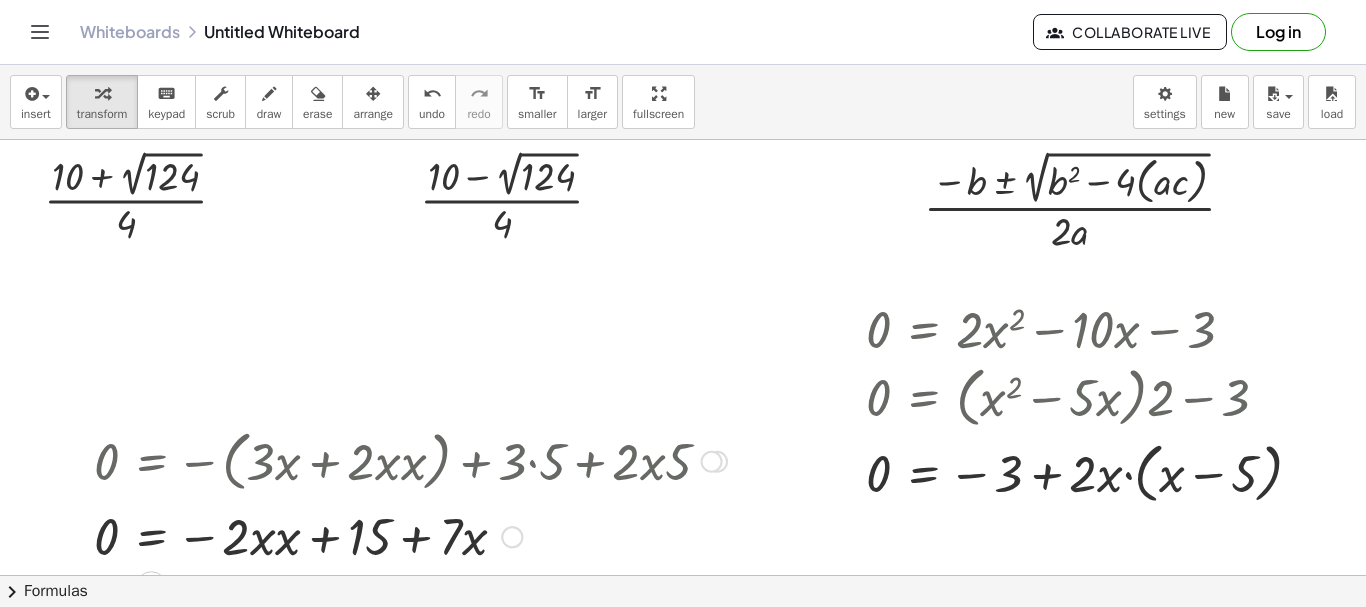click at bounding box center (410, 535) 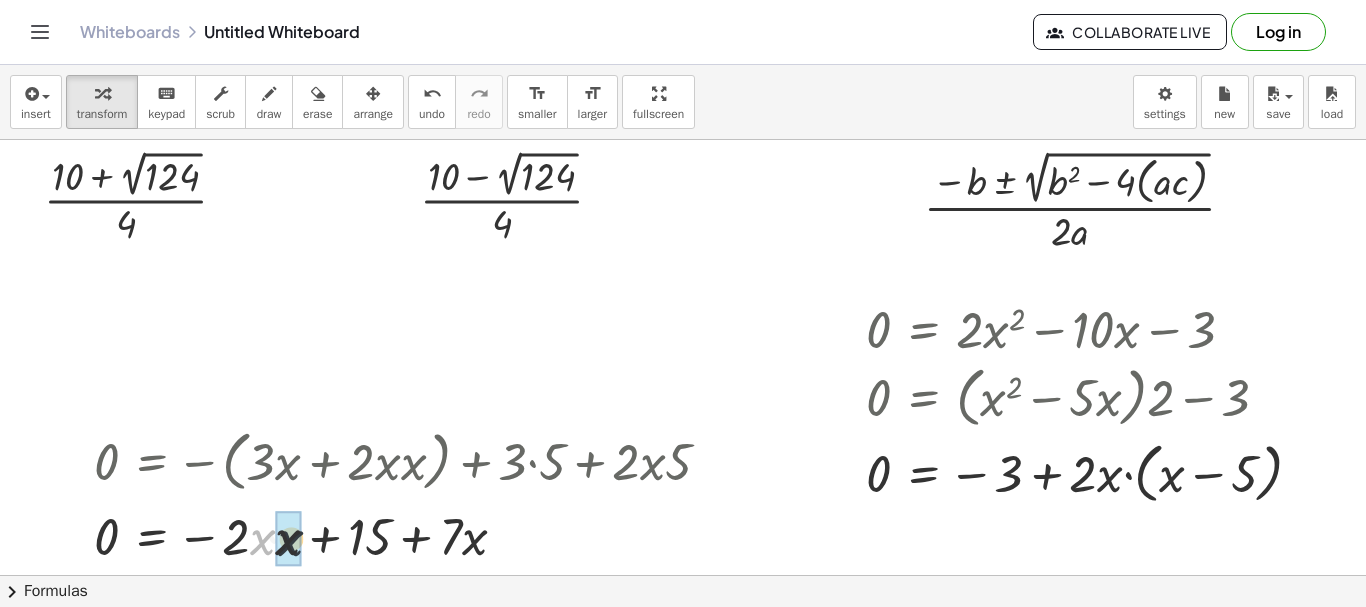 drag, startPoint x: 259, startPoint y: 548, endPoint x: 272, endPoint y: 548, distance: 13 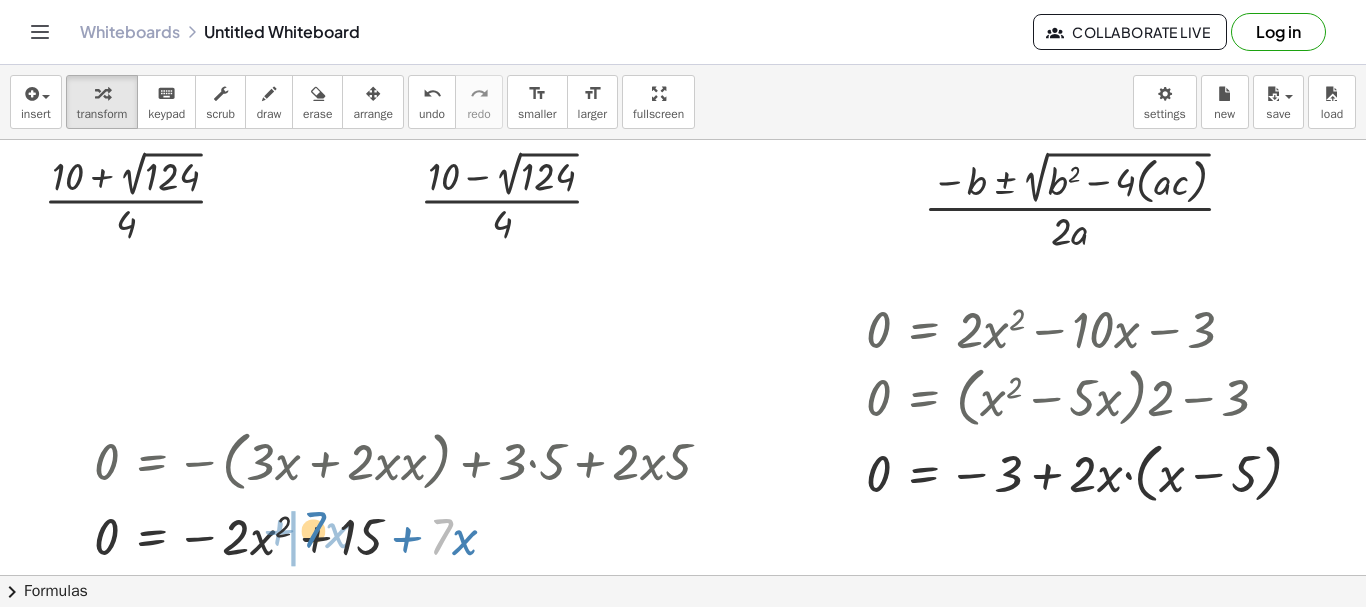 drag, startPoint x: 448, startPoint y: 541, endPoint x: 320, endPoint y: 534, distance: 128.19127 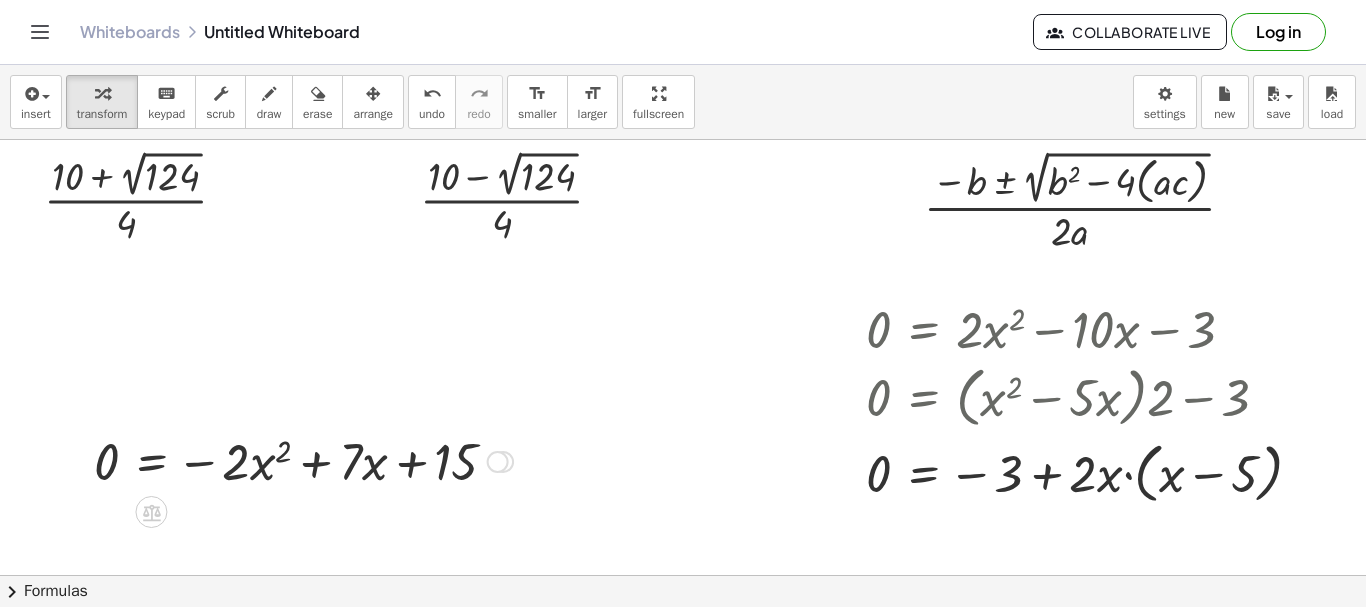 drag, startPoint x: 504, startPoint y: 538, endPoint x: 520, endPoint y: 425, distance: 114.12712 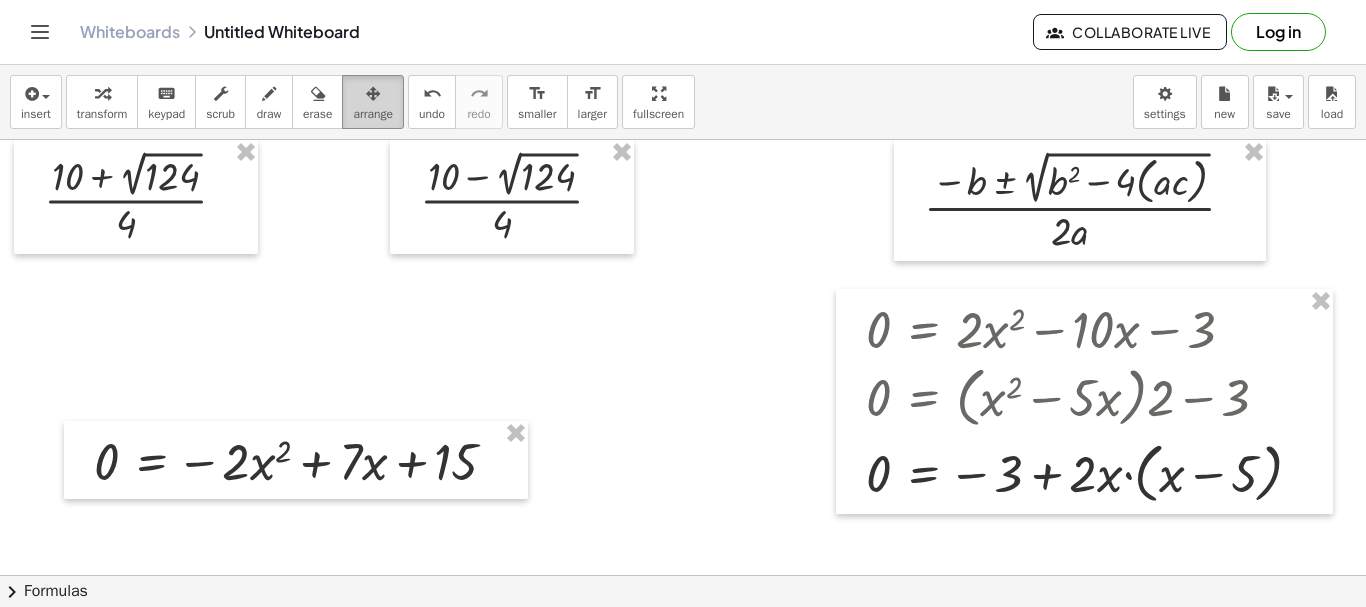 click at bounding box center [373, 94] 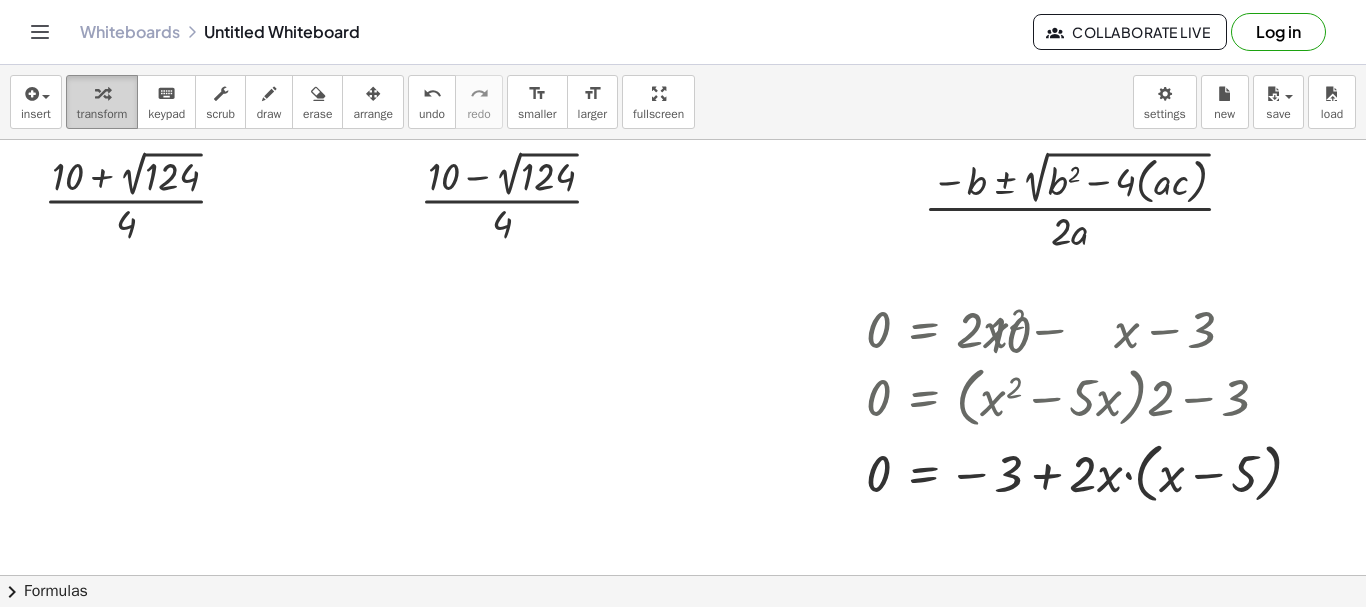 click on "transform" at bounding box center [102, 102] 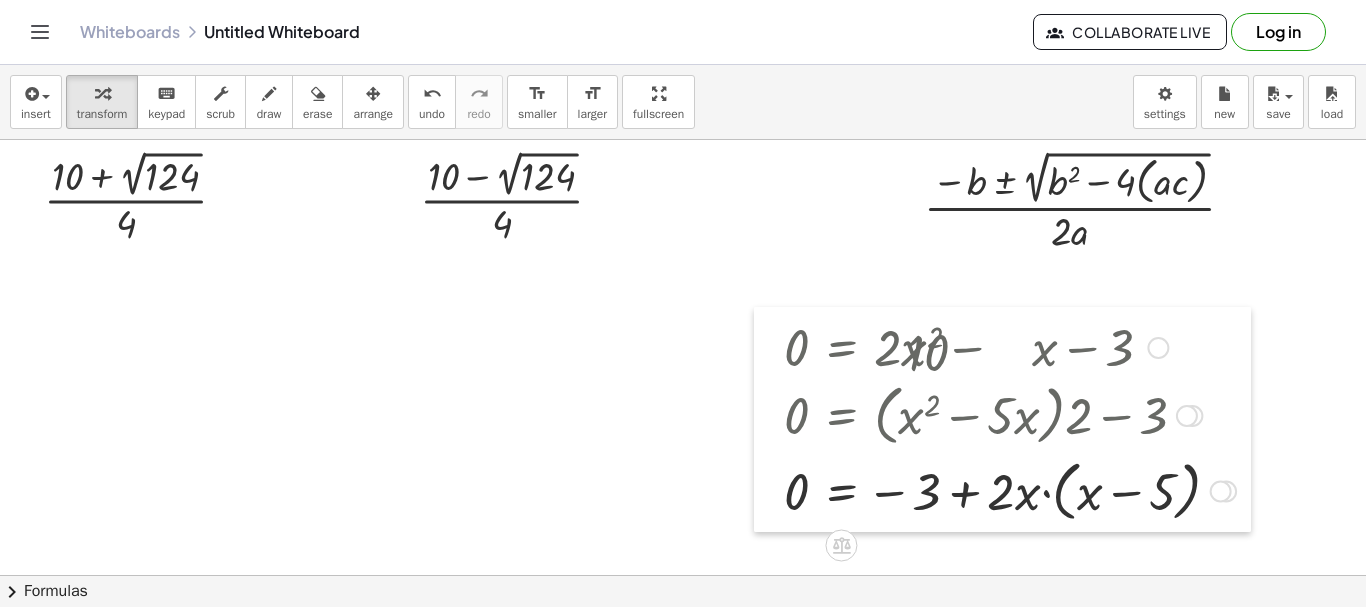 drag, startPoint x: 858, startPoint y: 391, endPoint x: 776, endPoint y: 409, distance: 83.95237 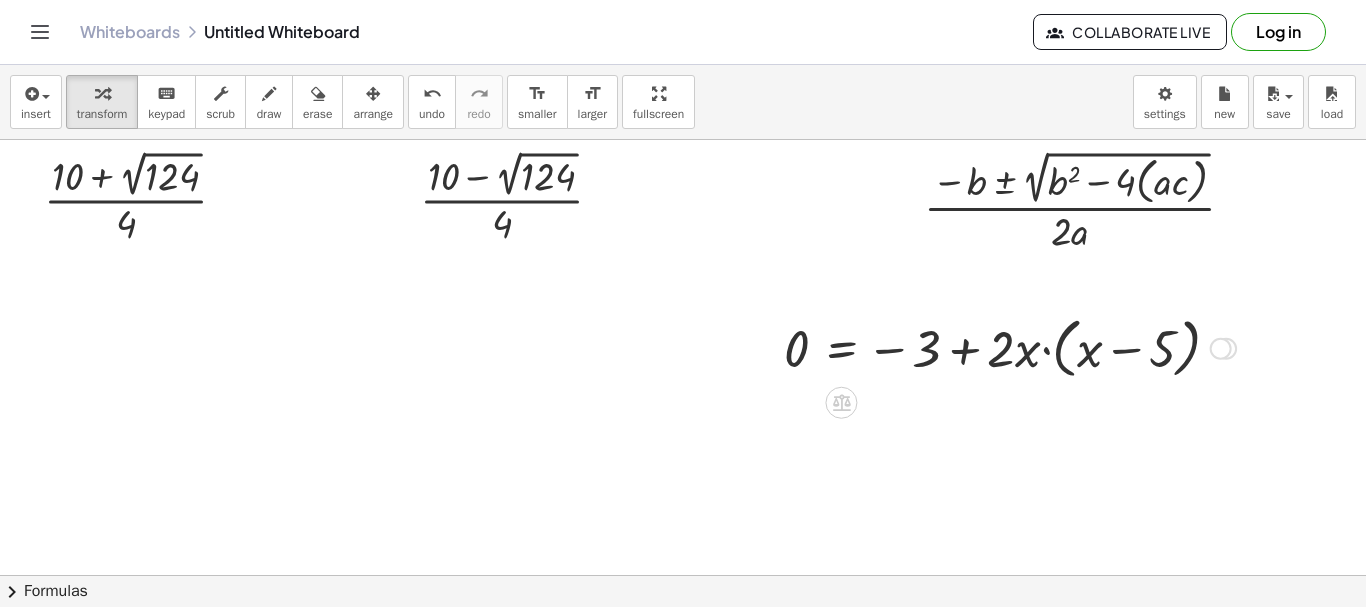 drag, startPoint x: 1223, startPoint y: 487, endPoint x: 1050, endPoint y: 284, distance: 266.71707 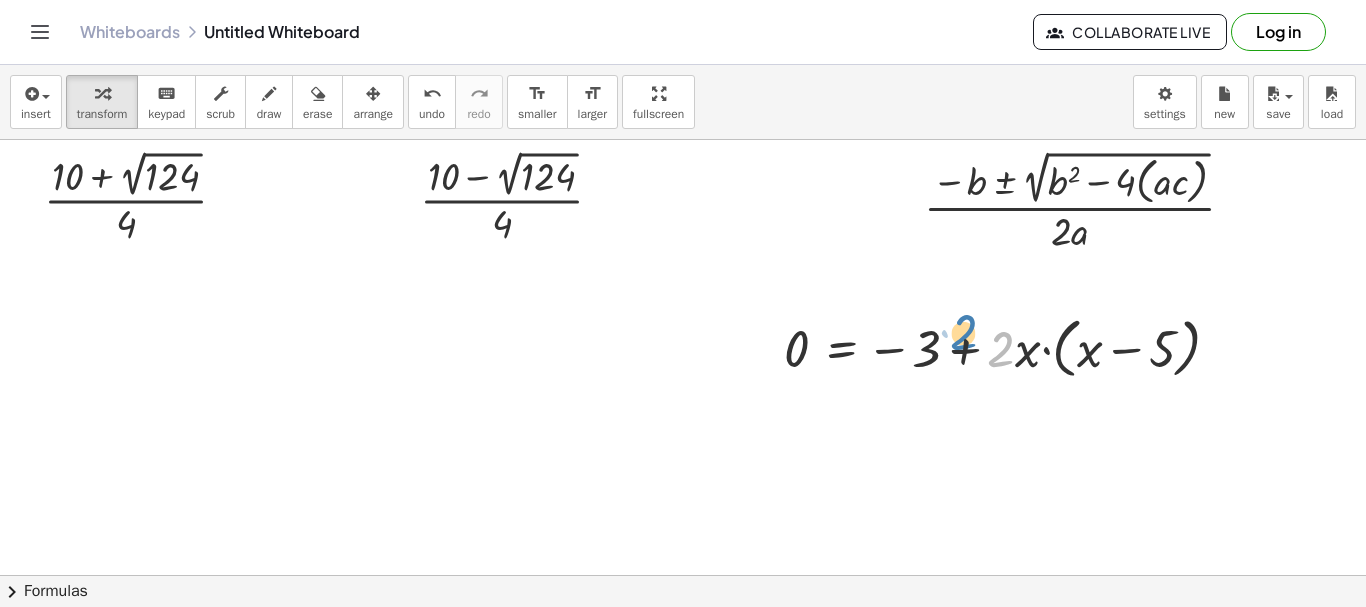 drag, startPoint x: 993, startPoint y: 345, endPoint x: 959, endPoint y: 328, distance: 38.013157 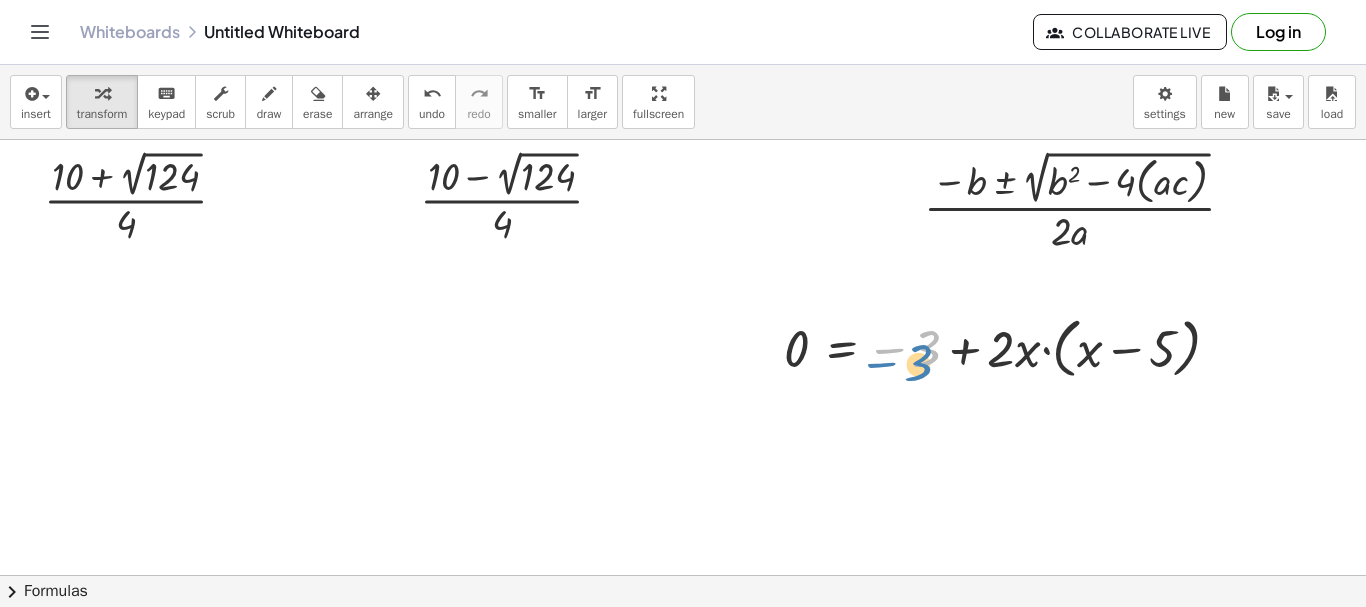 drag, startPoint x: 915, startPoint y: 336, endPoint x: 907, endPoint y: 350, distance: 16.124516 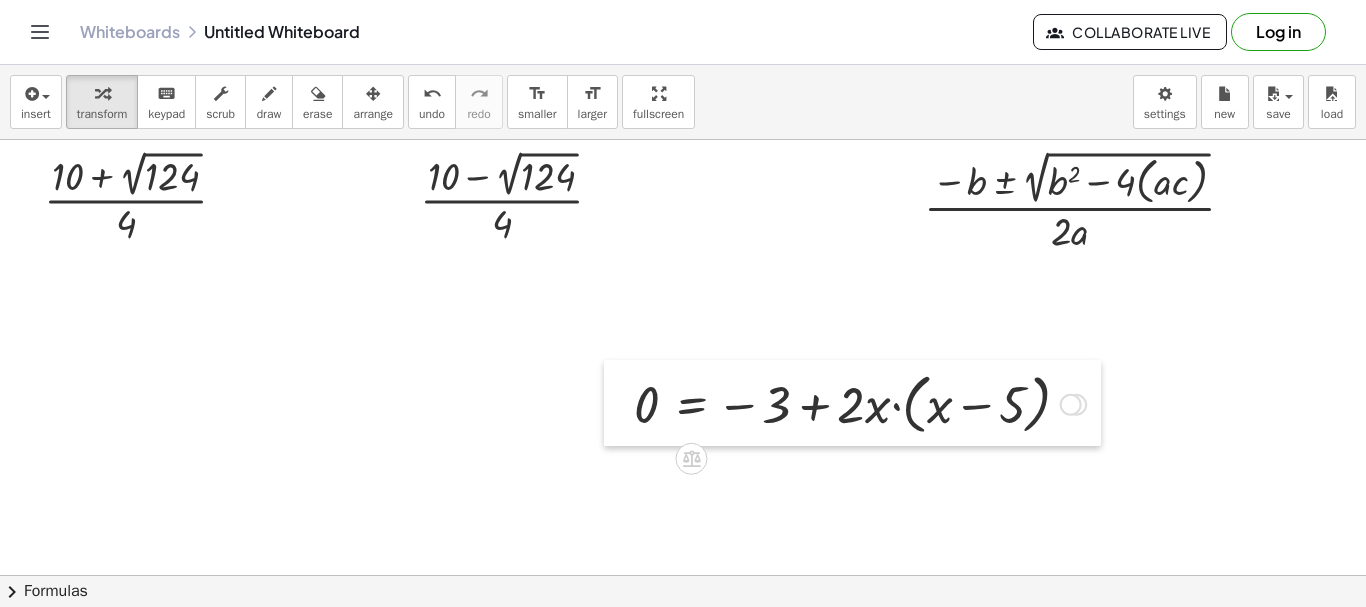 drag, startPoint x: 758, startPoint y: 344, endPoint x: 833, endPoint y: 332, distance: 75.95393 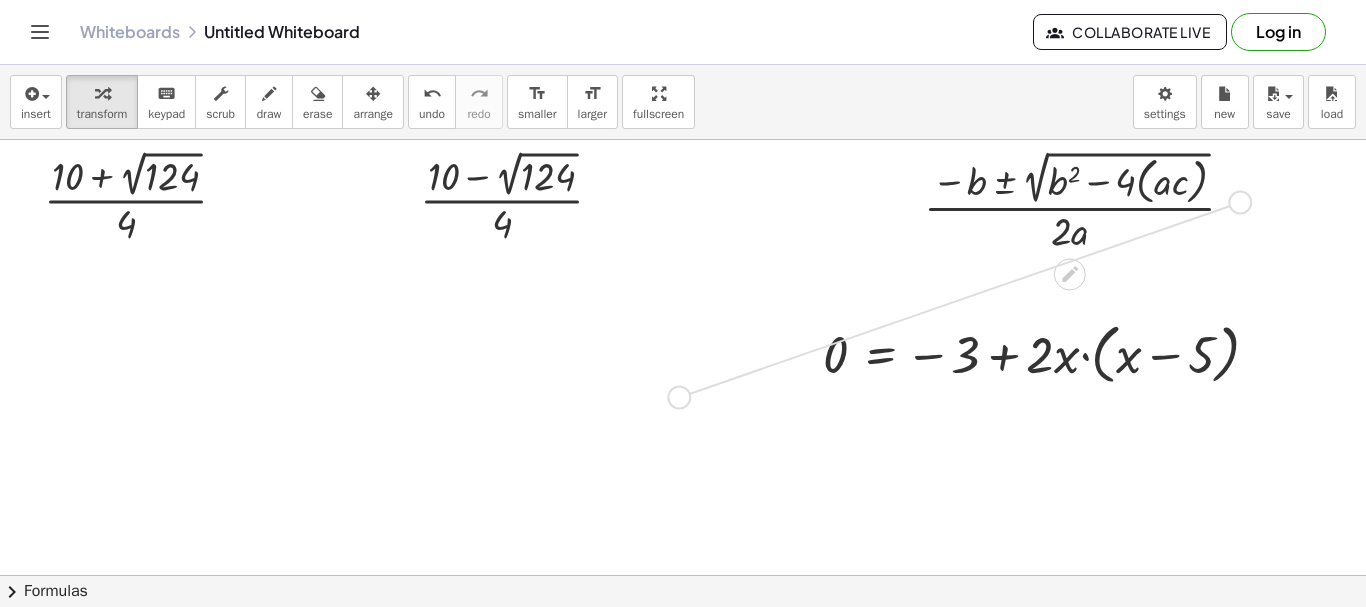 drag, startPoint x: 1235, startPoint y: 198, endPoint x: 659, endPoint y: 395, distance: 608.75696 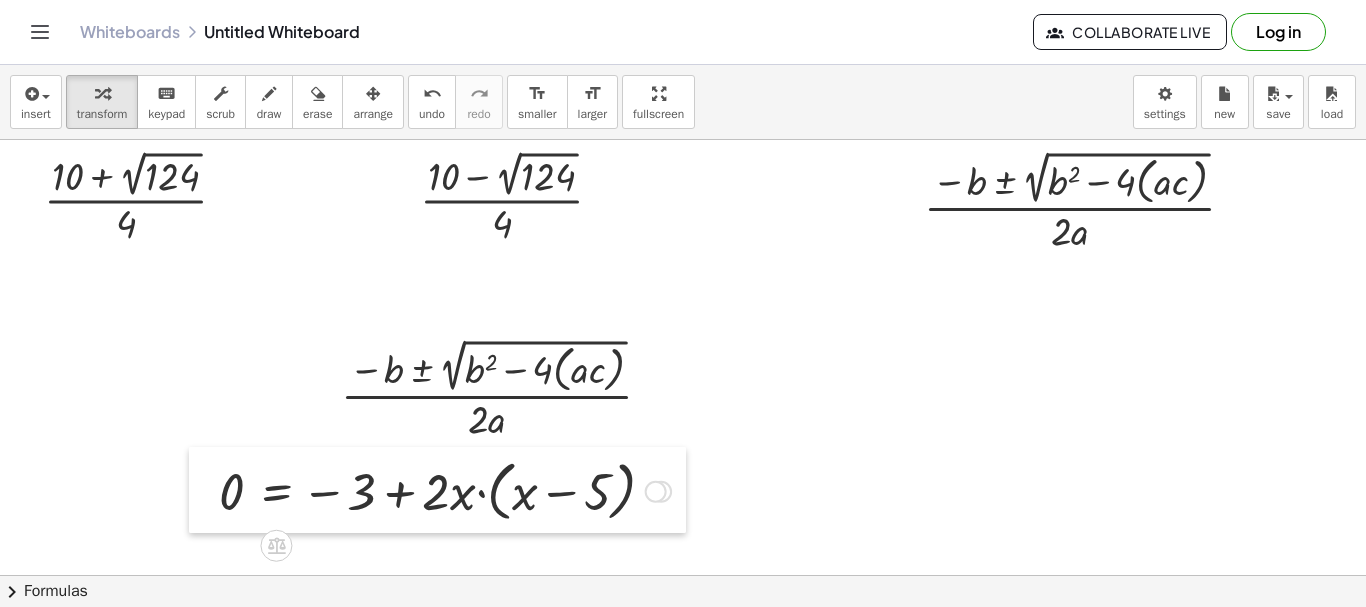 drag, startPoint x: 801, startPoint y: 345, endPoint x: 246, endPoint y: 508, distance: 578.441 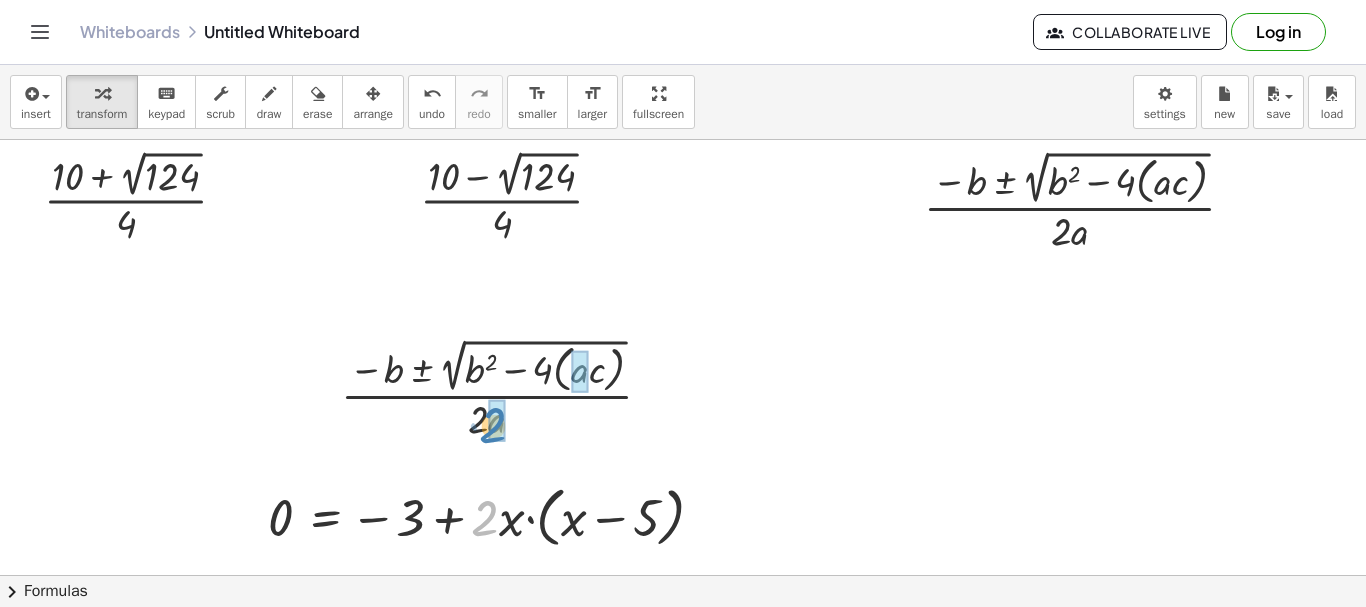 drag, startPoint x: 483, startPoint y: 526, endPoint x: 491, endPoint y: 433, distance: 93.34345 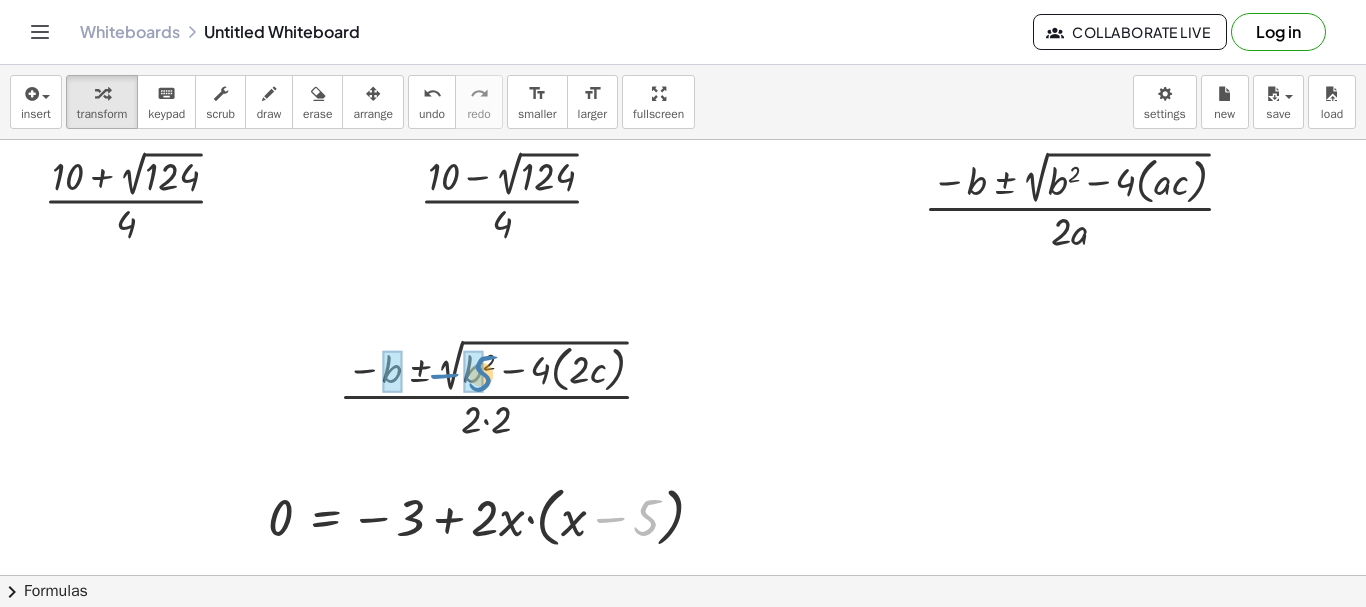 drag, startPoint x: 650, startPoint y: 522, endPoint x: 480, endPoint y: 379, distance: 222.14635 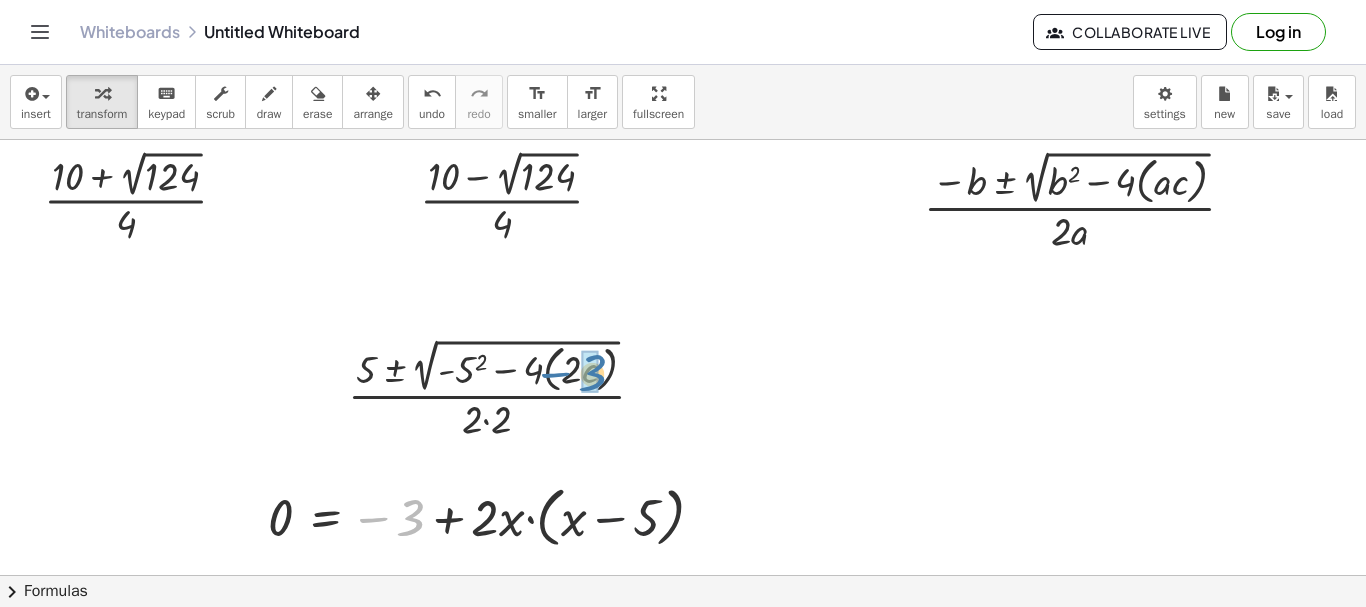 drag, startPoint x: 422, startPoint y: 525, endPoint x: 605, endPoint y: 379, distance: 234.10468 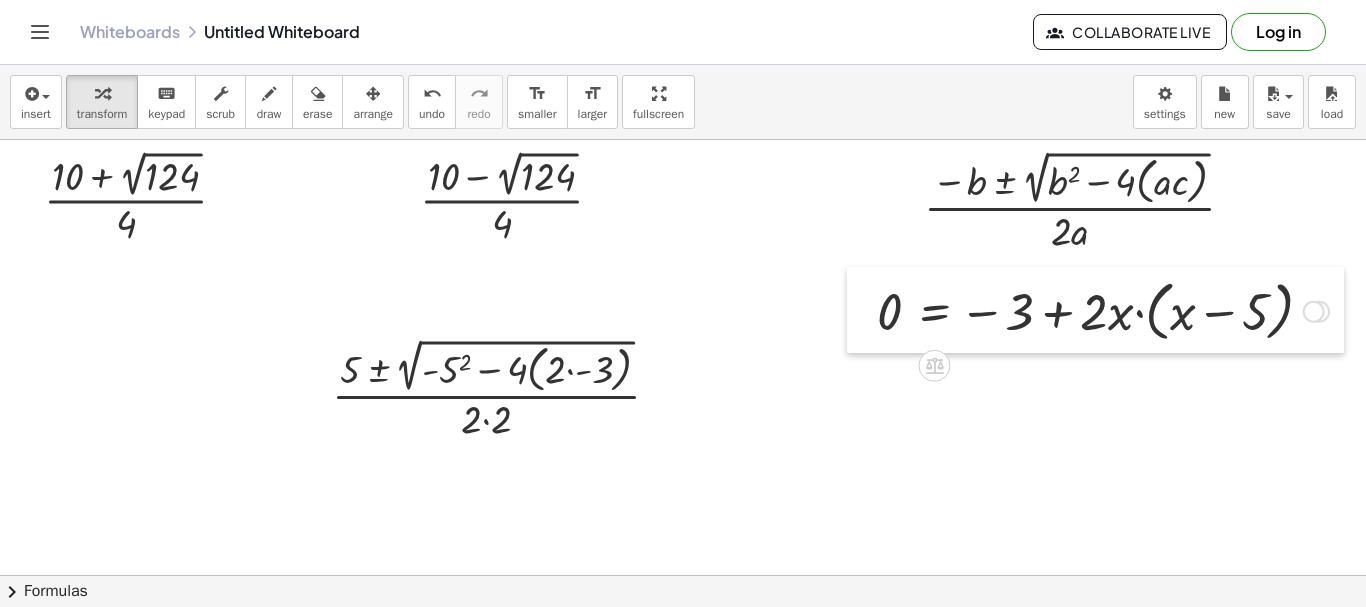 drag, startPoint x: 254, startPoint y: 502, endPoint x: 621, endPoint y: 368, distance: 390.6981 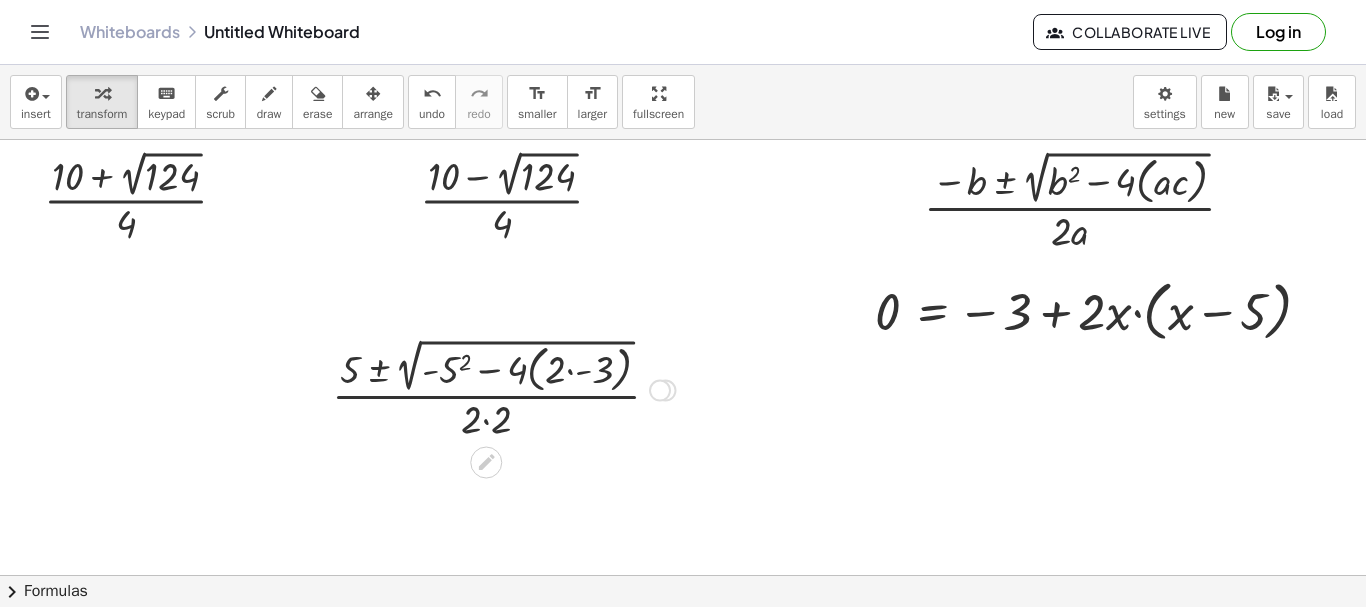 click at bounding box center (504, 388) 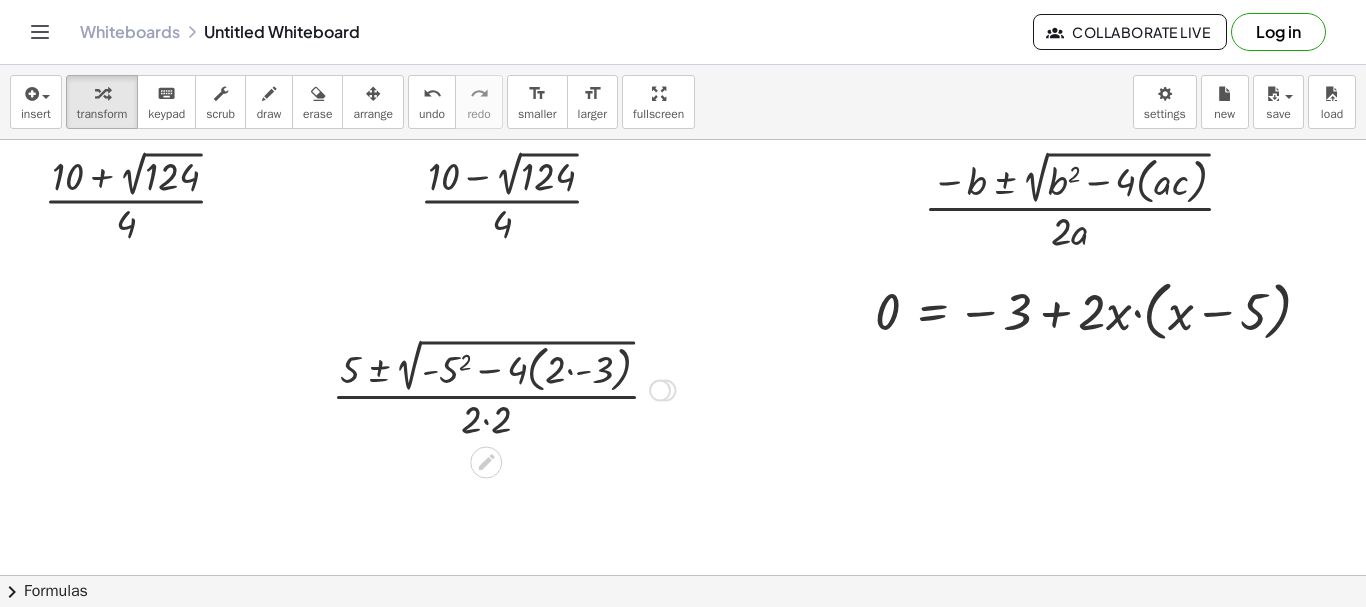 click at bounding box center (504, 388) 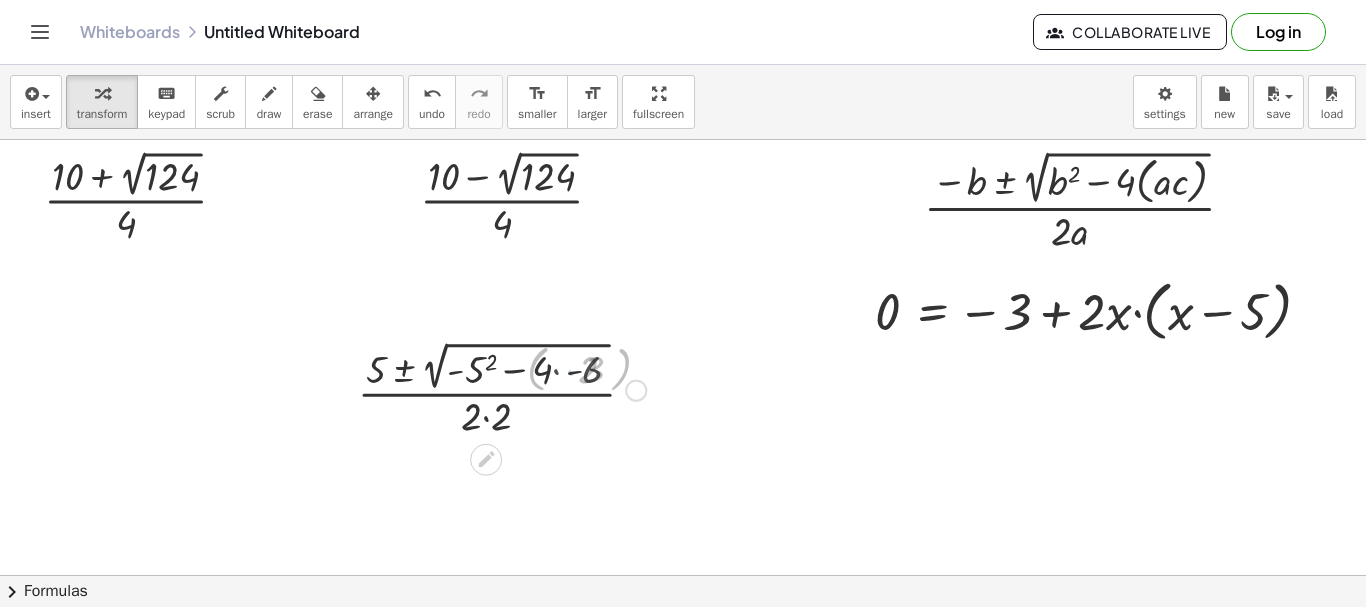 click at bounding box center (503, 388) 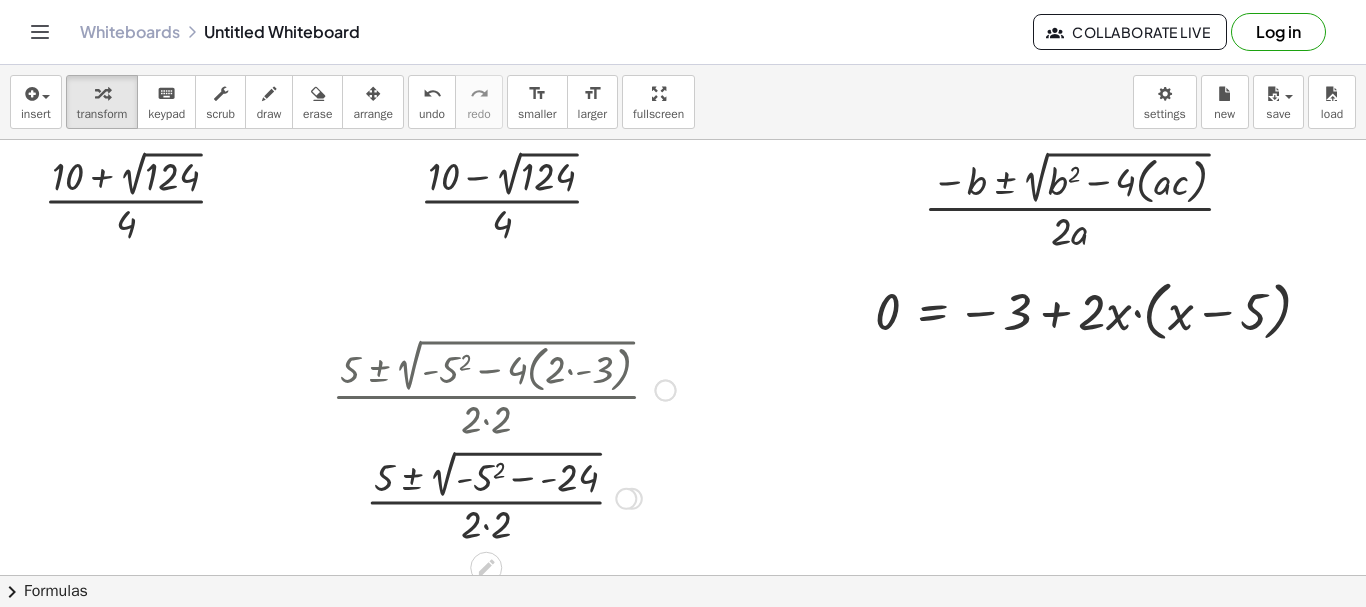 click at bounding box center [504, 496] 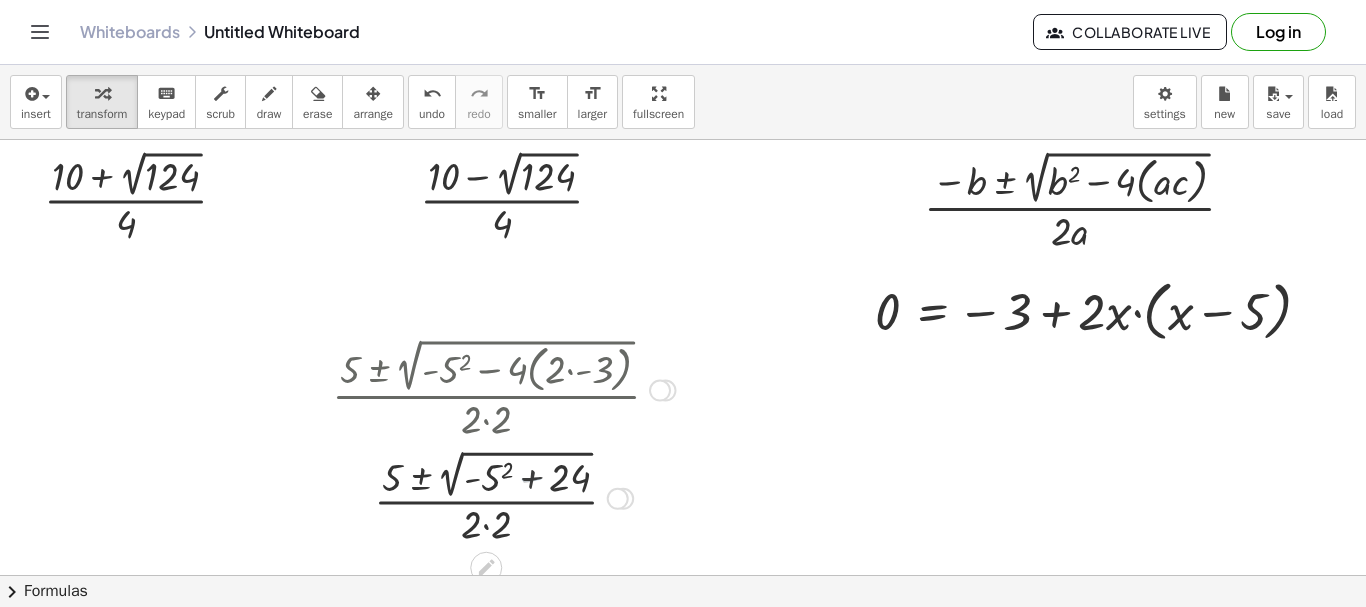 click at bounding box center [504, 496] 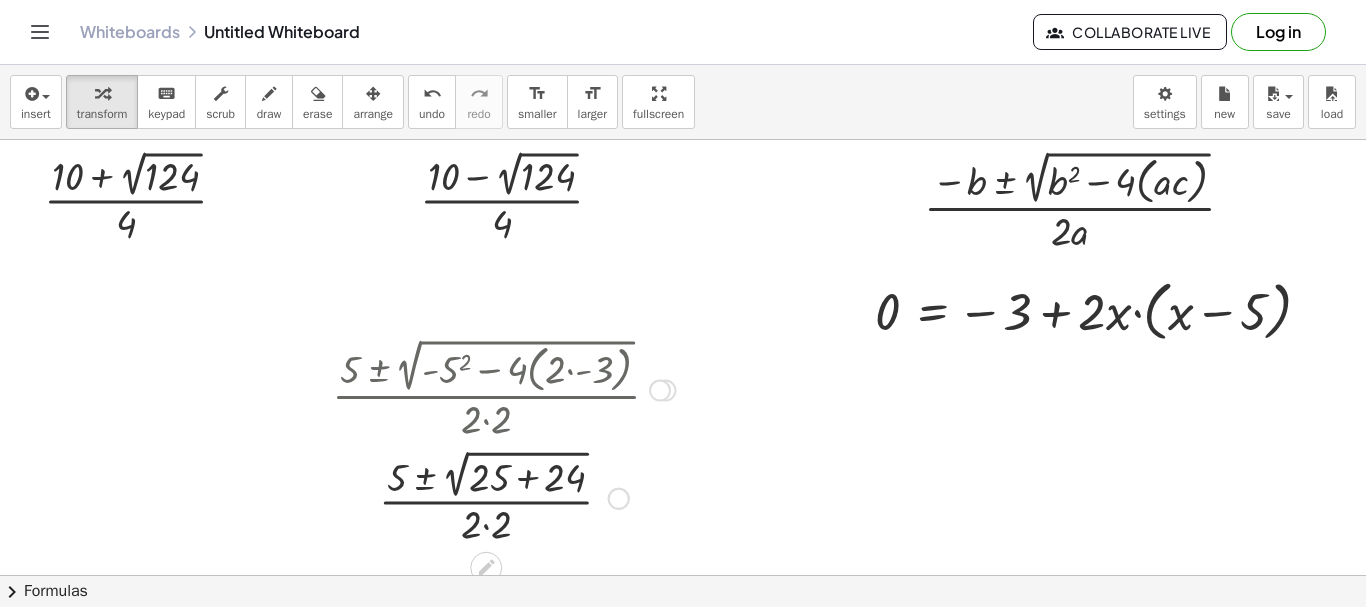 click at bounding box center [504, 496] 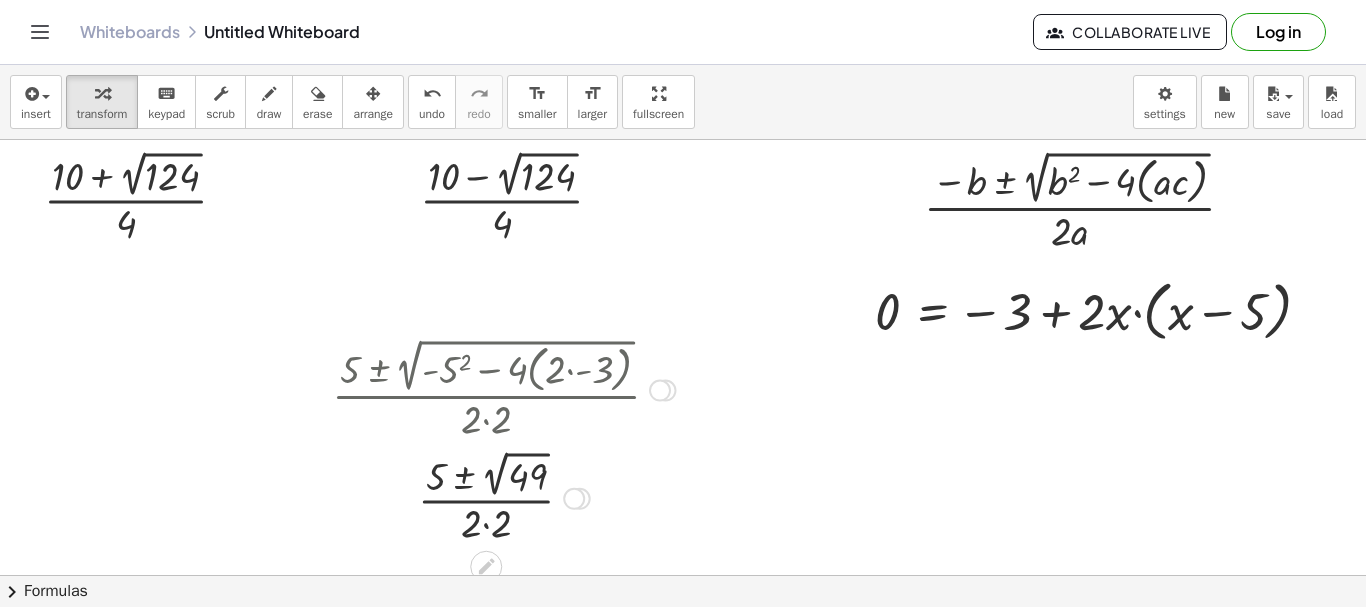 click at bounding box center [504, 497] 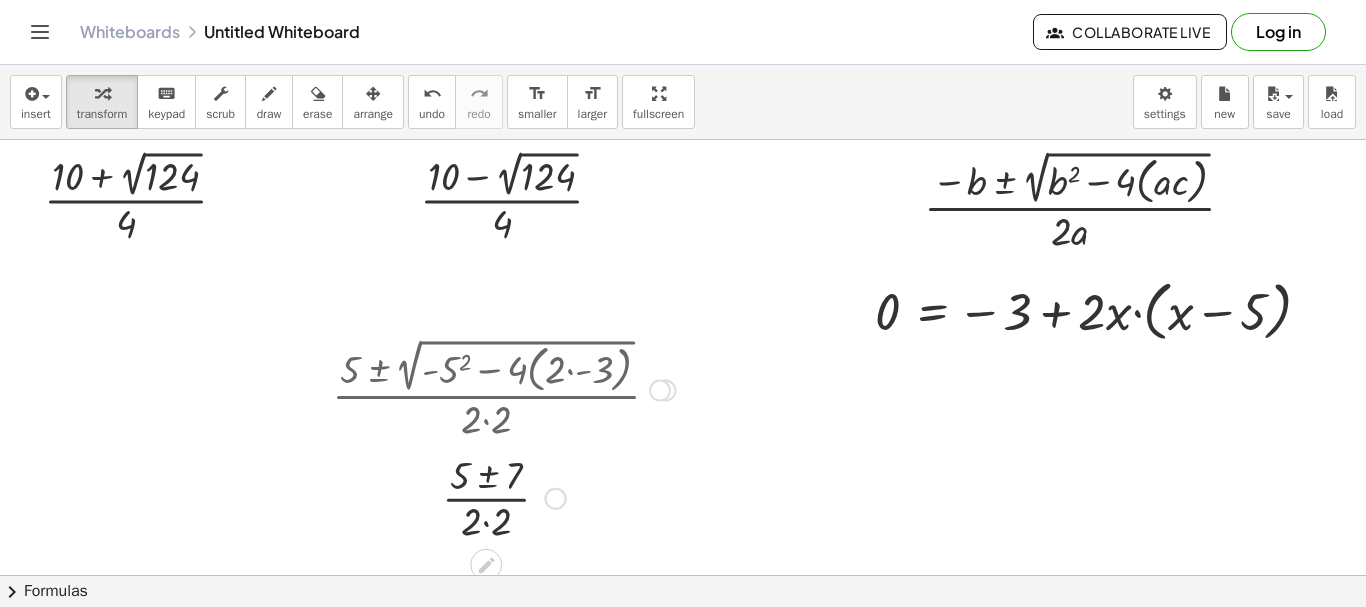 click at bounding box center [504, 497] 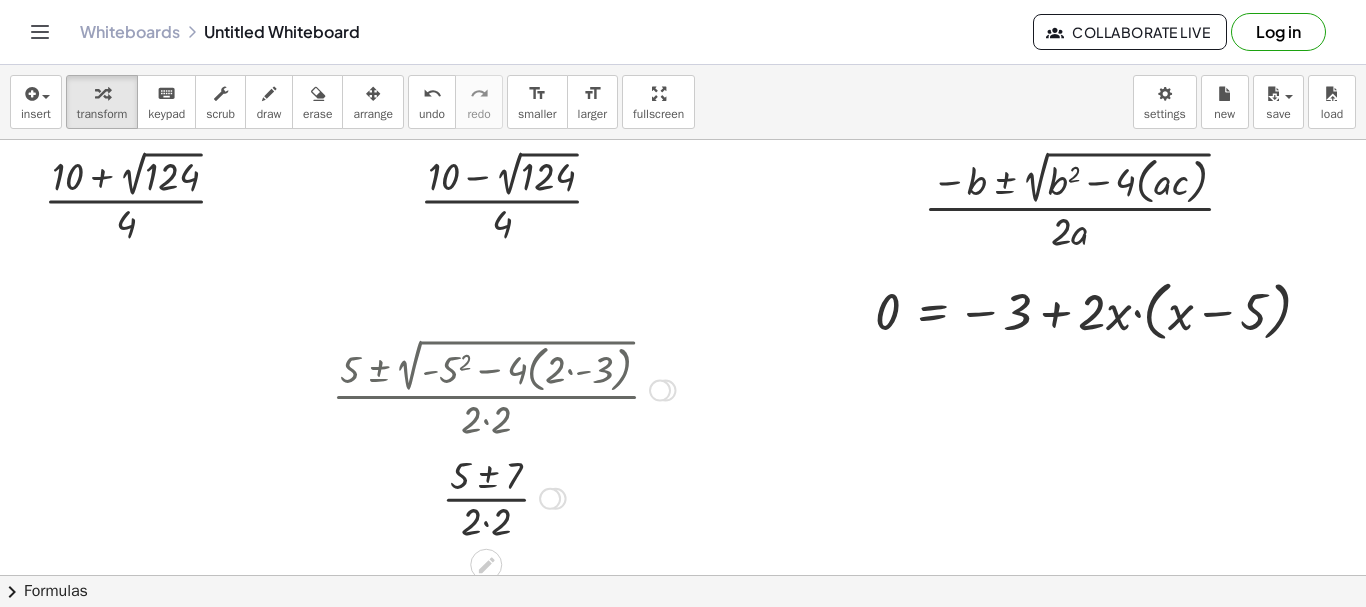 click at bounding box center [504, 497] 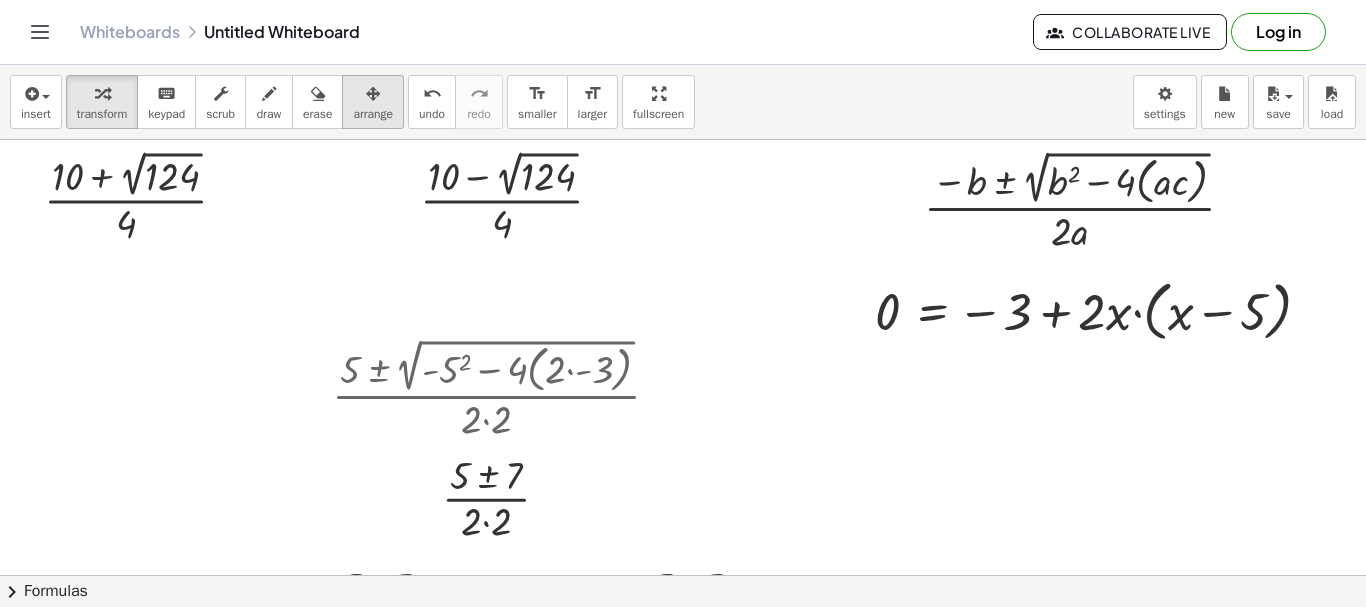 click on "arrange" at bounding box center [373, 114] 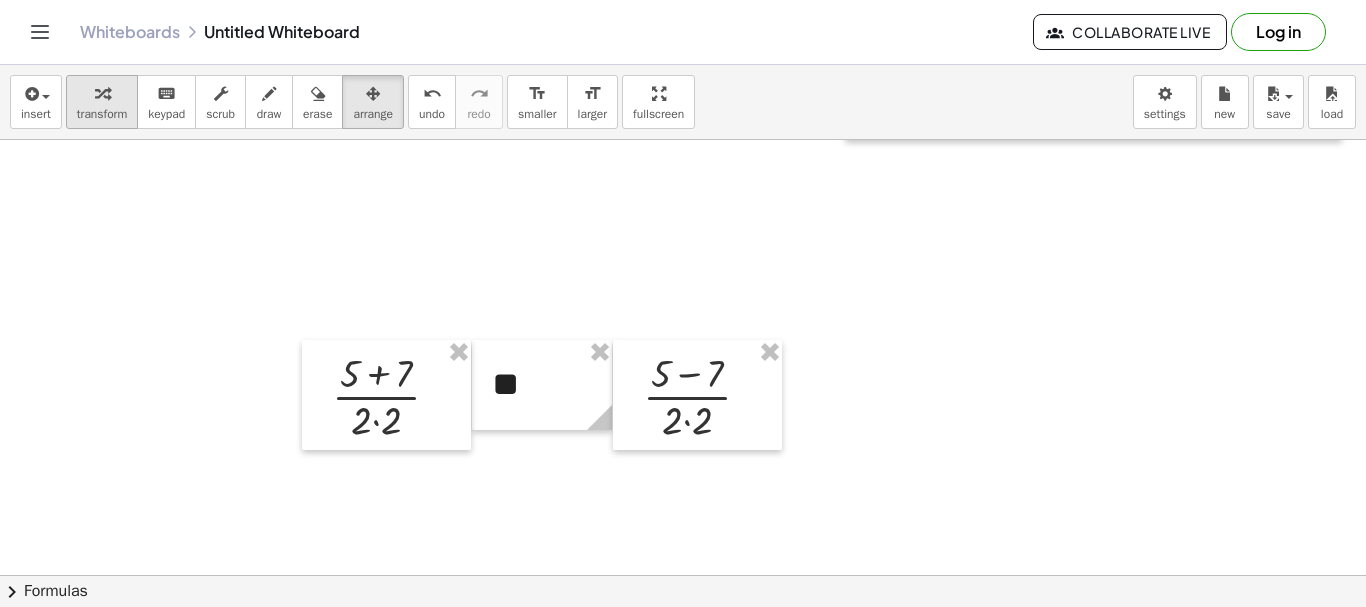 scroll, scrollTop: 215, scrollLeft: 0, axis: vertical 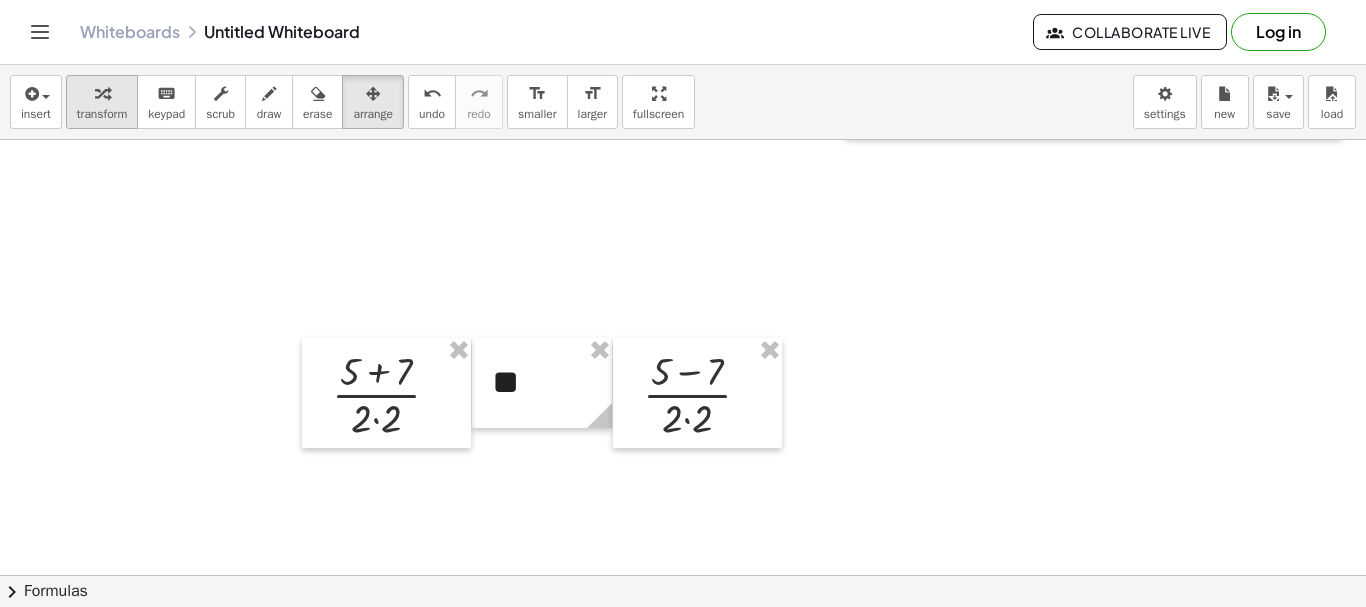 click at bounding box center [102, 93] 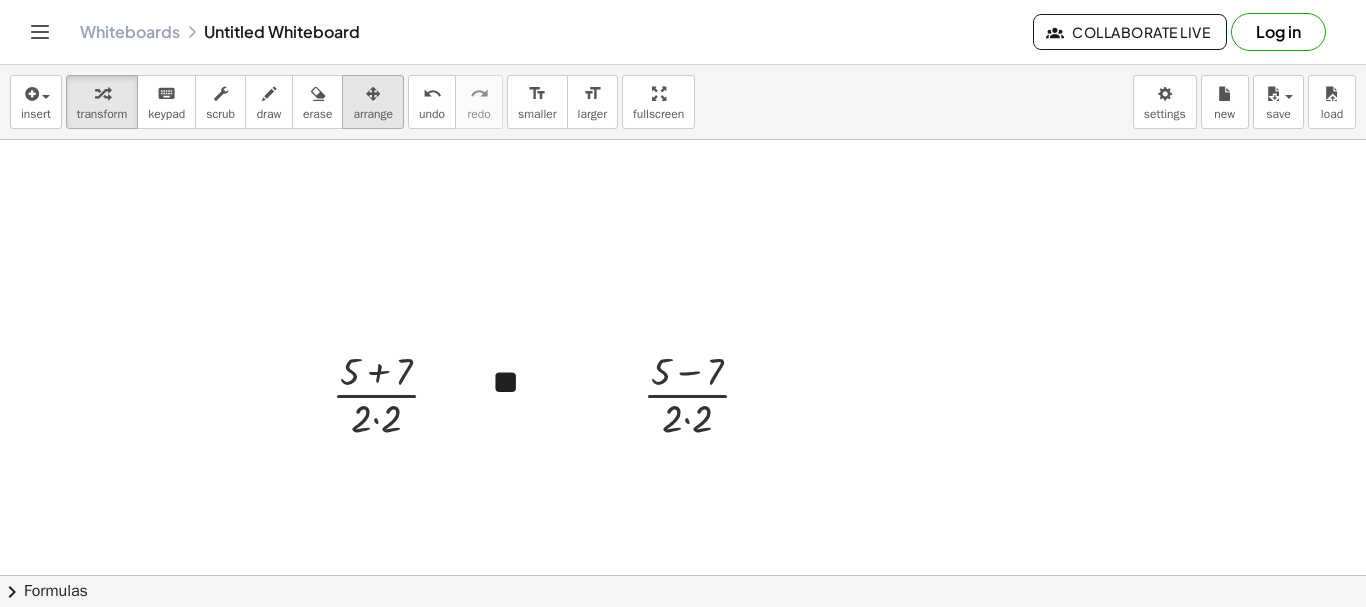 click on "arrange" at bounding box center (373, 114) 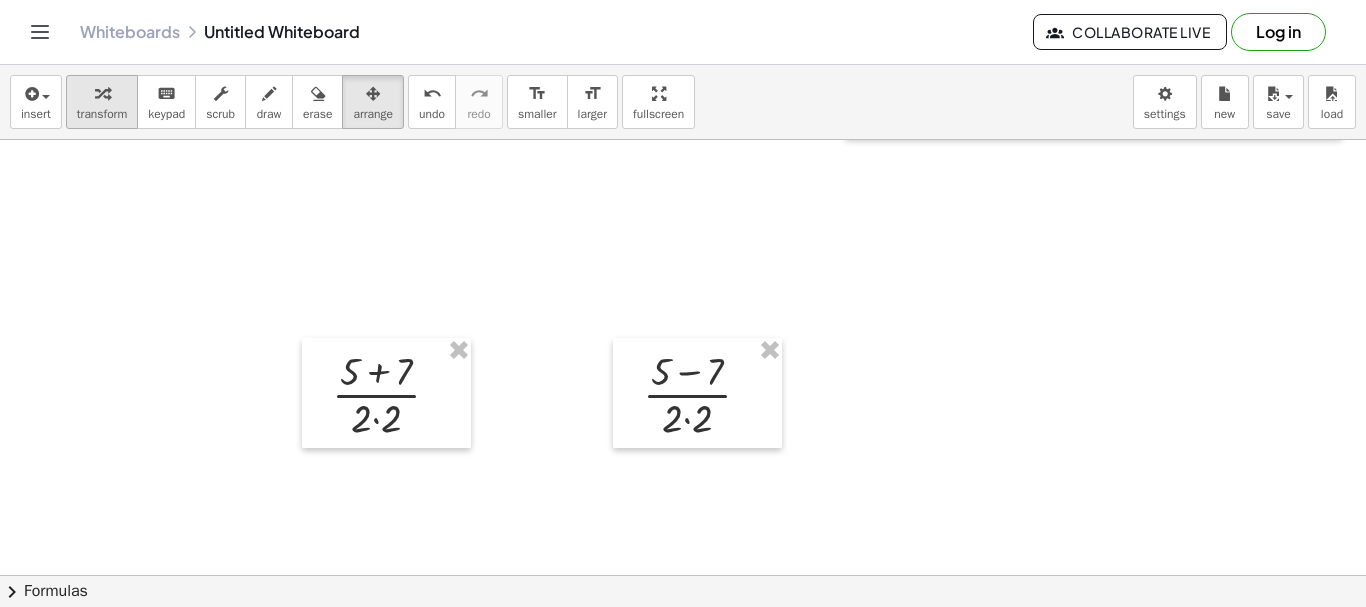 click on "transform" at bounding box center [102, 114] 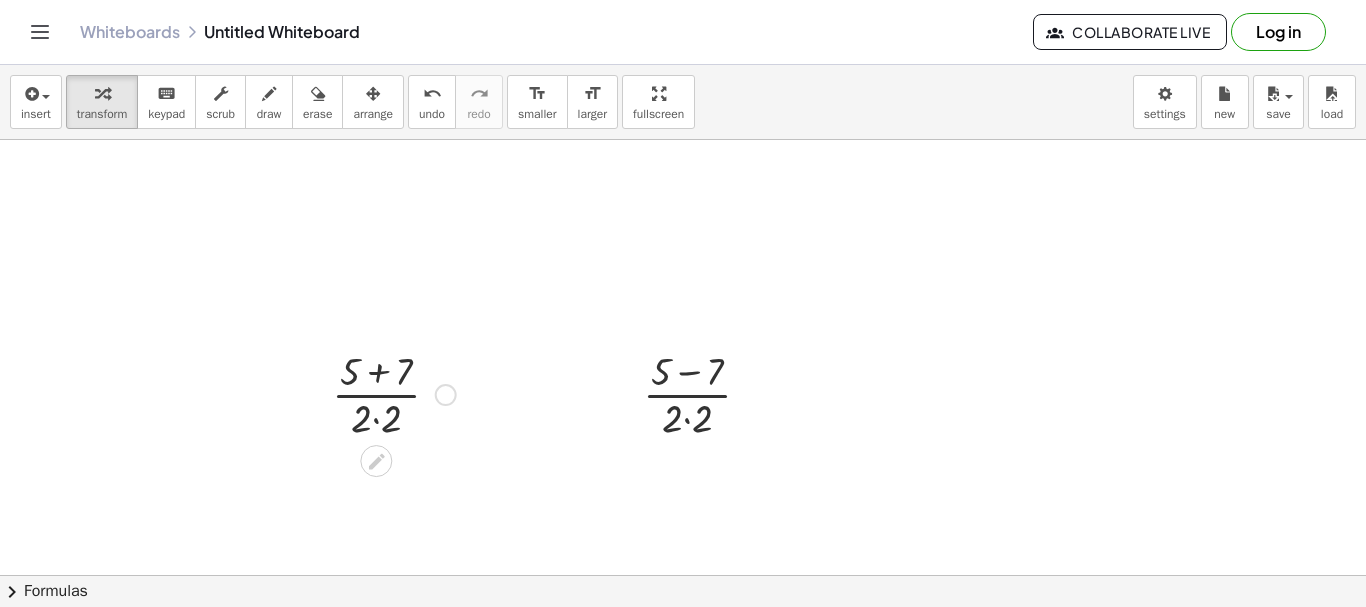 click at bounding box center (394, 393) 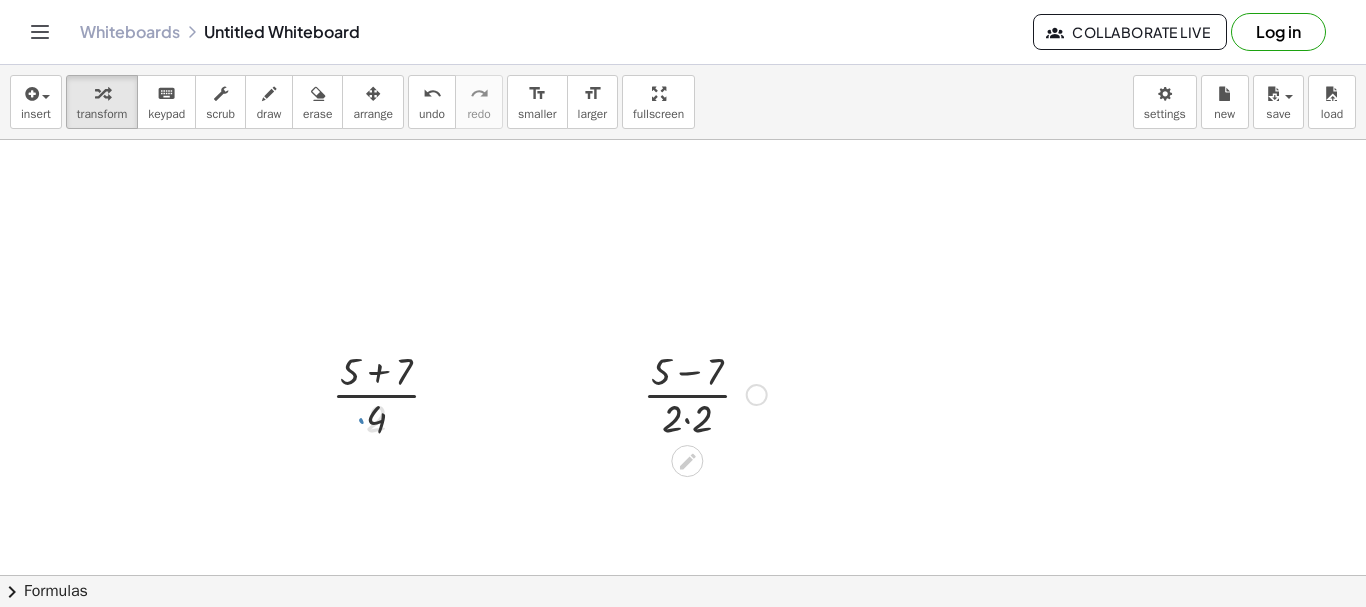 click at bounding box center (705, 393) 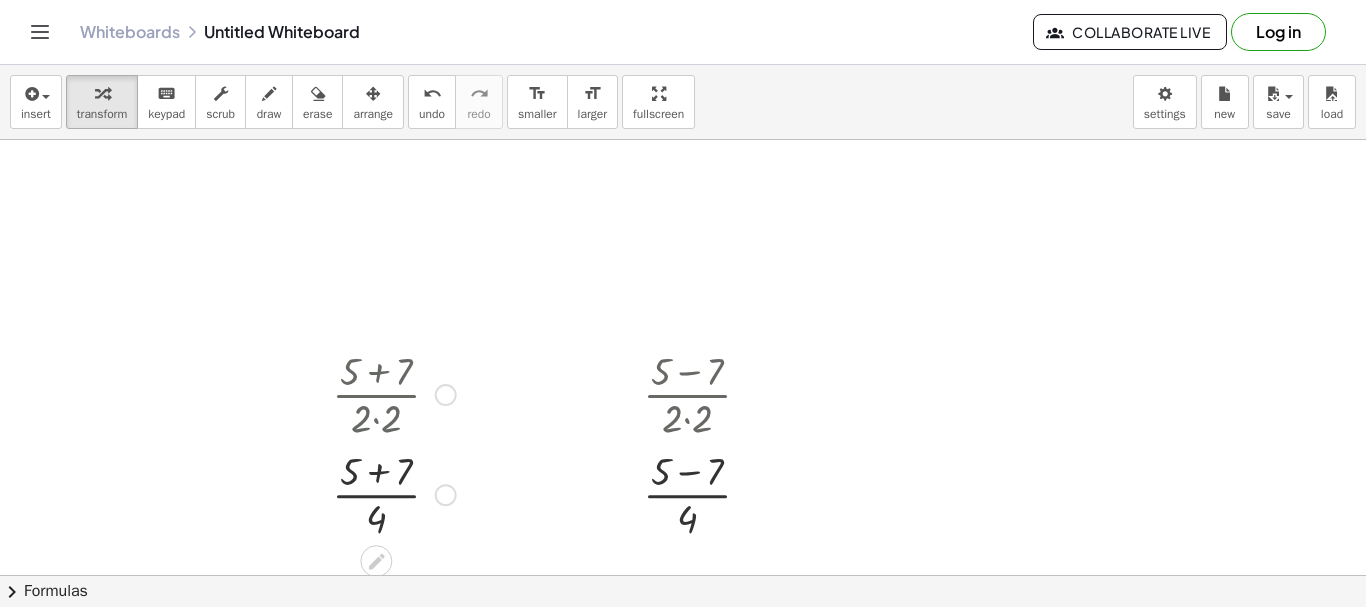 click at bounding box center (394, 493) 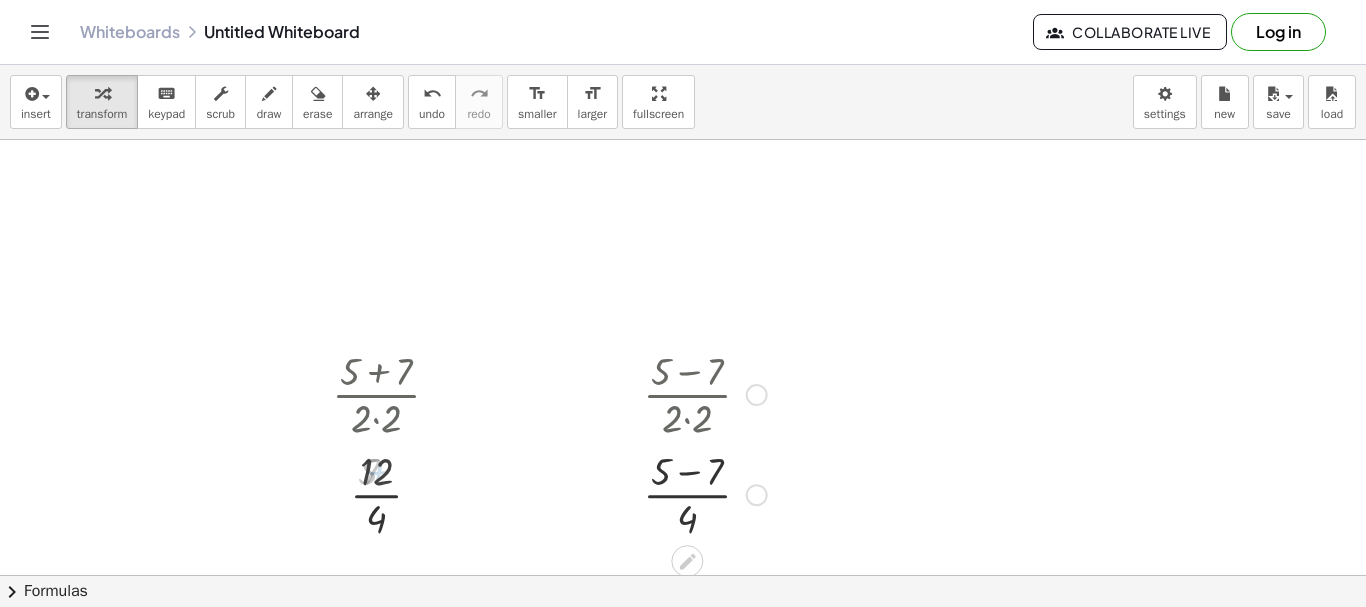 click at bounding box center [705, 493] 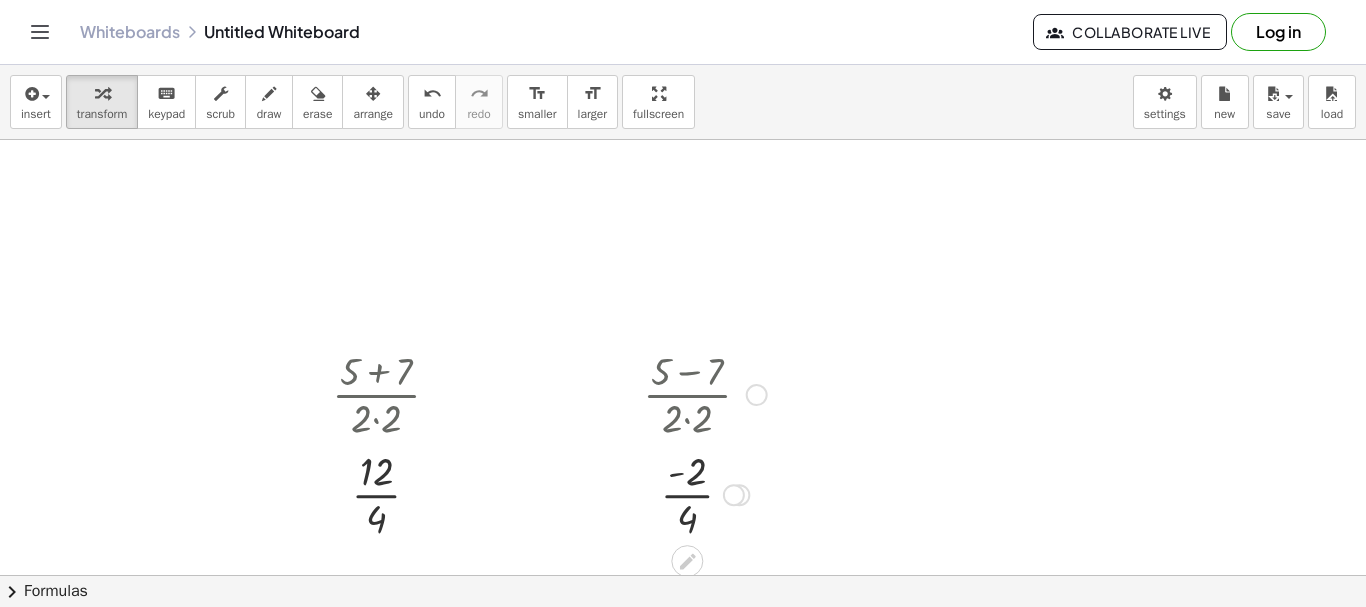 click at bounding box center [705, 493] 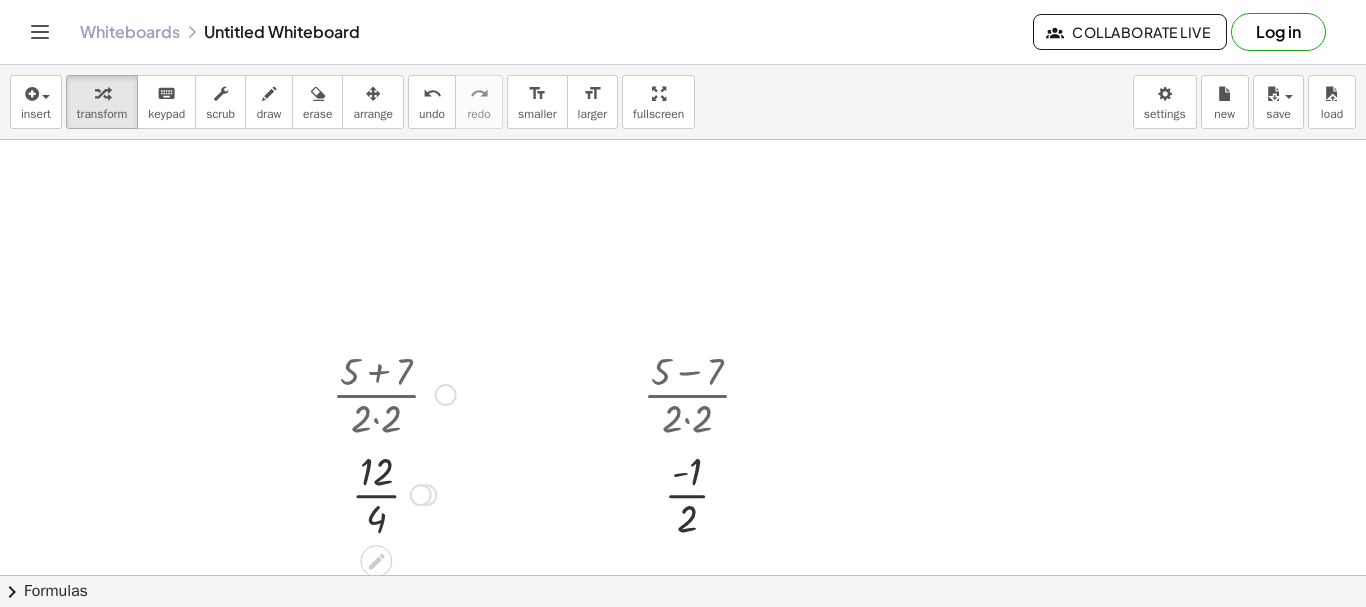 click at bounding box center (394, 493) 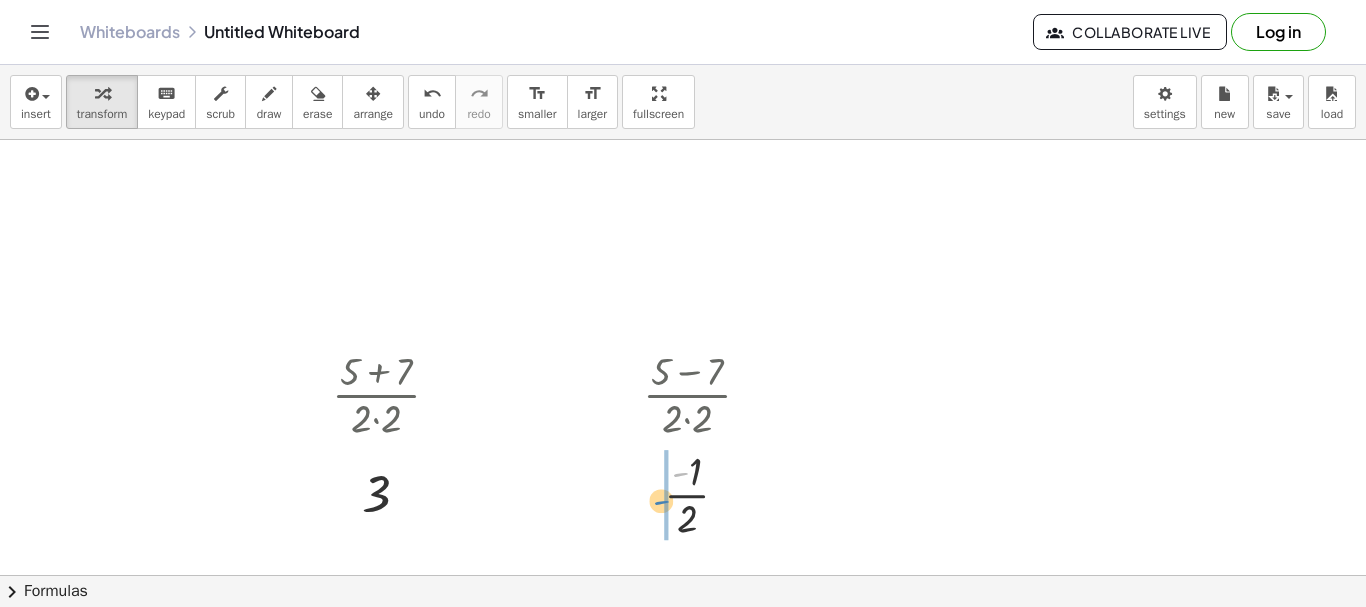 drag, startPoint x: 680, startPoint y: 476, endPoint x: 661, endPoint y: 504, distance: 33.83785 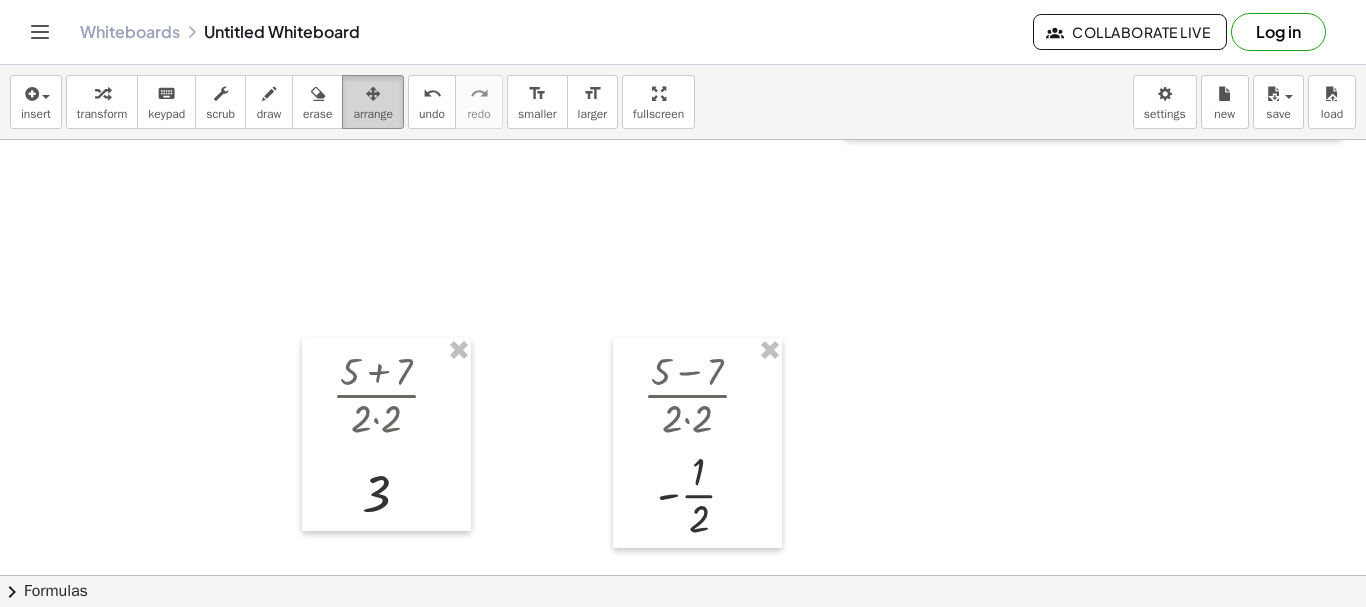 click on "arrange" at bounding box center [373, 114] 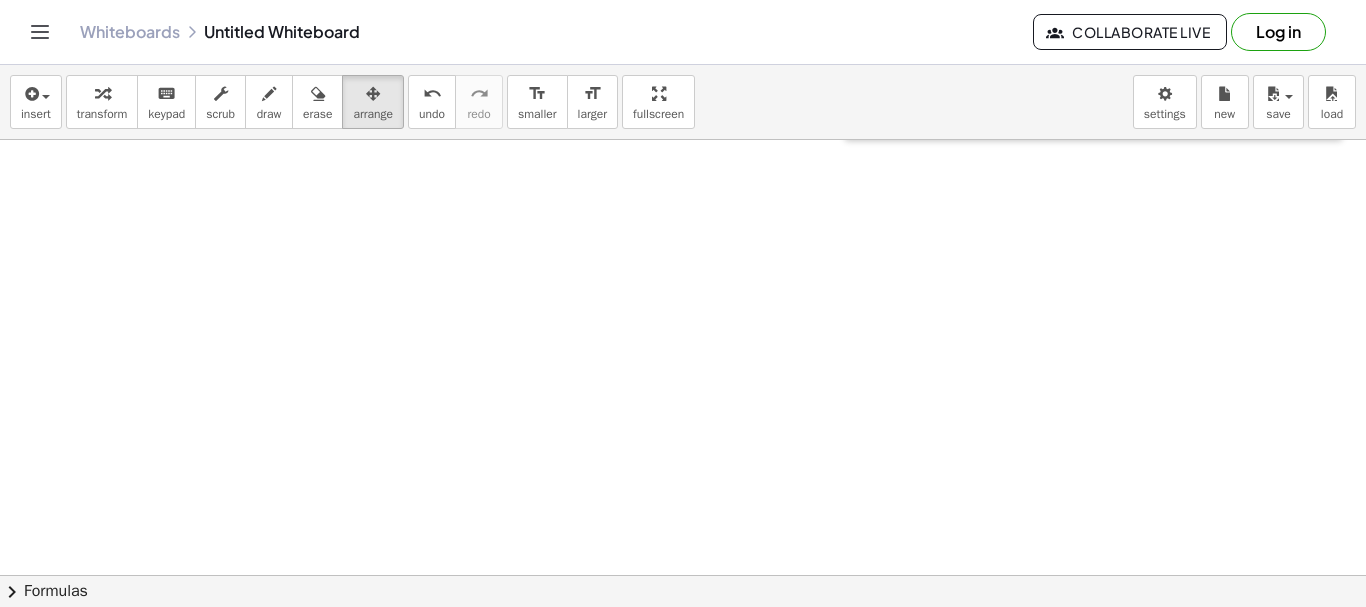 scroll, scrollTop: 0, scrollLeft: 0, axis: both 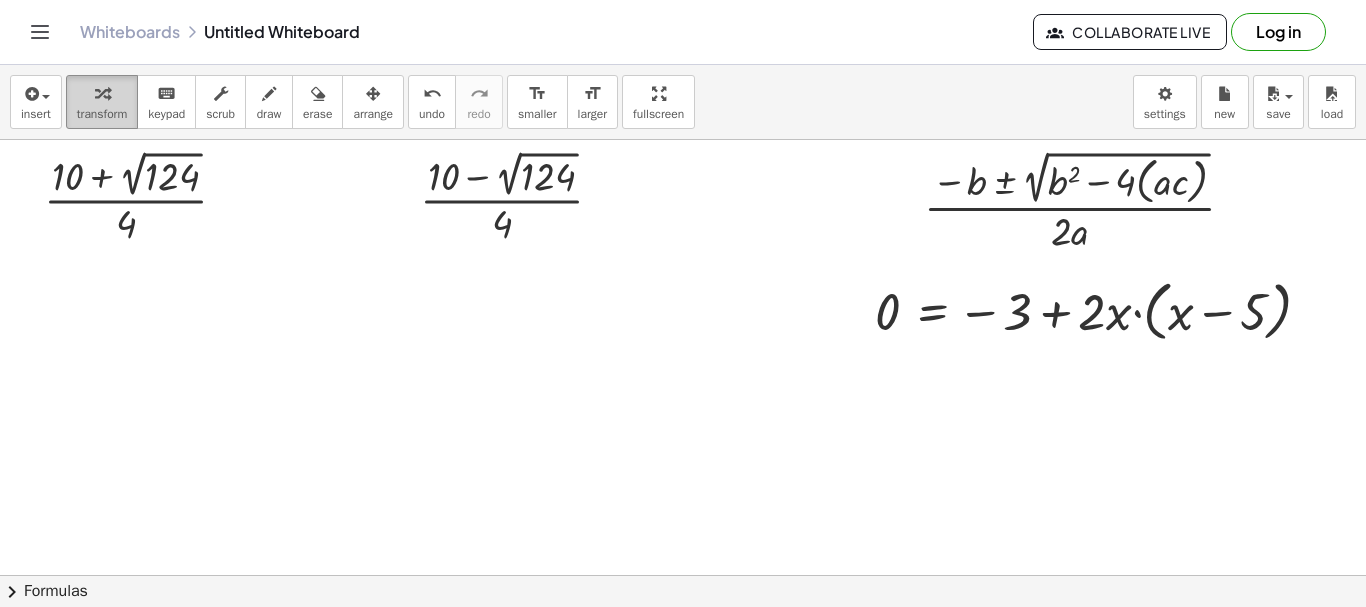 click on "transform" at bounding box center (102, 102) 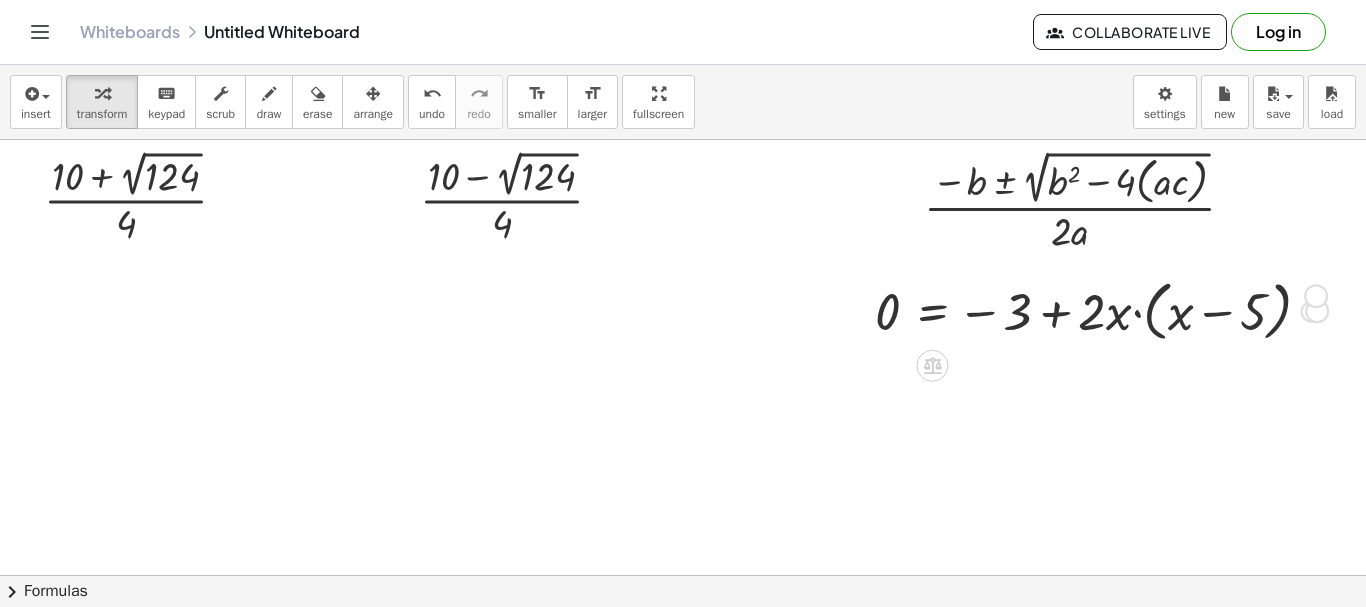 click at bounding box center [1312, 312] 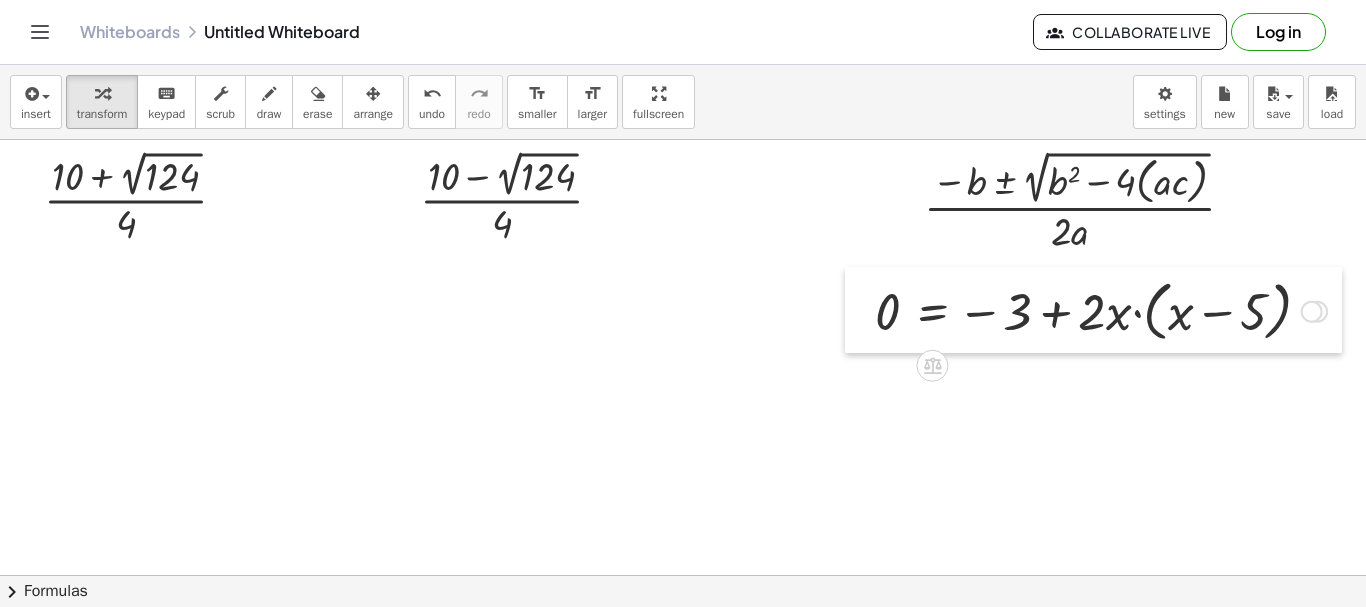 drag, startPoint x: 854, startPoint y: 310, endPoint x: 438, endPoint y: 414, distance: 428.80298 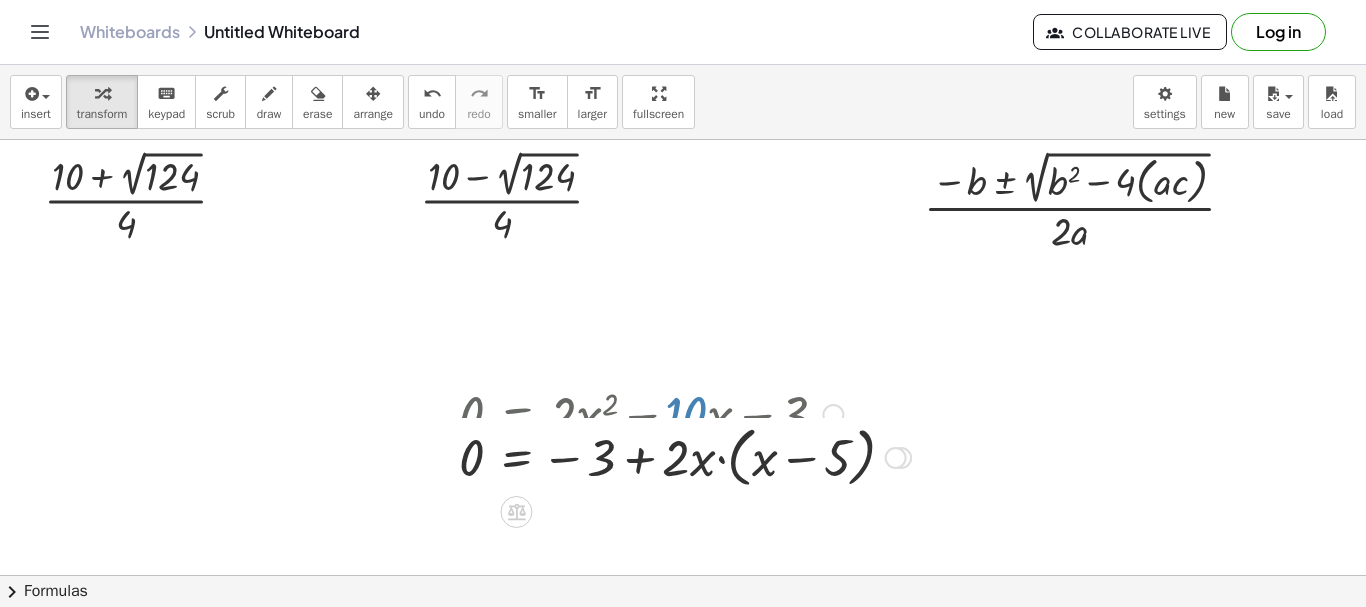 drag, startPoint x: 894, startPoint y: 425, endPoint x: 922, endPoint y: 645, distance: 221.77466 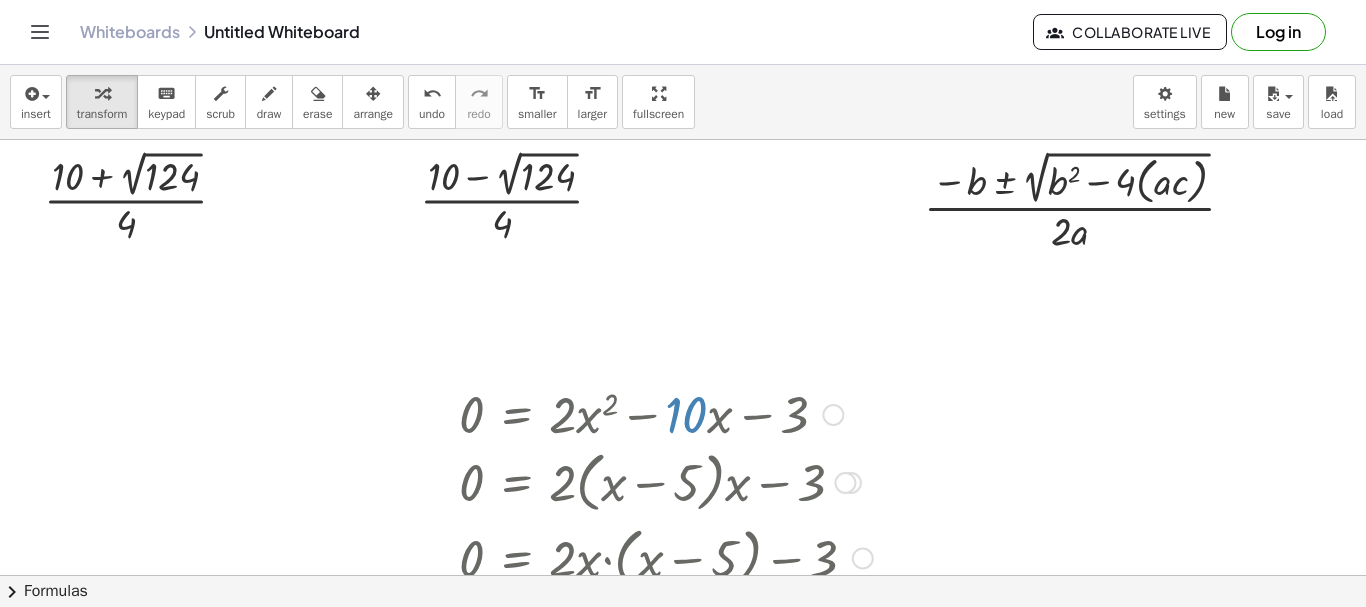 click at bounding box center (833, 415) 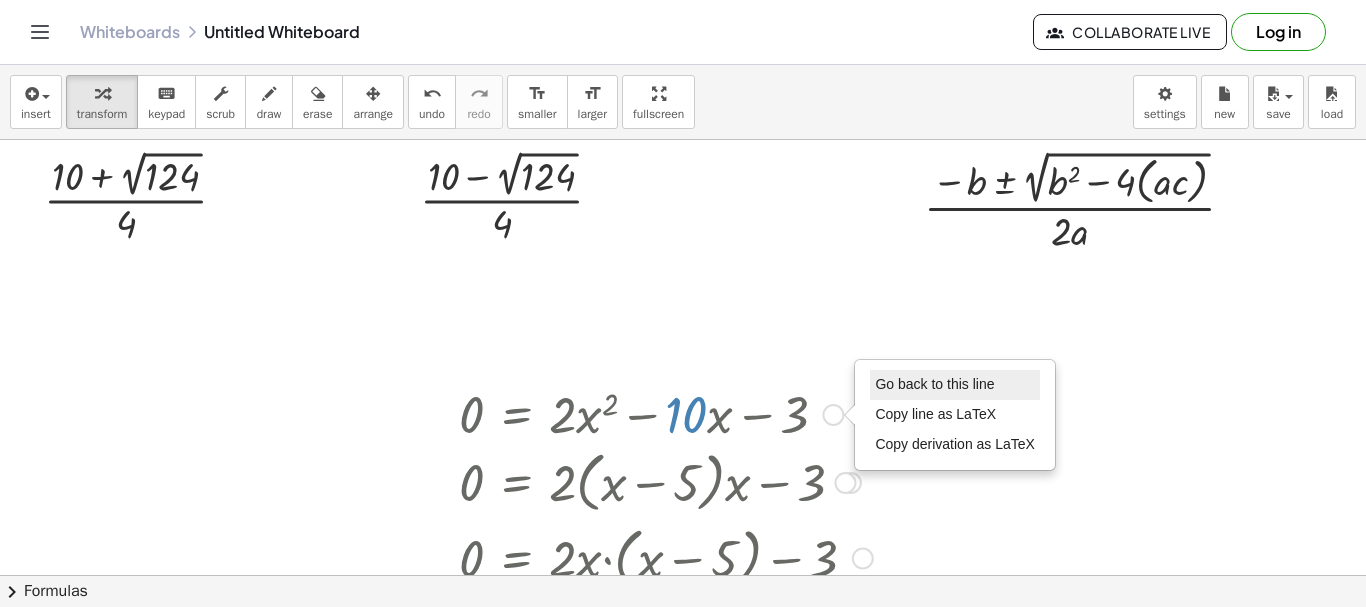 click on "Go back to this line" at bounding box center (934, 384) 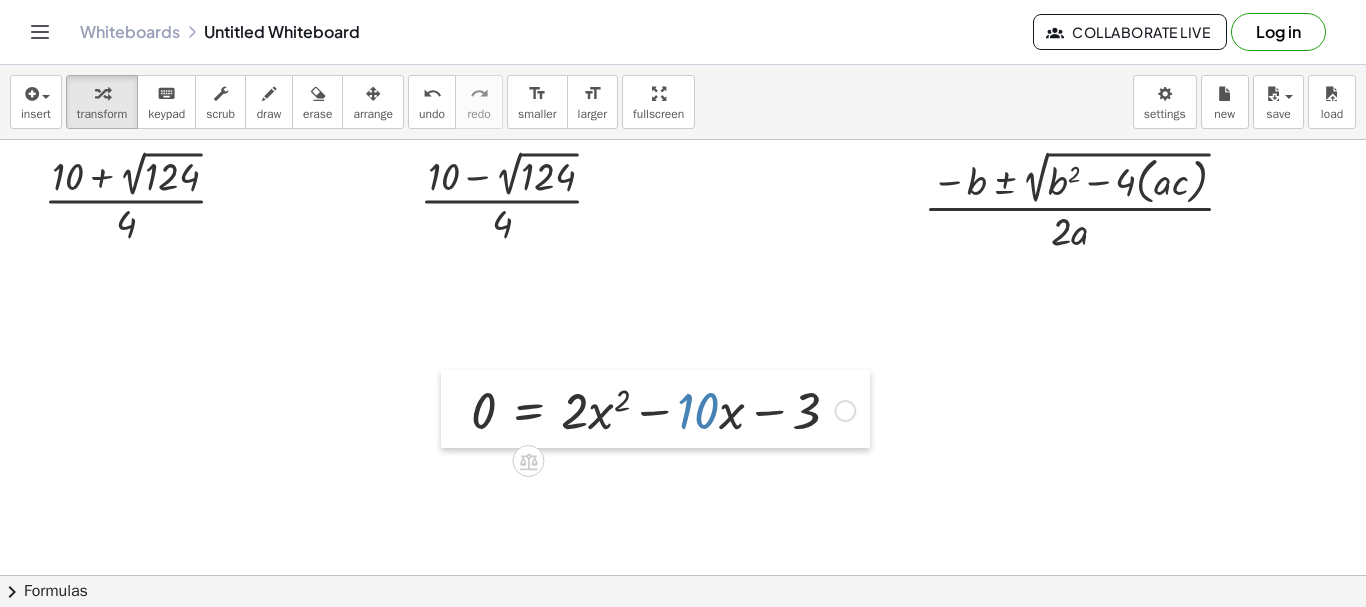 drag, startPoint x: 439, startPoint y: 409, endPoint x: 504, endPoint y: 352, distance: 86.4523 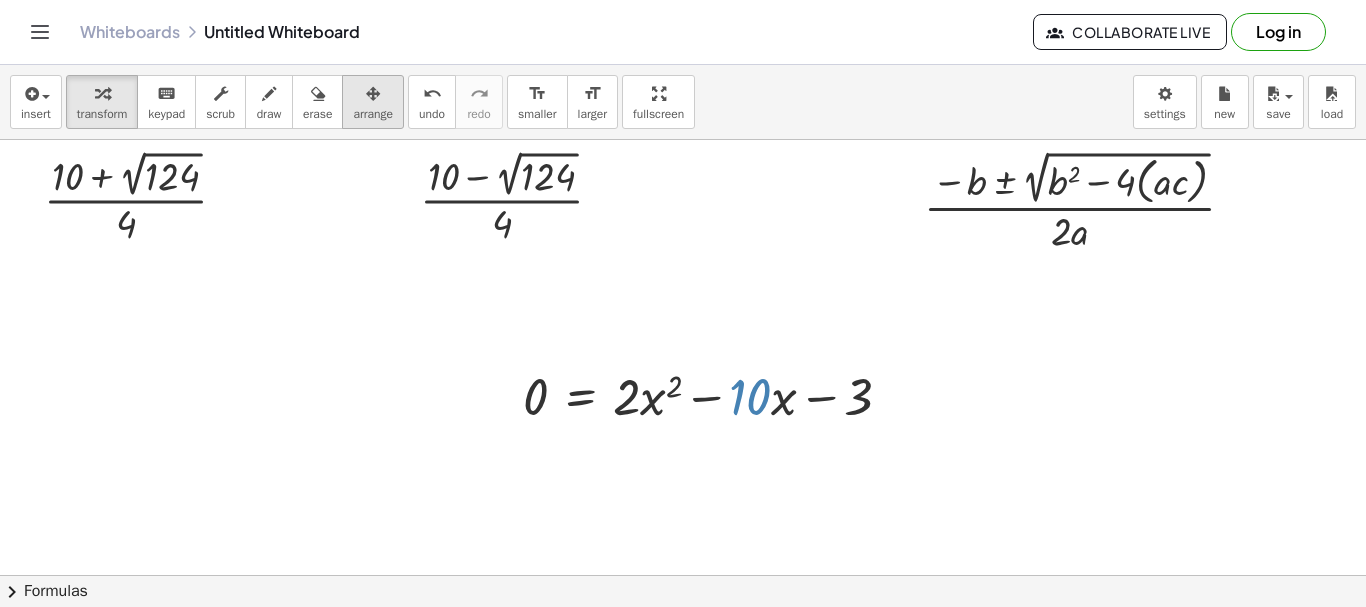 click at bounding box center [373, 93] 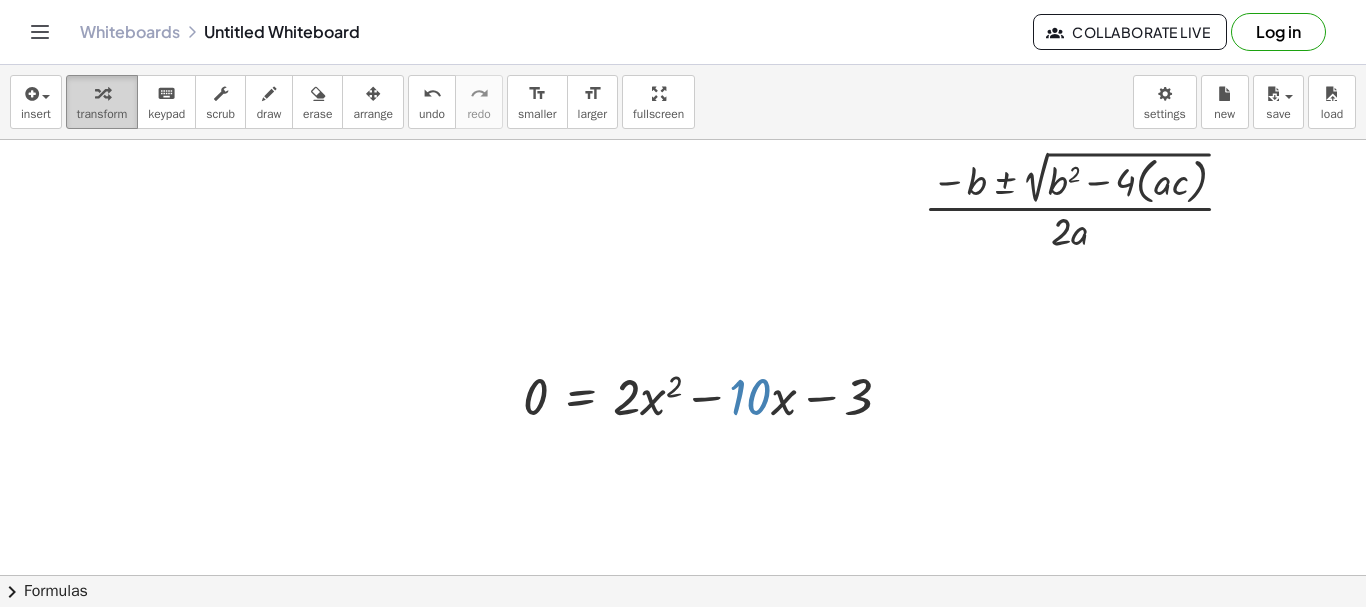 click at bounding box center (102, 94) 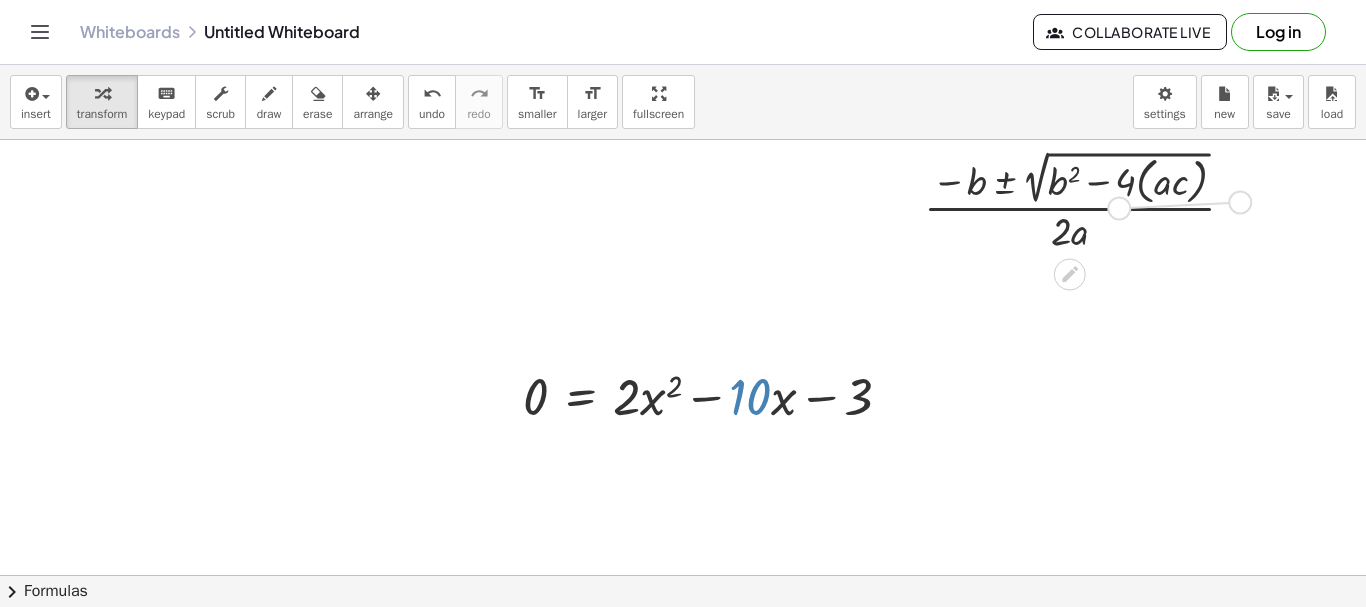 drag, startPoint x: 1237, startPoint y: 200, endPoint x: 337, endPoint y: 207, distance: 900.0272 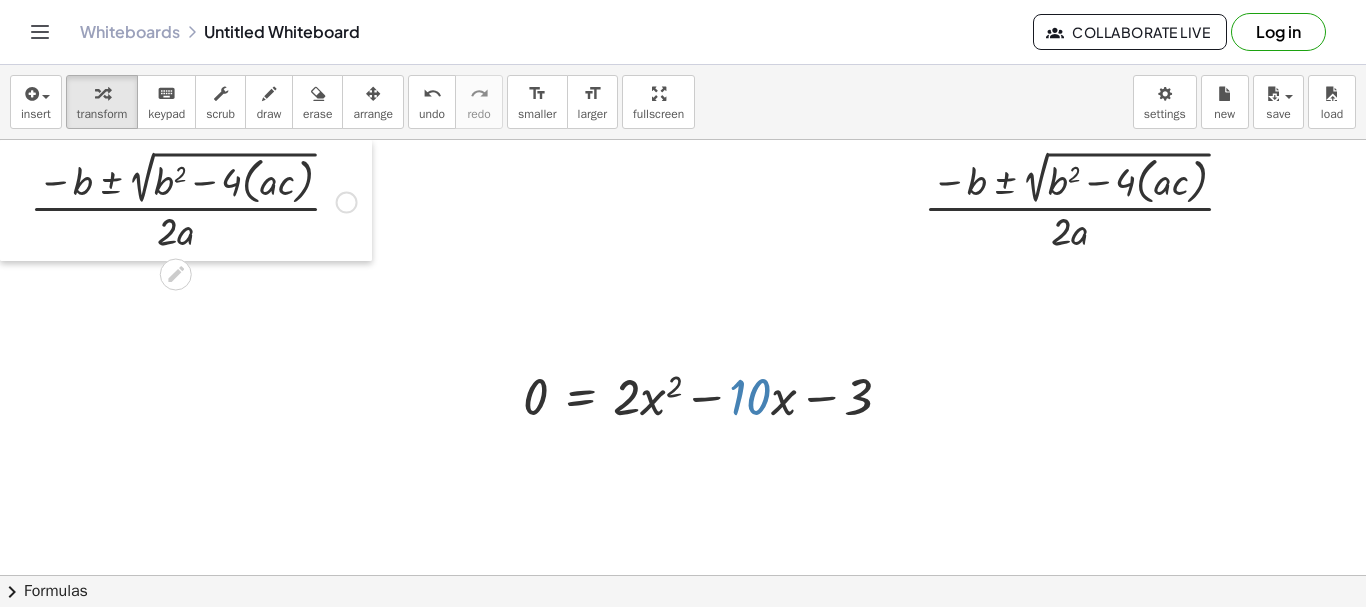 drag, startPoint x: 21, startPoint y: 208, endPoint x: 0, endPoint y: 173, distance: 40.81666 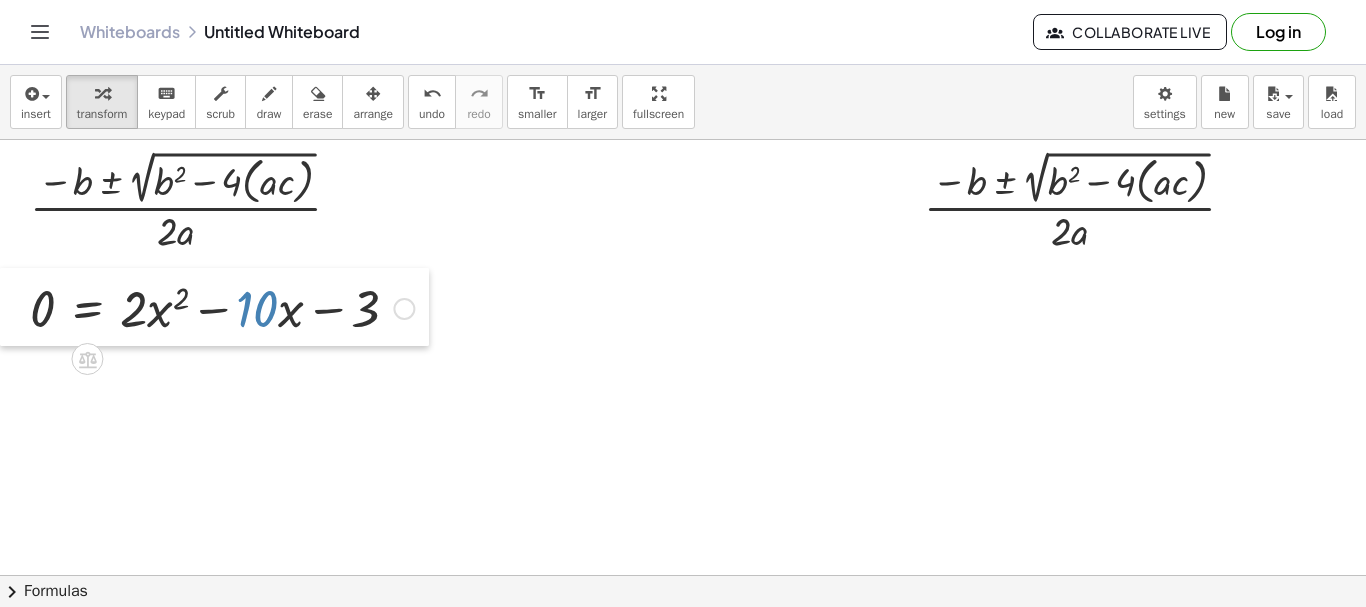 drag, startPoint x: 514, startPoint y: 384, endPoint x: 16, endPoint y: 290, distance: 506.79385 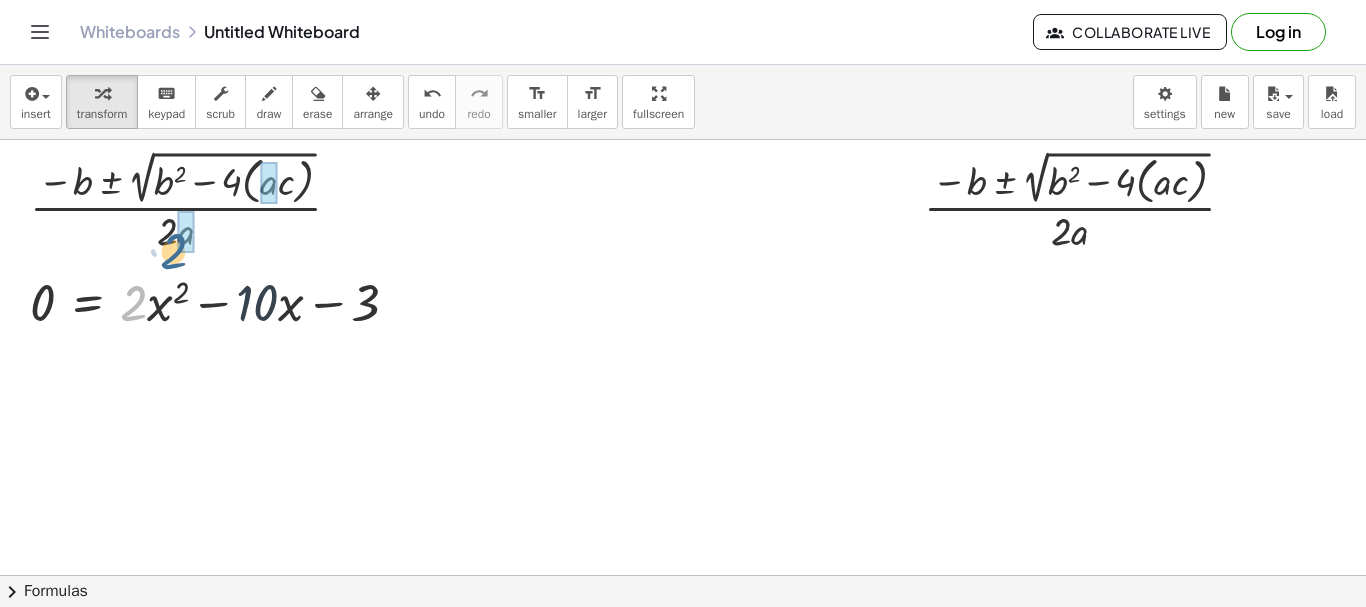 drag, startPoint x: 141, startPoint y: 308, endPoint x: 185, endPoint y: 254, distance: 69.656296 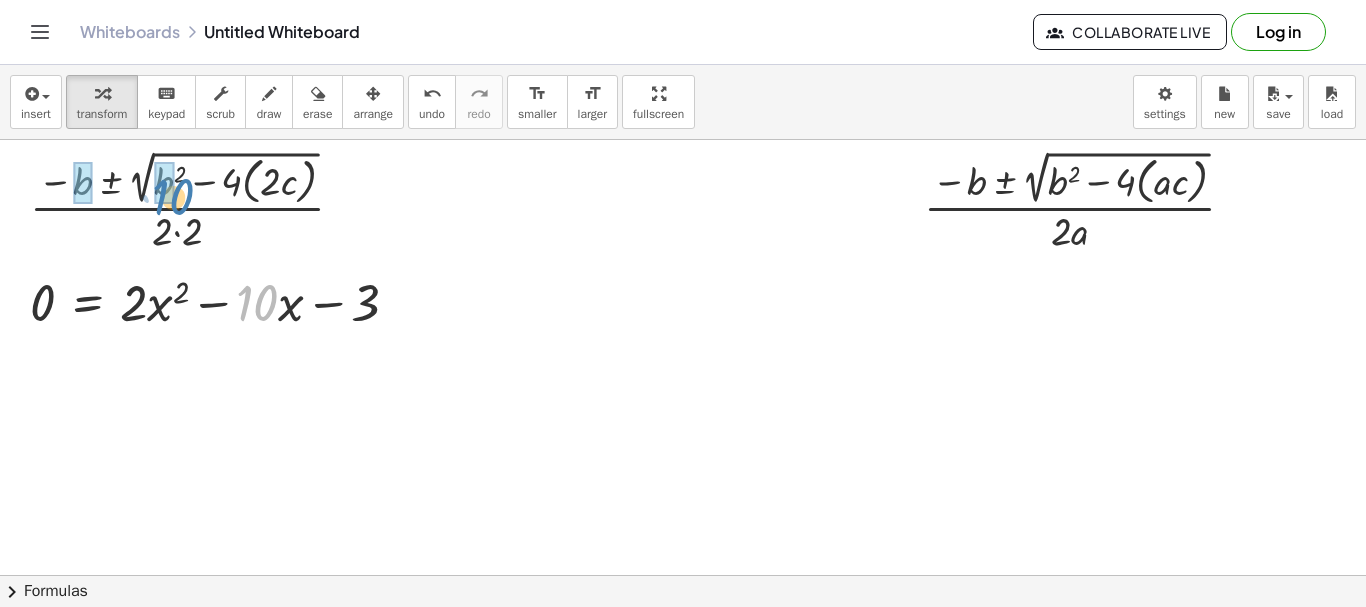 drag, startPoint x: 245, startPoint y: 289, endPoint x: 157, endPoint y: 181, distance: 139.31259 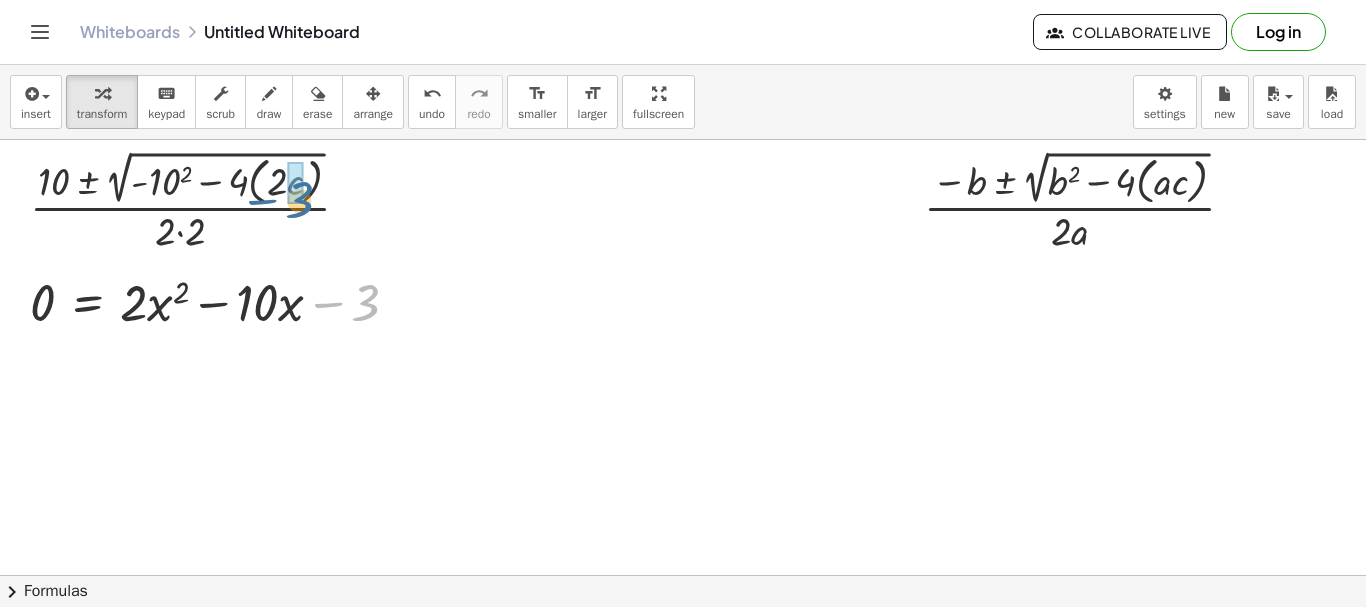 drag, startPoint x: 362, startPoint y: 298, endPoint x: 305, endPoint y: 202, distance: 111.64677 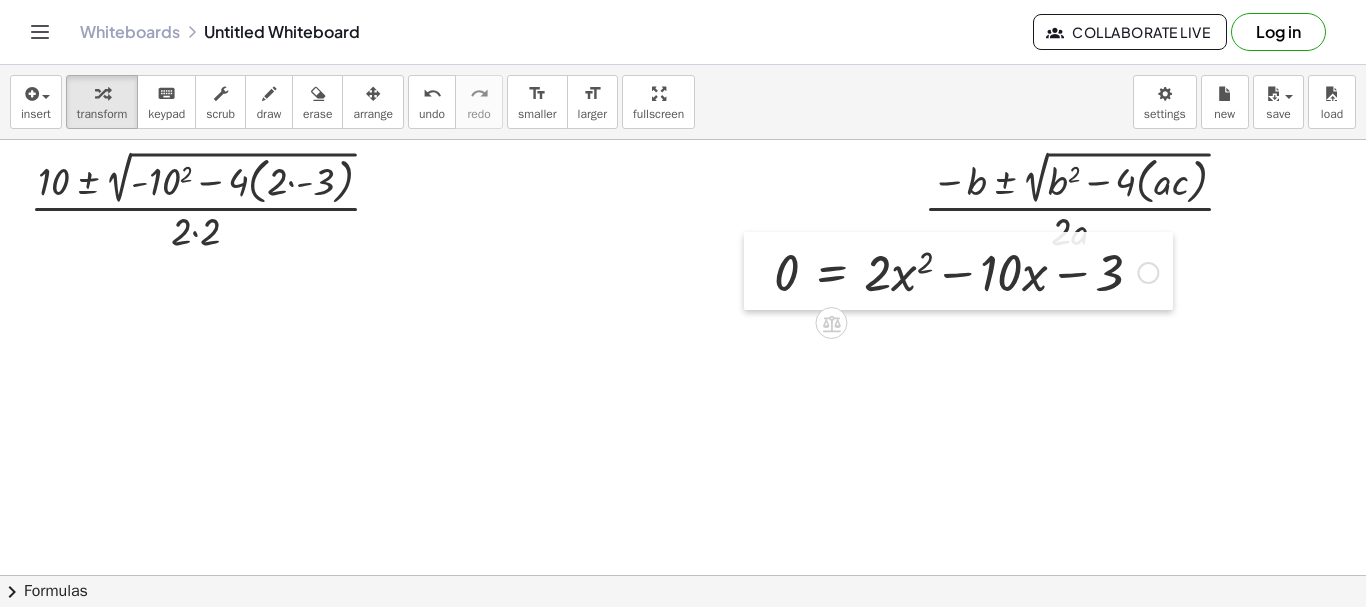 drag, startPoint x: 11, startPoint y: 305, endPoint x: 842, endPoint y: 319, distance: 831.1179 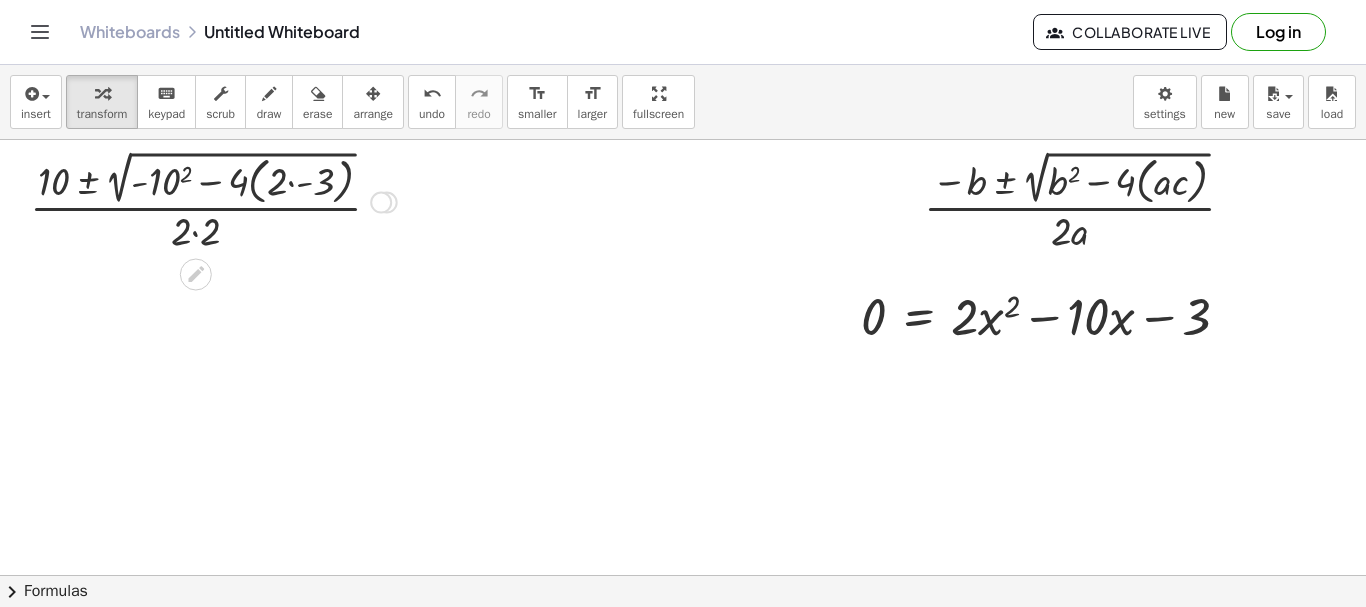 click at bounding box center [213, 200] 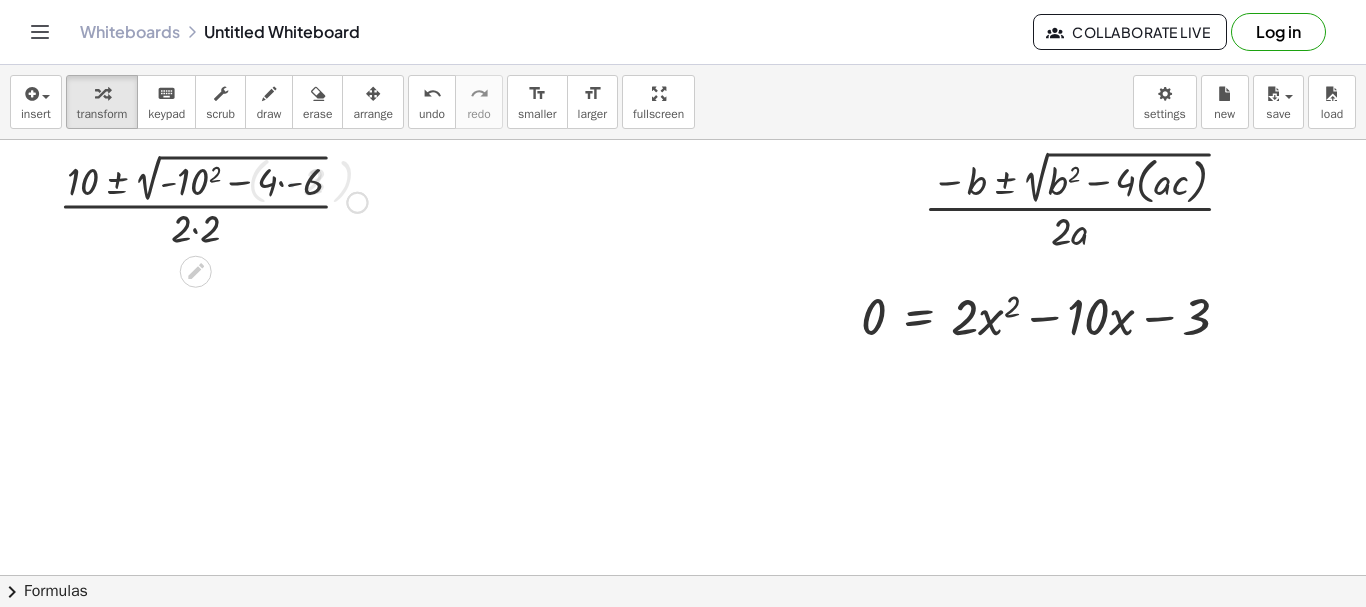 drag, startPoint x: 289, startPoint y: 190, endPoint x: 297, endPoint y: 244, distance: 54.589375 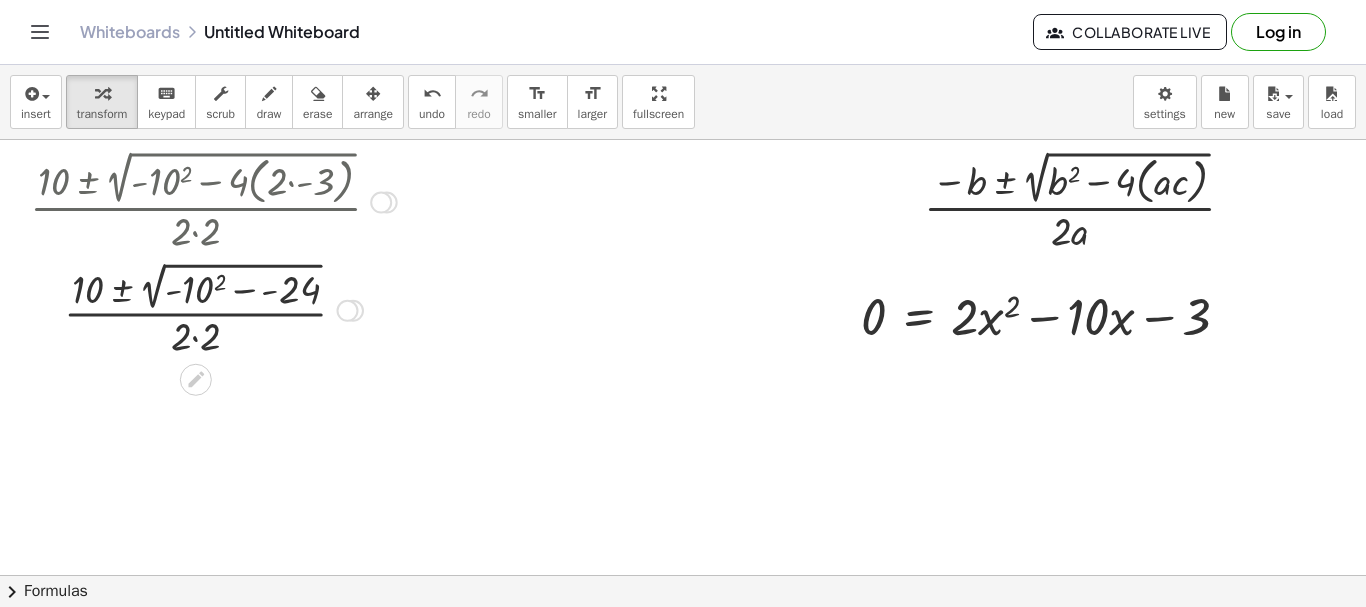 click at bounding box center [213, 308] 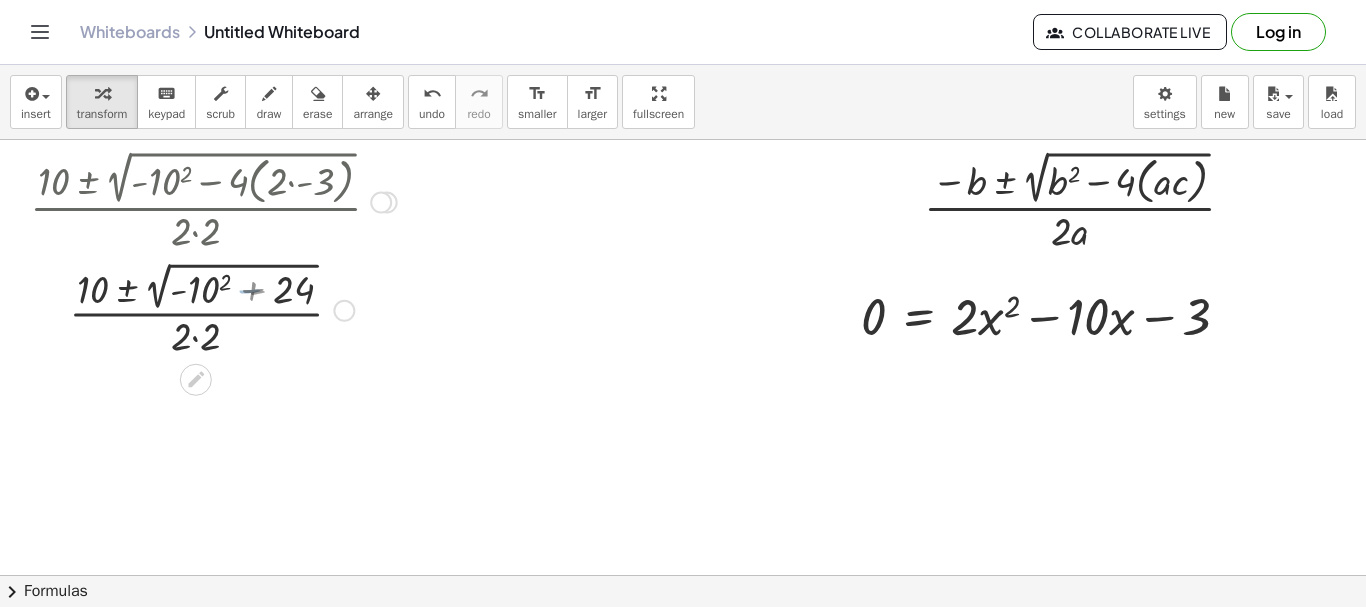 click at bounding box center (213, 308) 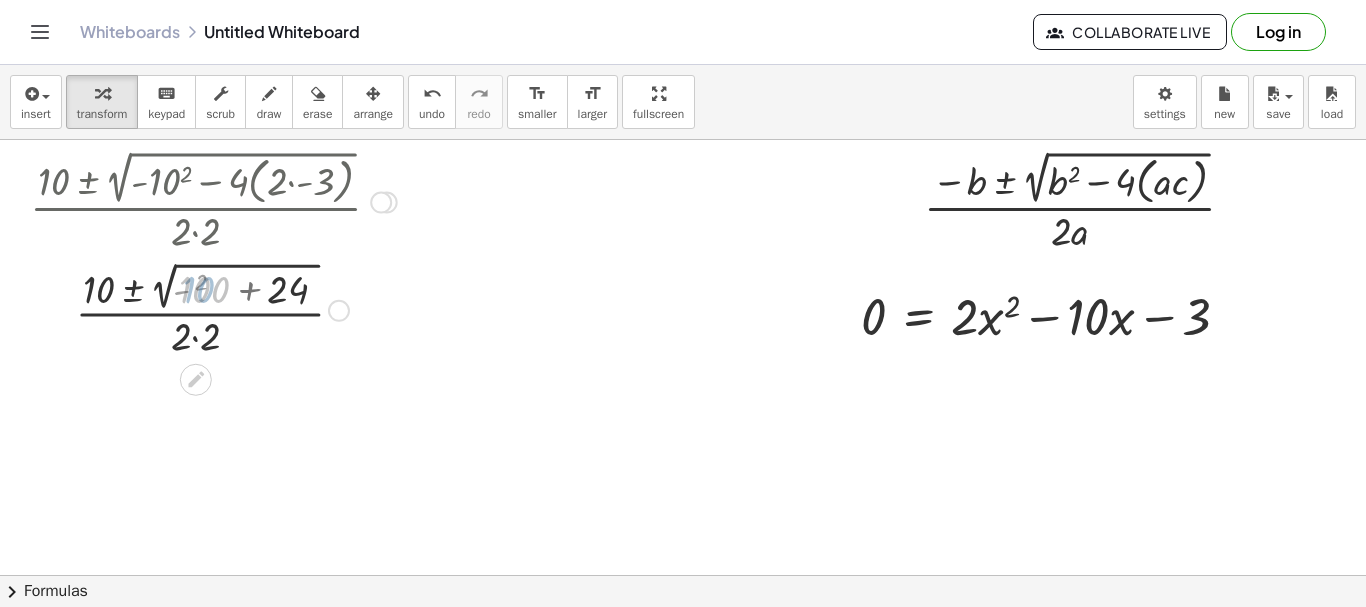 click at bounding box center [213, 308] 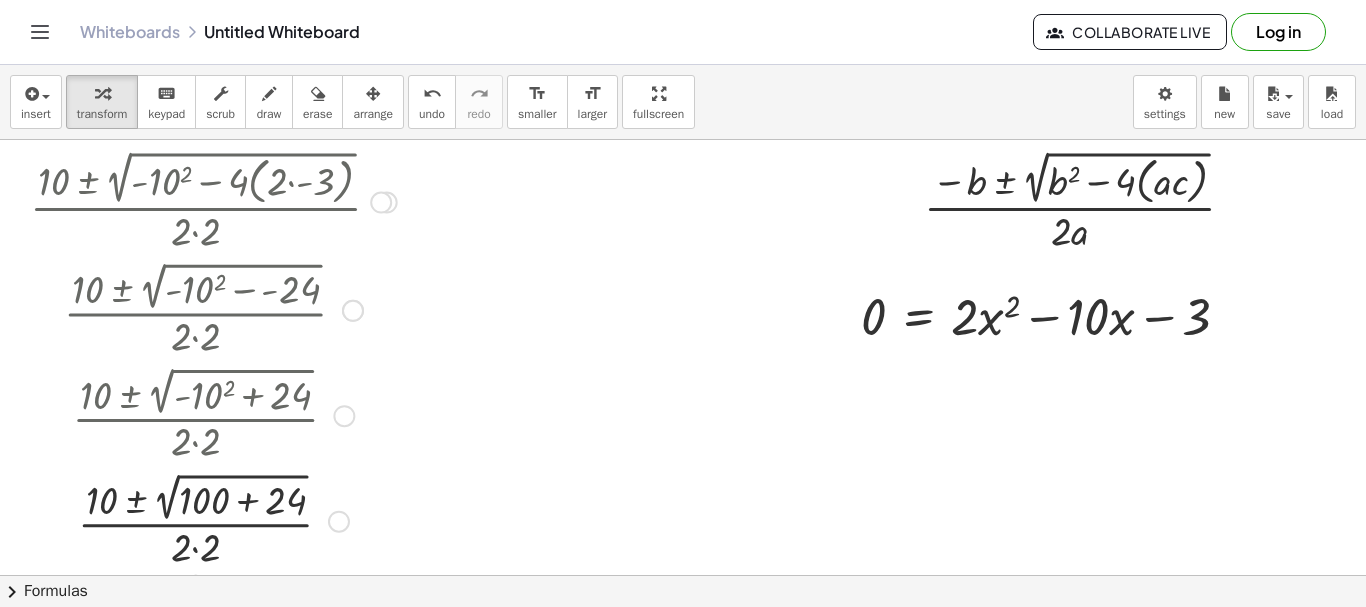 click at bounding box center (213, 519) 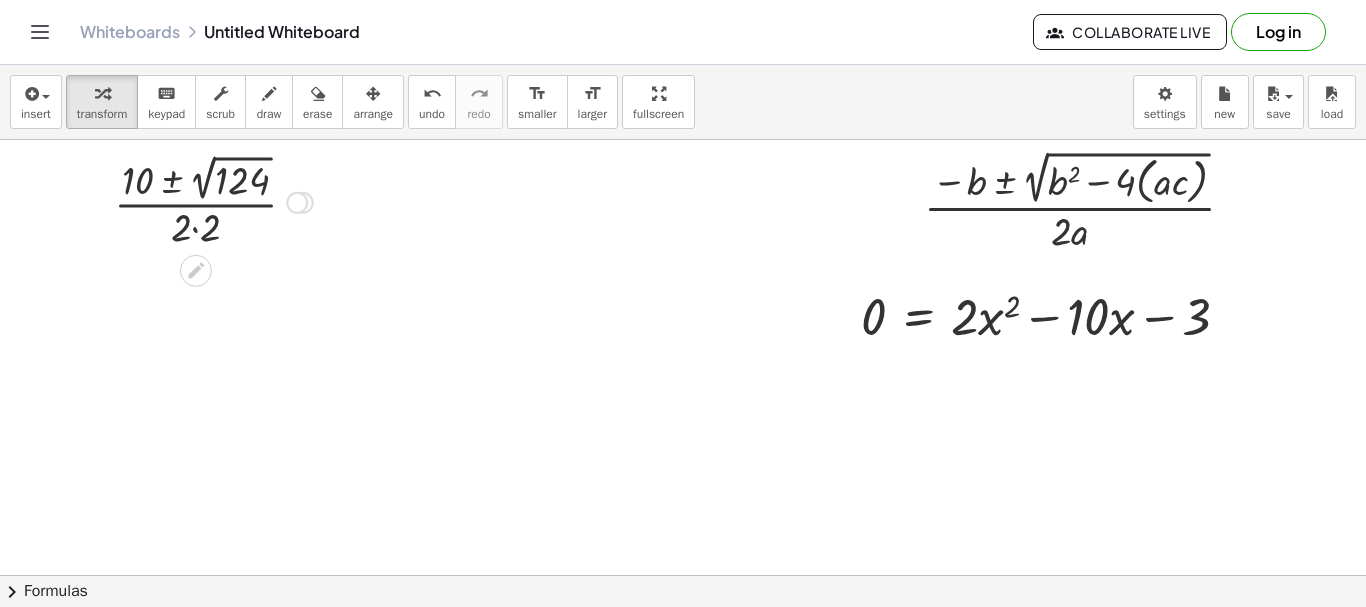 drag, startPoint x: 301, startPoint y: 236, endPoint x: 303, endPoint y: 8, distance: 228.00877 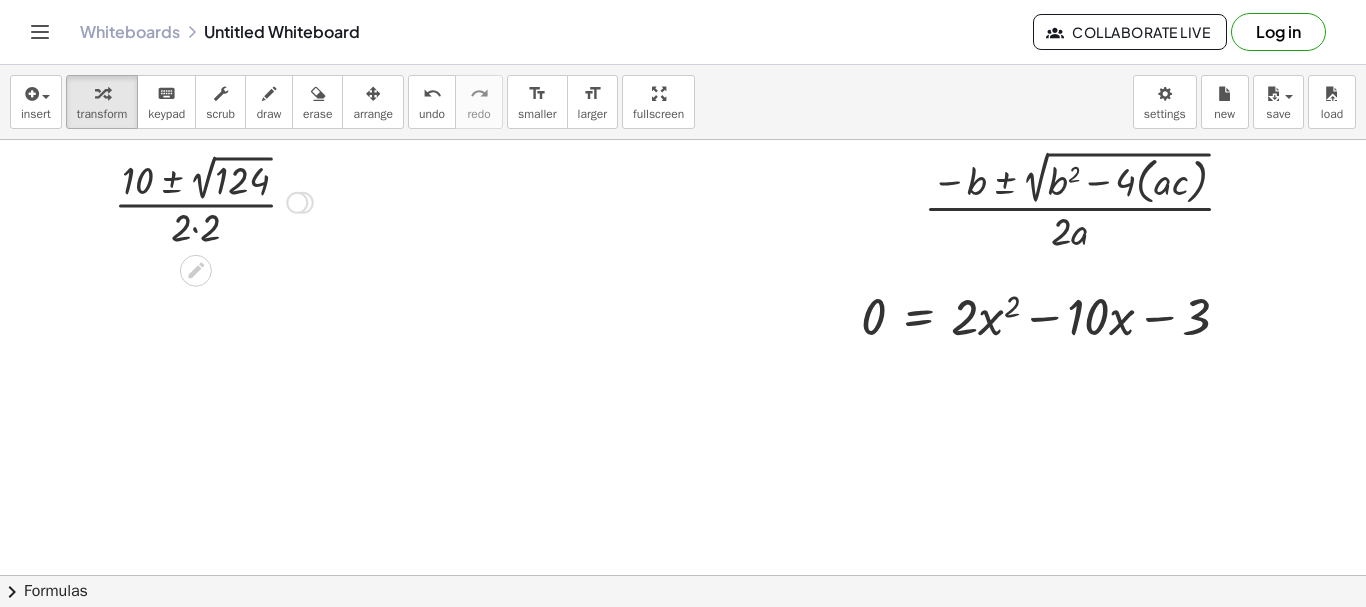 click at bounding box center (213, 201) 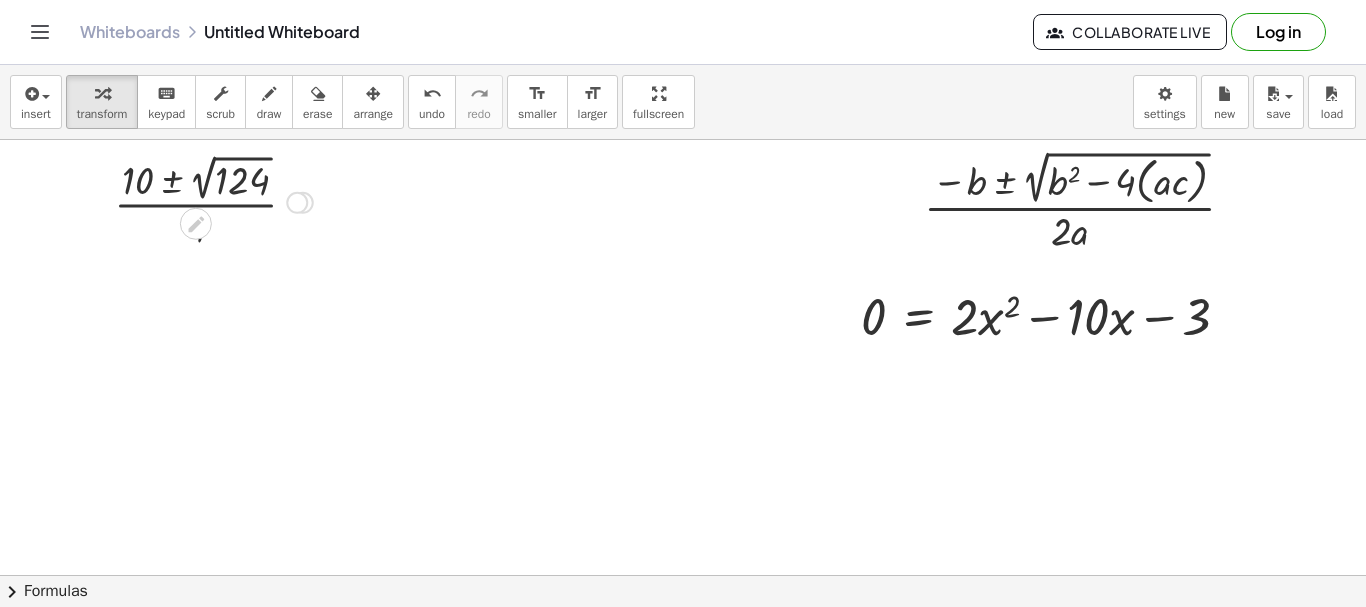 click at bounding box center [213, 201] 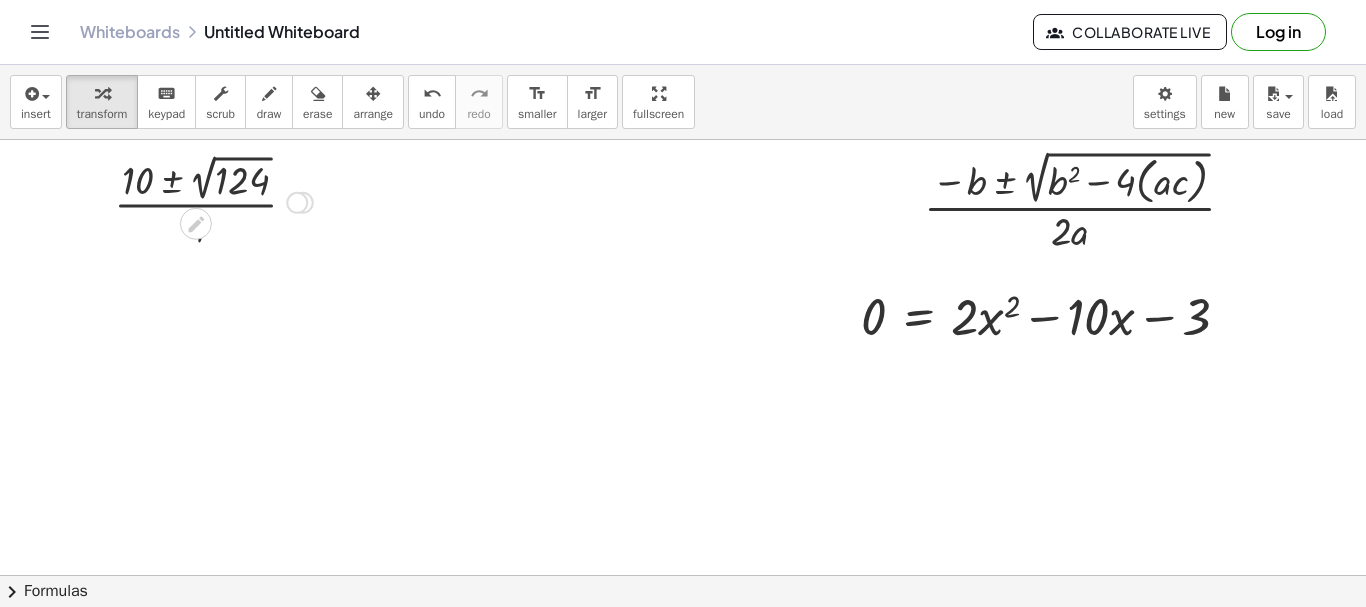click at bounding box center (213, 201) 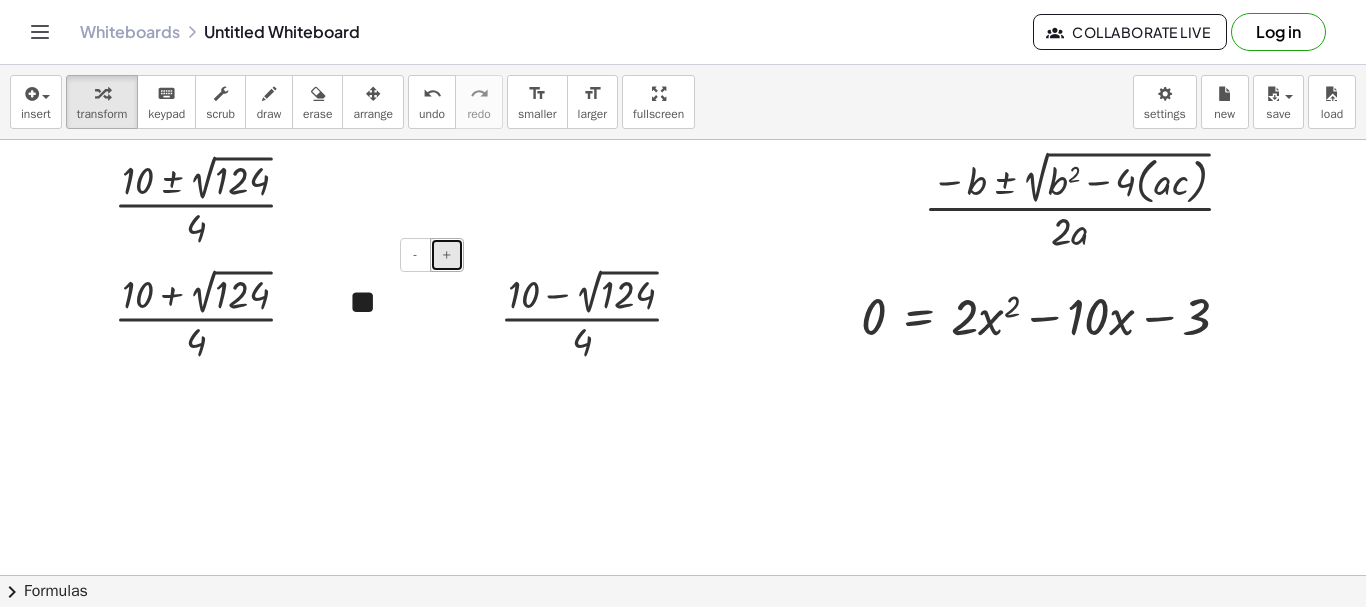 click on "+" at bounding box center (447, 254) 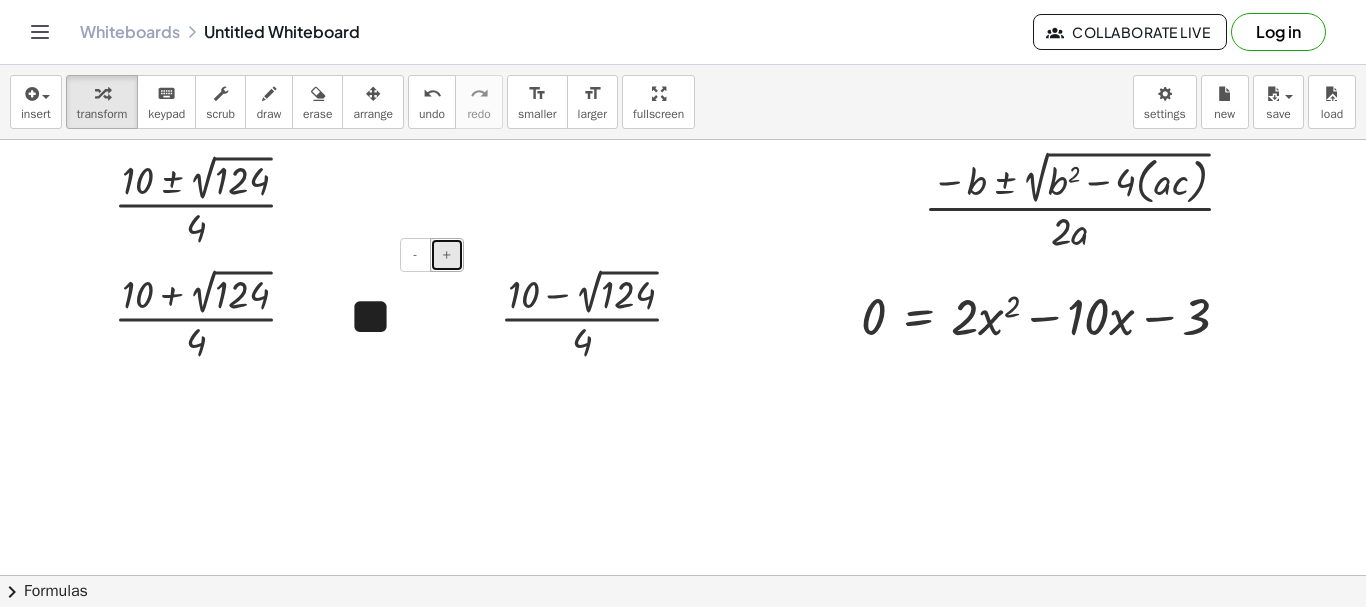 click on "+" at bounding box center [447, 254] 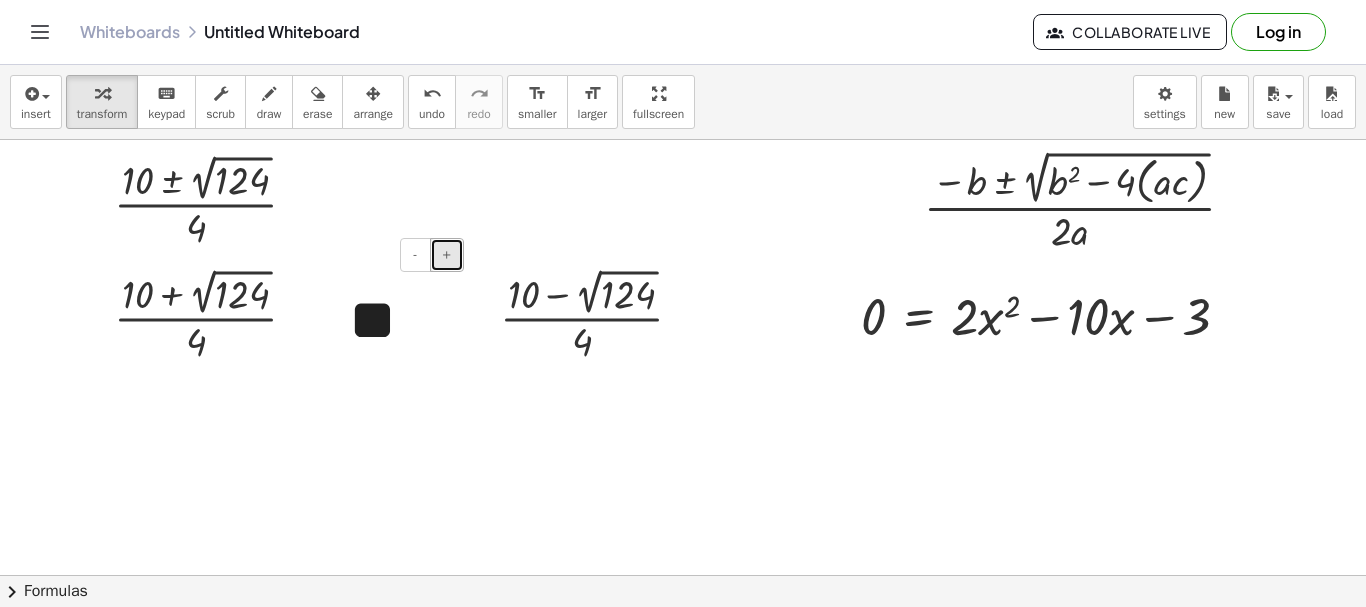 click on "+" at bounding box center [447, 254] 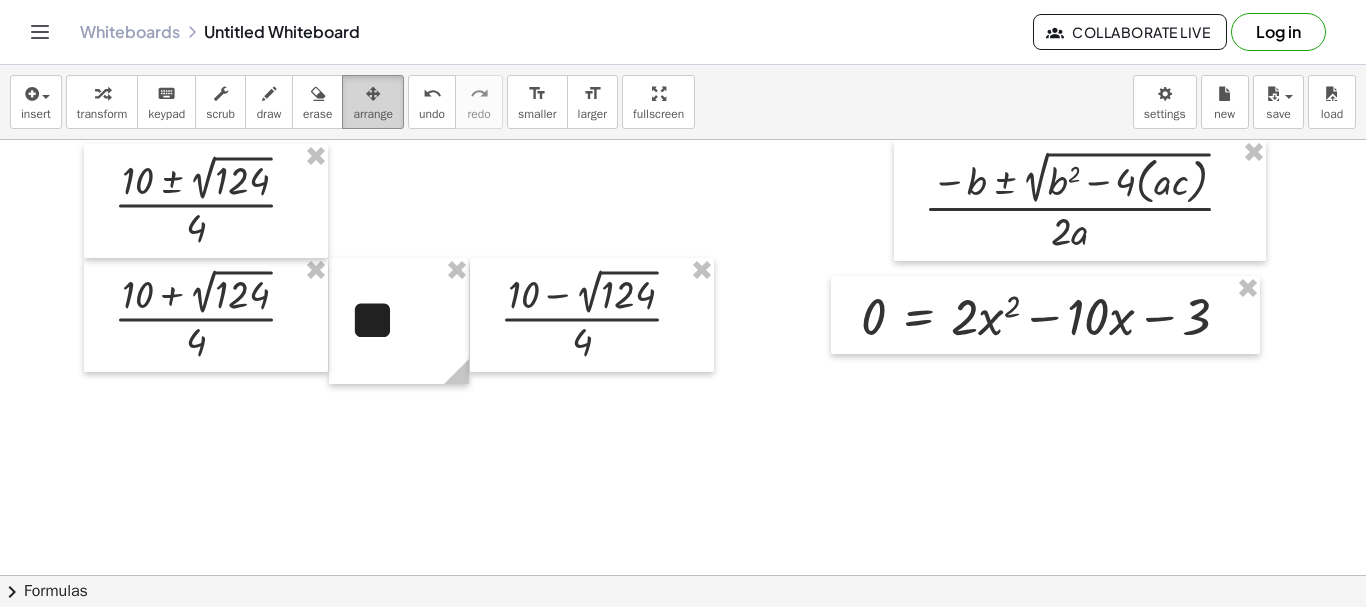 click on "arrange" at bounding box center [373, 114] 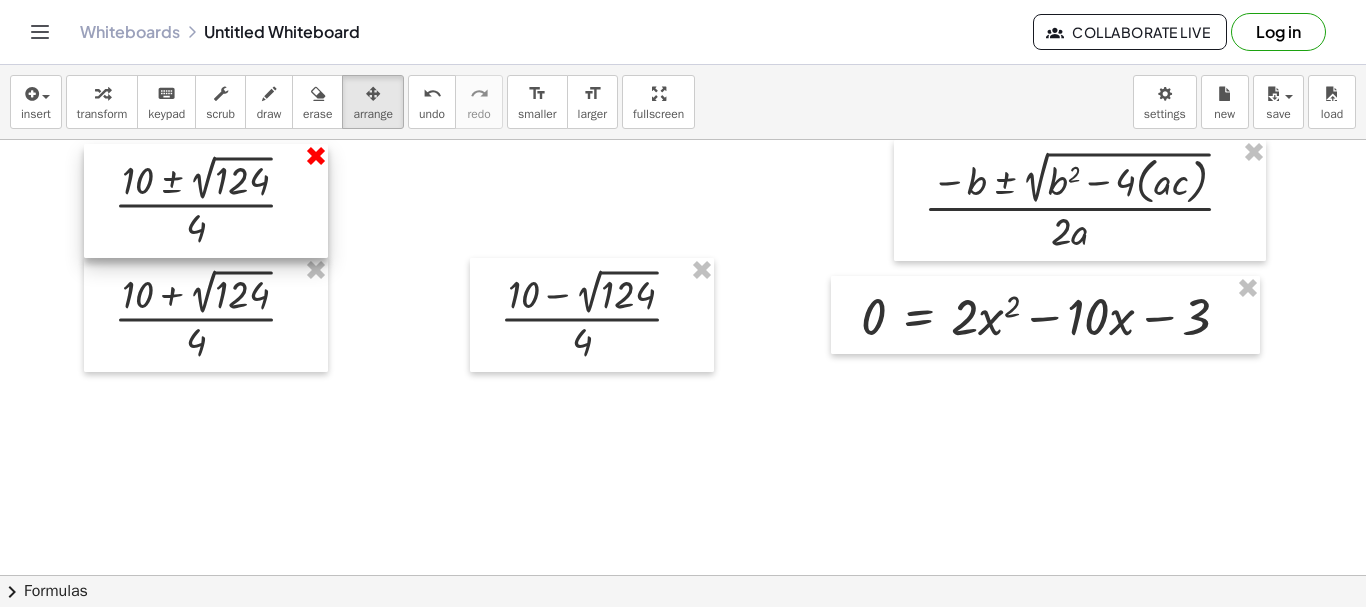 drag, startPoint x: 311, startPoint y: 156, endPoint x: 88, endPoint y: 93, distance: 231.72829 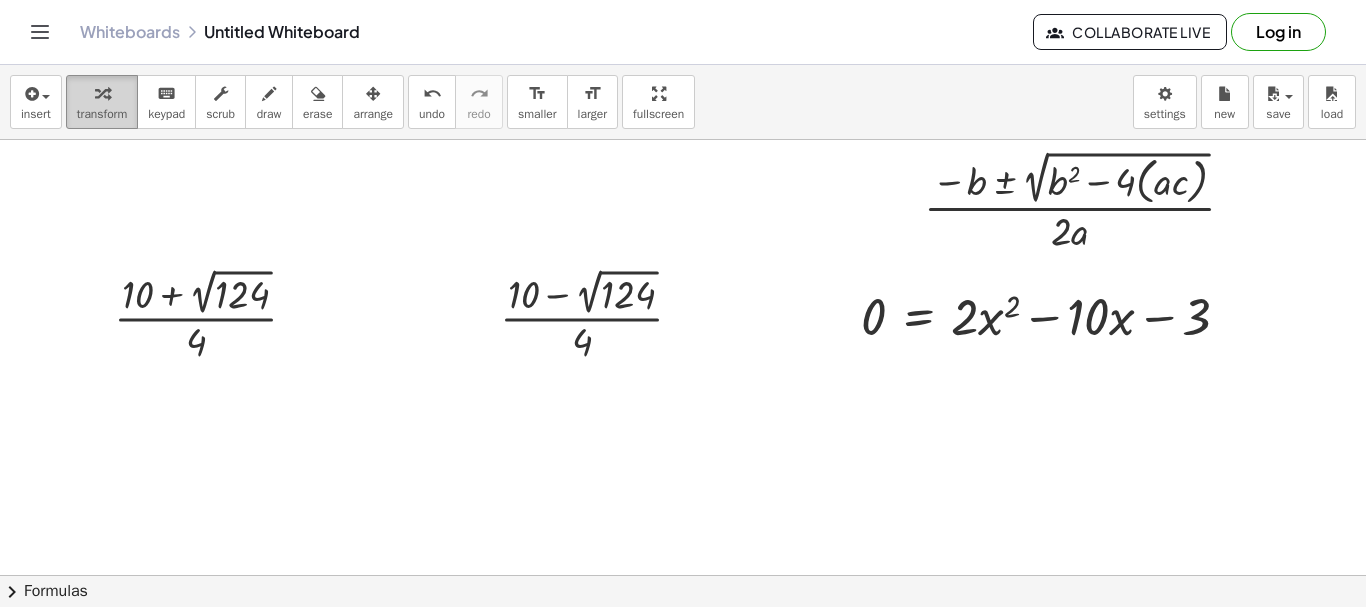 click at bounding box center (102, 94) 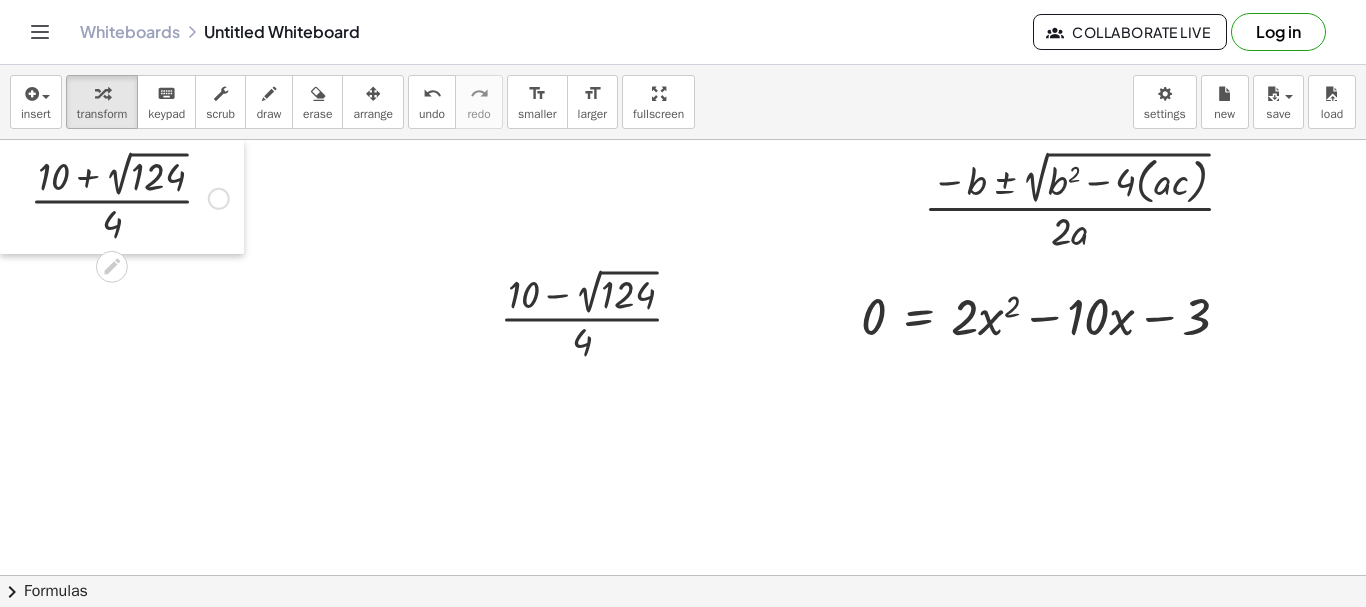 drag, startPoint x: 0, startPoint y: 152, endPoint x: 0, endPoint y: 129, distance: 23 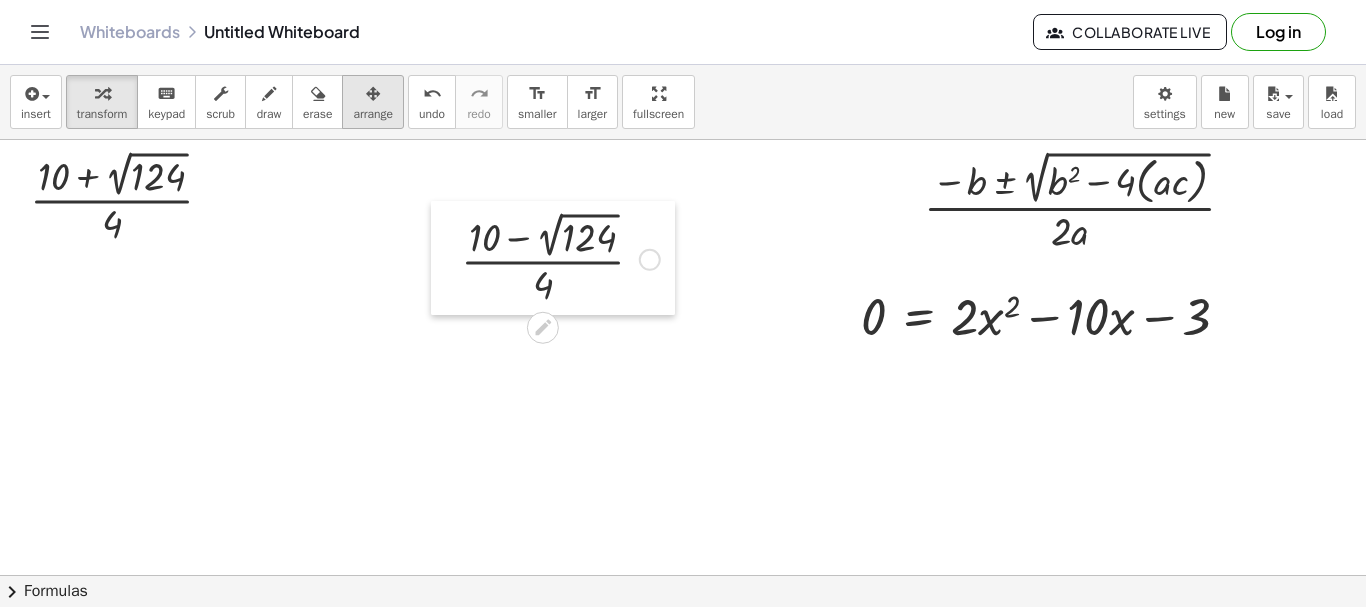 drag, startPoint x: 484, startPoint y: 272, endPoint x: 368, endPoint y: 101, distance: 206.63252 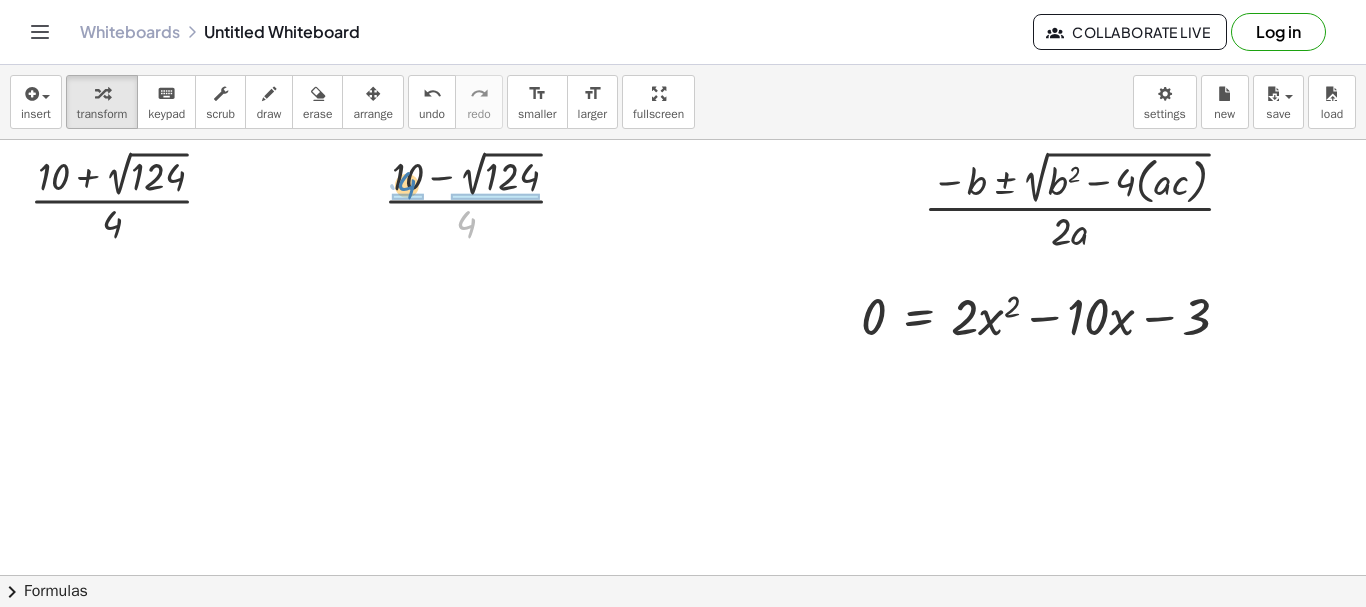 drag, startPoint x: 476, startPoint y: 225, endPoint x: 417, endPoint y: 186, distance: 70.724815 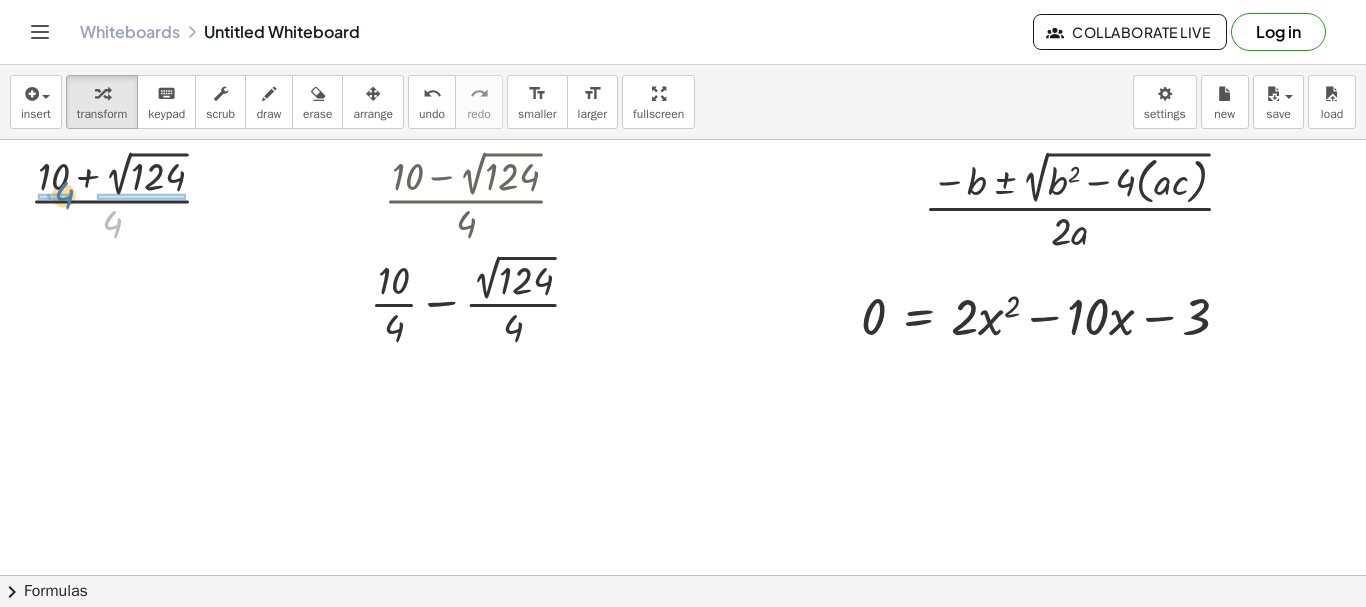 drag, startPoint x: 108, startPoint y: 218, endPoint x: 60, endPoint y: 189, distance: 56.0803 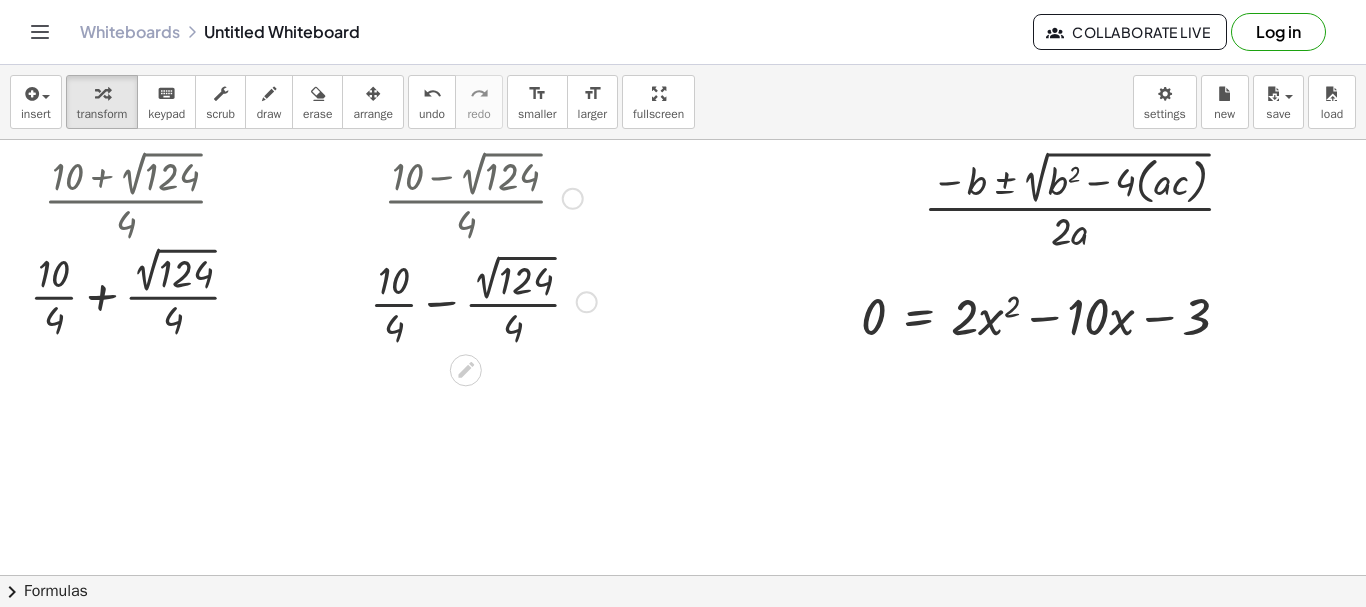 click at bounding box center [483, 301] 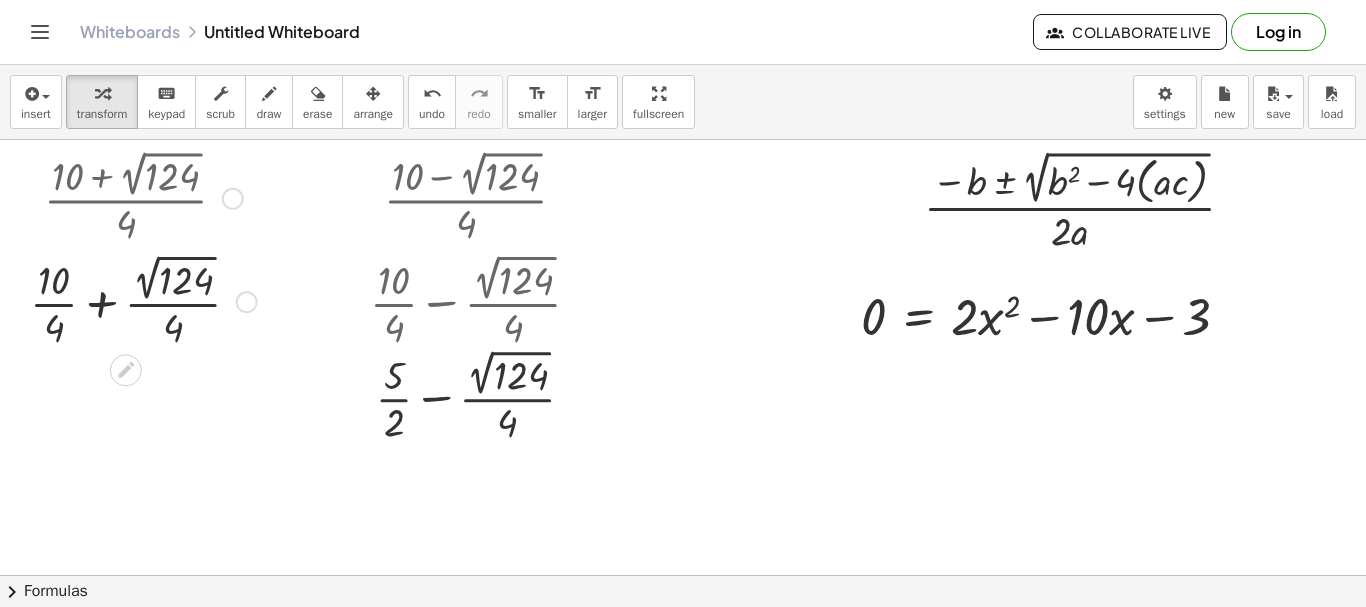 click at bounding box center [143, 301] 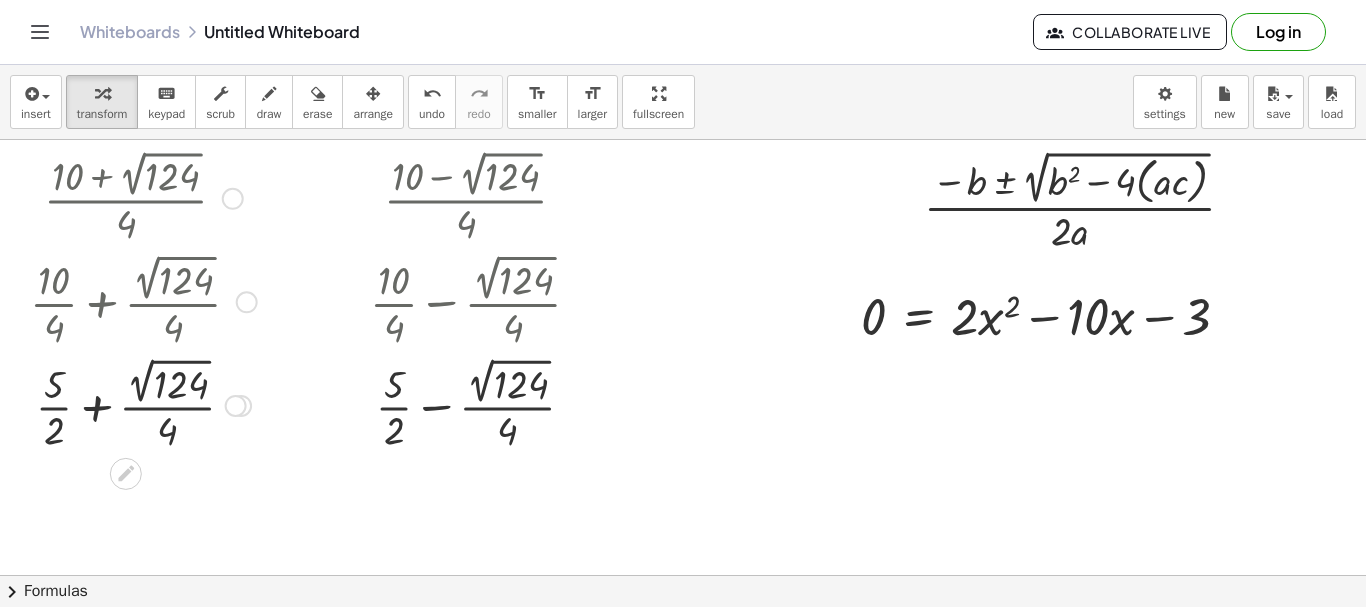 drag, startPoint x: 233, startPoint y: 400, endPoint x: 216, endPoint y: 24, distance: 376.38412 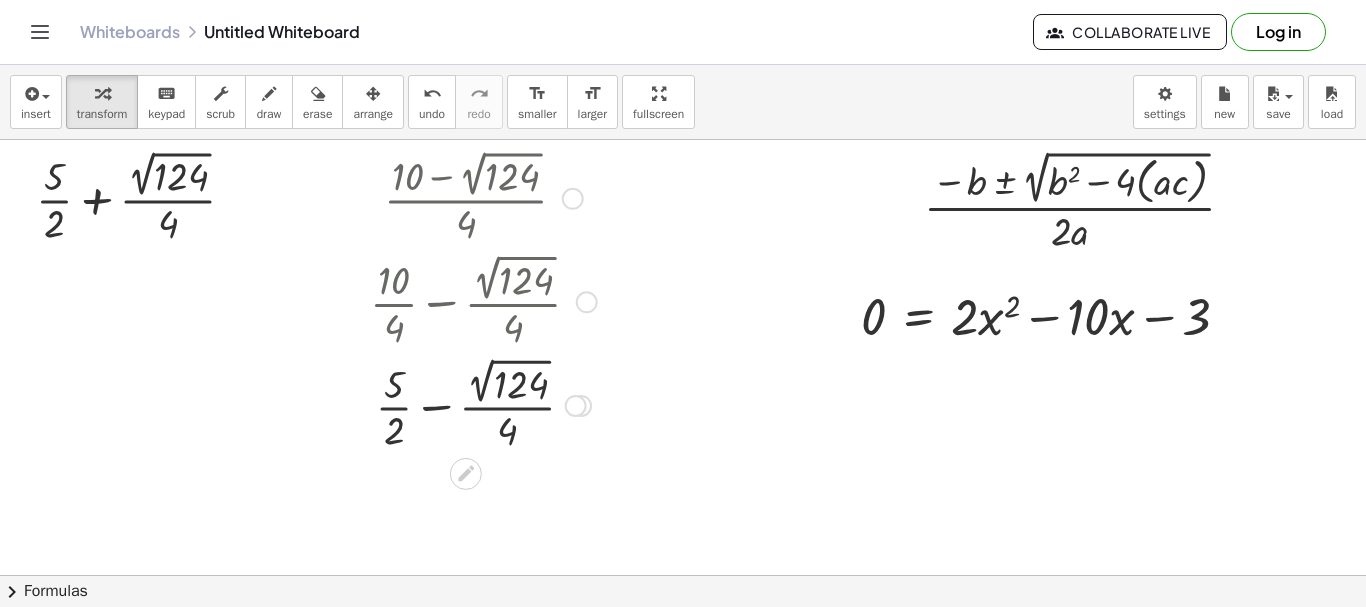 drag, startPoint x: 579, startPoint y: 399, endPoint x: 618, endPoint y: 63, distance: 338.25583 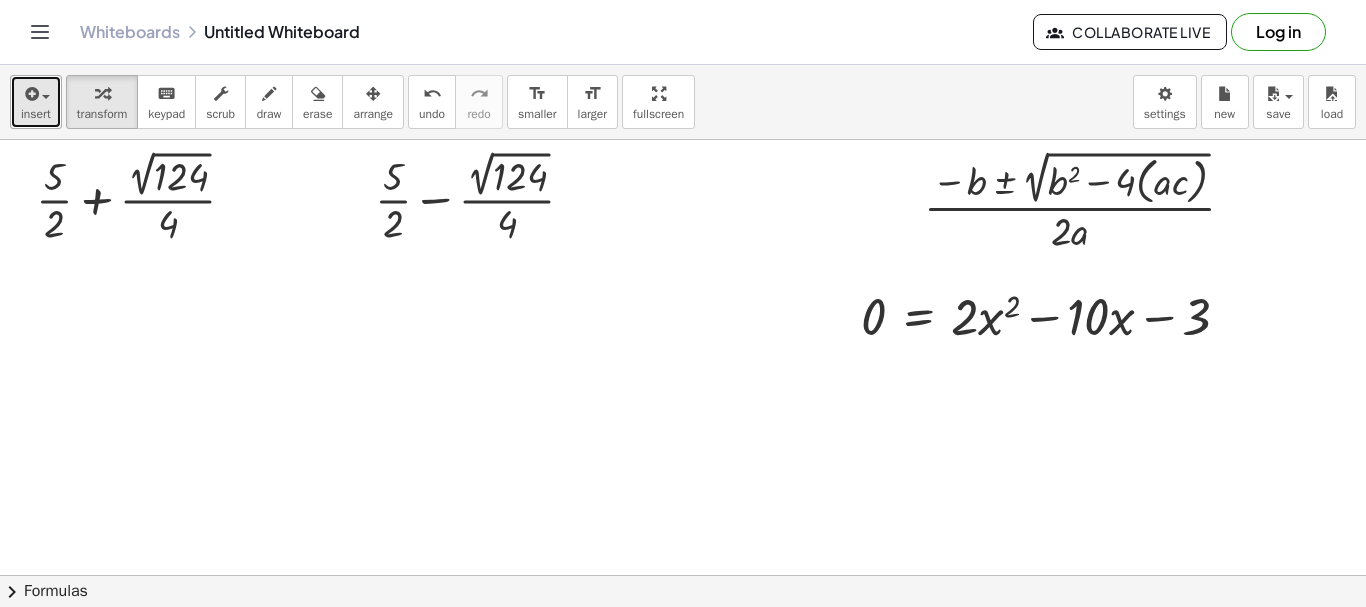 click on "insert" at bounding box center (36, 114) 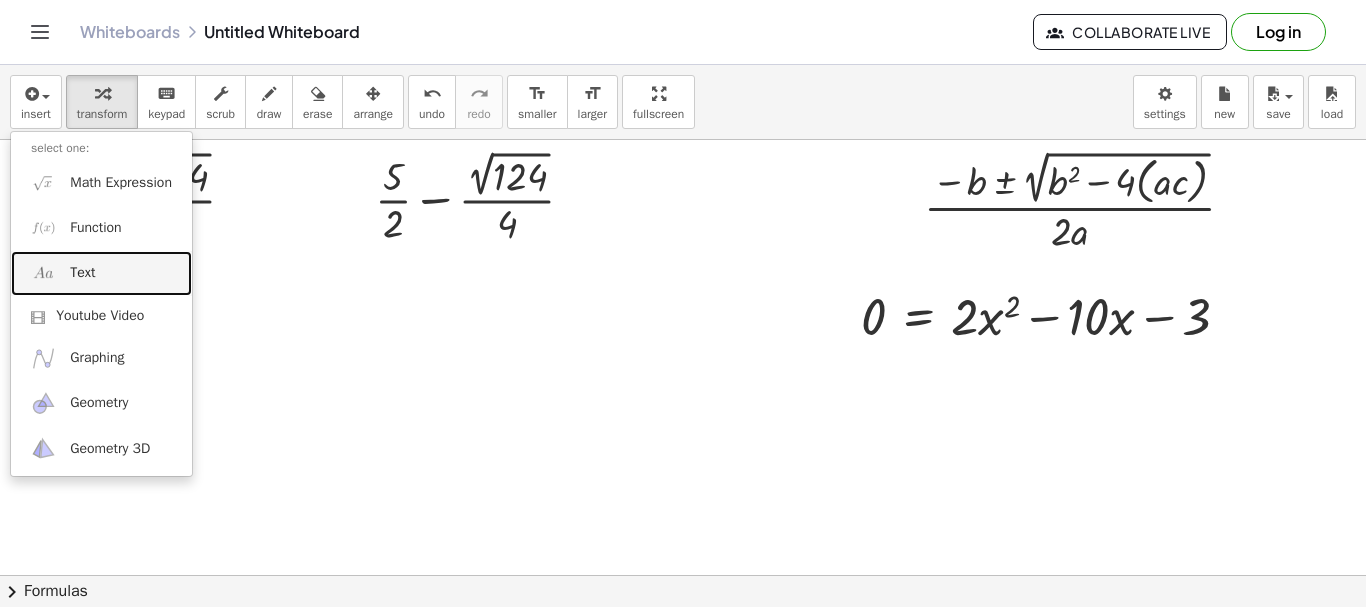 click on "Text" at bounding box center [101, 273] 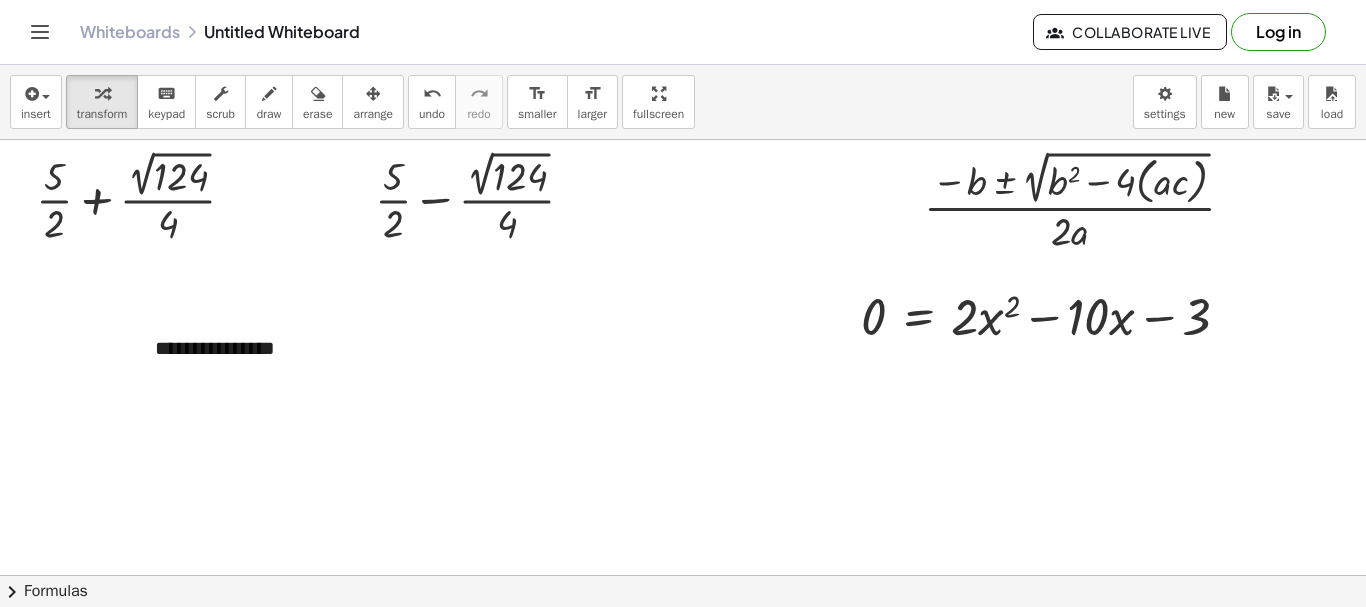 type 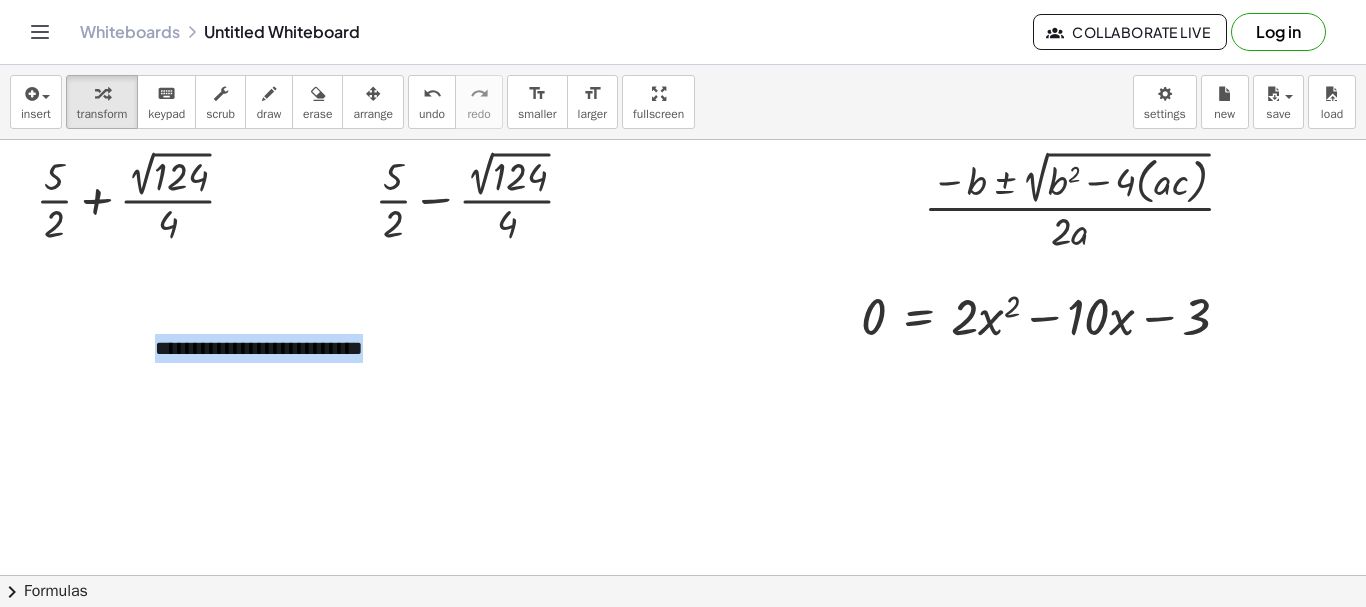 copy on "**********" 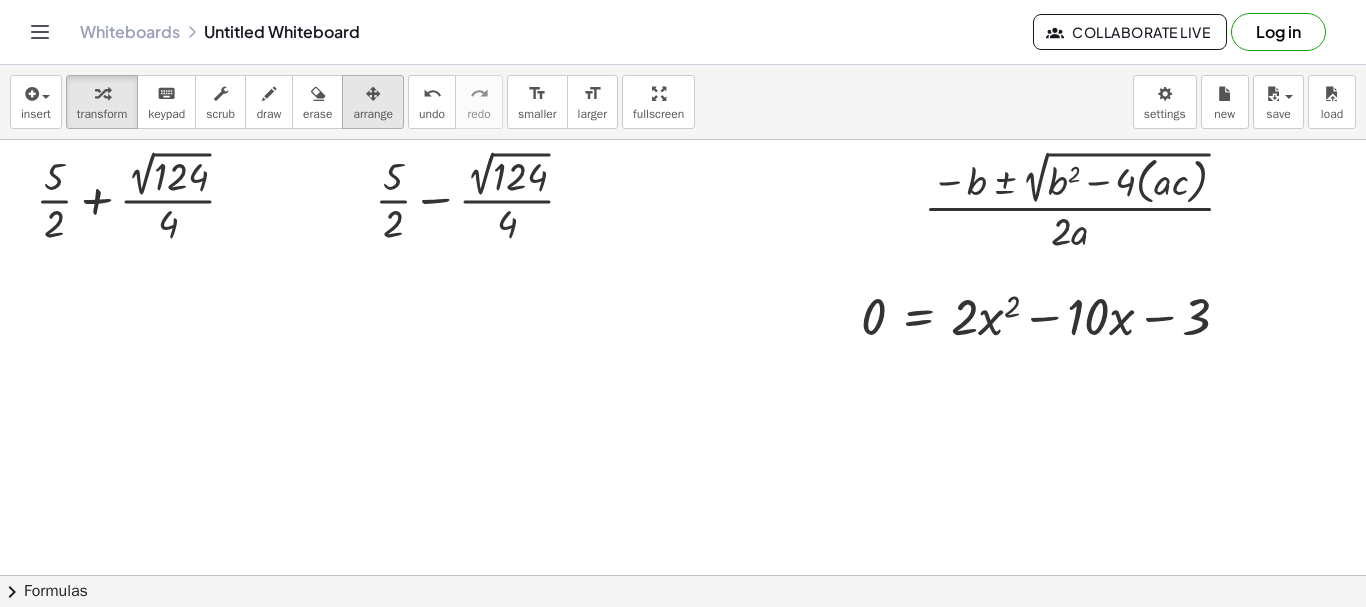 click on "arrange" at bounding box center [373, 114] 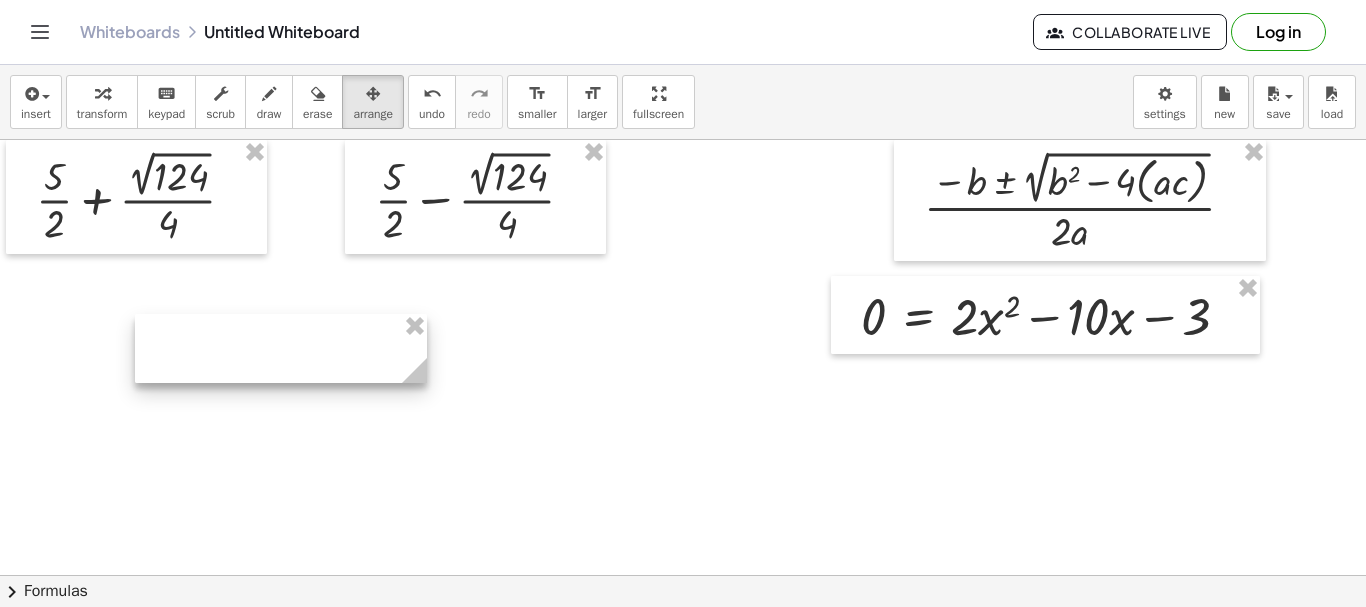 click 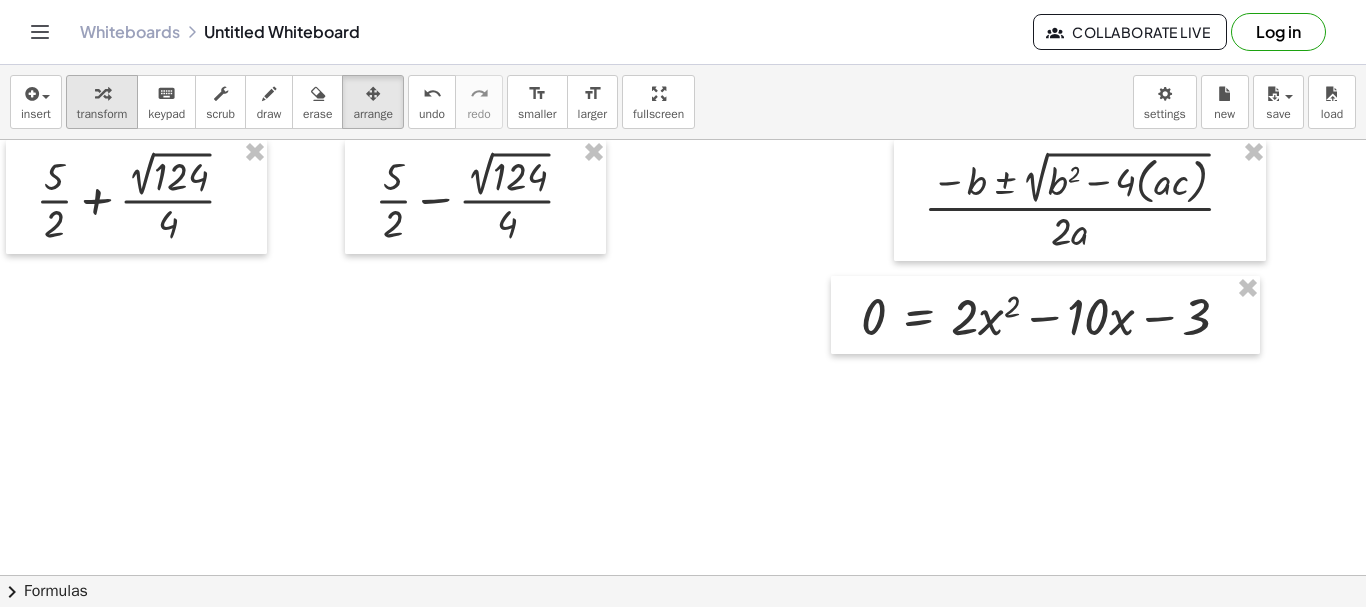 click at bounding box center (102, 94) 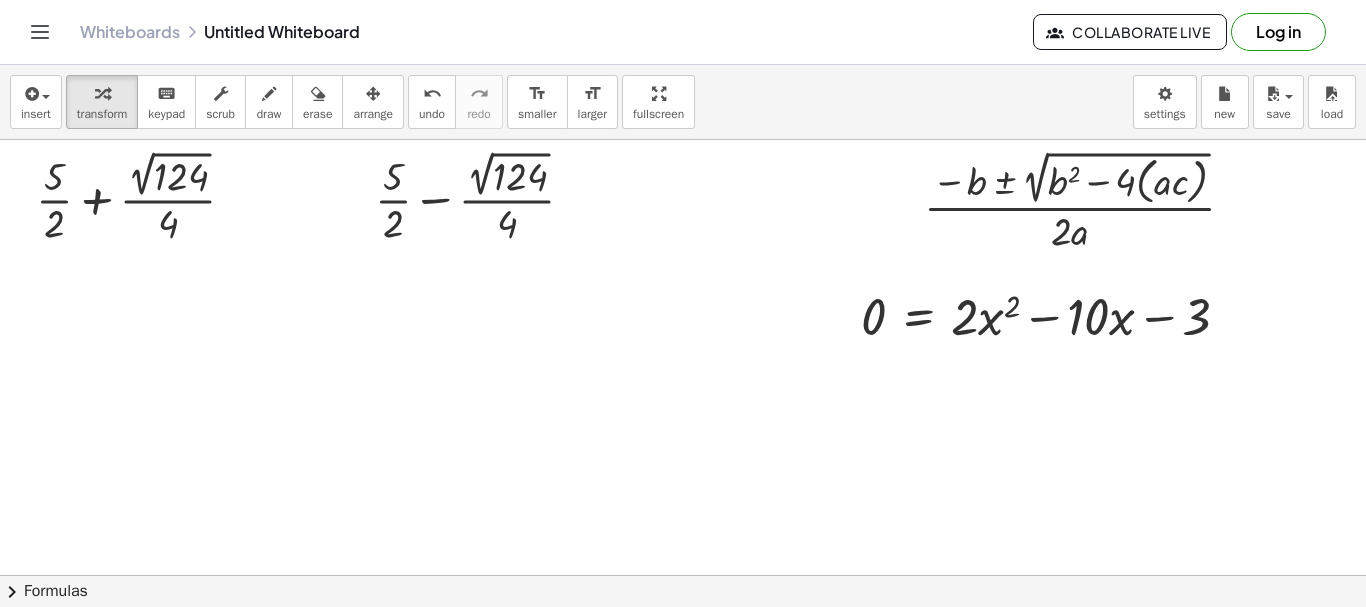 click at bounding box center [683, 575] 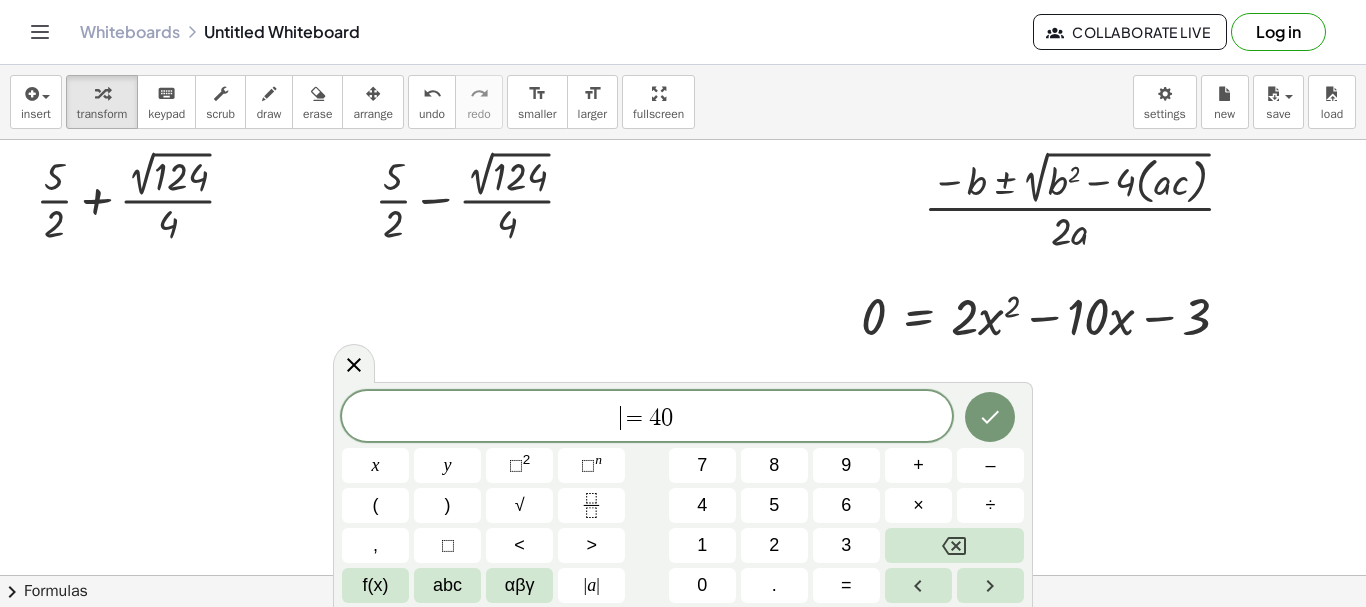 click on "​ = 4 0" at bounding box center [647, 418] 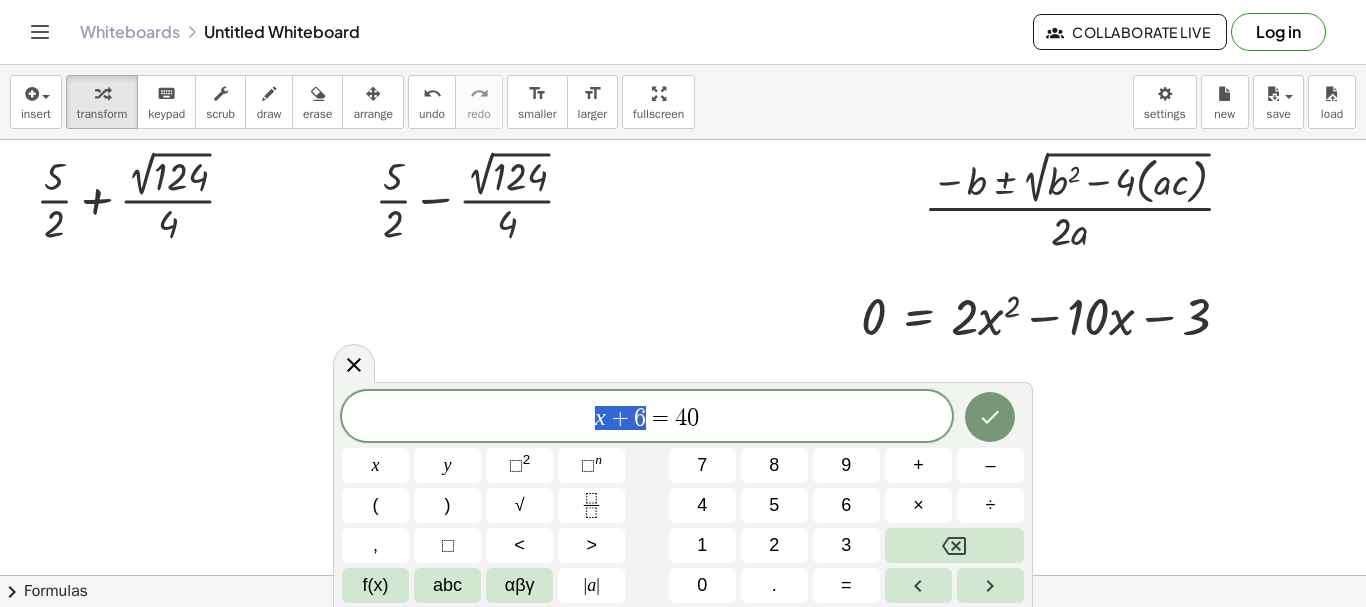 drag, startPoint x: 646, startPoint y: 411, endPoint x: 572, endPoint y: 429, distance: 76.15773 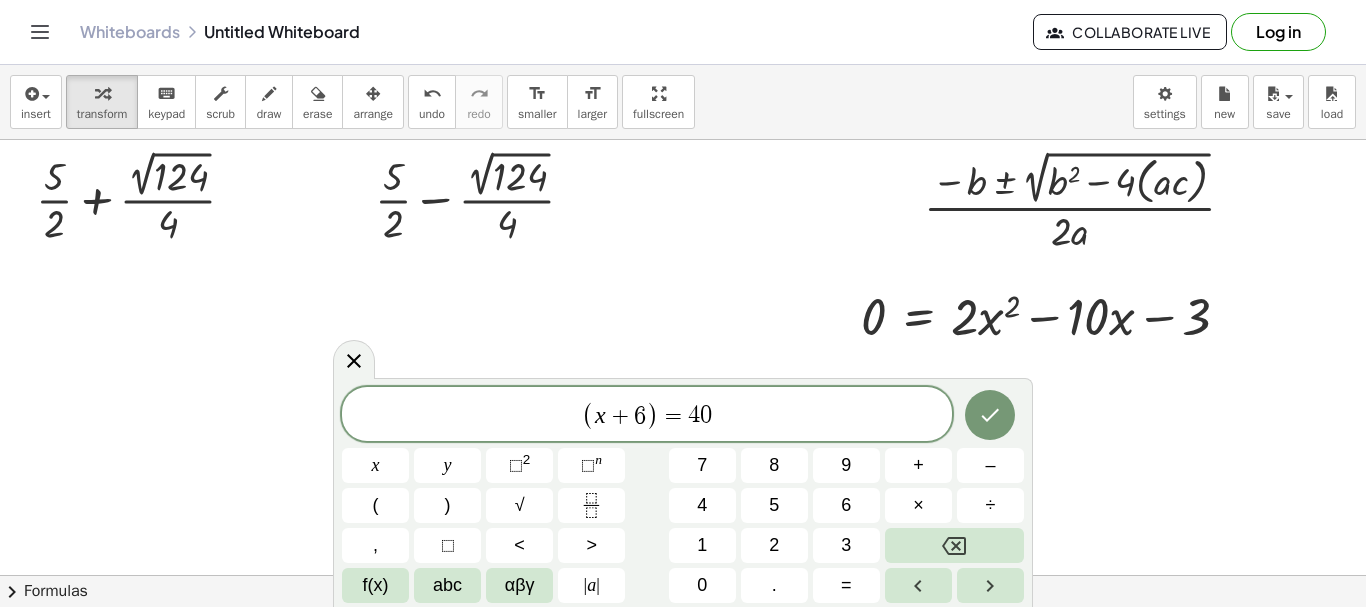 click on "( ​ x + 6 ) = 4 0" at bounding box center (647, 415) 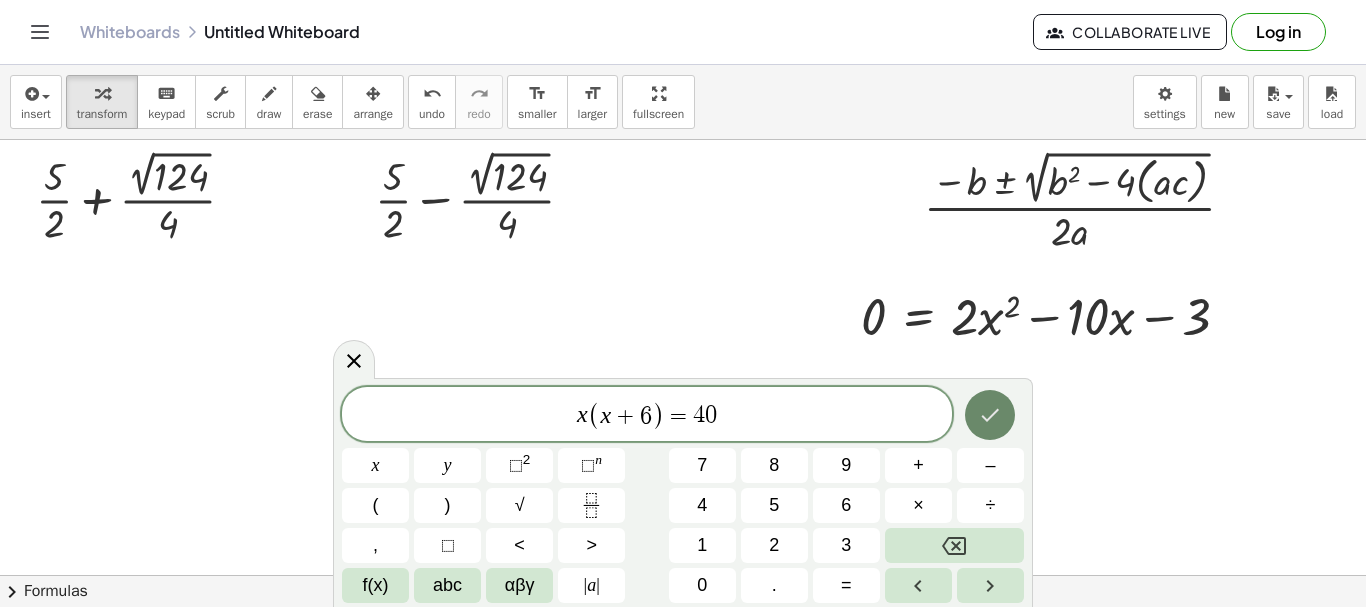 click at bounding box center (990, 415) 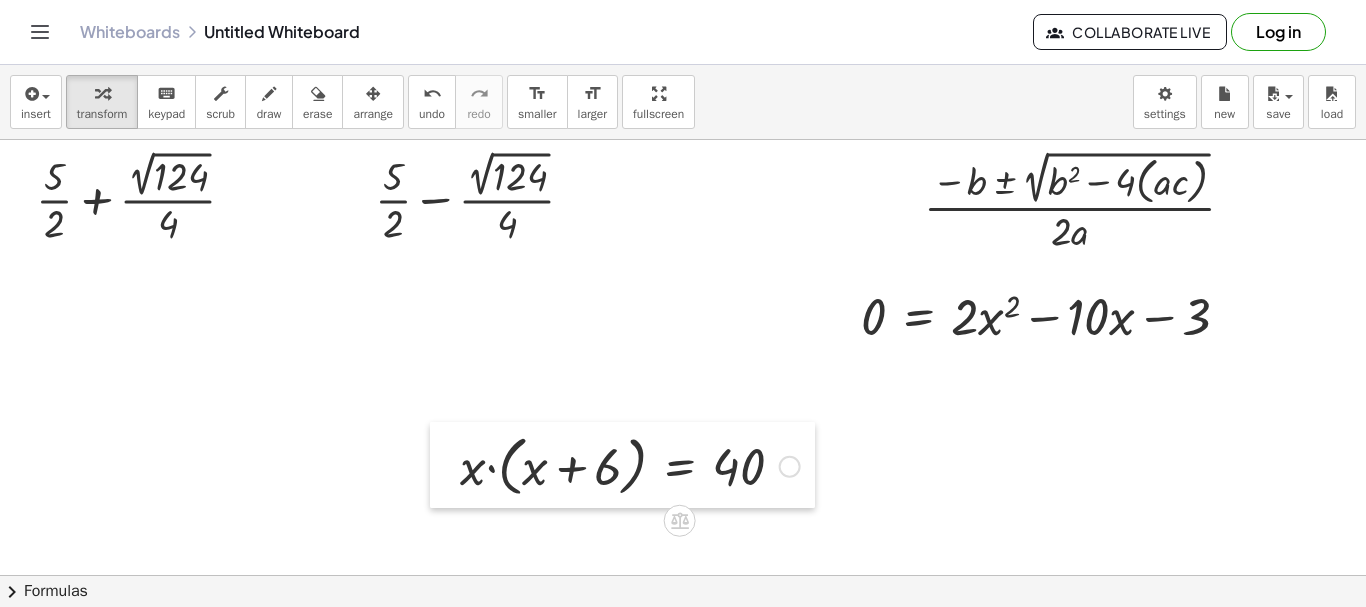drag, startPoint x: 526, startPoint y: 462, endPoint x: 467, endPoint y: 413, distance: 76.6942 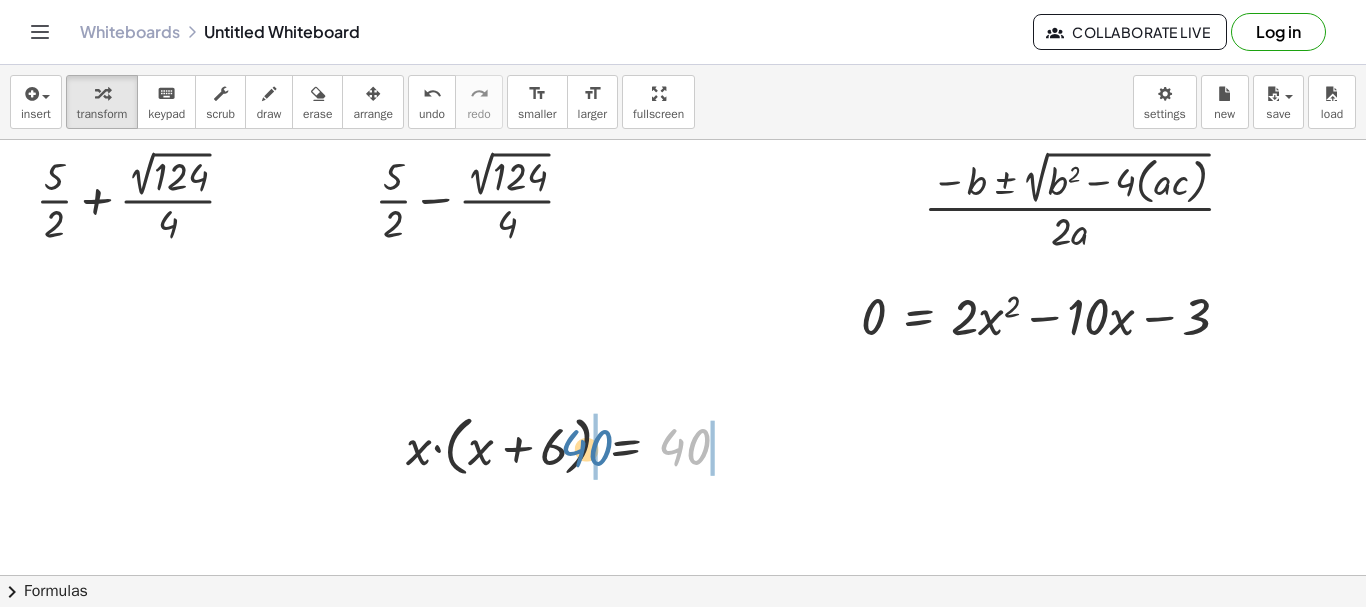 drag, startPoint x: 694, startPoint y: 457, endPoint x: 599, endPoint y: 458, distance: 95.005264 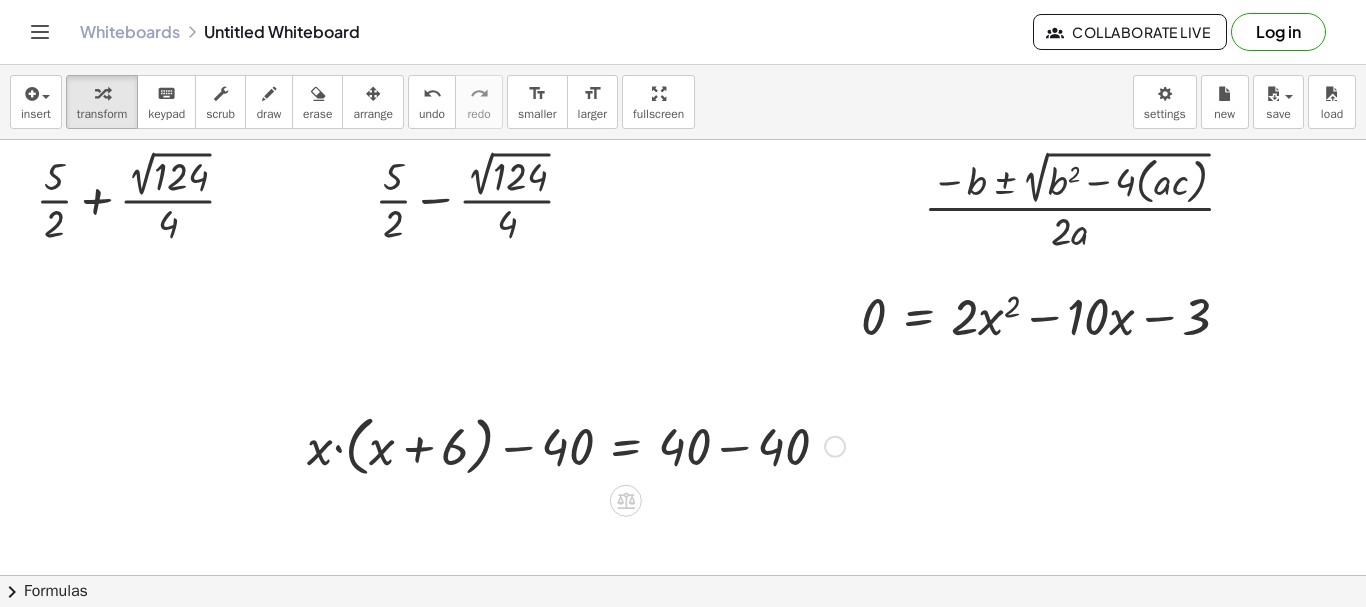 click at bounding box center (576, 445) 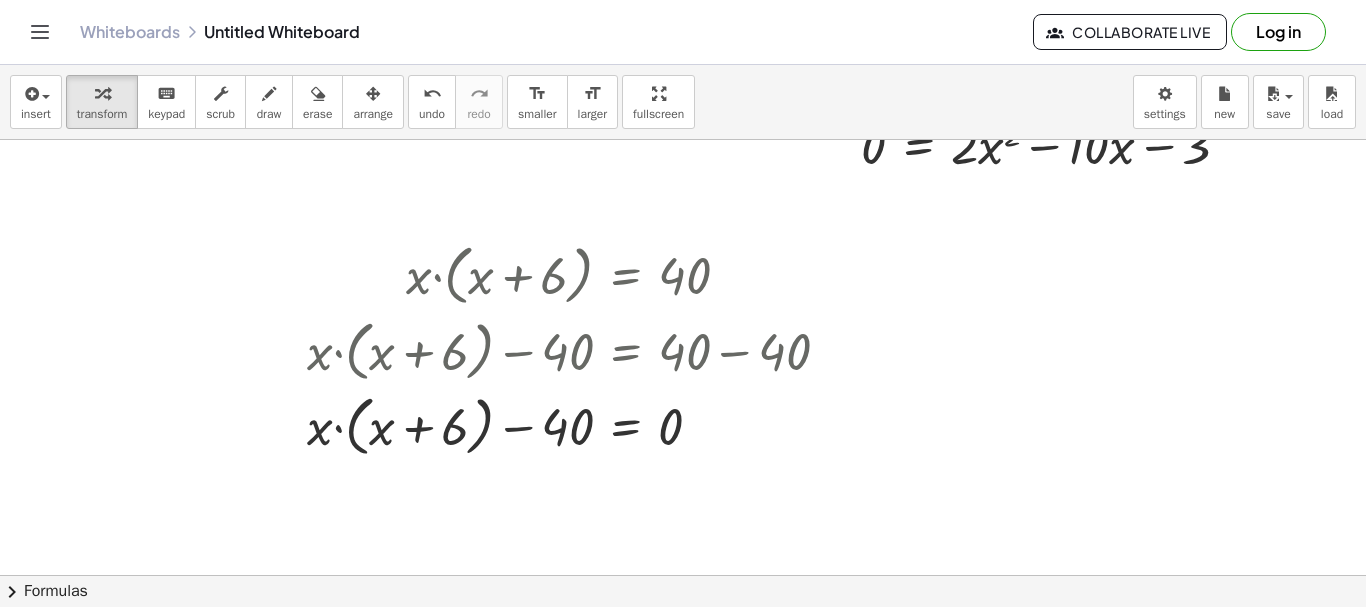 scroll, scrollTop: 172, scrollLeft: 0, axis: vertical 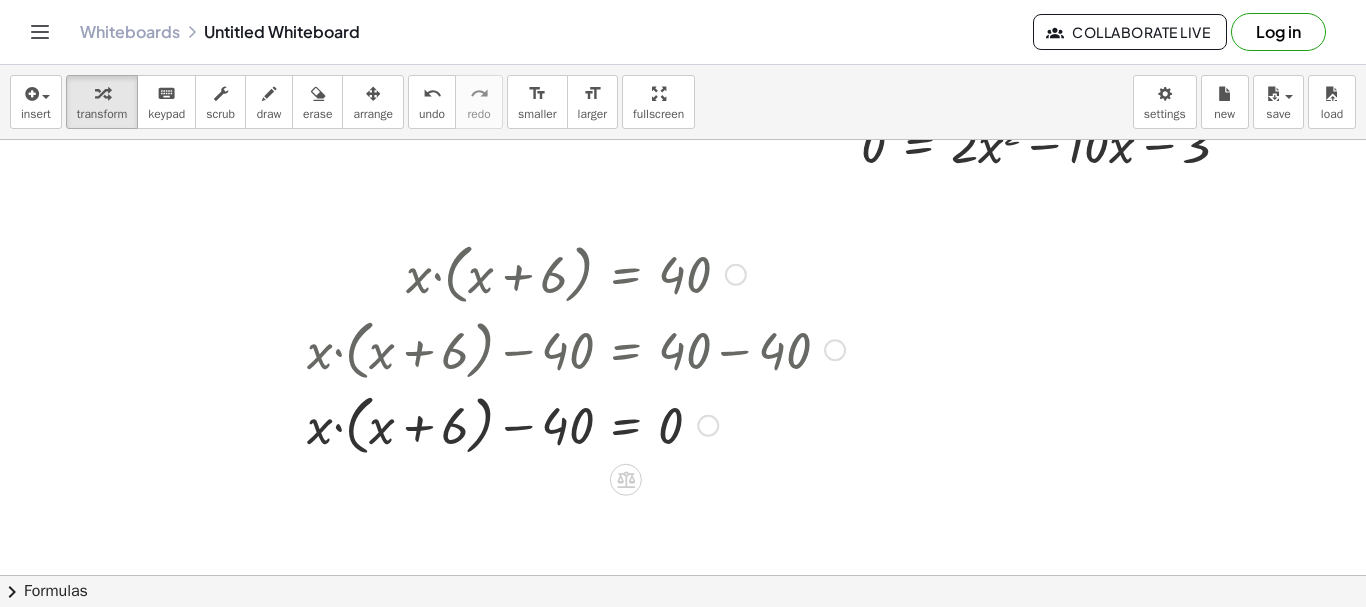 click at bounding box center [576, 424] 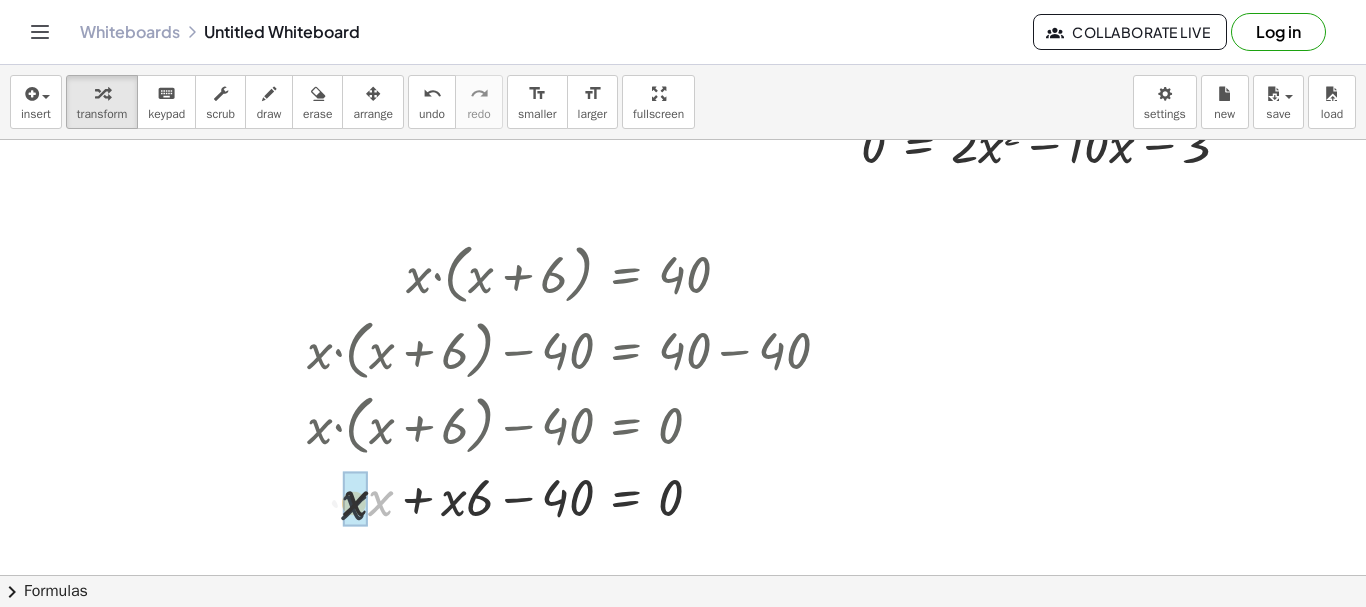 drag, startPoint x: 378, startPoint y: 495, endPoint x: 350, endPoint y: 500, distance: 28.442924 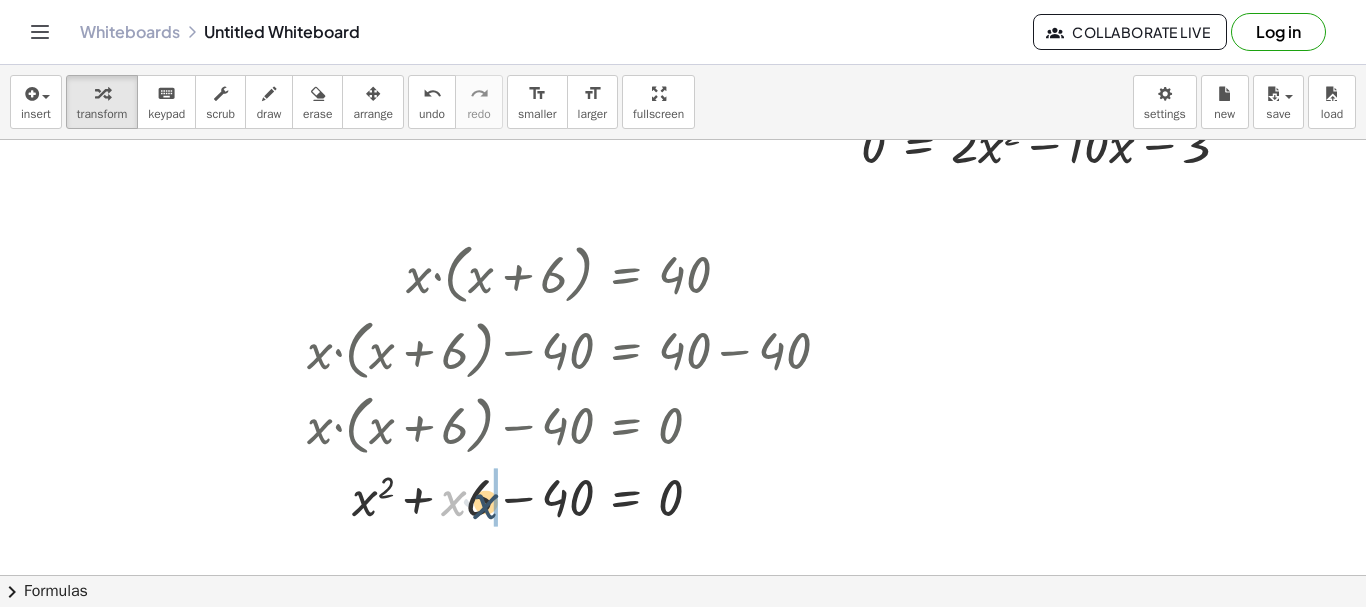 drag, startPoint x: 452, startPoint y: 499, endPoint x: 485, endPoint y: 503, distance: 33.24154 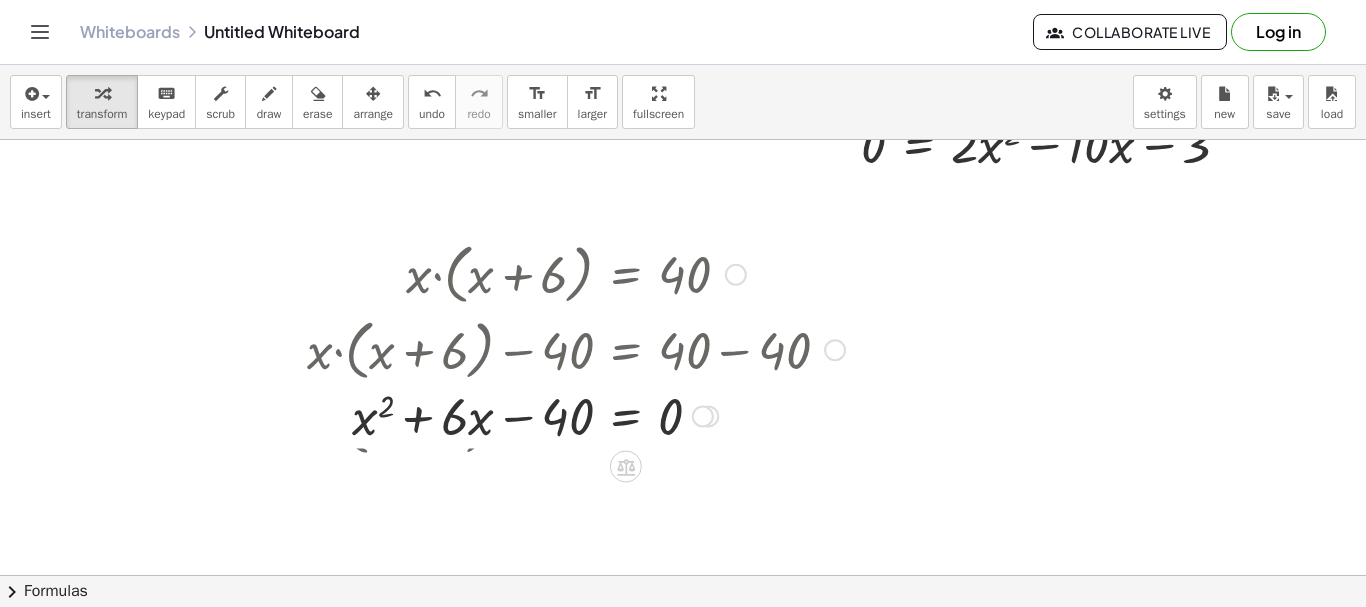 drag, startPoint x: 706, startPoint y: 499, endPoint x: 701, endPoint y: 234, distance: 265.04718 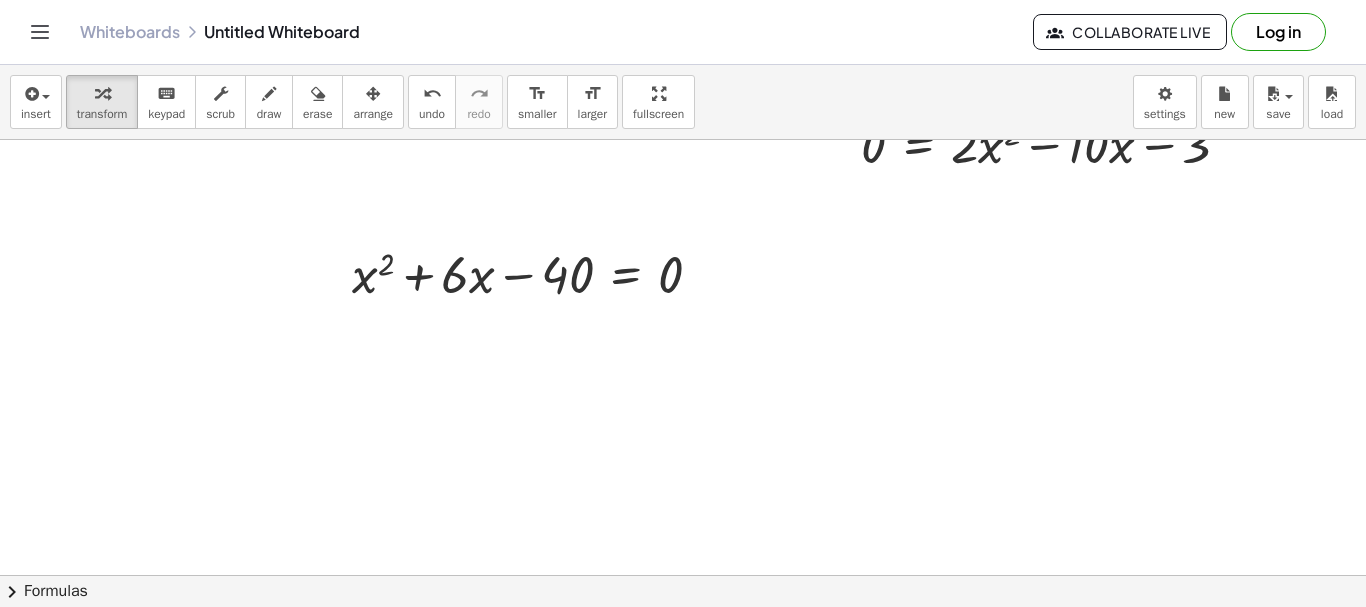 scroll, scrollTop: 0, scrollLeft: 0, axis: both 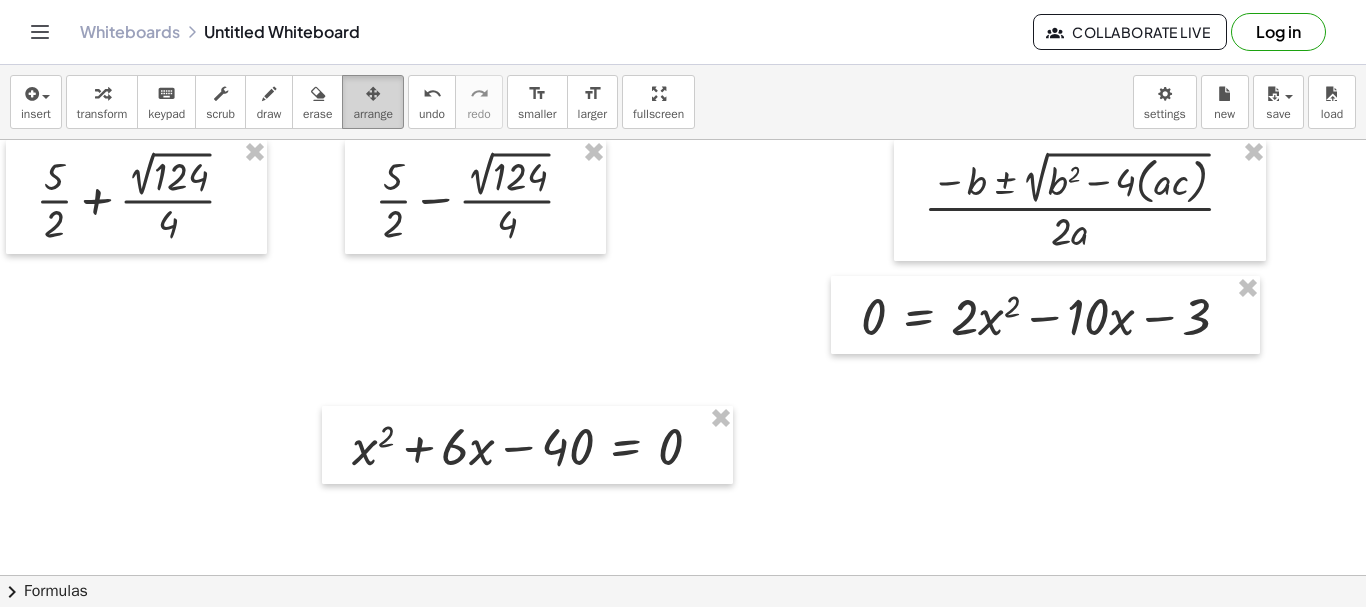 click at bounding box center [373, 93] 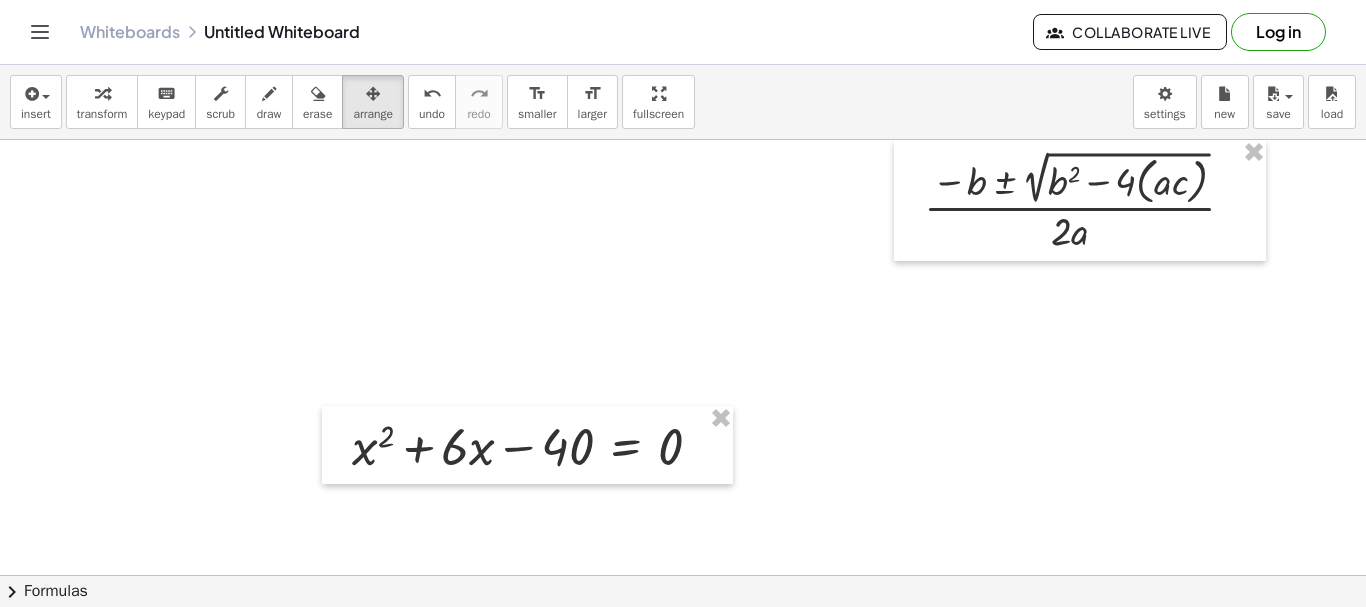 click on "insert select one: Math Expression Function Text Youtube Video Graphing Geometry Geometry 3D transform keyboard keypad scrub draw erase arrange undo undo redo redo format_size smaller format_size larger fullscreen load   save new settings" at bounding box center [683, 102] 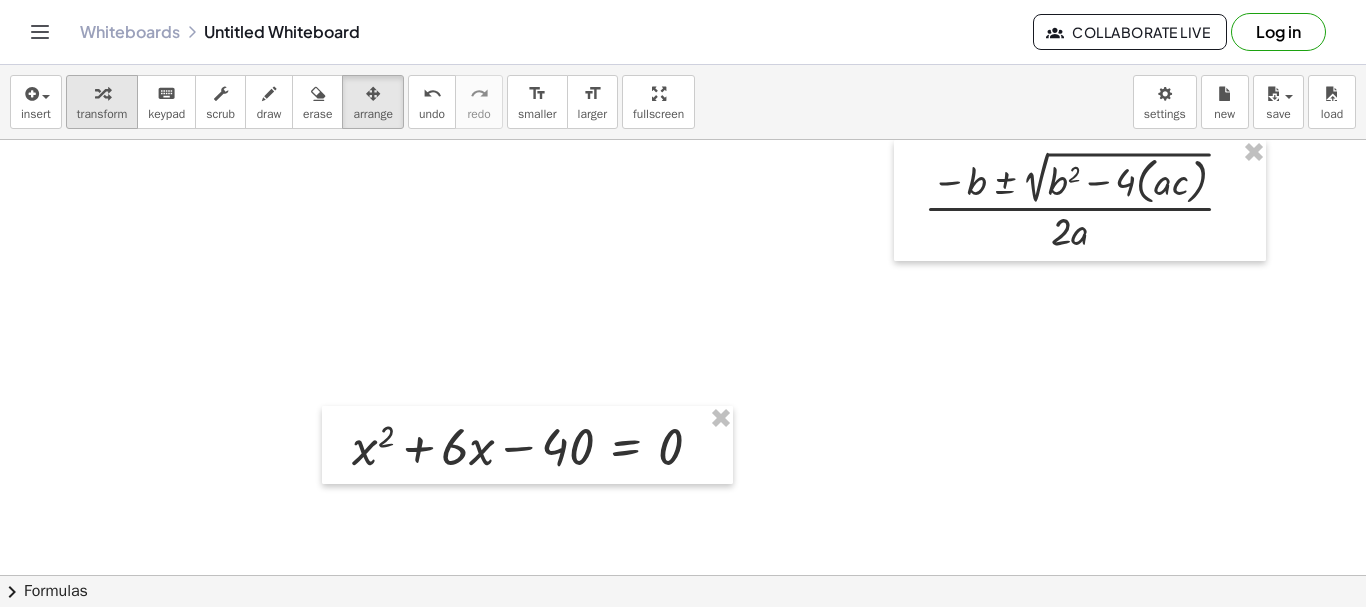 click on "transform" at bounding box center (102, 114) 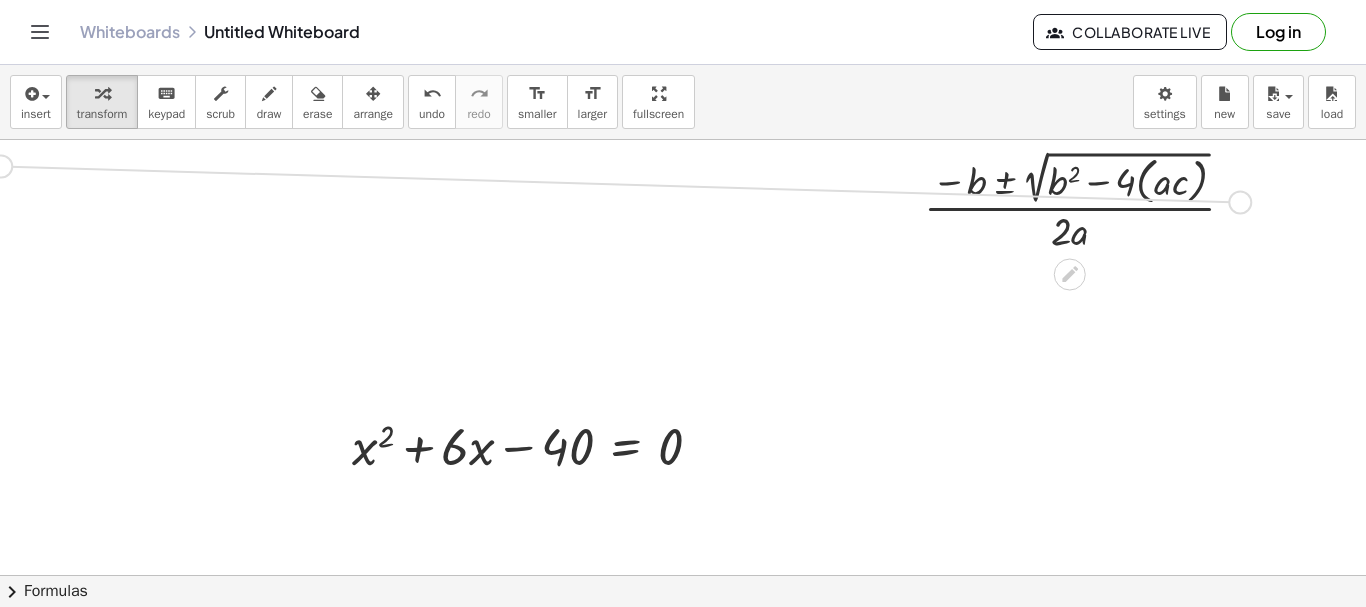 drag, startPoint x: 1241, startPoint y: 203, endPoint x: 0, endPoint y: 168, distance: 1241.4934 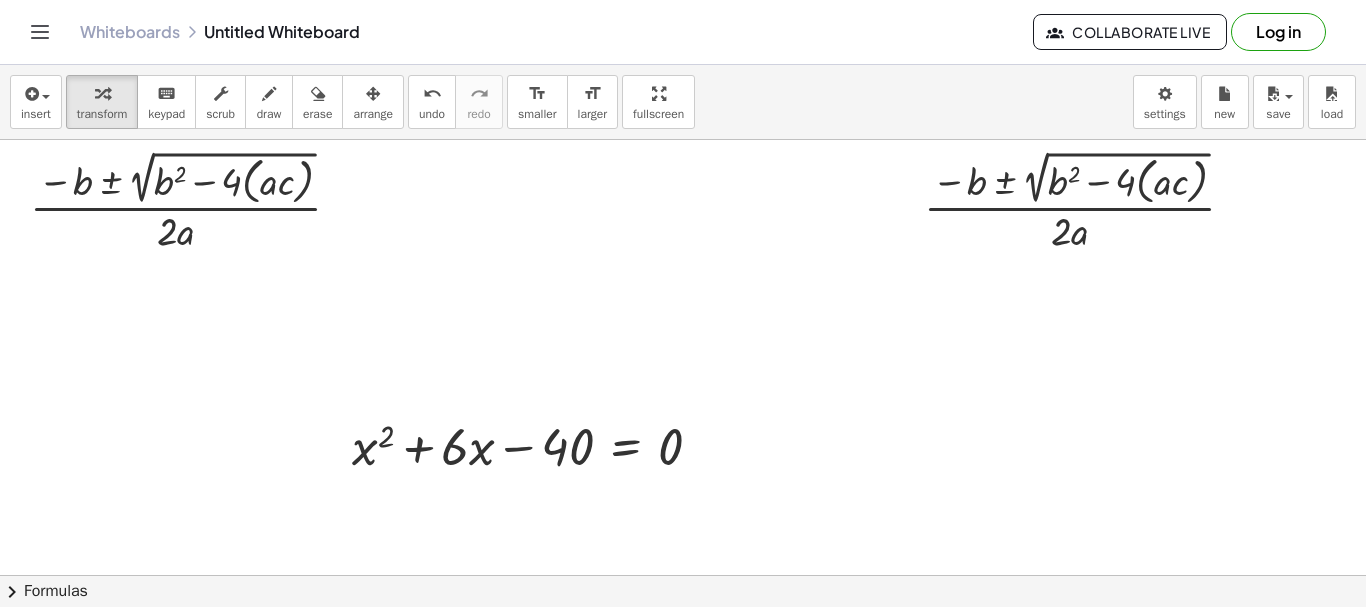 click at bounding box center (683, 575) 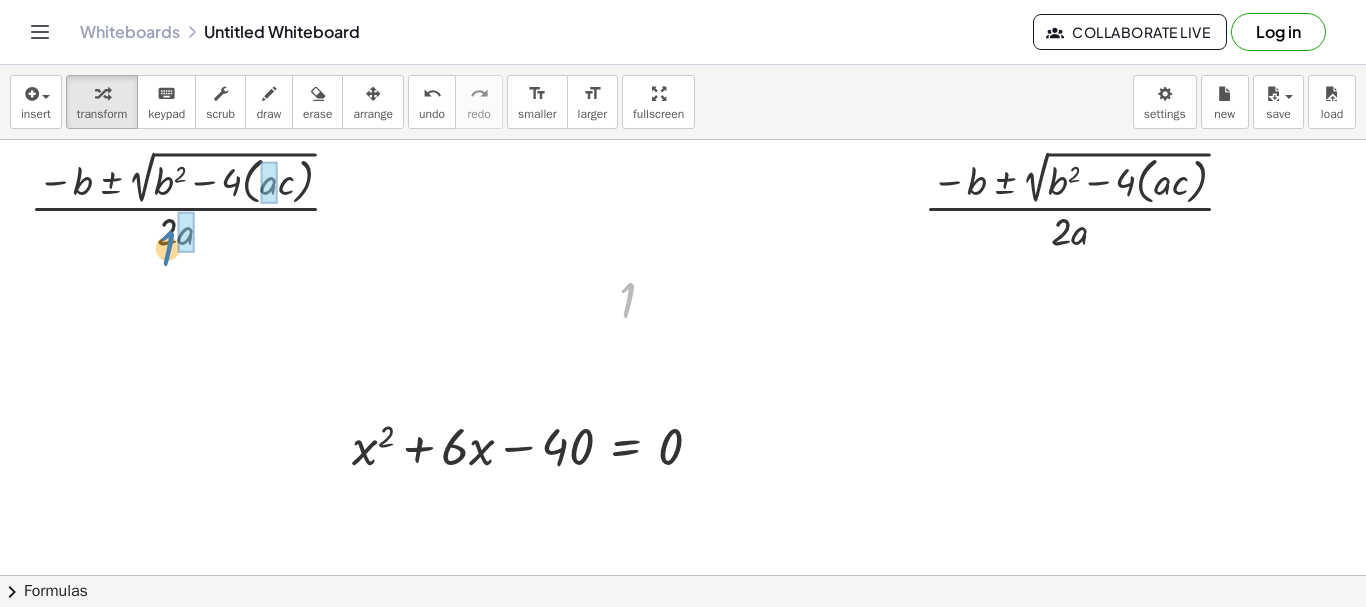 drag, startPoint x: 227, startPoint y: 286, endPoint x: 178, endPoint y: 251, distance: 60.216278 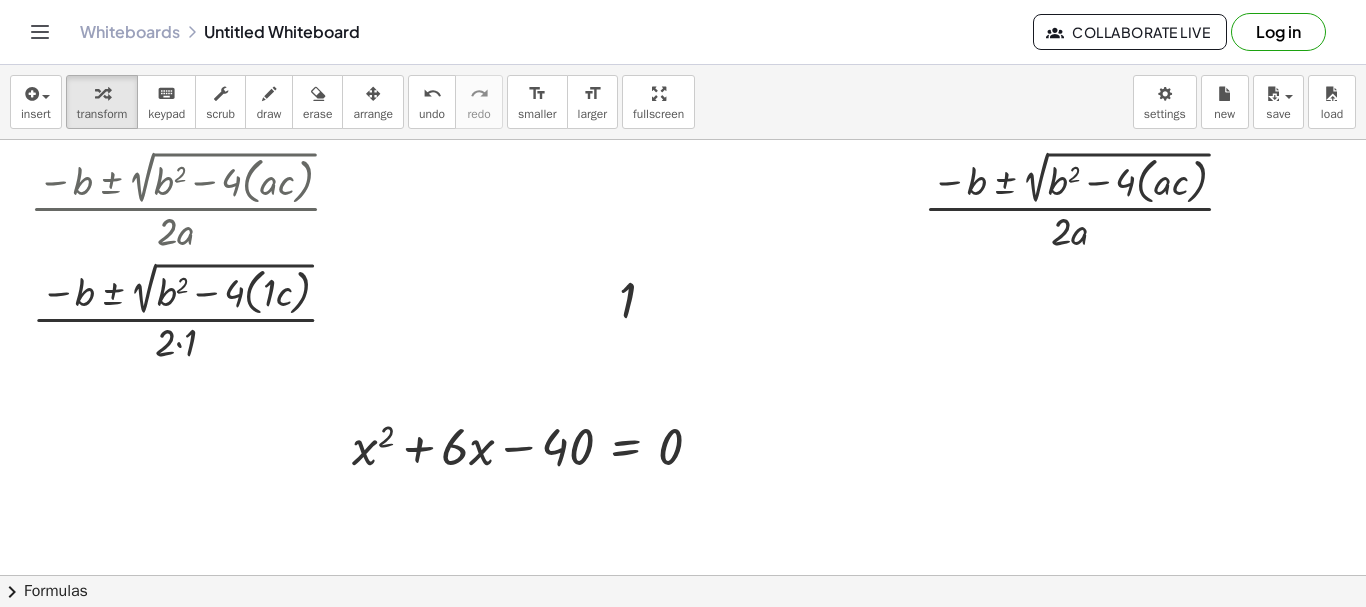 drag, startPoint x: 321, startPoint y: 442, endPoint x: 307, endPoint y: 446, distance: 14.56022 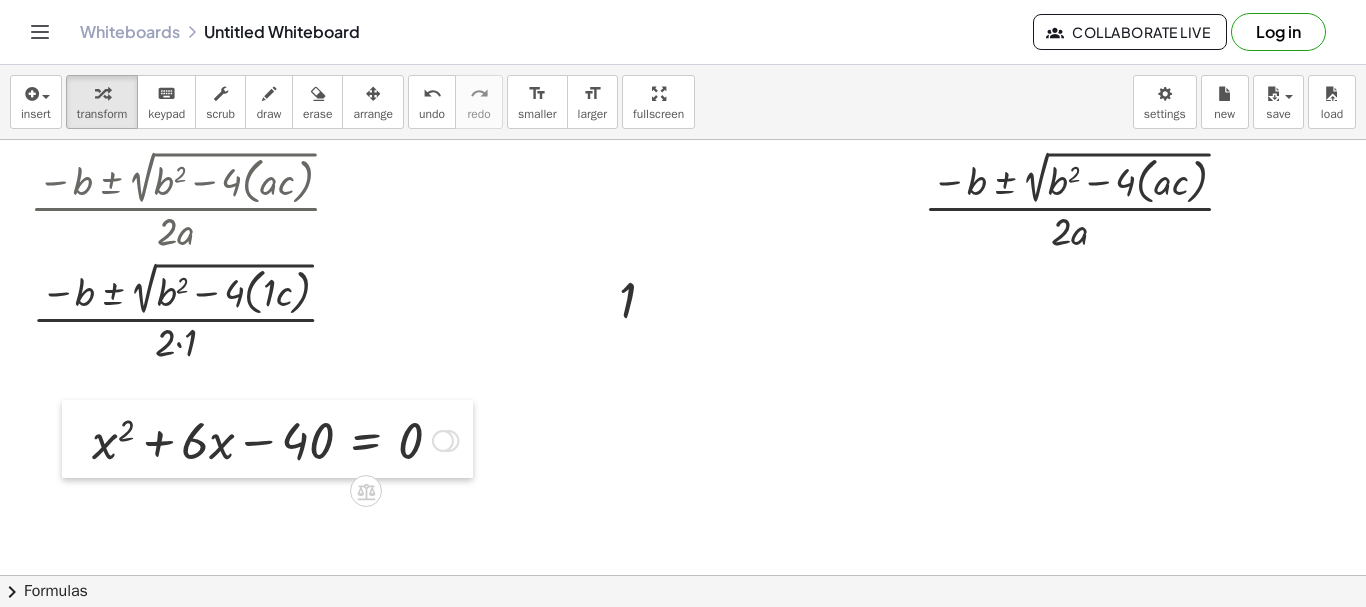 drag, startPoint x: 337, startPoint y: 451, endPoint x: 77, endPoint y: 445, distance: 260.0692 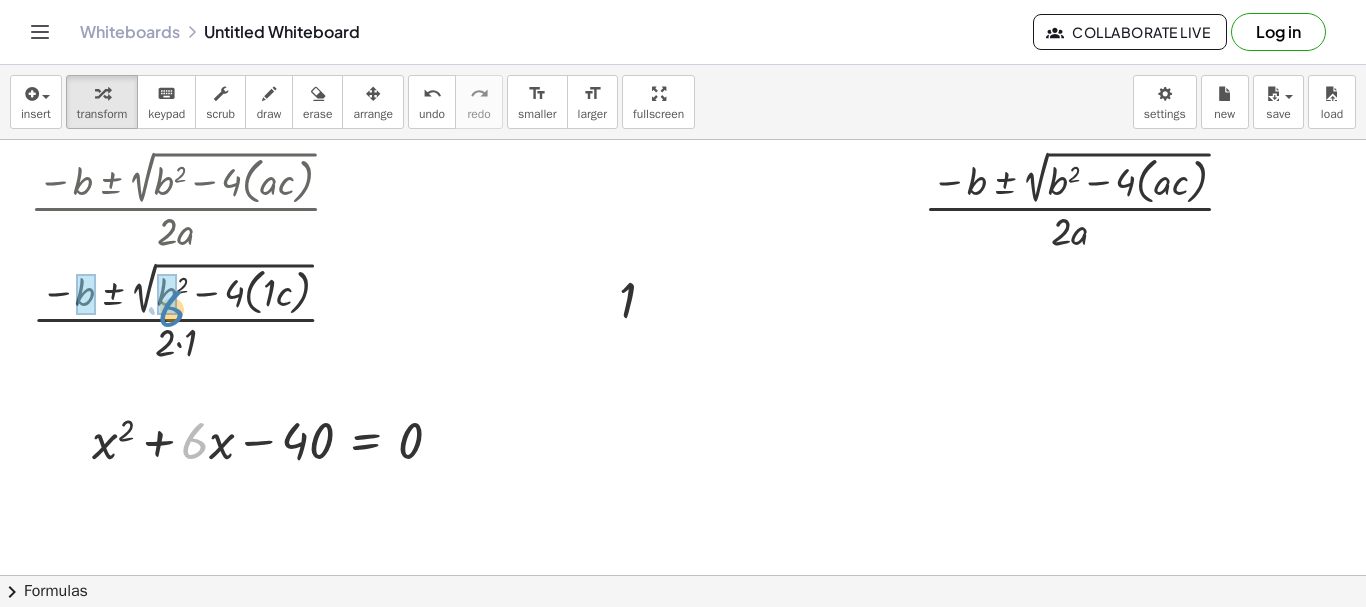 drag, startPoint x: 193, startPoint y: 442, endPoint x: 170, endPoint y: 309, distance: 134.97408 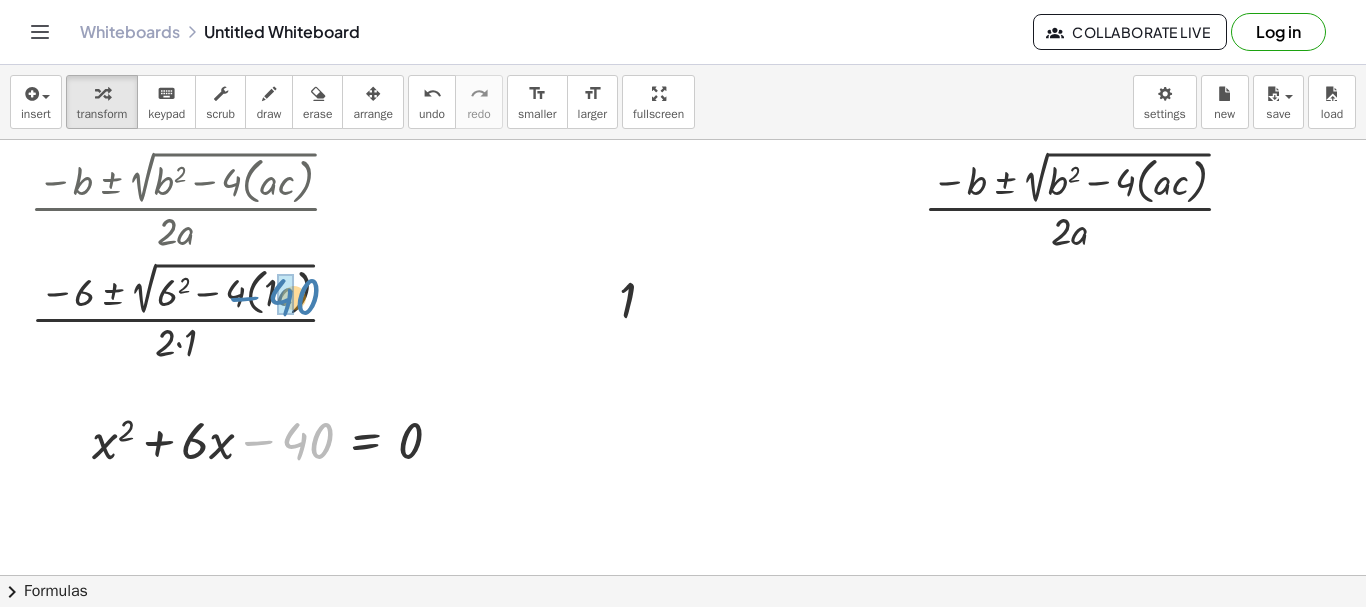 drag, startPoint x: 294, startPoint y: 451, endPoint x: 284, endPoint y: 310, distance: 141.35417 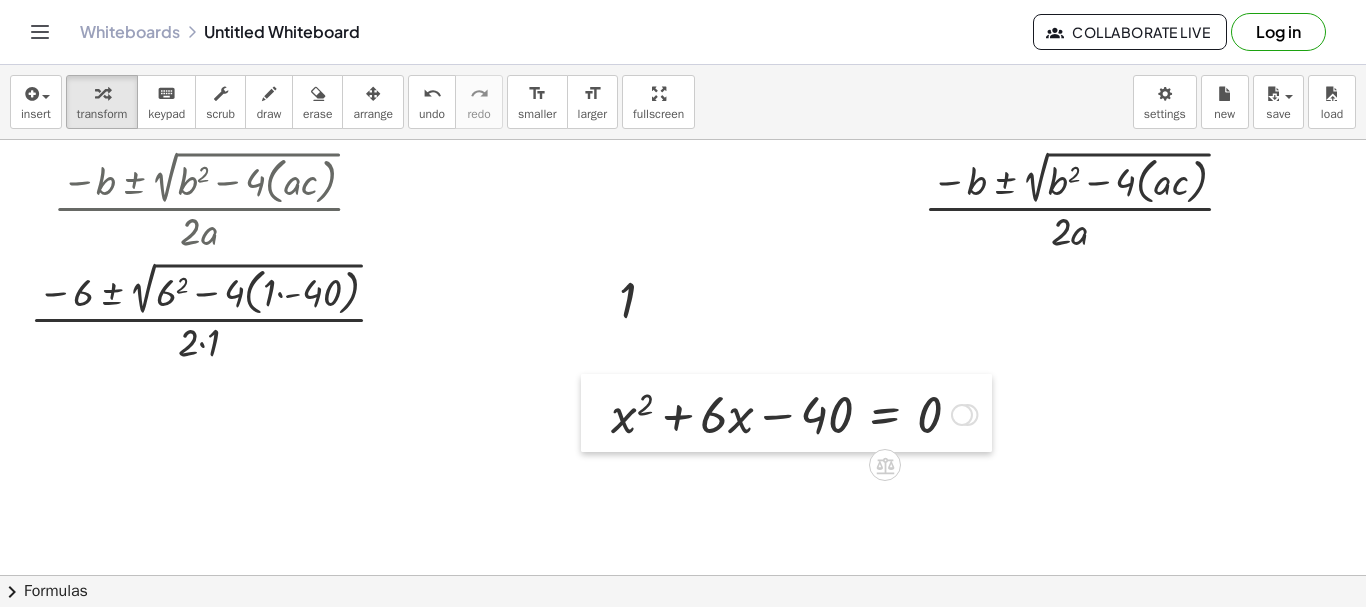 drag, startPoint x: 80, startPoint y: 445, endPoint x: 599, endPoint y: 419, distance: 519.6508 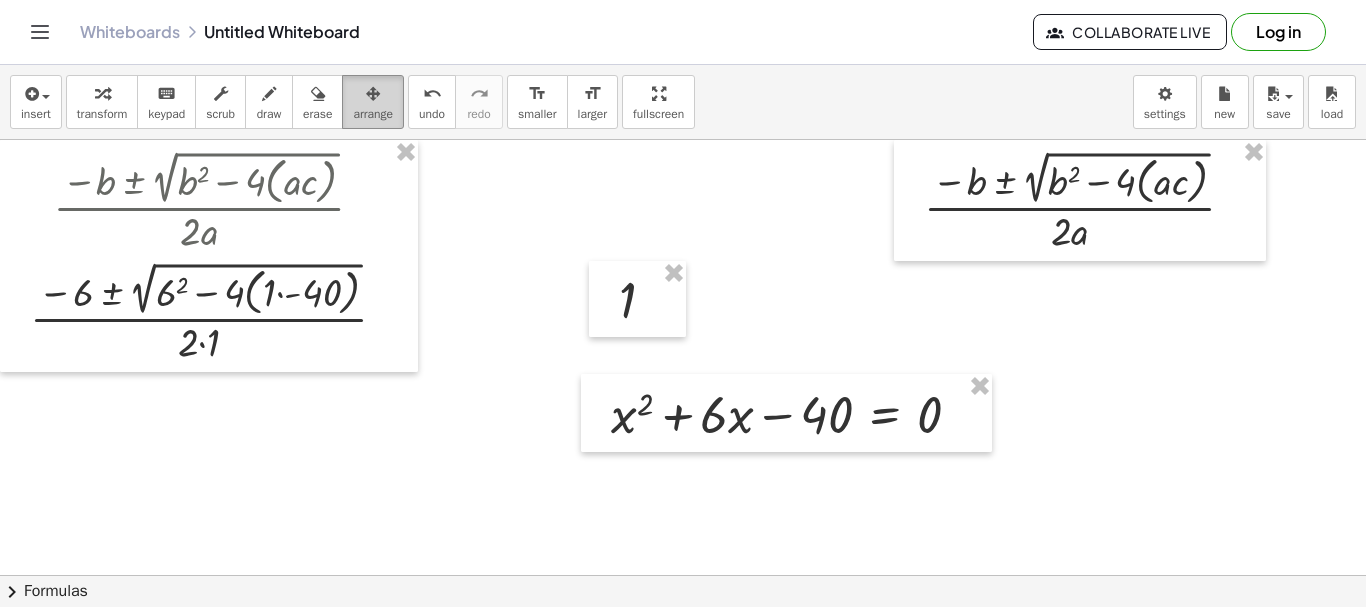 click on "arrange" at bounding box center (373, 114) 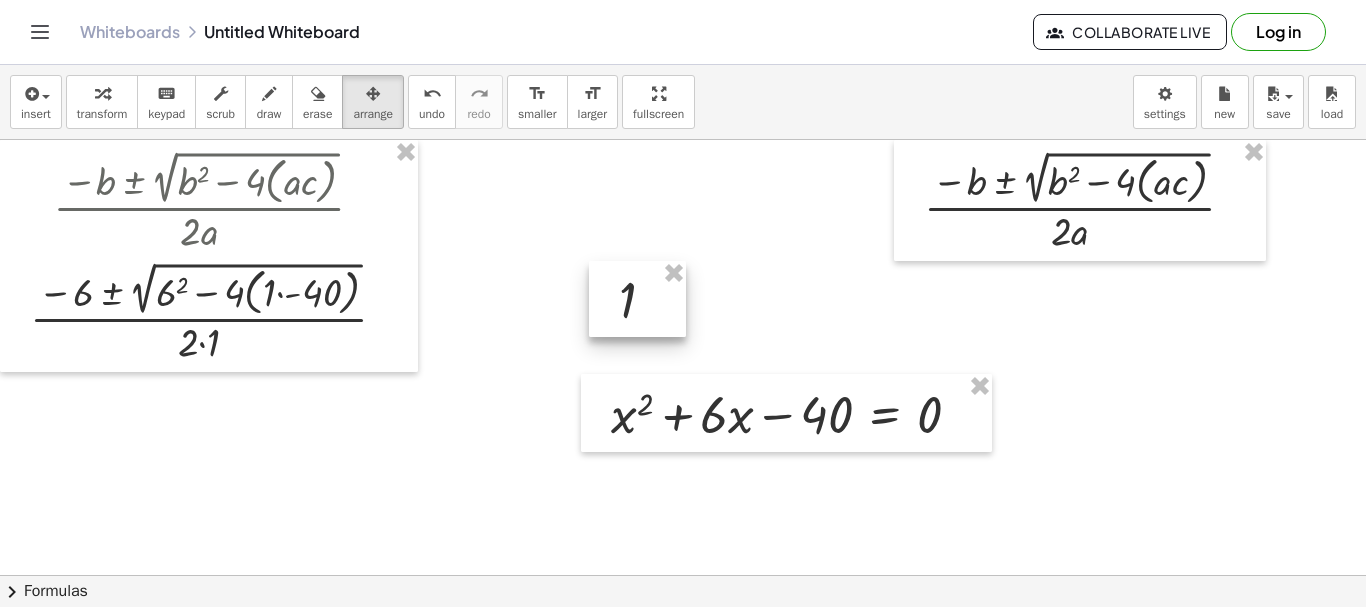 drag, startPoint x: 666, startPoint y: 268, endPoint x: 705, endPoint y: 370, distance: 109.201645 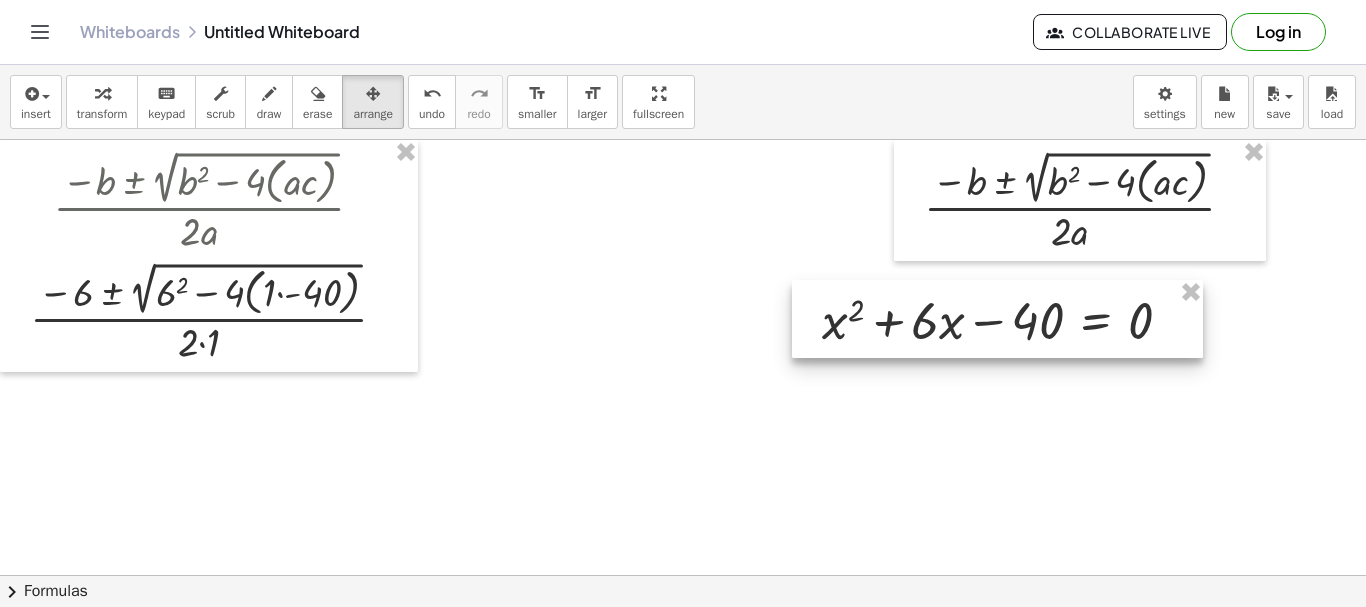 drag, startPoint x: 645, startPoint y: 411, endPoint x: 835, endPoint y: 322, distance: 209.81181 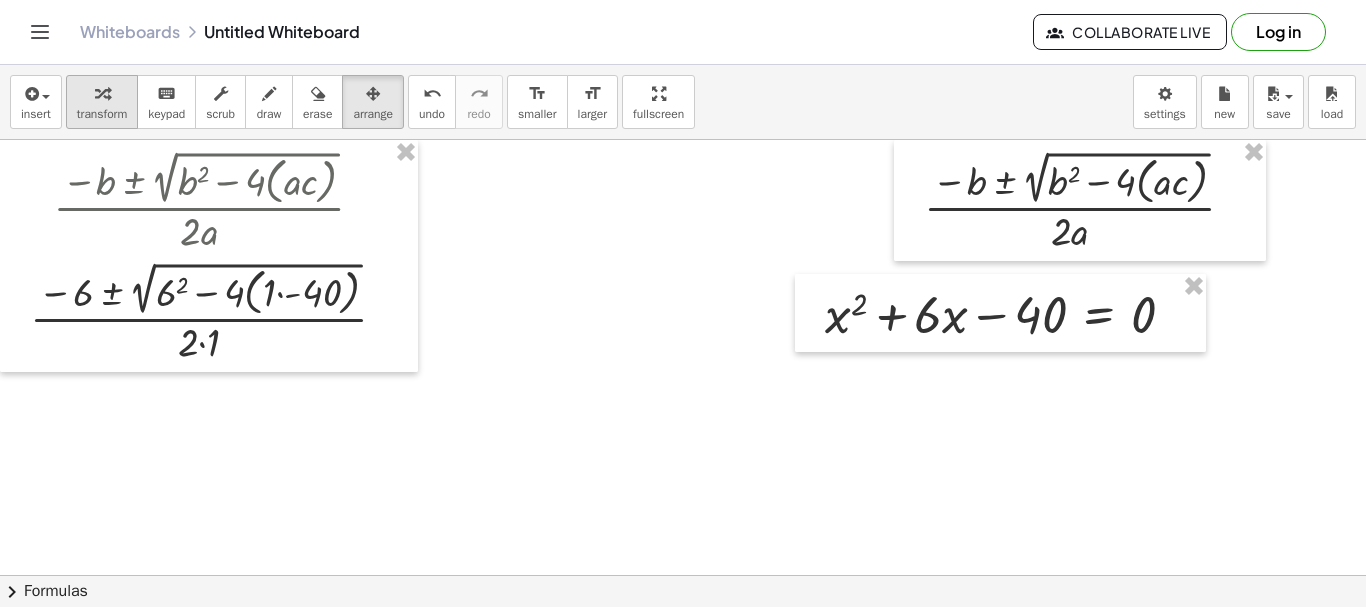 click on "transform" at bounding box center [102, 114] 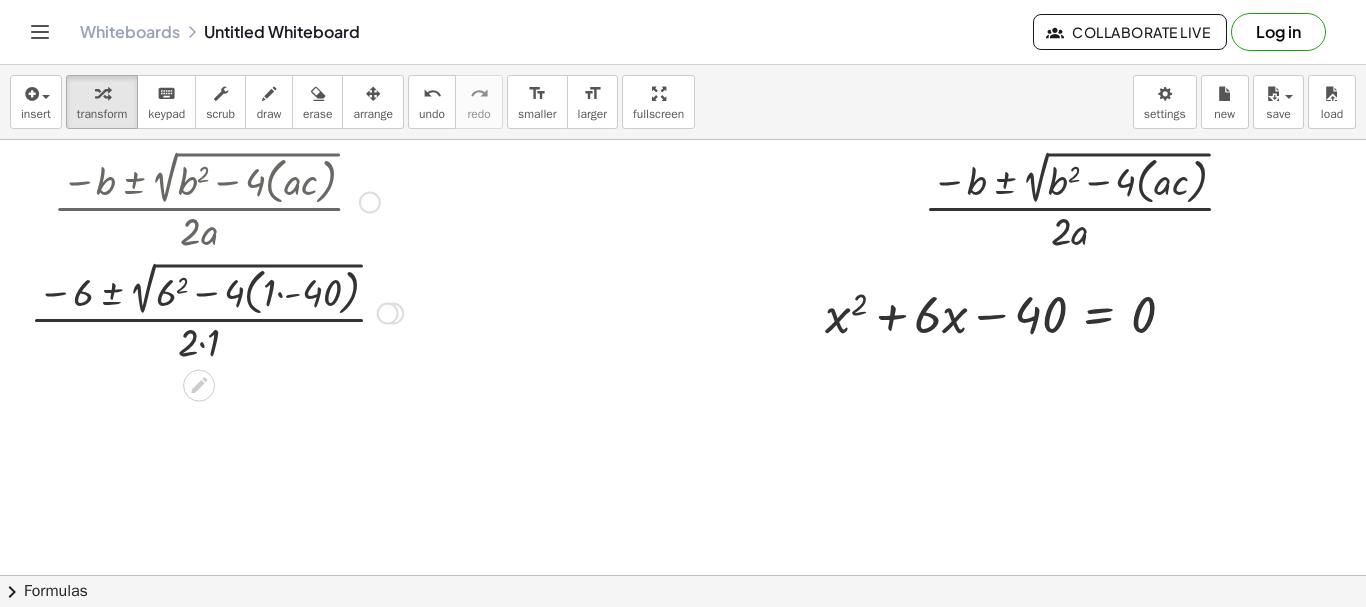 click at bounding box center (216, 311) 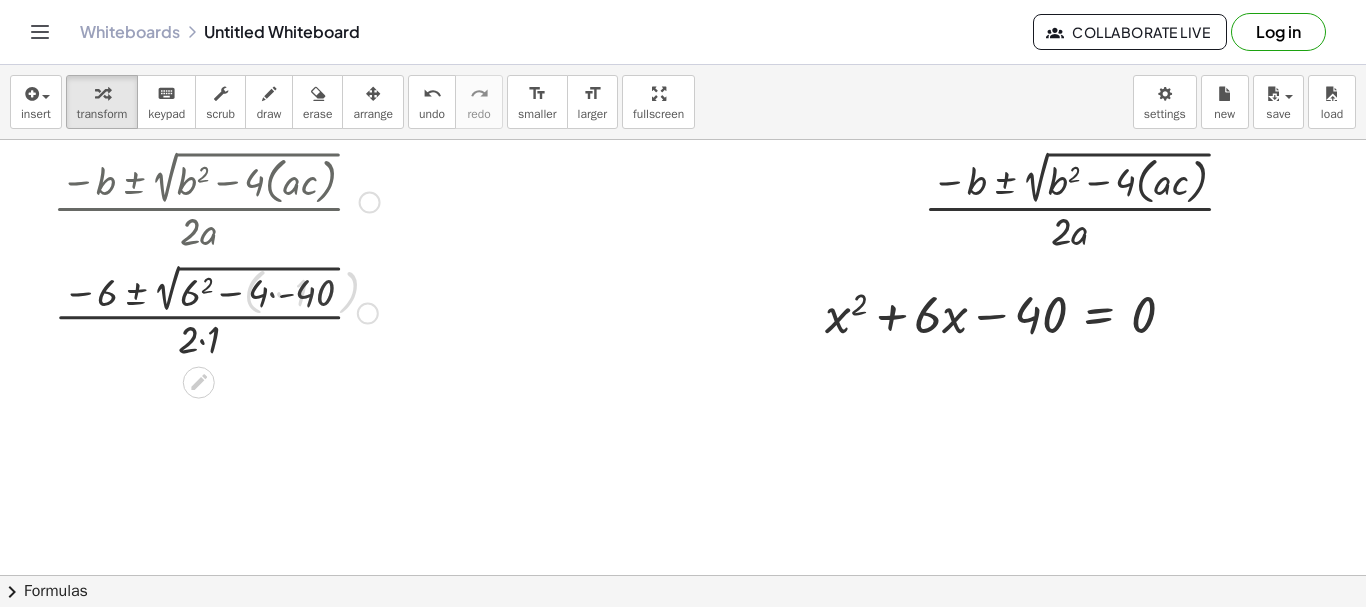 click at bounding box center [216, 311] 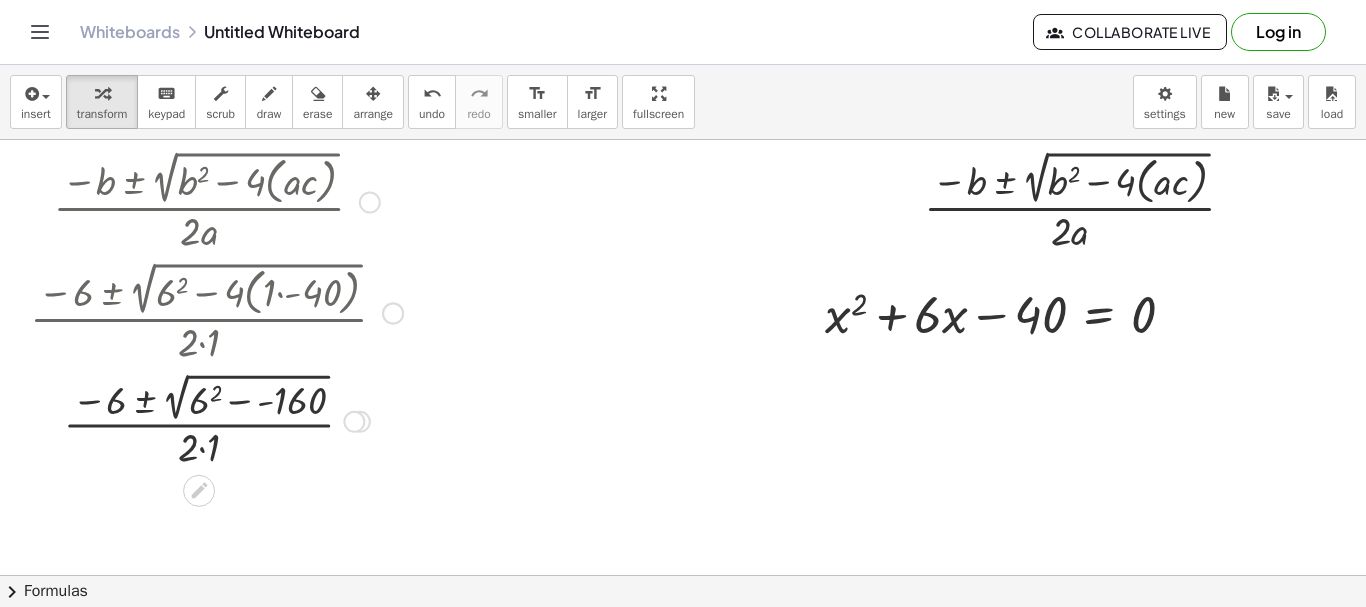 click at bounding box center [216, 419] 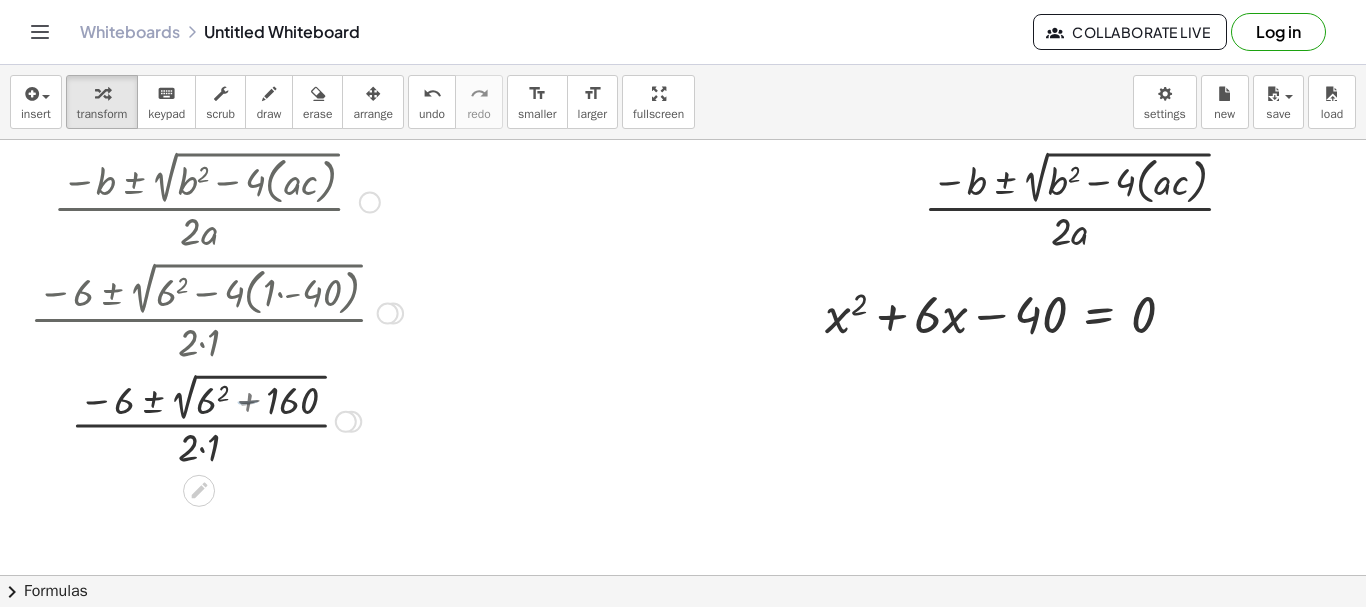 click at bounding box center [216, 419] 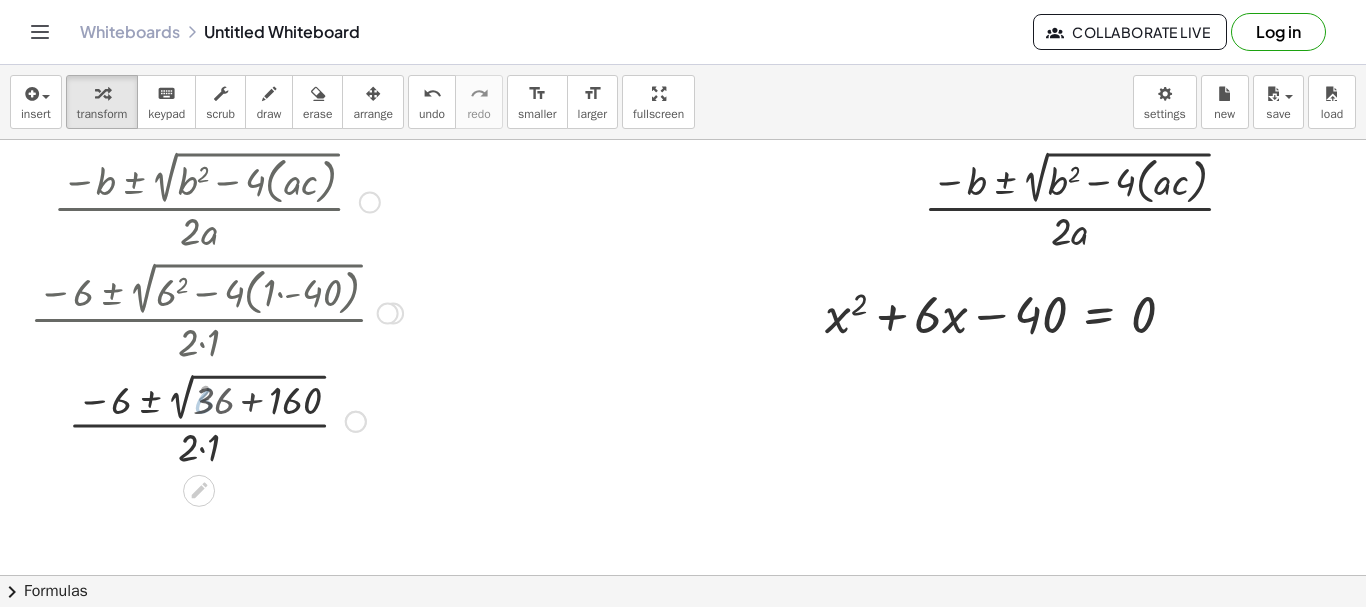 click at bounding box center [216, 419] 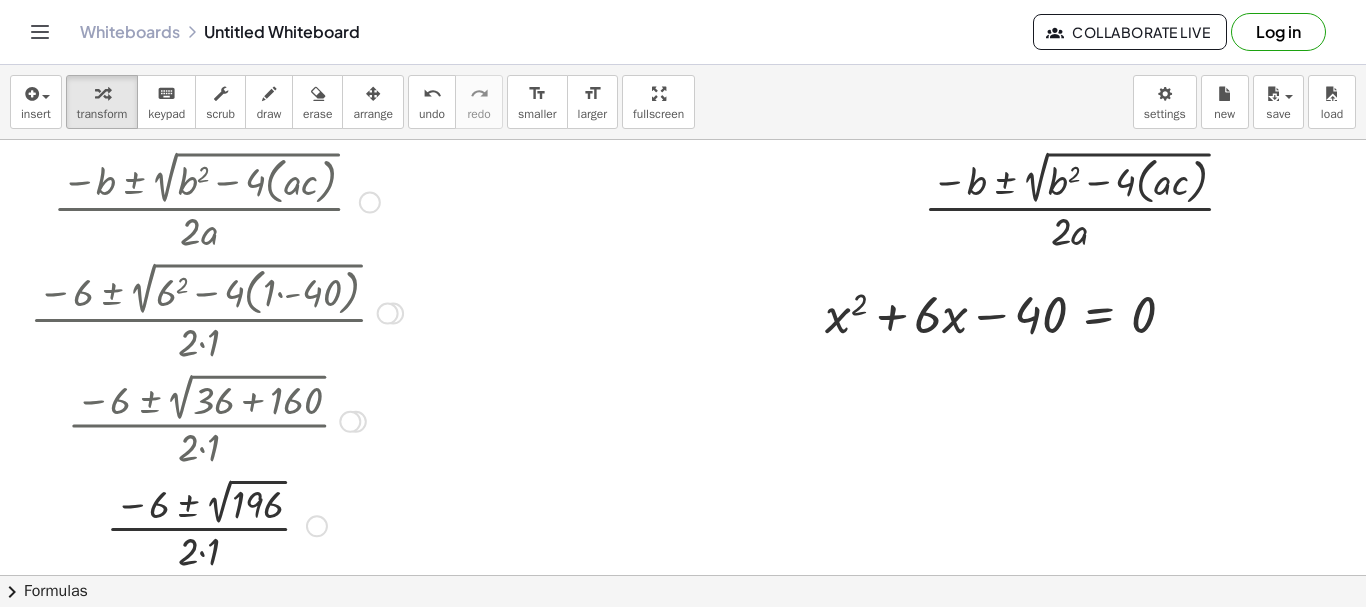 click at bounding box center (216, 525) 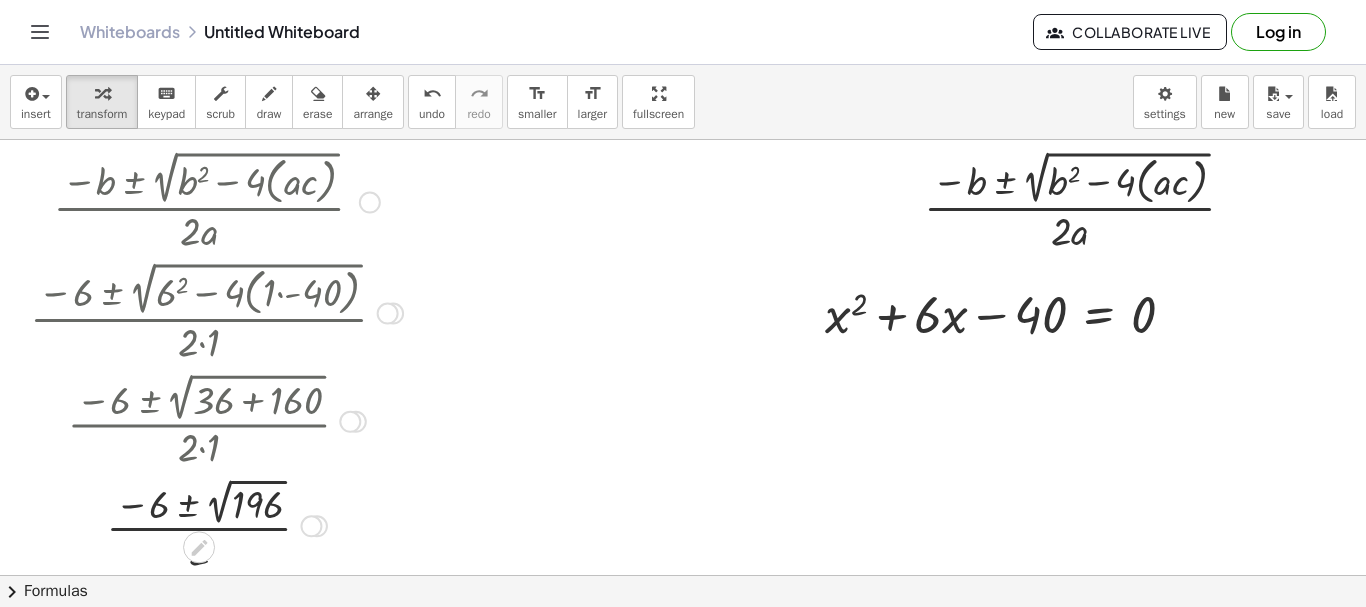 click at bounding box center [216, 525] 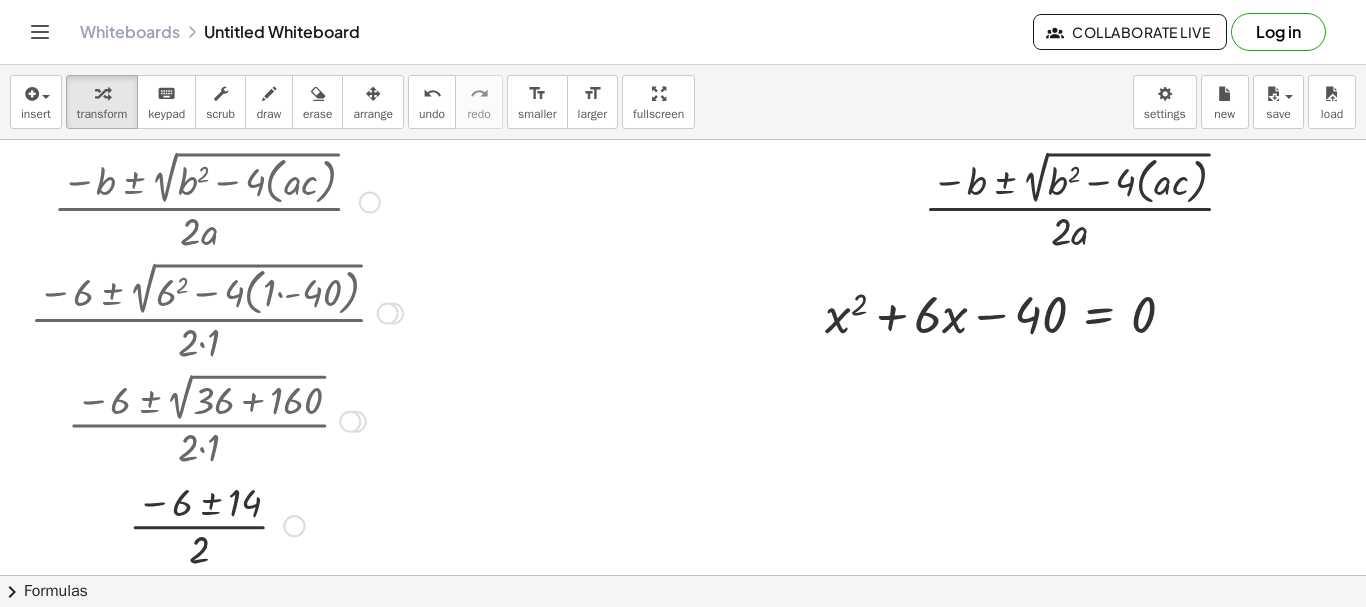 click at bounding box center [216, 524] 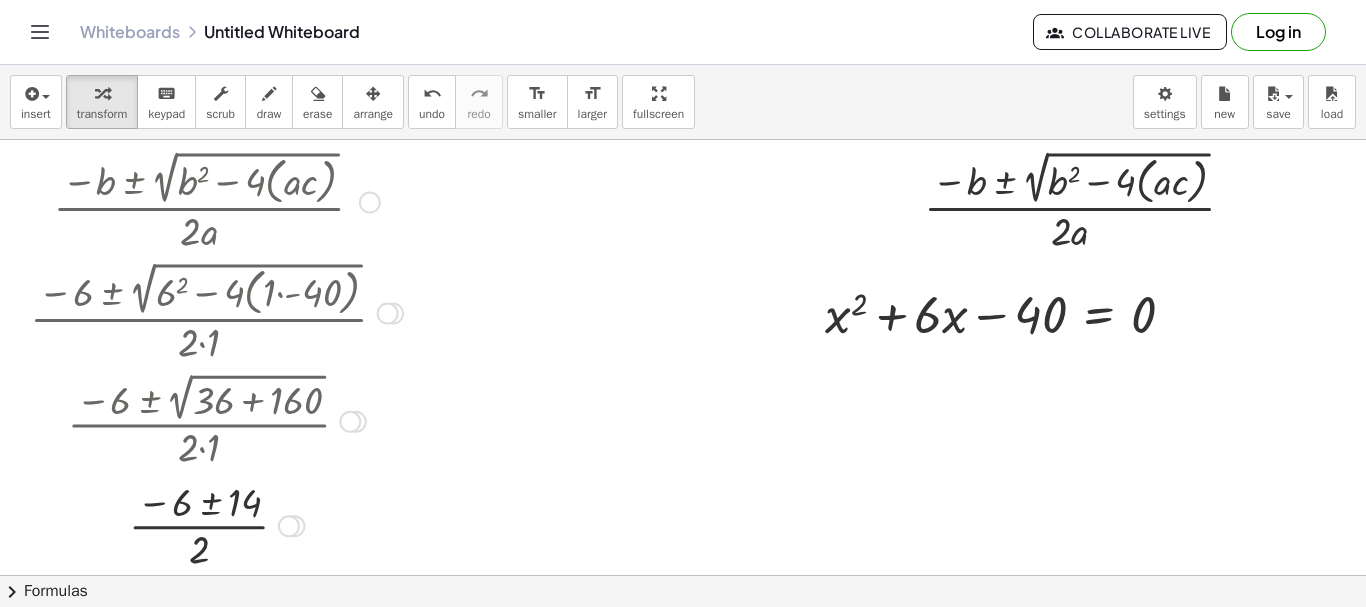 click at bounding box center [216, 524] 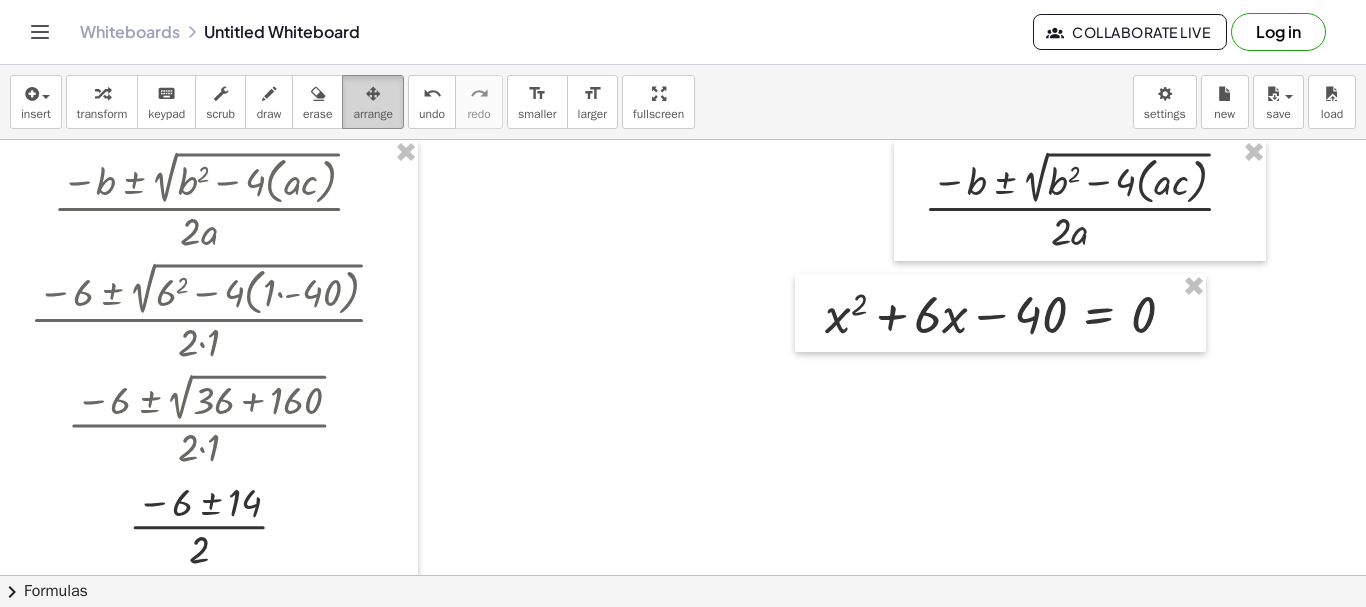 click on "arrange" at bounding box center (373, 114) 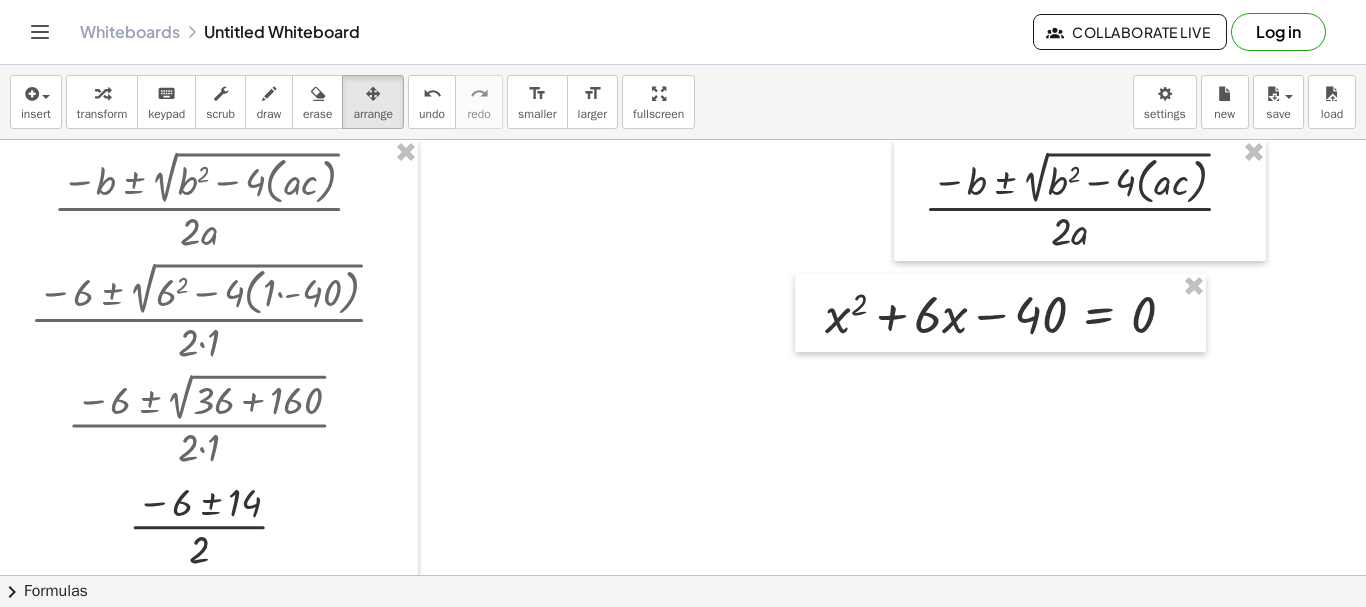 click on "insert select one: Math Expression Function Text Youtube Video Graphing Geometry Geometry 3D transform keyboard keypad scrub draw erase arrange undo undo redo redo format_size smaller format_size larger fullscreen load   save new settings" at bounding box center [683, 102] 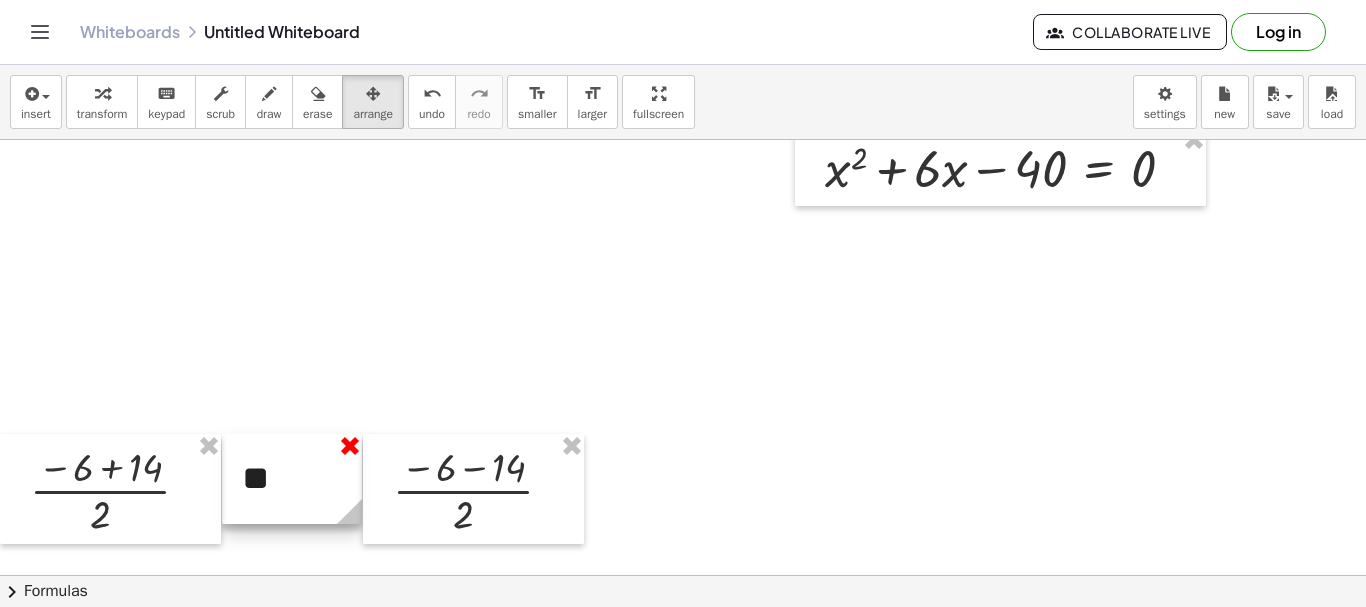 scroll, scrollTop: 147, scrollLeft: 0, axis: vertical 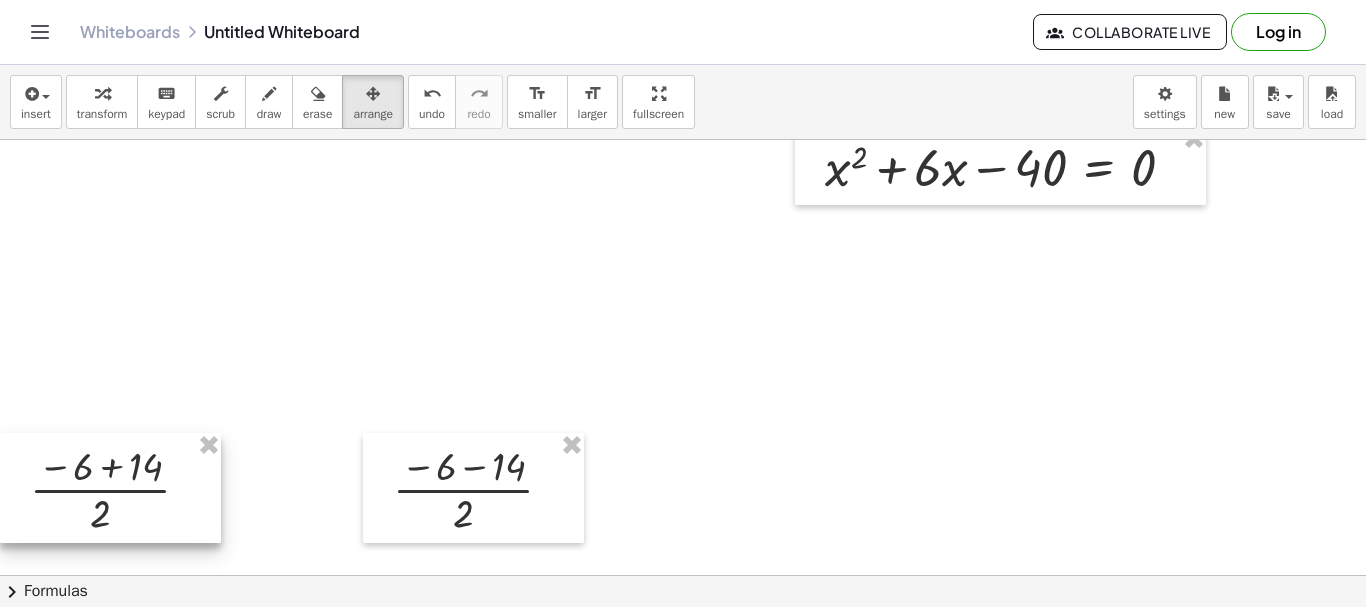 drag, startPoint x: 113, startPoint y: 496, endPoint x: 22, endPoint y: 66, distance: 439.52362 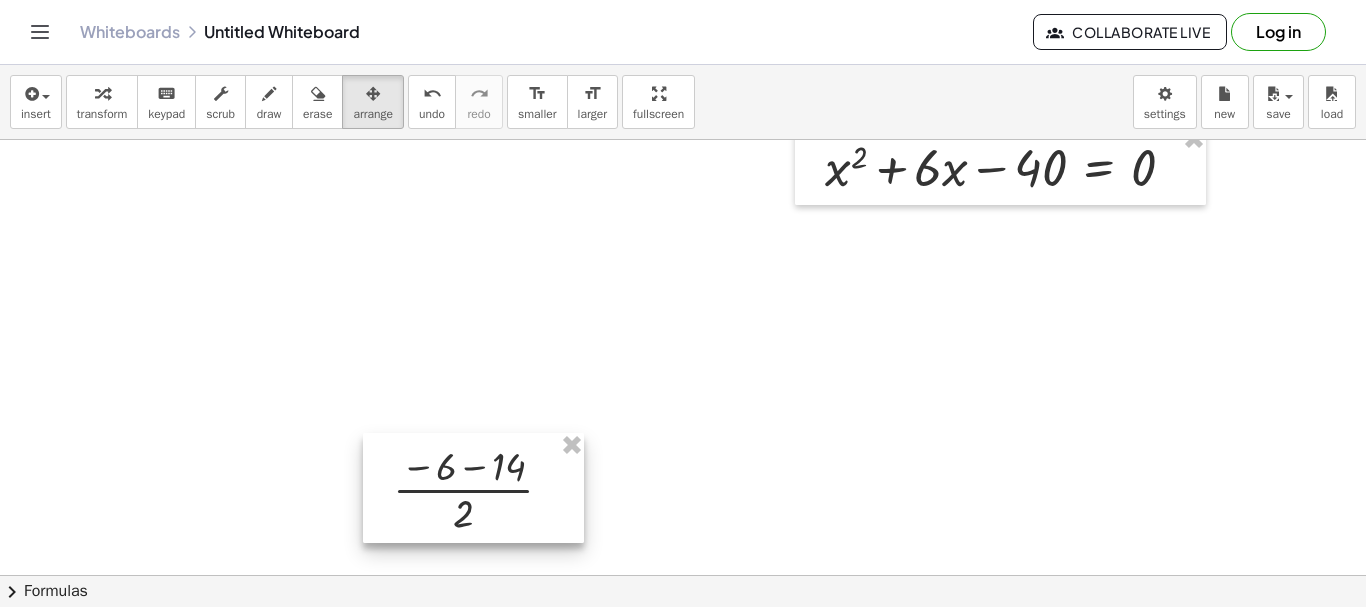 drag, startPoint x: 491, startPoint y: 523, endPoint x: 453, endPoint y: -39, distance: 563.2832 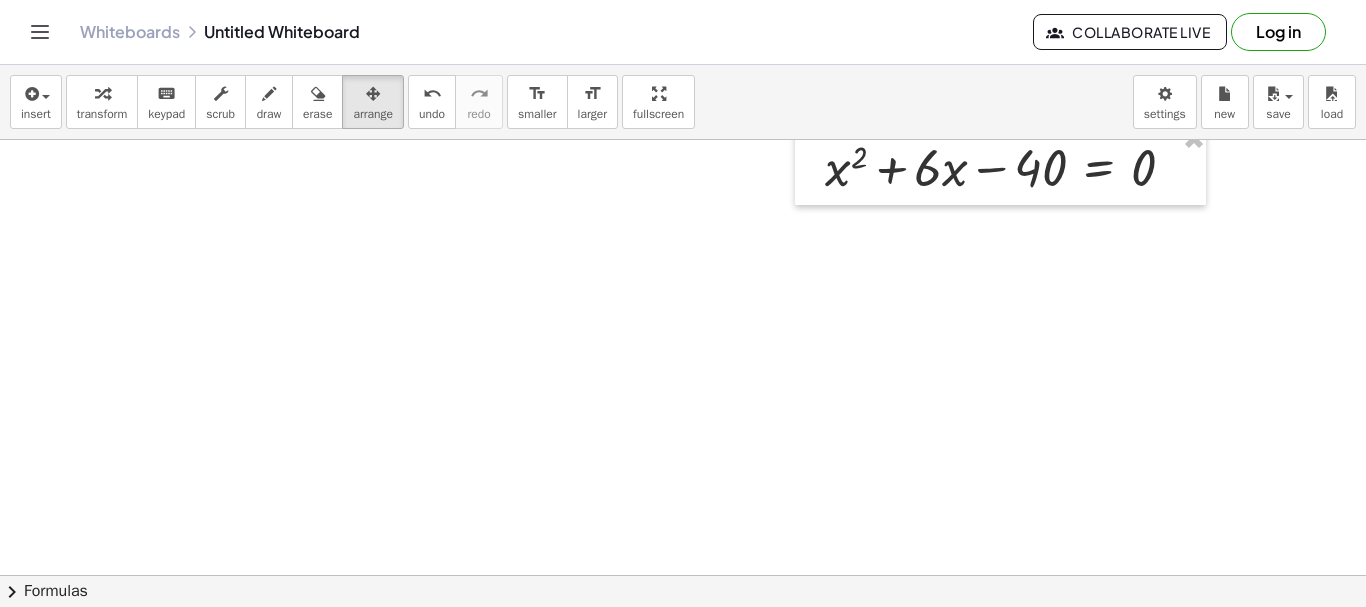 scroll, scrollTop: 0, scrollLeft: 0, axis: both 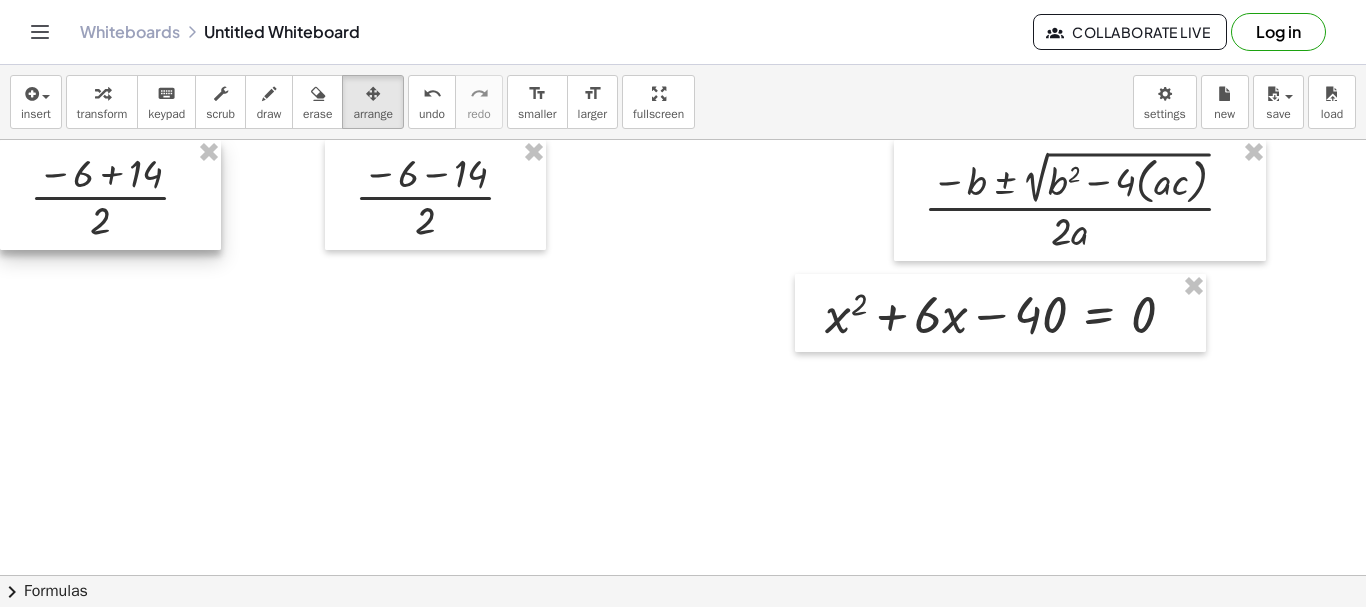 drag, startPoint x: 99, startPoint y: 225, endPoint x: 82, endPoint y: 160, distance: 67.18631 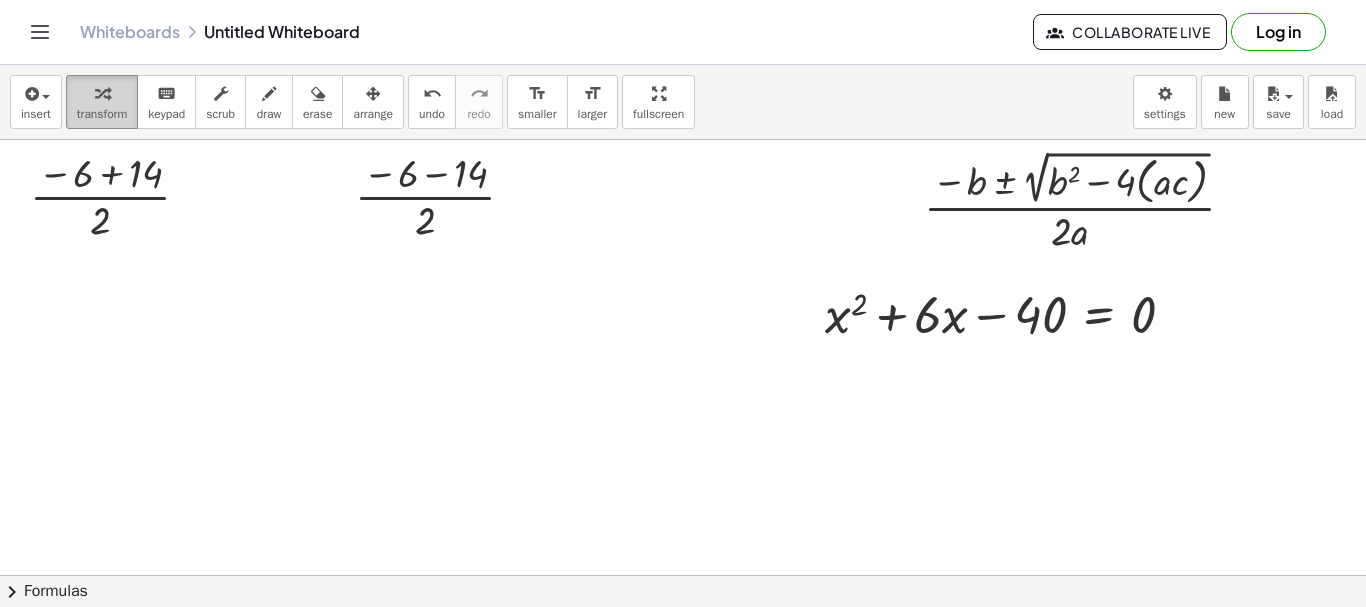 click on "transform" at bounding box center [102, 114] 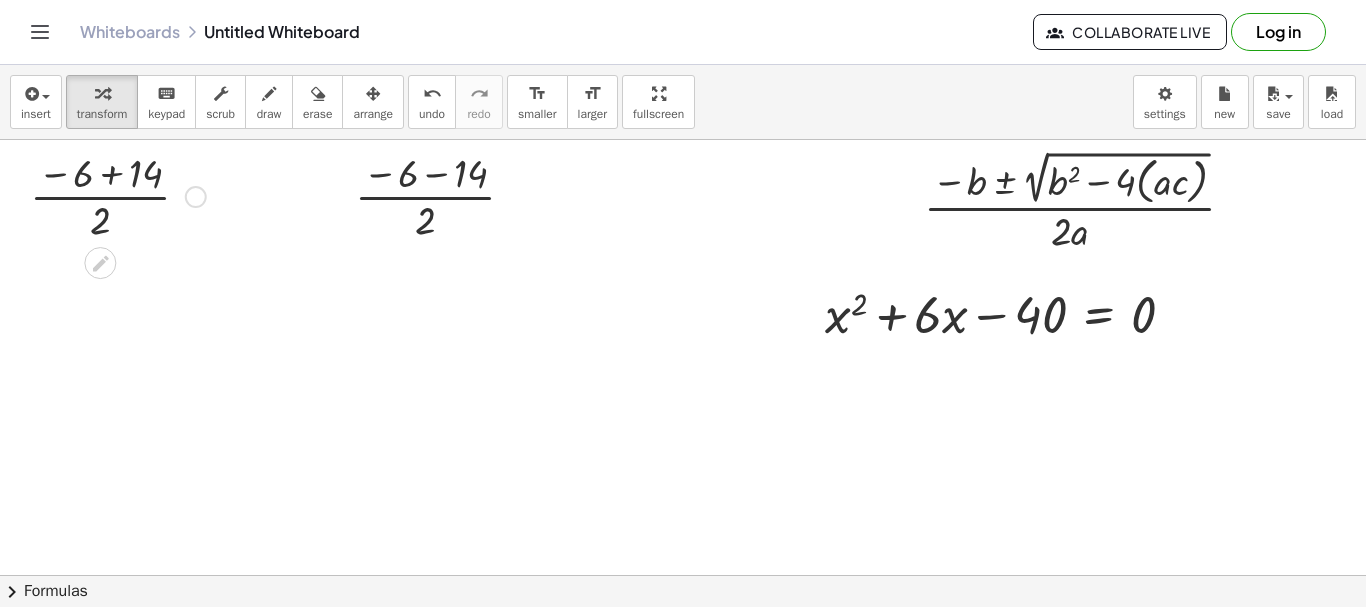 click at bounding box center [118, 195] 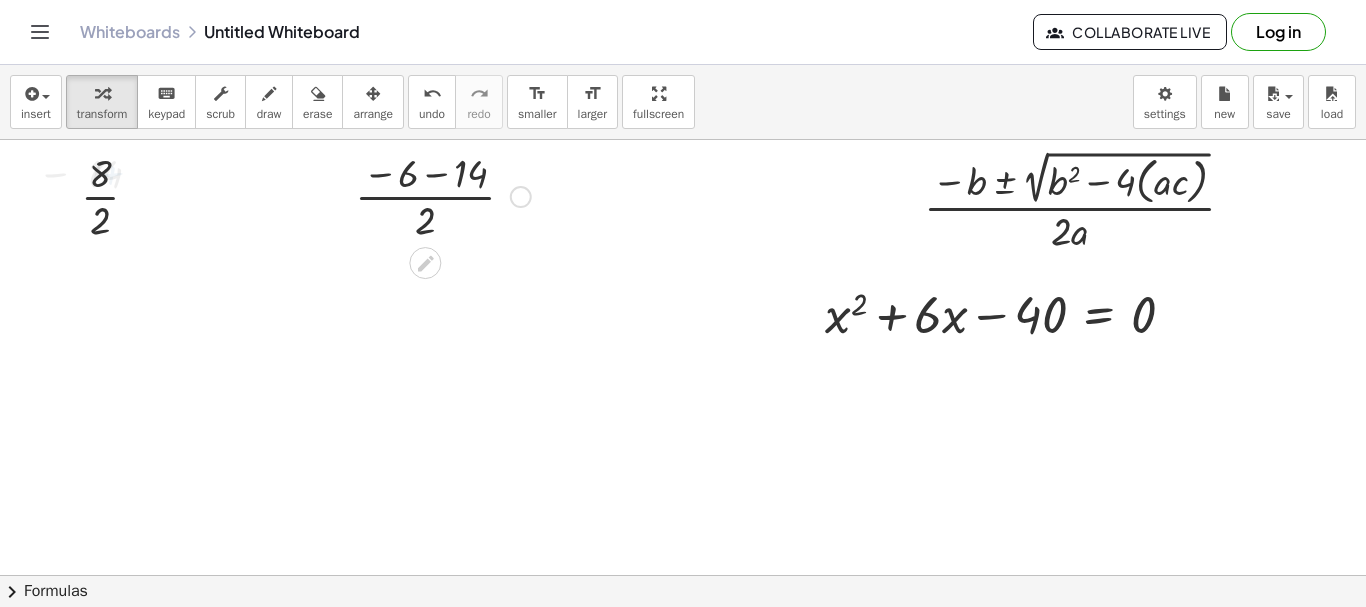 click at bounding box center [443, 195] 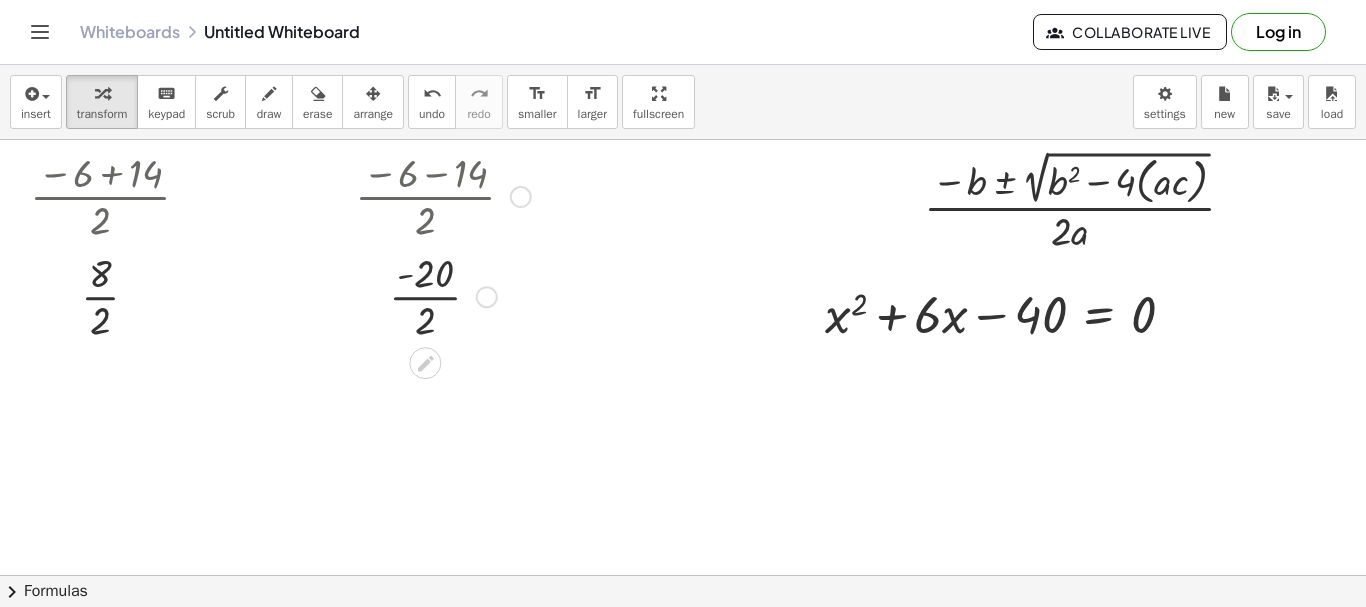 click at bounding box center (443, 295) 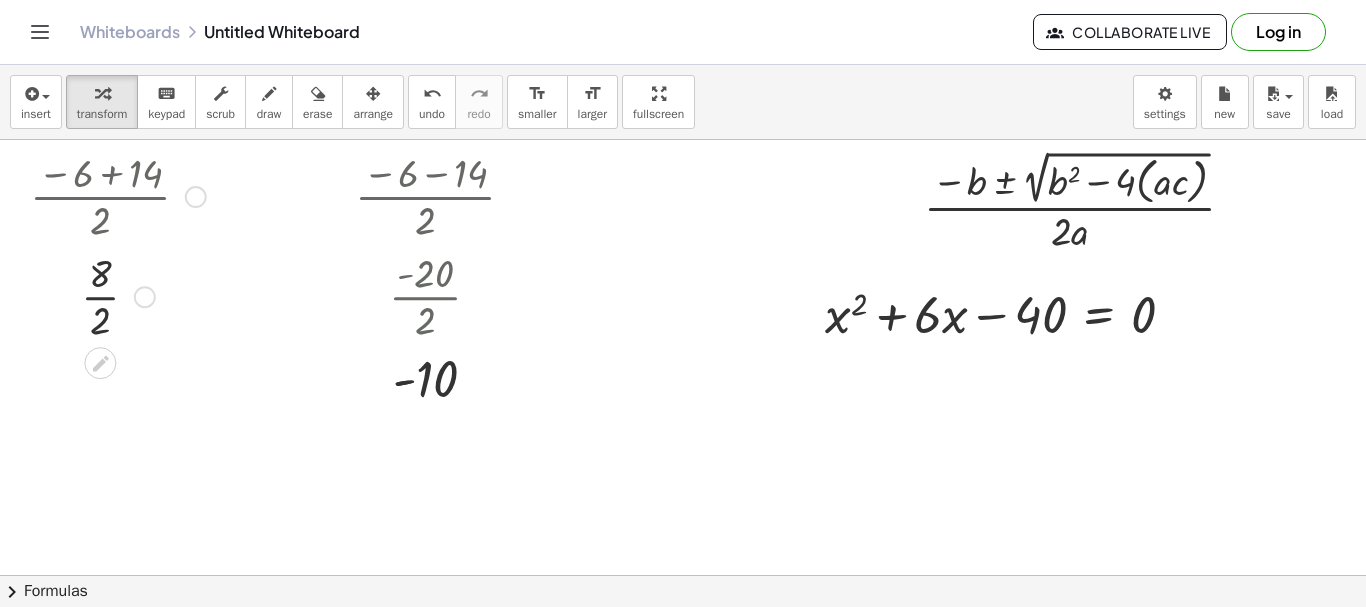 click at bounding box center (118, 295) 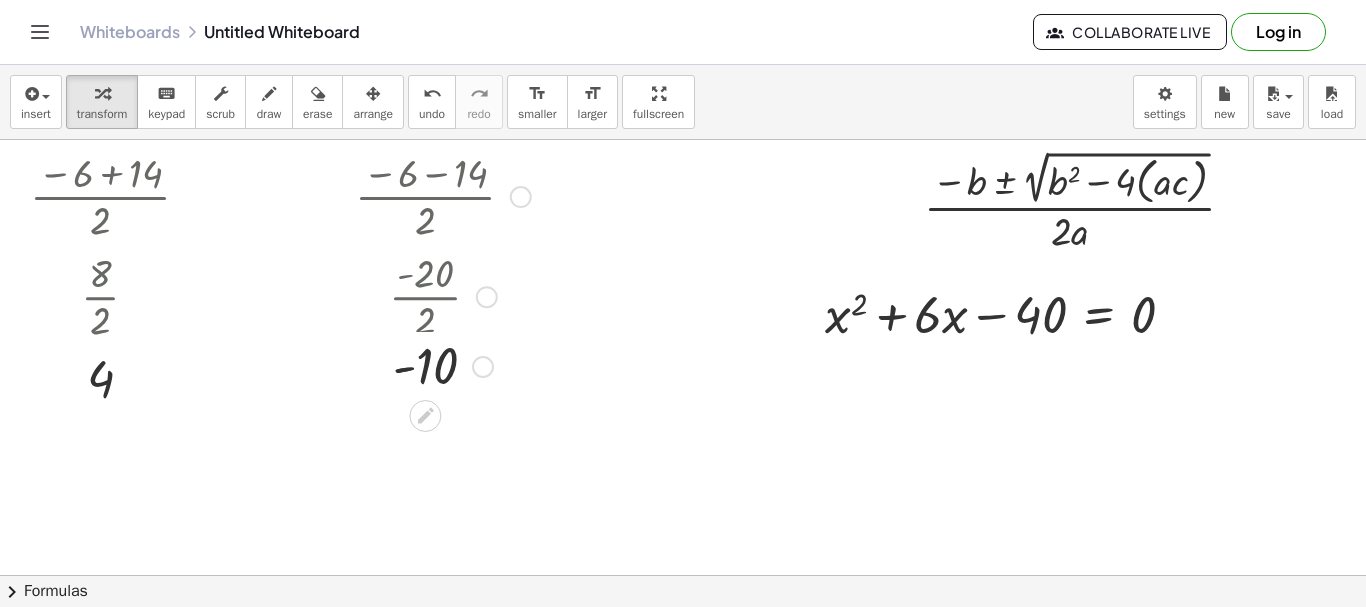 drag, startPoint x: 483, startPoint y: 378, endPoint x: 296, endPoint y: 254, distance: 224.37692 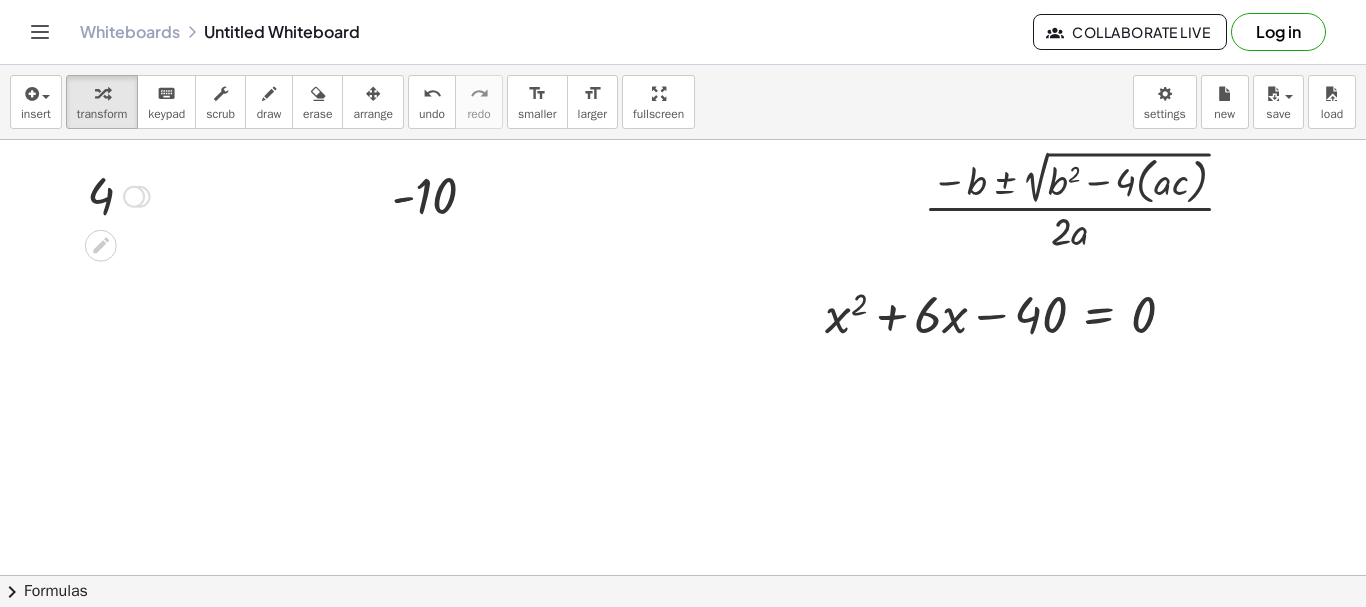 drag, startPoint x: 141, startPoint y: 377, endPoint x: 144, endPoint y: 43, distance: 334.01346 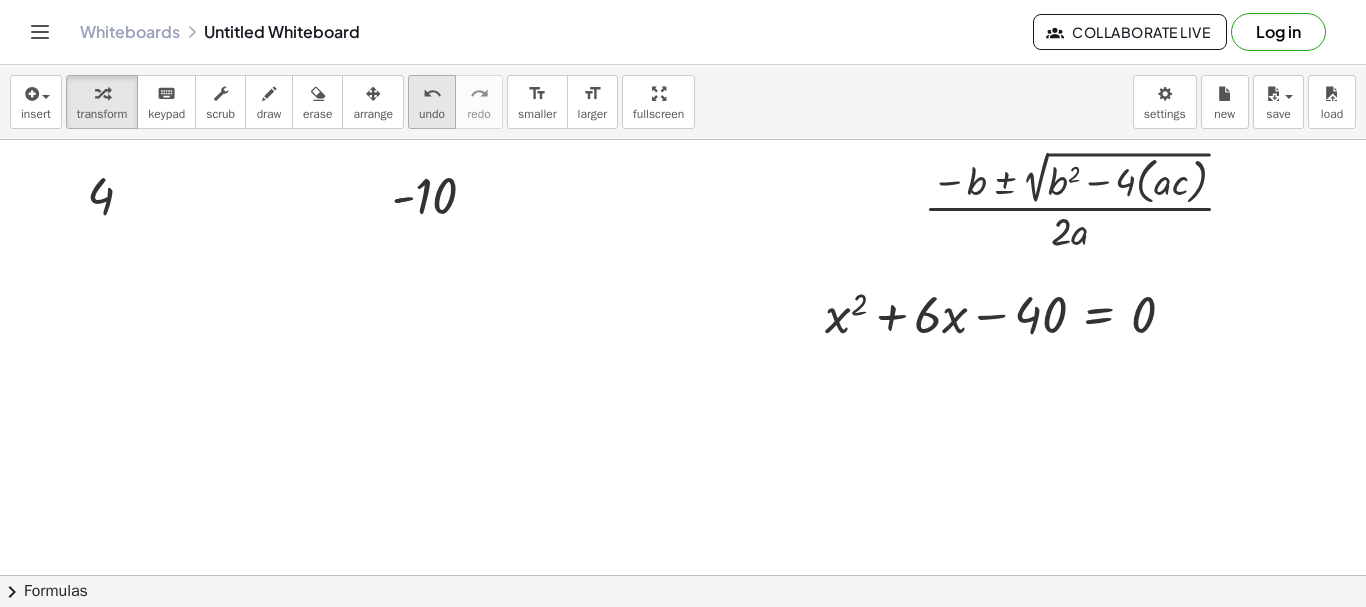 click on "undo undo" at bounding box center (432, 102) 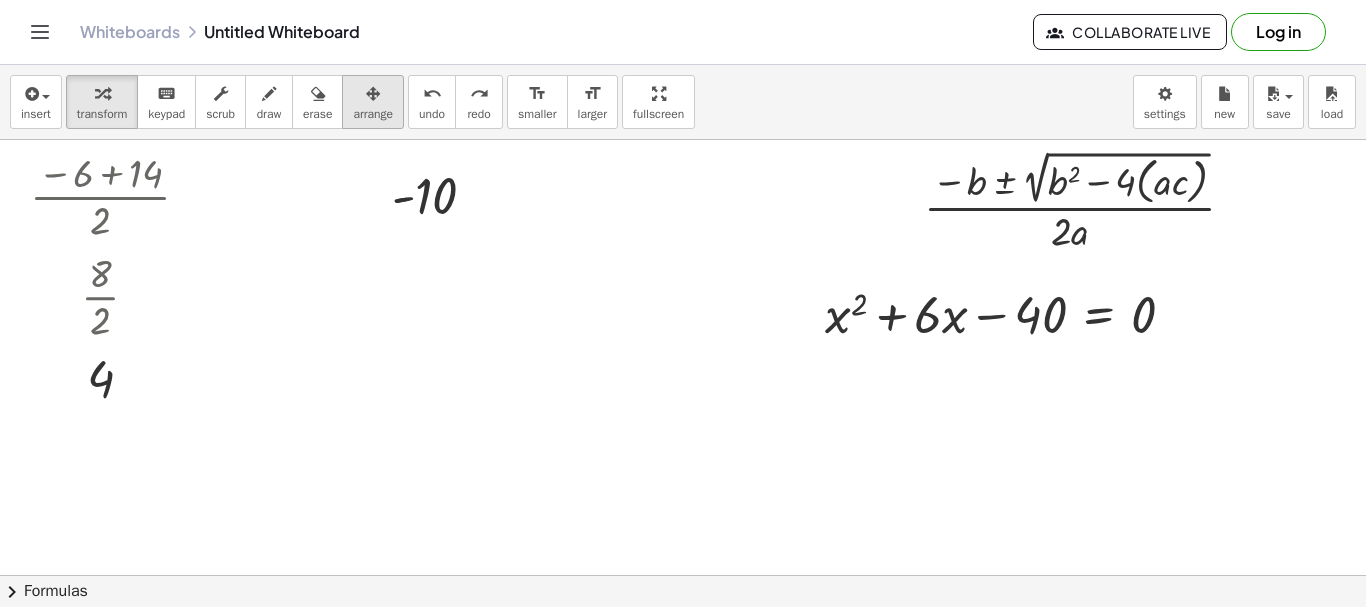 click on "arrange" at bounding box center (373, 102) 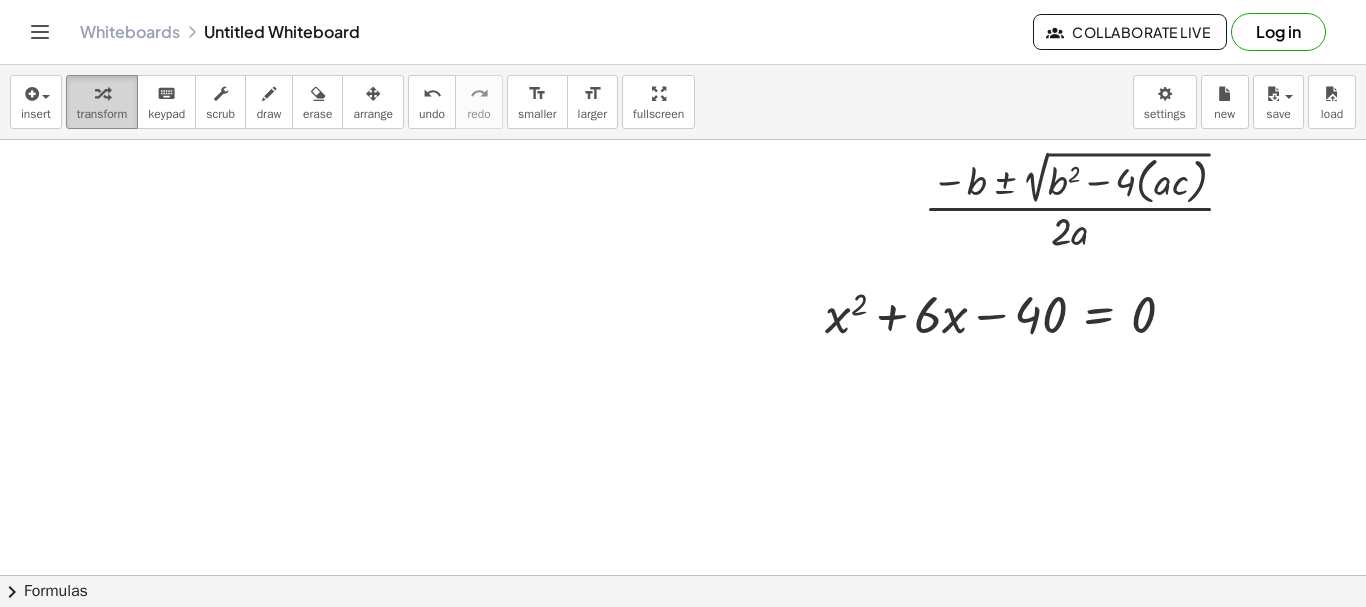 click at bounding box center [102, 93] 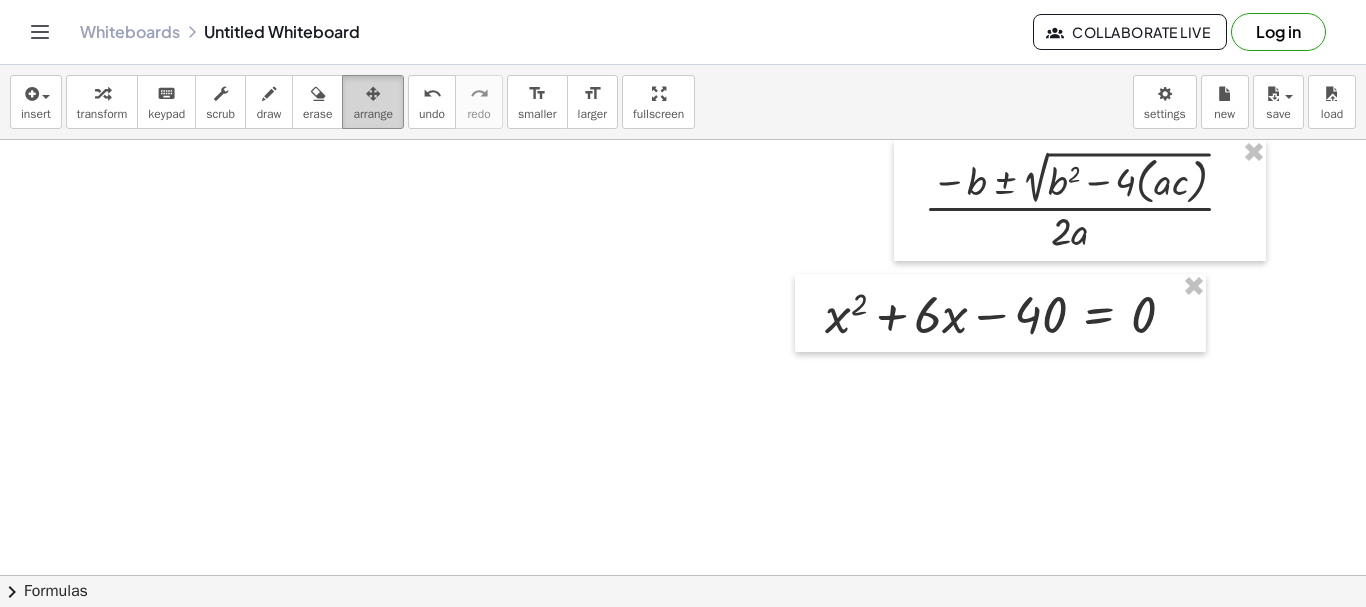 click at bounding box center (373, 94) 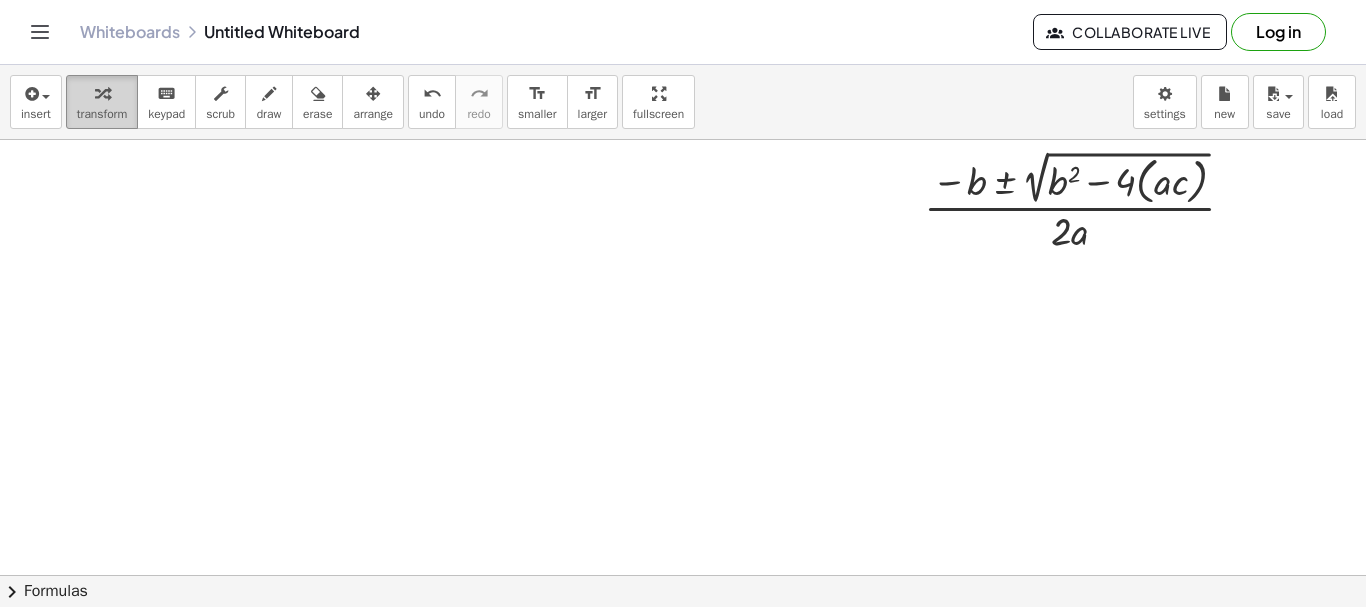 click on "transform" at bounding box center [102, 114] 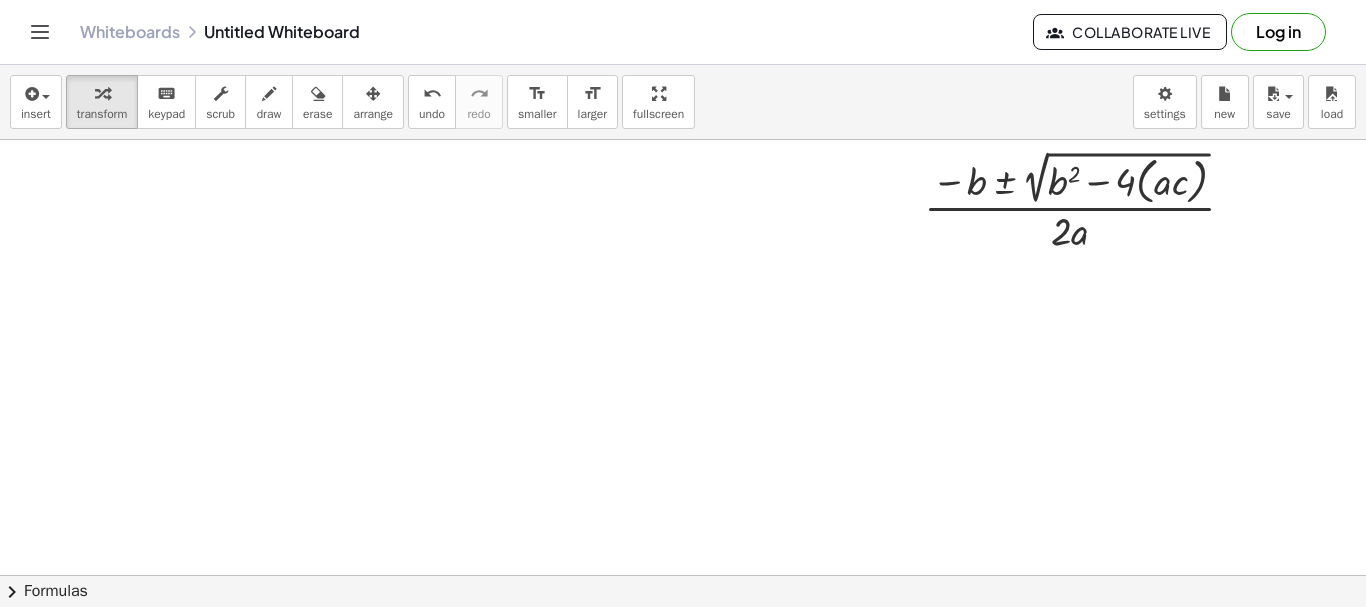 click at bounding box center [683, 575] 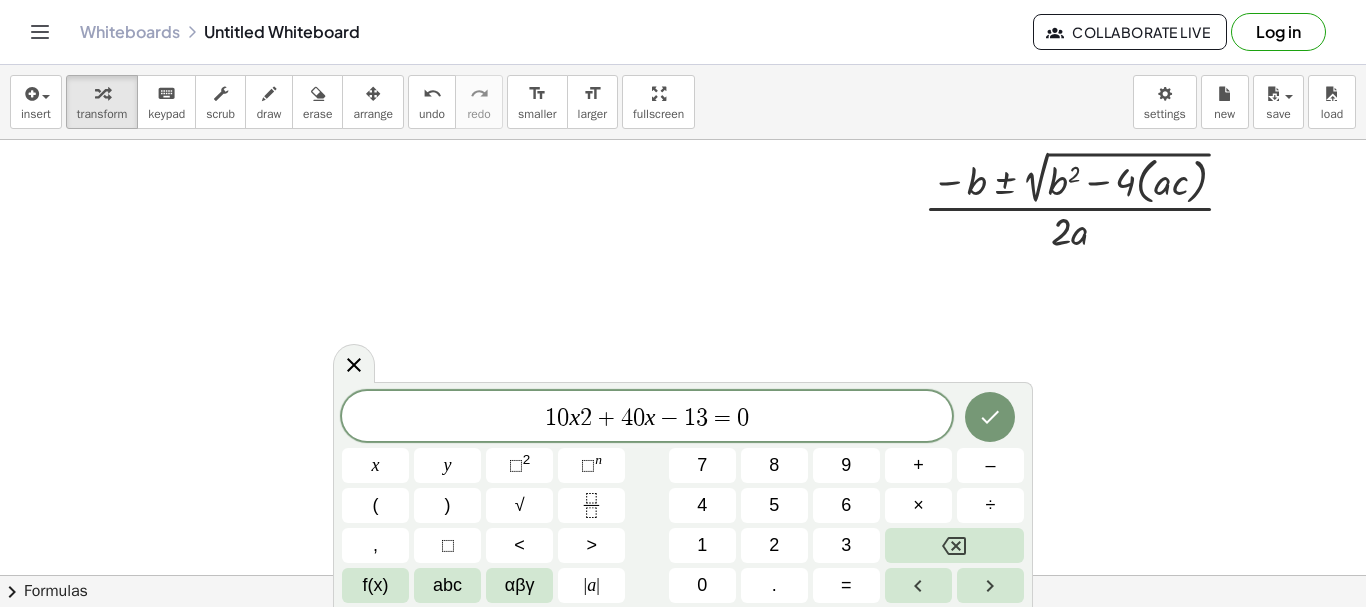 click on "+" at bounding box center (606, 418) 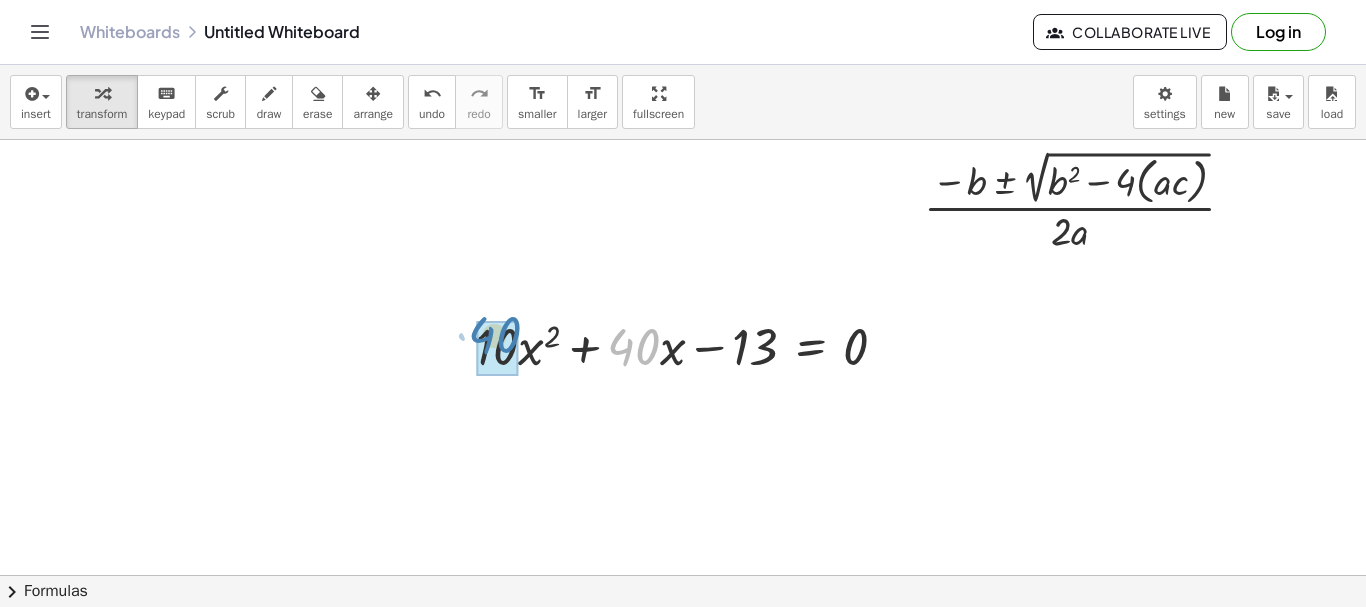drag, startPoint x: 626, startPoint y: 340, endPoint x: 487, endPoint y: 328, distance: 139.51703 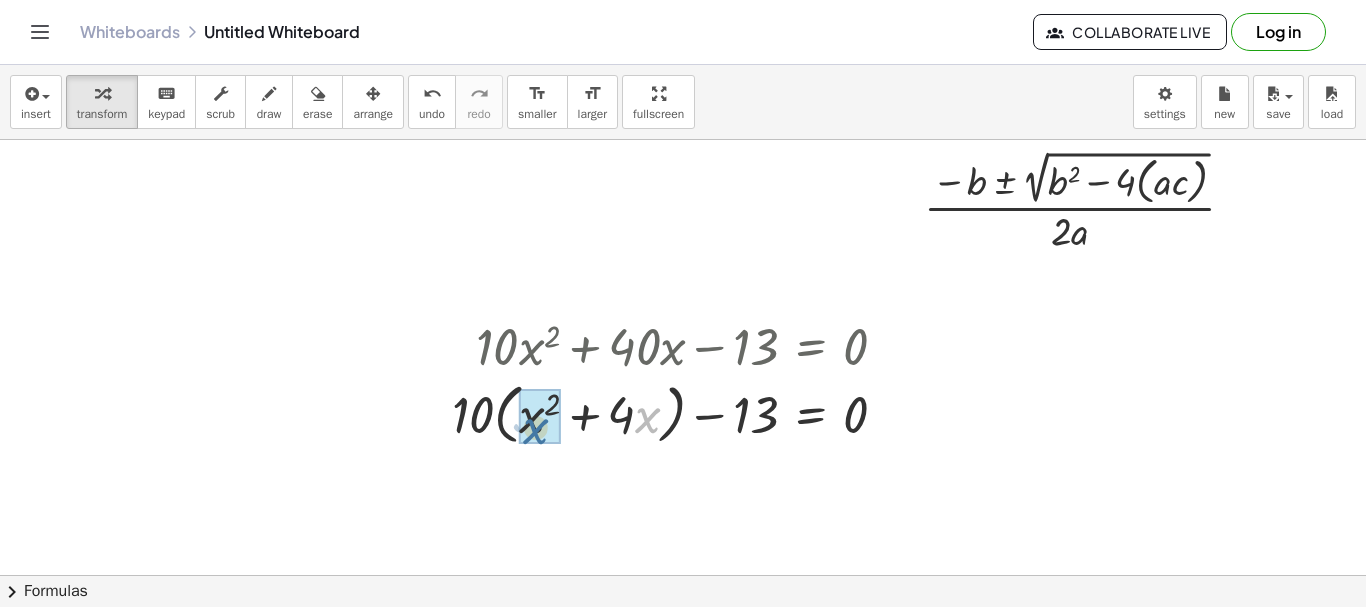 drag, startPoint x: 652, startPoint y: 422, endPoint x: 544, endPoint y: 433, distance: 108.55874 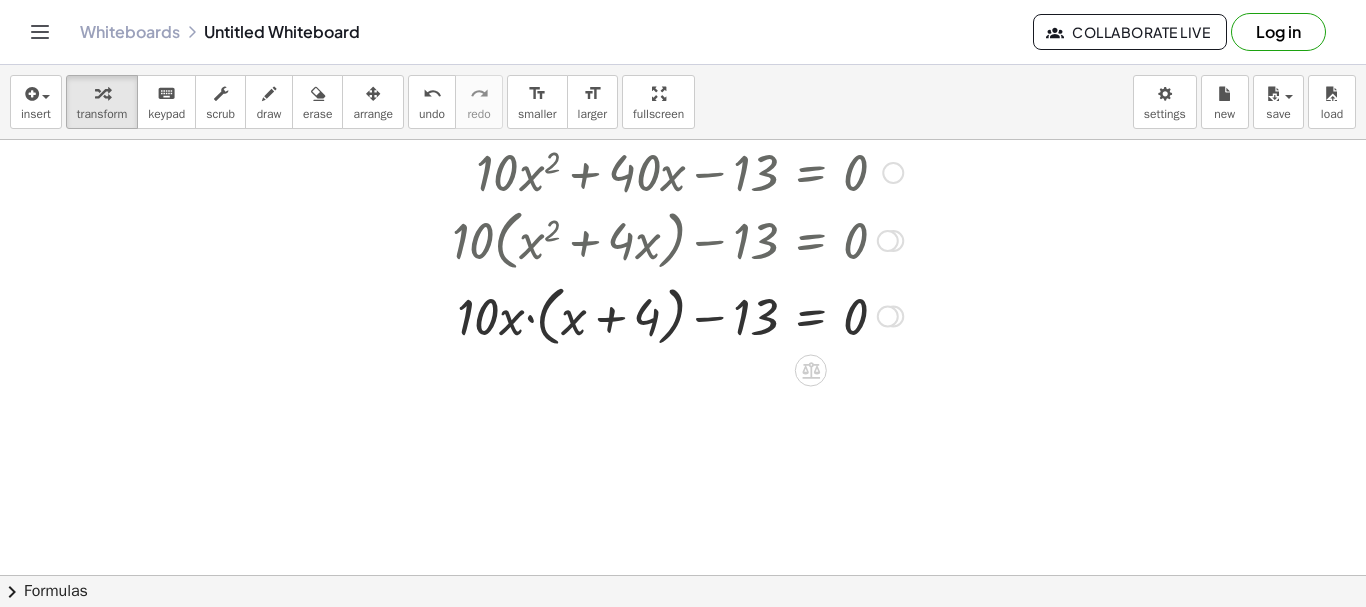 scroll, scrollTop: 0, scrollLeft: 0, axis: both 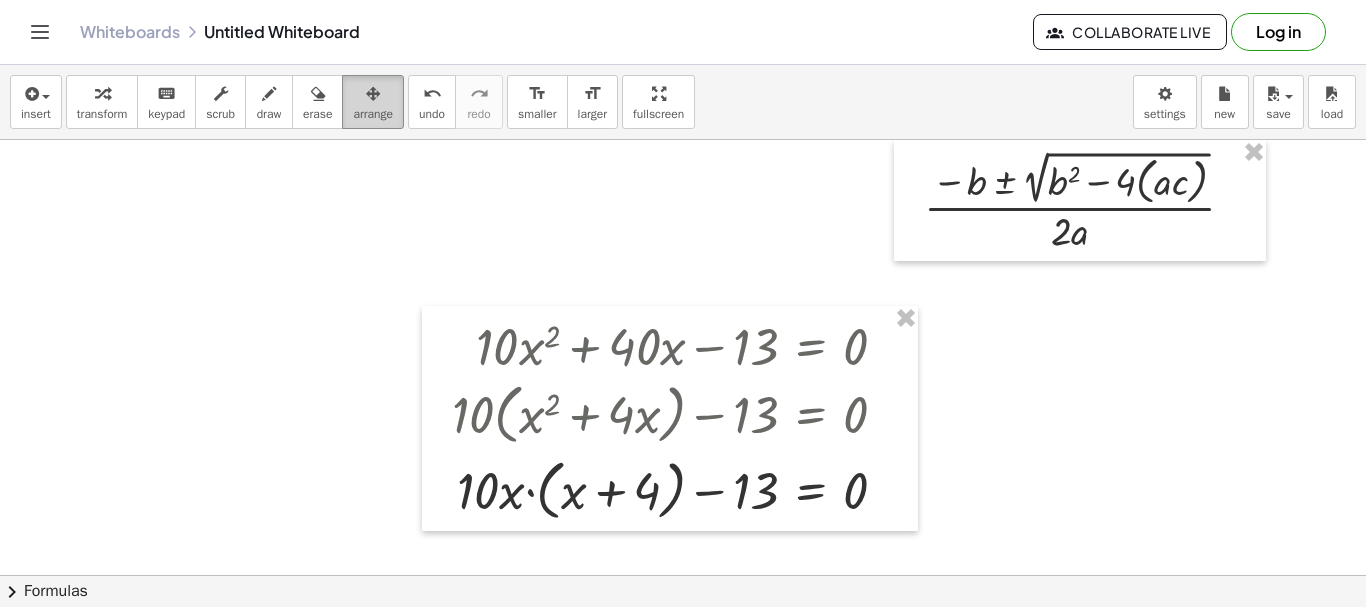 click on "arrange" at bounding box center [373, 114] 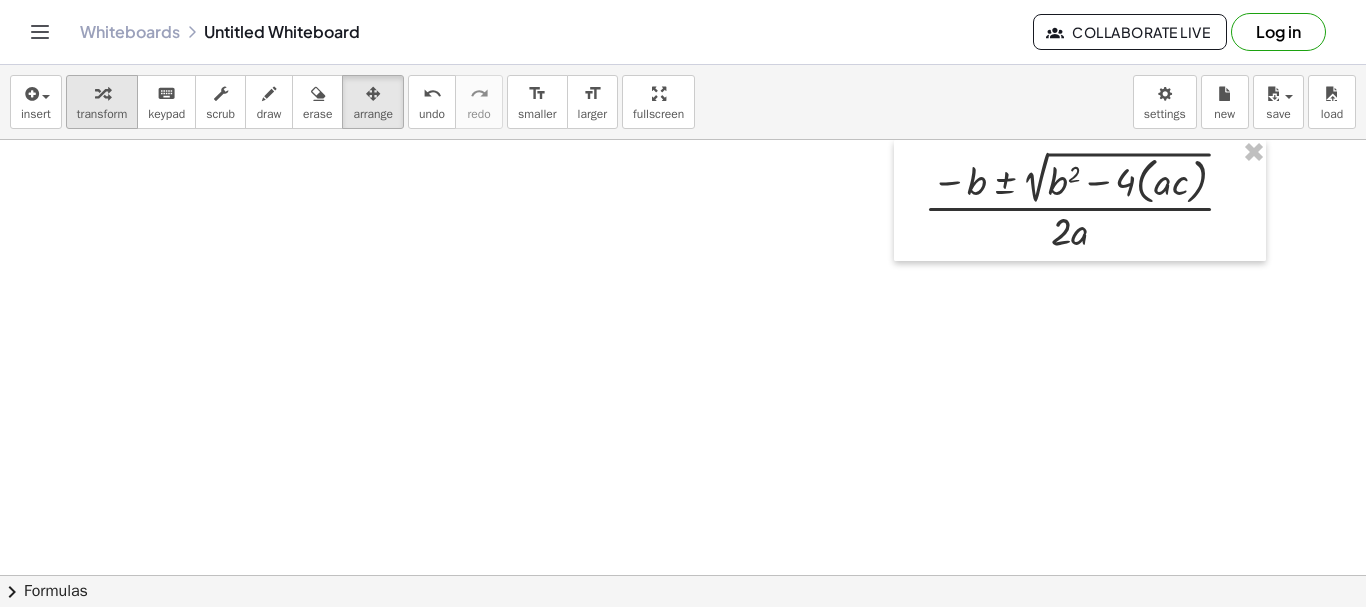 click on "transform" at bounding box center (102, 102) 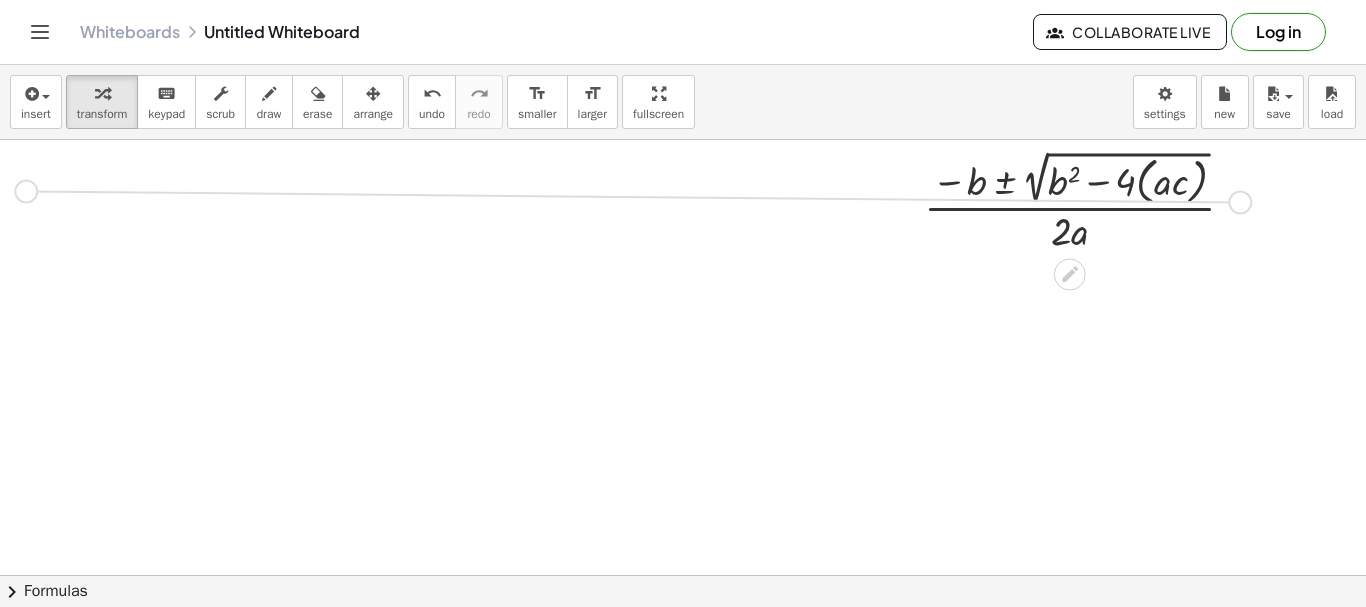 drag, startPoint x: 1237, startPoint y: 204, endPoint x: 15, endPoint y: 191, distance: 1222.0691 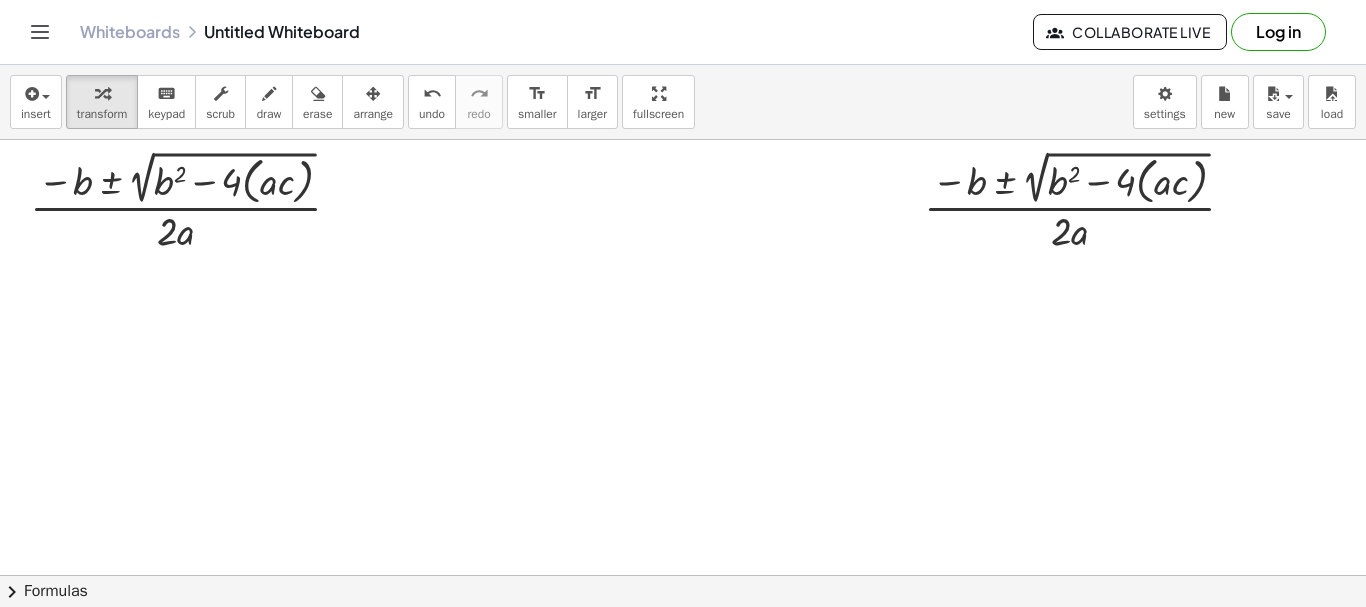 click at bounding box center [683, 575] 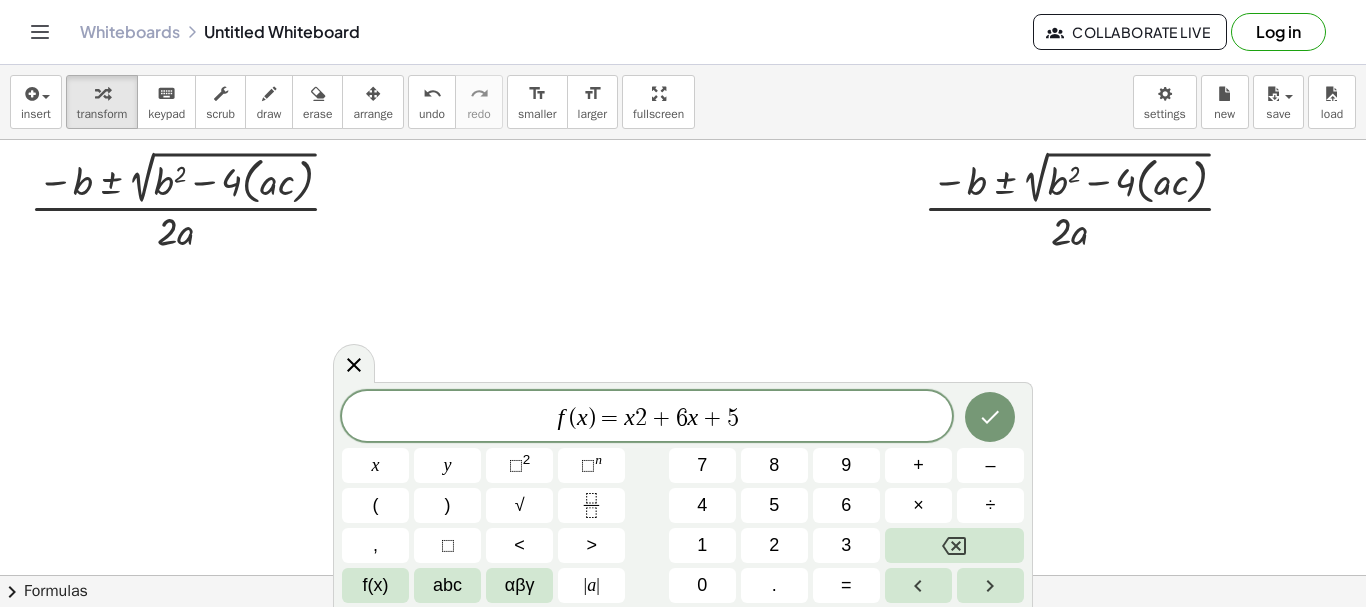 click on "2" at bounding box center (641, 418) 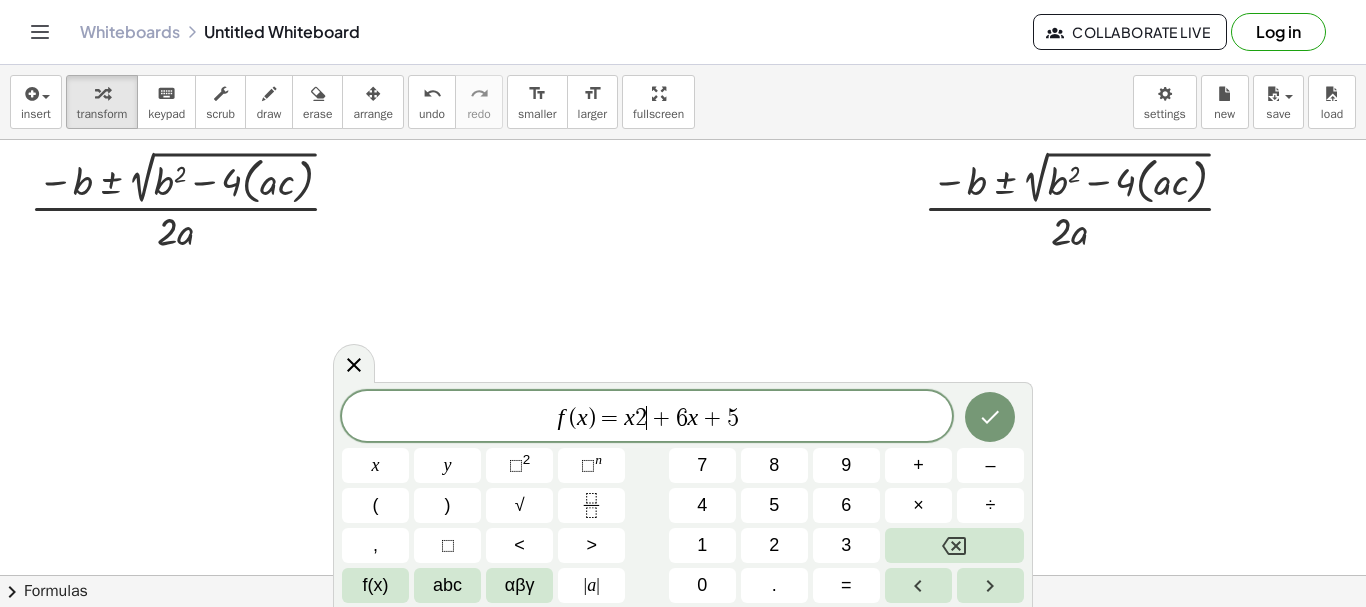 click on "f ( x ) = x 2 ​ + 6 x + 5" at bounding box center (647, 418) 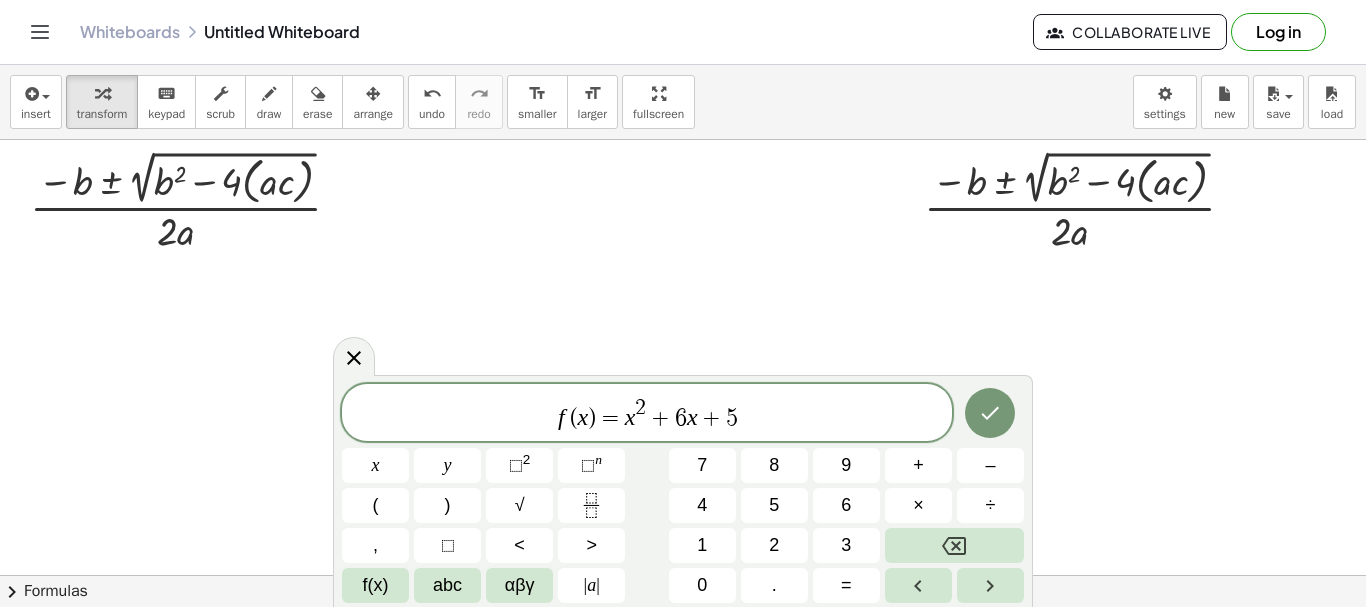 click on "=" at bounding box center [610, 418] 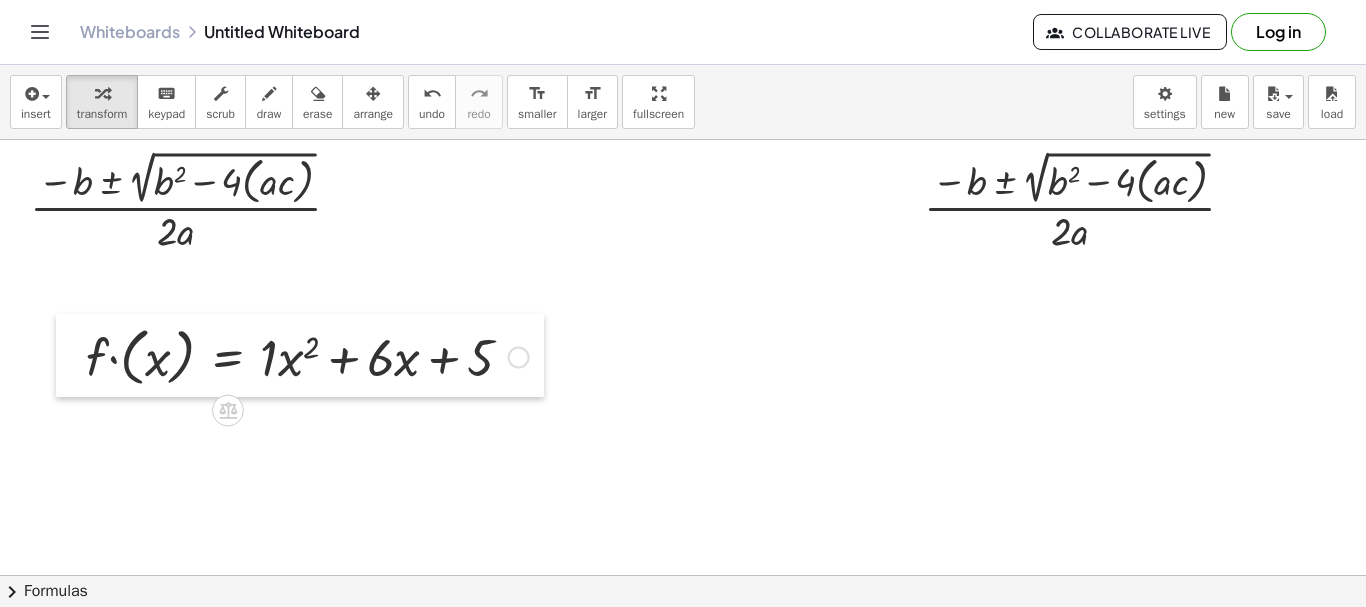 drag, startPoint x: 586, startPoint y: 498, endPoint x: 209, endPoint y: 365, distance: 399.77243 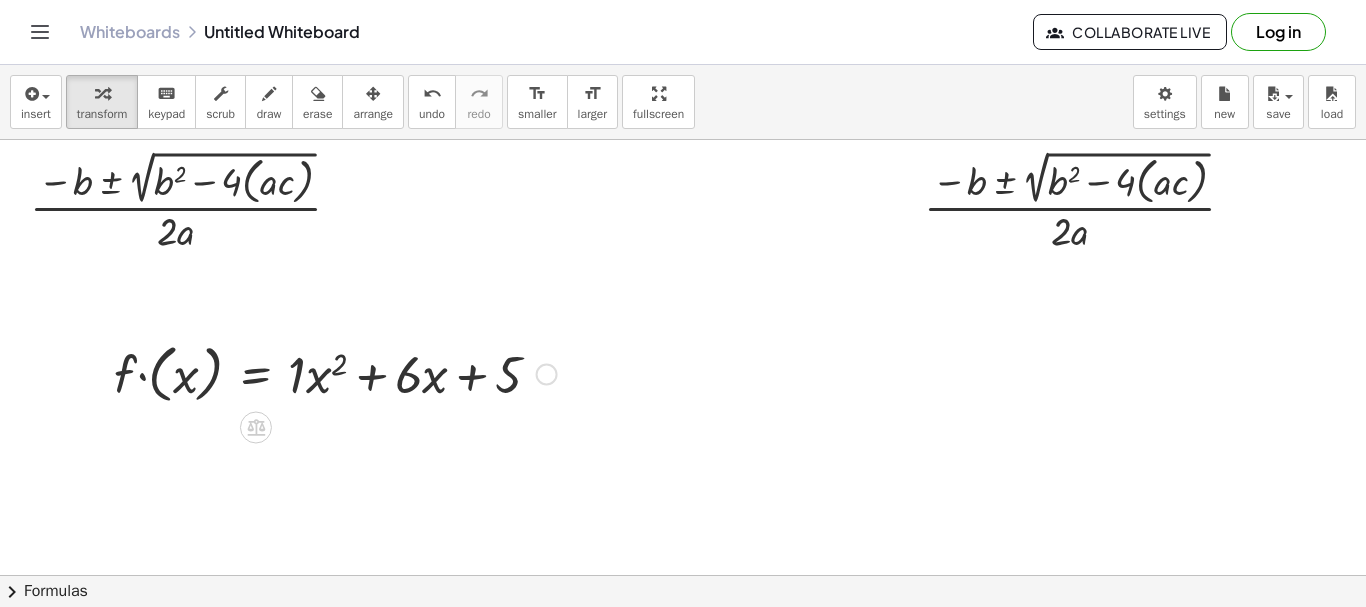 click at bounding box center [547, 375] 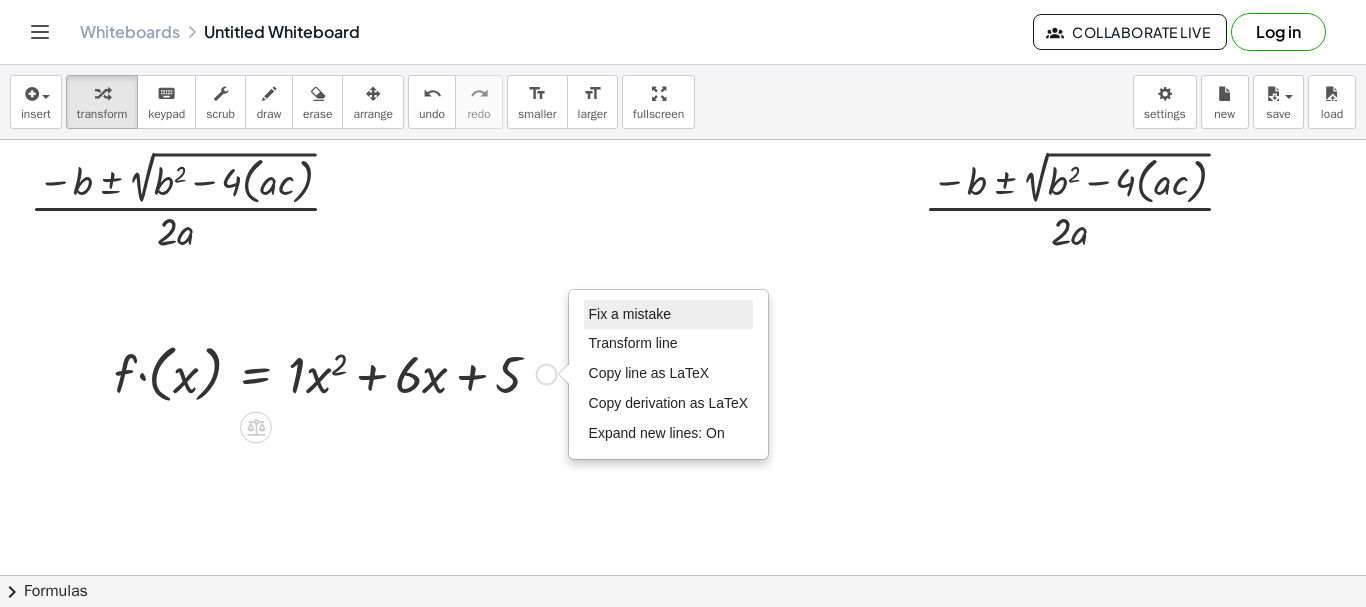 click on "Fix a mistake" at bounding box center [630, 314] 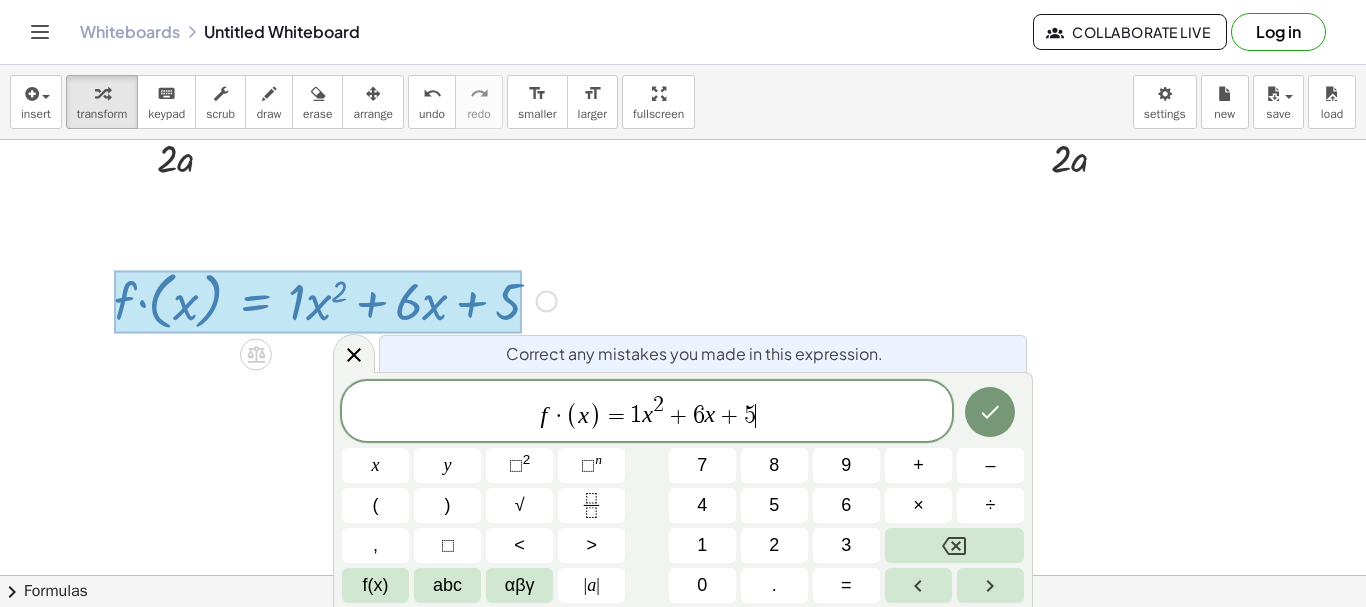 scroll, scrollTop: 82, scrollLeft: 0, axis: vertical 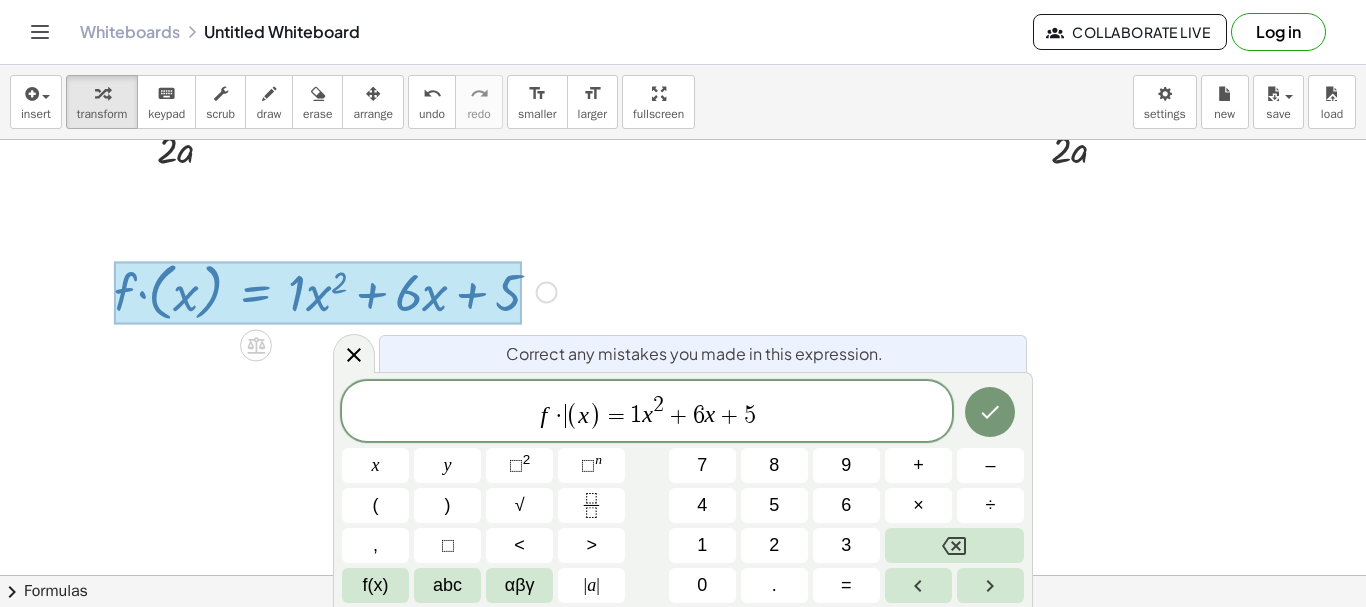 click on "f · ​ ( x ) = 1 x 2 + 6 x + 5" at bounding box center (647, 412) 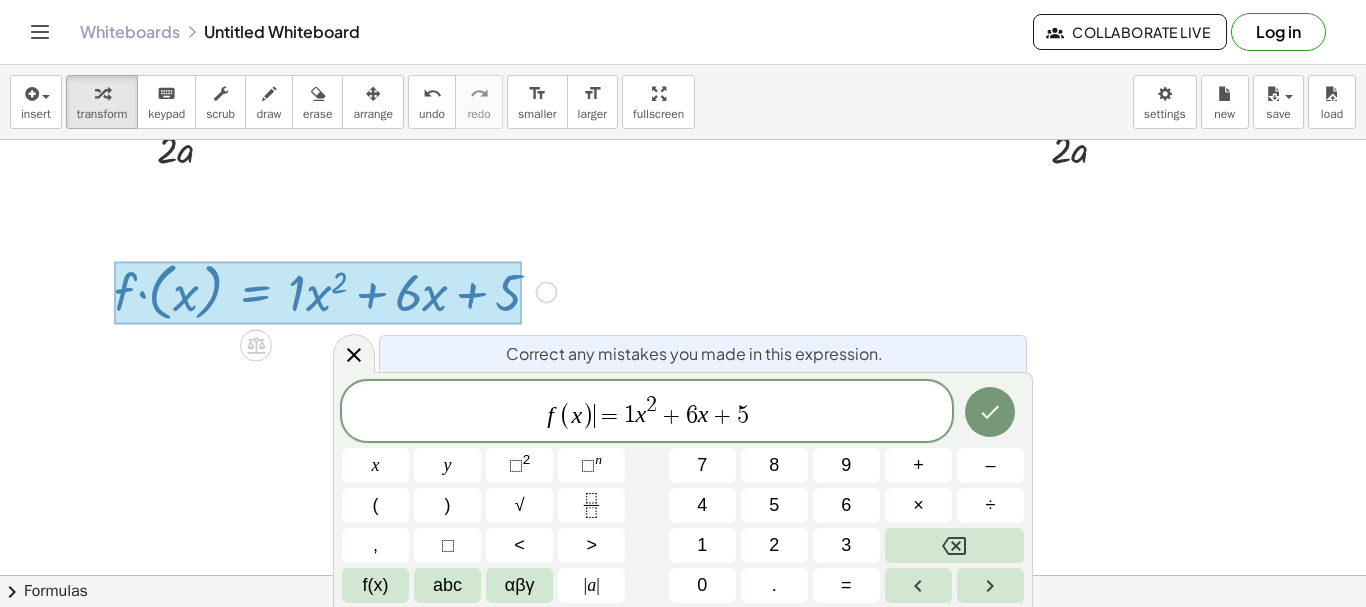 click on ")" at bounding box center (588, 415) 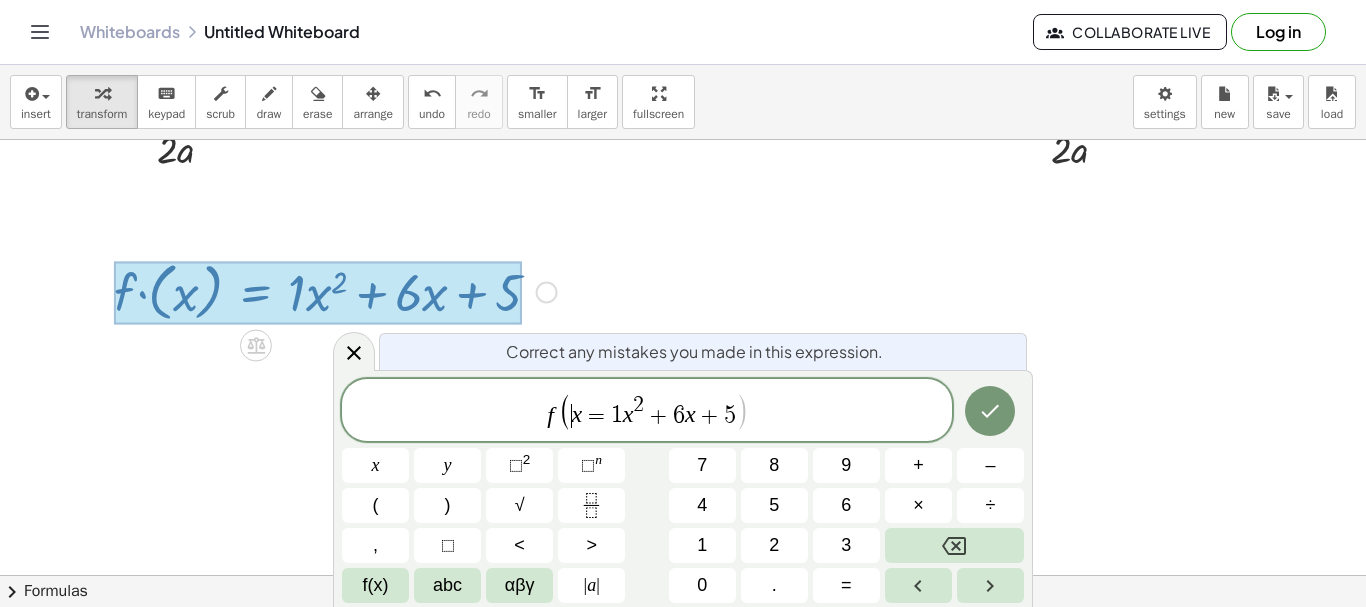 click on "(" at bounding box center [565, 411] 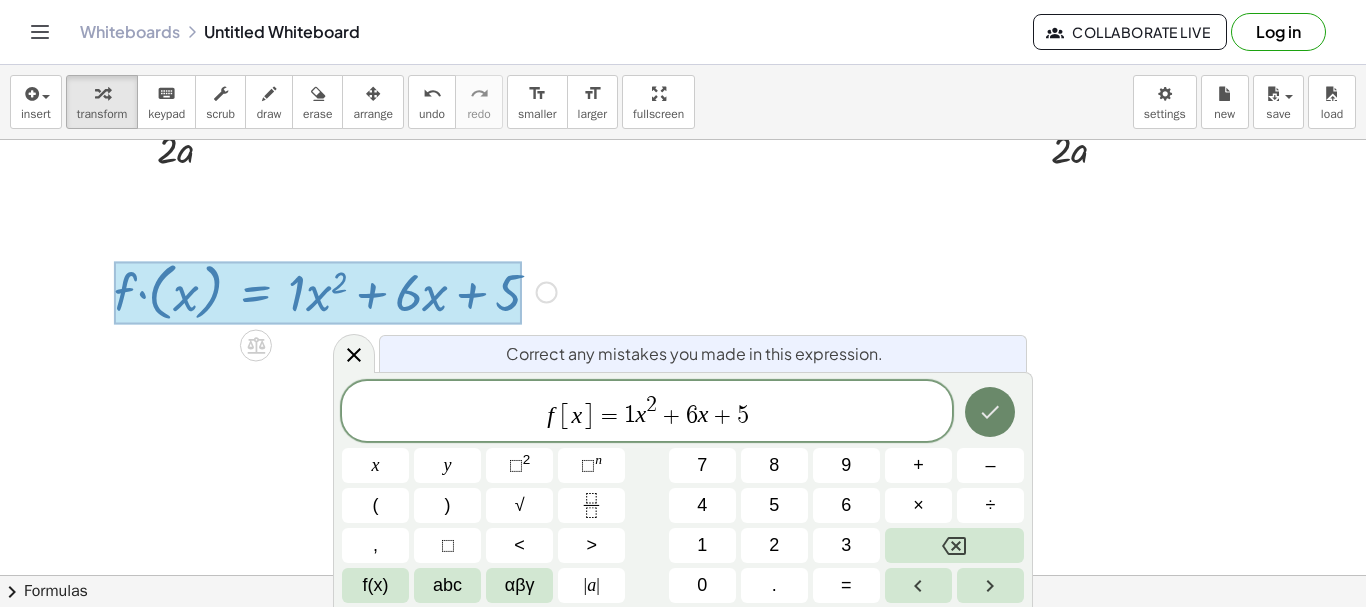 click at bounding box center (990, 412) 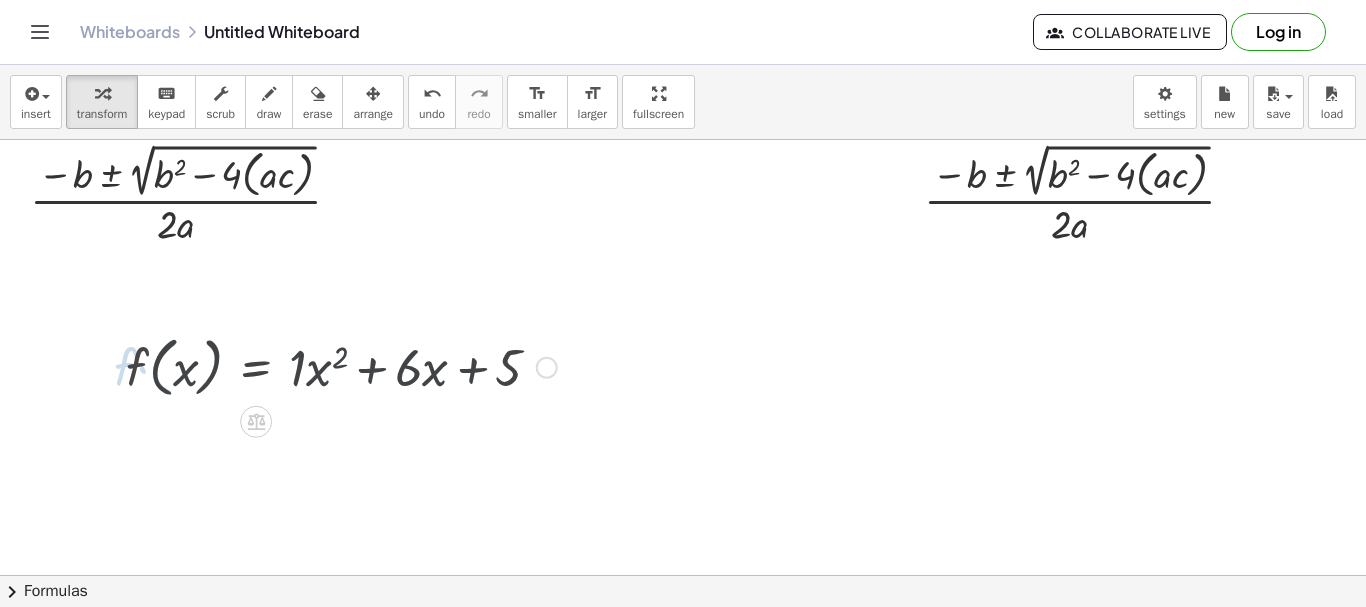 scroll, scrollTop: 0, scrollLeft: 0, axis: both 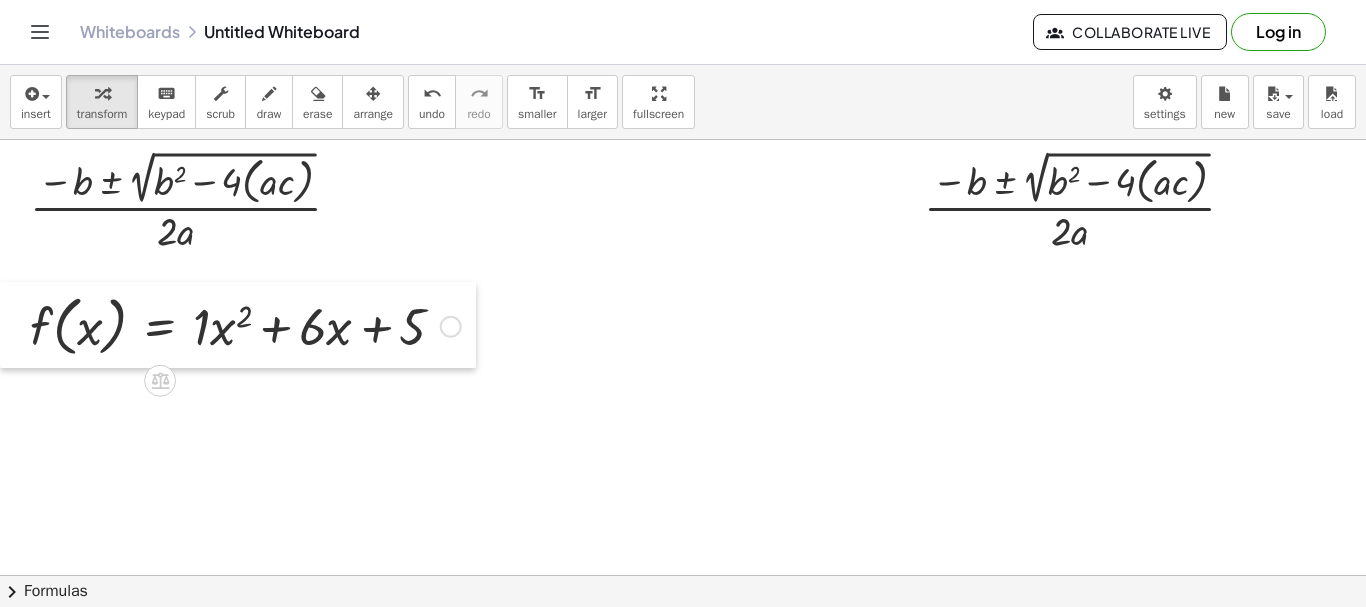 drag, startPoint x: 111, startPoint y: 384, endPoint x: 0, endPoint y: 336, distance: 120.93387 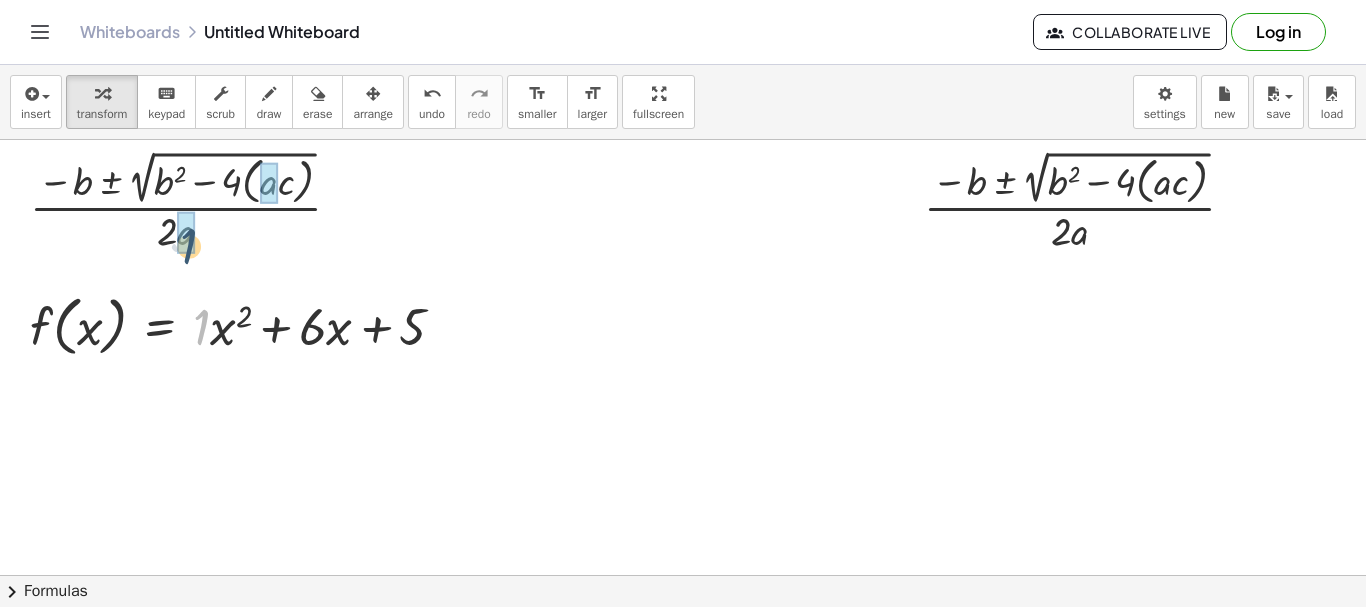 drag, startPoint x: 200, startPoint y: 325, endPoint x: 184, endPoint y: 238, distance: 88.45903 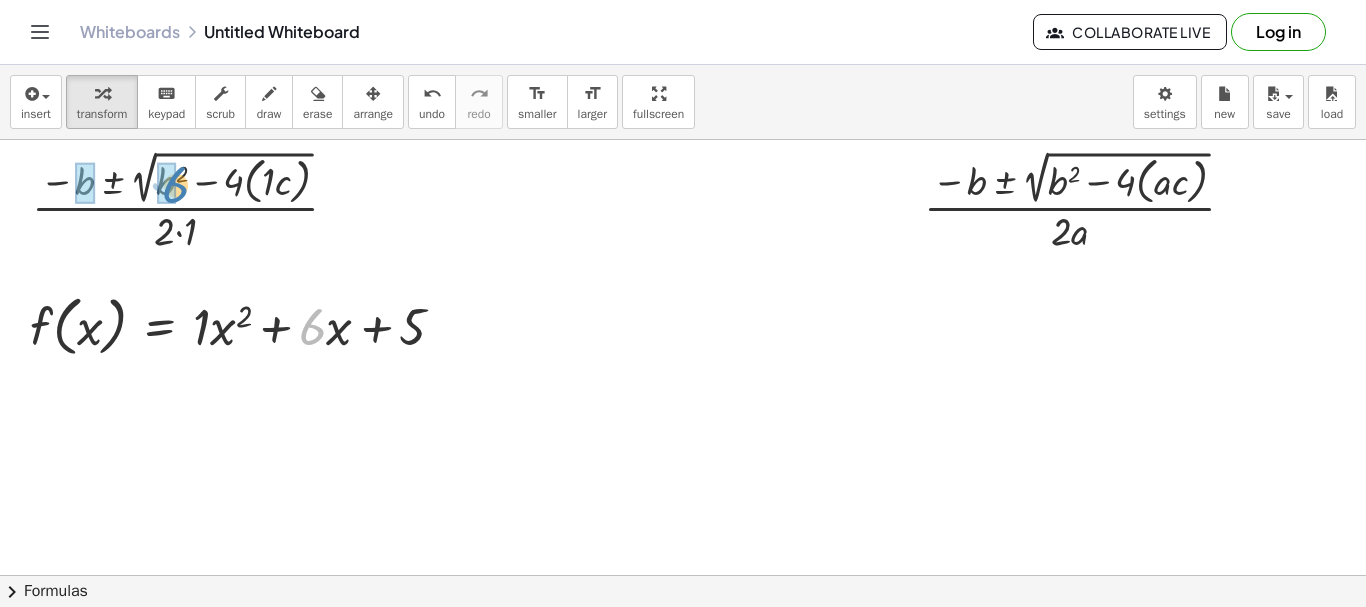 drag, startPoint x: 312, startPoint y: 342, endPoint x: 177, endPoint y: 203, distance: 193.7679 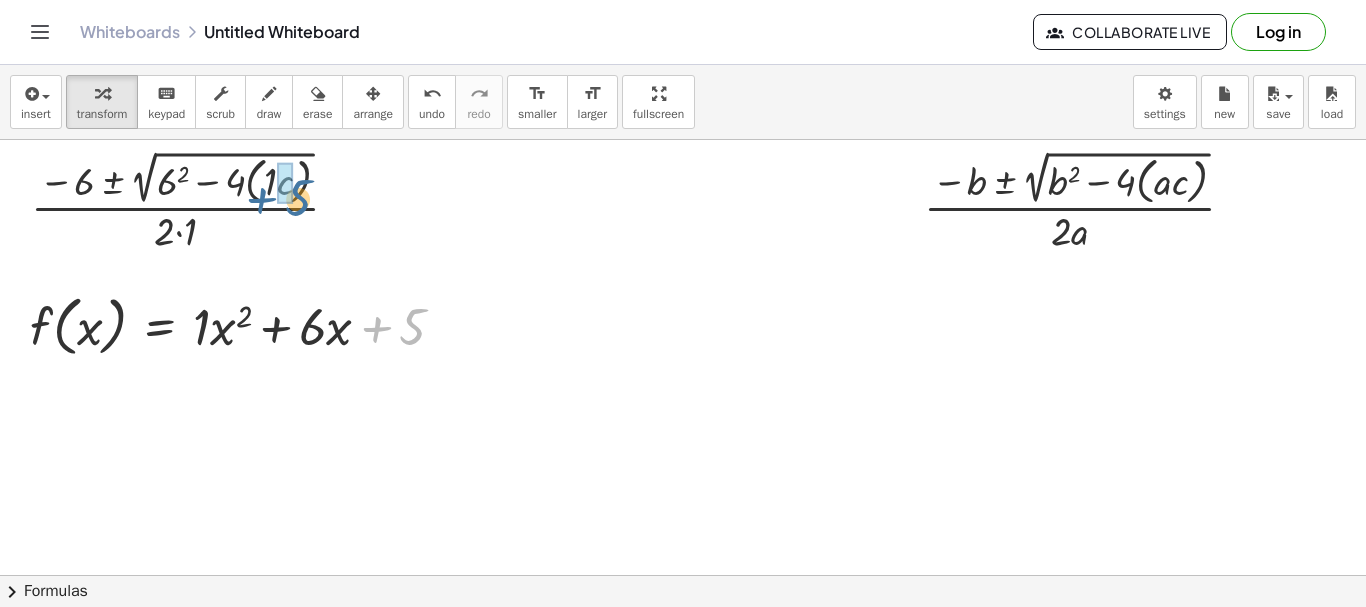 drag, startPoint x: 413, startPoint y: 334, endPoint x: 297, endPoint y: 203, distance: 174.97714 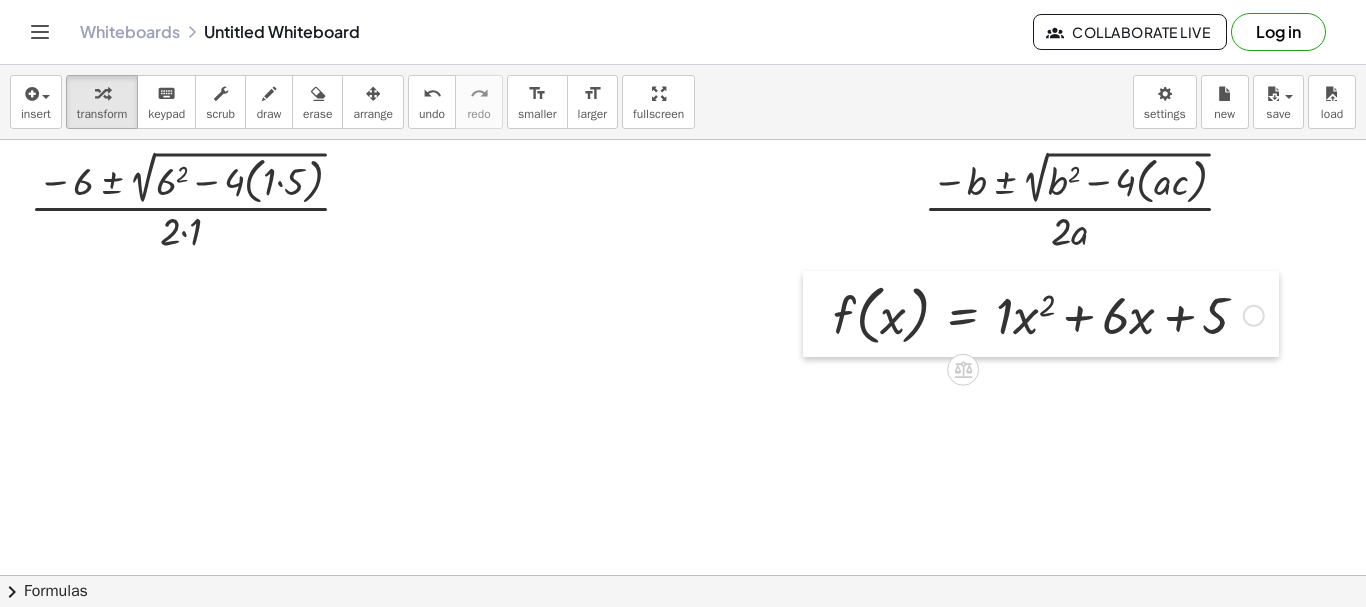 drag, startPoint x: 19, startPoint y: 335, endPoint x: 822, endPoint y: 324, distance: 803.0753 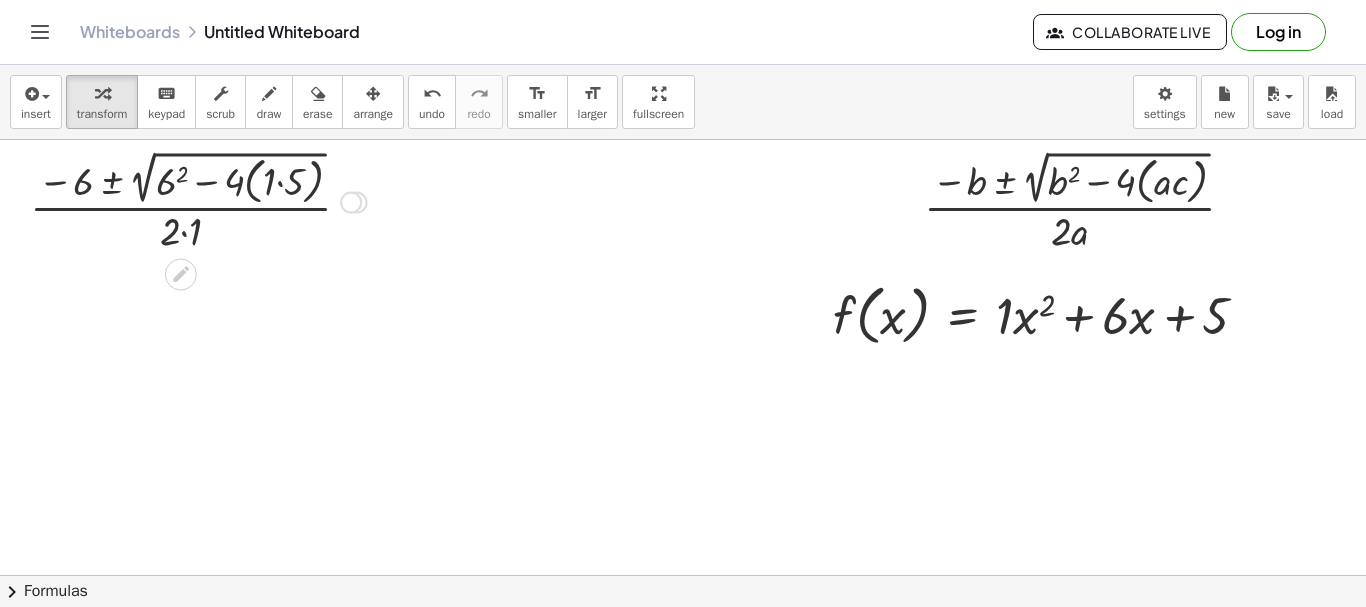 click at bounding box center (198, 200) 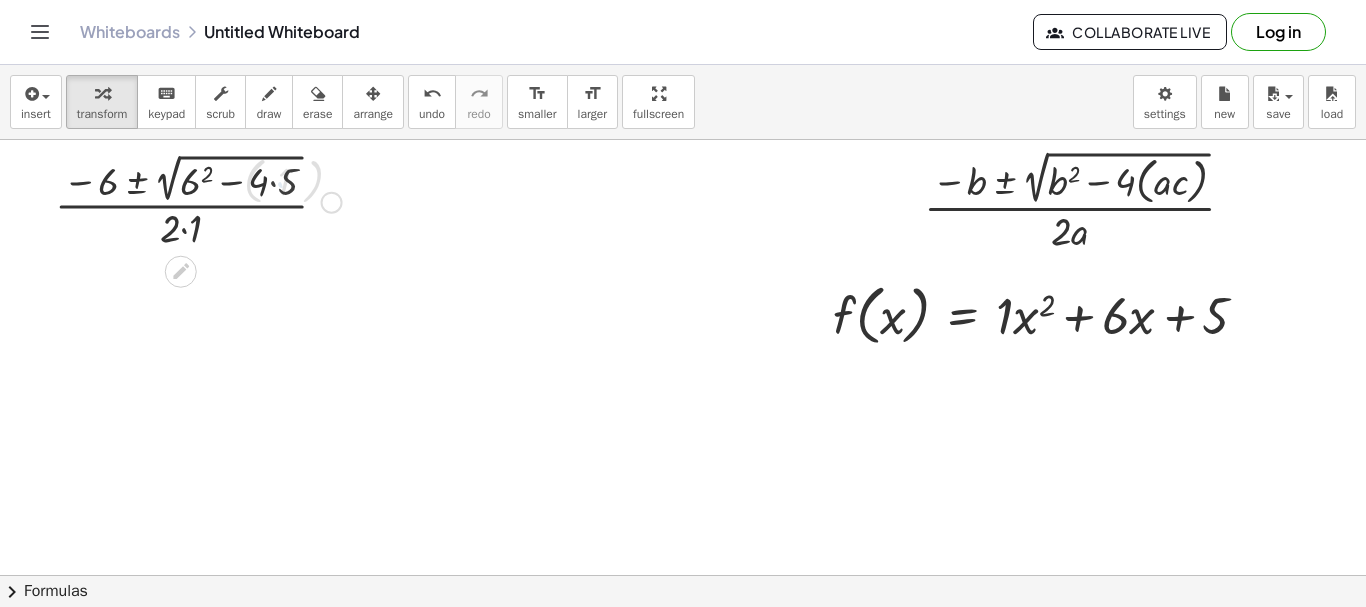 click at bounding box center [198, 200] 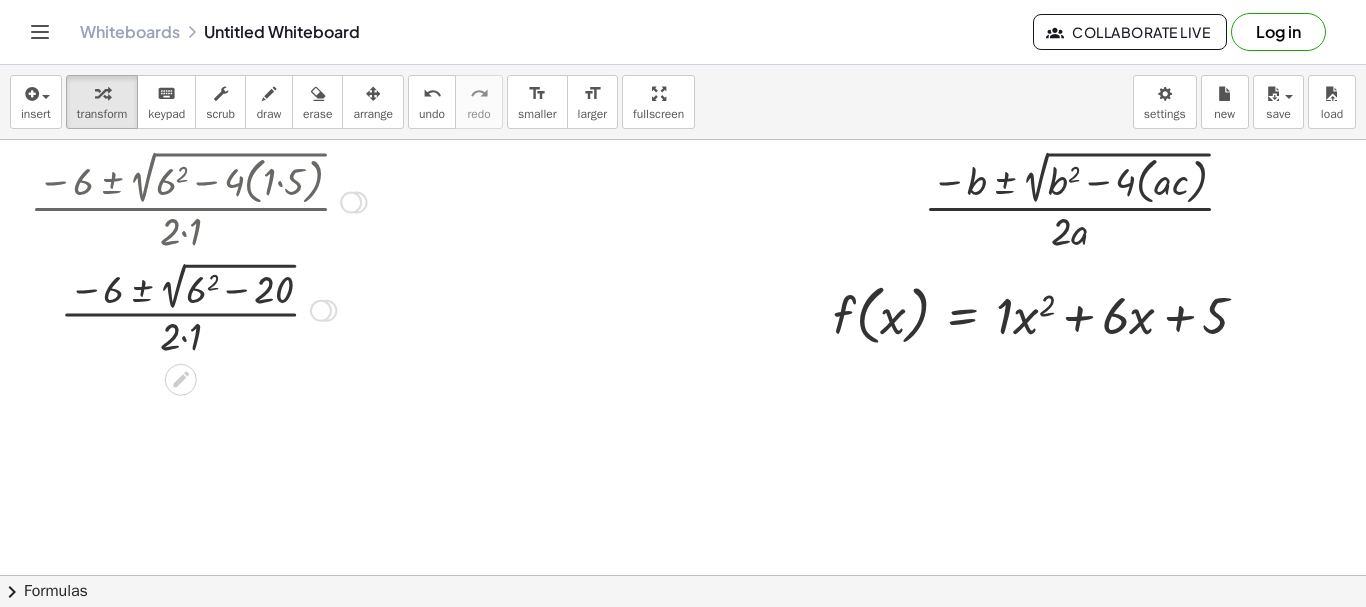 click at bounding box center [198, 308] 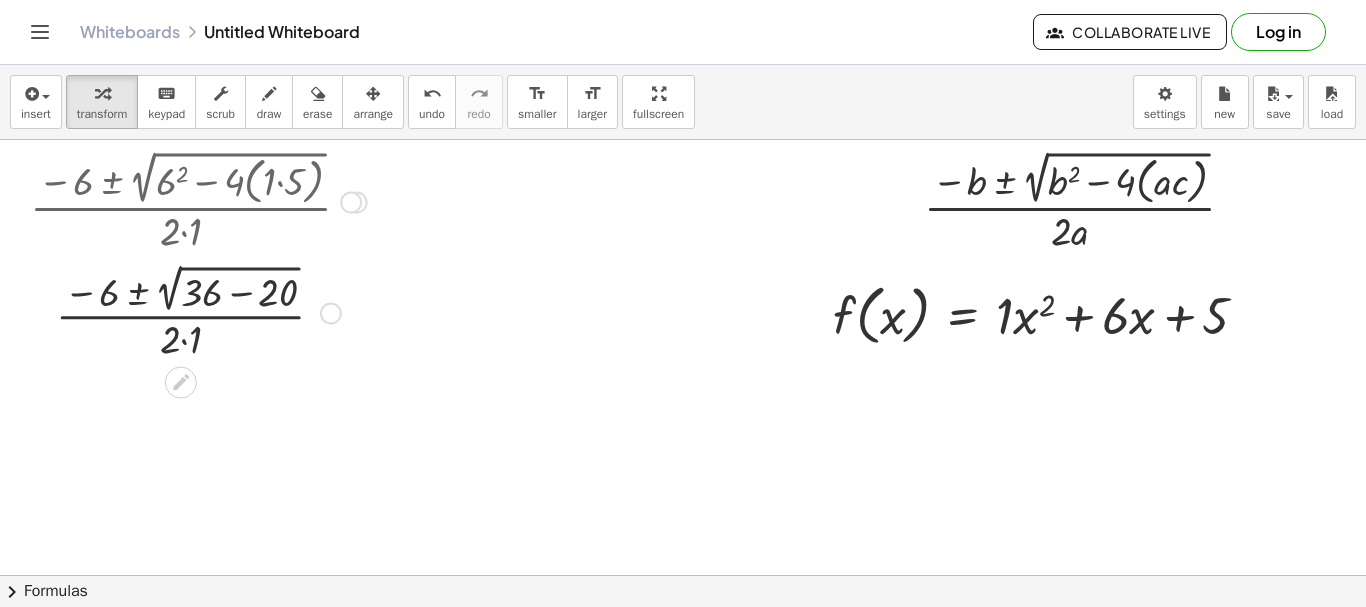 click on "· ( − b ± 2 √ ( + b 2 − · 4 · ( · a · c ) ) ) · 2 · a · ( − b ± 2 √ ( + b 2 − · 4 · ( · 1 · c ) ) ) · 2 · 1 · ( − 6 ± 2 √ ( + 6 2 − · 4 · ( · 1 · c ) ) ) · 2 · 1 · ( − 6 ± 2 √ ( + 6 2 − · 4 · ( · 1 · 5 ) ) ) · 2 · 1 · ( − 6 ± 2 √ ( + 6 2 − · 4 · 5 ) ) · 2 · 1 · ( − 6 ± 2 √ ( + 6 2 − 20 ) ) · 2 · 1 · ( − ± 2 √ ( + − ) ) · 2 · 1 6 20 36" at bounding box center (181, 203) 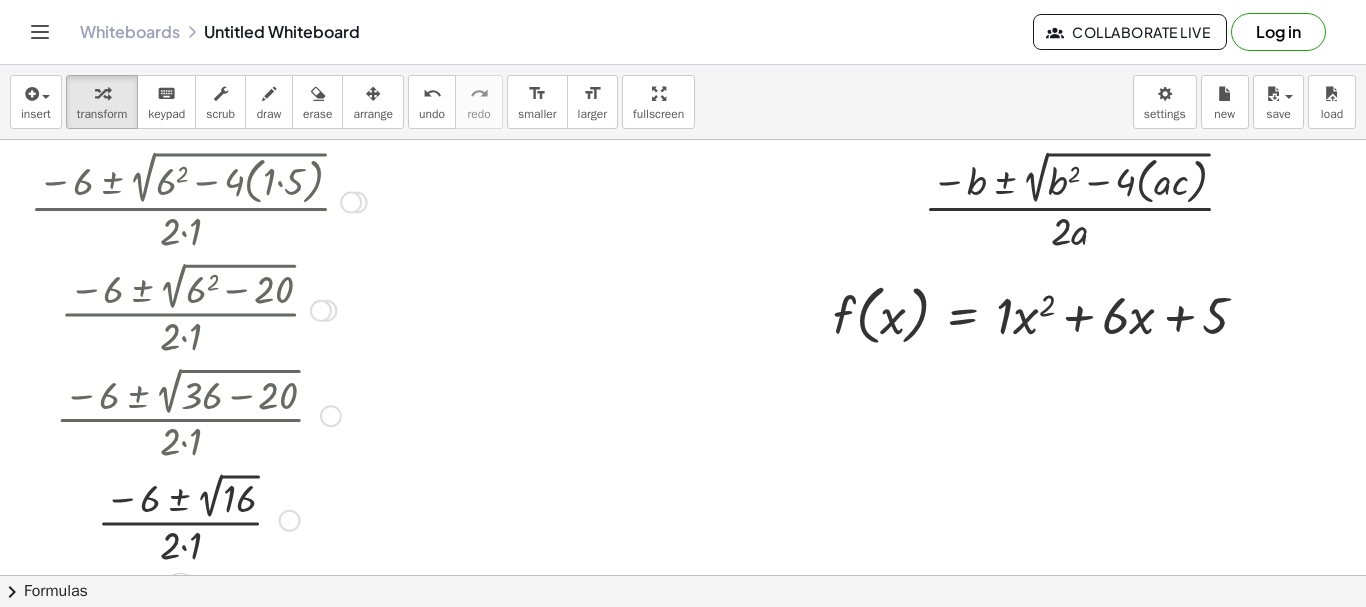 click at bounding box center [198, 519] 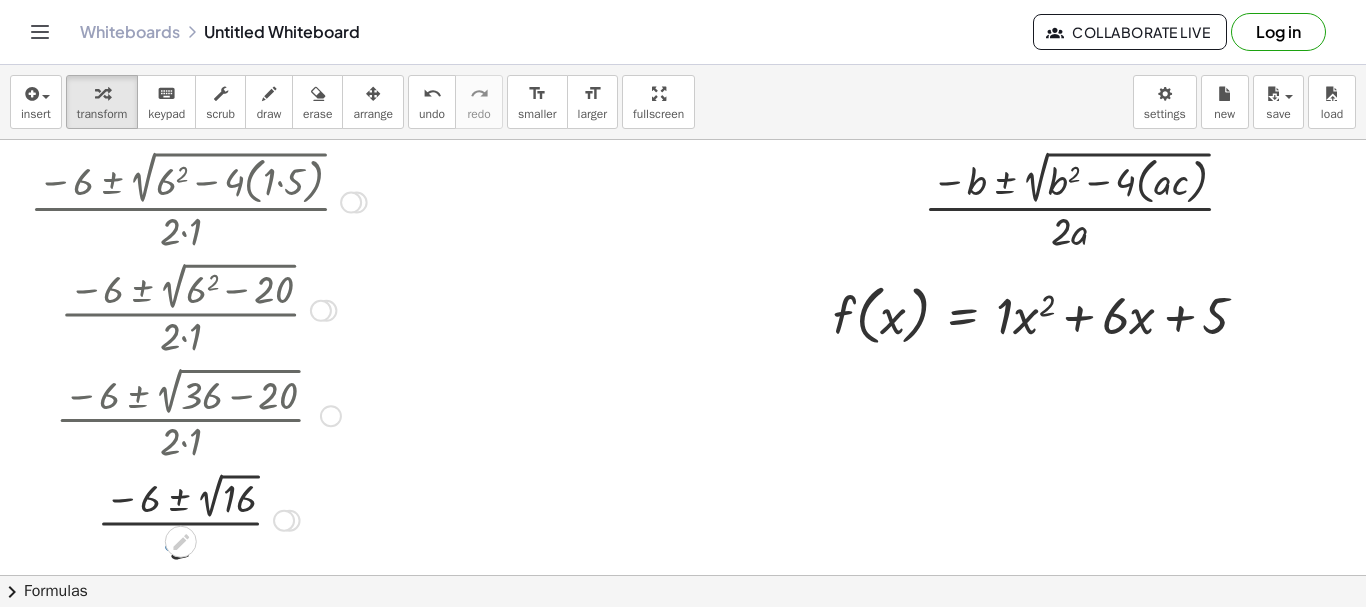 click at bounding box center (198, 519) 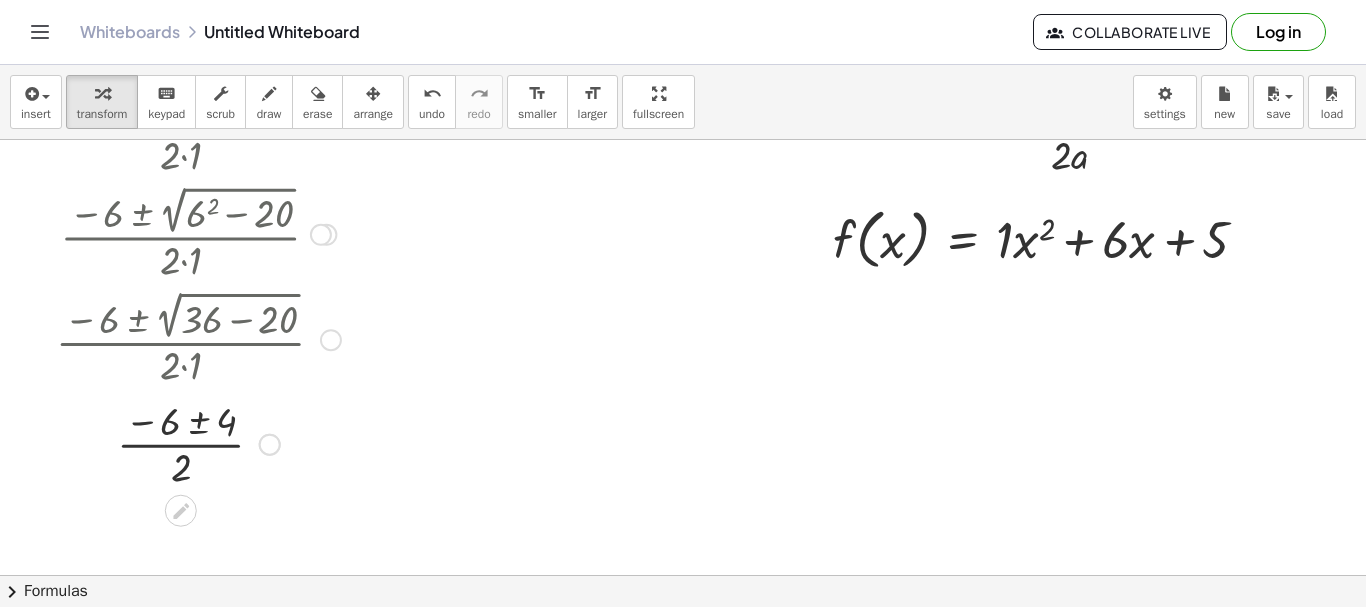 scroll, scrollTop: 77, scrollLeft: 0, axis: vertical 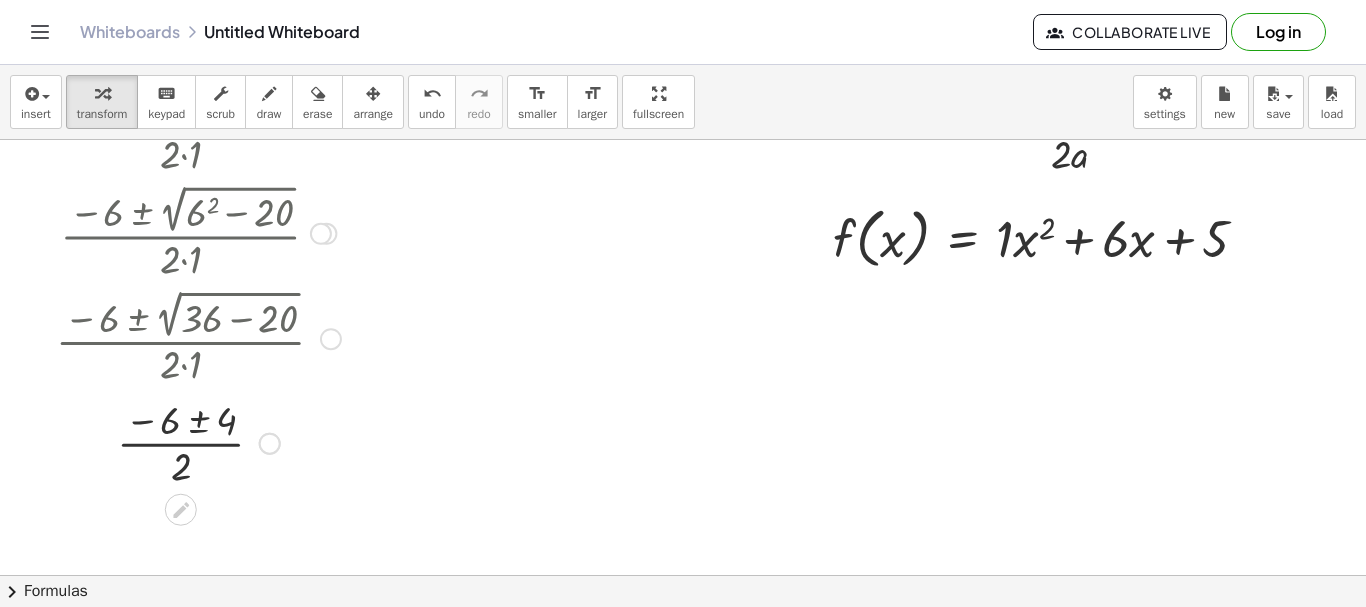 click at bounding box center [198, 442] 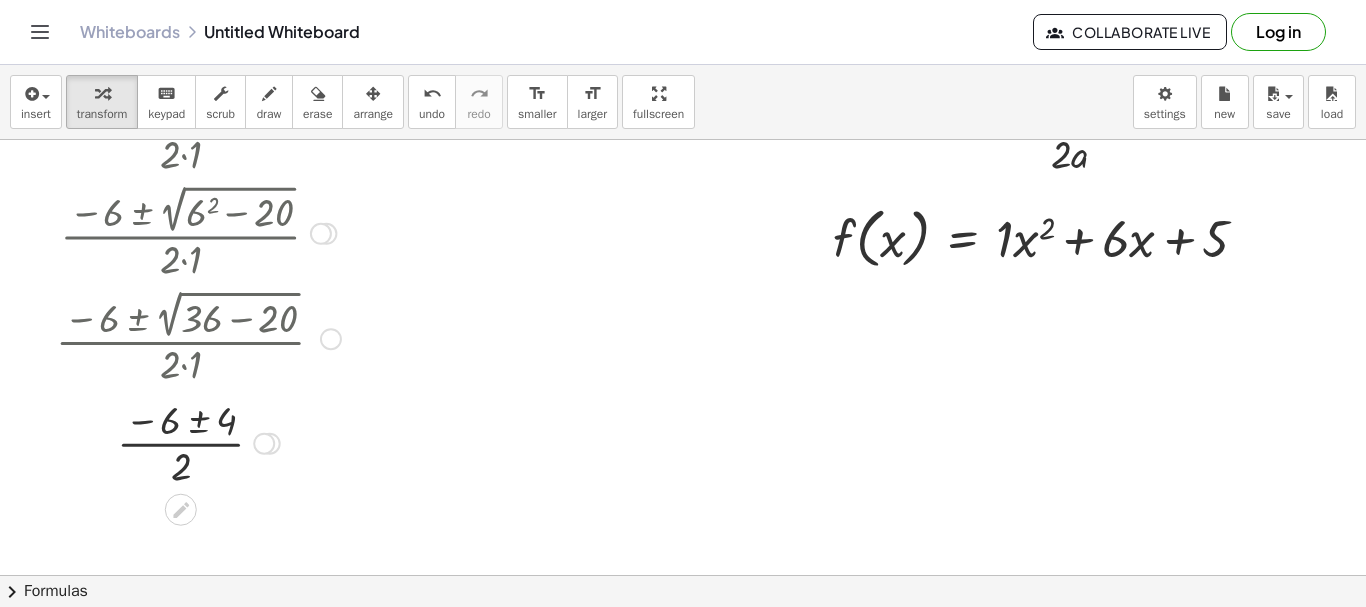 click at bounding box center [198, 442] 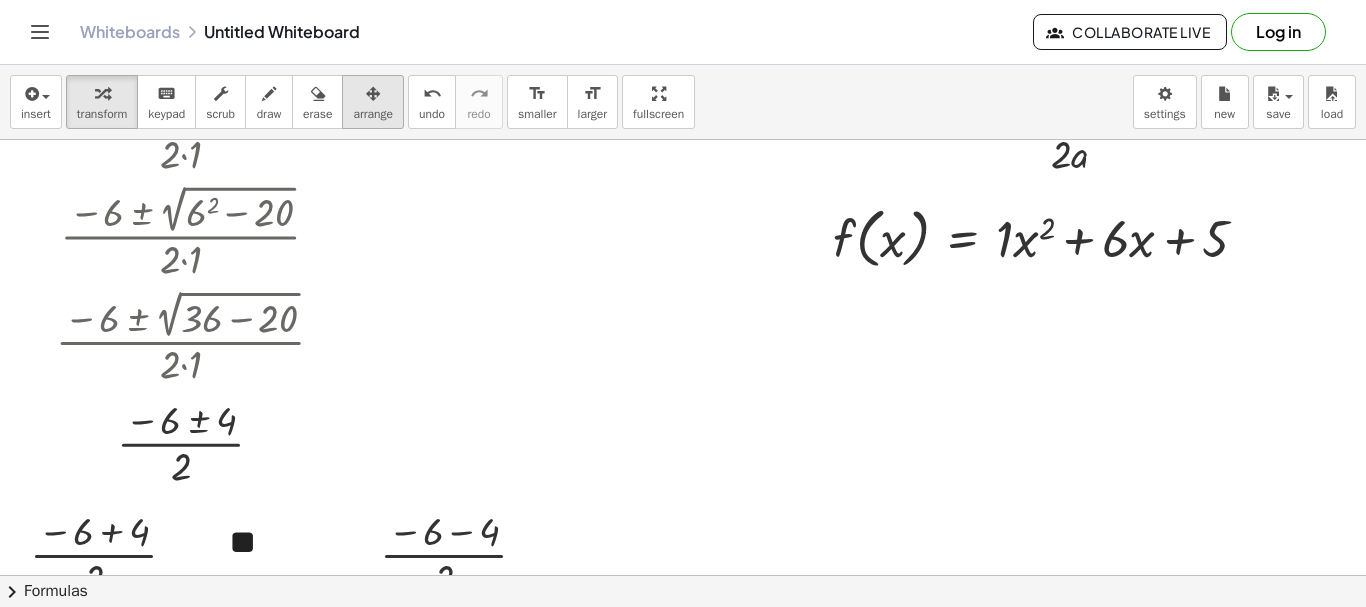click on "arrange" at bounding box center [373, 102] 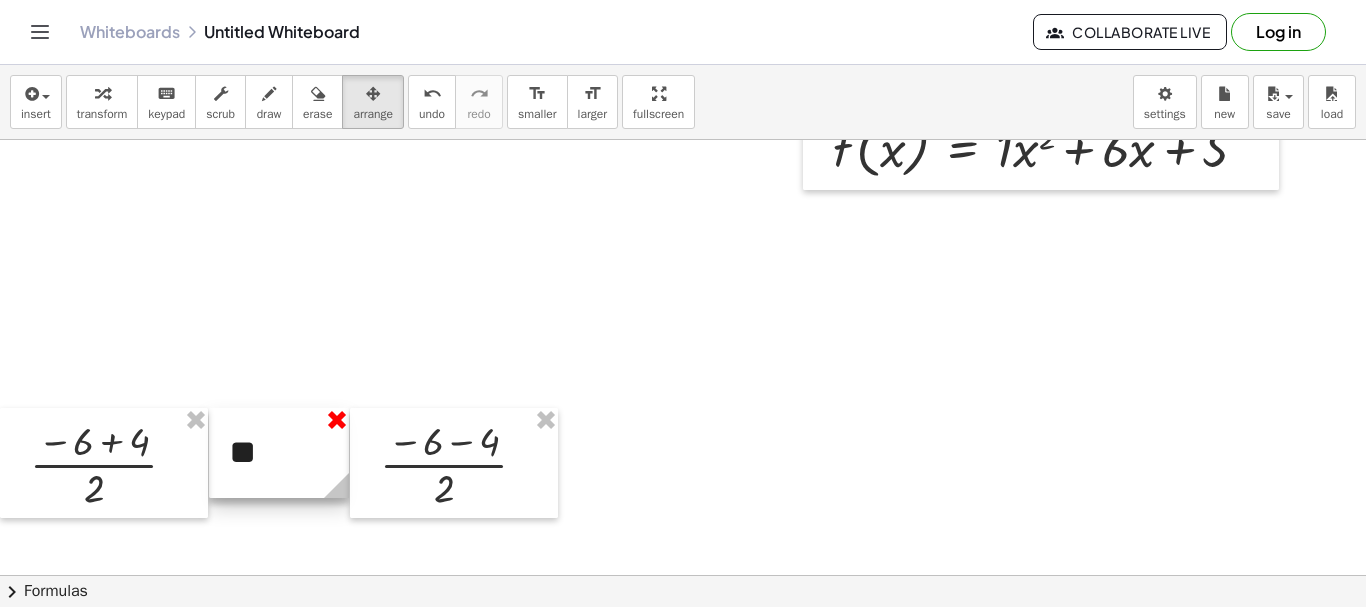 scroll, scrollTop: 175, scrollLeft: 0, axis: vertical 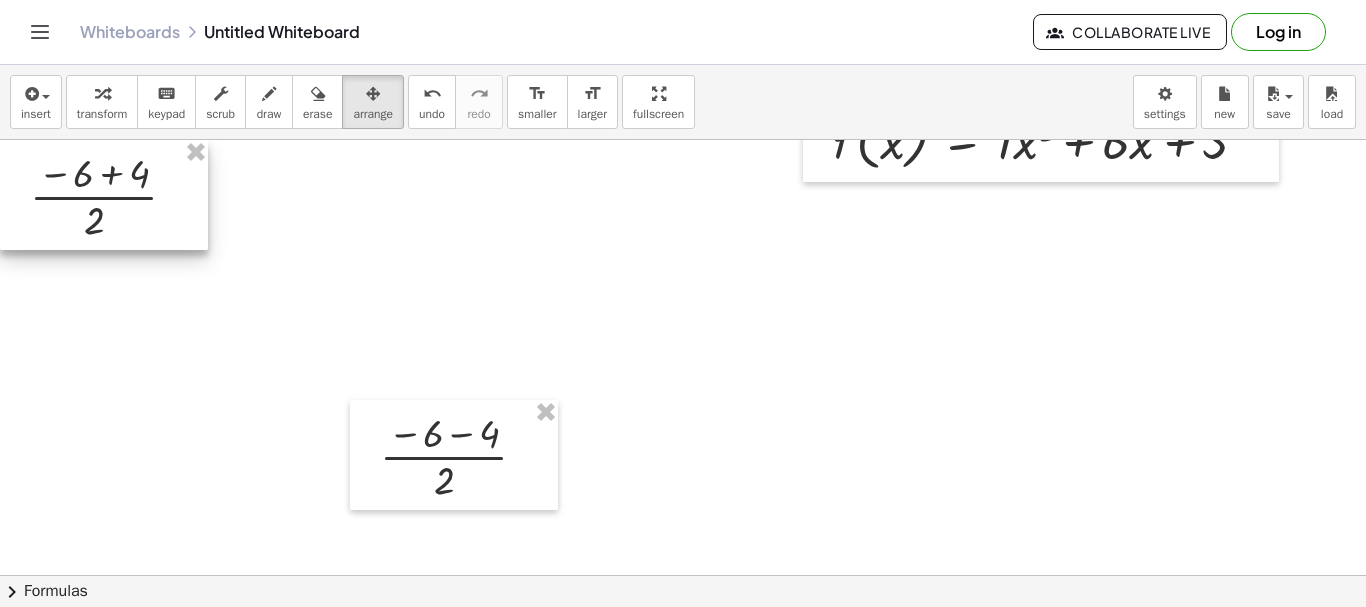 drag, startPoint x: 102, startPoint y: 438, endPoint x: 0, endPoint y: 34, distance: 416.67734 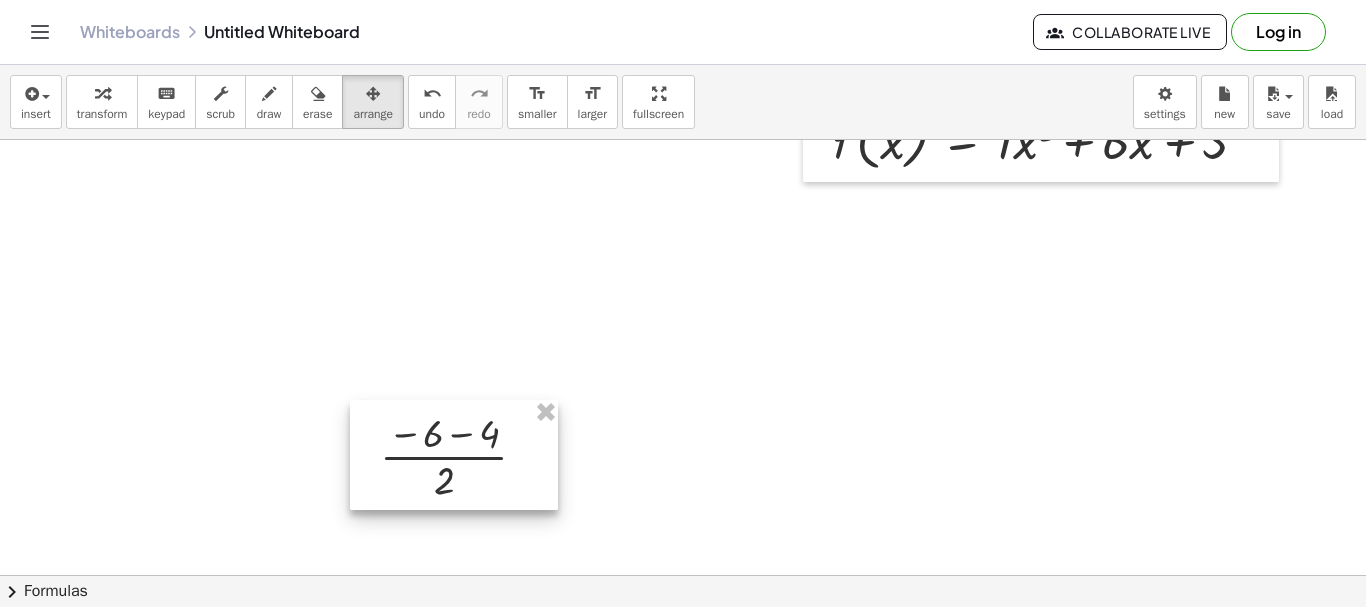drag, startPoint x: 414, startPoint y: 430, endPoint x: 328, endPoint y: -79, distance: 516.2141 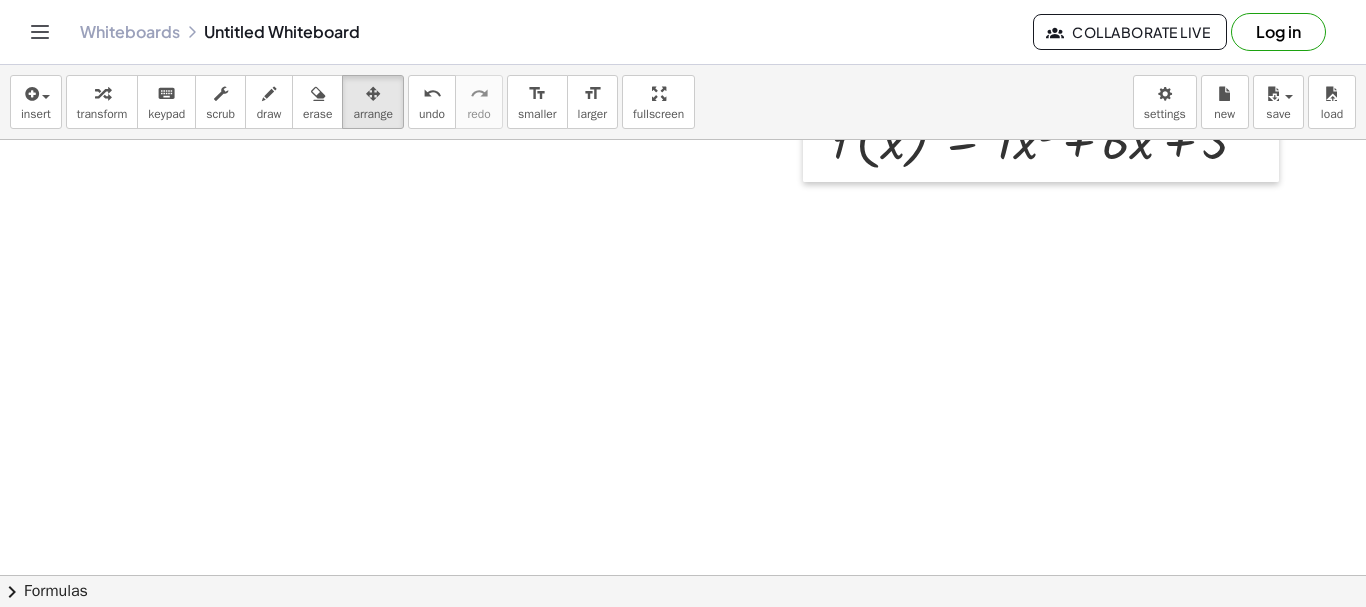scroll, scrollTop: 0, scrollLeft: 0, axis: both 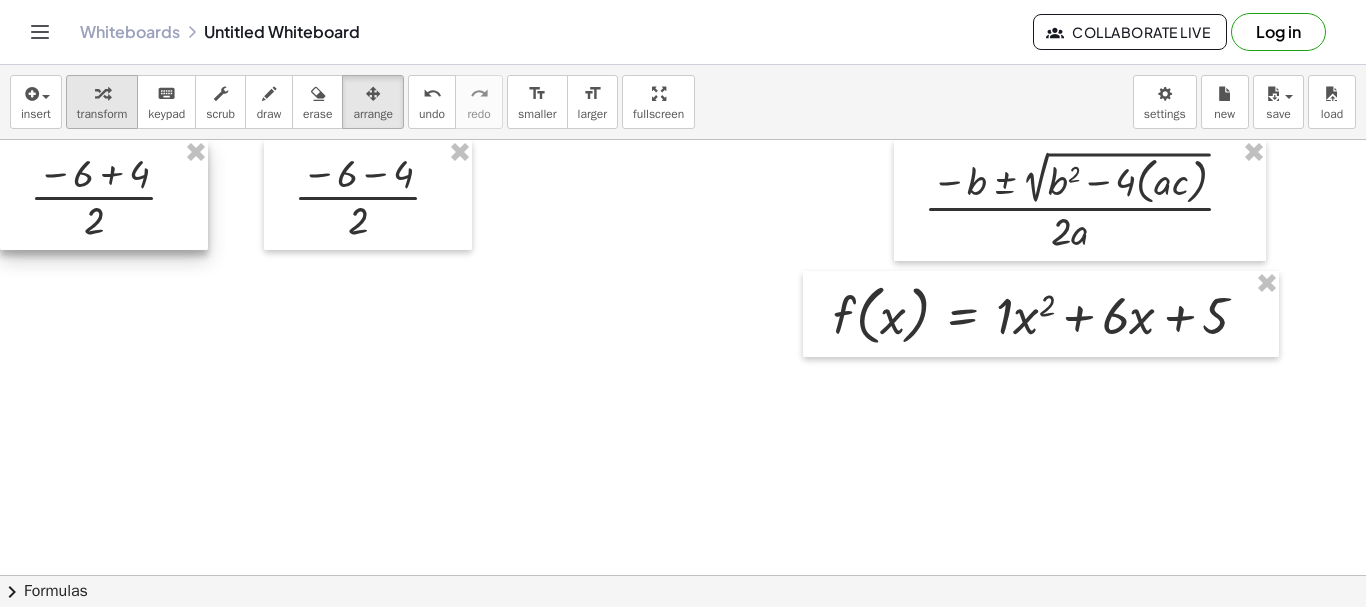 drag, startPoint x: 130, startPoint y: 191, endPoint x: 78, endPoint y: 98, distance: 106.55046 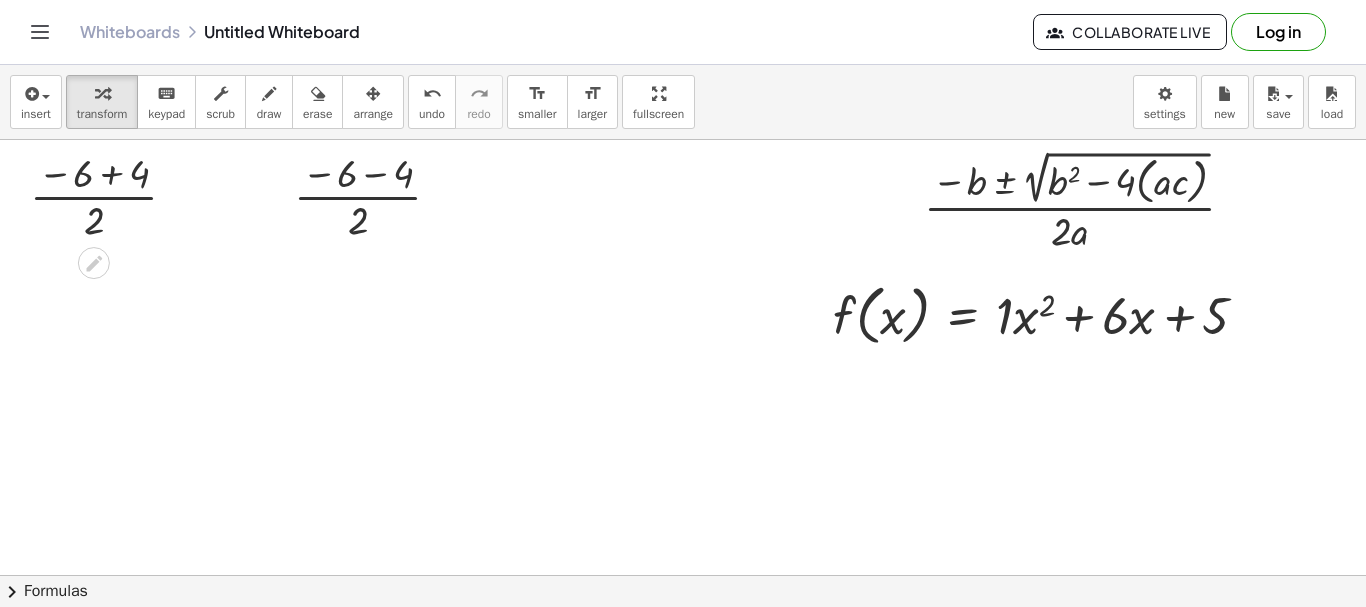click at bounding box center [111, 195] 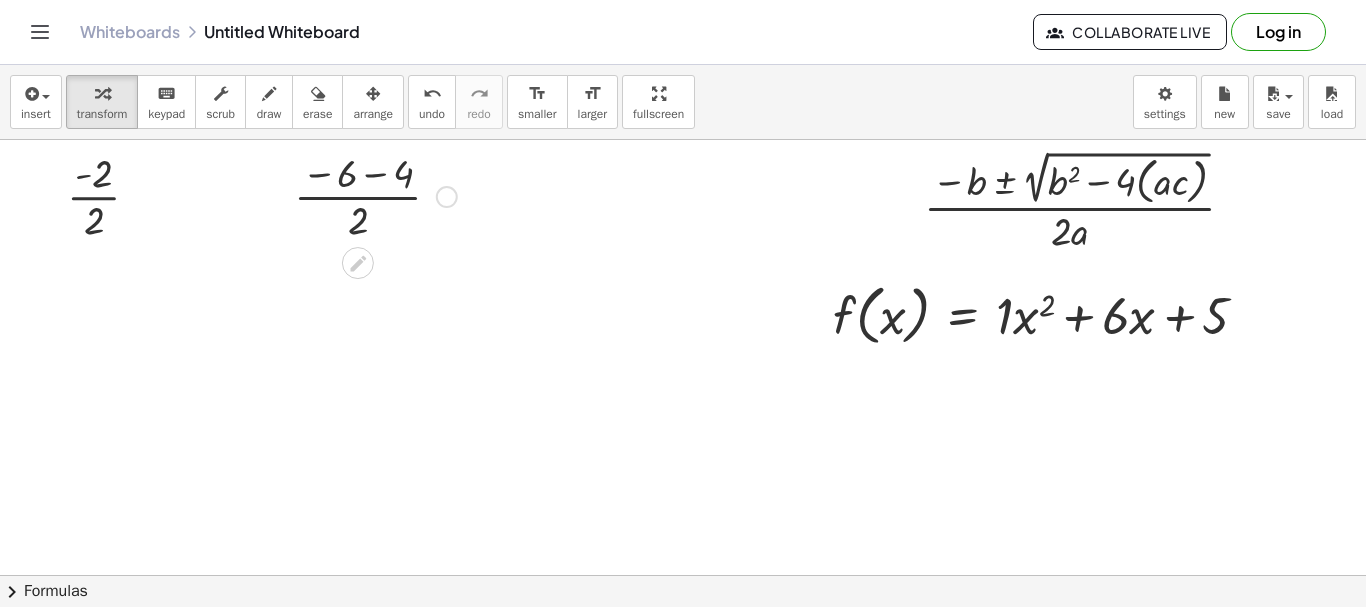 click at bounding box center [375, 195] 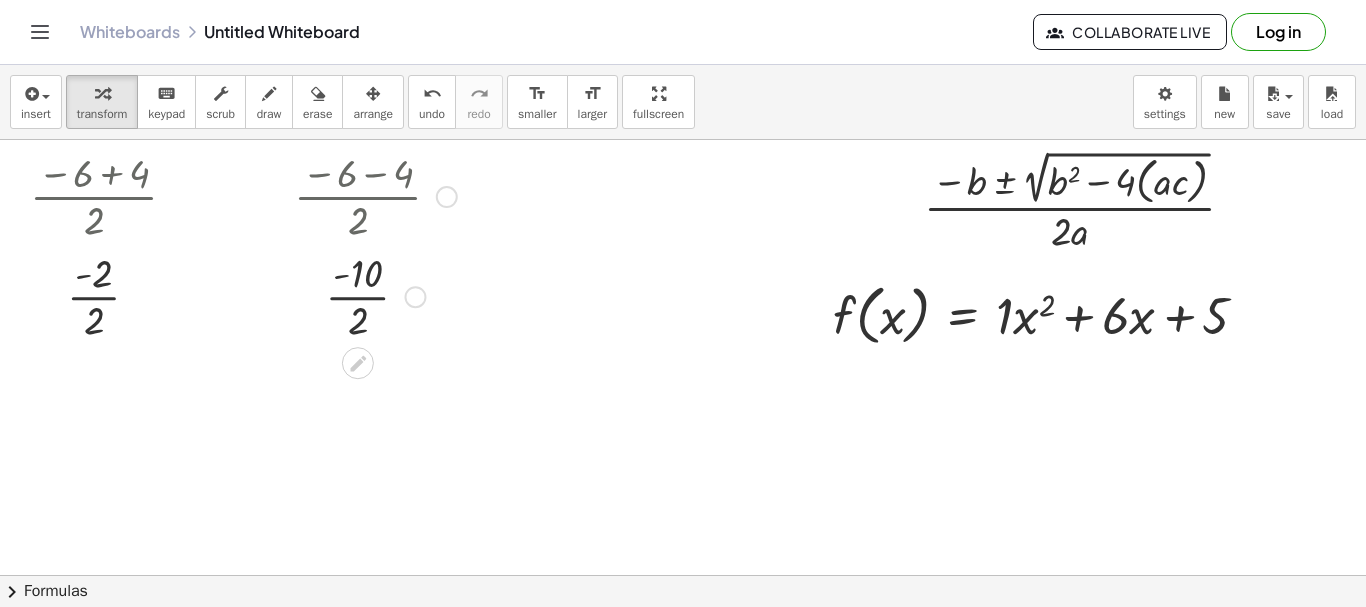 click at bounding box center (375, 295) 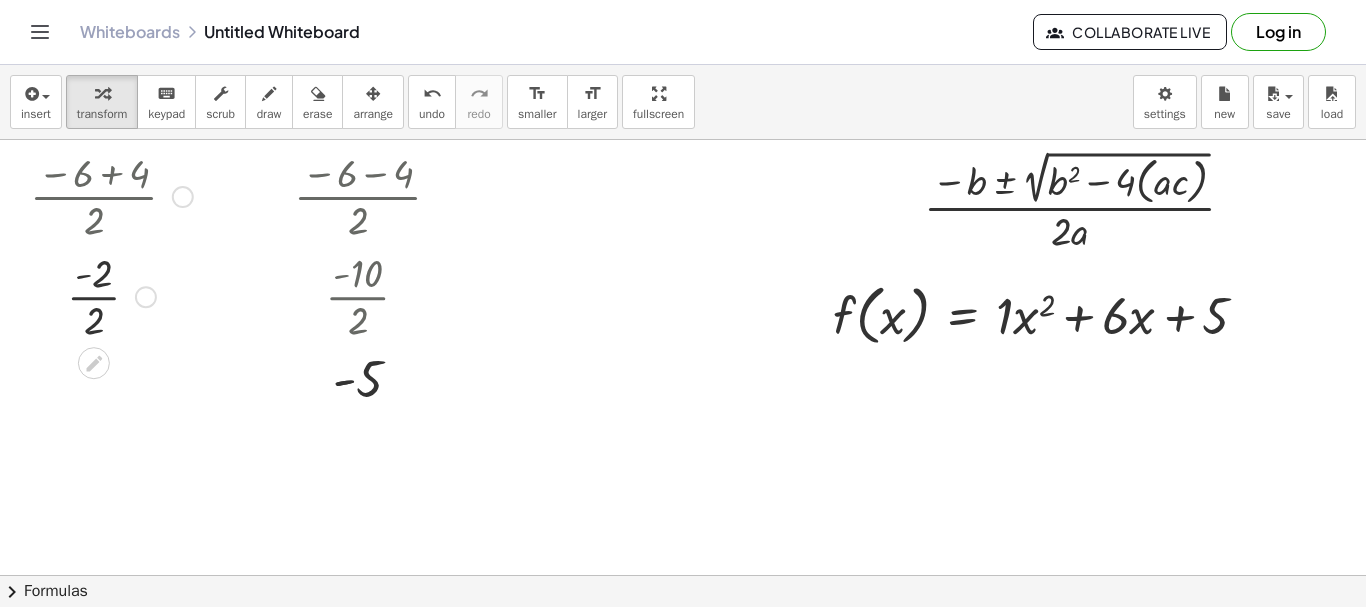 click at bounding box center (111, 295) 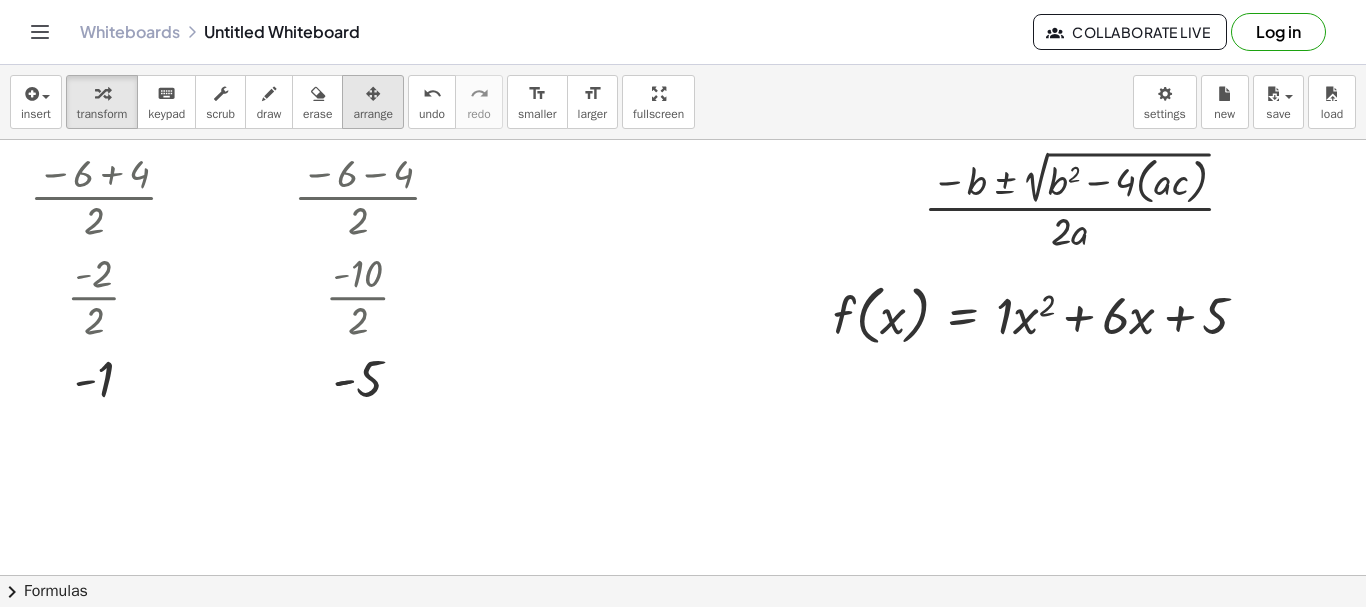 click on "arrange" at bounding box center (373, 114) 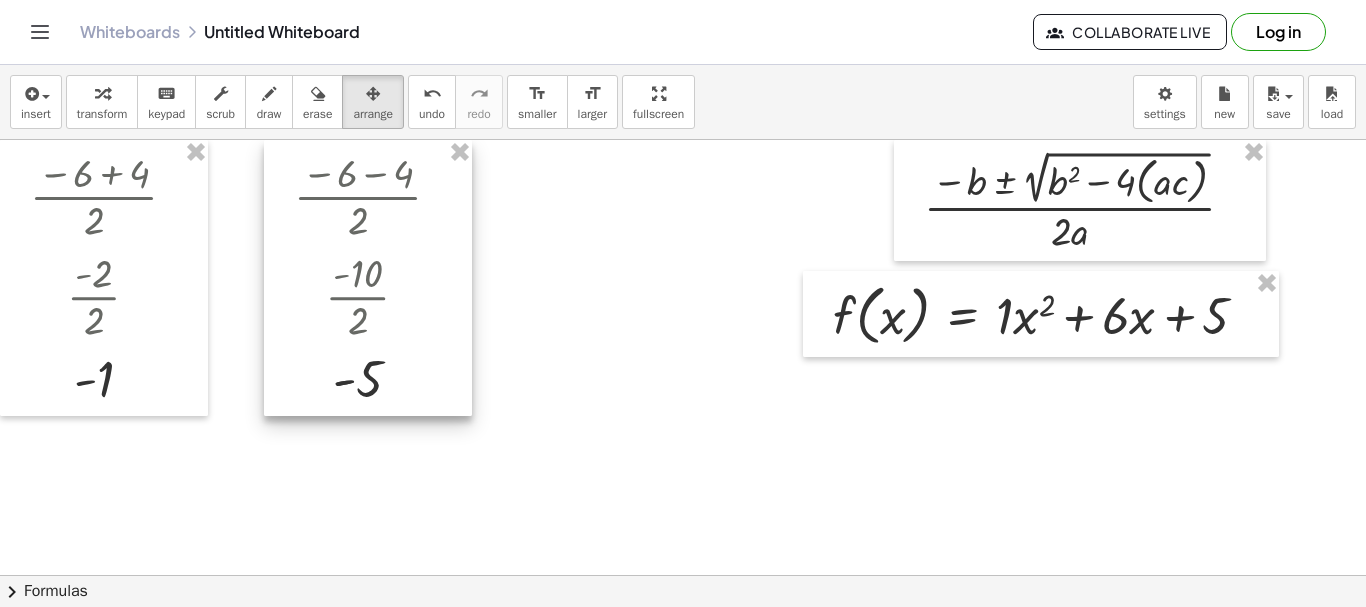 drag, startPoint x: 456, startPoint y: 145, endPoint x: 220, endPoint y: 159, distance: 236.41489 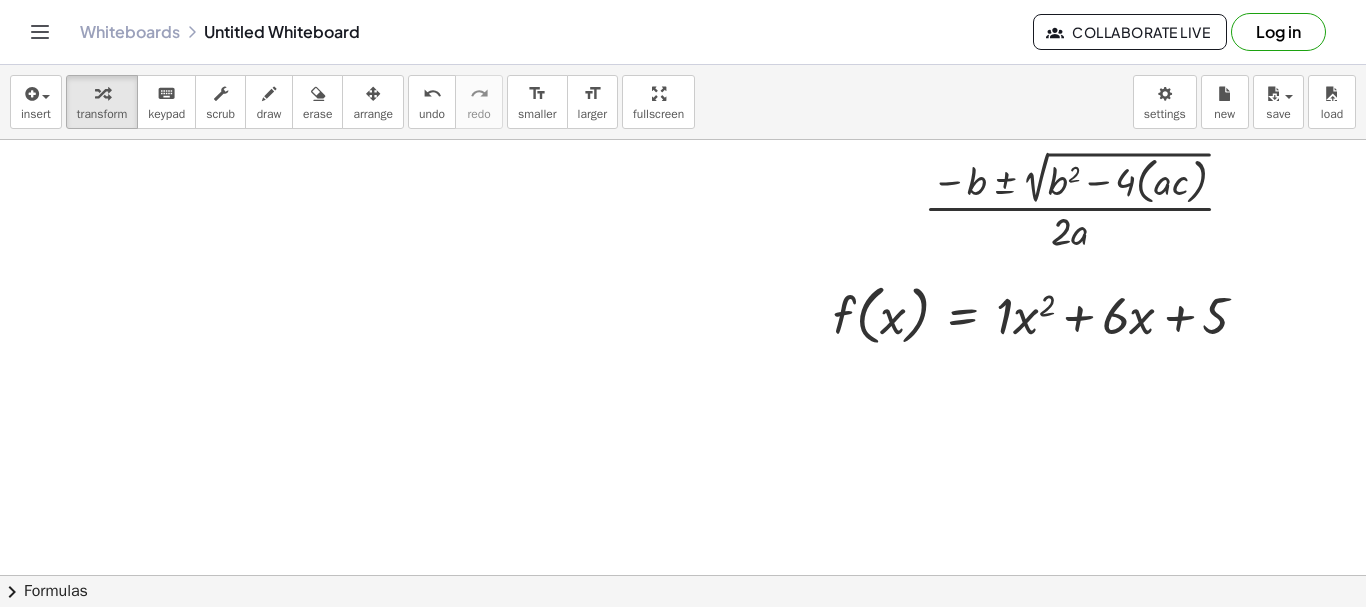 drag, startPoint x: 95, startPoint y: 79, endPoint x: 183, endPoint y: 198, distance: 148.00337 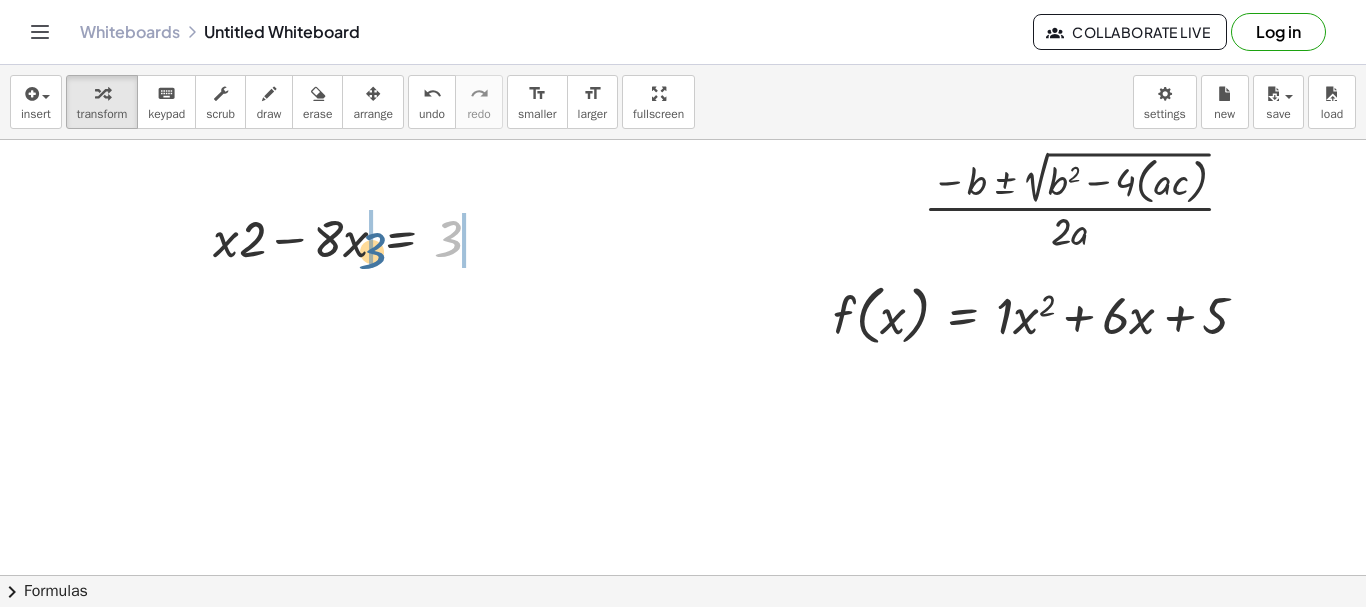 drag, startPoint x: 443, startPoint y: 228, endPoint x: 367, endPoint y: 240, distance: 76.941536 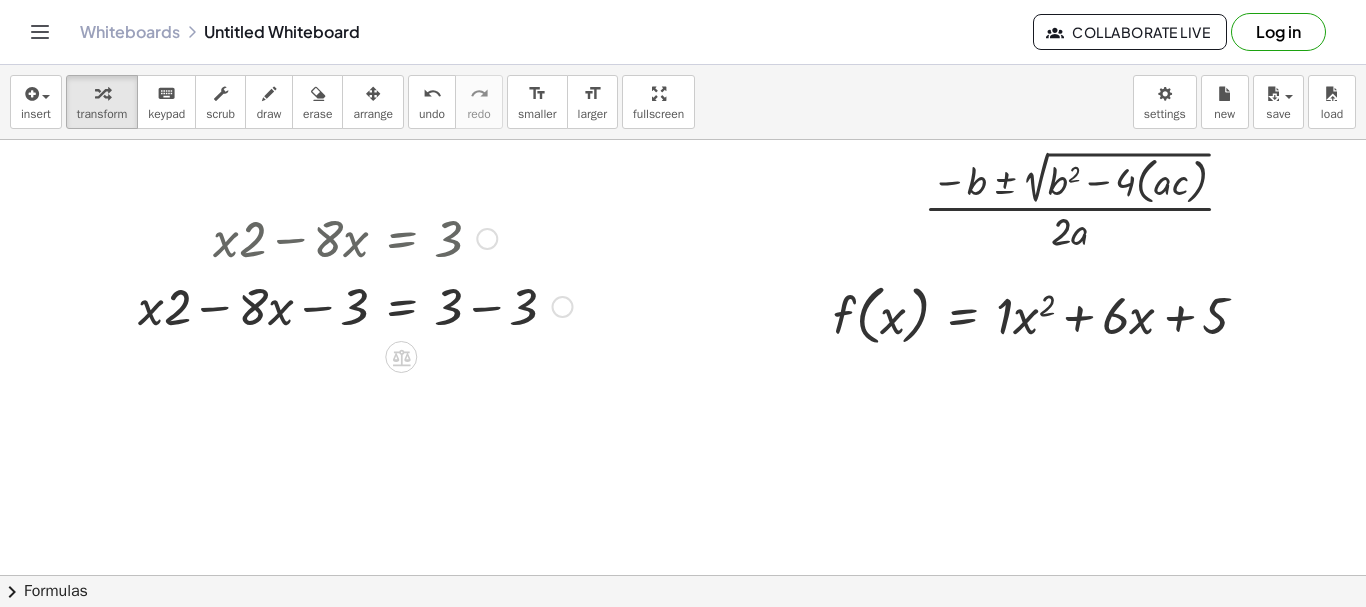 click at bounding box center (355, 305) 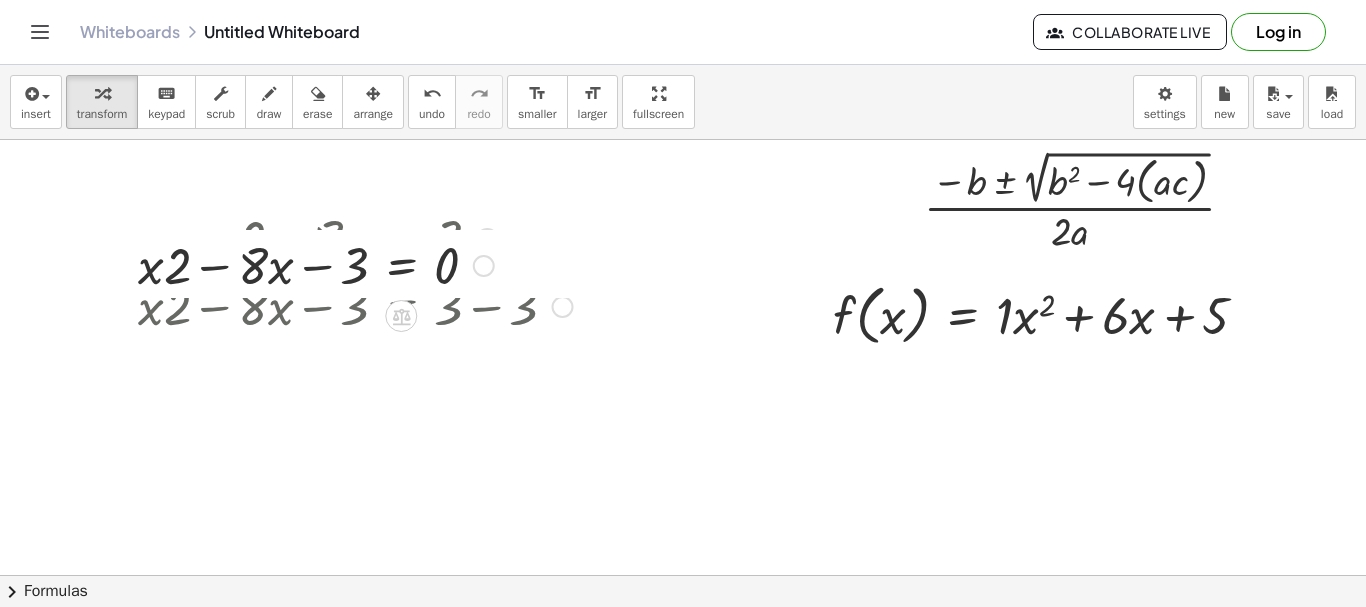 click on "insert select one: Math Expression Function Text Youtube Video Graphing Geometry Geometry 3D transform keyboard keypad scrub draw erase arrange undo undo redo redo format_size smaller format_size larger fullscreen load   save new settings · ( − b ± 2 √ ( + b 2 − · 4 · ( · a · c ) ) ) · 2 · a f ( , x ) = + · 1 · x 2 + · 6 · x + 5 Fix a mistake Transform line Copy line as LaTeX Copy derivation as LaTeX Expand new lines: On + · x · 2 − · 8 · x = 3 + · x · 2 − · 8 · x − 3 = + 3 − 3 + · x · 2 − · 8 · x = − 3 0 Try to double tap. × chevron_right  Formulas
Drag one side of a formula onto a highlighted expression on the canvas to apply it.
Quadratic Formula
+ · a · x 2 + · b · x + c = 0
⇔
x = · ( − b ± 2 √ ( + b 2 − · 4 · a · c ) ) · 2 · a
+ x 2 + · p · x + q =" at bounding box center (683, 336) 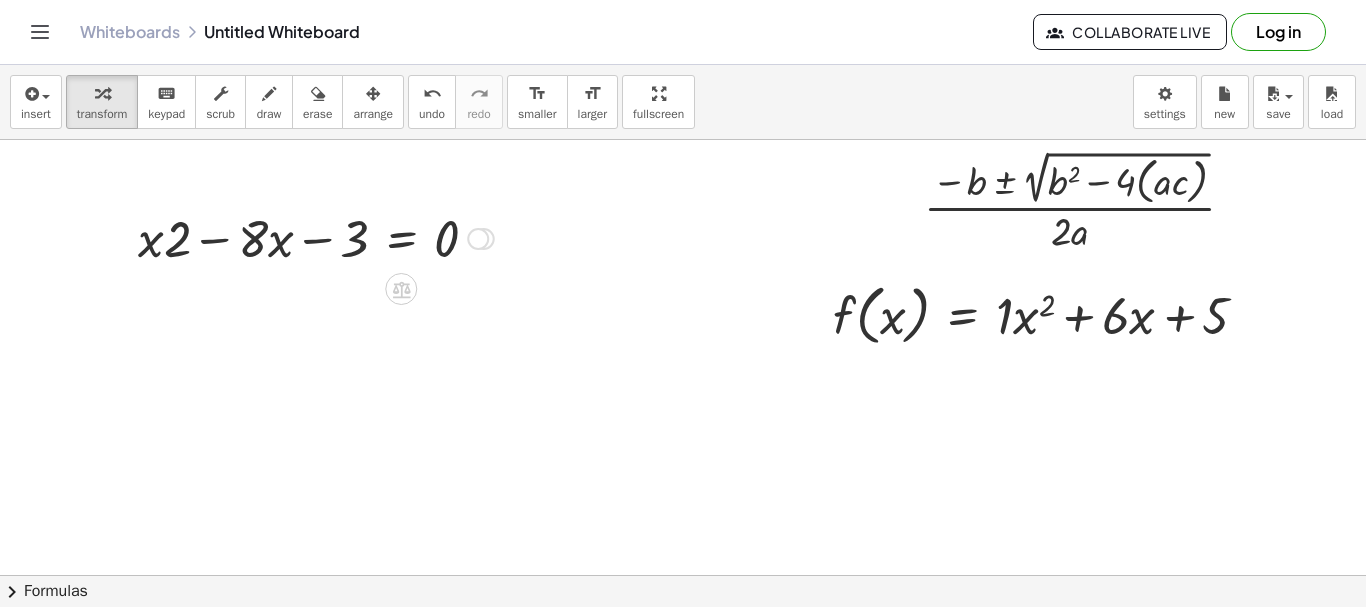 click at bounding box center (683, 575) 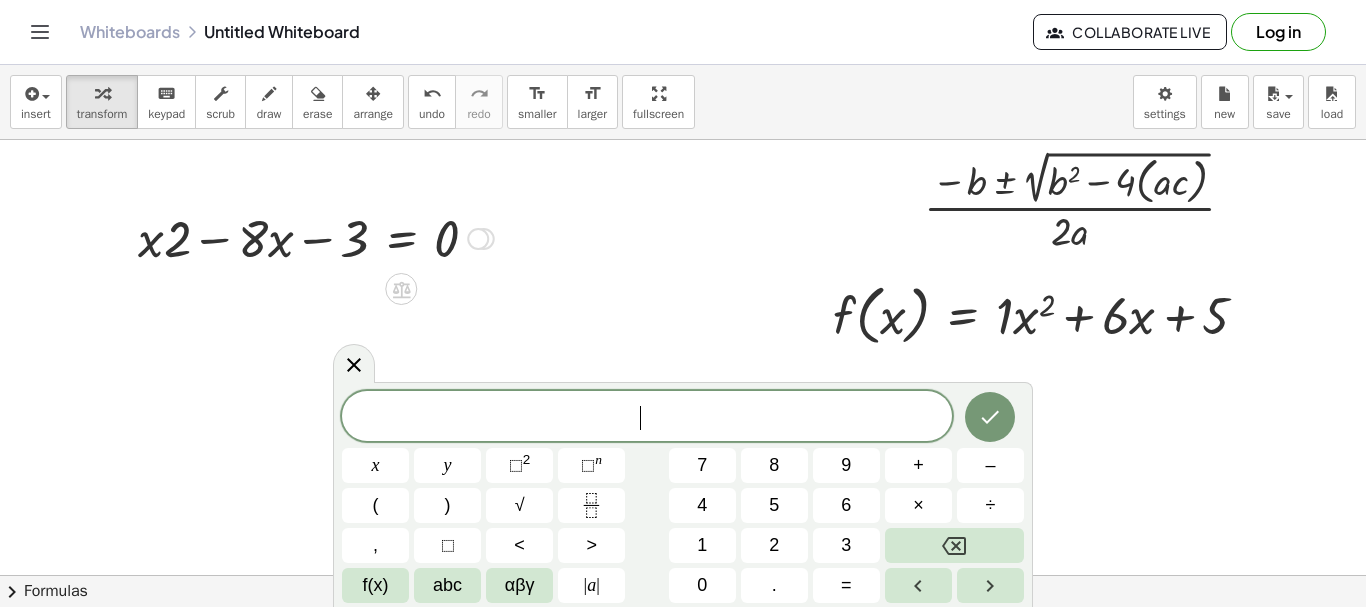 click at bounding box center (478, 239) 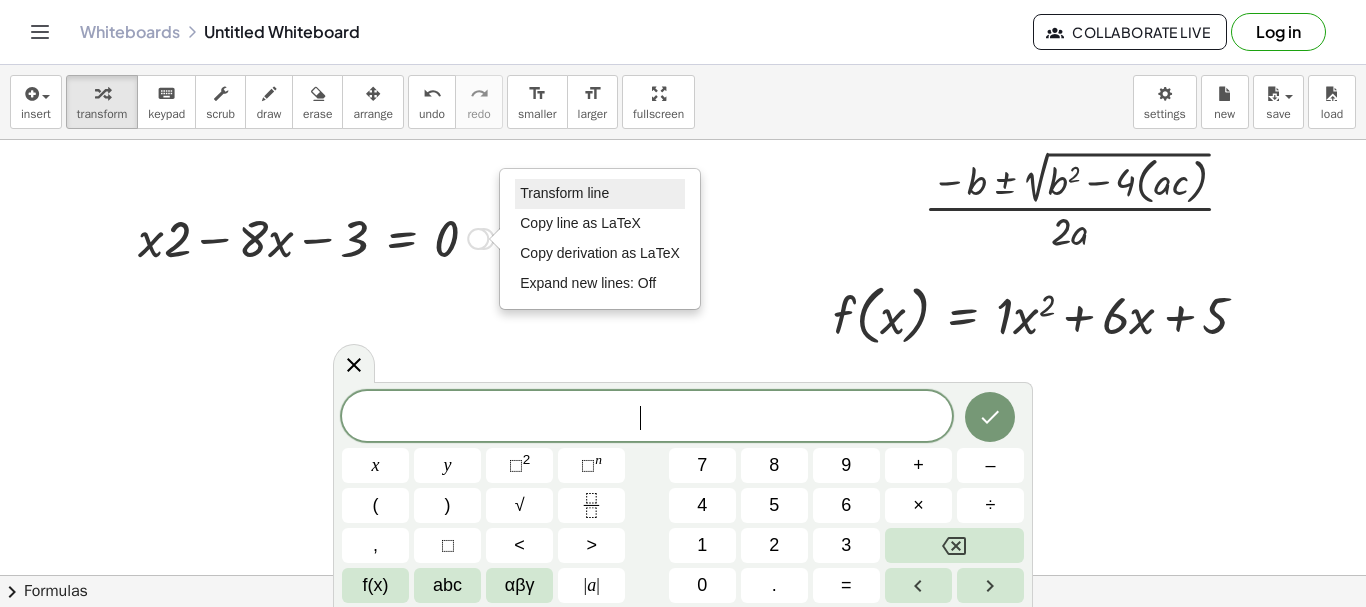 click on "Transform line" at bounding box center [564, 193] 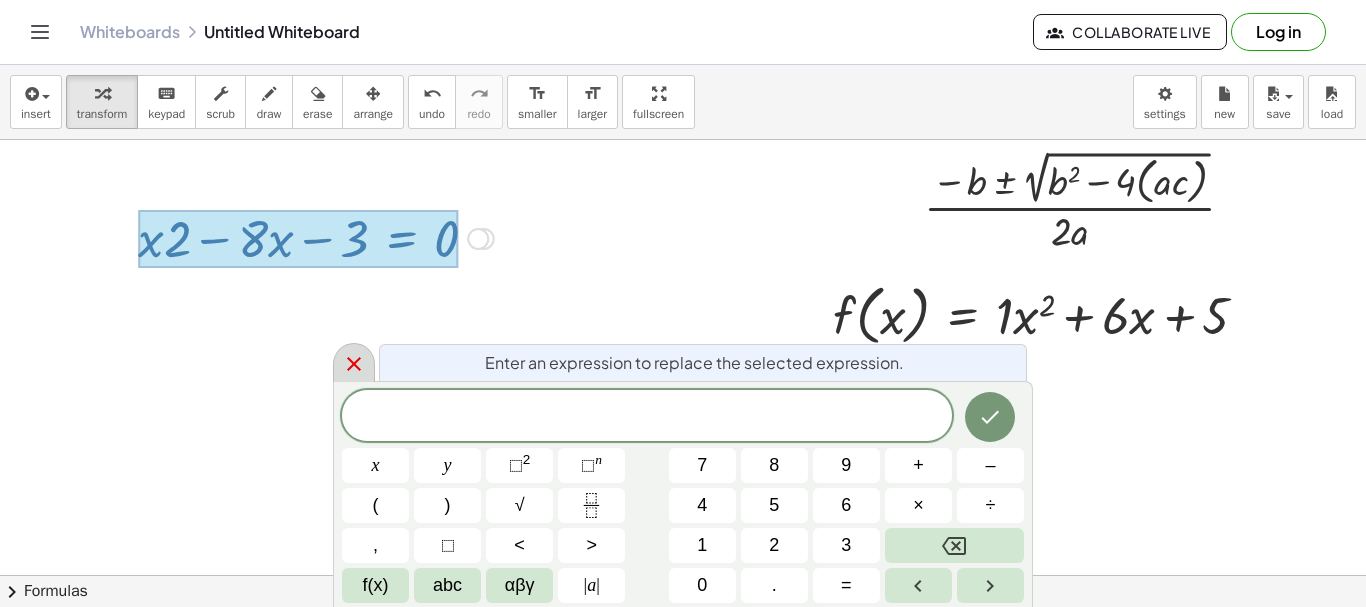 click at bounding box center [354, 362] 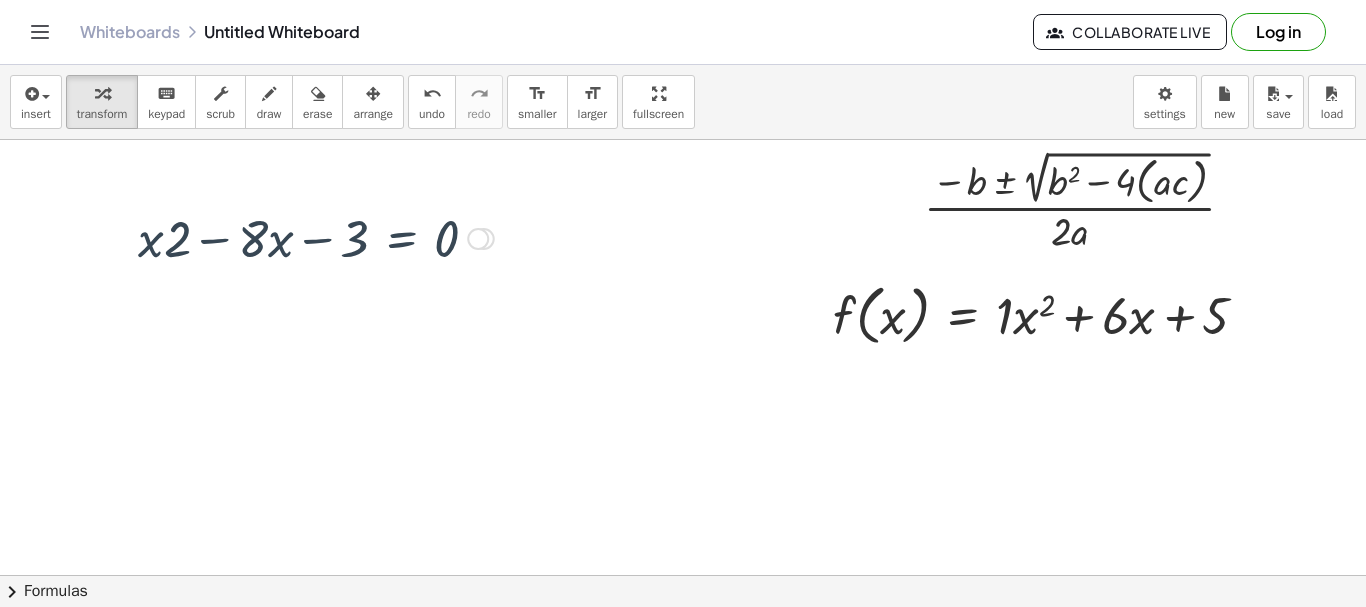 click on "Transform line Copy line as LaTeX Copy derivation as LaTeX Expand new lines: Off" at bounding box center [478, 239] 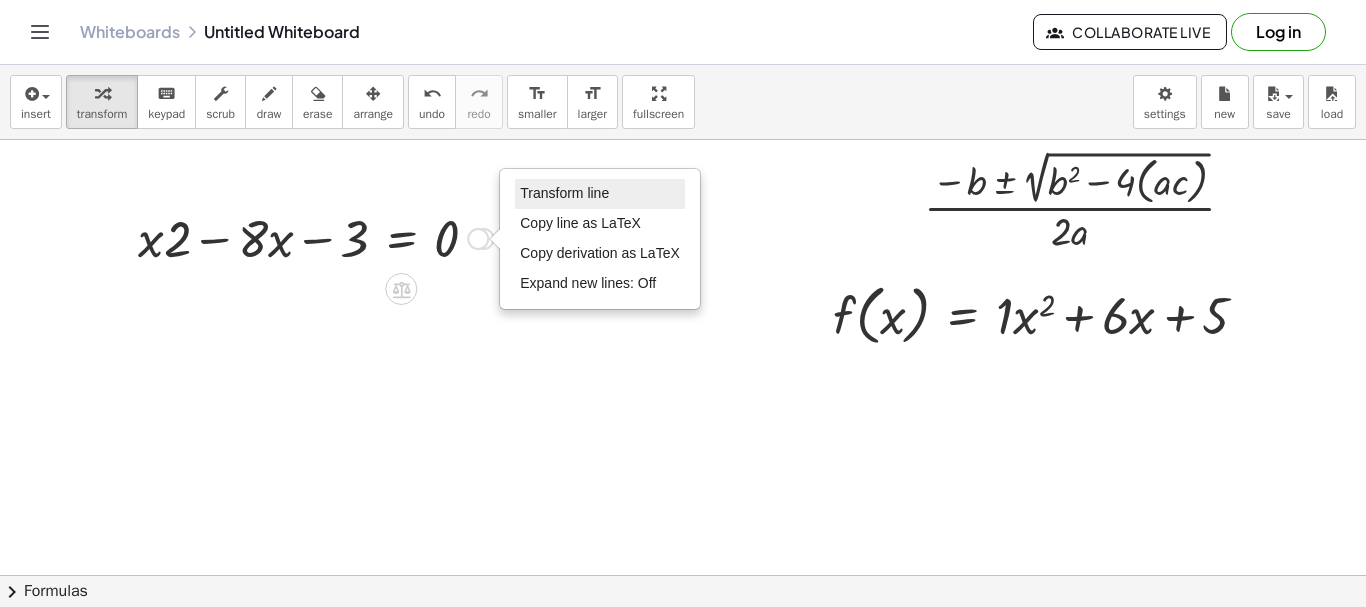 click on "Transform line" at bounding box center (564, 193) 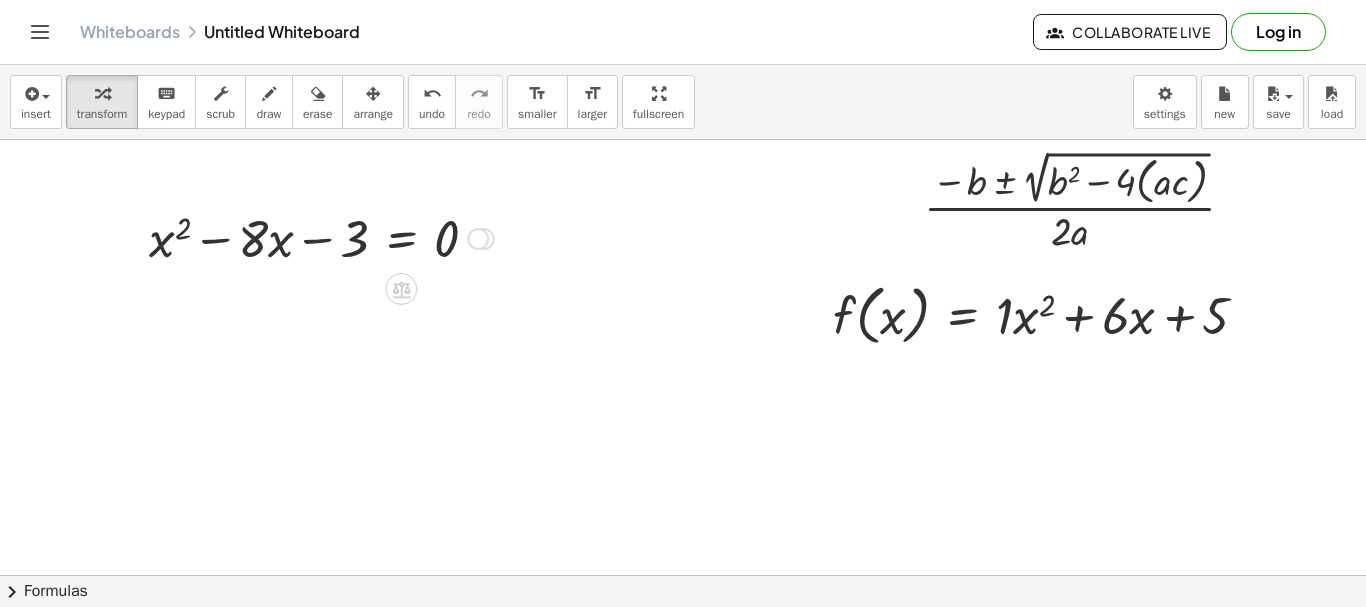drag, startPoint x: 487, startPoint y: 241, endPoint x: 736, endPoint y: 197, distance: 252.85767 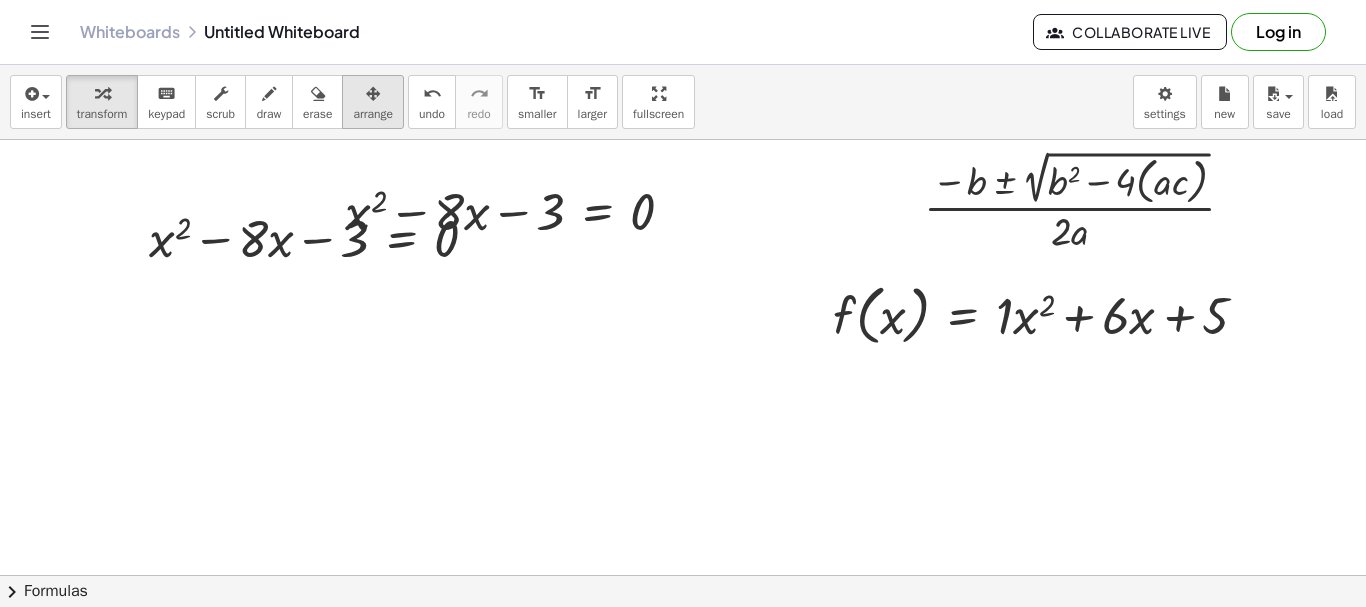 click at bounding box center (373, 94) 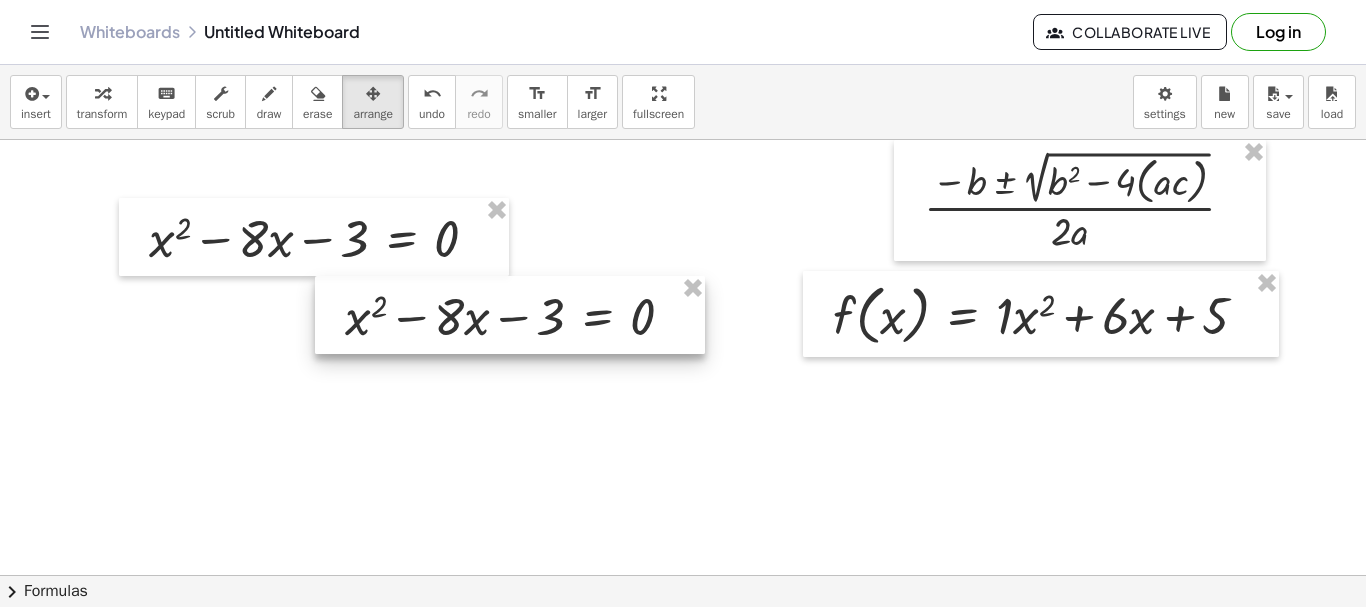 drag, startPoint x: 401, startPoint y: 206, endPoint x: 413, endPoint y: 383, distance: 177.40631 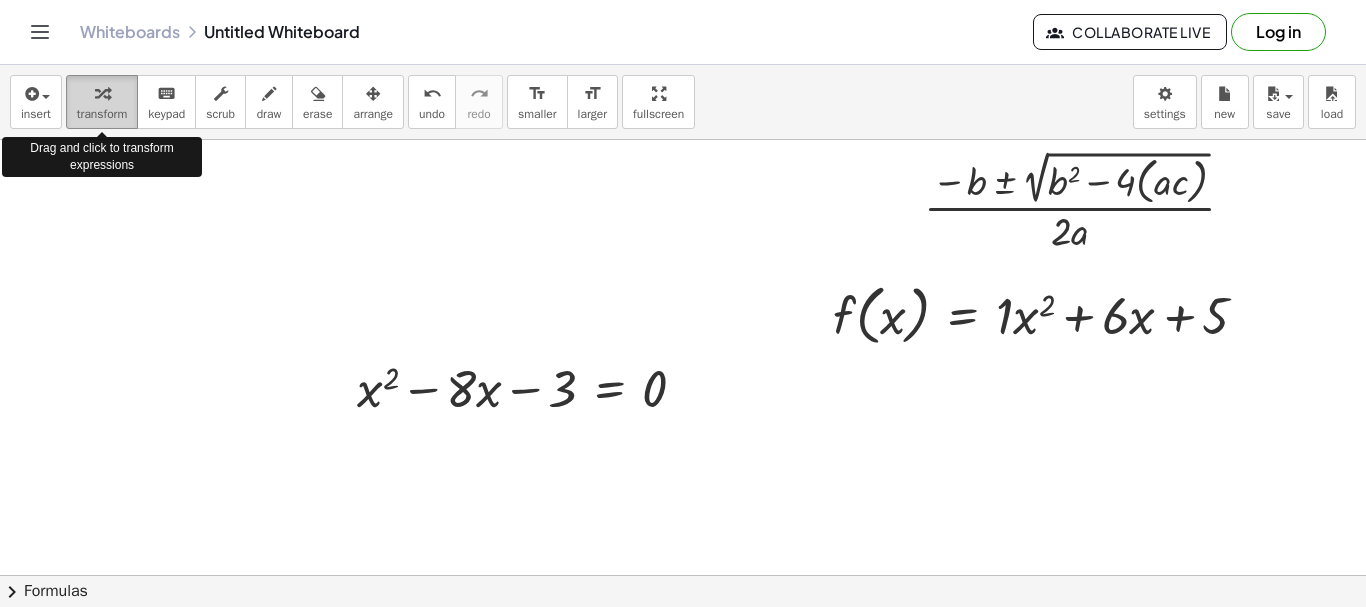 click on "transform" at bounding box center (102, 114) 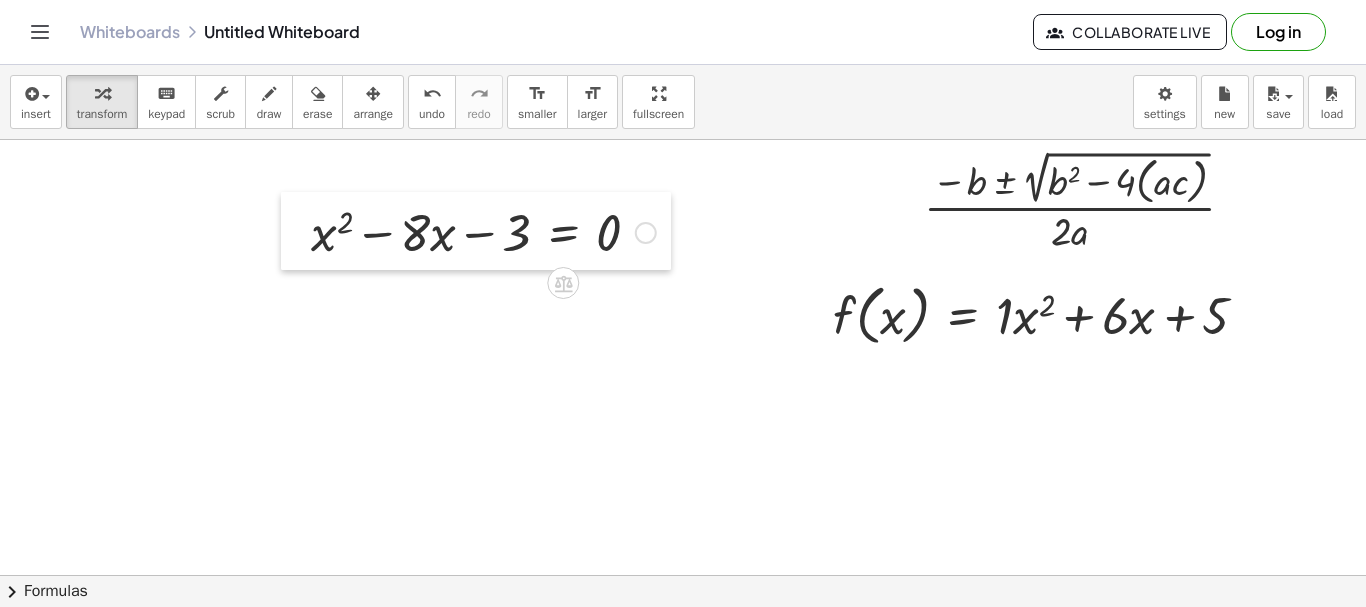 drag, startPoint x: 343, startPoint y: 381, endPoint x: 297, endPoint y: 226, distance: 161.6818 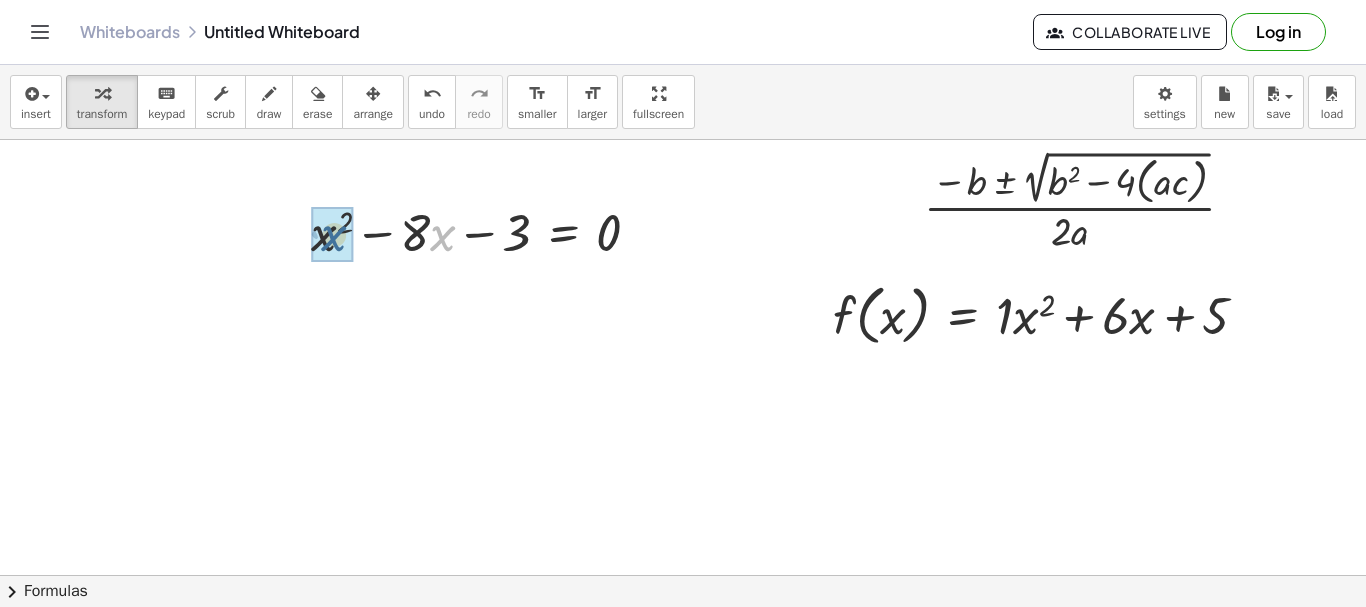 drag, startPoint x: 438, startPoint y: 243, endPoint x: 351, endPoint y: 257, distance: 88.11924 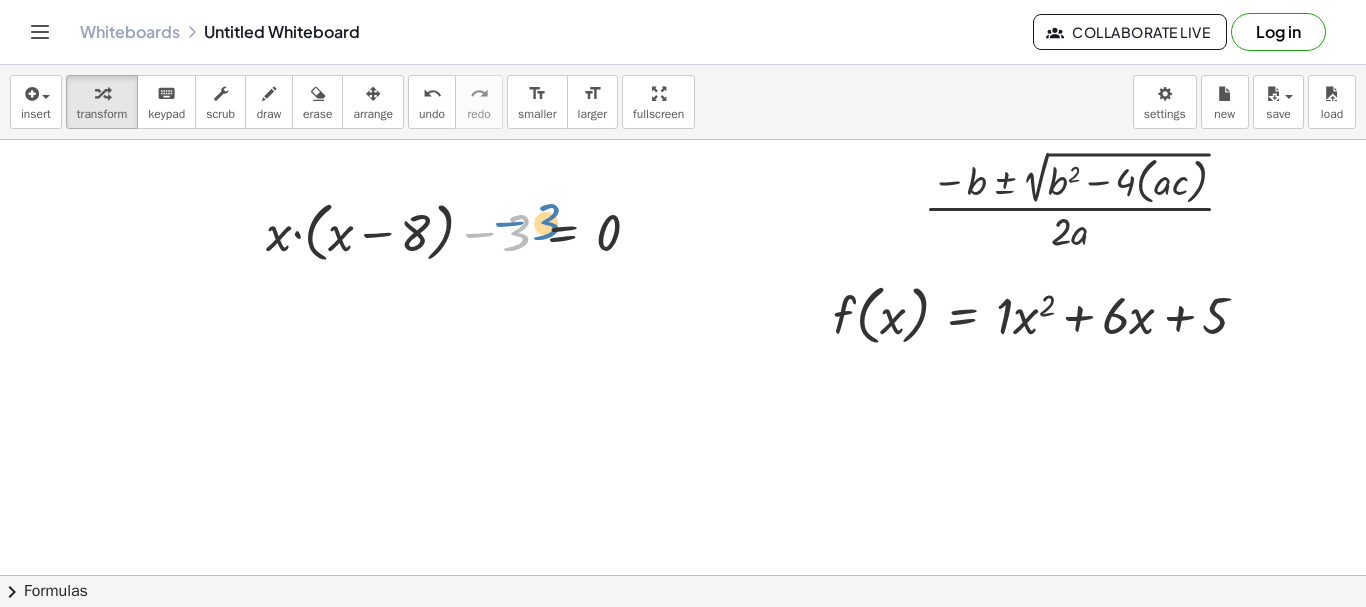 drag, startPoint x: 516, startPoint y: 234, endPoint x: 541, endPoint y: 224, distance: 26.925823 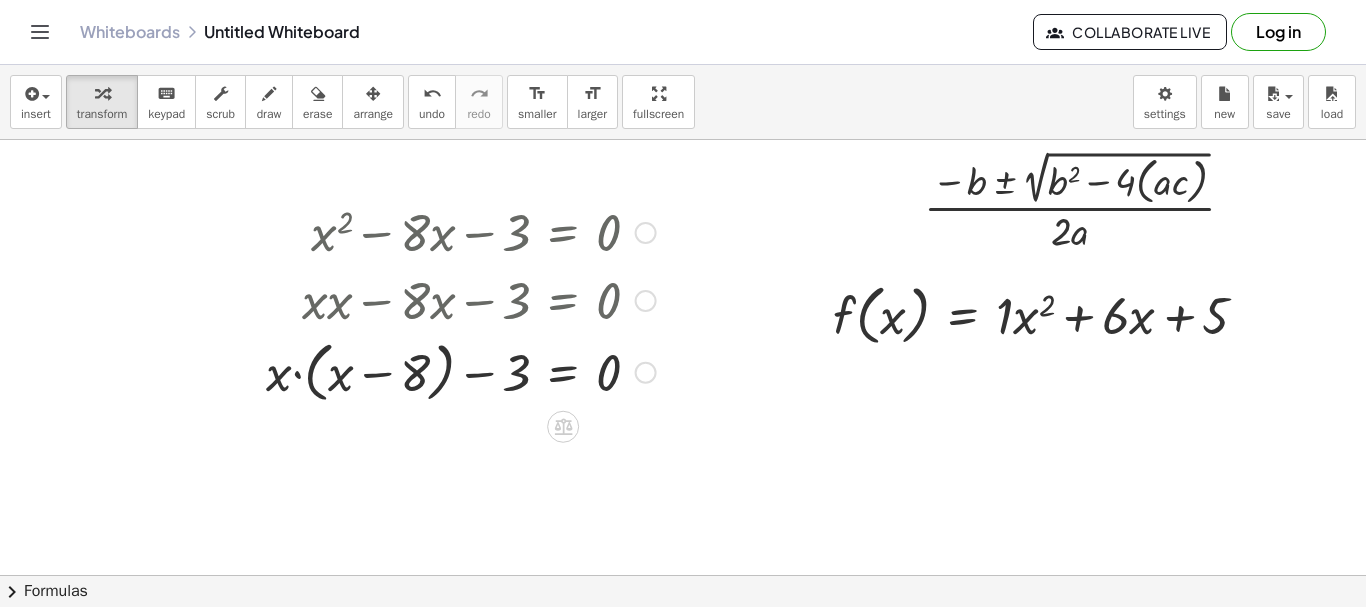 drag, startPoint x: 639, startPoint y: 229, endPoint x: 610, endPoint y: 537, distance: 309.36224 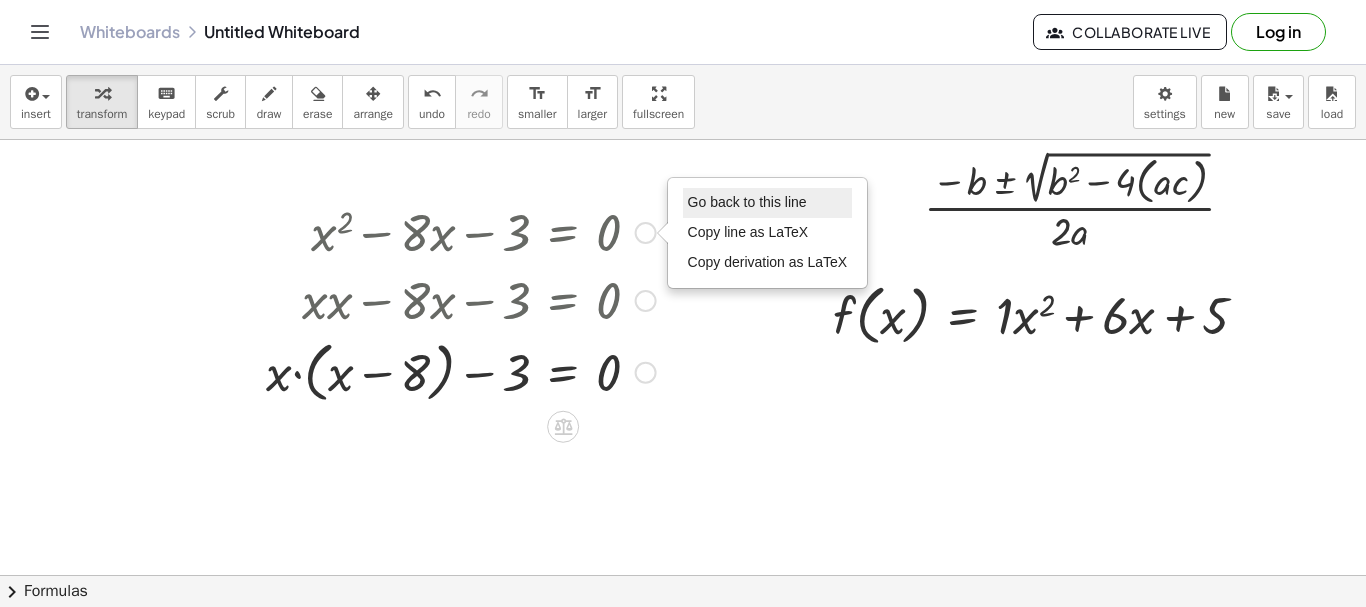 click on "Go back to this line" at bounding box center [747, 202] 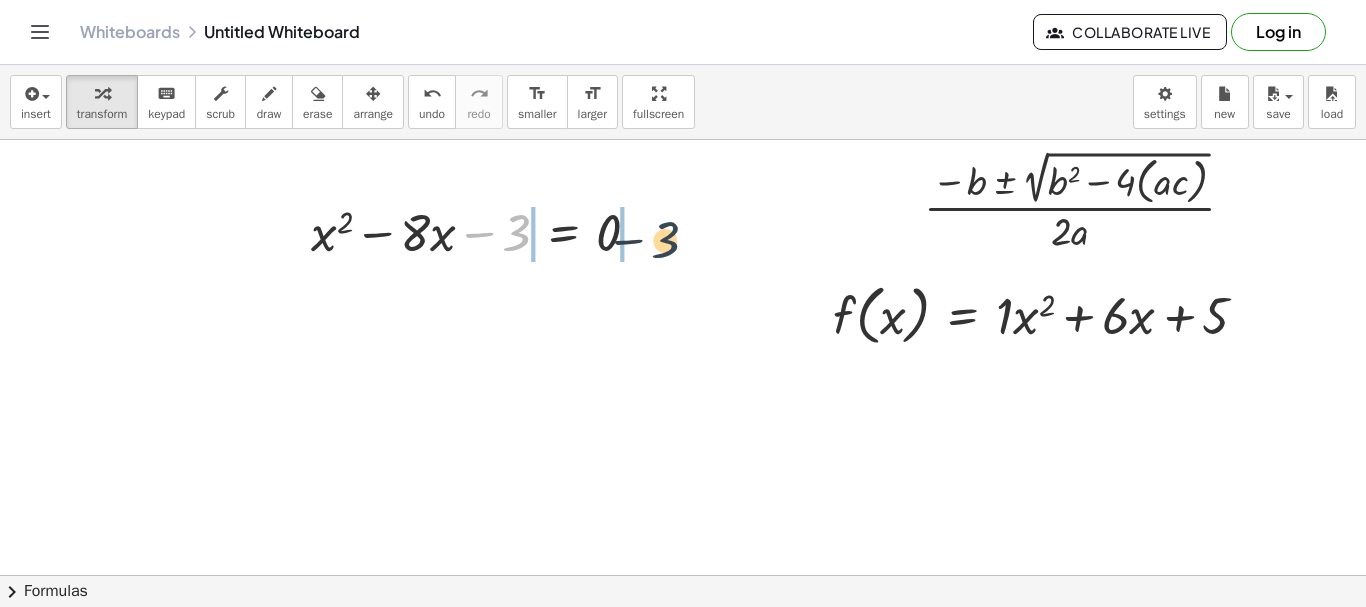 drag, startPoint x: 527, startPoint y: 233, endPoint x: 678, endPoint y: 240, distance: 151.16217 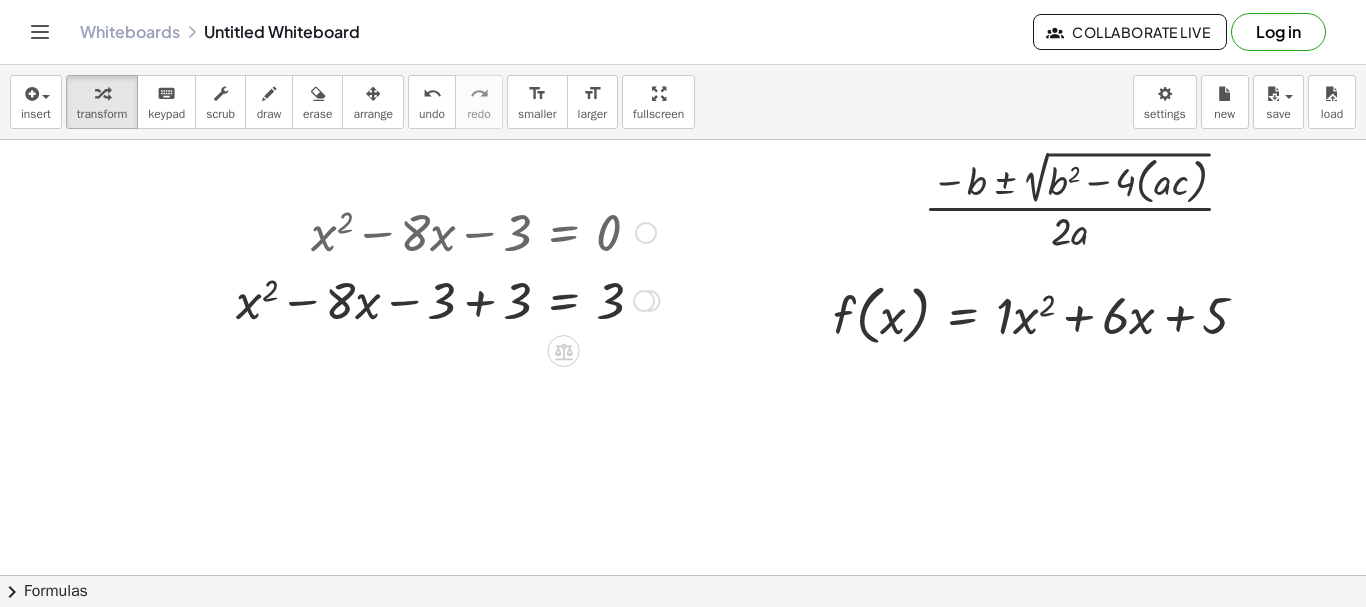 click at bounding box center (448, 299) 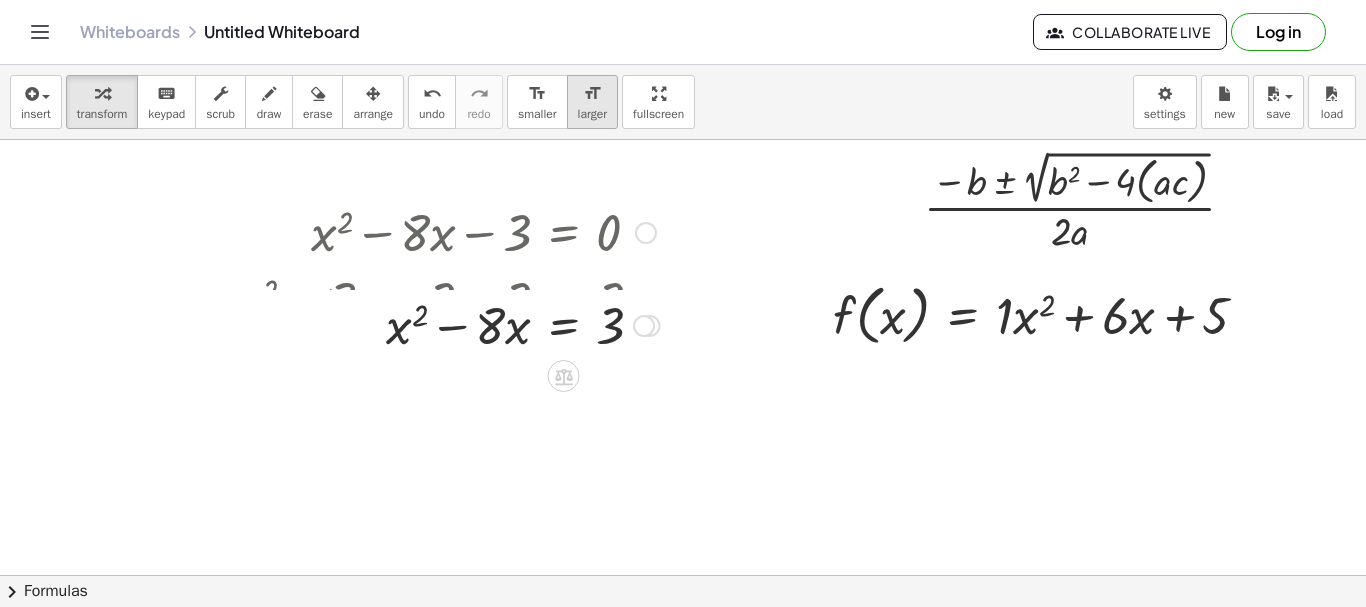 drag, startPoint x: 646, startPoint y: 364, endPoint x: 600, endPoint y: 128, distance: 240.44125 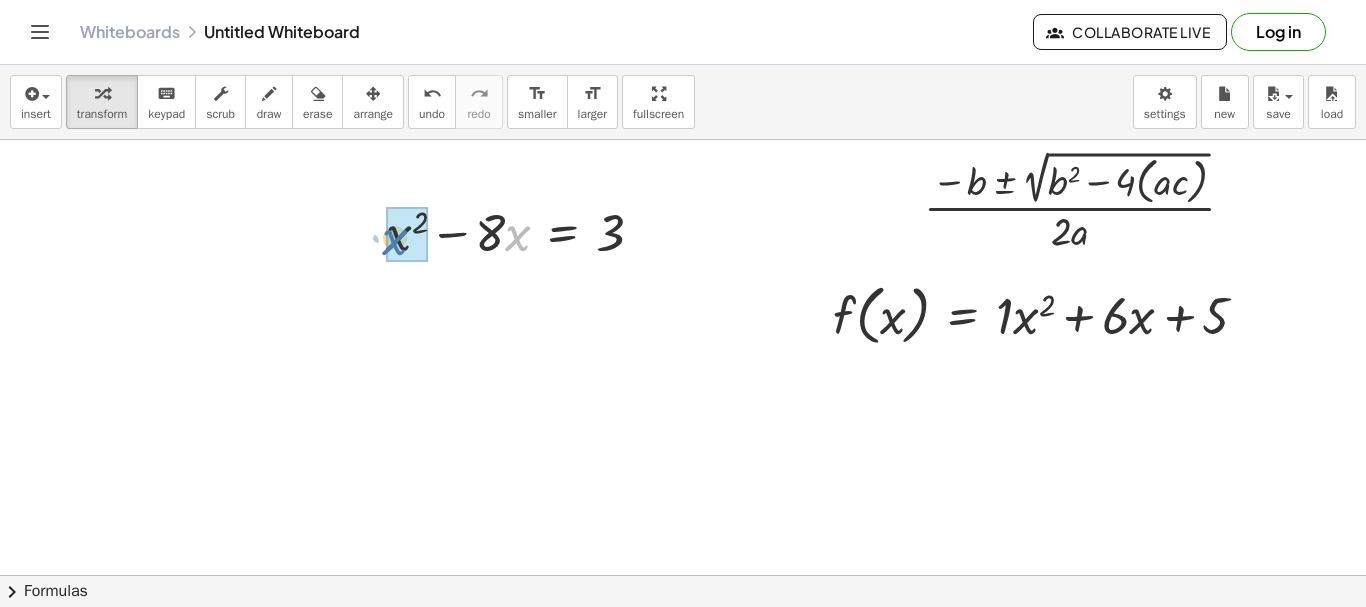 drag, startPoint x: 509, startPoint y: 238, endPoint x: 386, endPoint y: 242, distance: 123.065025 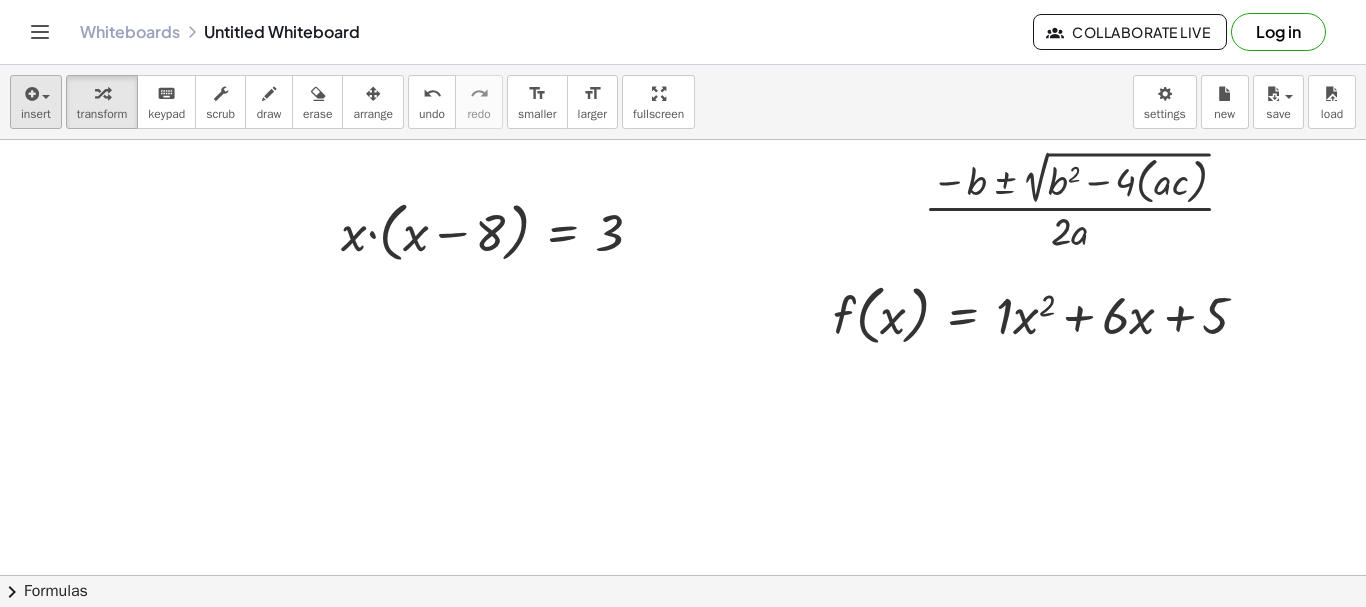 click on "insert select one: Math Expression Function Text Youtube Video Graphing Geometry Geometry 3D transform keyboard keypad scrub draw erase arrange undo undo redo redo format_size smaller format_size larger fullscreen load   save new settings" at bounding box center [683, 102] 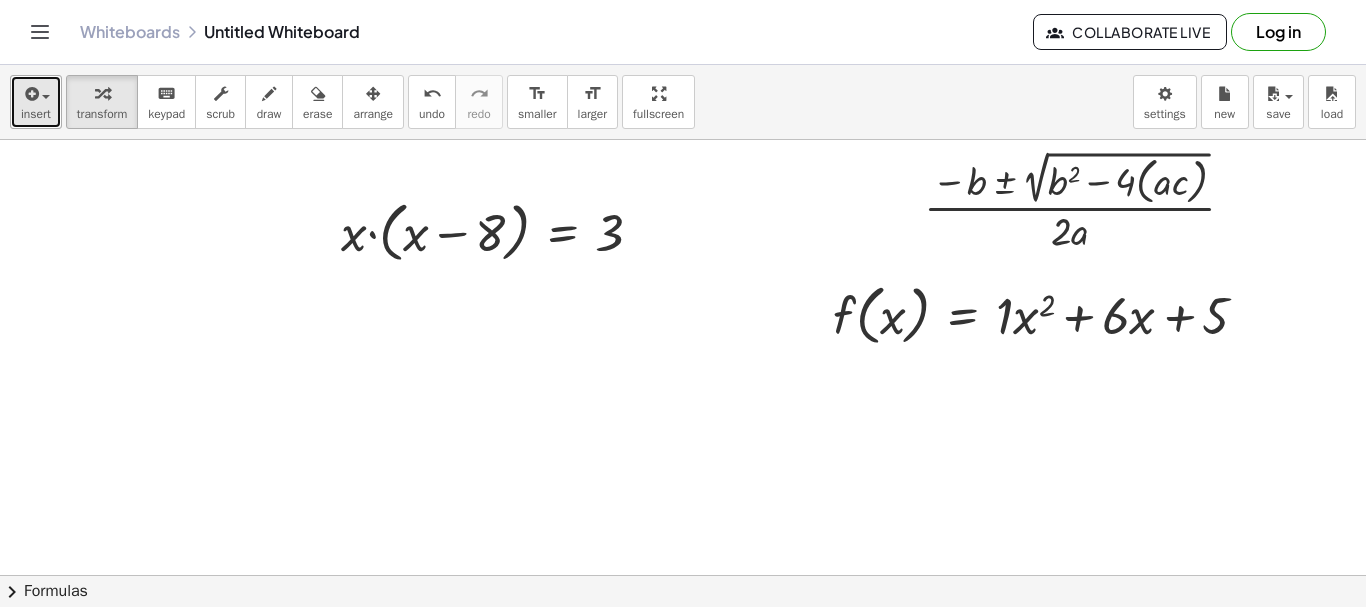click on "insert" at bounding box center [36, 102] 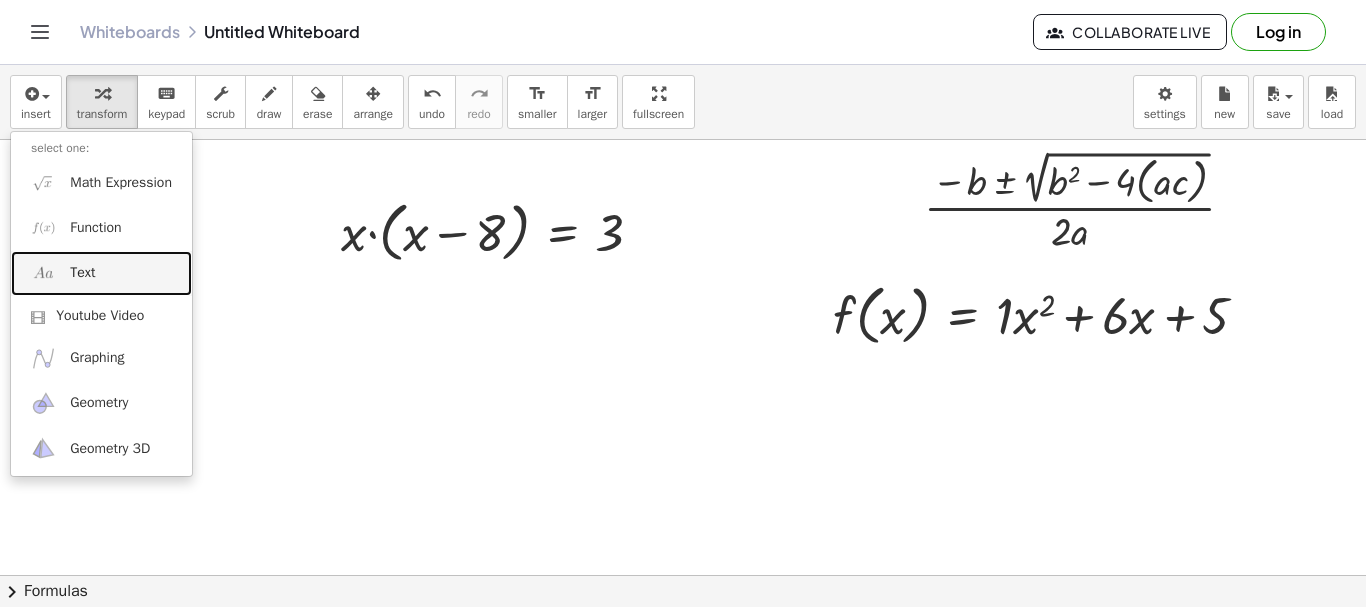 click on "Text" at bounding box center (101, 273) 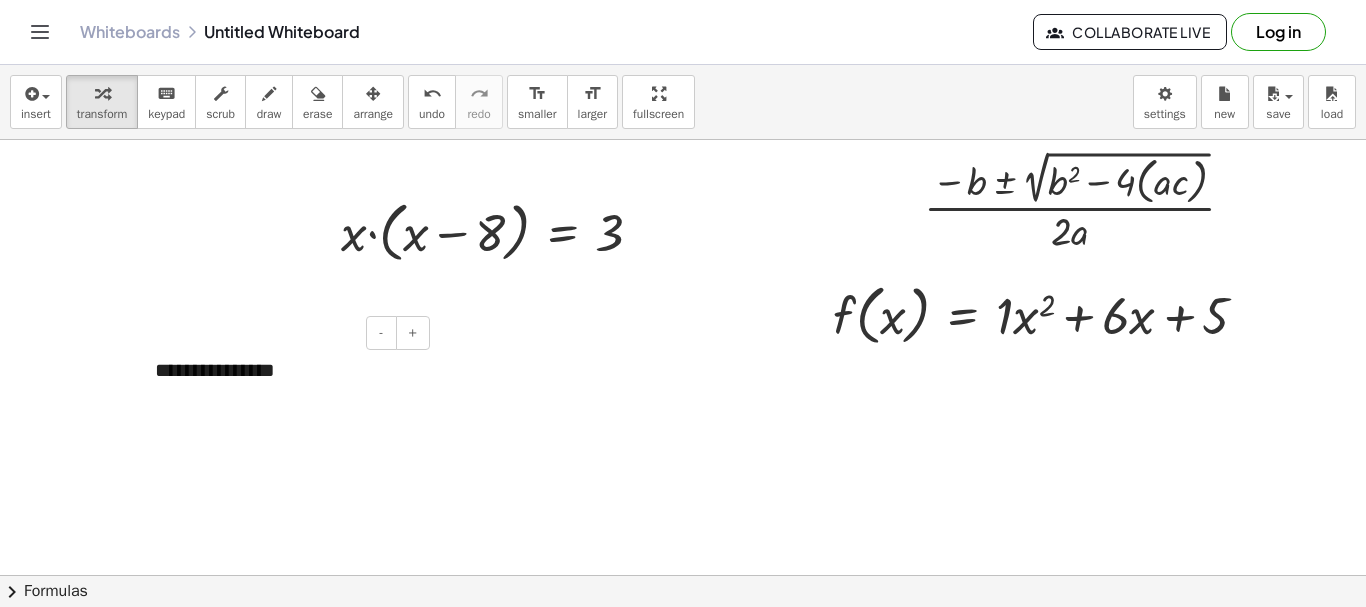 type 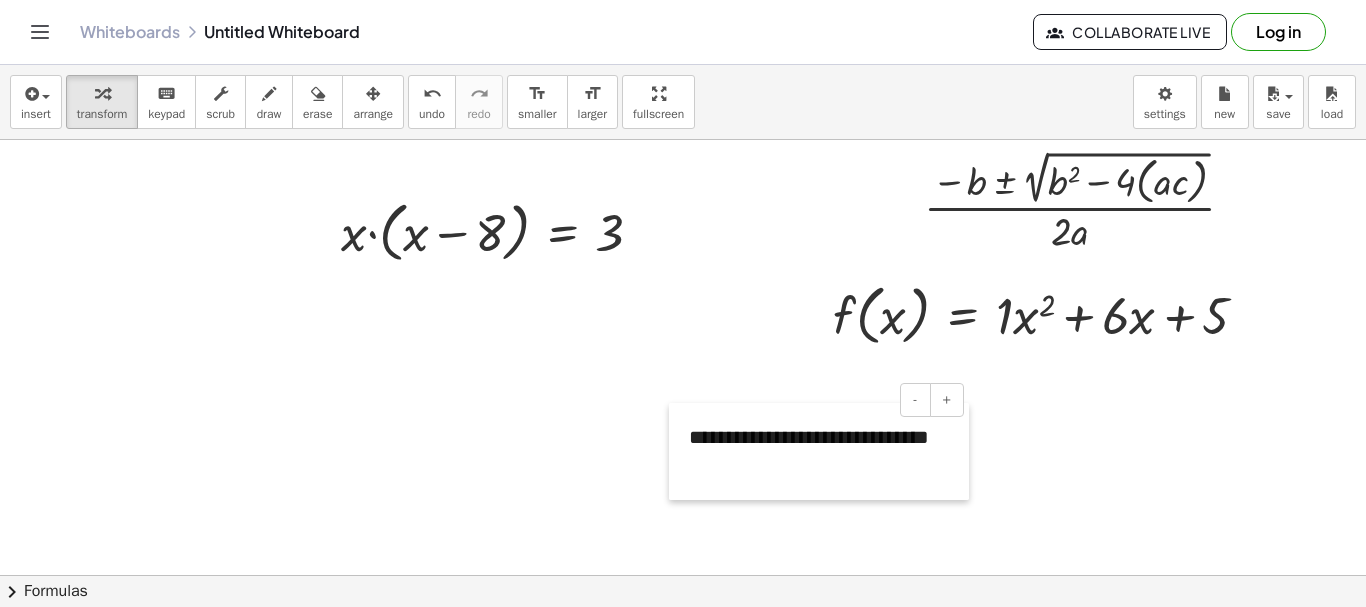 drag, startPoint x: 140, startPoint y: 378, endPoint x: 674, endPoint y: 445, distance: 538.18677 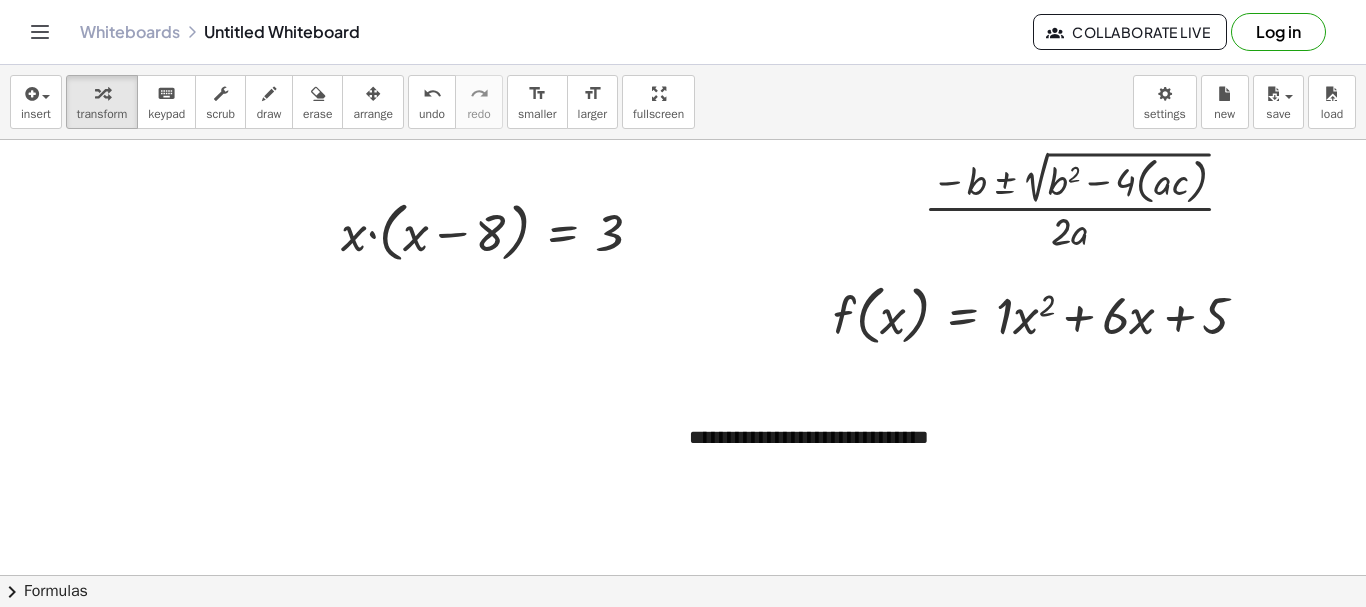 click at bounding box center (683, 575) 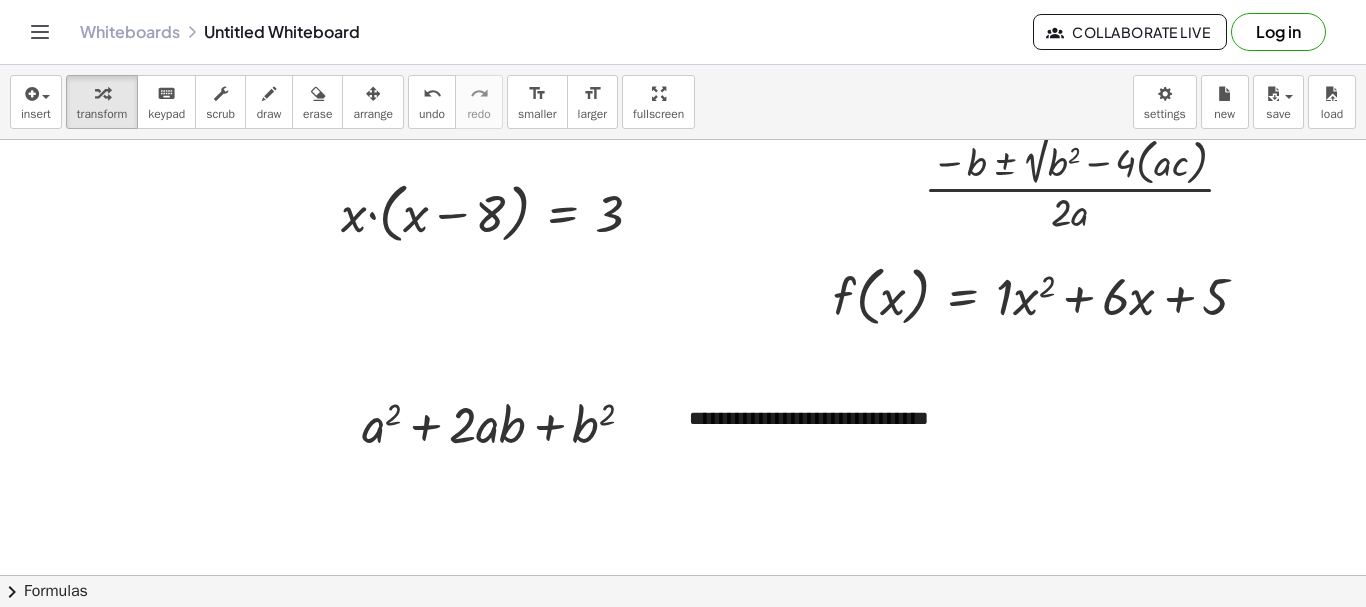 scroll, scrollTop: 0, scrollLeft: 0, axis: both 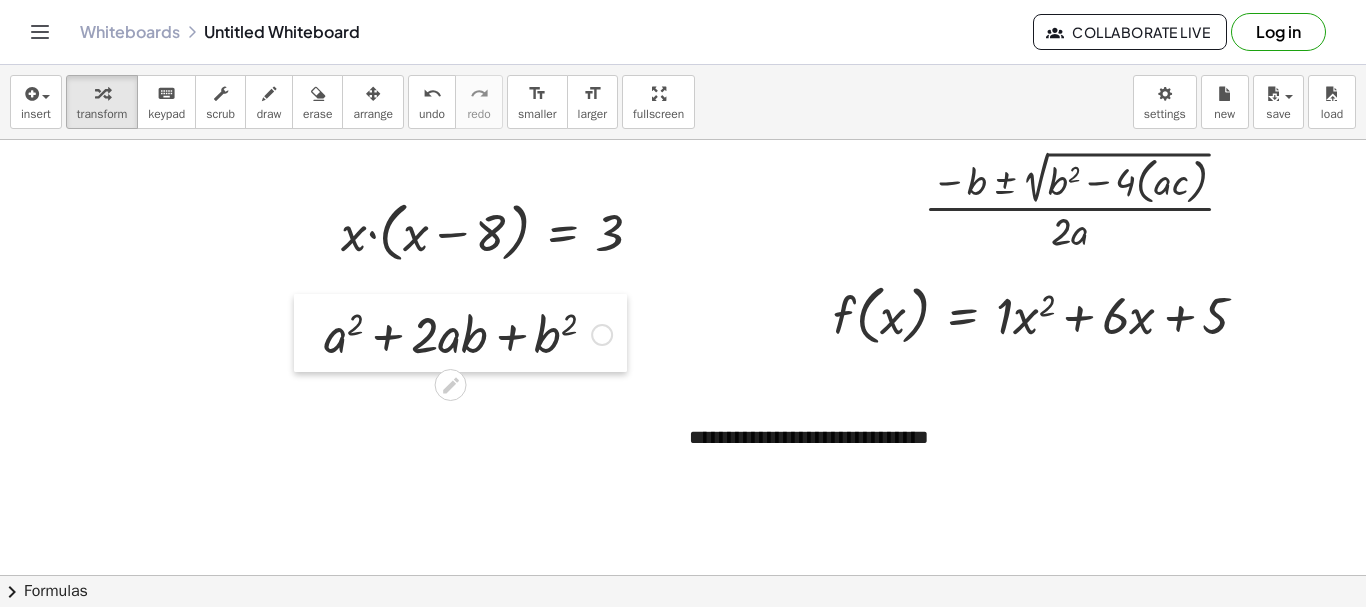 drag, startPoint x: 349, startPoint y: 453, endPoint x: 311, endPoint y: 344, distance: 115.43397 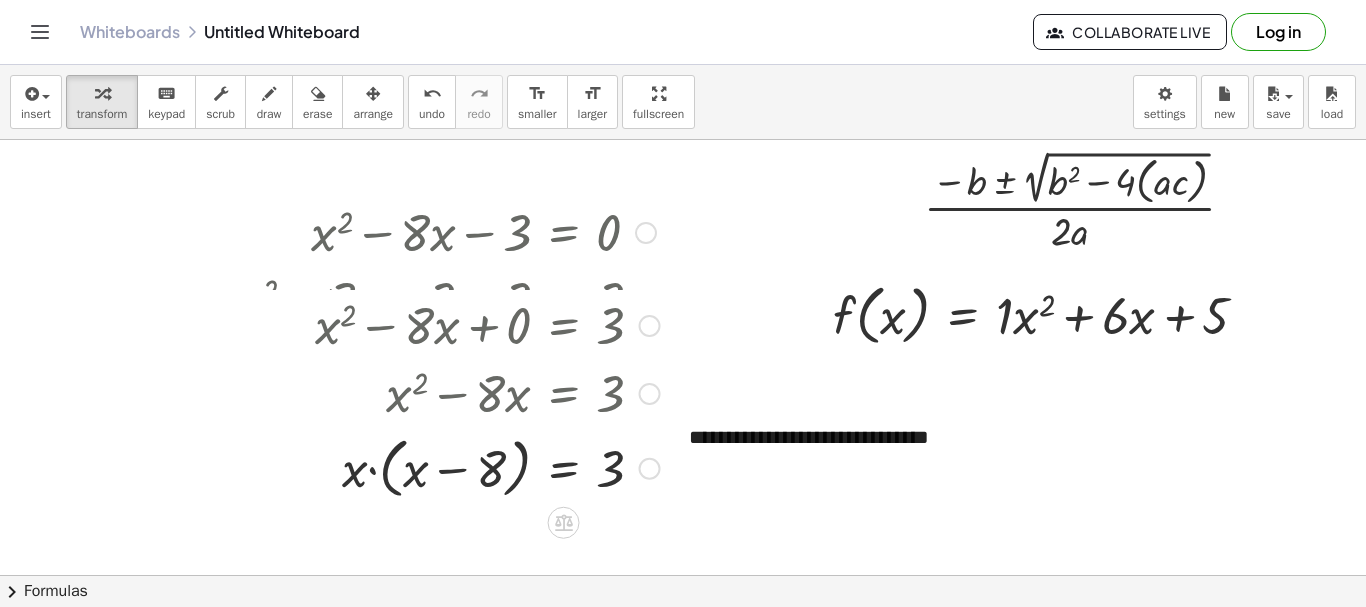 drag, startPoint x: 637, startPoint y: 229, endPoint x: 597, endPoint y: 481, distance: 255.15486 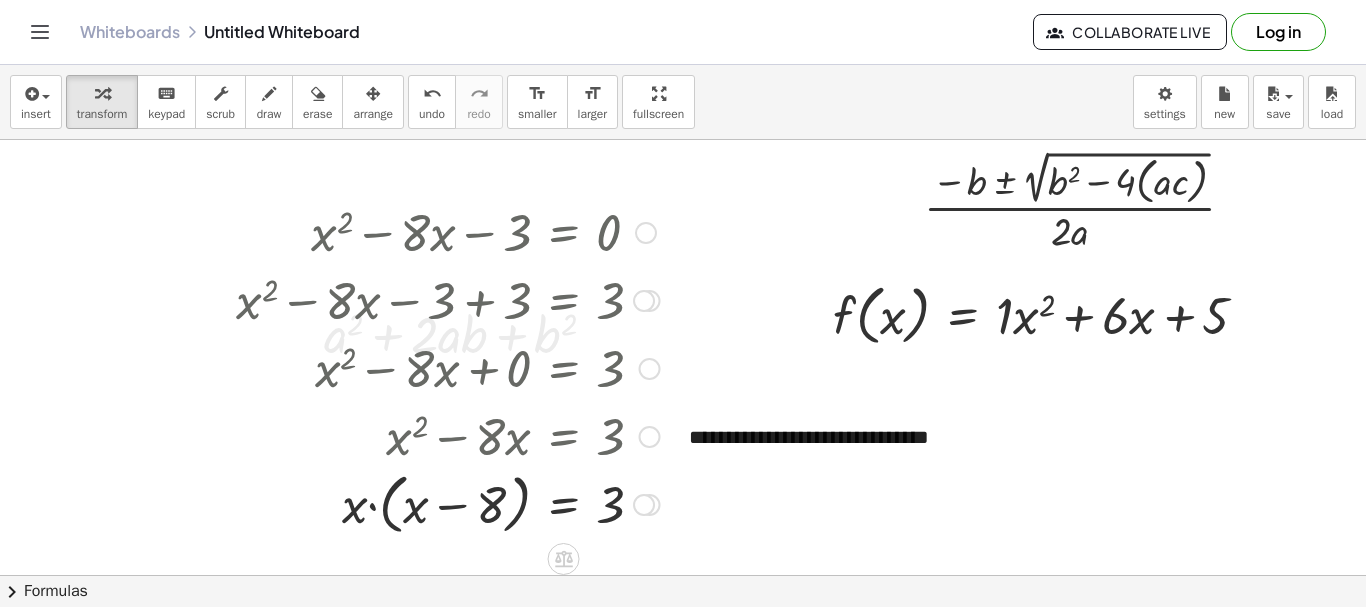 click at bounding box center (650, 437) 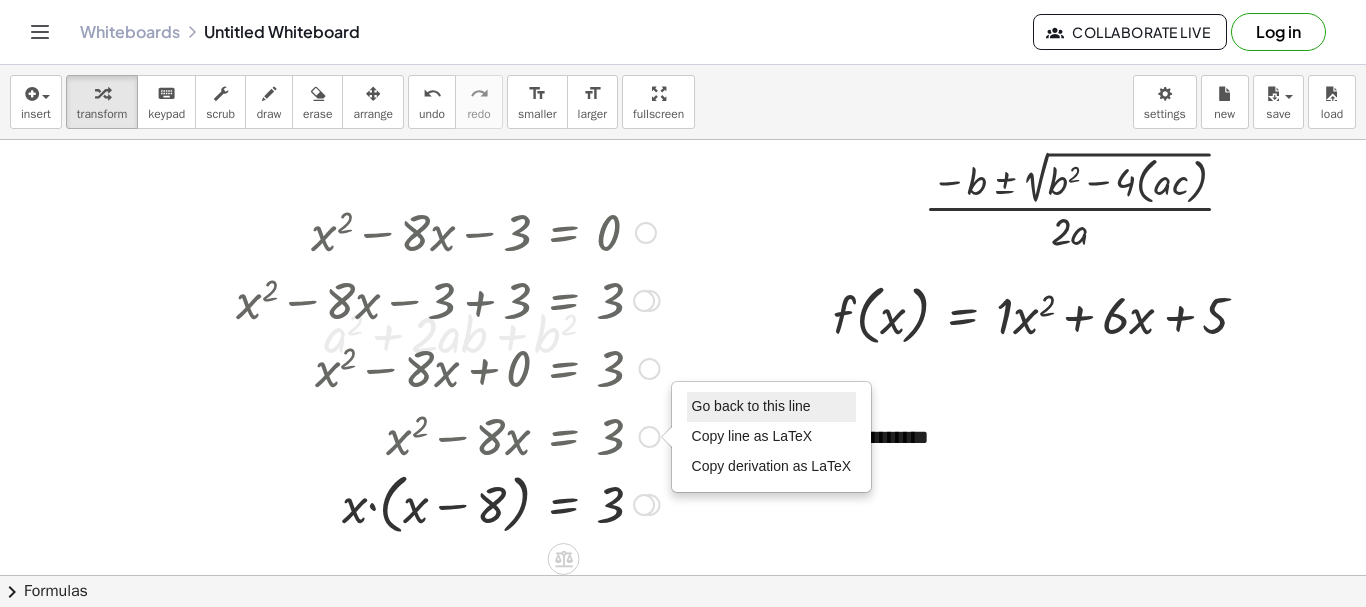 click on "Go back to this line" at bounding box center [772, 407] 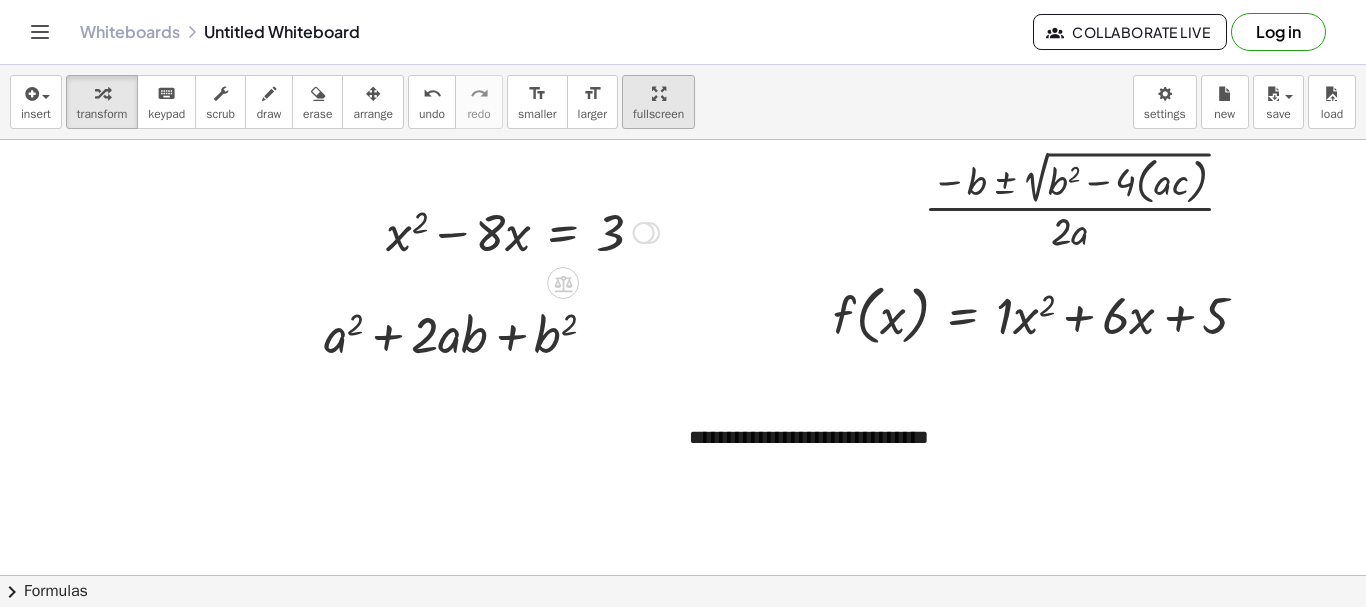 drag, startPoint x: 653, startPoint y: 434, endPoint x: 634, endPoint y: 103, distance: 331.54486 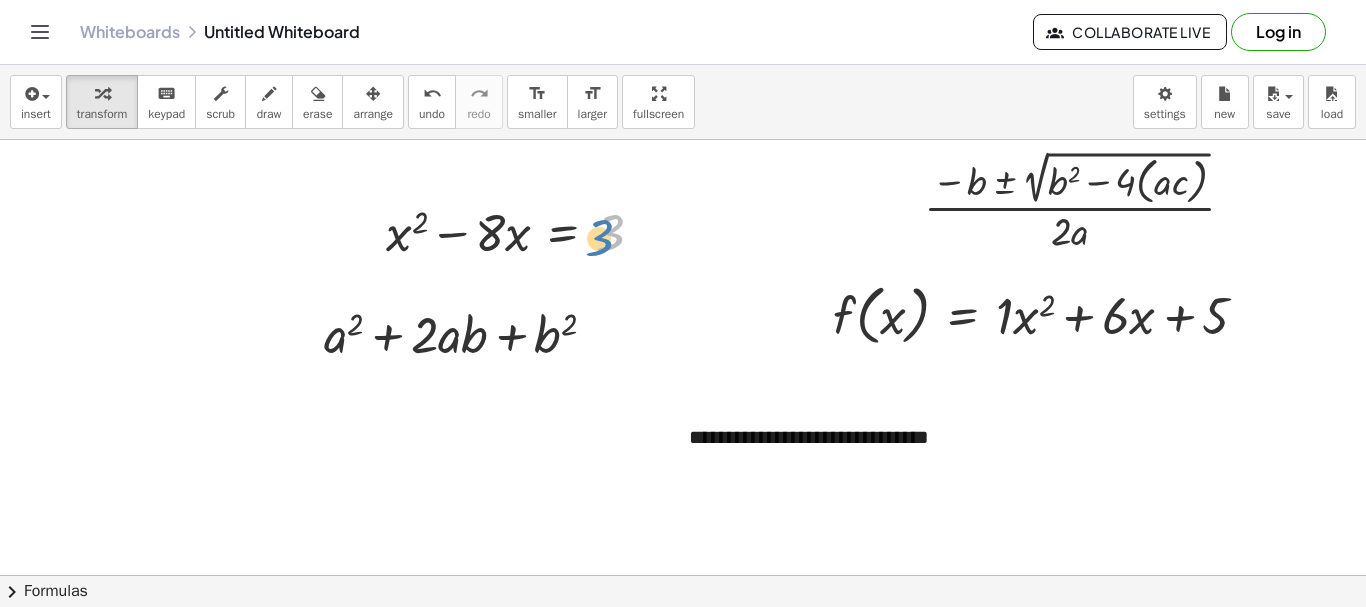 click at bounding box center [522, 231] 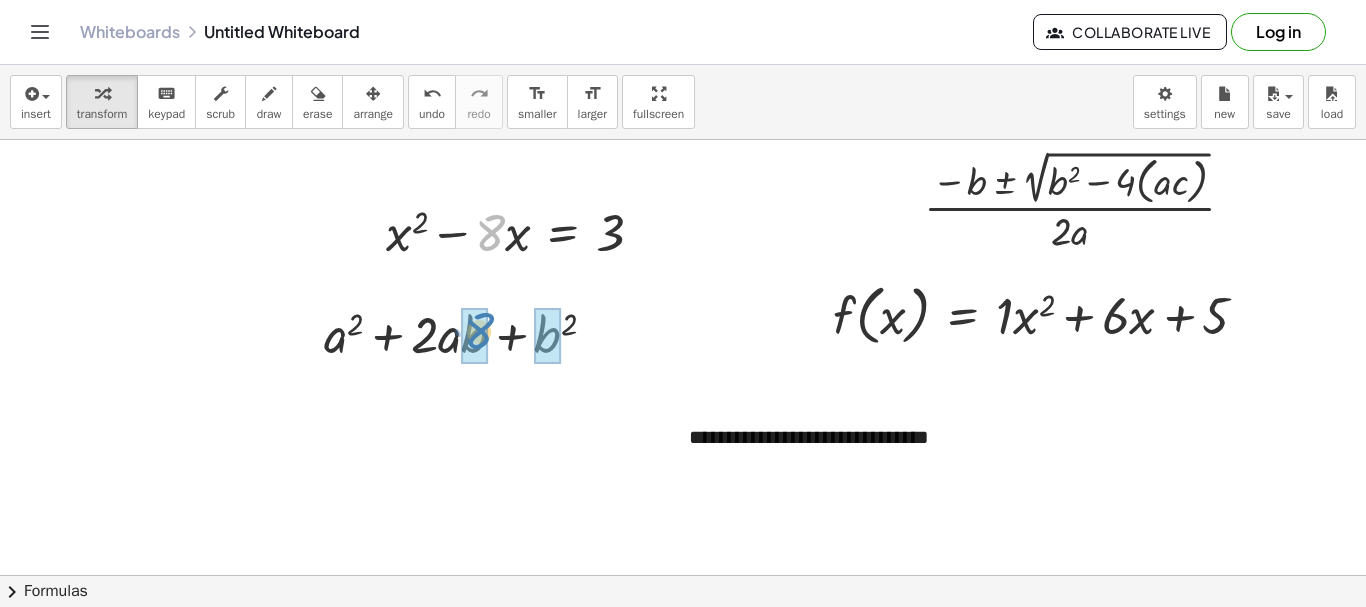drag, startPoint x: 484, startPoint y: 240, endPoint x: 473, endPoint y: 338, distance: 98.61542 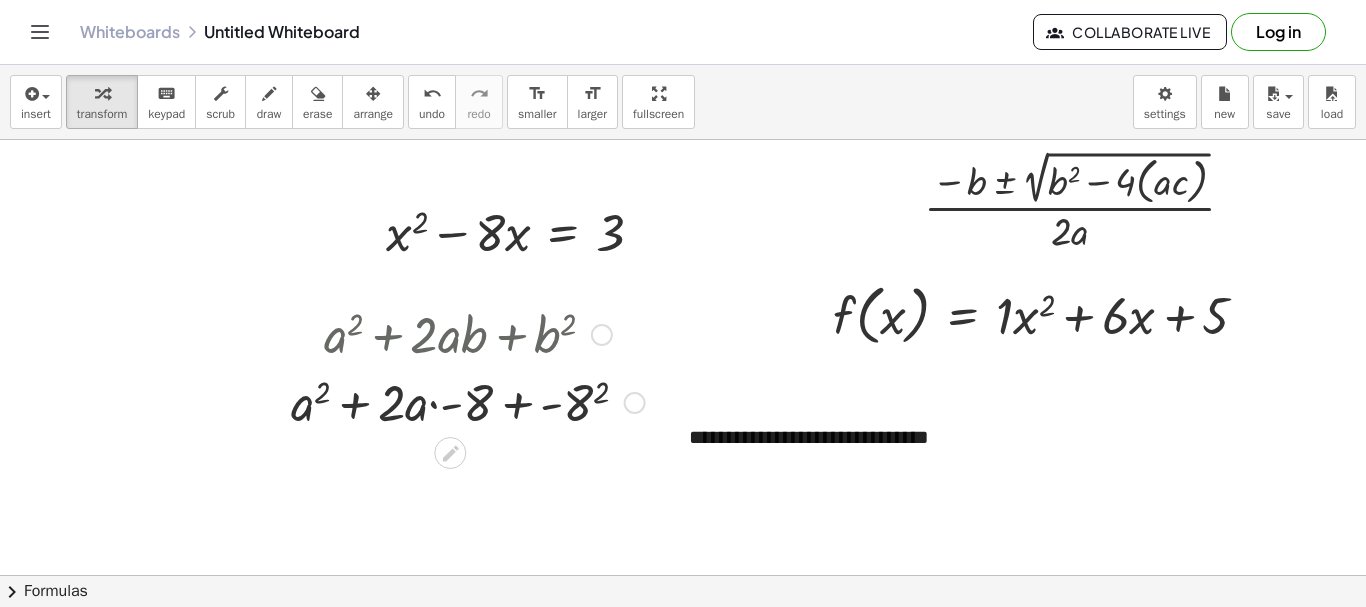 click at bounding box center [683, 575] 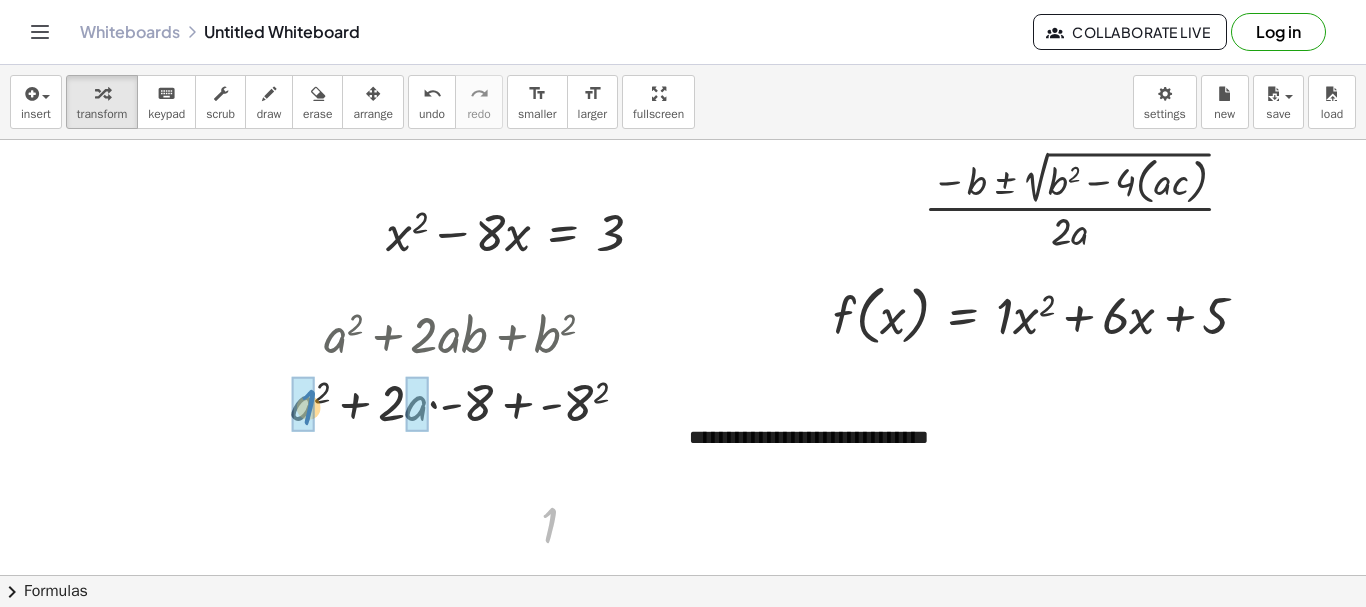 drag, startPoint x: 546, startPoint y: 523, endPoint x: 304, endPoint y: 405, distance: 269.23596 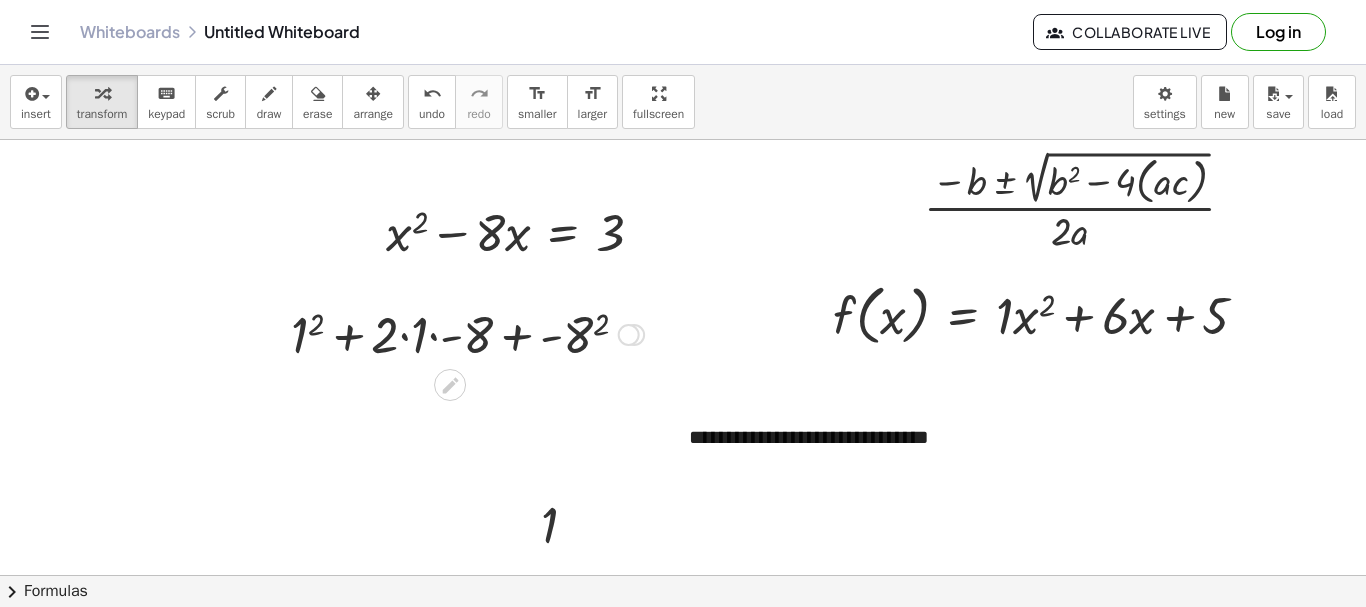 drag, startPoint x: 626, startPoint y: 406, endPoint x: 620, endPoint y: 305, distance: 101.17806 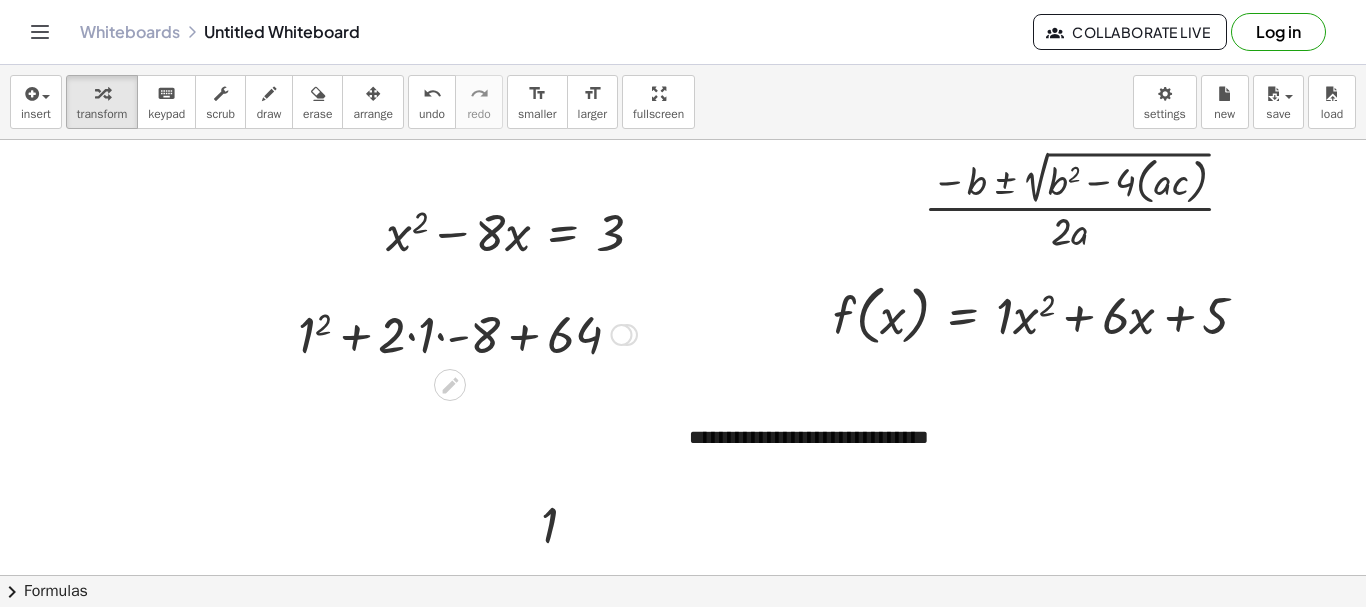 click at bounding box center (467, 333) 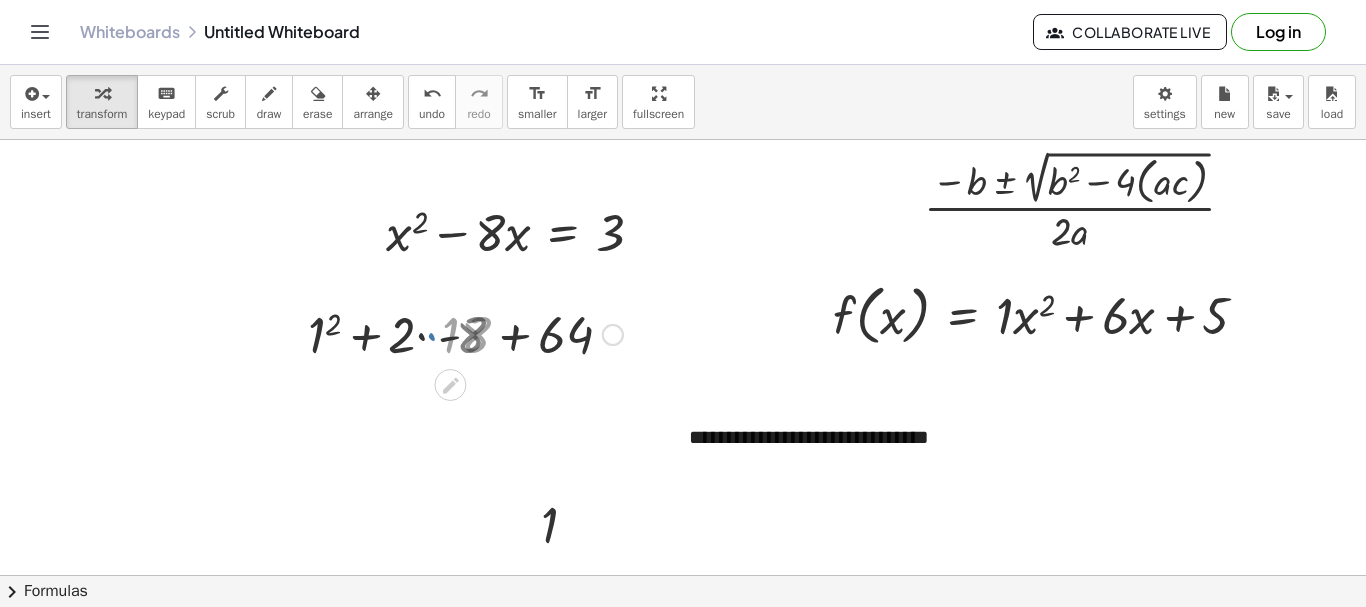 click at bounding box center [468, 333] 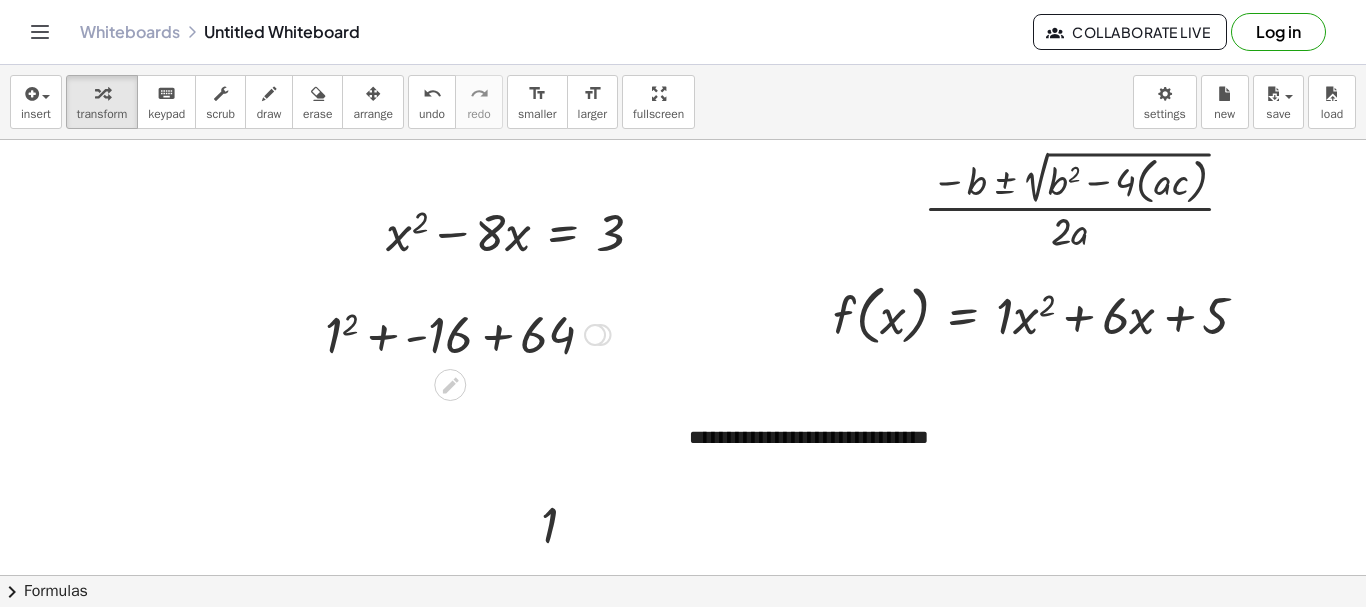 click at bounding box center (468, 333) 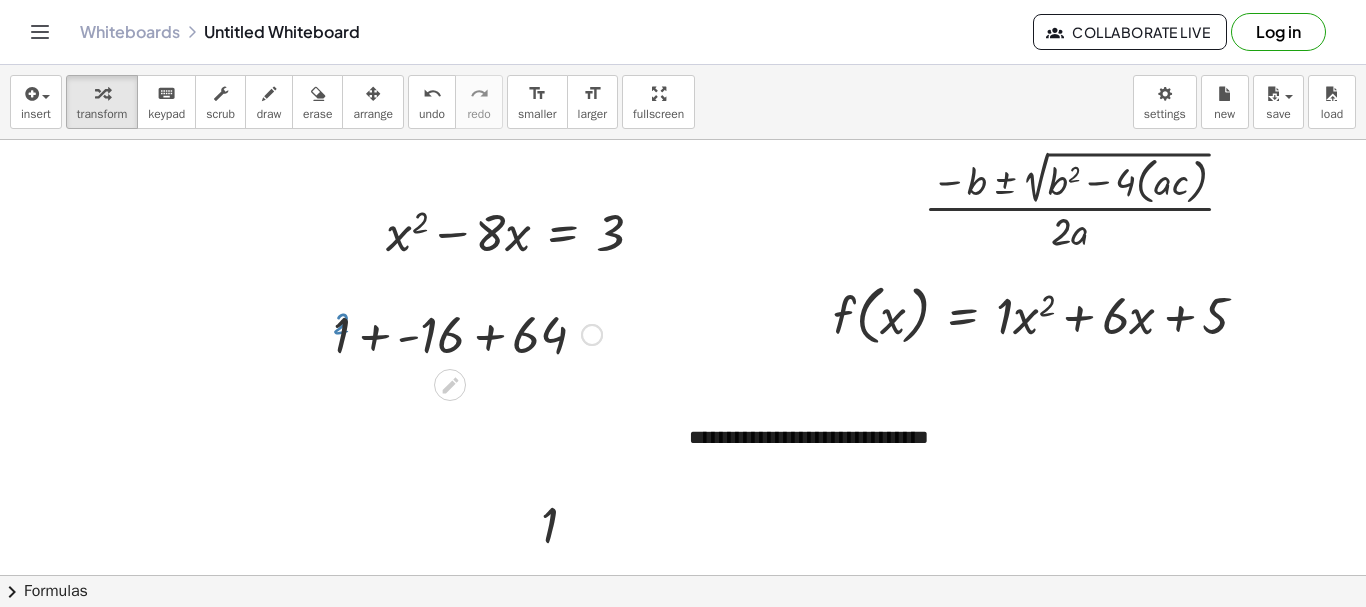 click at bounding box center [467, 333] 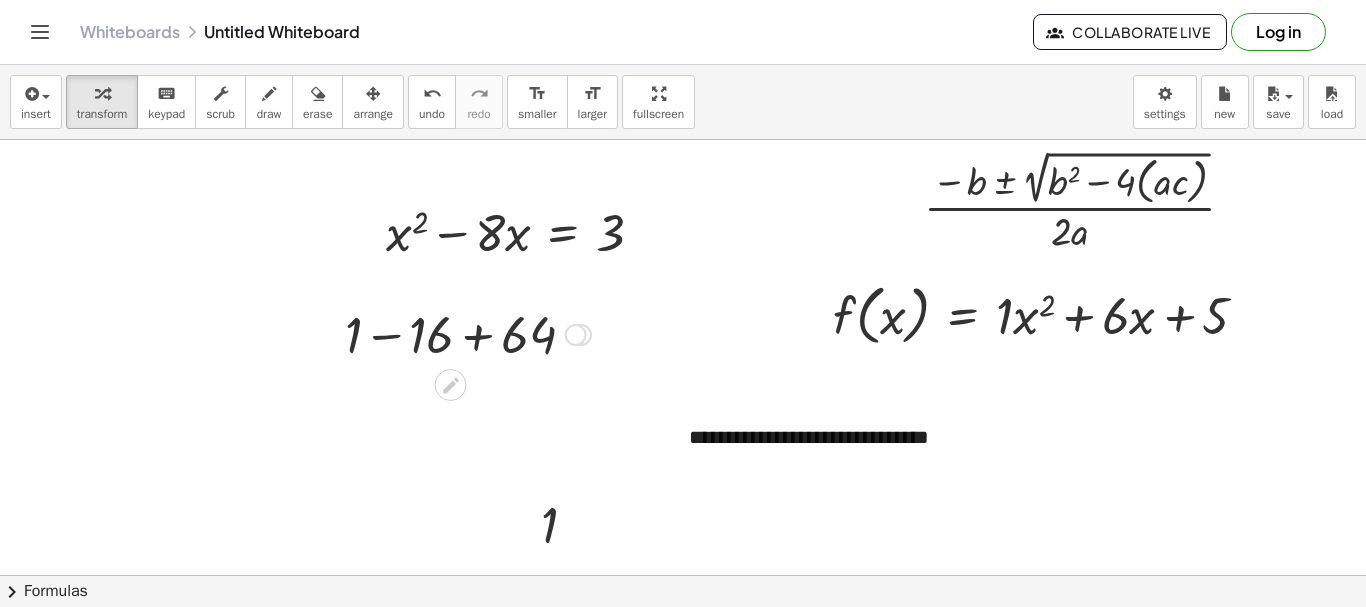 click at bounding box center (468, 333) 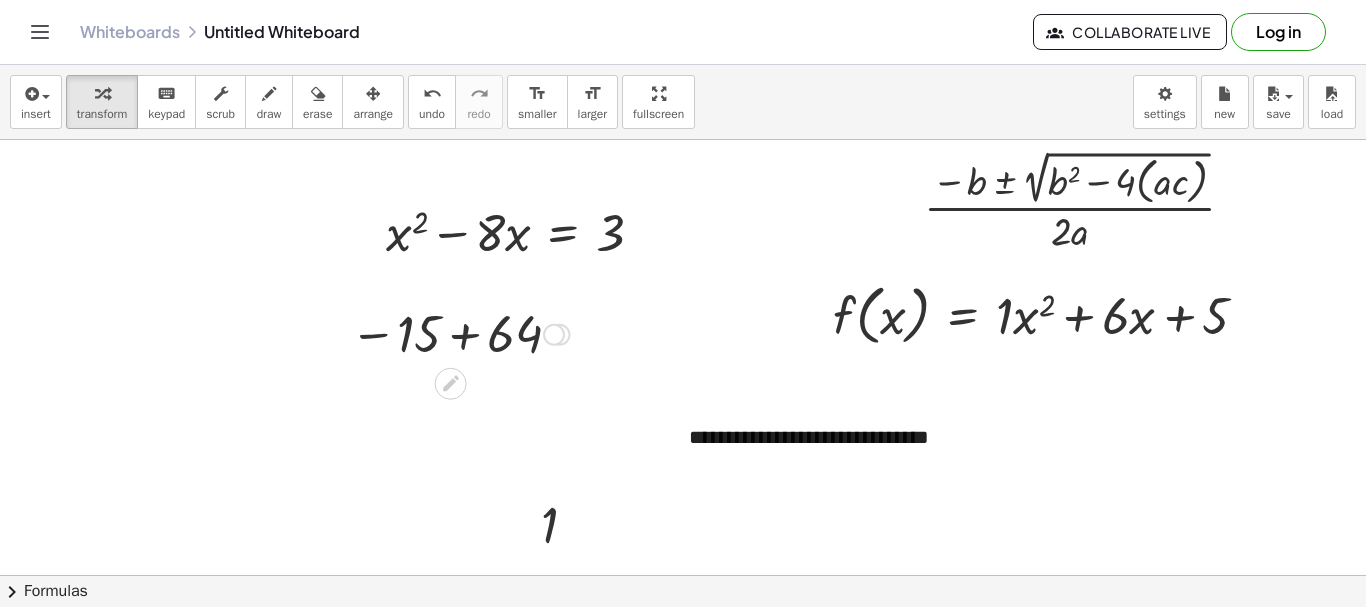 click at bounding box center [460, 333] 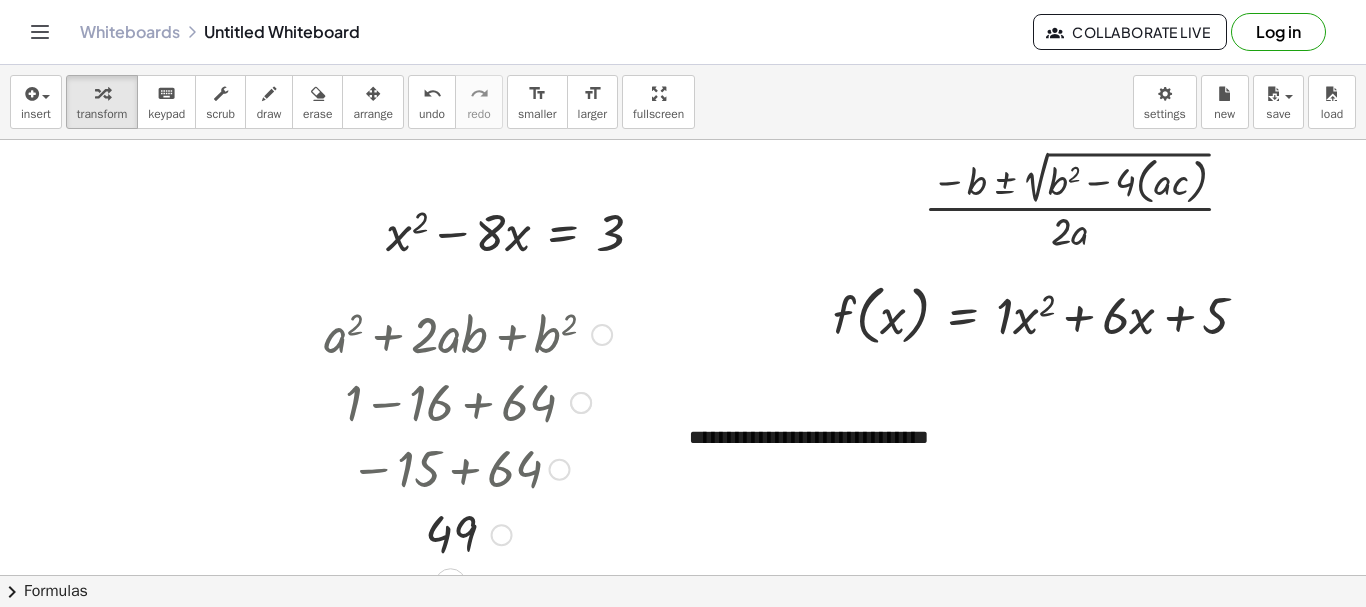 drag, startPoint x: 493, startPoint y: 327, endPoint x: 486, endPoint y: 574, distance: 247.09917 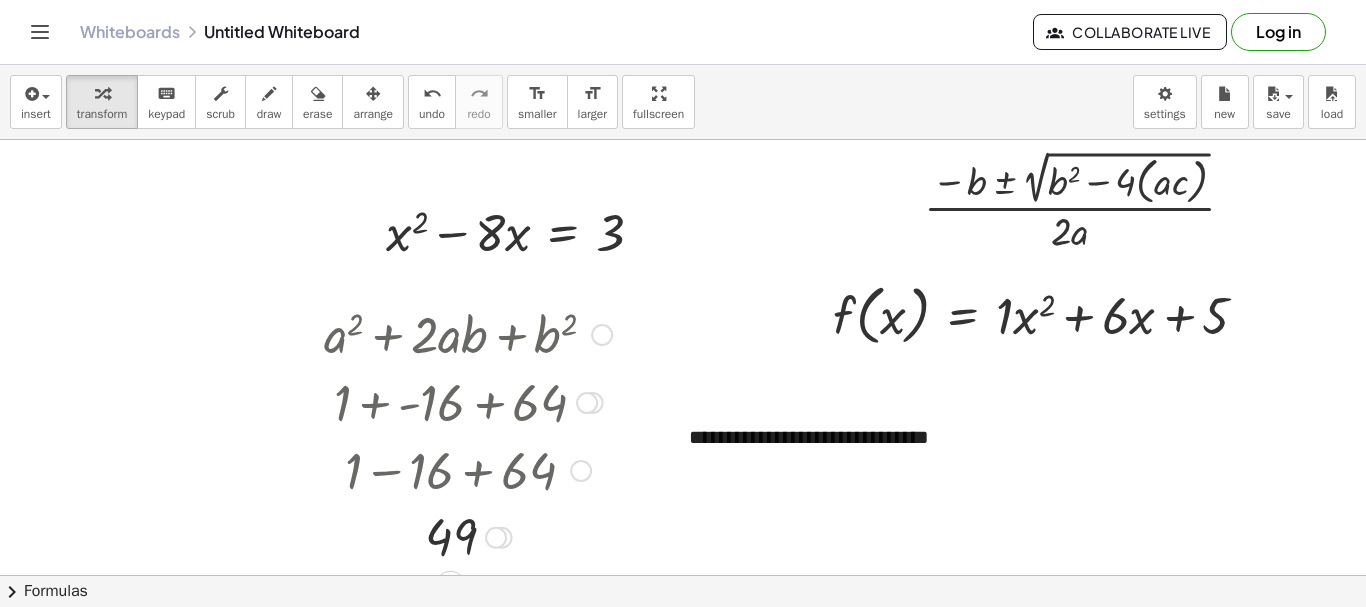 click at bounding box center (602, 335) 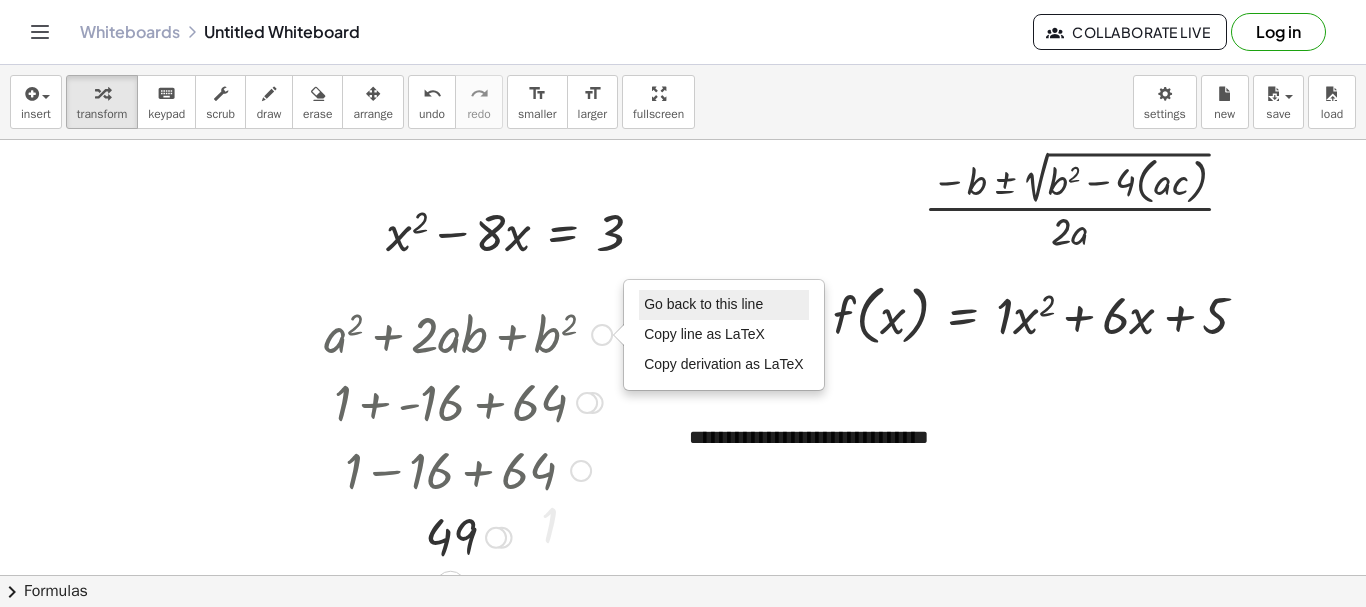 click on "Go back to this line" at bounding box center [724, 305] 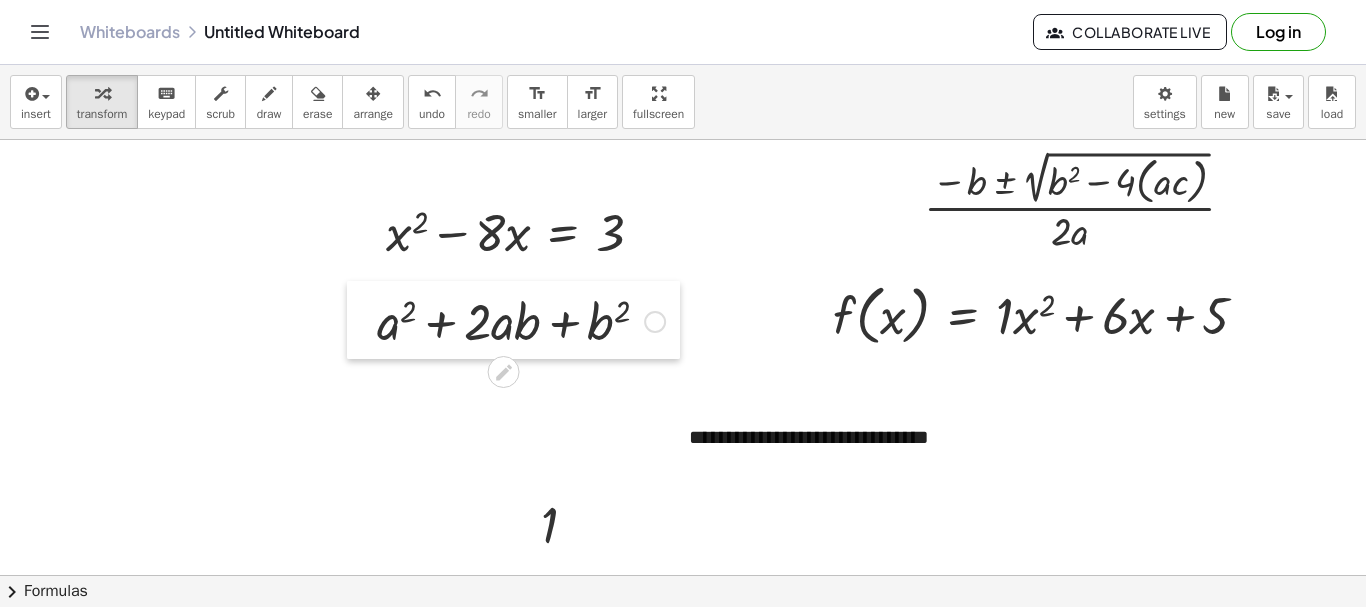 drag, startPoint x: 309, startPoint y: 329, endPoint x: 362, endPoint y: 316, distance: 54.571056 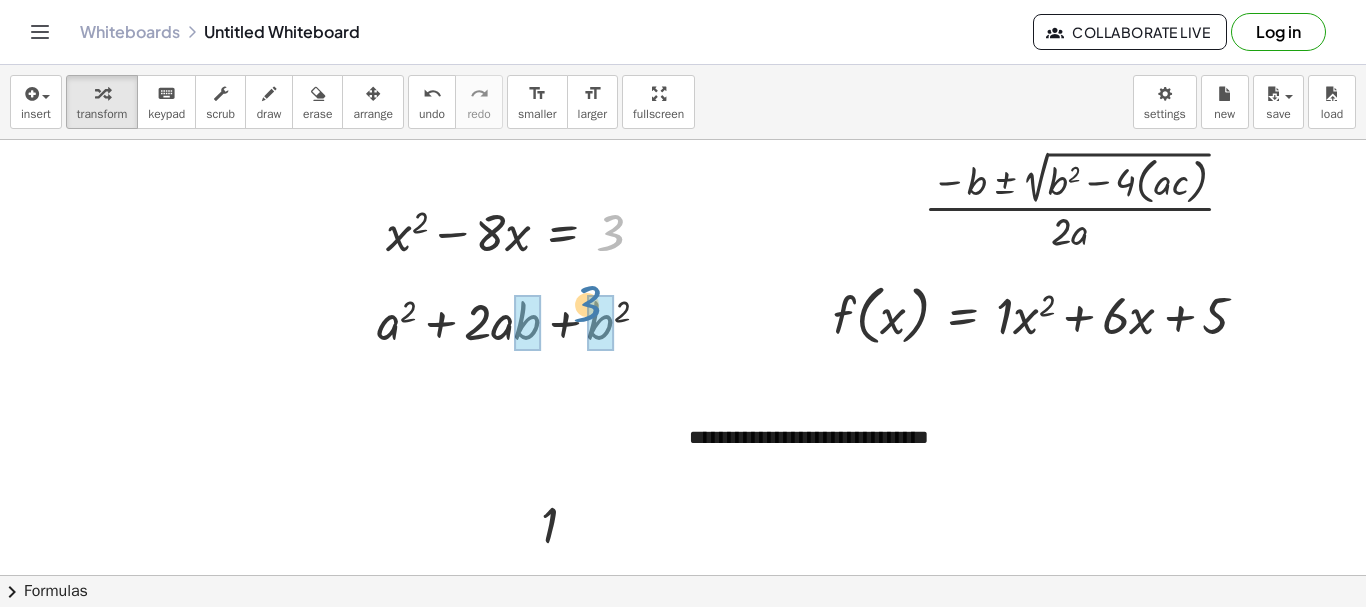 drag, startPoint x: 615, startPoint y: 249, endPoint x: 598, endPoint y: 304, distance: 57.567352 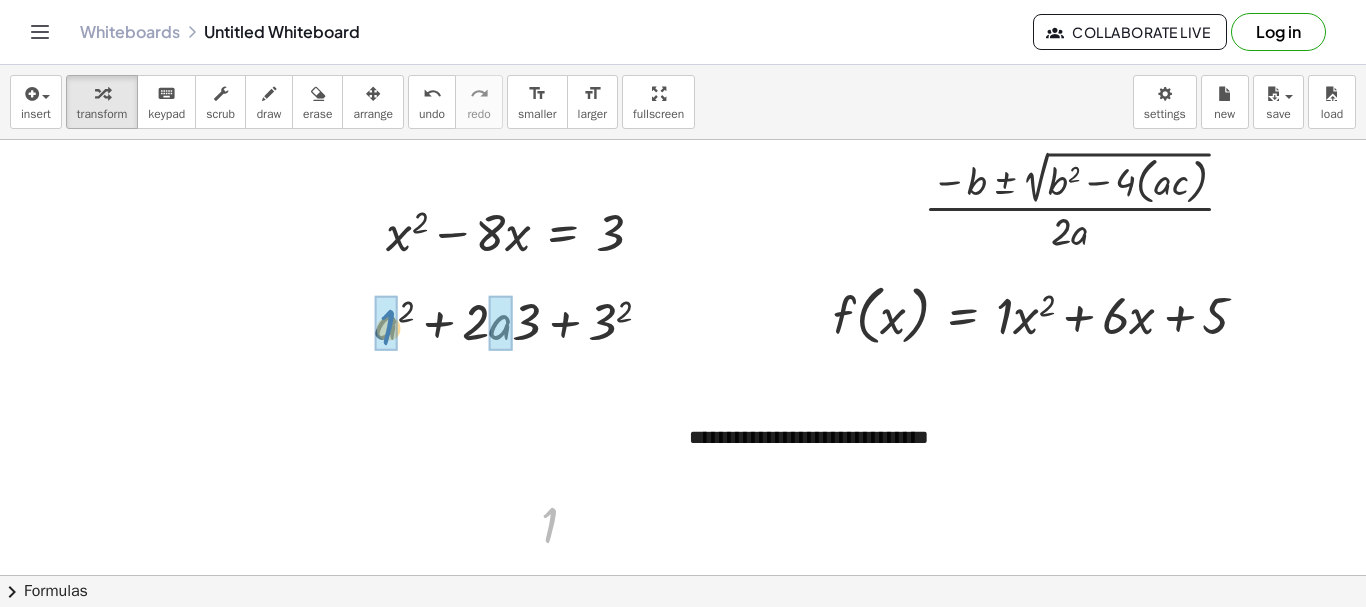 drag, startPoint x: 545, startPoint y: 511, endPoint x: 384, endPoint y: 314, distance: 254.42091 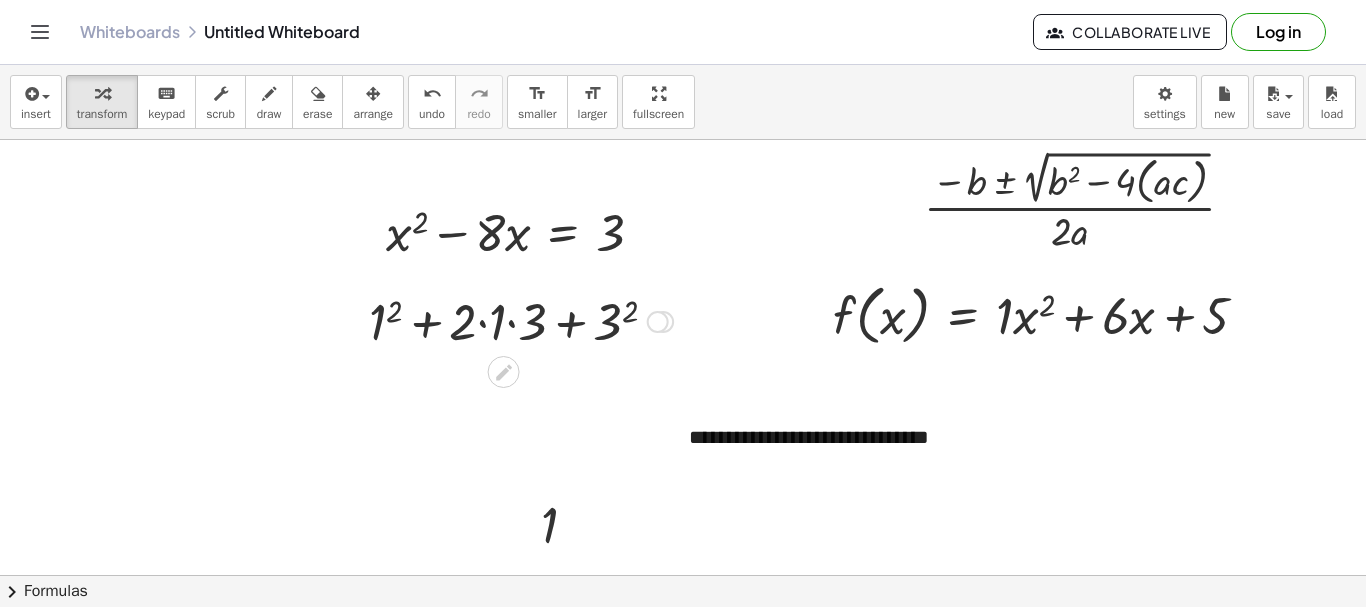 drag, startPoint x: 512, startPoint y: 327, endPoint x: 492, endPoint y: 326, distance: 20.024984 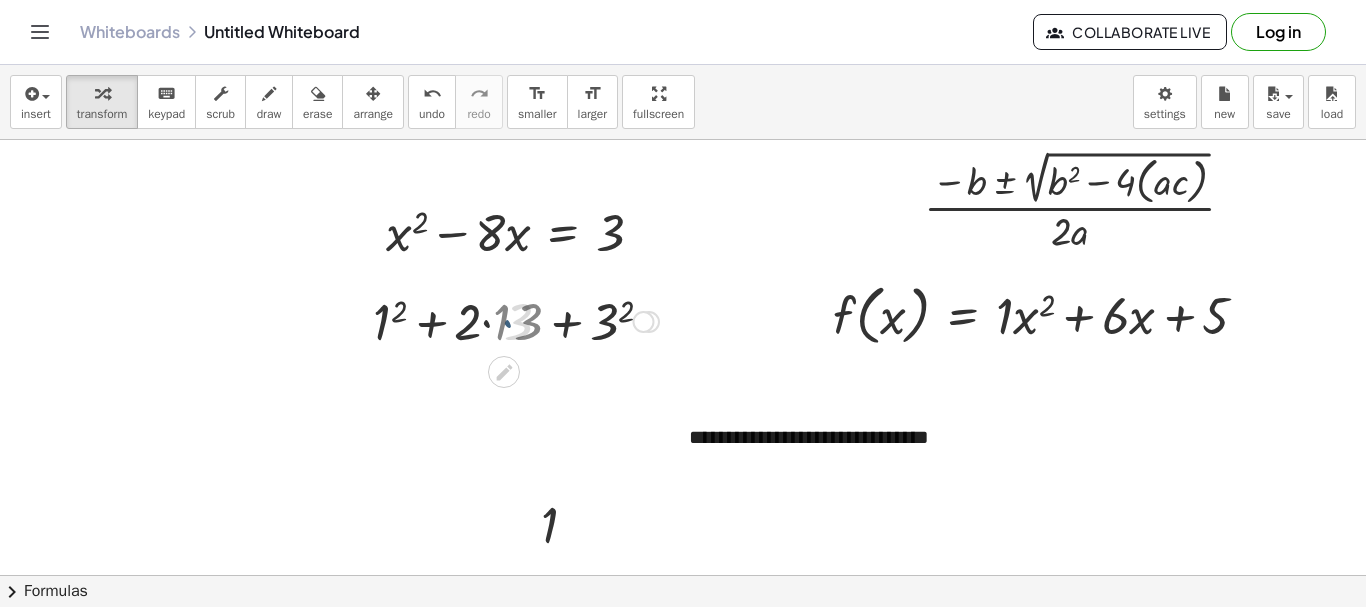 click at bounding box center (521, 320) 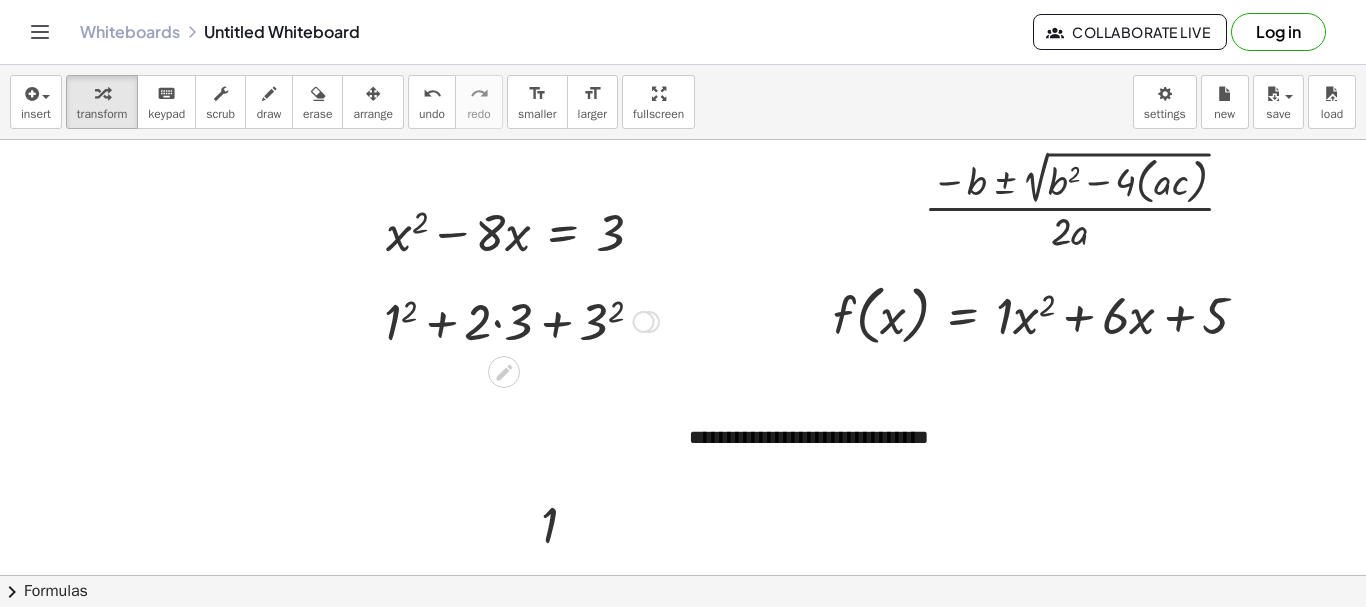 drag, startPoint x: 496, startPoint y: 326, endPoint x: 423, endPoint y: 330, distance: 73.109505 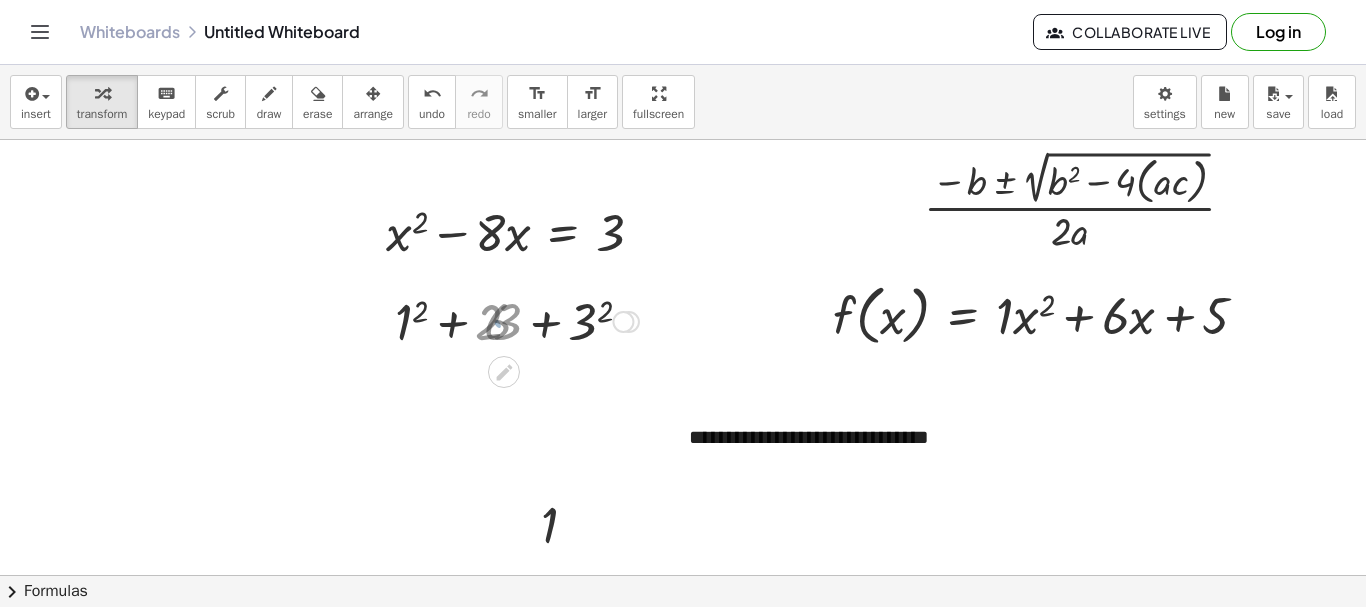 click at bounding box center (521, 320) 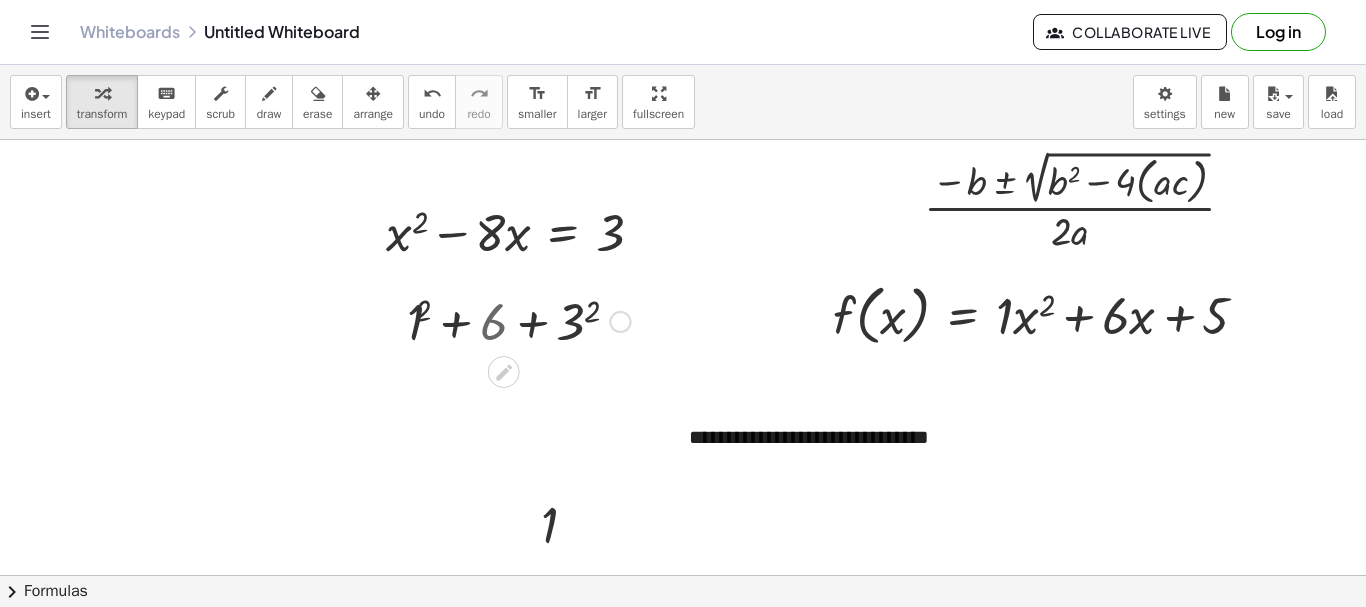 click at bounding box center [521, 320] 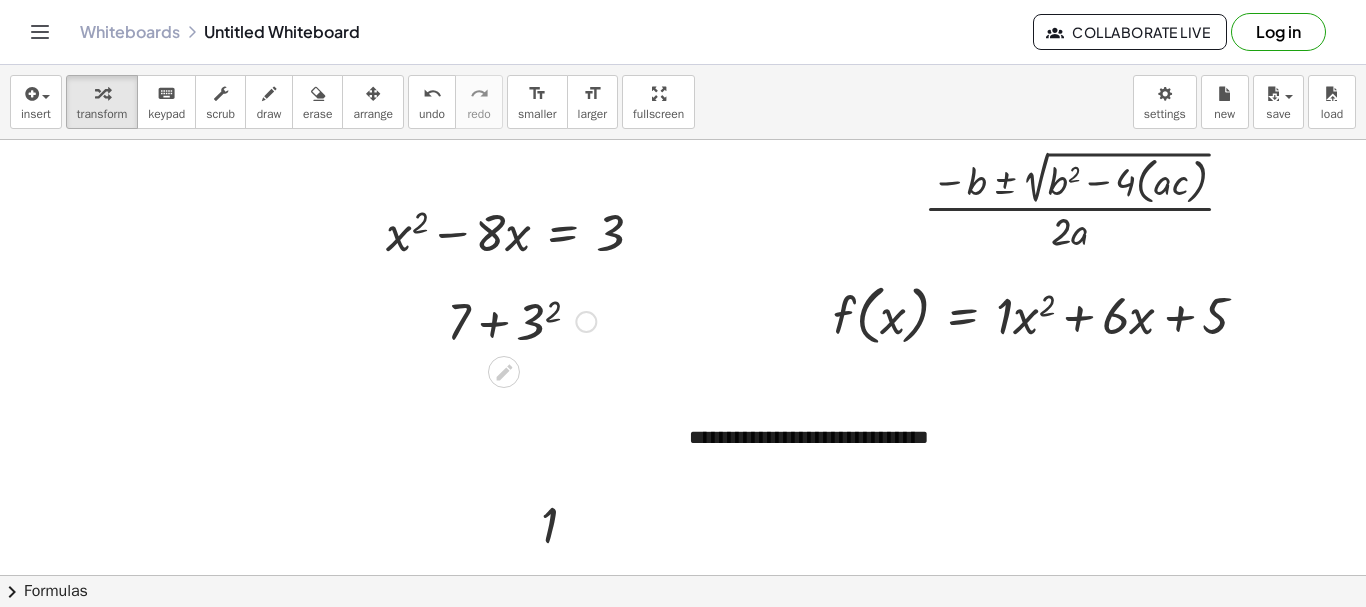 click at bounding box center [521, 320] 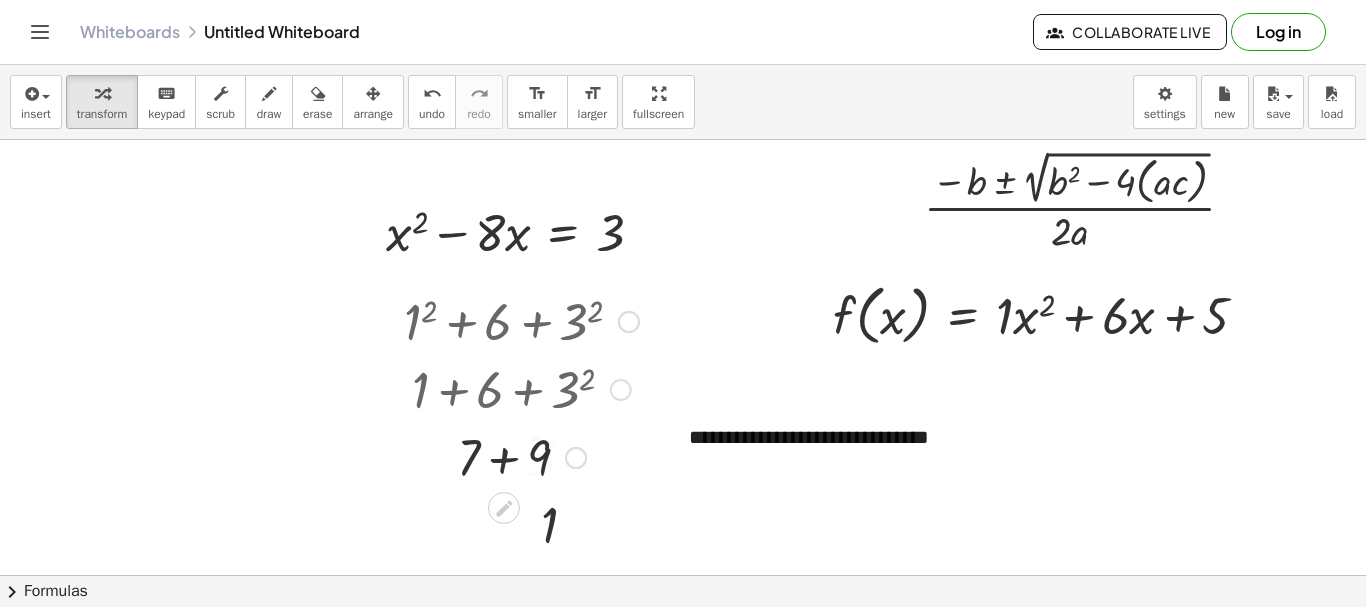 click at bounding box center (521, 456) 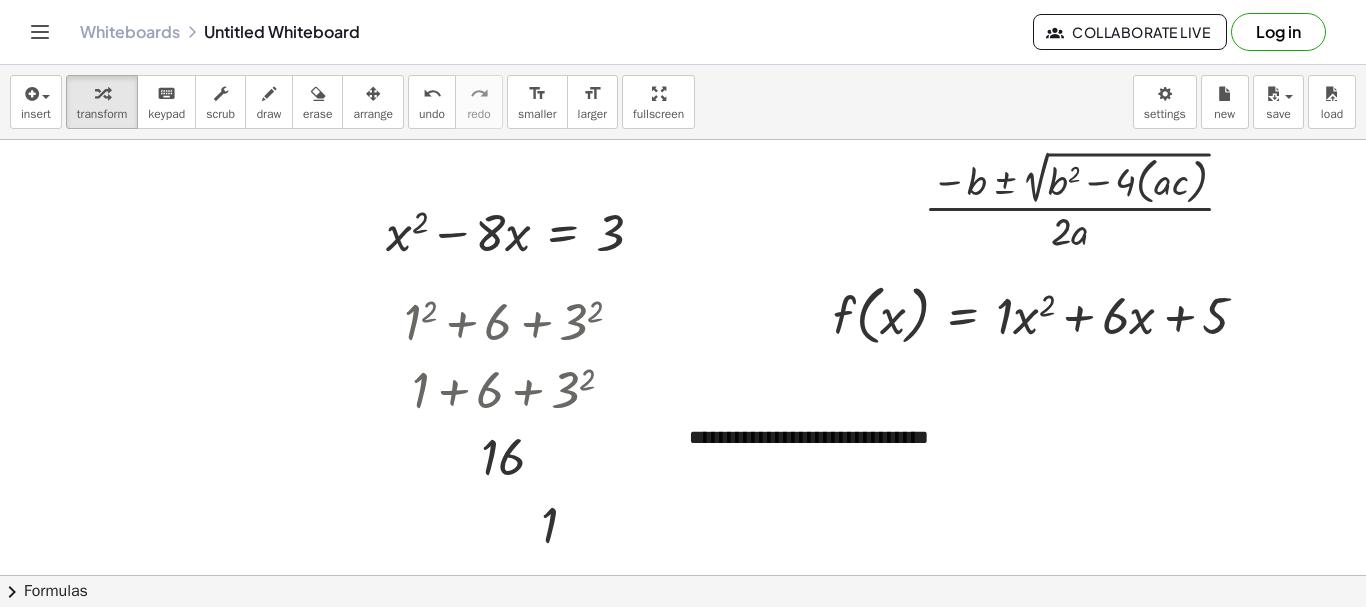 click at bounding box center (683, 575) 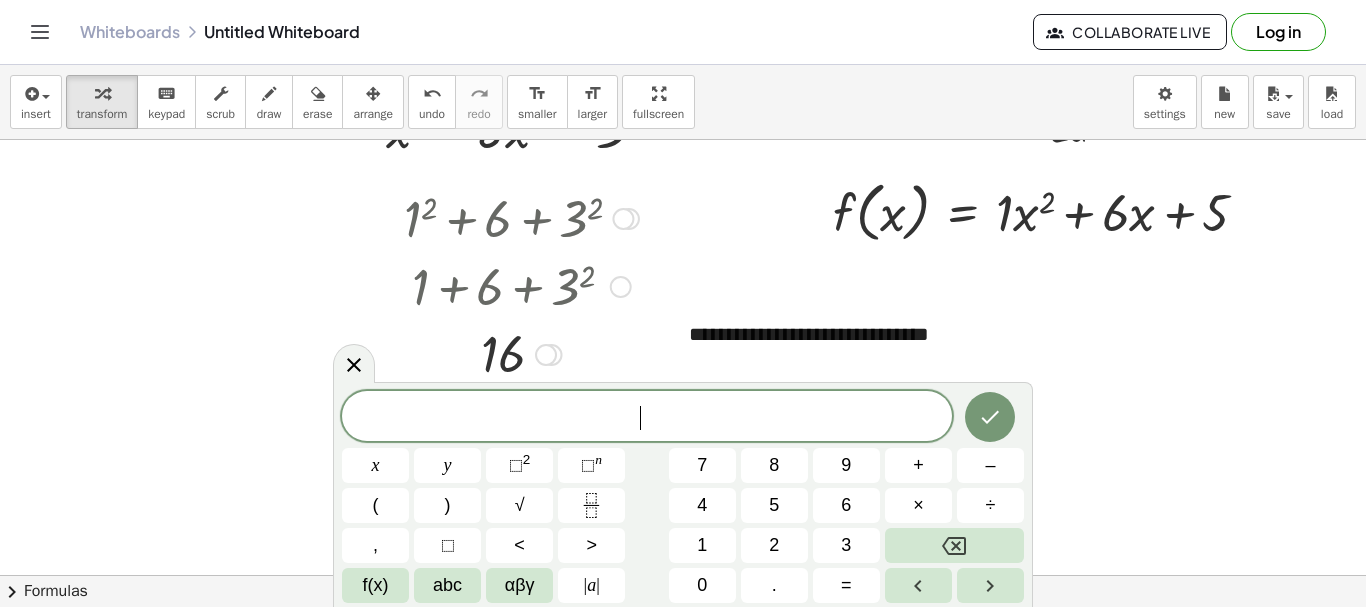 scroll, scrollTop: 104, scrollLeft: 0, axis: vertical 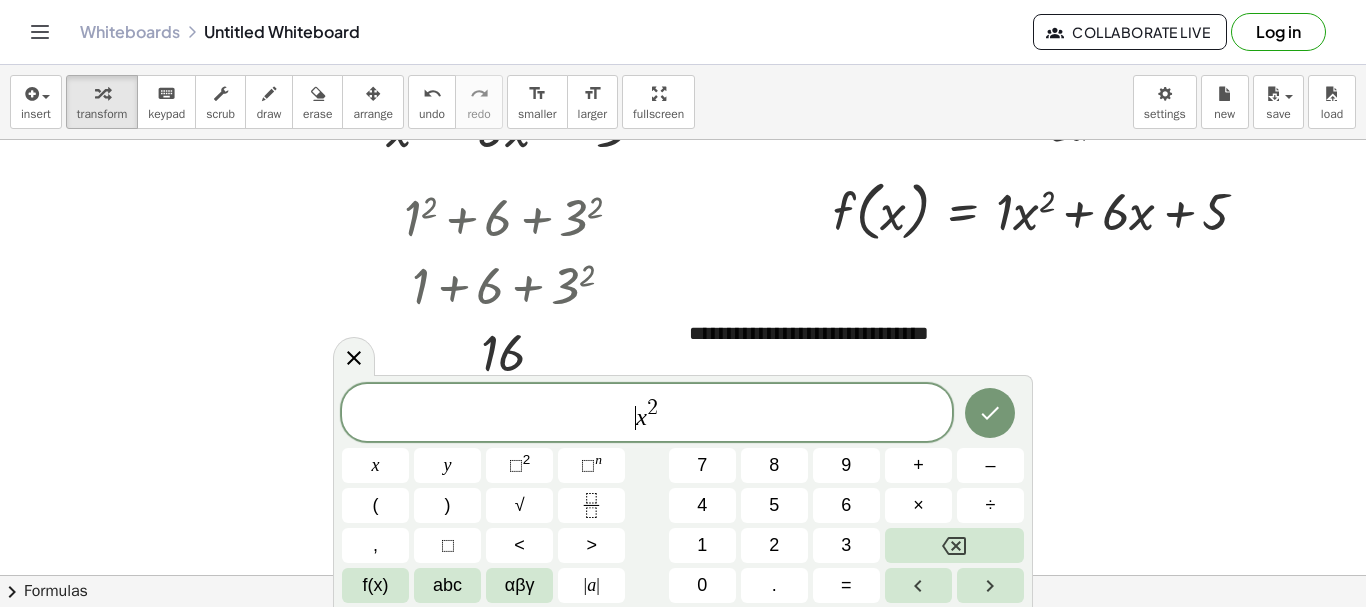 click on "​ x 2" at bounding box center [647, 414] 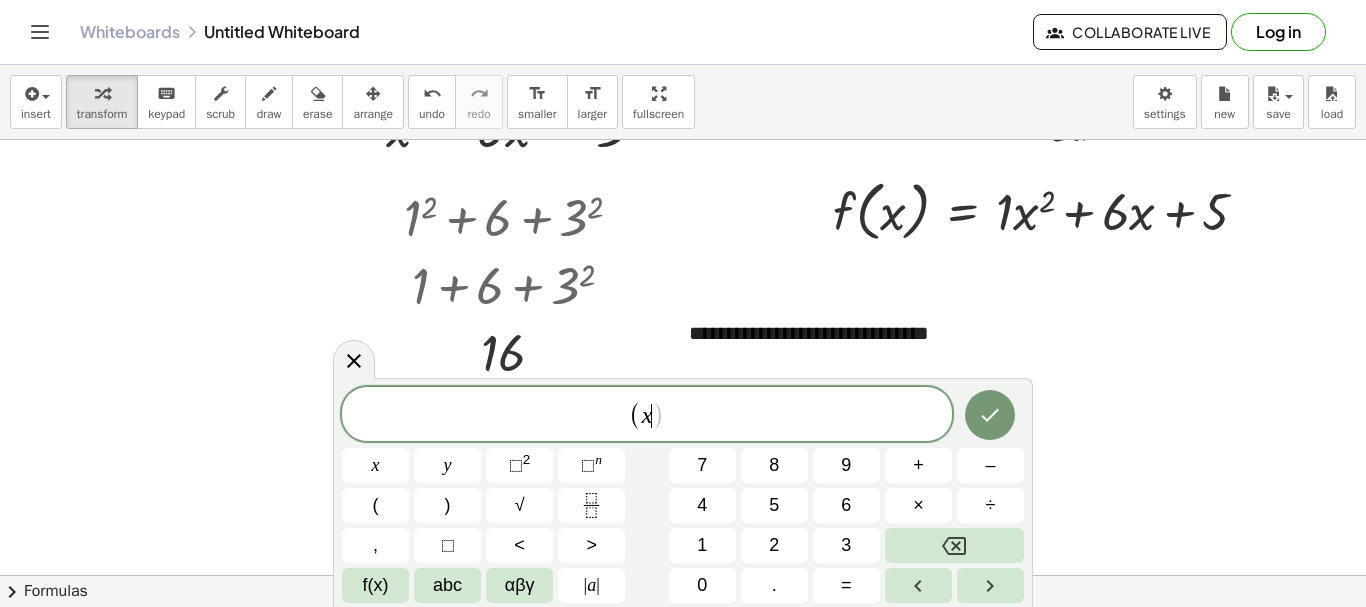 click on "( x ​ )" at bounding box center (647, 415) 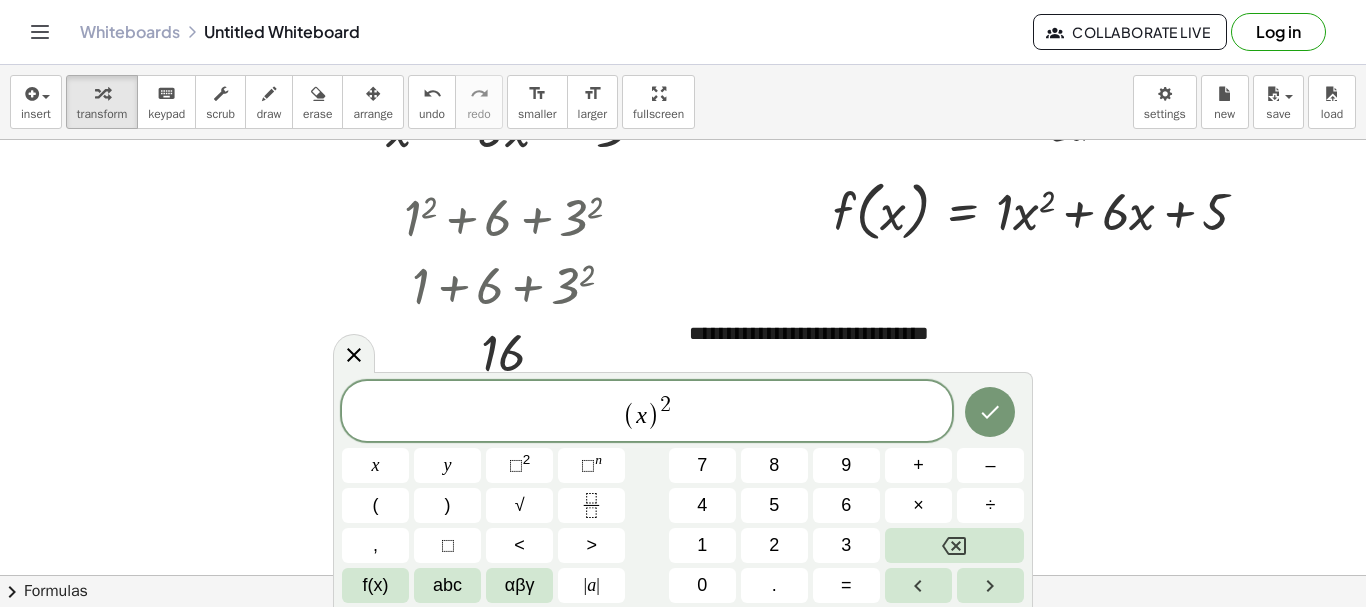 click on "x" at bounding box center [641, 415] 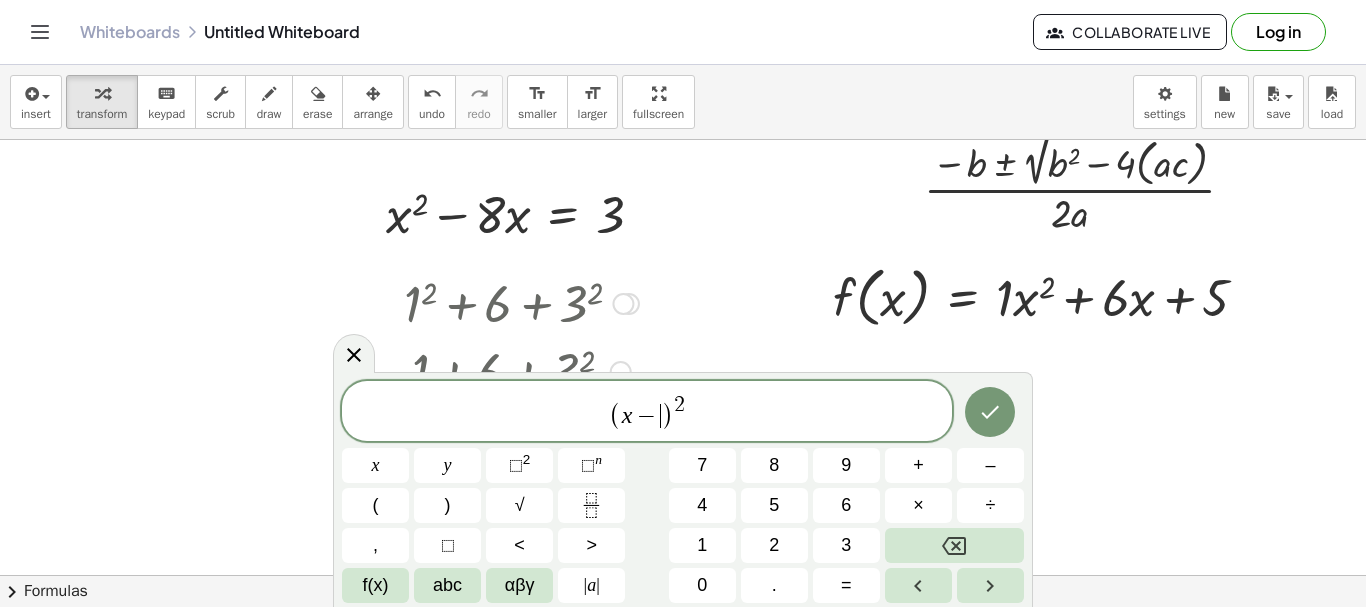 scroll, scrollTop: 0, scrollLeft: 0, axis: both 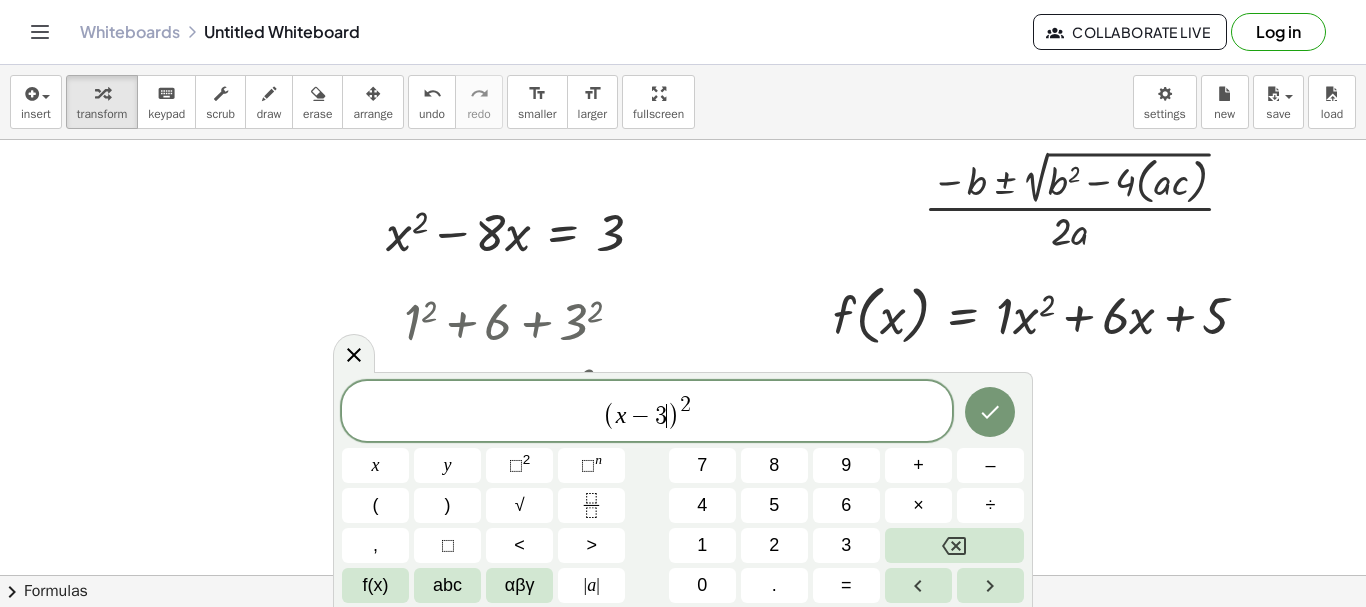 click on "x − 3 ​" at bounding box center (641, 416) 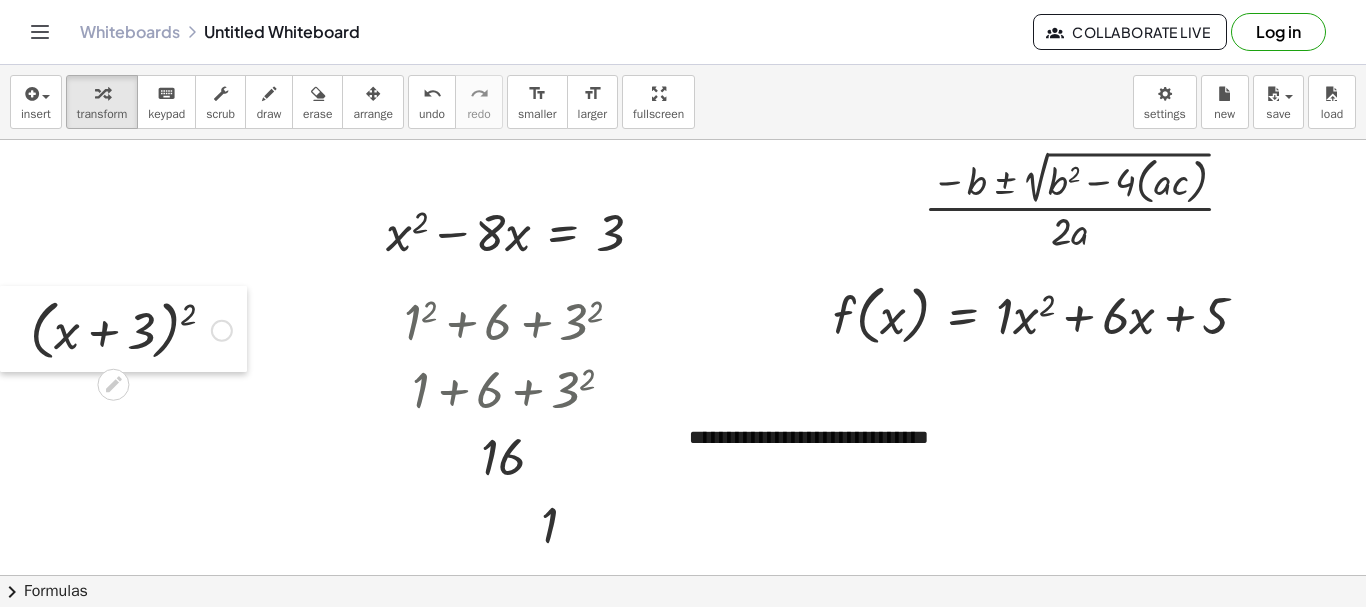 drag, startPoint x: 186, startPoint y: 399, endPoint x: 0, endPoint y: 331, distance: 198.0404 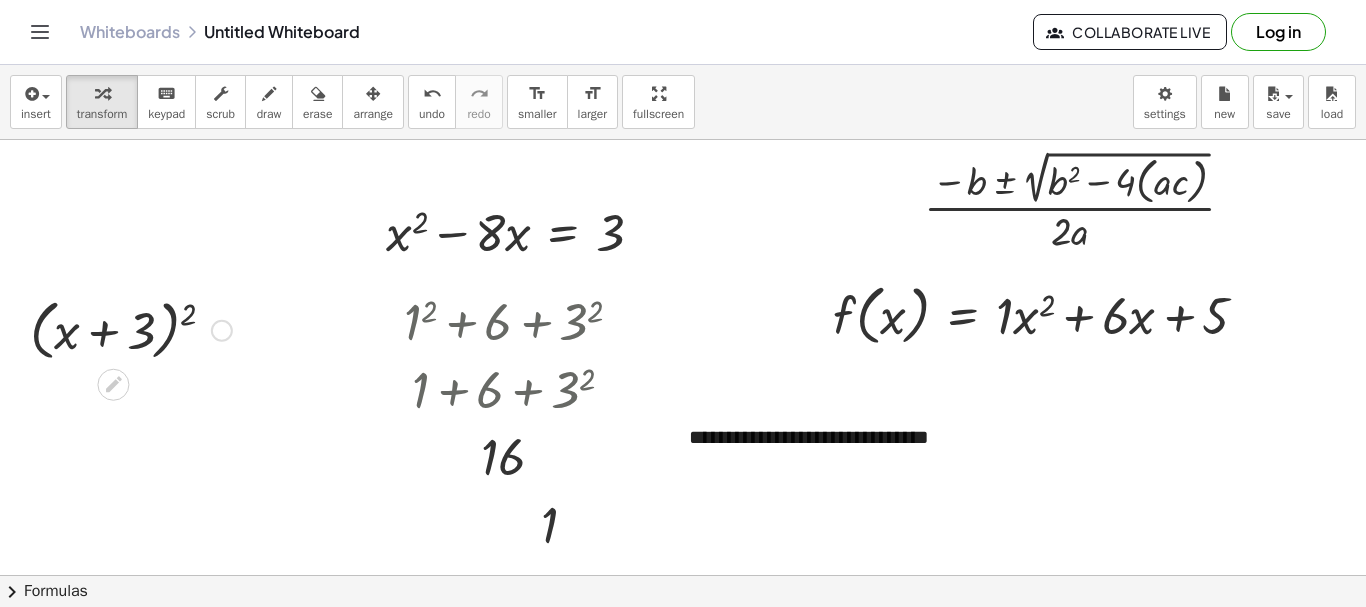 click at bounding box center [131, 329] 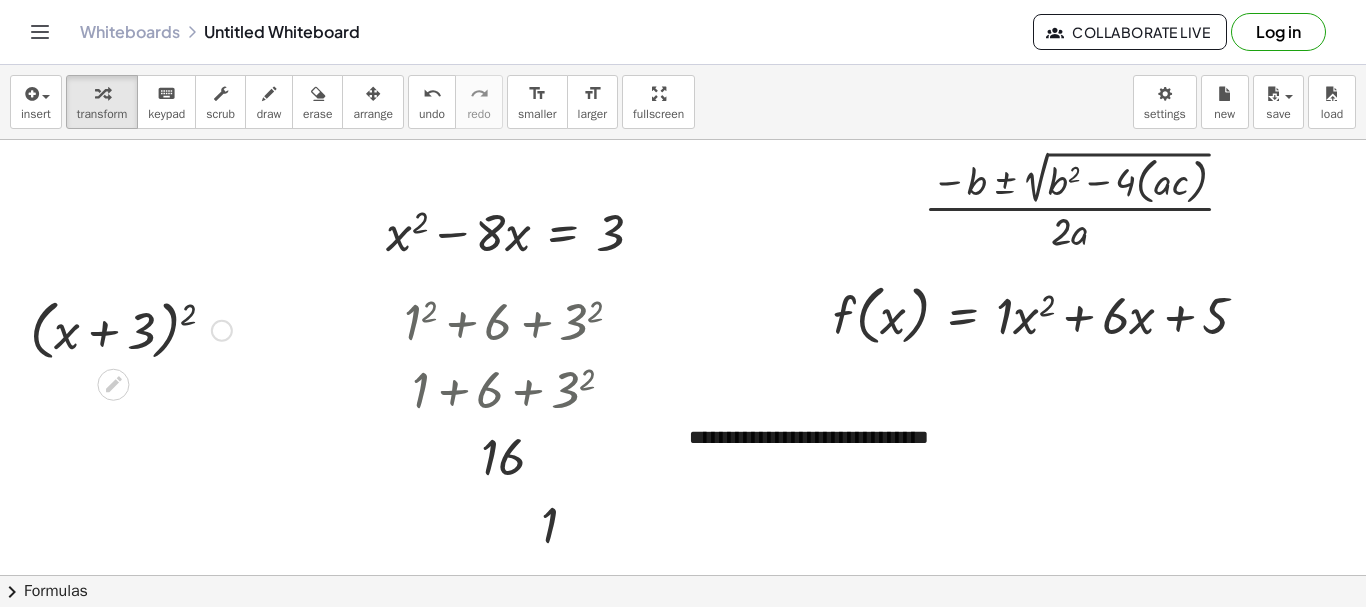 click at bounding box center [131, 329] 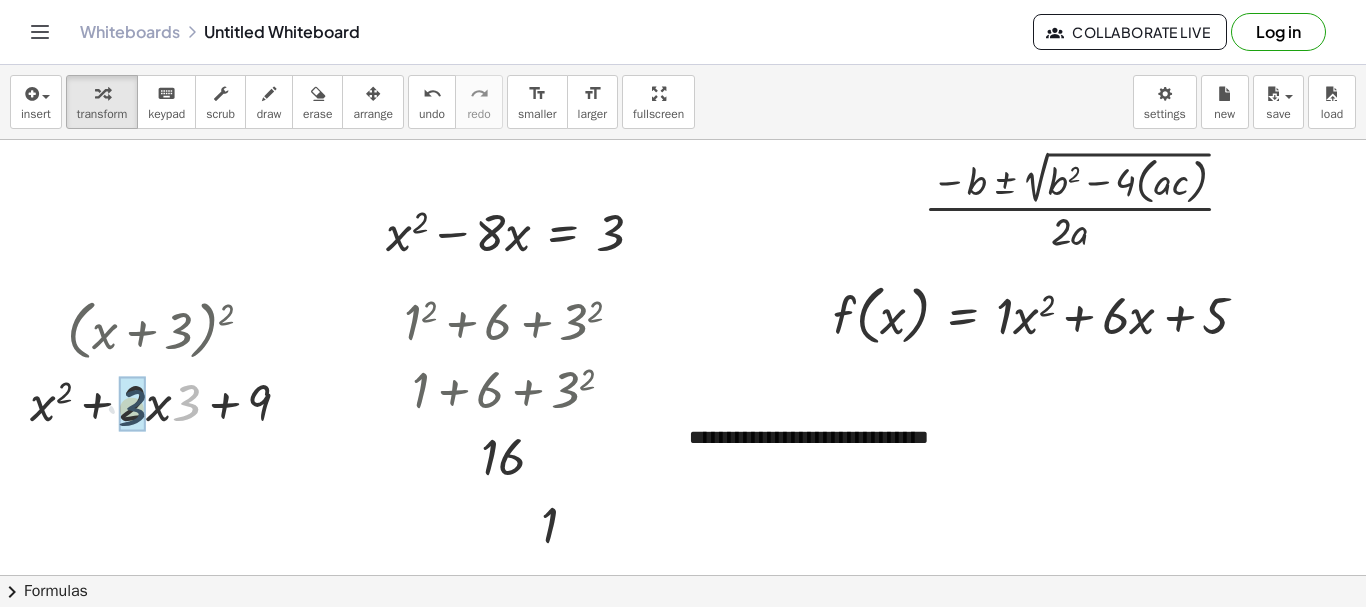 drag, startPoint x: 183, startPoint y: 410, endPoint x: 128, endPoint y: 416, distance: 55.326305 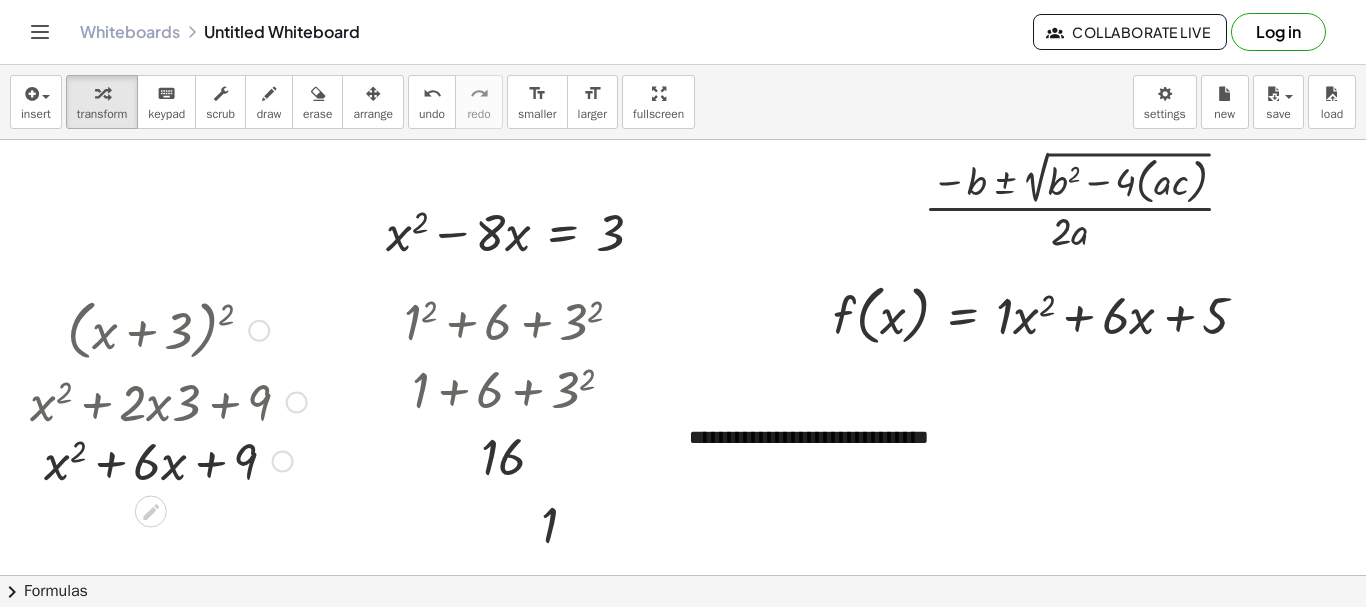 drag, startPoint x: 276, startPoint y: 470, endPoint x: 286, endPoint y: 262, distance: 208.24025 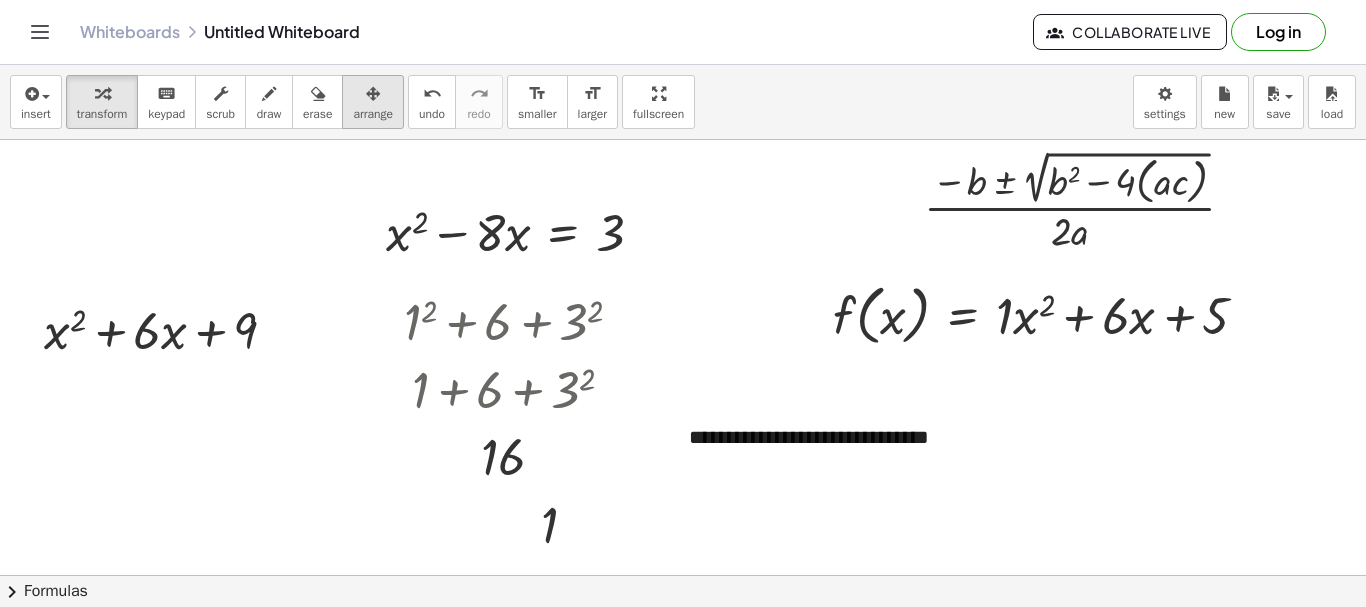 click on "arrange" at bounding box center (373, 114) 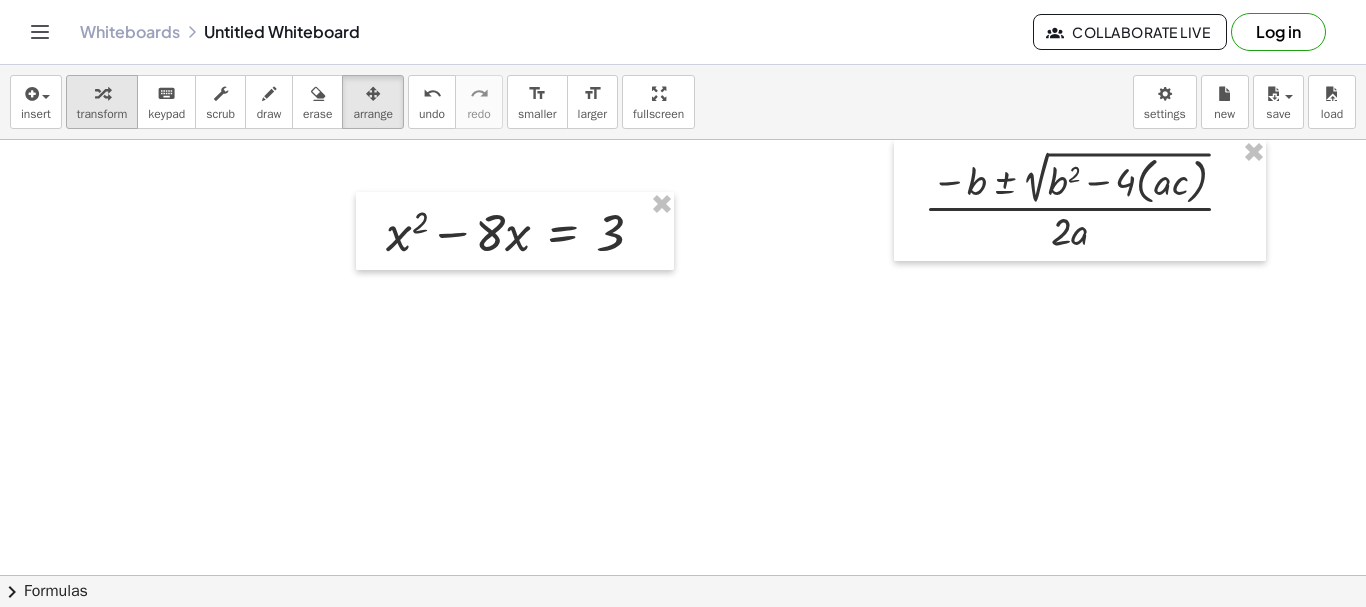 click at bounding box center (102, 93) 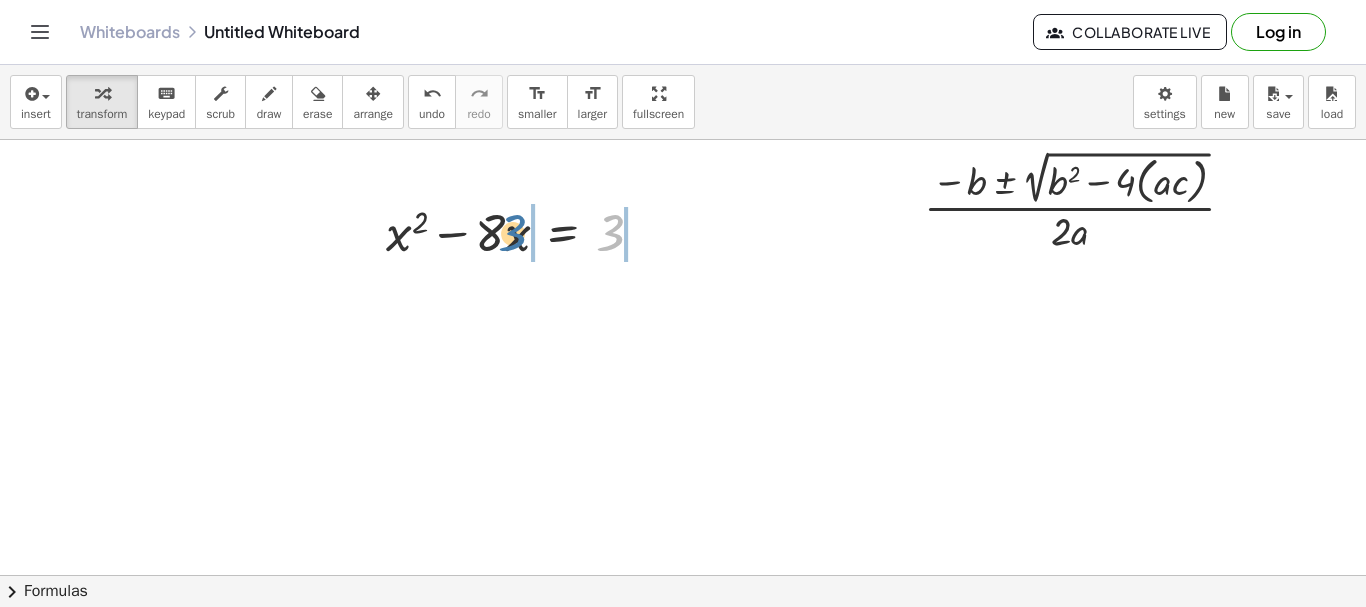 drag, startPoint x: 625, startPoint y: 221, endPoint x: 535, endPoint y: 218, distance: 90.04999 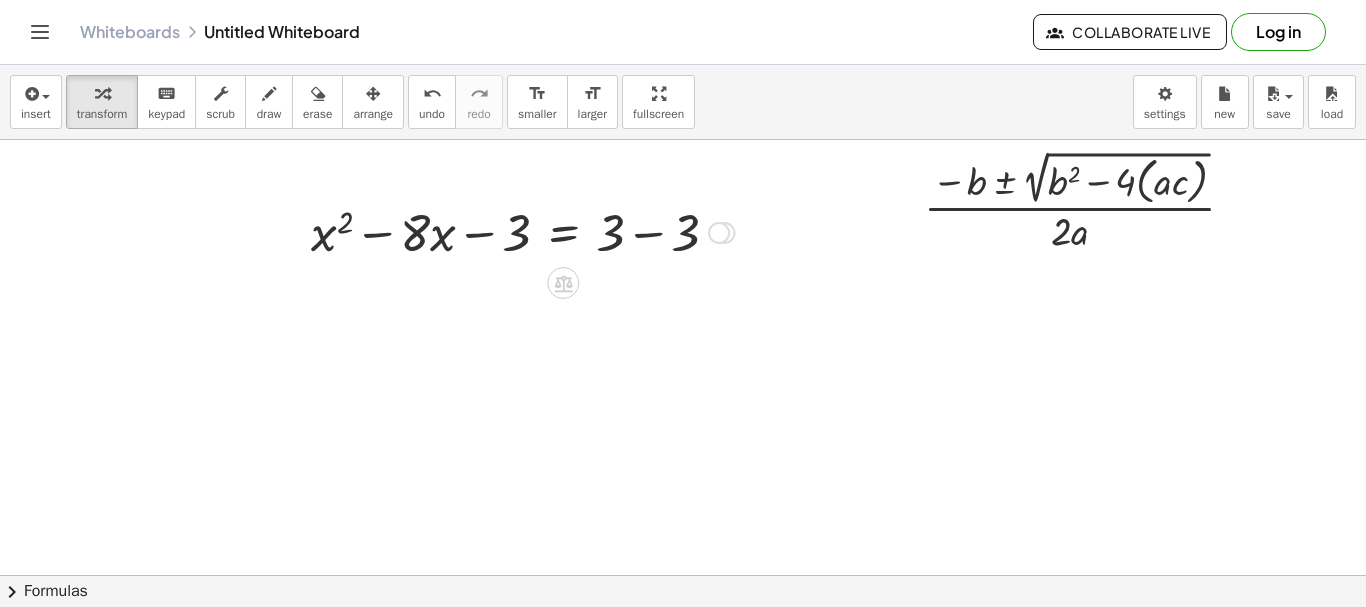 click at bounding box center (523, 231) 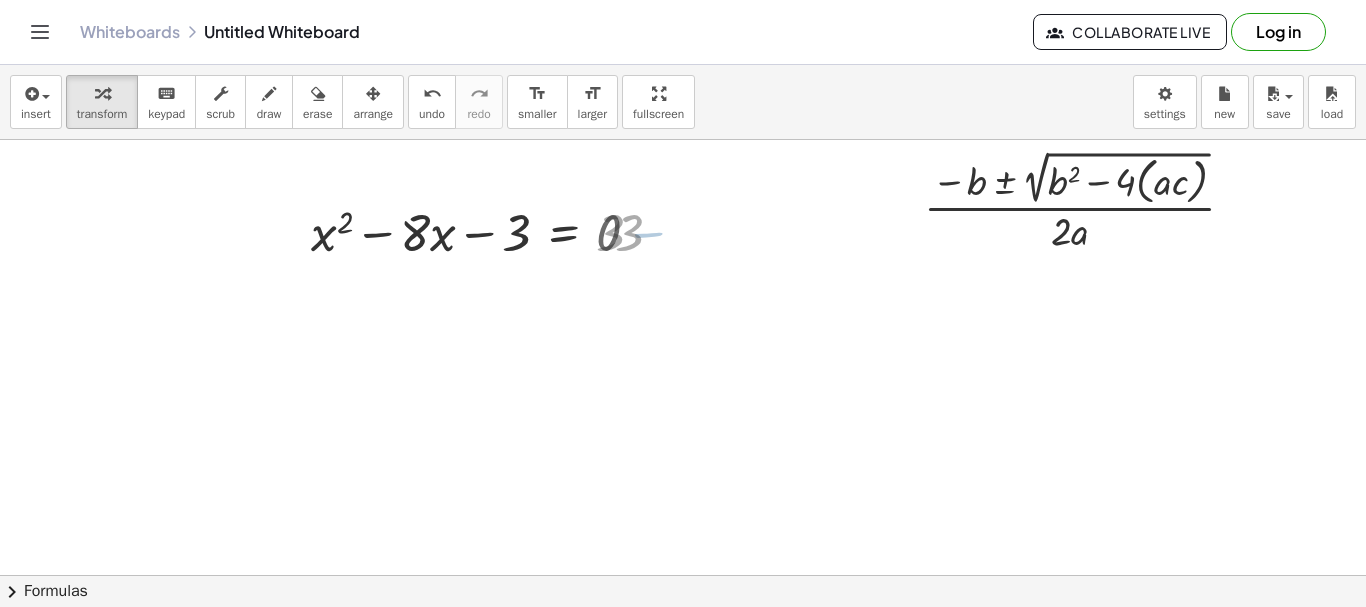 click at bounding box center [683, 575] 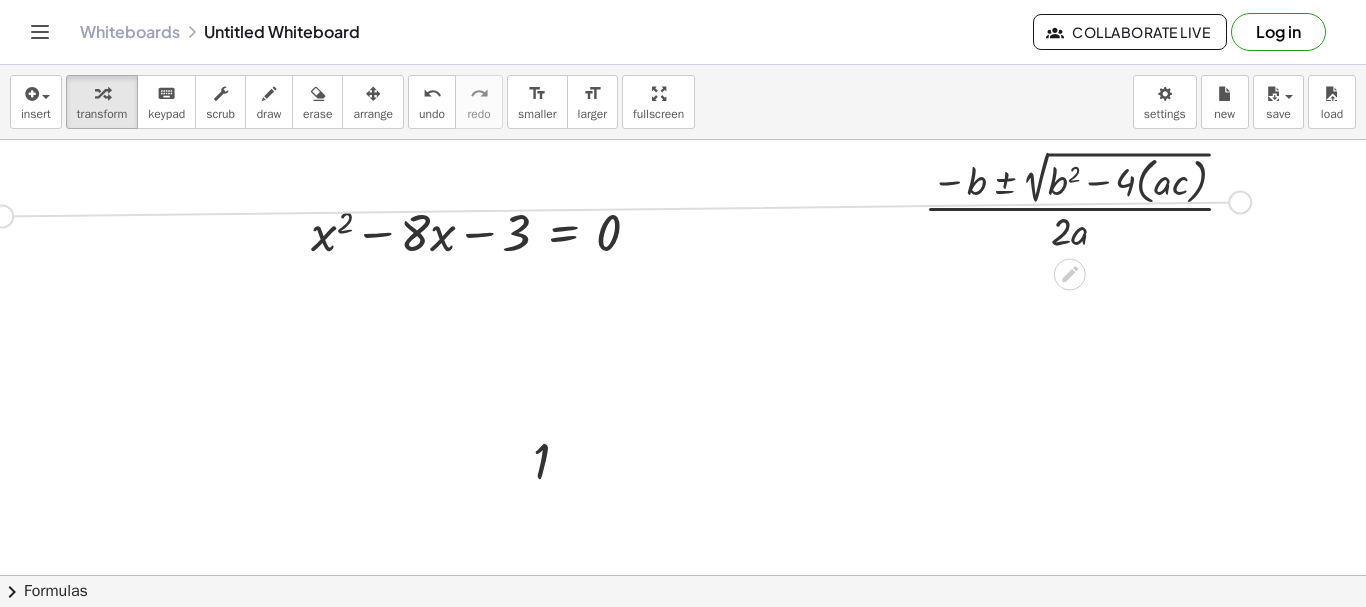 drag, startPoint x: 1241, startPoint y: 193, endPoint x: 0, endPoint y: 207, distance: 1241.079 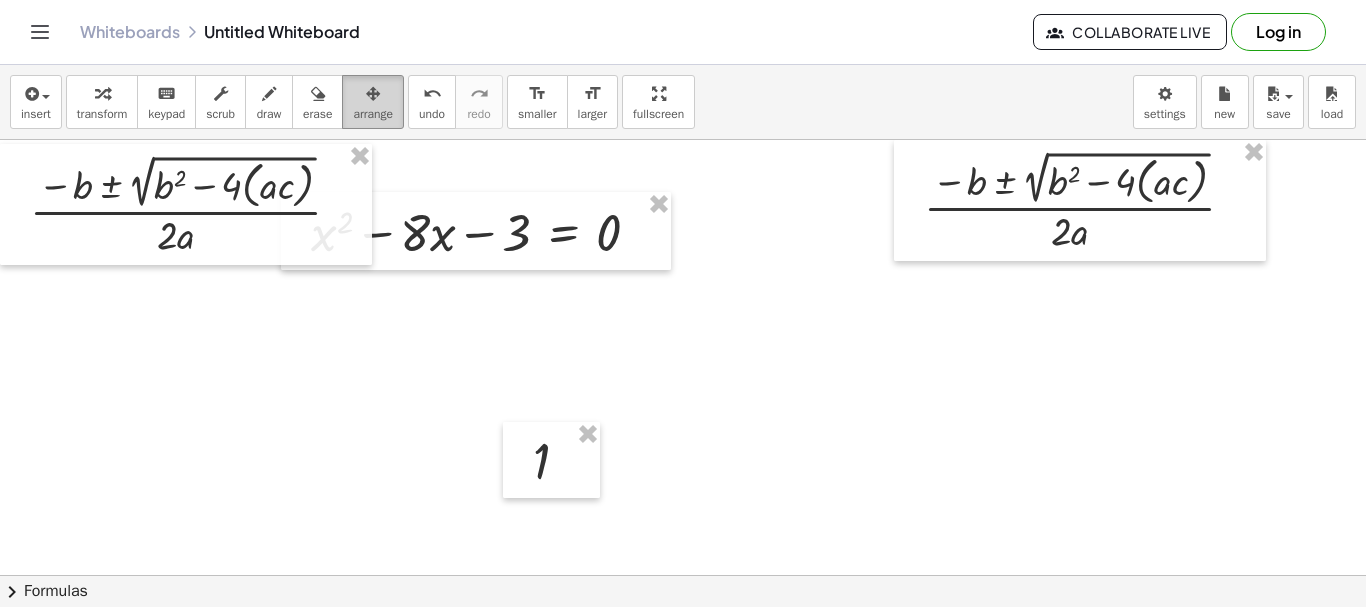 click at bounding box center [373, 94] 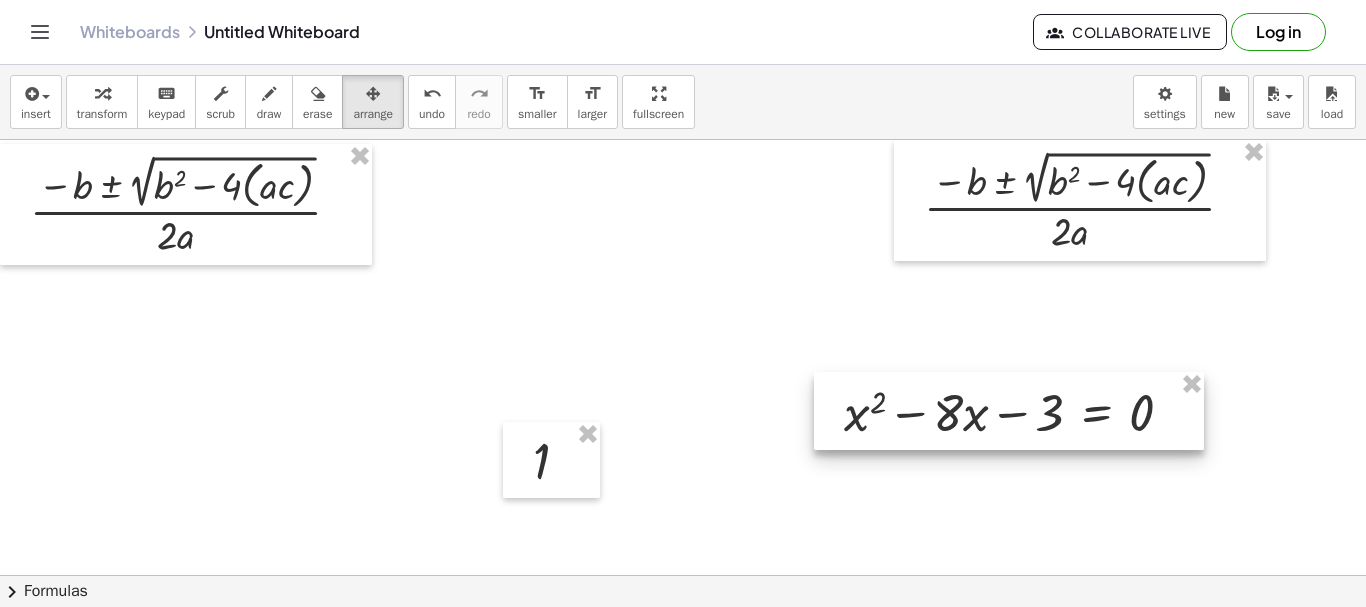 drag, startPoint x: 418, startPoint y: 208, endPoint x: 957, endPoint y: 370, distance: 562.8188 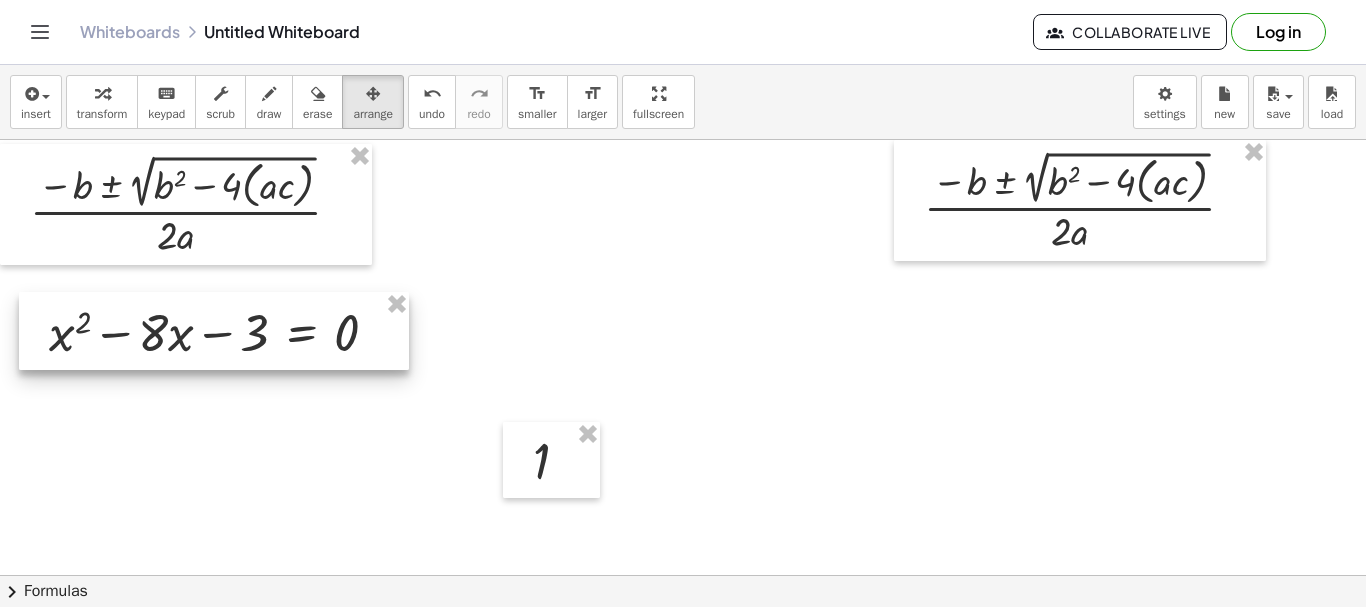 drag, startPoint x: 870, startPoint y: 390, endPoint x: 40, endPoint y: 323, distance: 832.6998 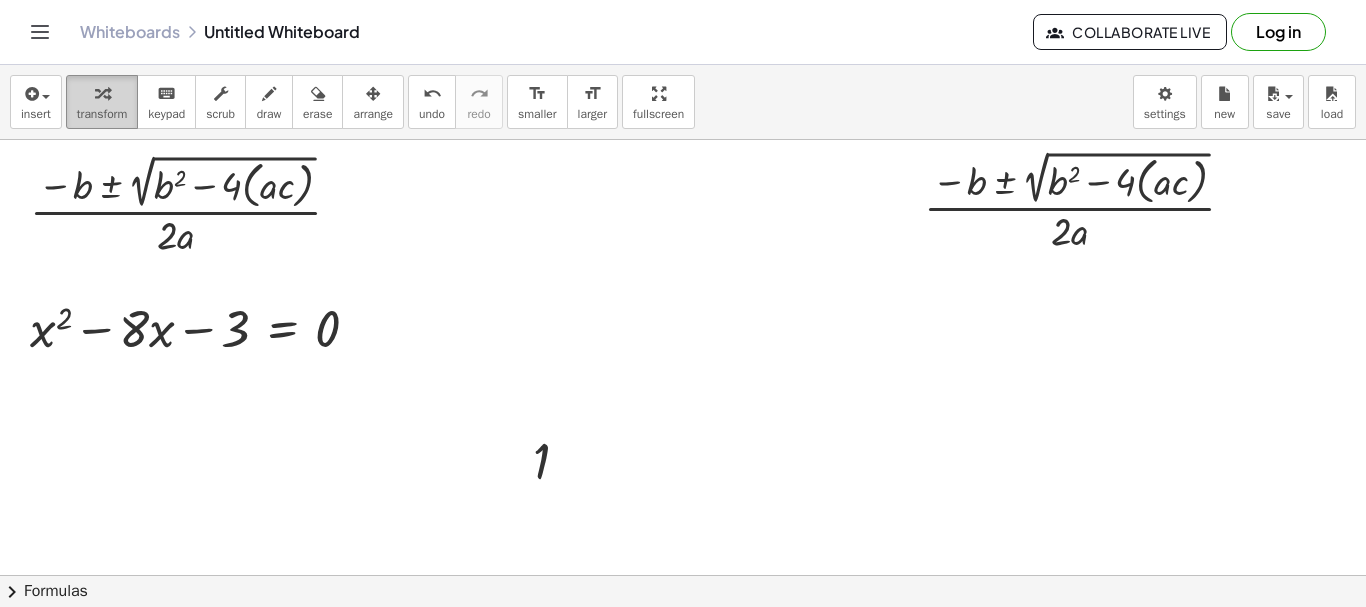 click on "transform" at bounding box center [102, 114] 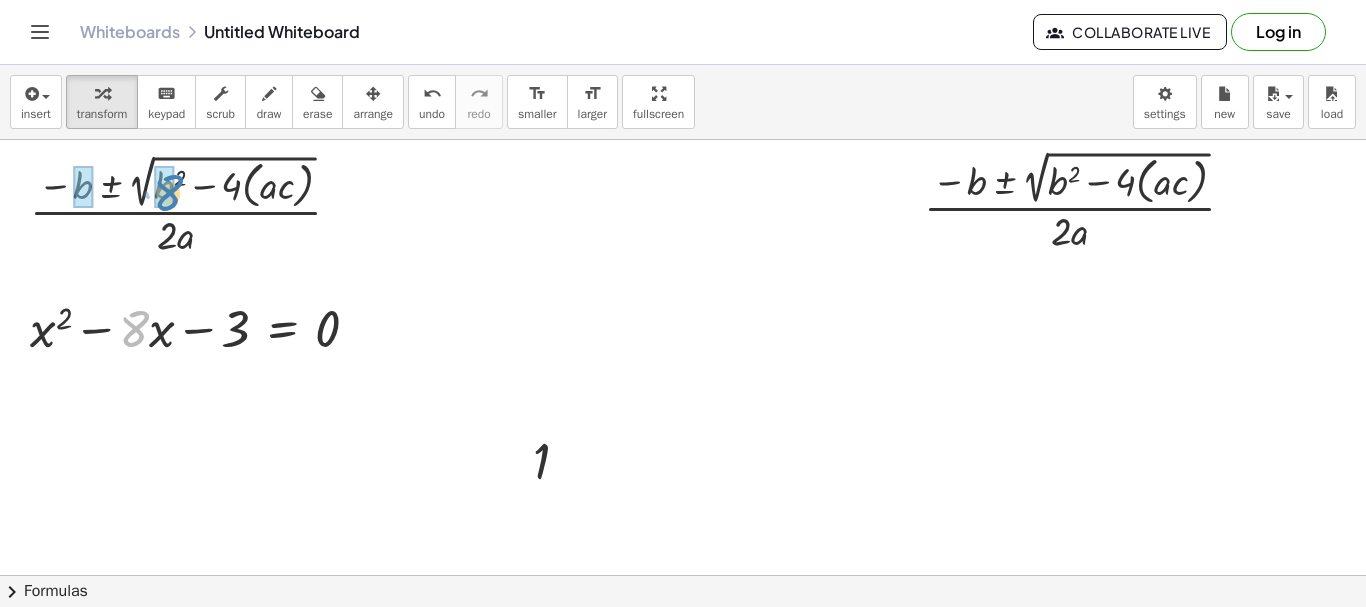 drag, startPoint x: 140, startPoint y: 325, endPoint x: 174, endPoint y: 189, distance: 140.1856 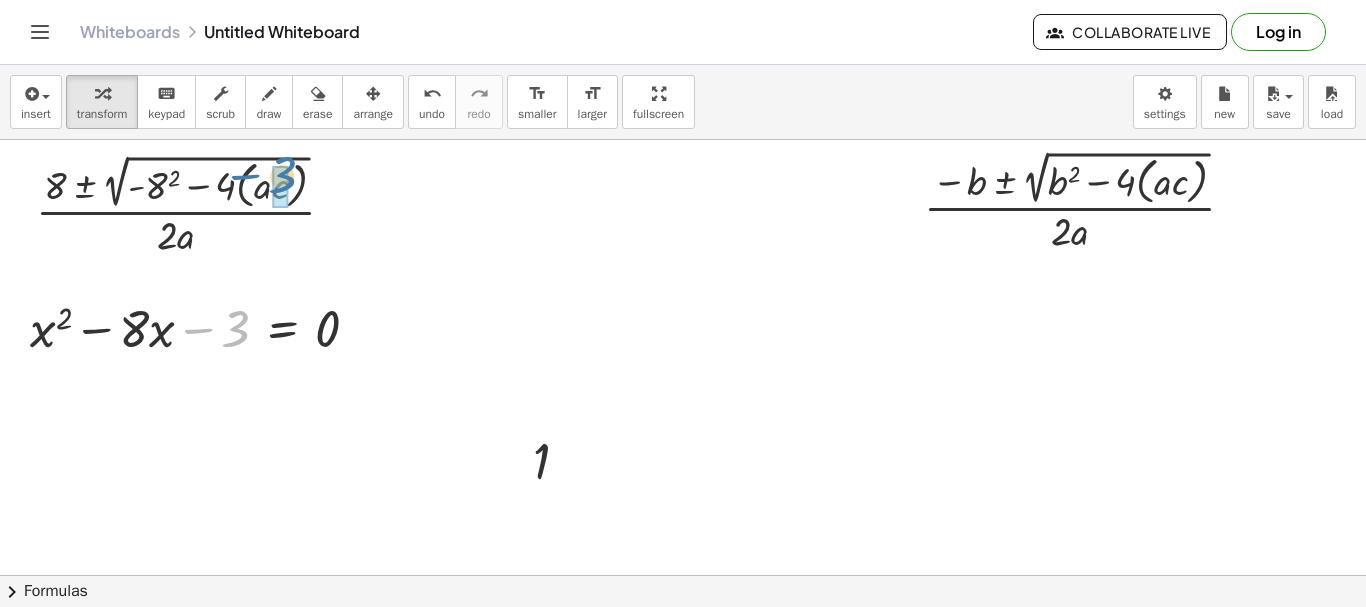 drag, startPoint x: 234, startPoint y: 318, endPoint x: 281, endPoint y: 164, distance: 161.01242 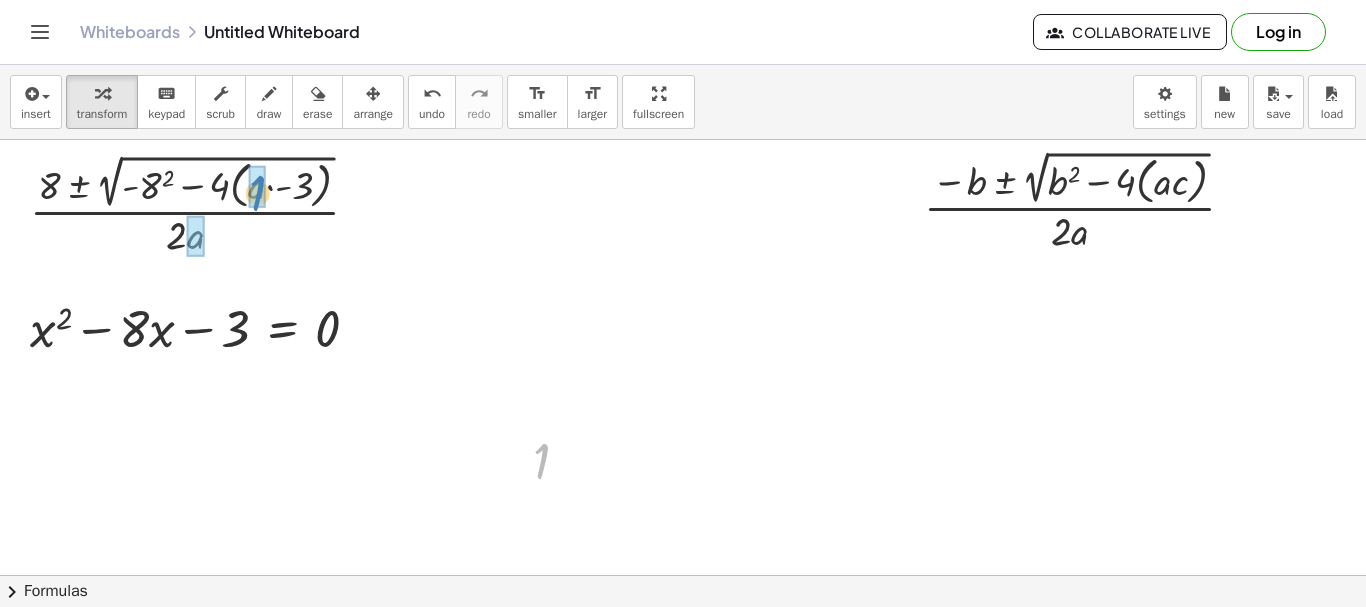 drag, startPoint x: 542, startPoint y: 459, endPoint x: 243, endPoint y: 187, distance: 404.2091 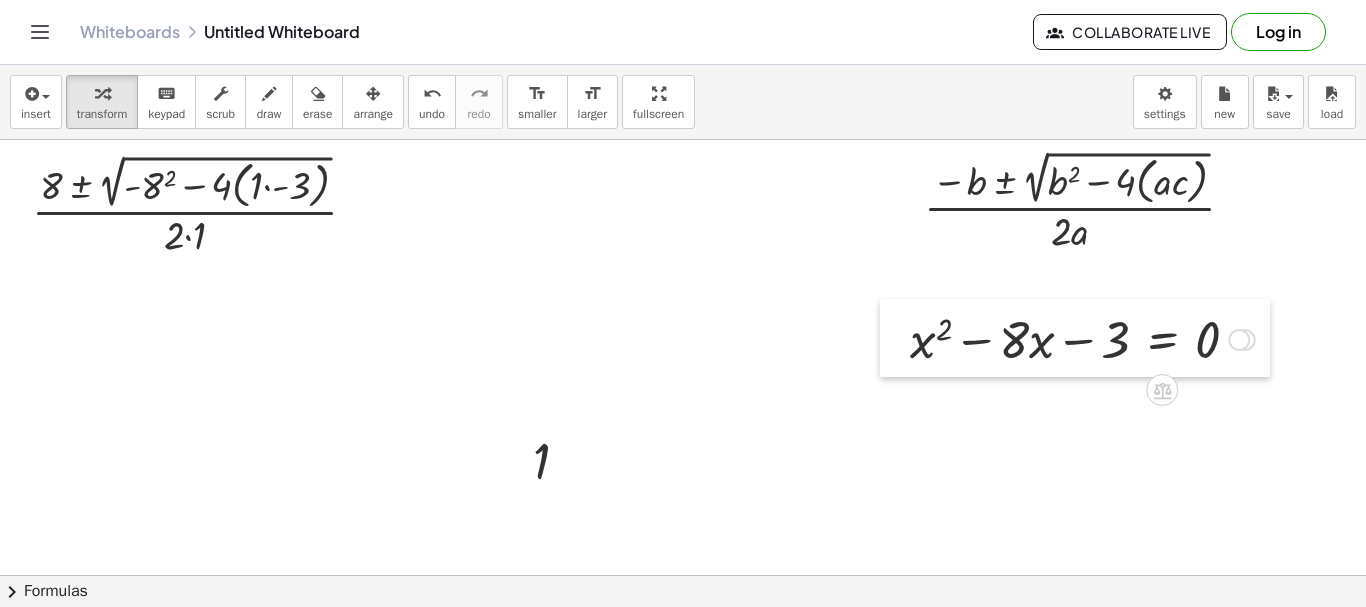 drag, startPoint x: 24, startPoint y: 317, endPoint x: 874, endPoint y: 310, distance: 850.0288 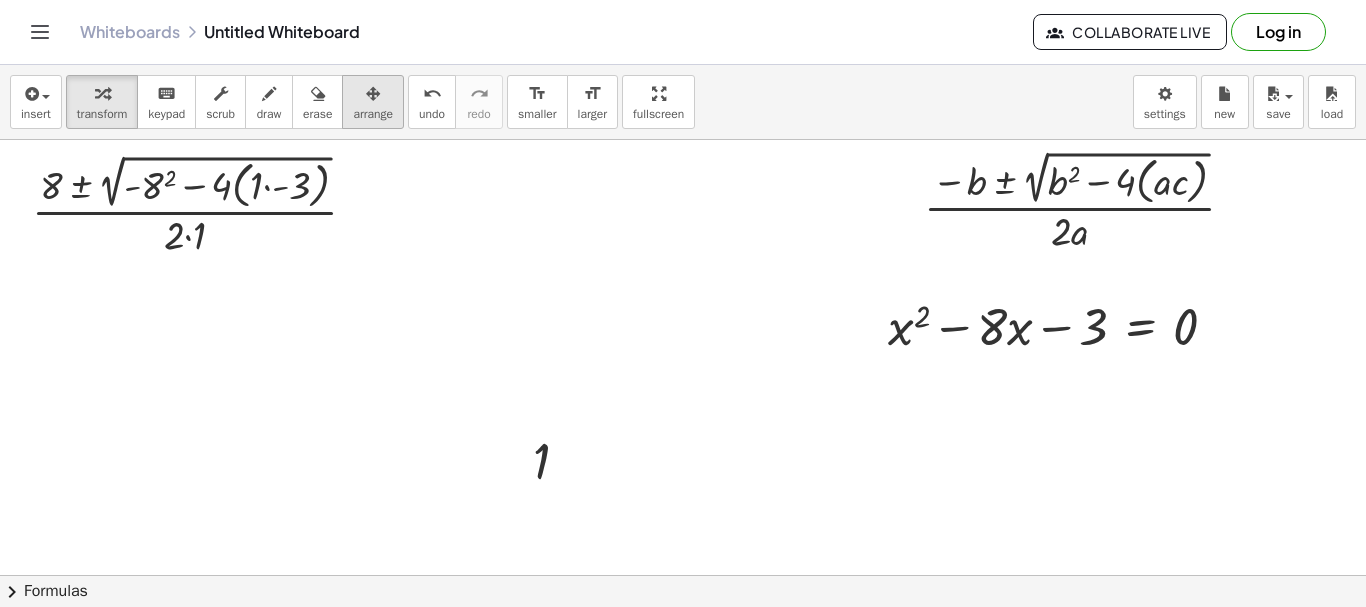 click on "arrange" at bounding box center [373, 102] 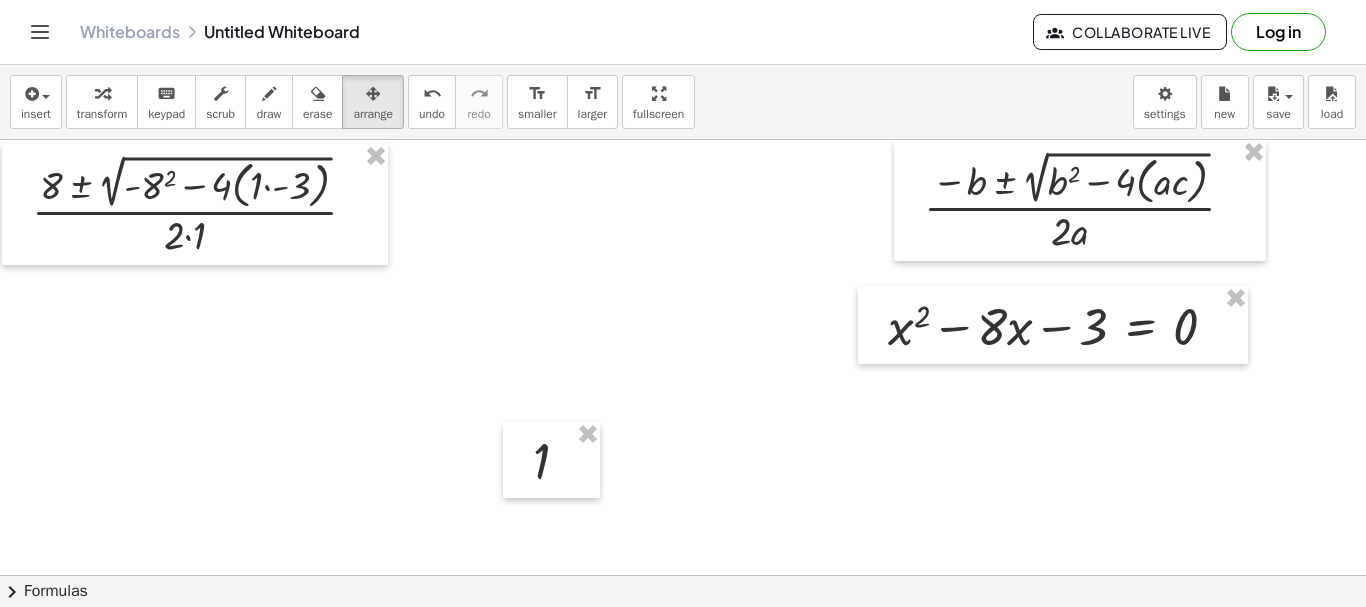 click at bounding box center (683, 575) 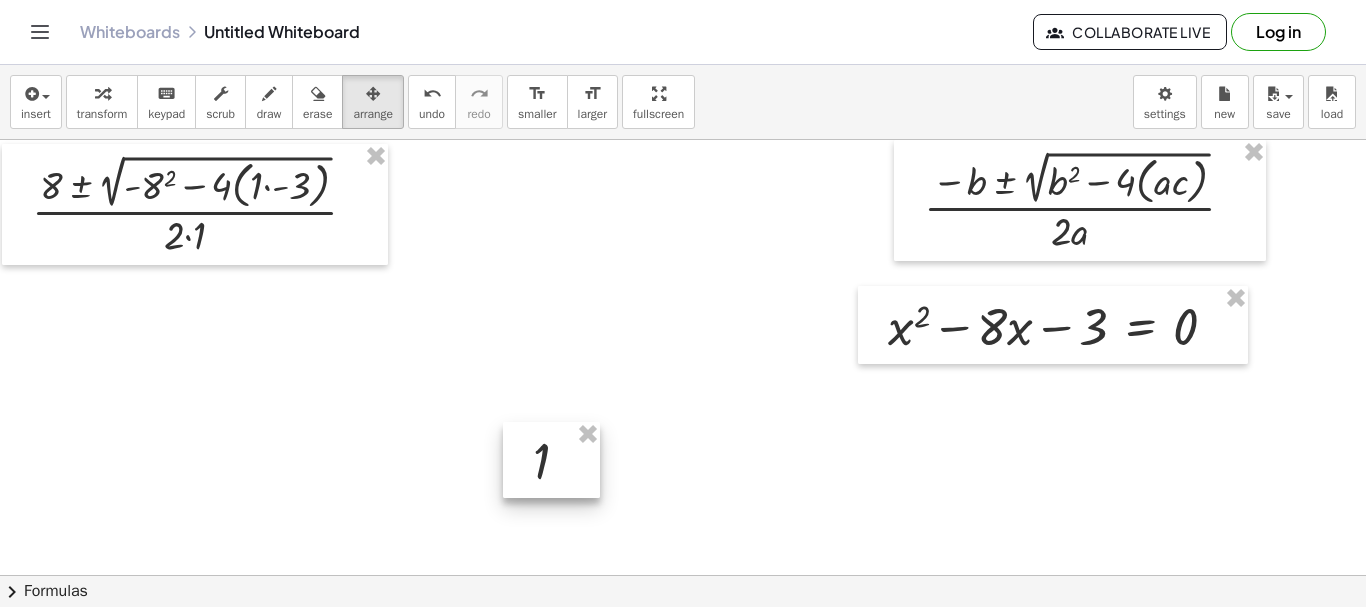 drag, startPoint x: 585, startPoint y: 435, endPoint x: 518, endPoint y: 413, distance: 70.5195 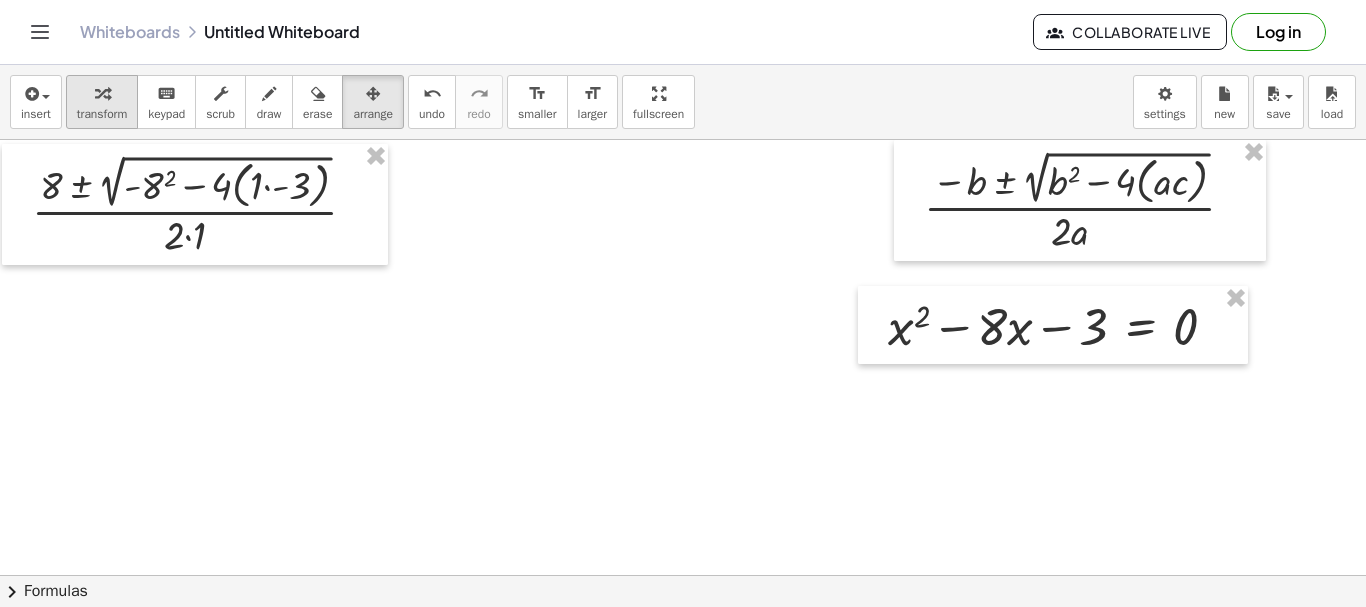 click at bounding box center (102, 94) 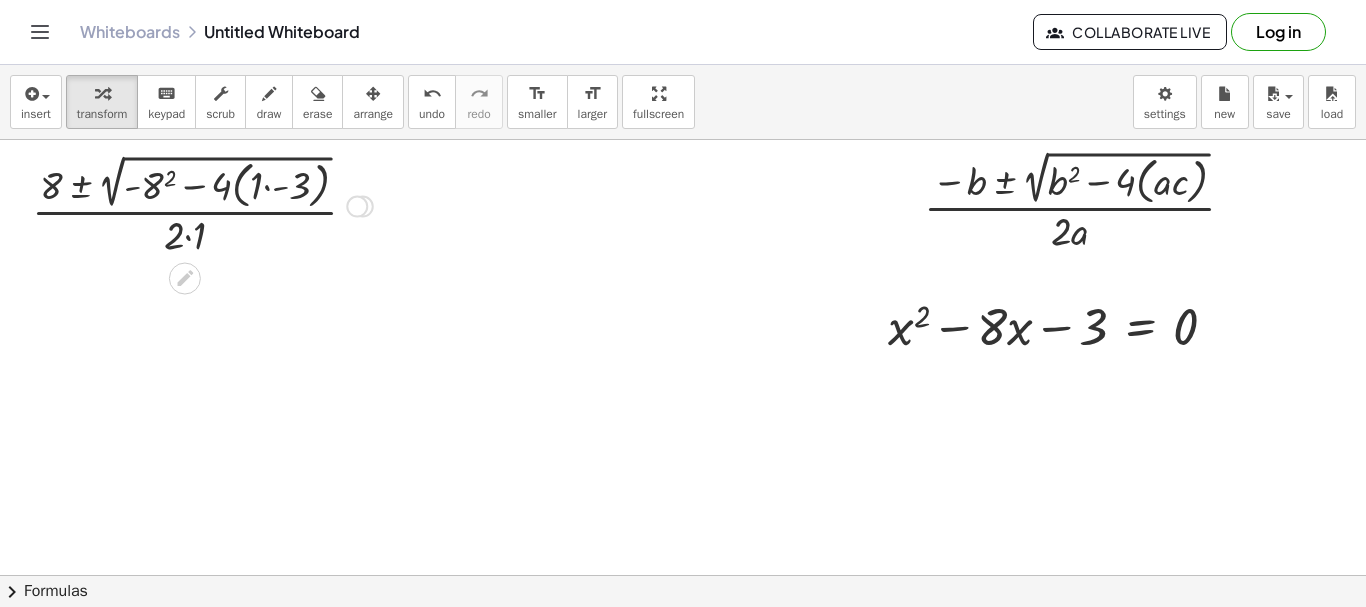 click at bounding box center (202, 204) 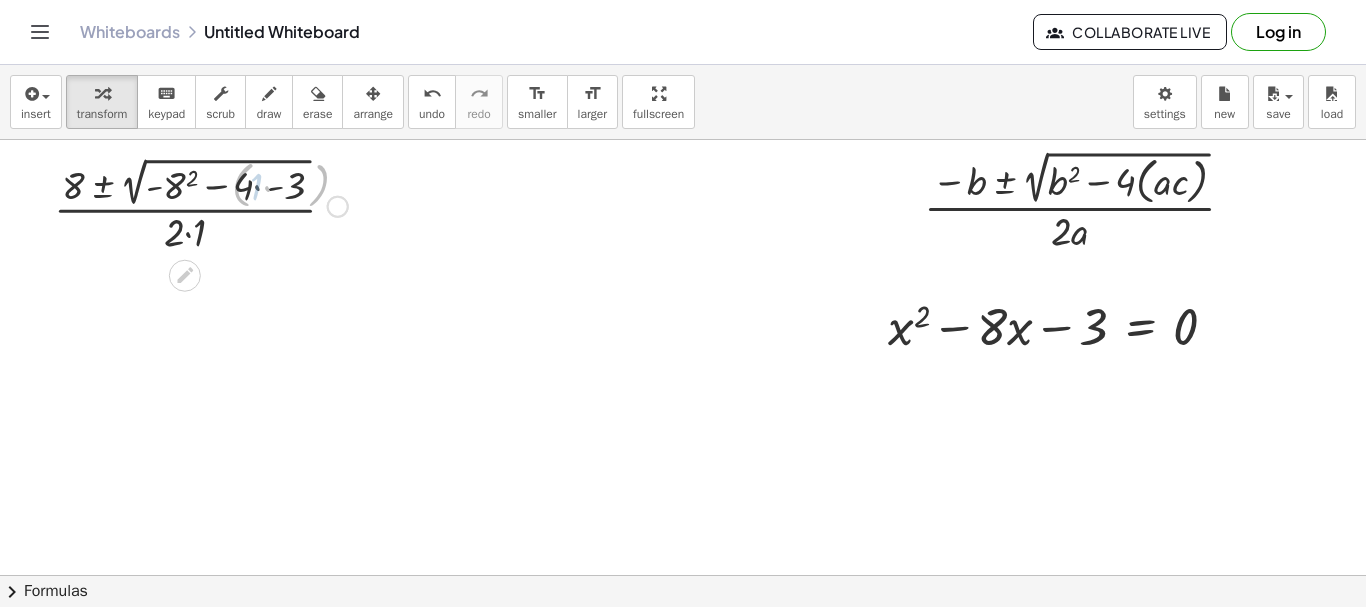 click at bounding box center (202, 204) 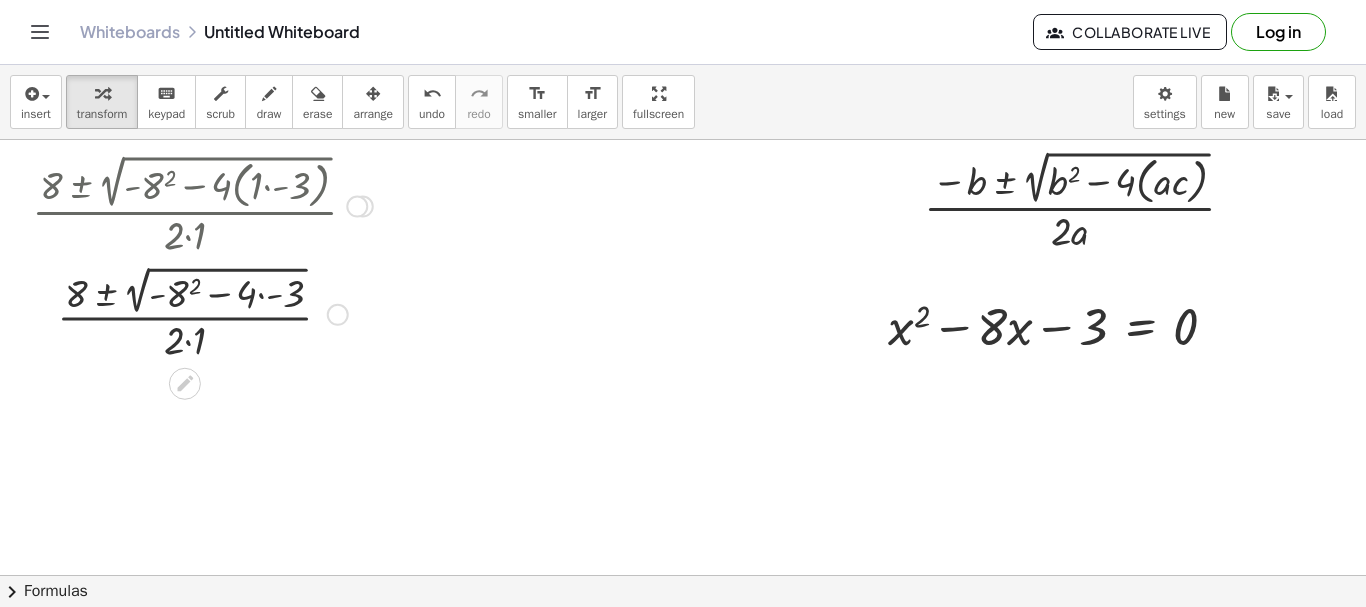 click at bounding box center (202, 312) 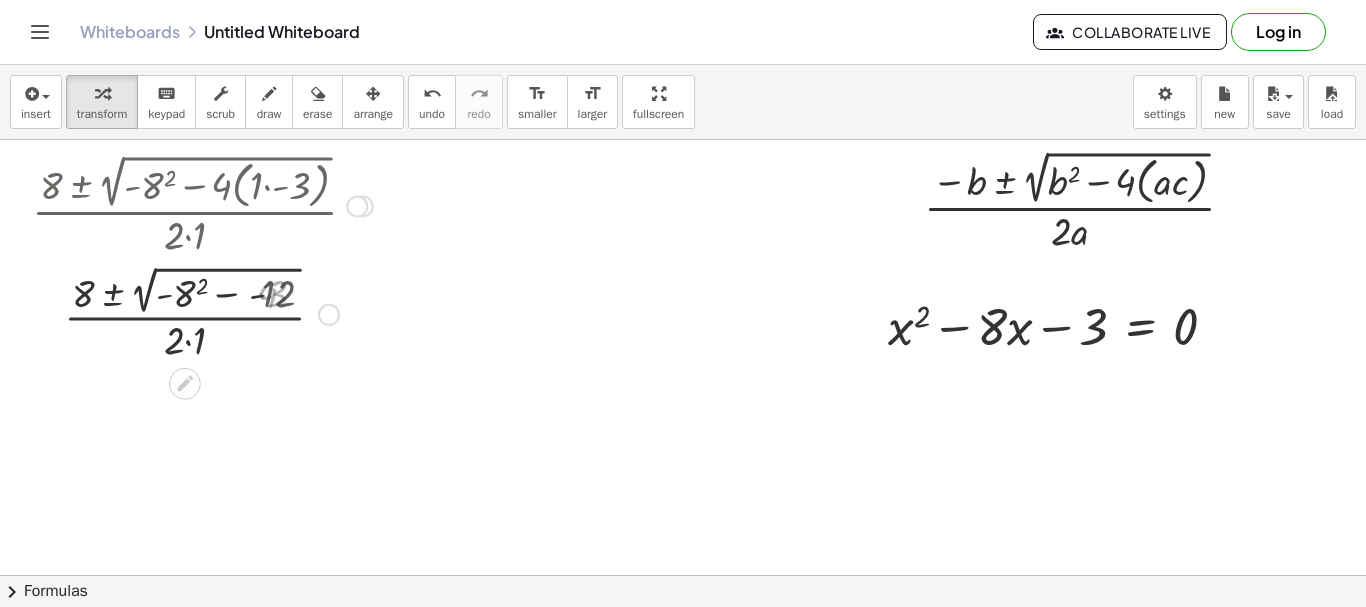 click at bounding box center [202, 312] 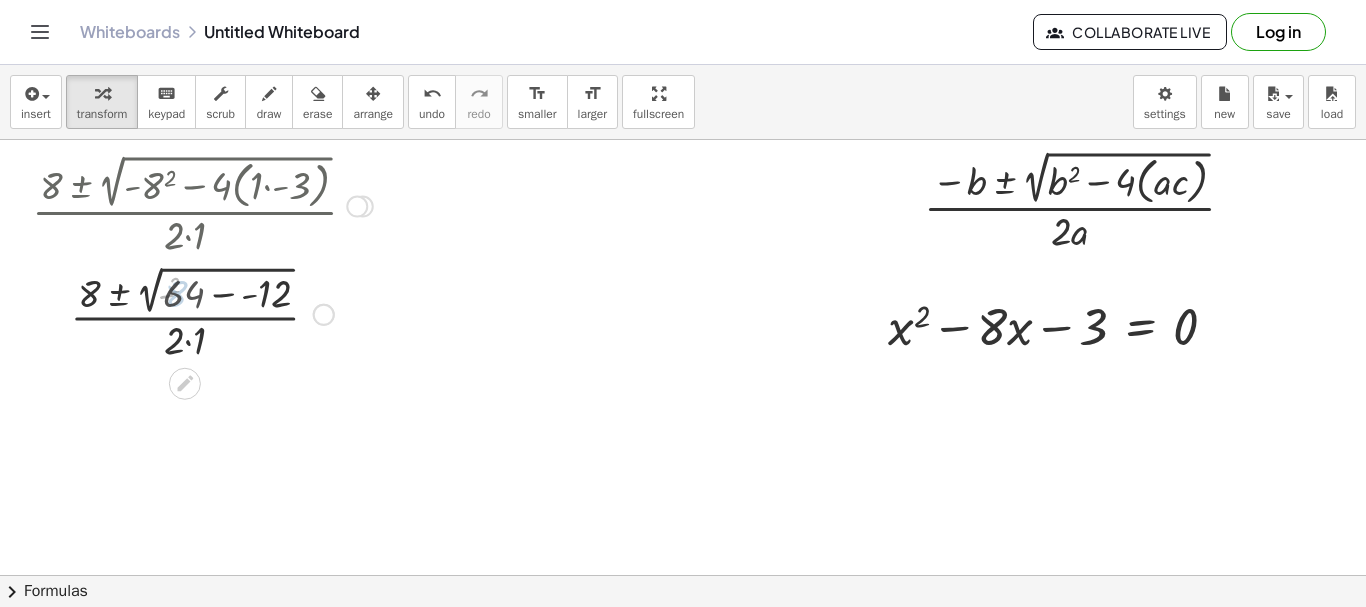 click at bounding box center [202, 312] 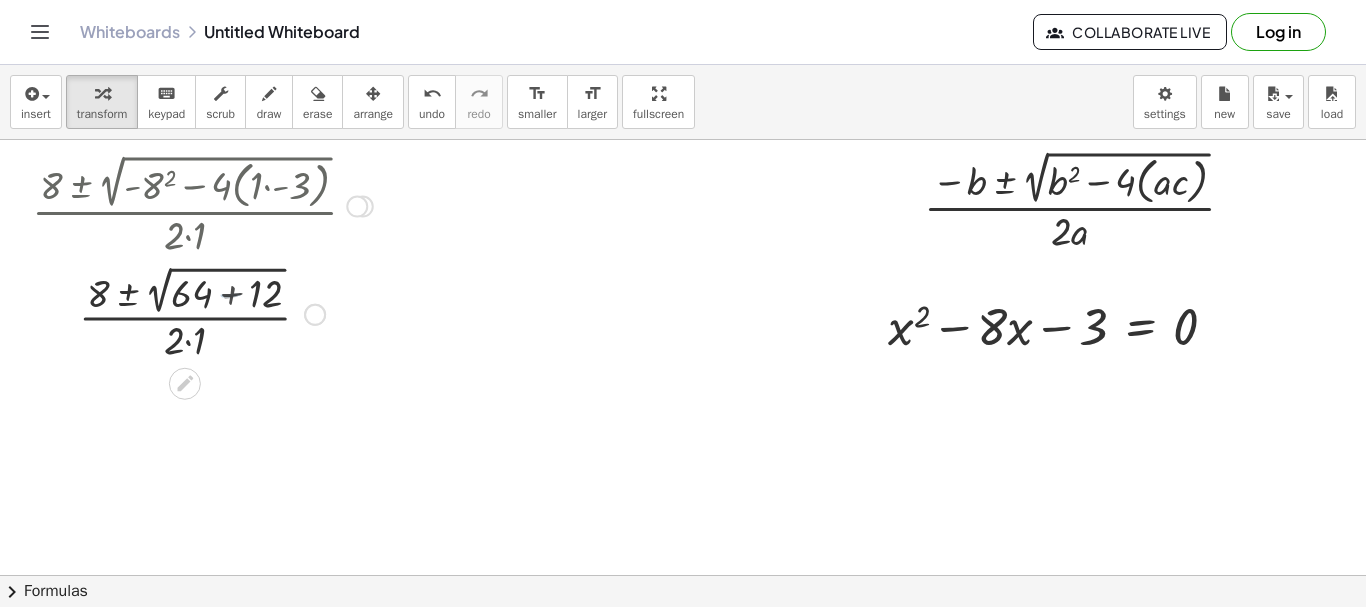 click at bounding box center [202, 312] 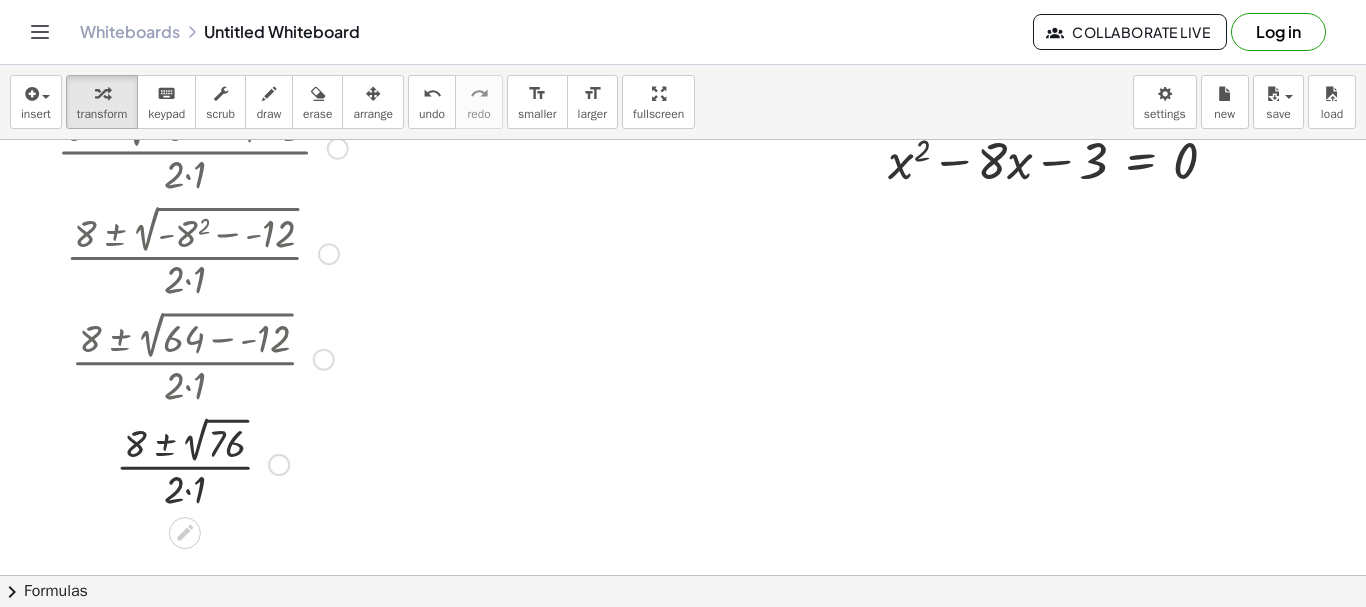 scroll, scrollTop: 168, scrollLeft: 0, axis: vertical 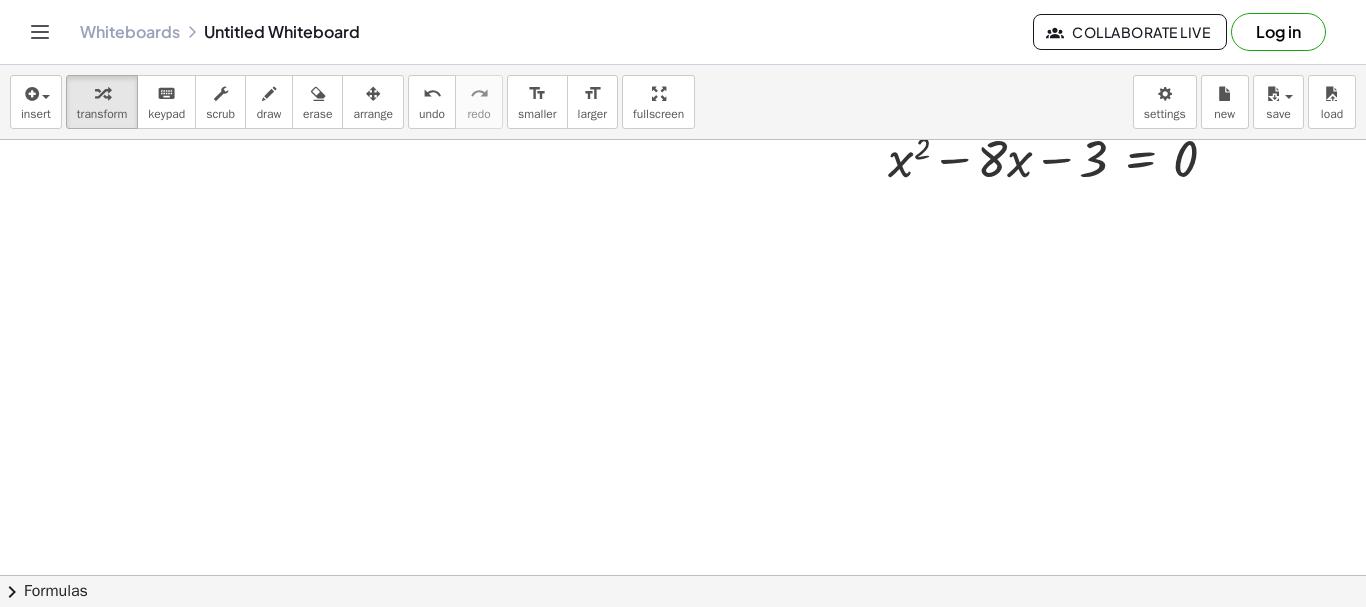 drag, startPoint x: 283, startPoint y: 348, endPoint x: 404, endPoint y: 21, distance: 348.66888 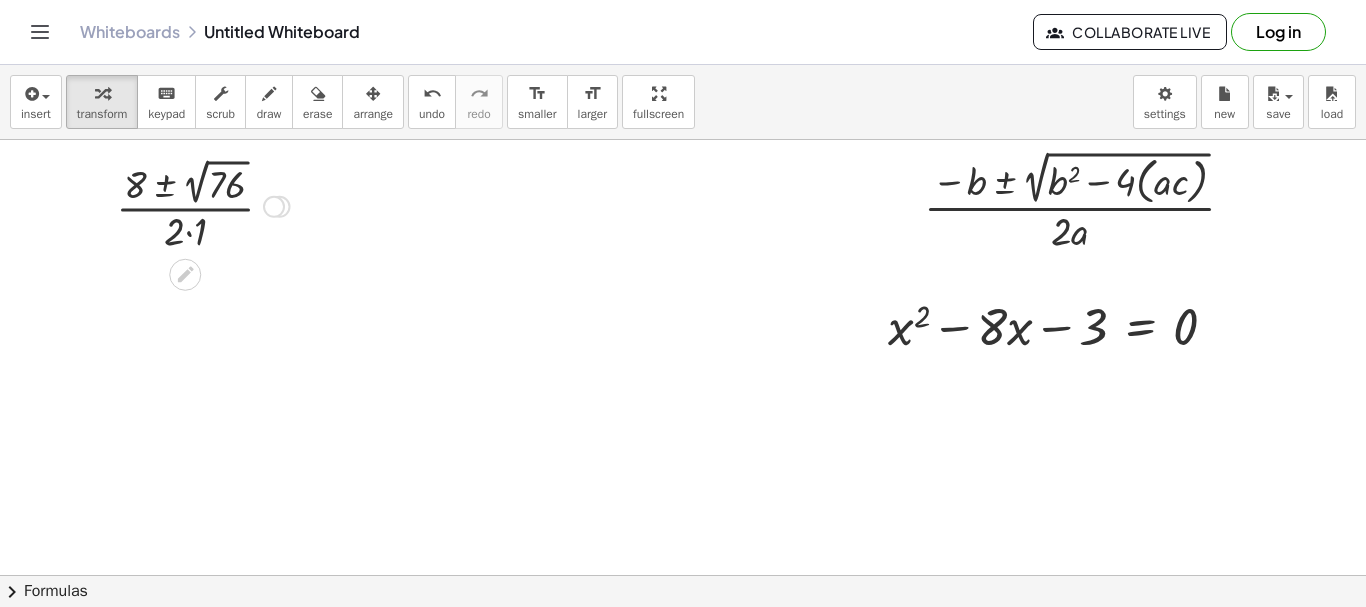 click at bounding box center [203, 205] 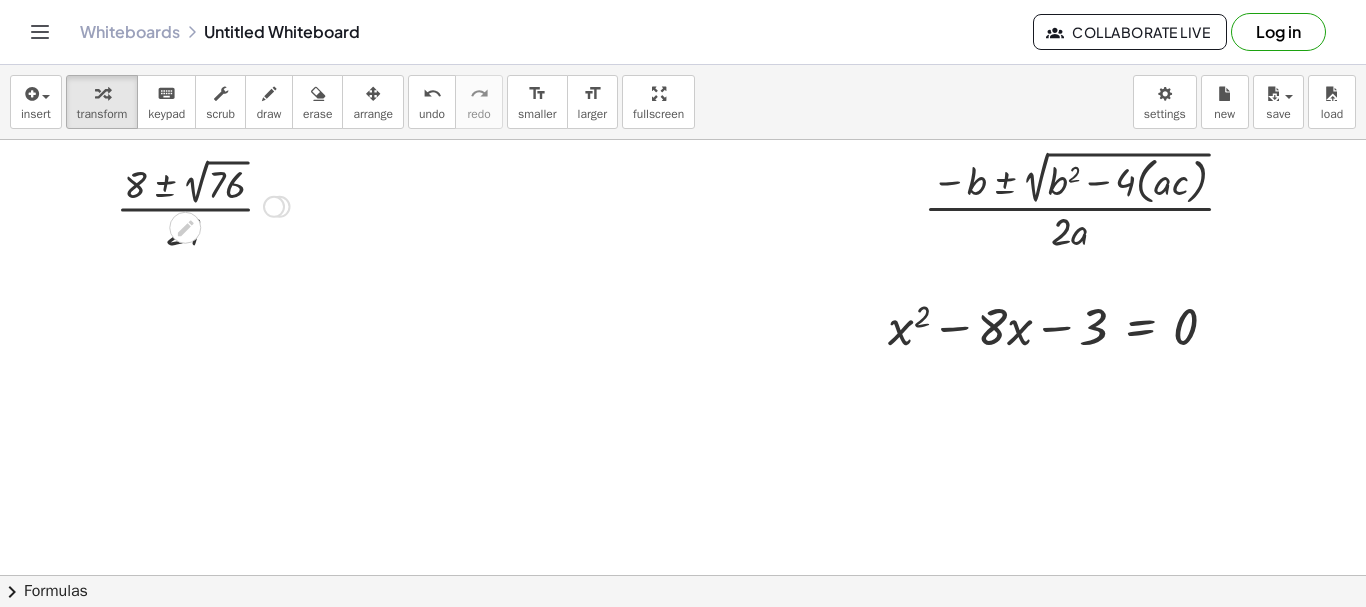 click at bounding box center [203, 205] 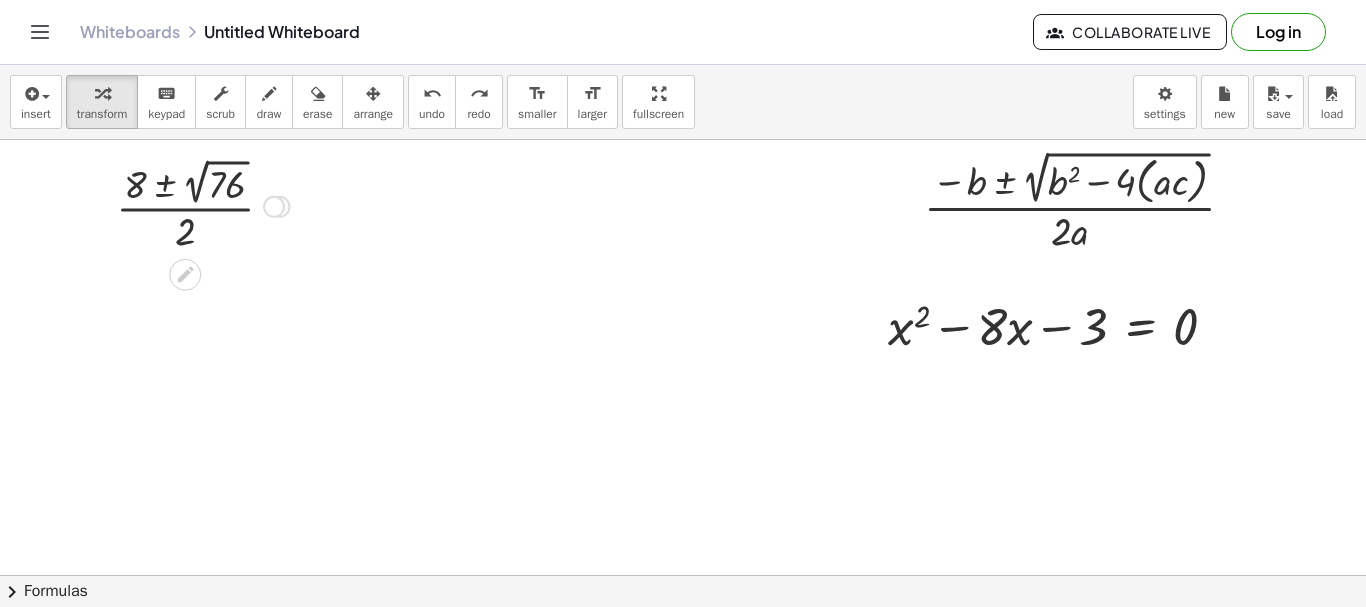 click at bounding box center [203, 205] 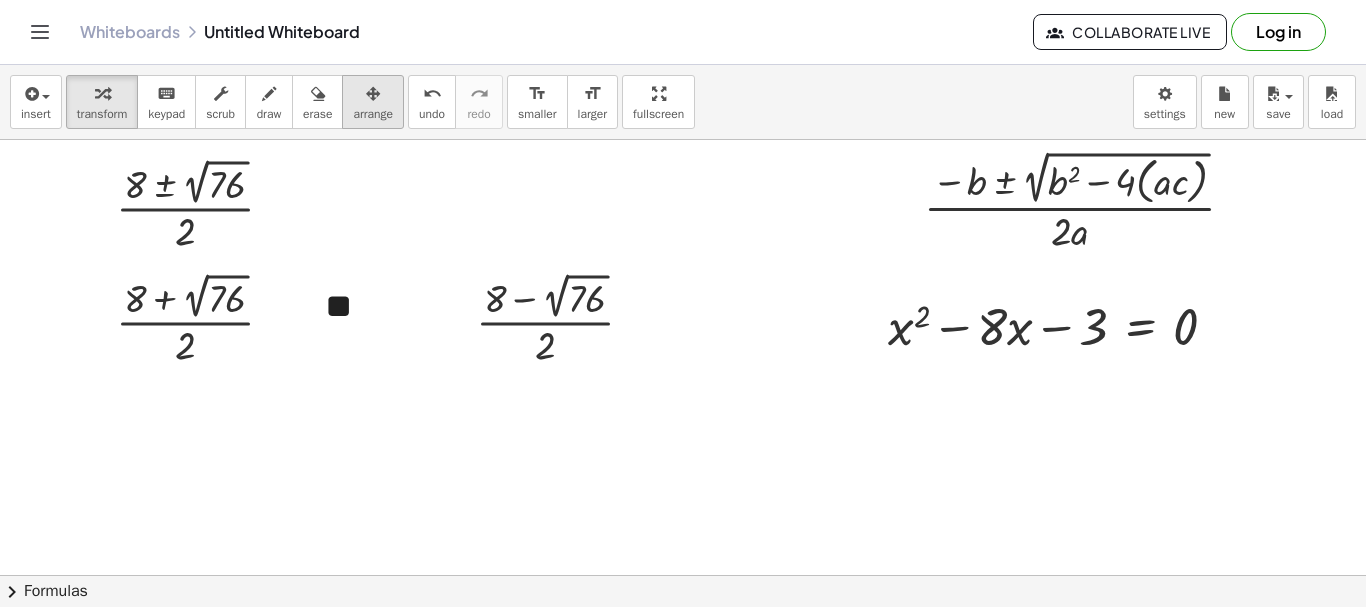 click at bounding box center [373, 94] 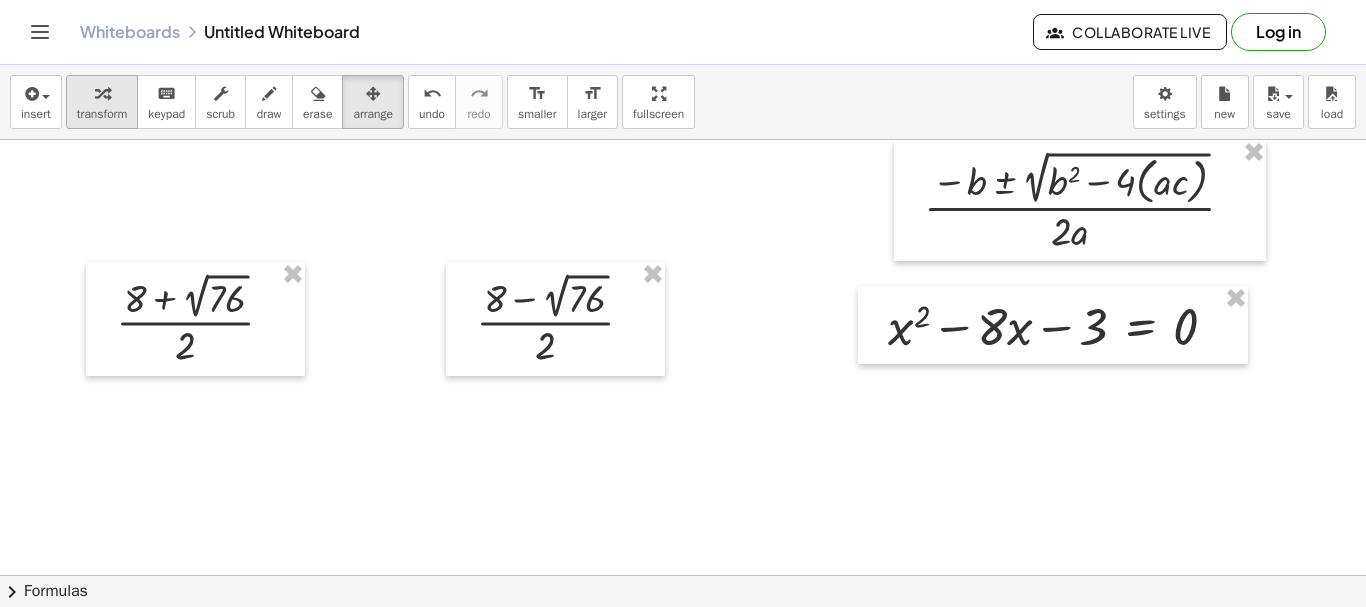 click at bounding box center [102, 93] 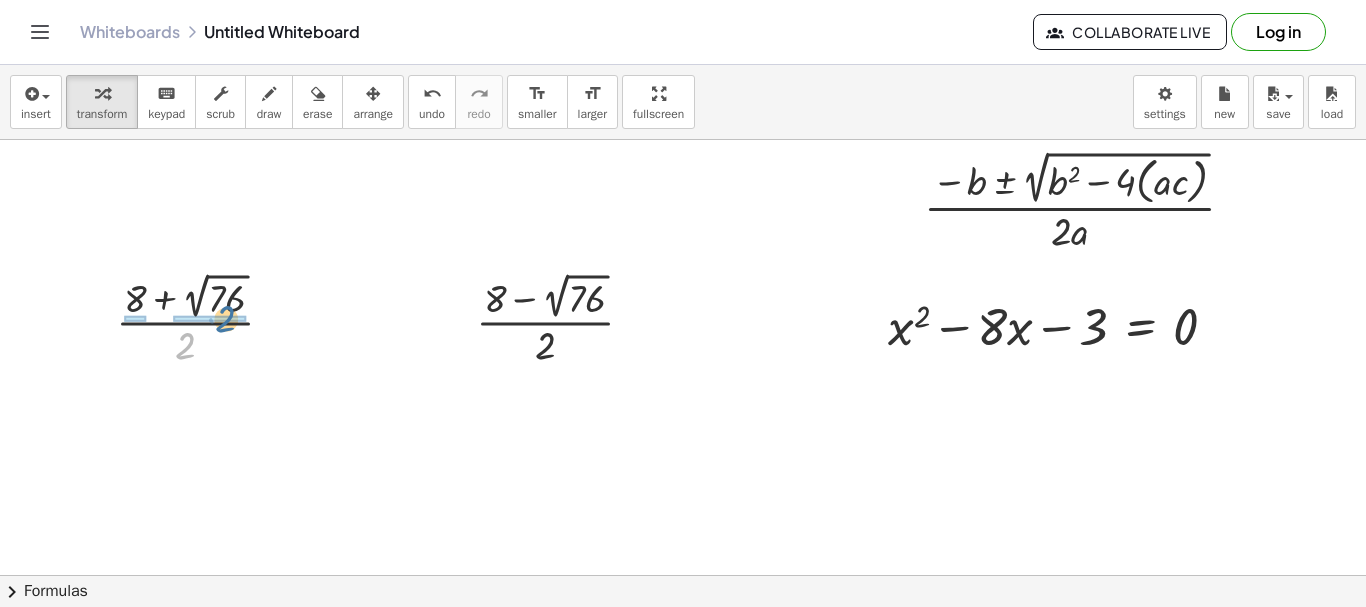 drag, startPoint x: 191, startPoint y: 340, endPoint x: 231, endPoint y: 312, distance: 48.82622 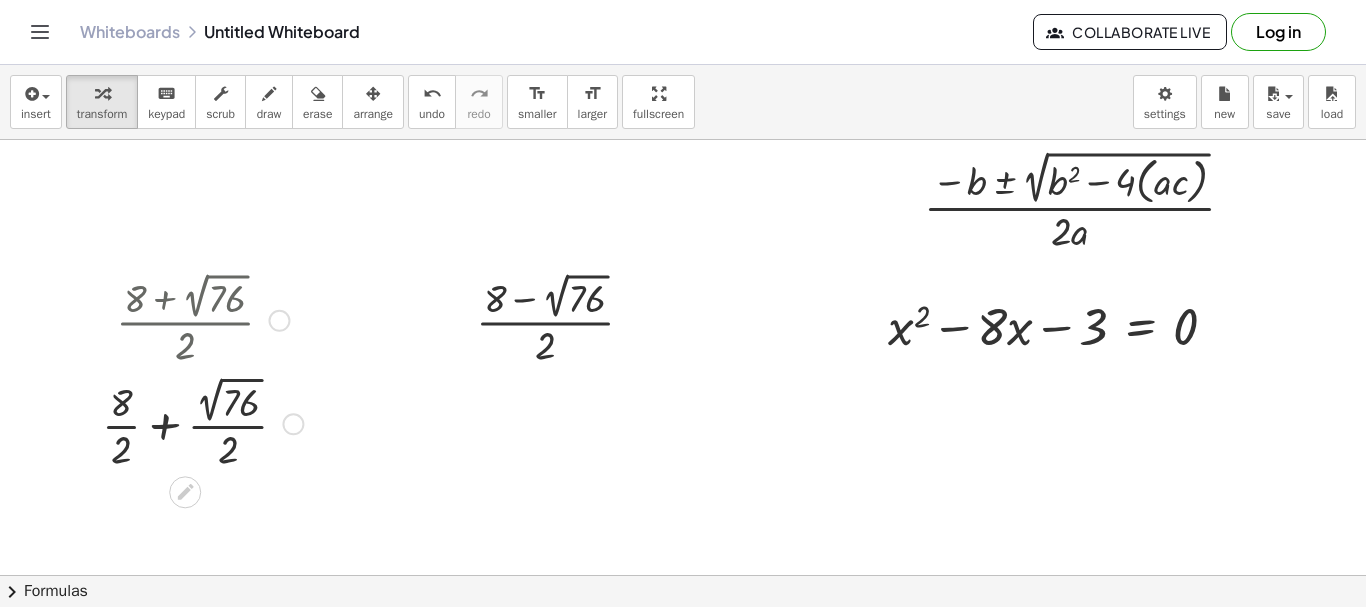 click at bounding box center (202, 423) 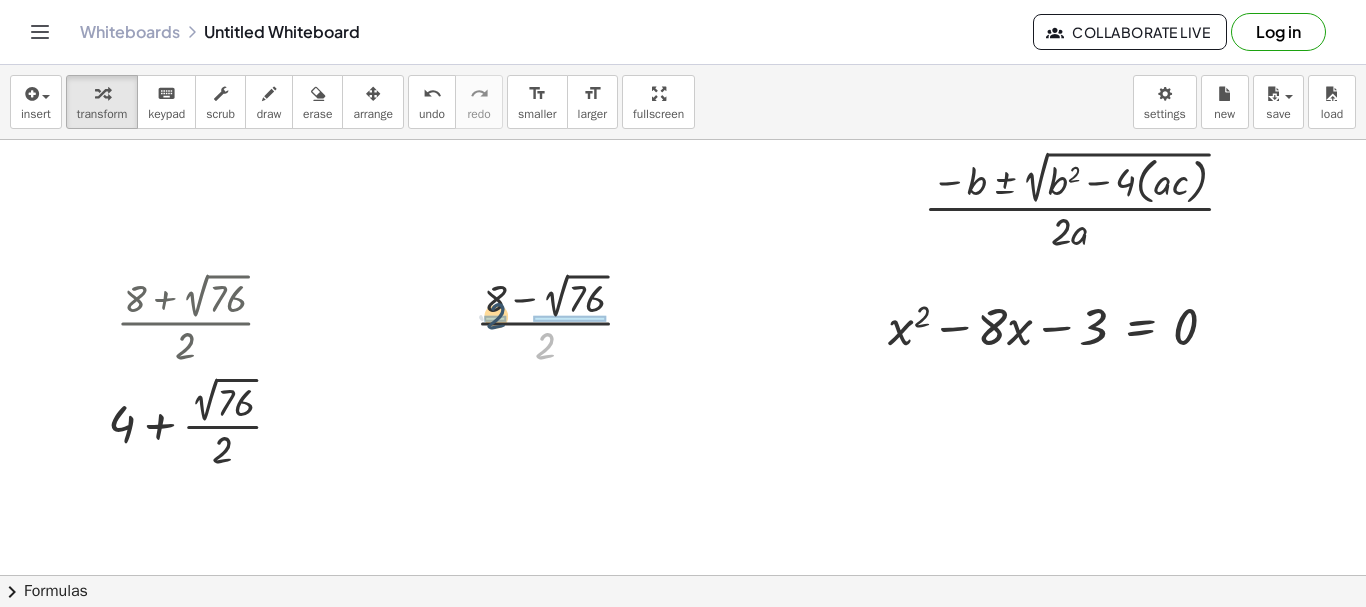 drag, startPoint x: 539, startPoint y: 349, endPoint x: 490, endPoint y: 319, distance: 57.45433 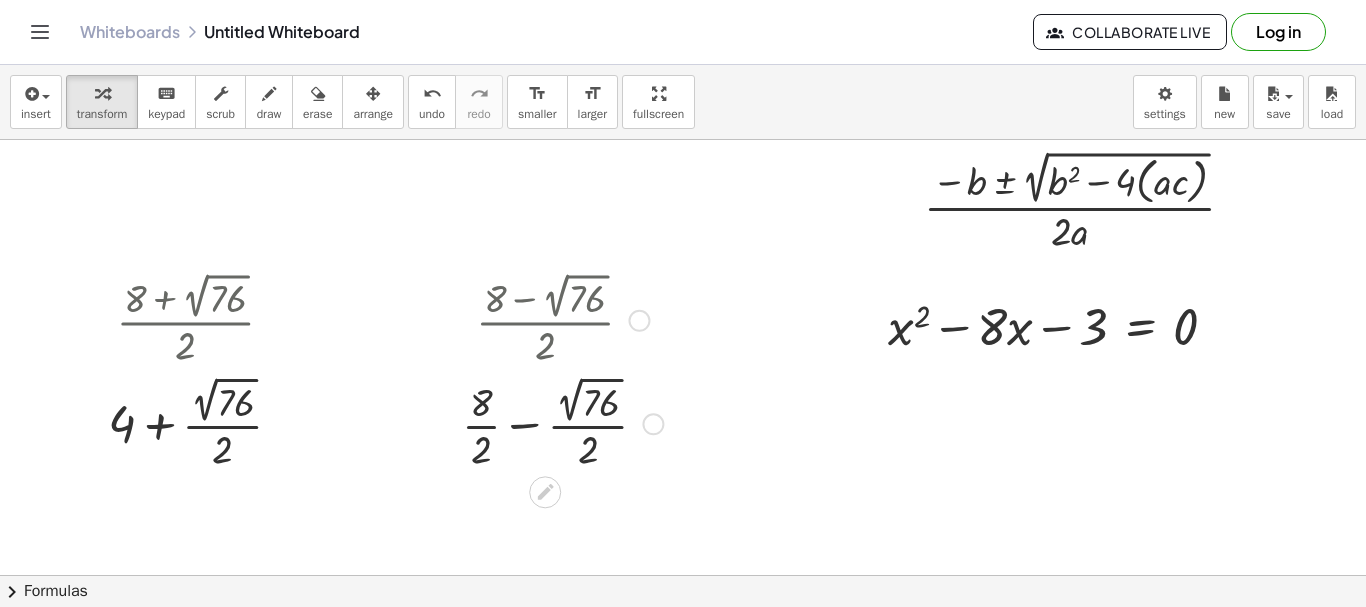 click at bounding box center [562, 423] 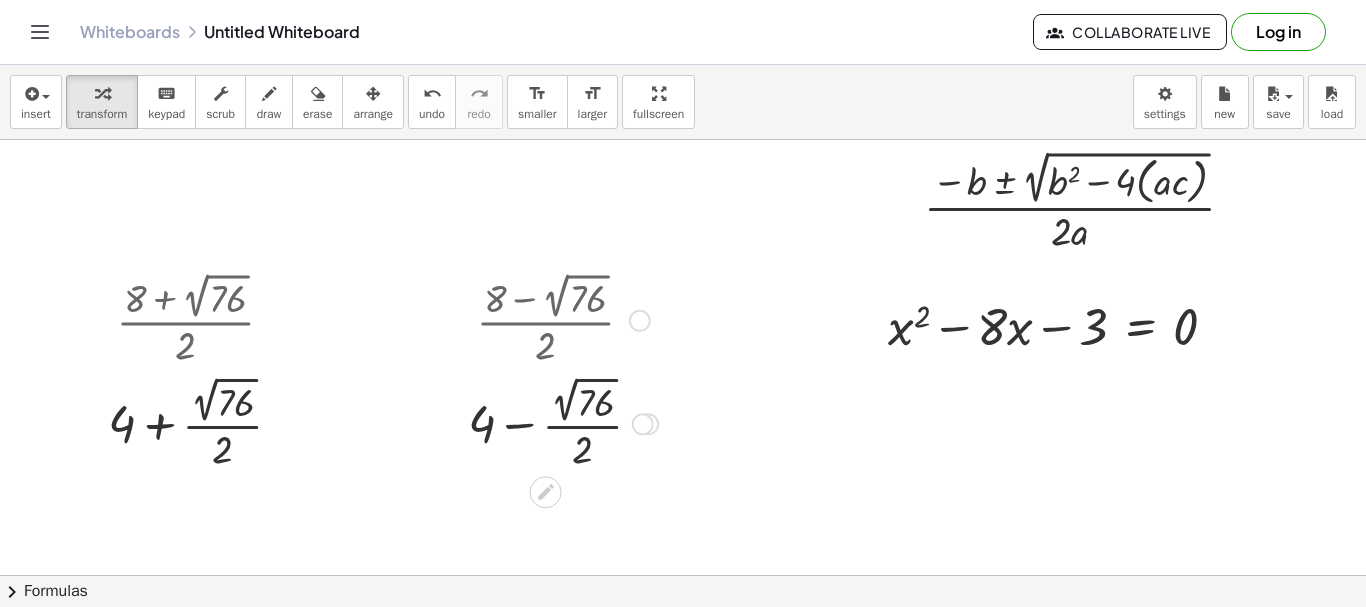 click at bounding box center (643, 424) 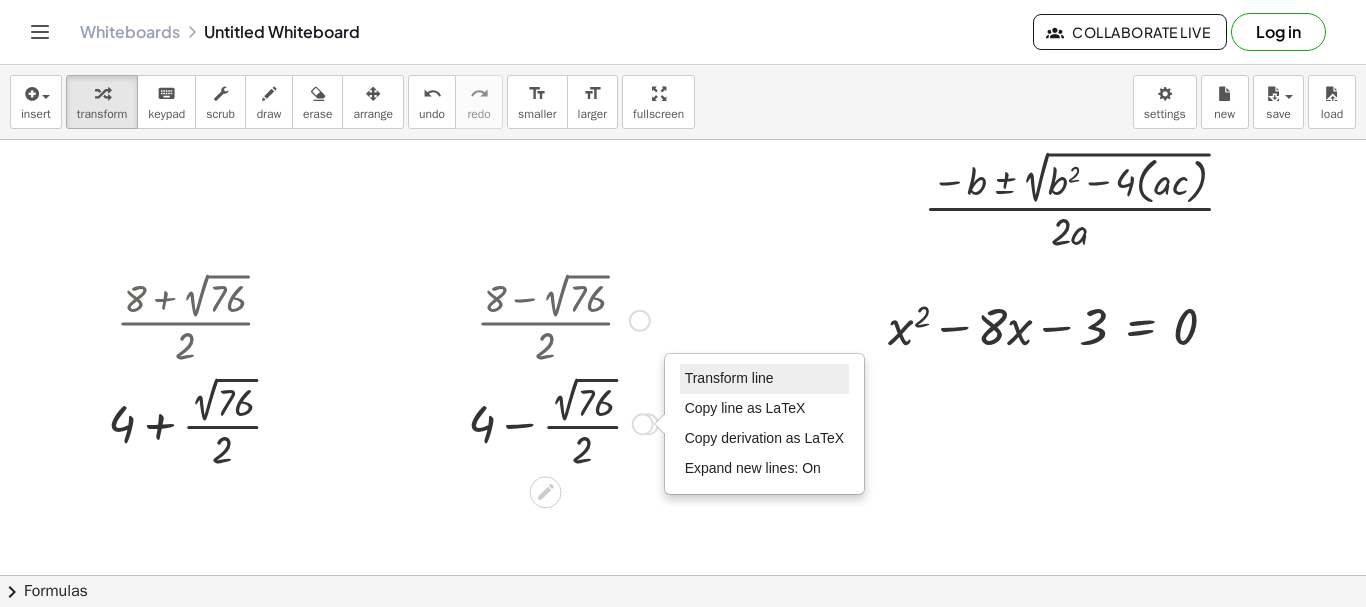 click on "Transform line" at bounding box center (729, 378) 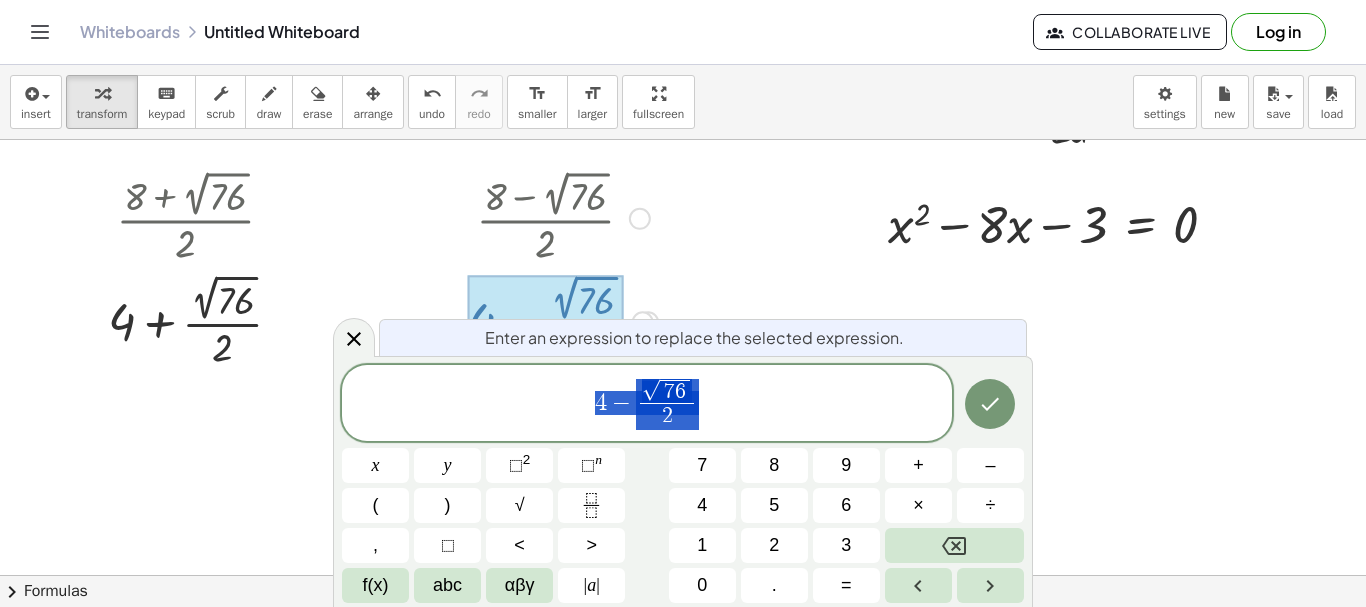 scroll, scrollTop: 112, scrollLeft: 0, axis: vertical 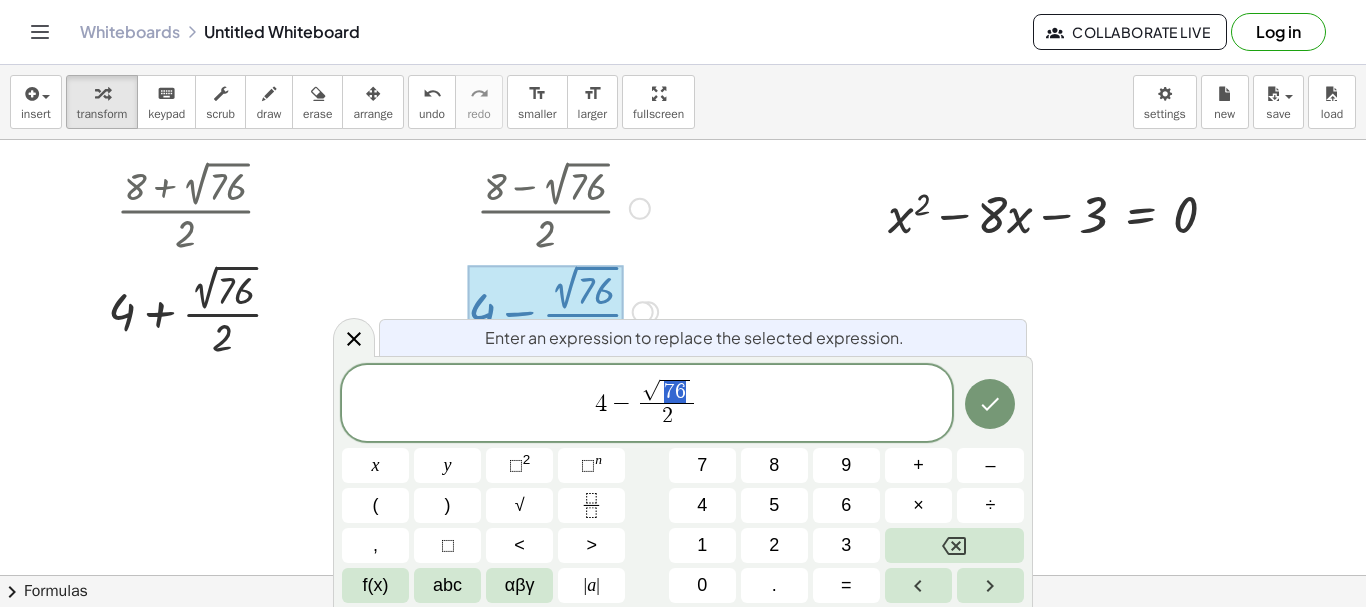 drag, startPoint x: 684, startPoint y: 383, endPoint x: 668, endPoint y: 388, distance: 16.763054 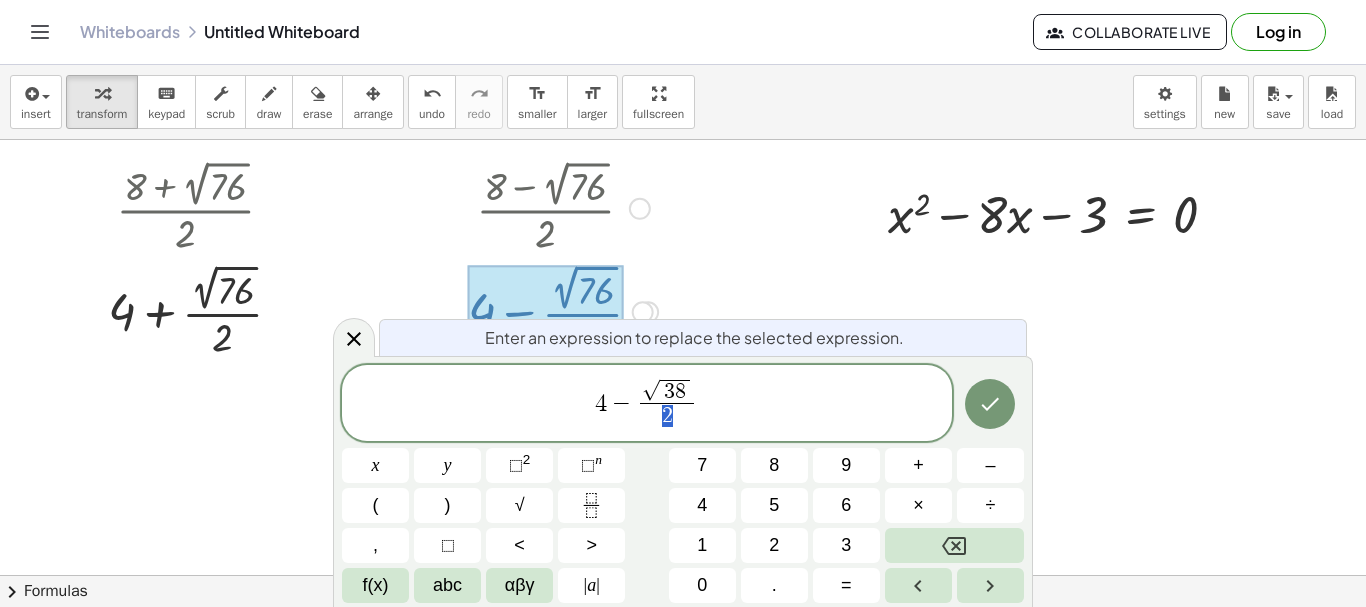 drag, startPoint x: 676, startPoint y: 418, endPoint x: 664, endPoint y: 420, distance: 12.165525 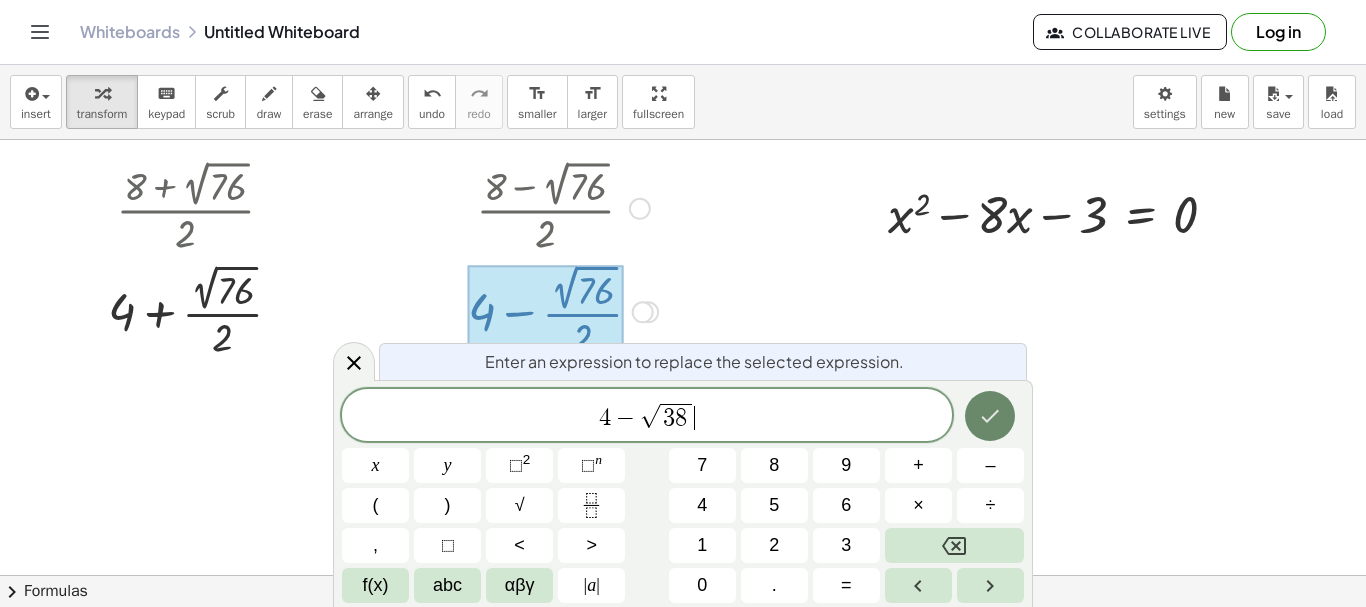 click at bounding box center (990, 416) 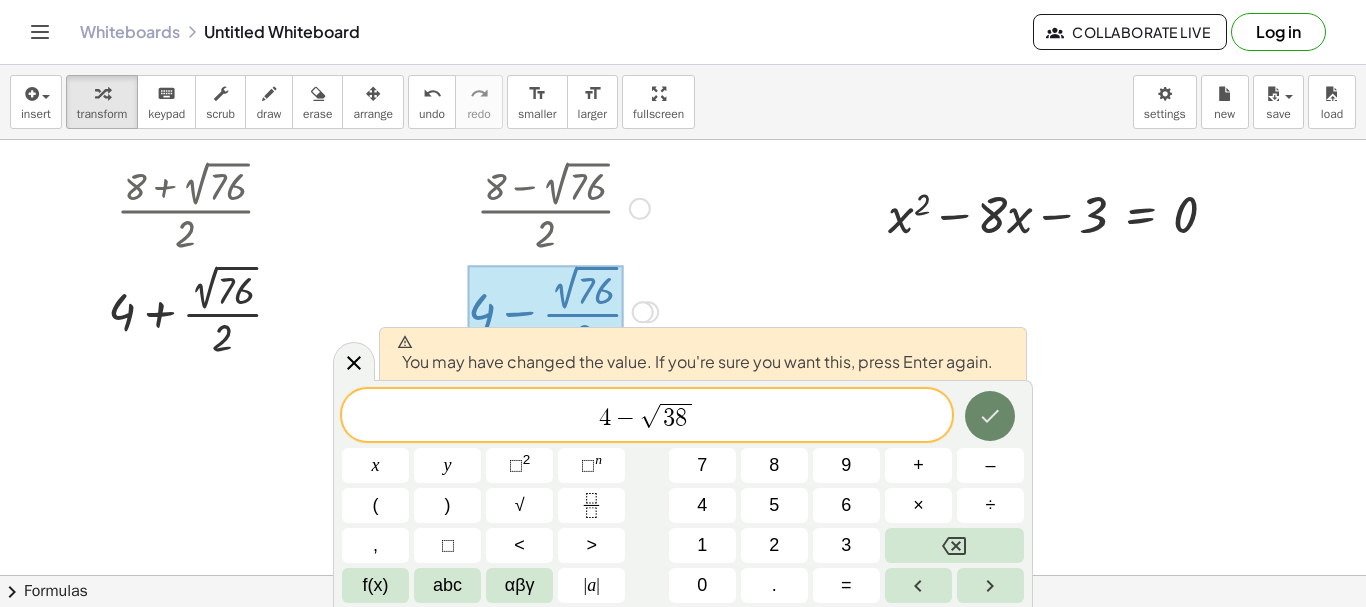 click at bounding box center [990, 416] 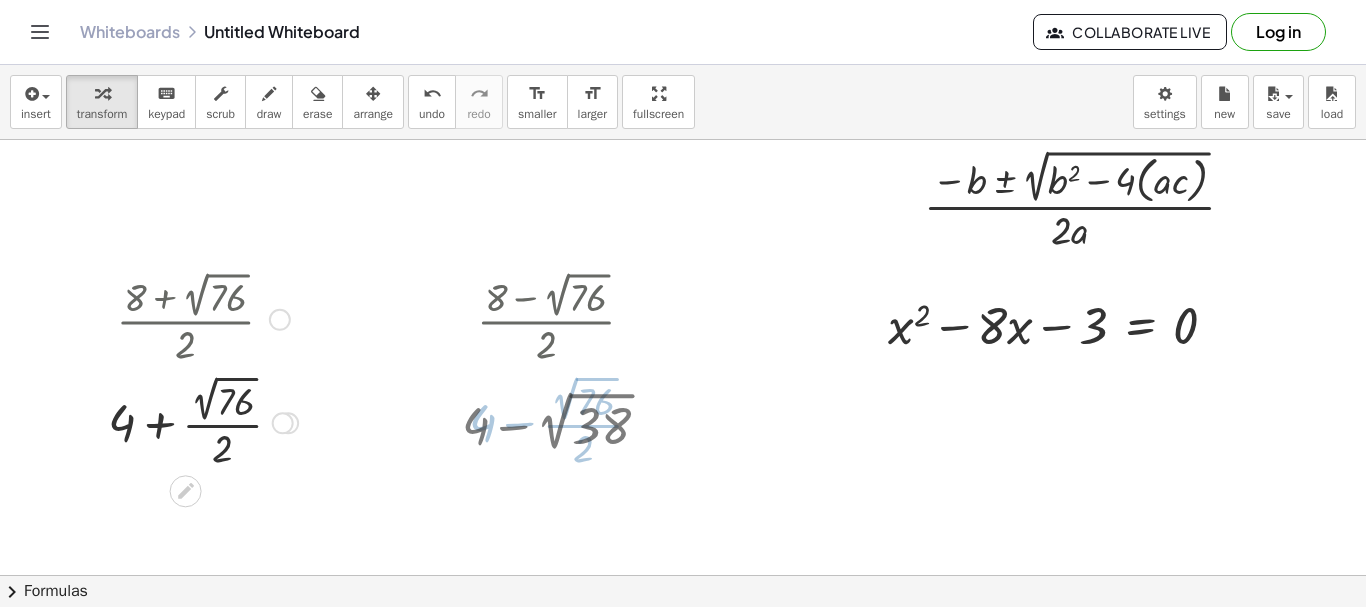 scroll, scrollTop: 0, scrollLeft: 0, axis: both 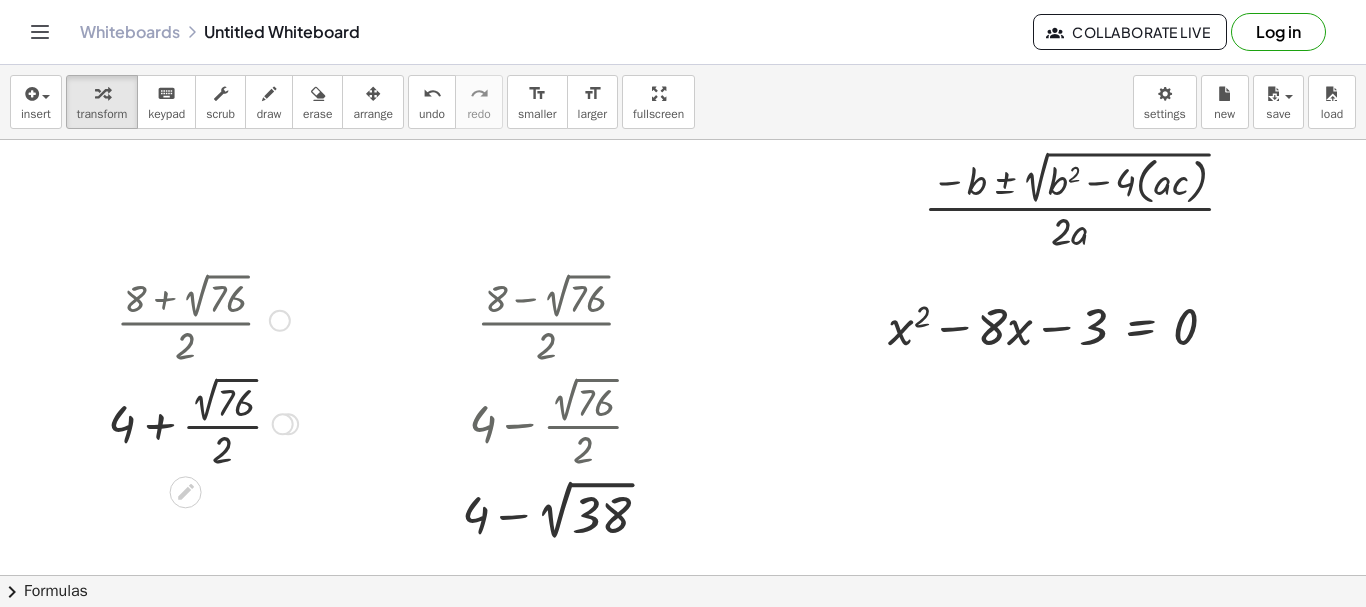 click at bounding box center [283, 424] 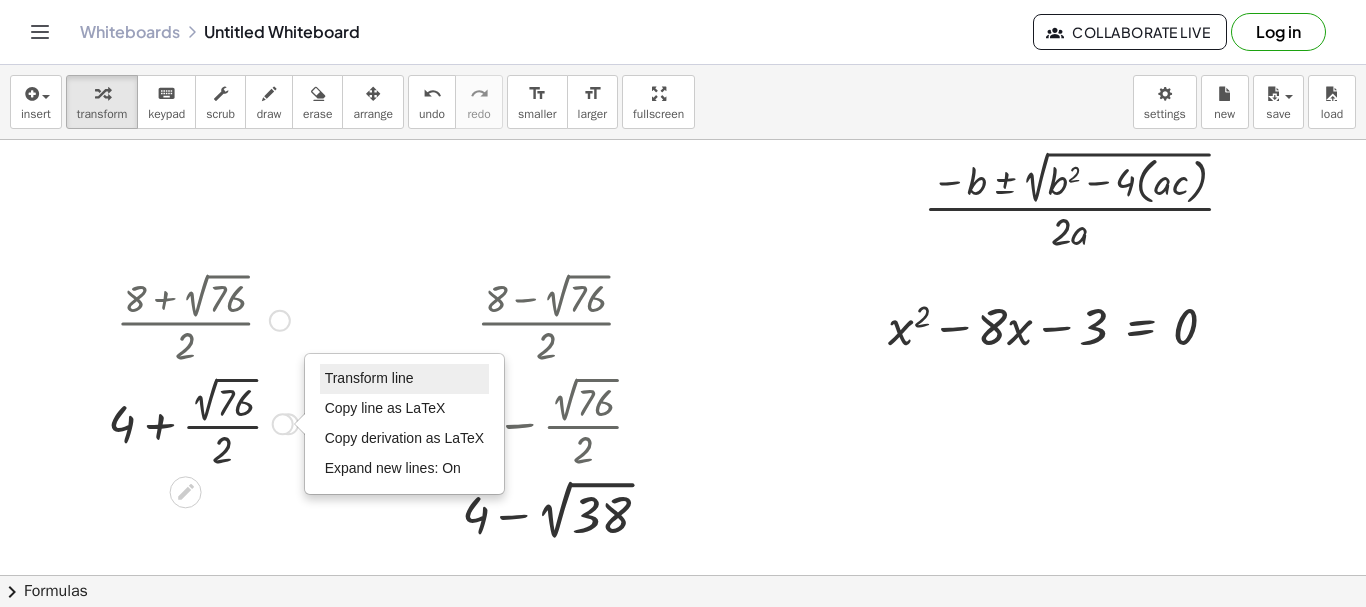 click on "Transform line" at bounding box center (405, 379) 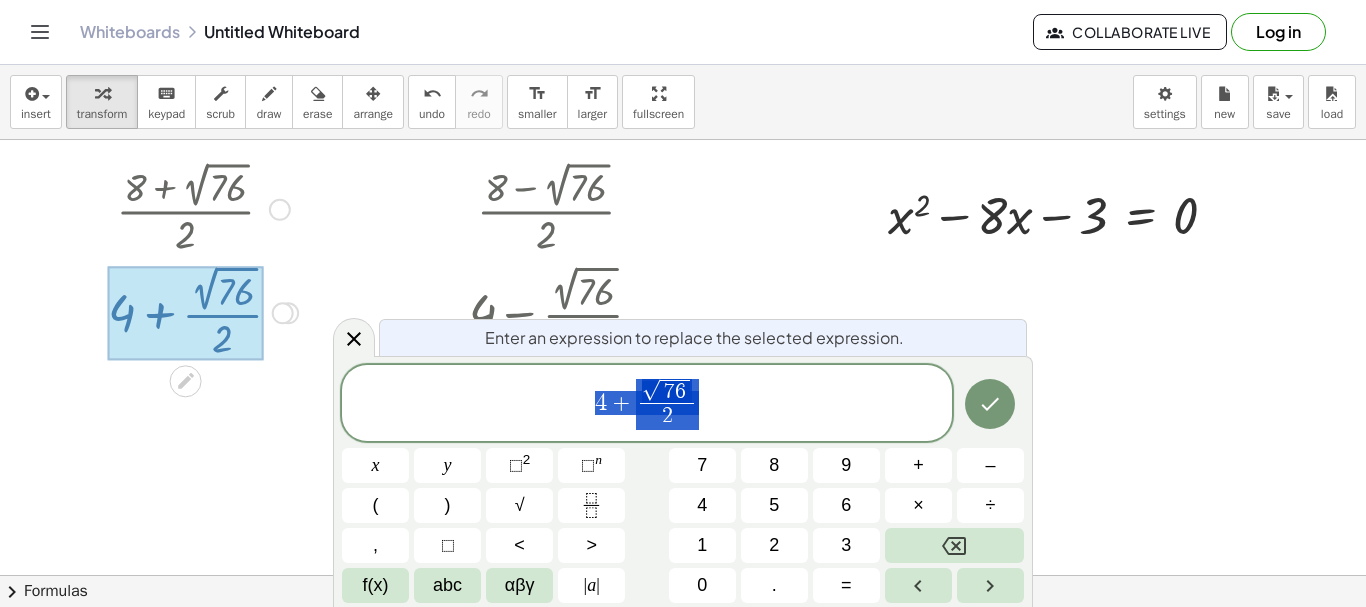 scroll, scrollTop: 112, scrollLeft: 0, axis: vertical 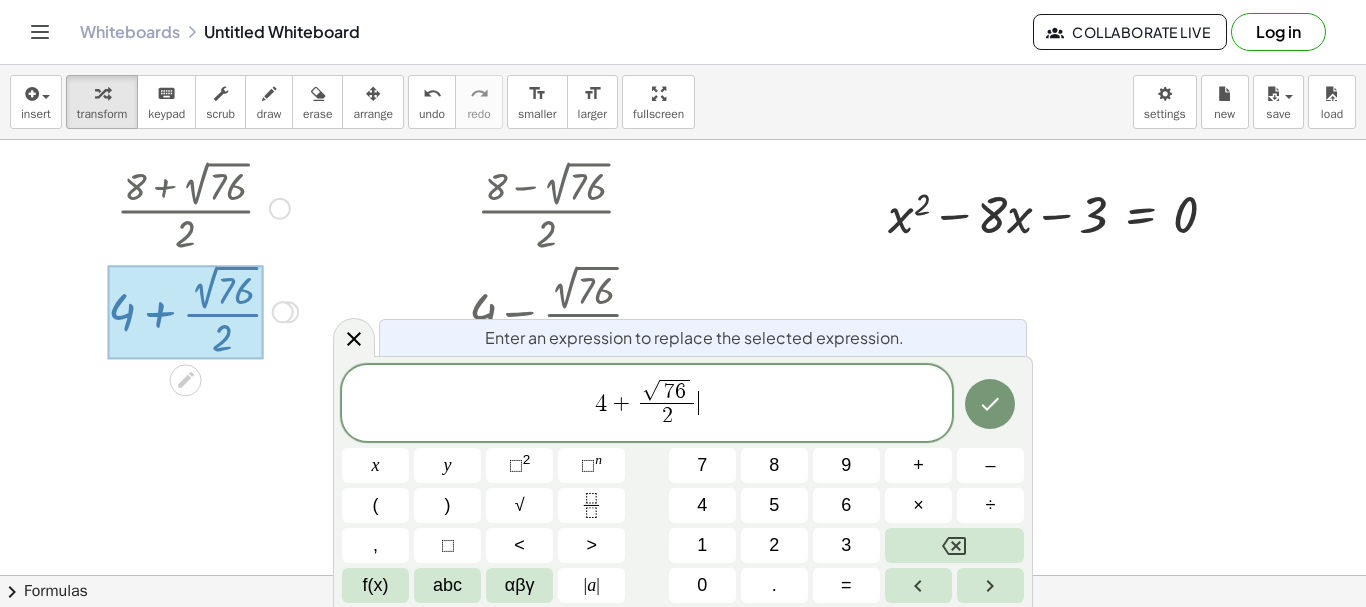 click on "4 + √ 7 6 2 ​ ​" at bounding box center [647, 405] 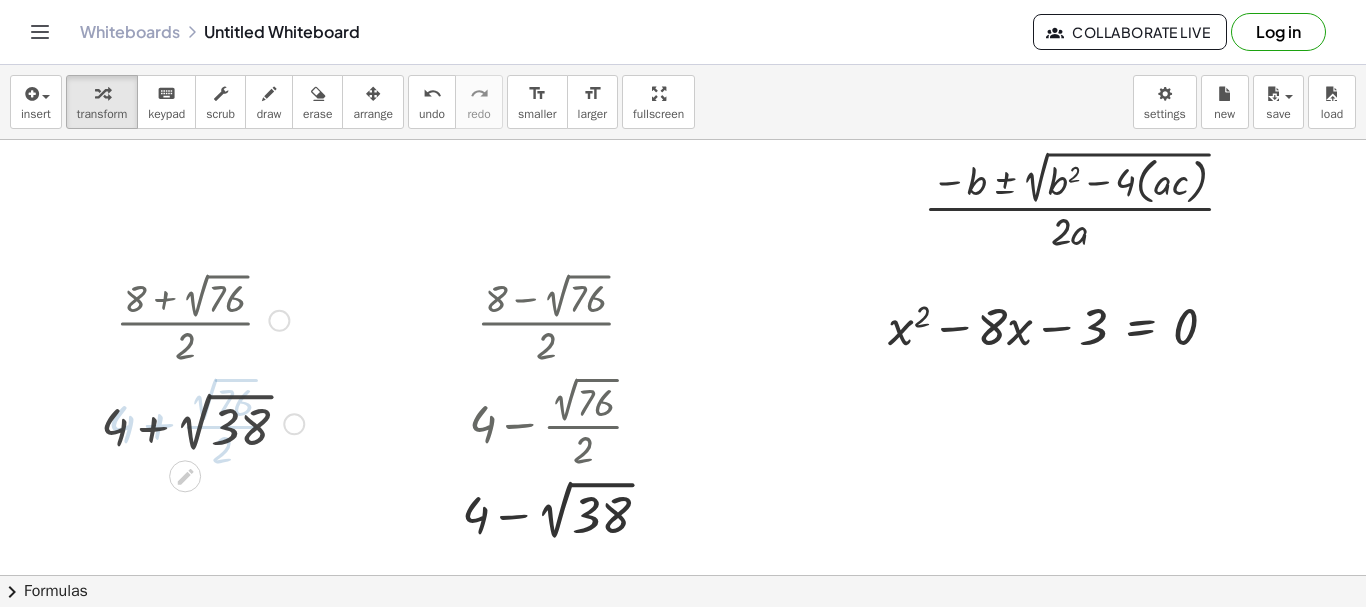 scroll, scrollTop: 0, scrollLeft: 0, axis: both 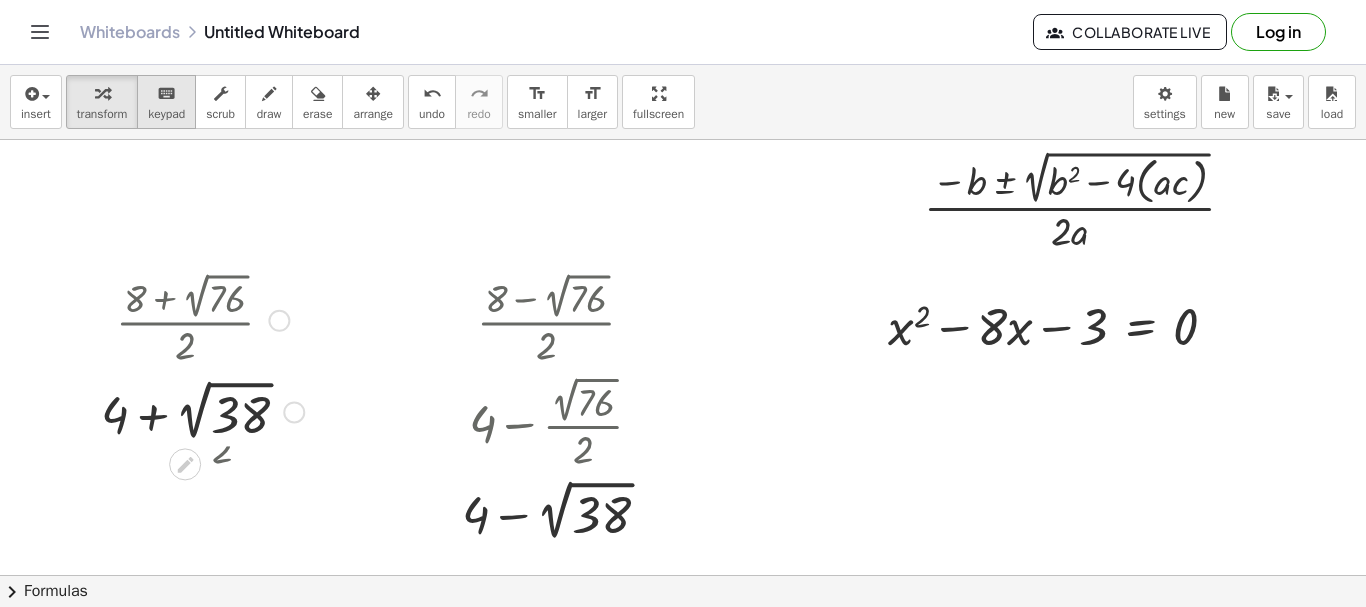 drag, startPoint x: 293, startPoint y: 514, endPoint x: 191, endPoint y: 119, distance: 407.9571 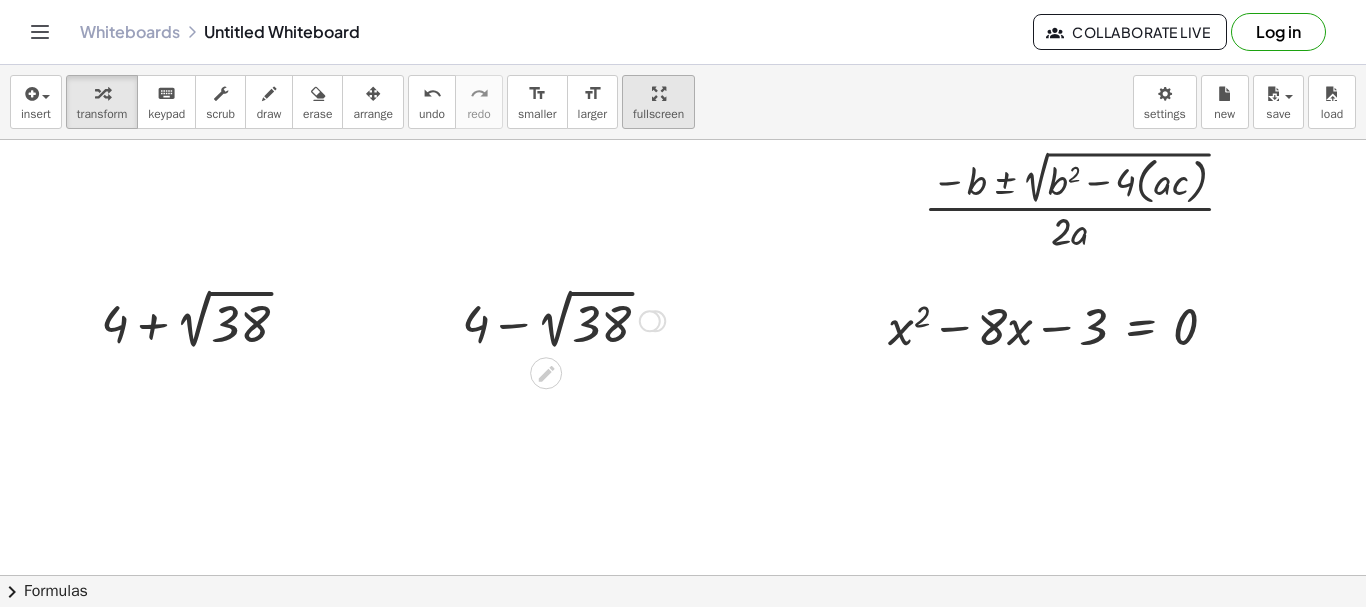 drag, startPoint x: 667, startPoint y: 453, endPoint x: 644, endPoint y: 97, distance: 356.74222 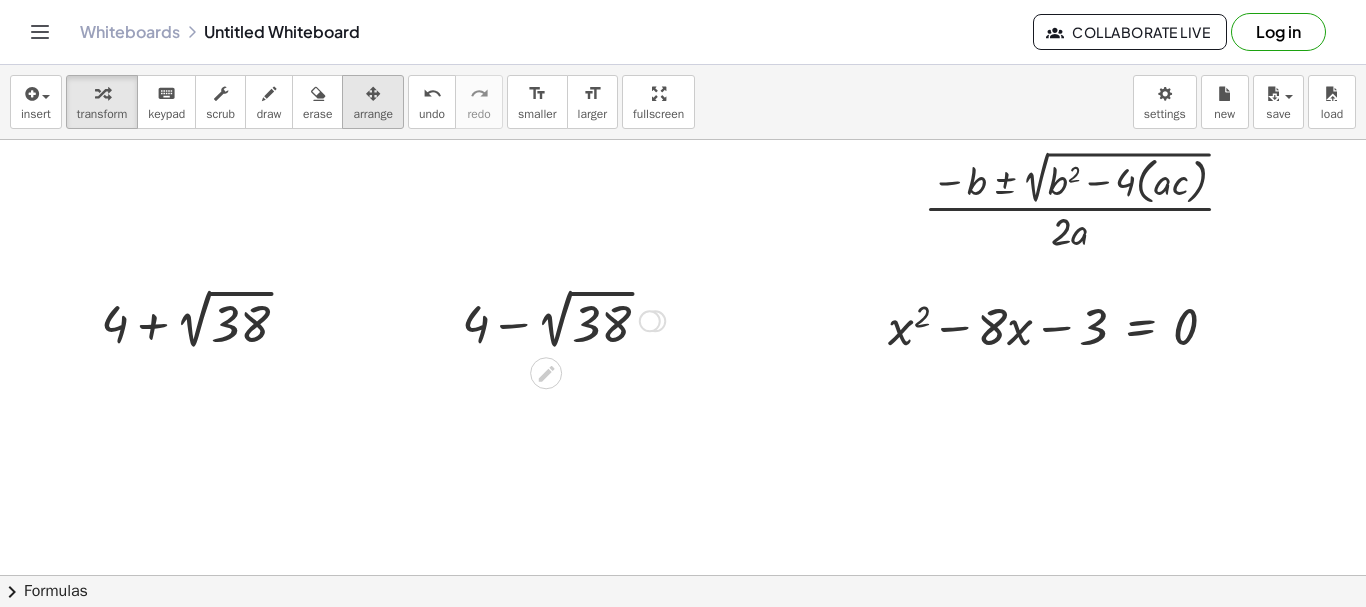 click on "arrange" at bounding box center [373, 102] 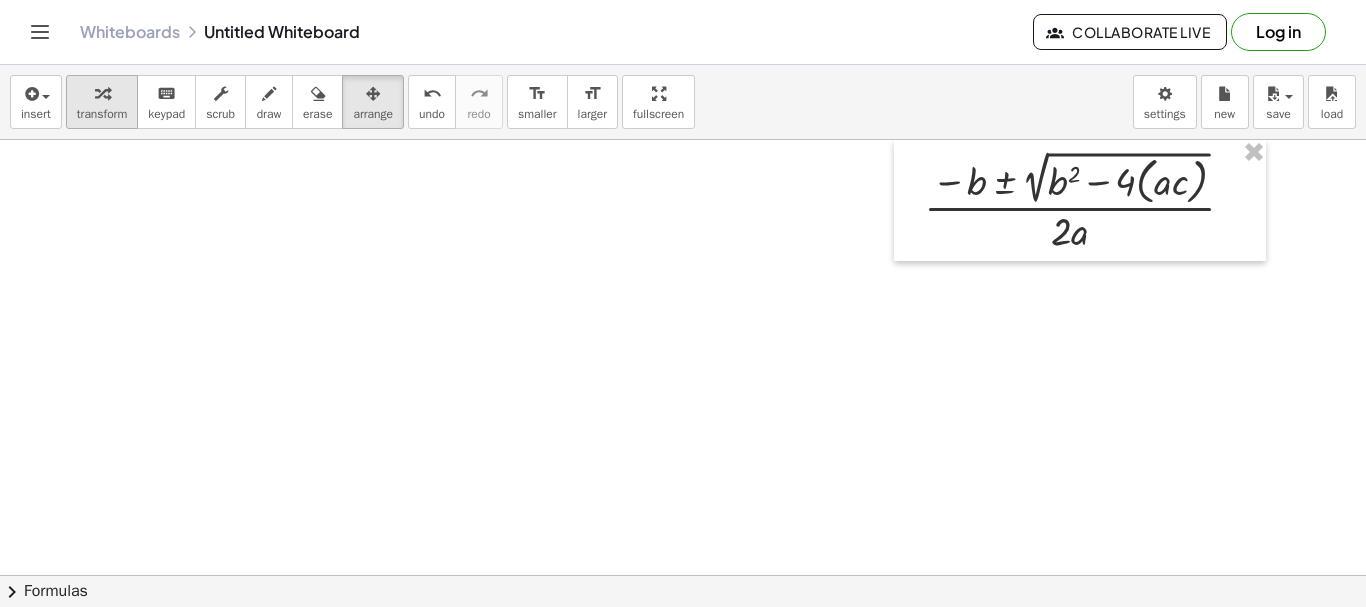 click at bounding box center (102, 93) 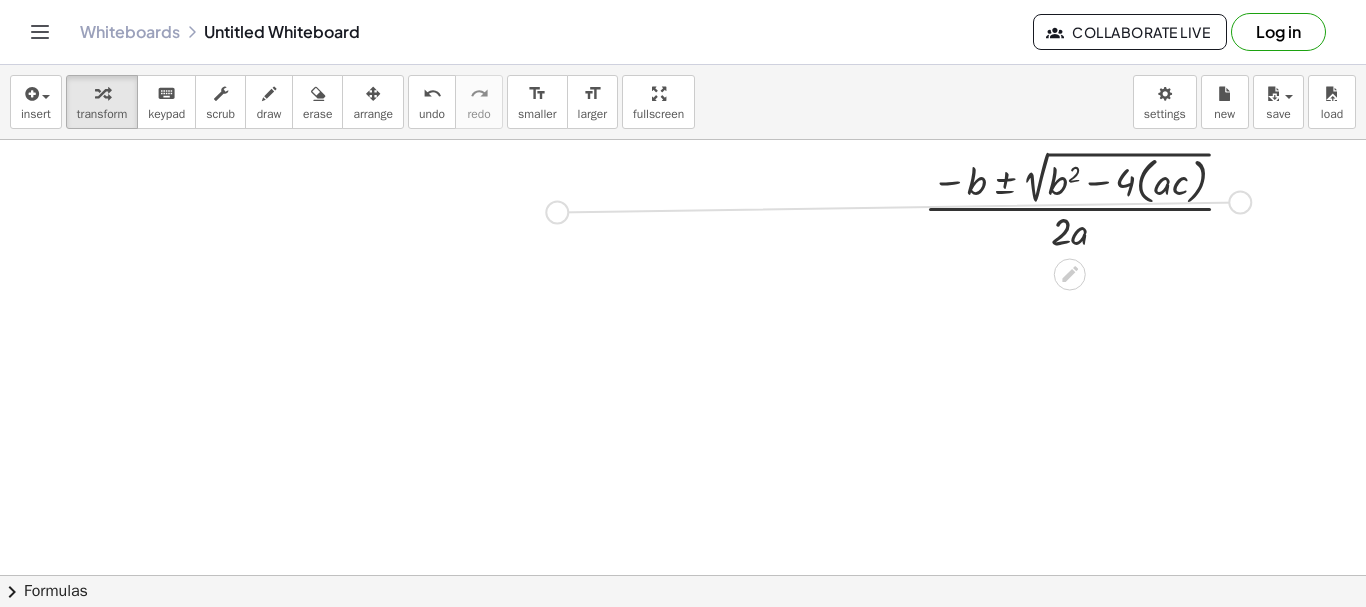 drag, startPoint x: 548, startPoint y: 218, endPoint x: 251, endPoint y: 198, distance: 297.67264 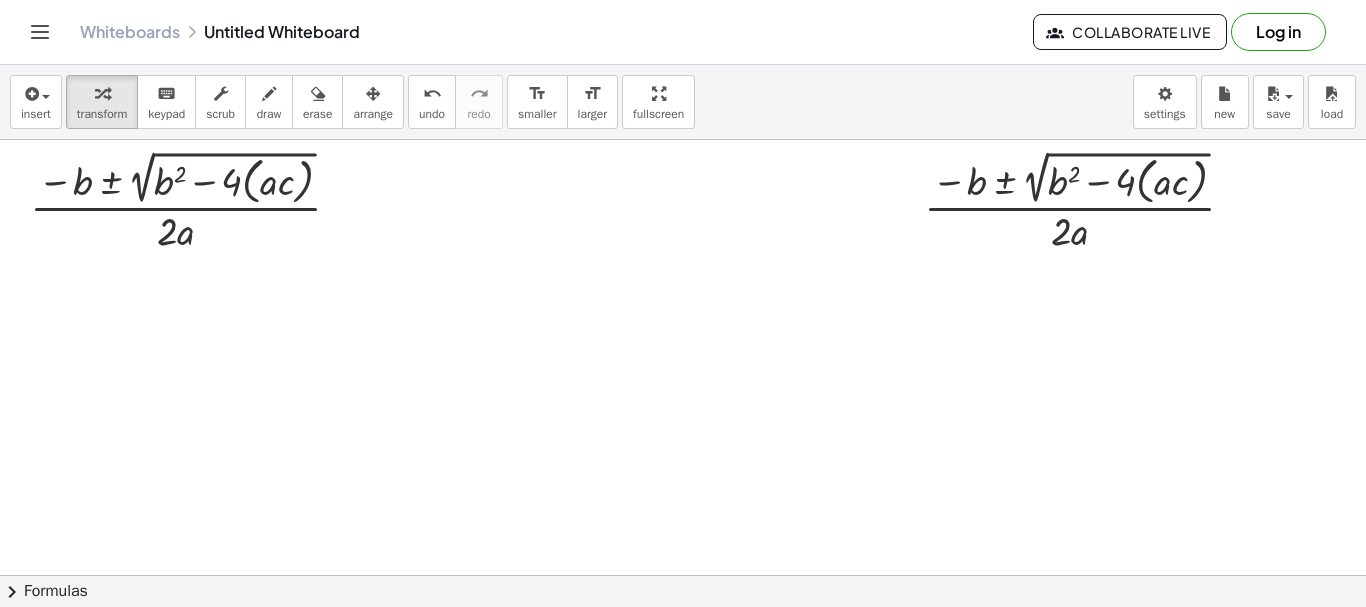 click at bounding box center [683, 575] 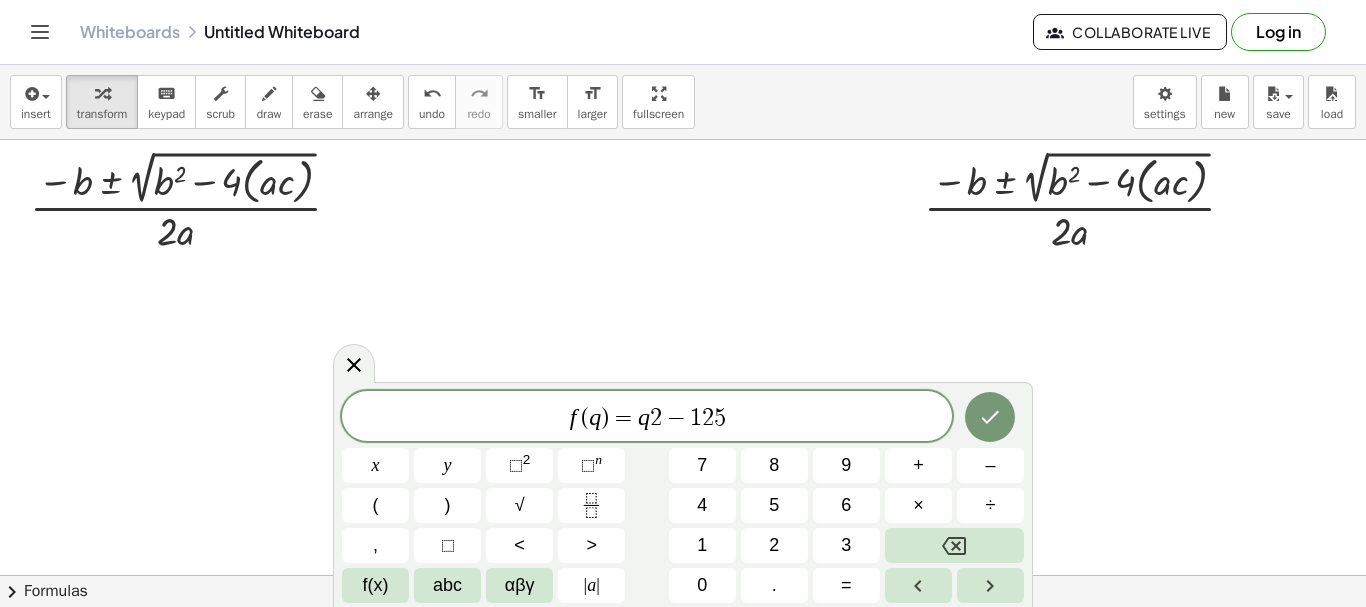 click on "f ( q ) = q 2 − 1 2 5 ​" at bounding box center [647, 418] 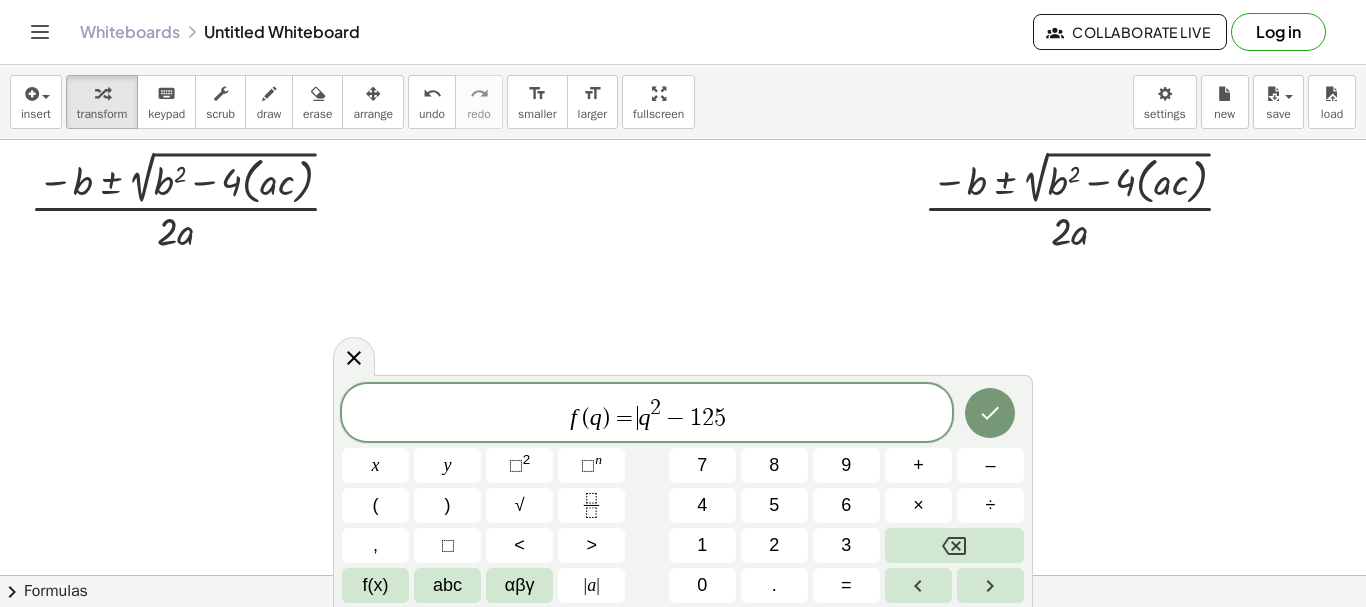 click on "q" at bounding box center (644, 417) 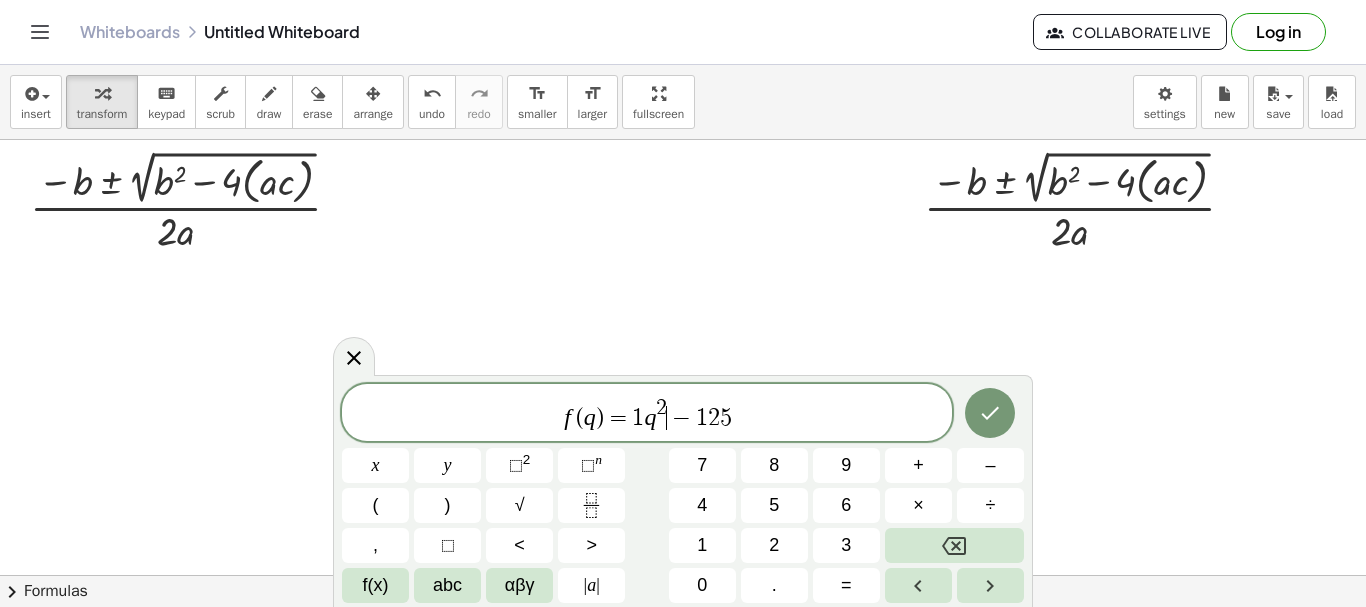 click on "−" at bounding box center (681, 418) 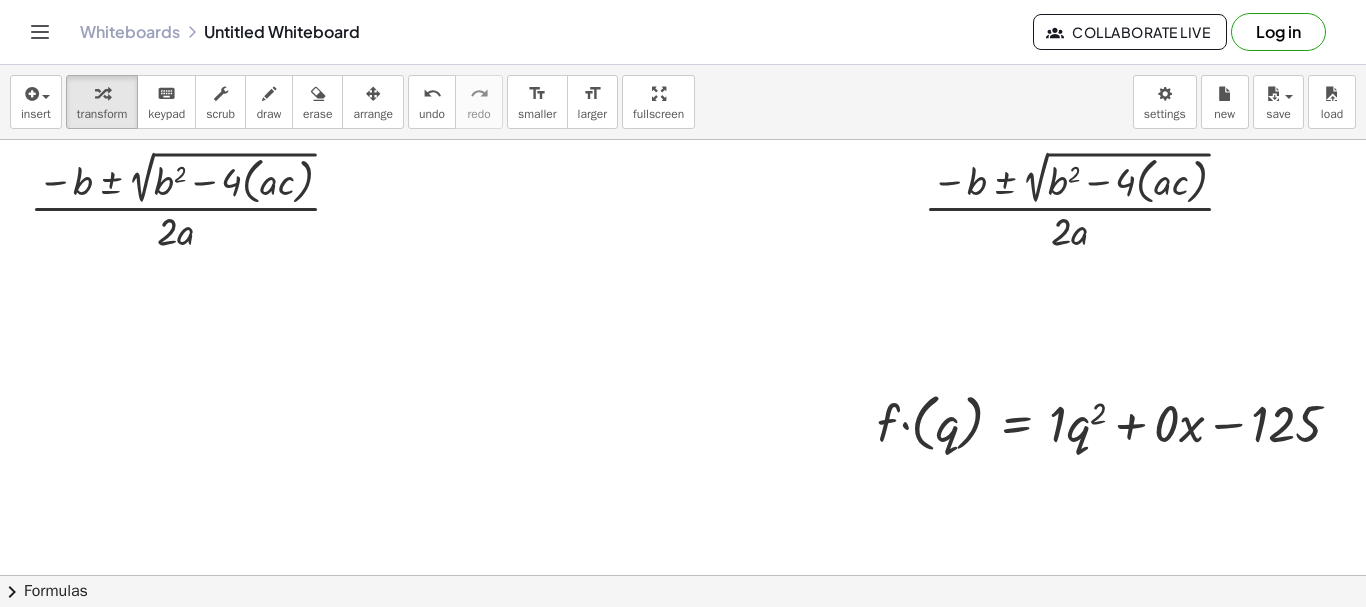 drag, startPoint x: 846, startPoint y: 424, endPoint x: 816, endPoint y: 394, distance: 42.426407 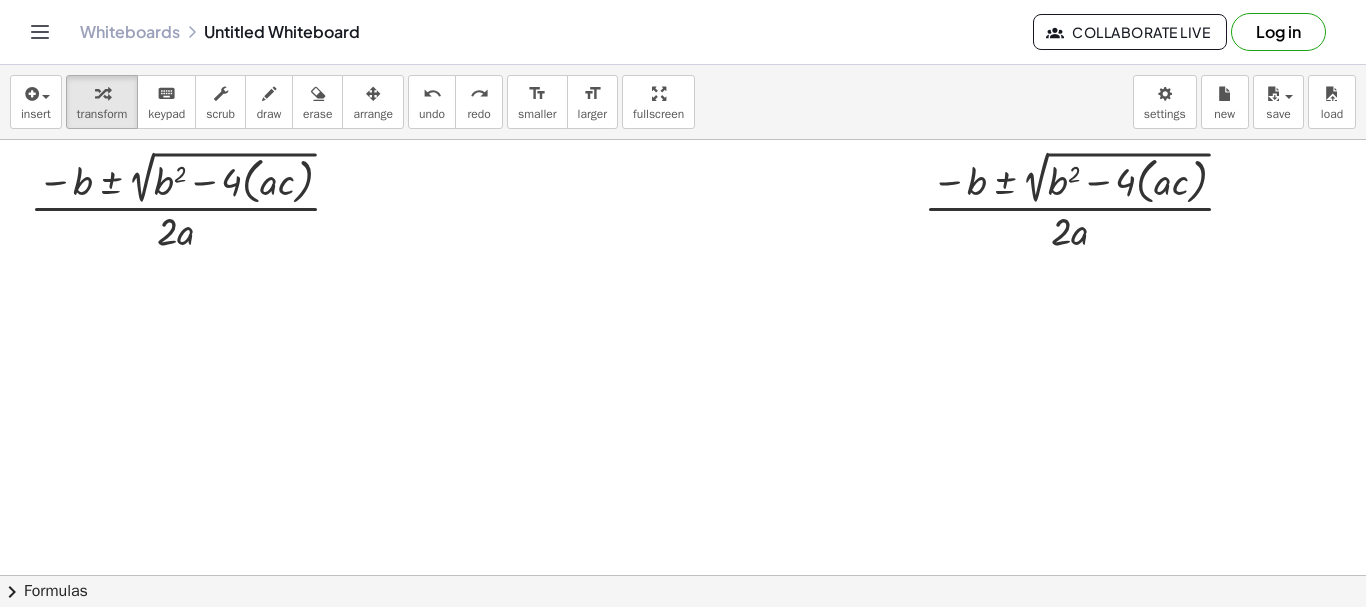 click at bounding box center (689, 575) 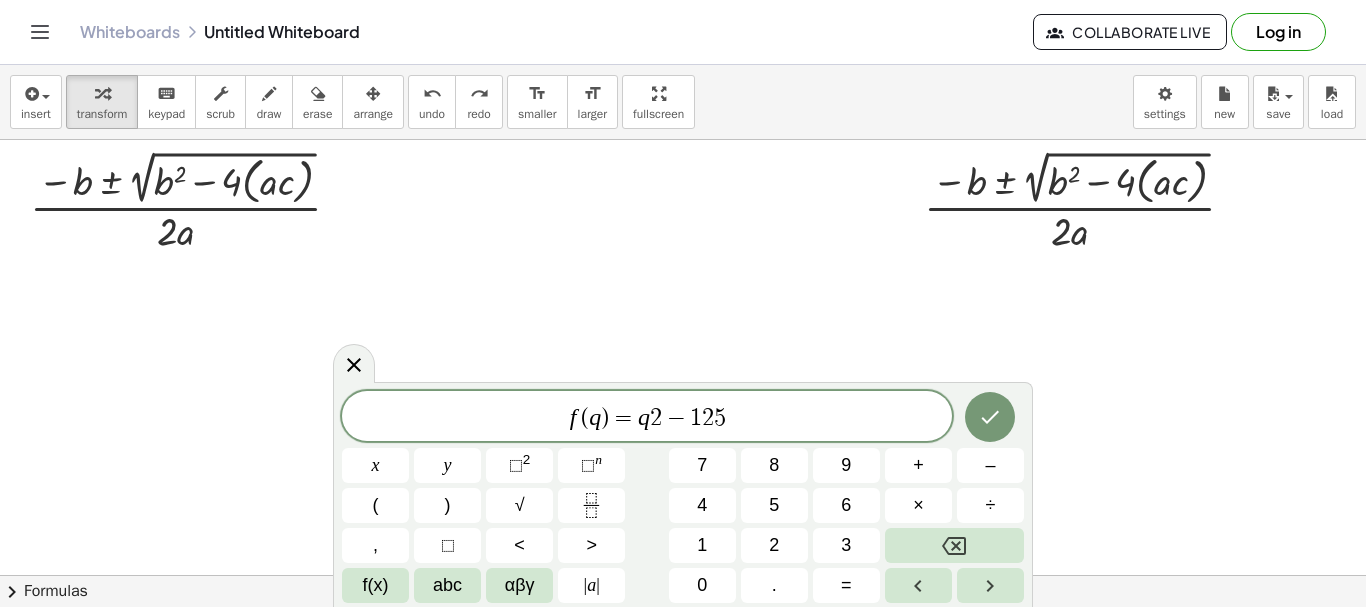 click on "=" at bounding box center (623, 418) 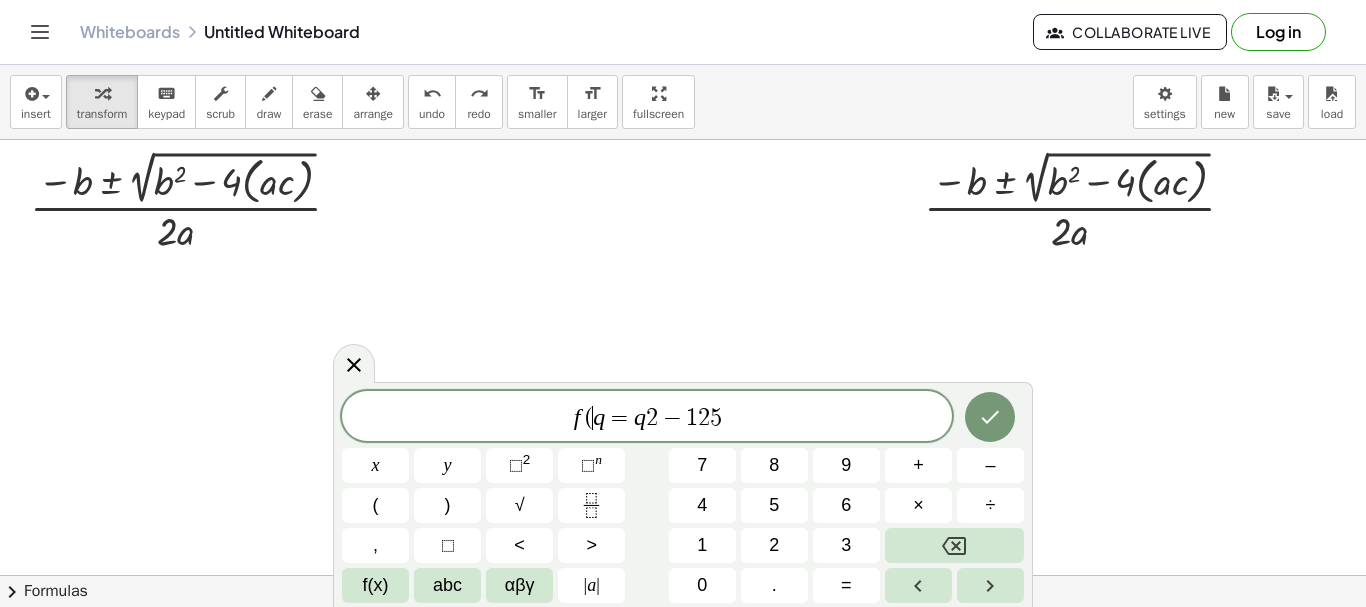 click on "f [ ​ q ] = q 2 − 1 2 5" at bounding box center [647, 418] 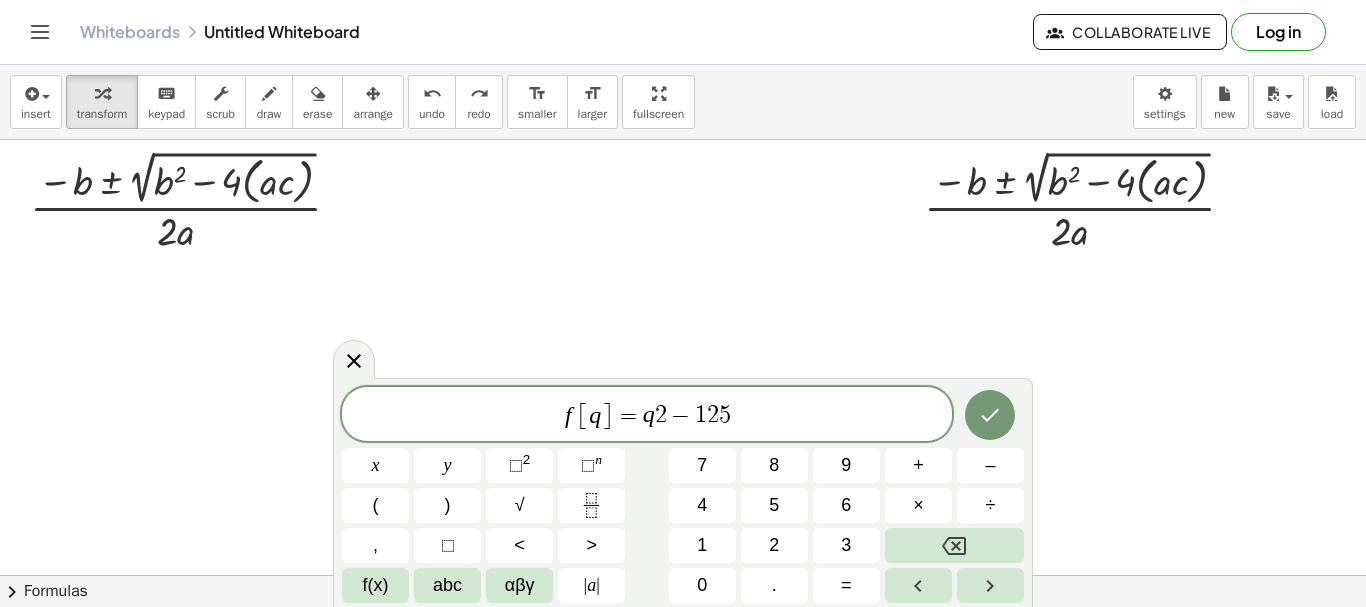 click on "f [ ​ q ] = q 2 − 1 2 5" at bounding box center [647, 415] 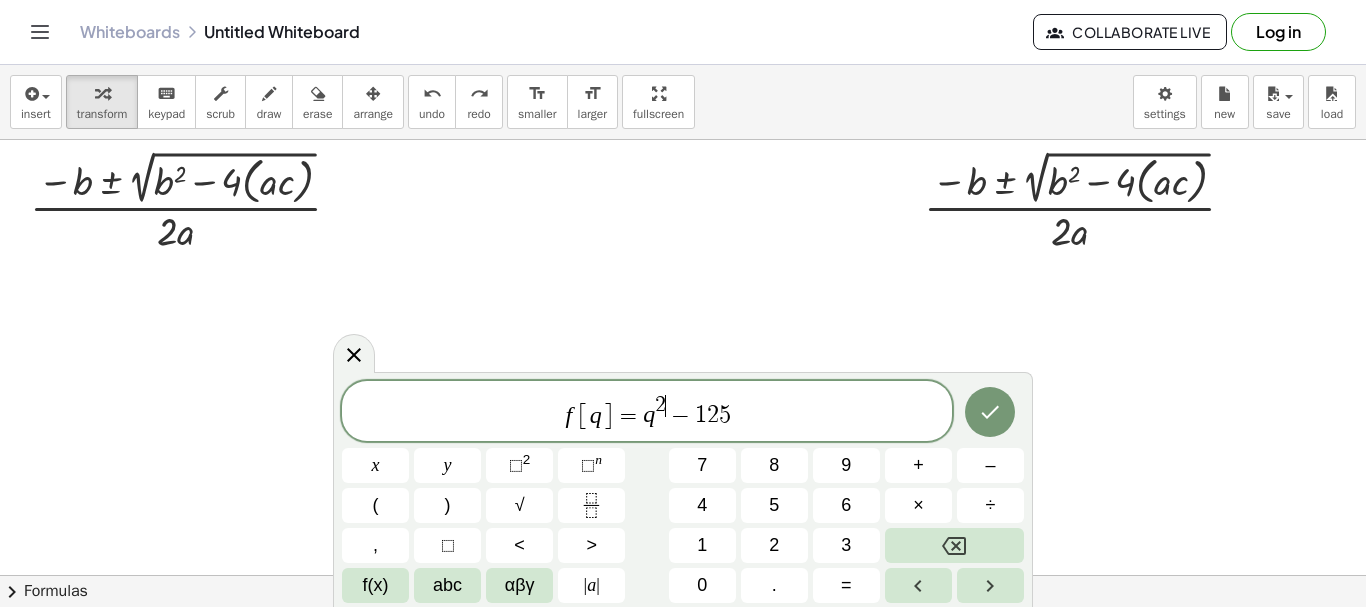click on "=" at bounding box center (629, 416) 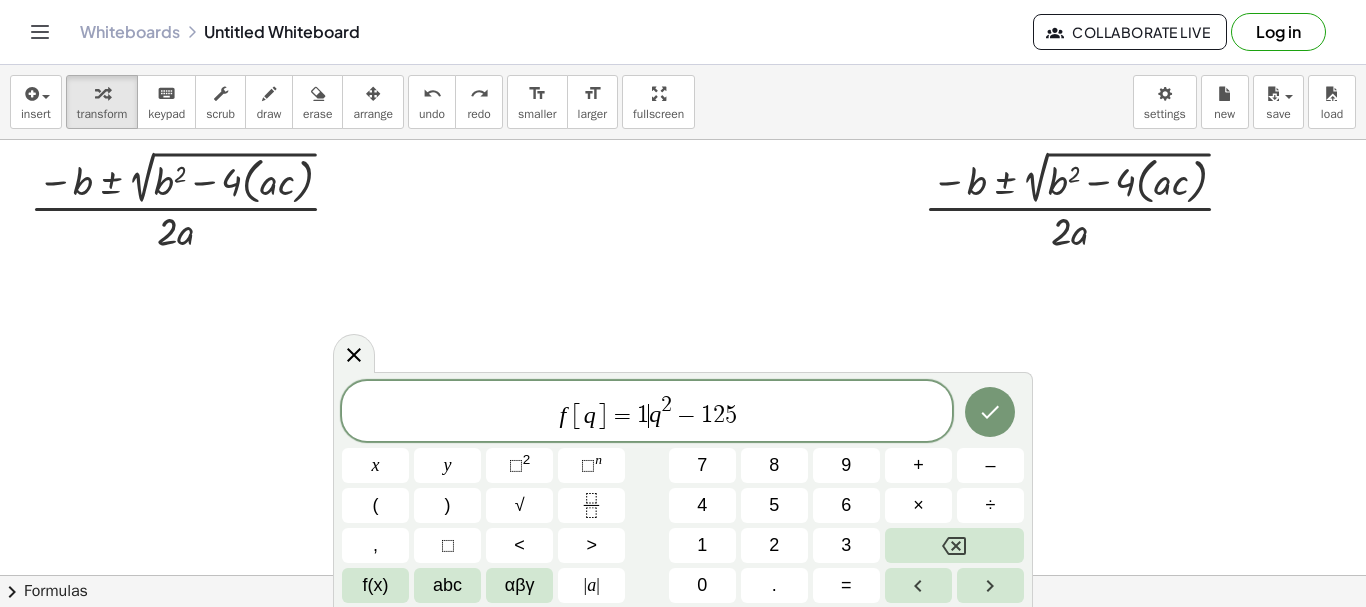 click on "−" at bounding box center (686, 416) 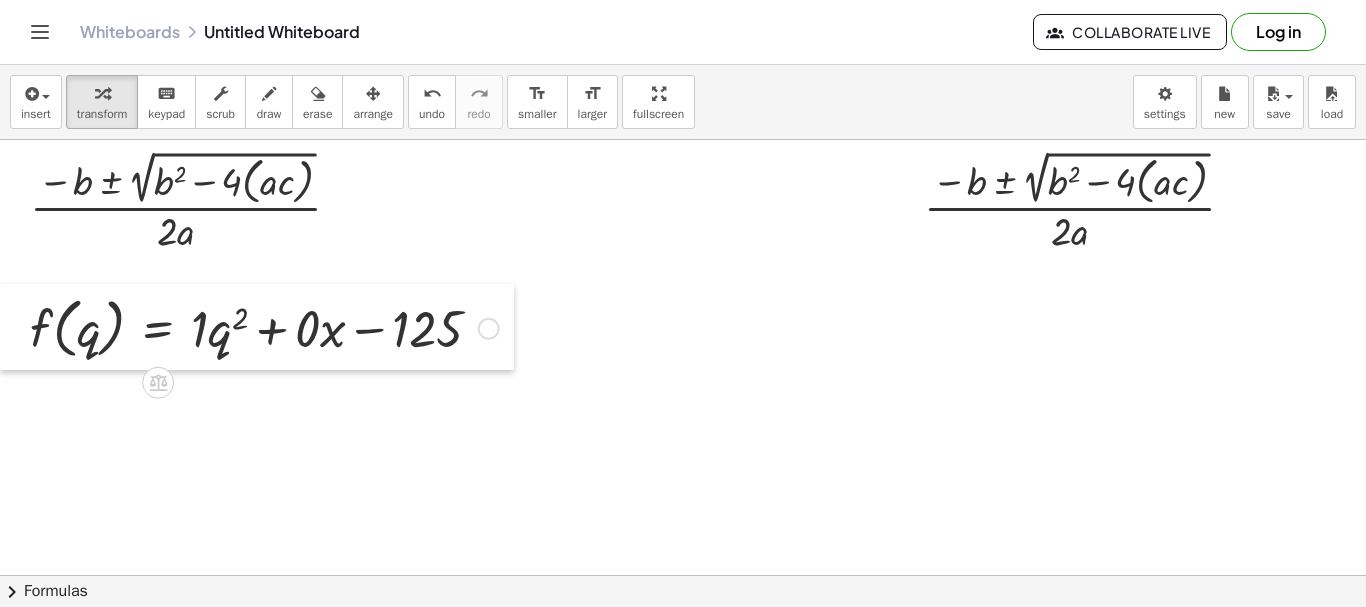 drag, startPoint x: 453, startPoint y: 363, endPoint x: 0, endPoint y: 342, distance: 453.48648 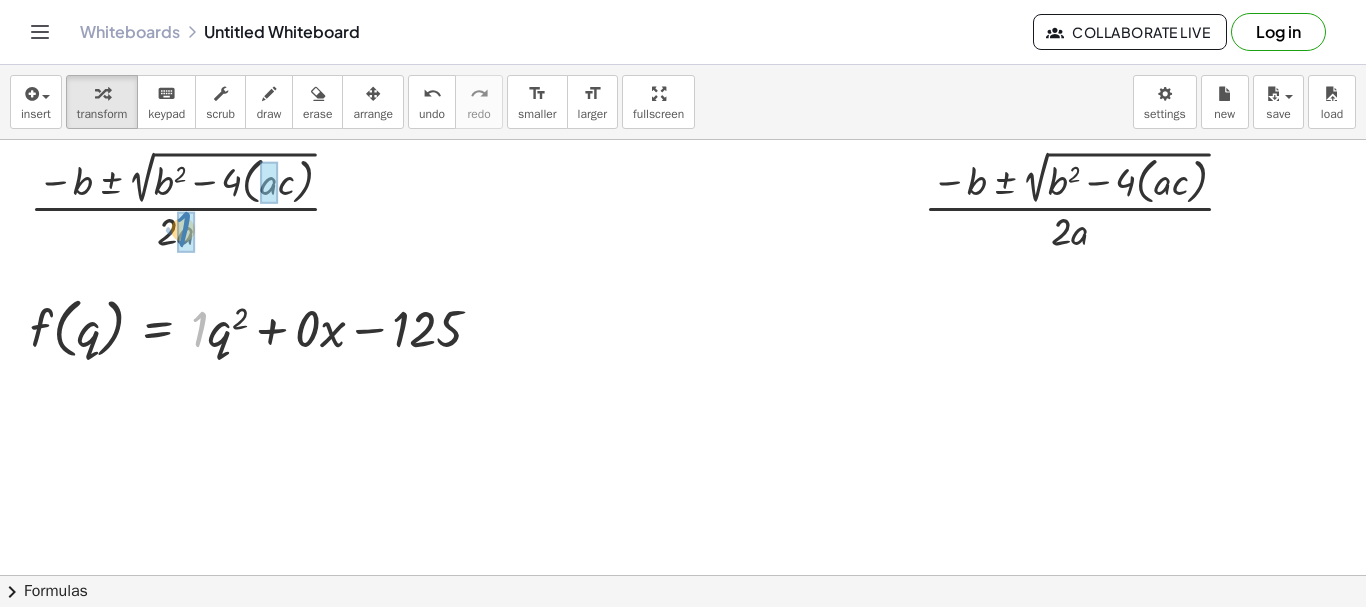 drag, startPoint x: 198, startPoint y: 330, endPoint x: 193, endPoint y: 259, distance: 71.17584 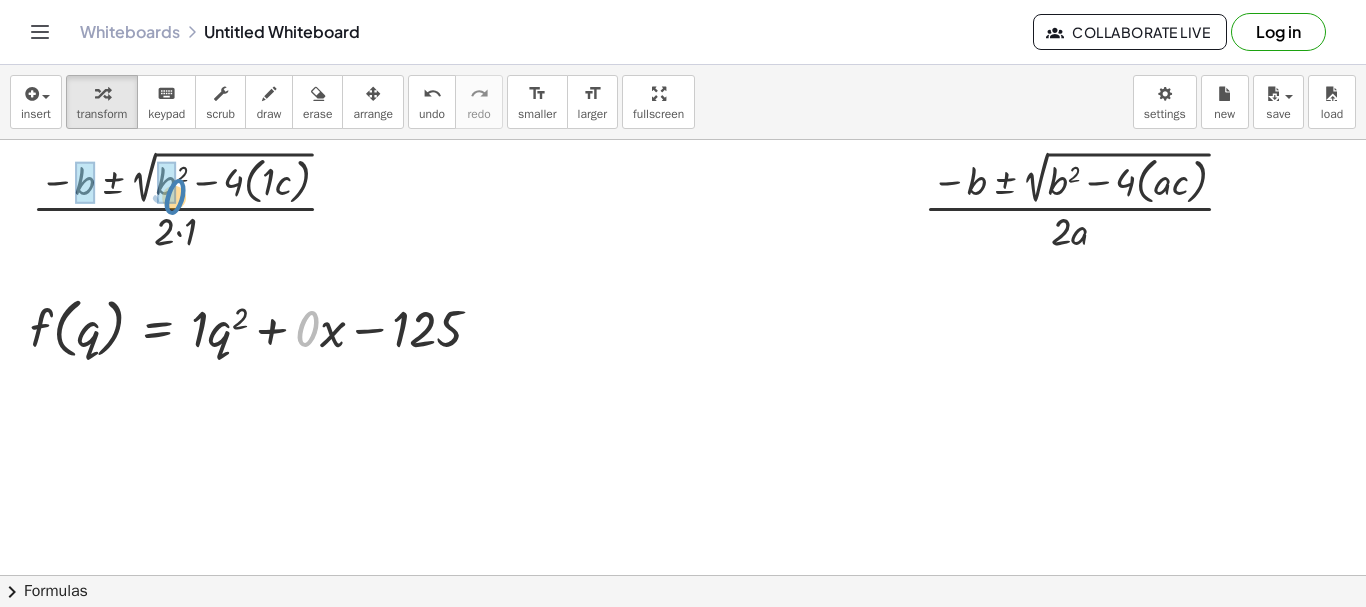 drag, startPoint x: 308, startPoint y: 330, endPoint x: 171, endPoint y: 197, distance: 190.93977 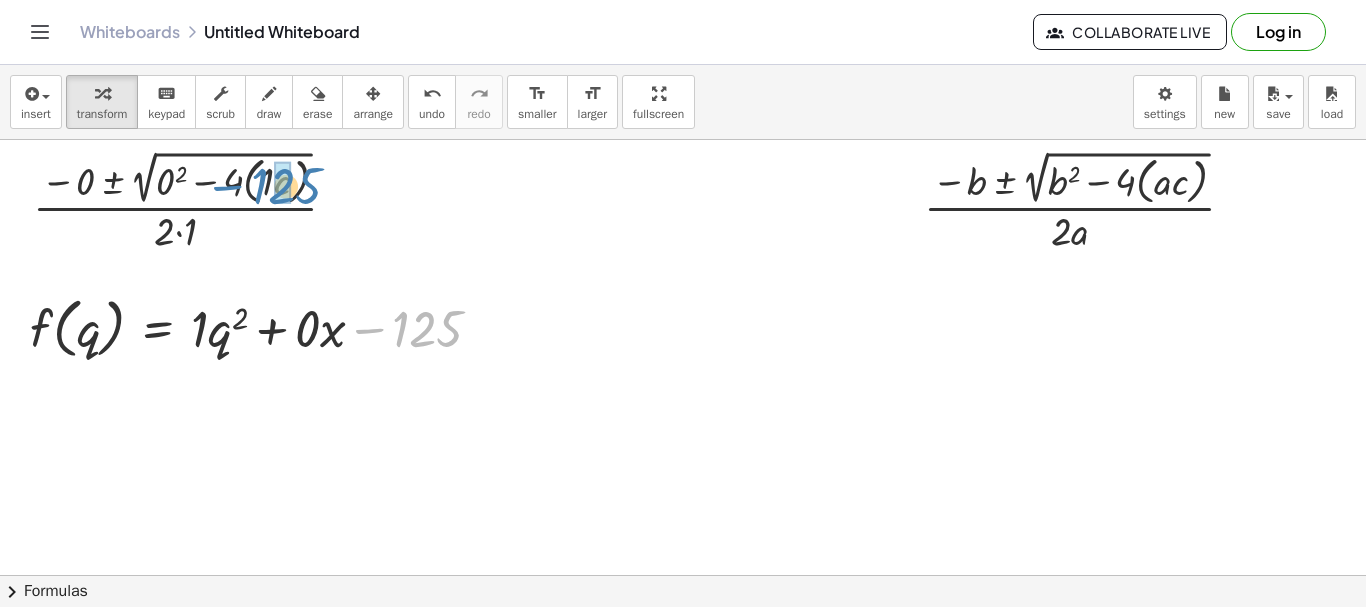 drag, startPoint x: 451, startPoint y: 336, endPoint x: 310, endPoint y: 193, distance: 200.8233 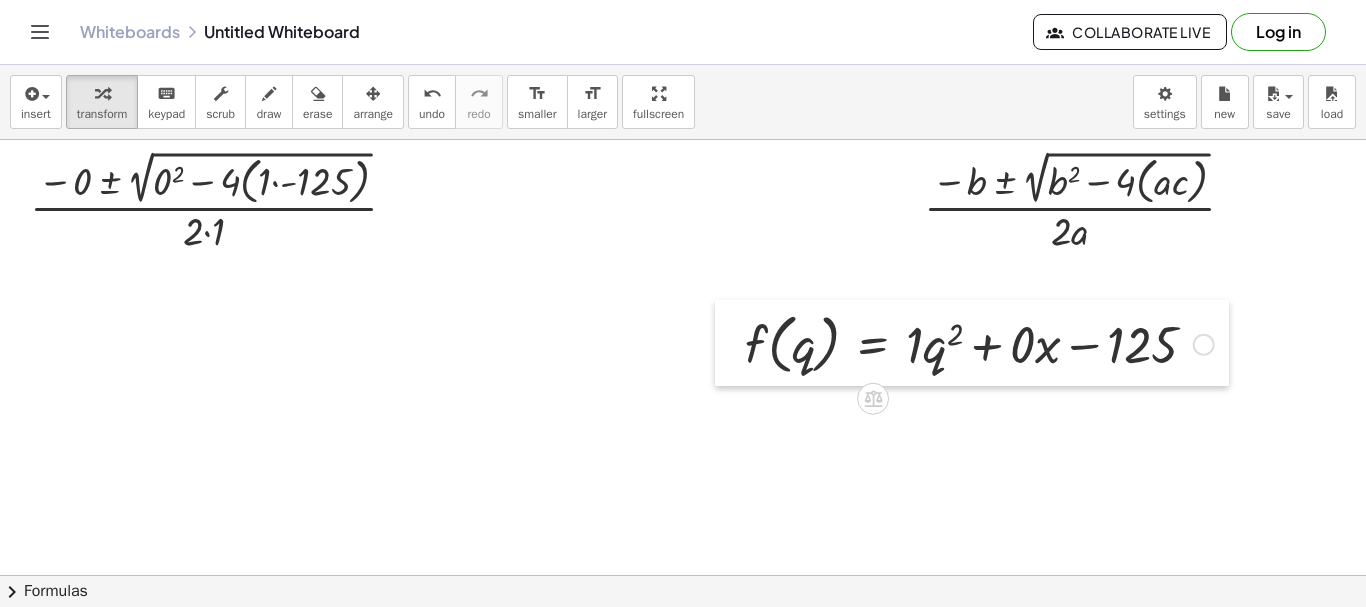 drag, startPoint x: 27, startPoint y: 316, endPoint x: 744, endPoint y: 328, distance: 717.1004 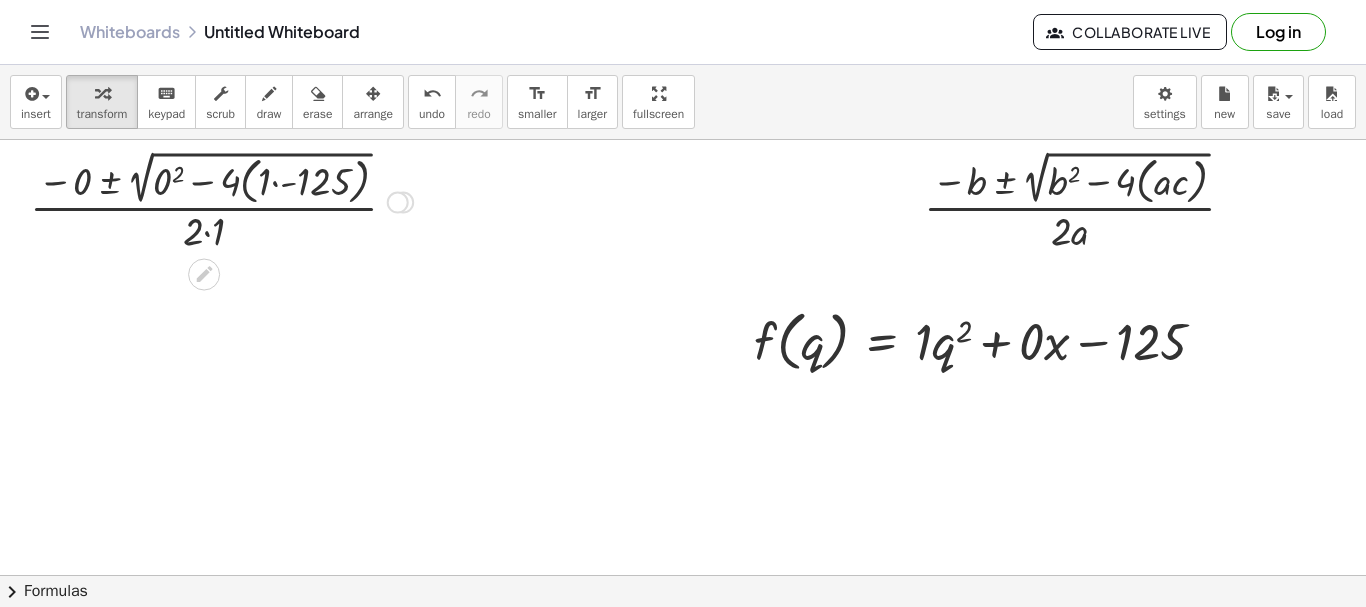 click at bounding box center [221, 200] 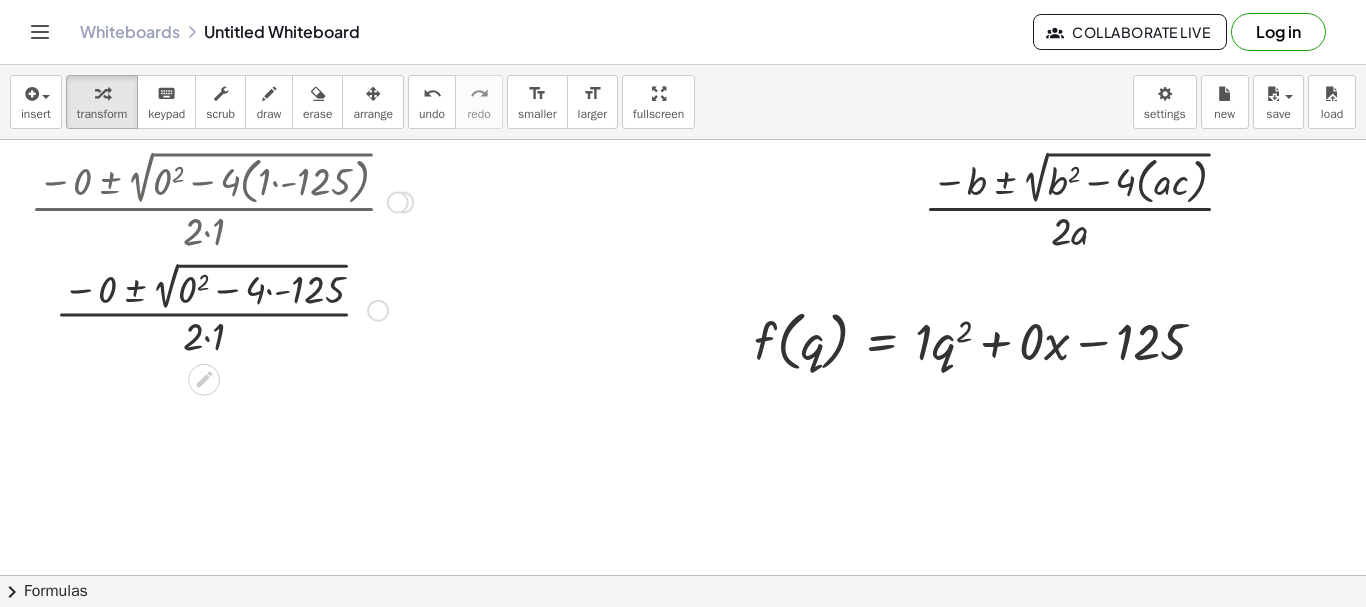click at bounding box center [221, 308] 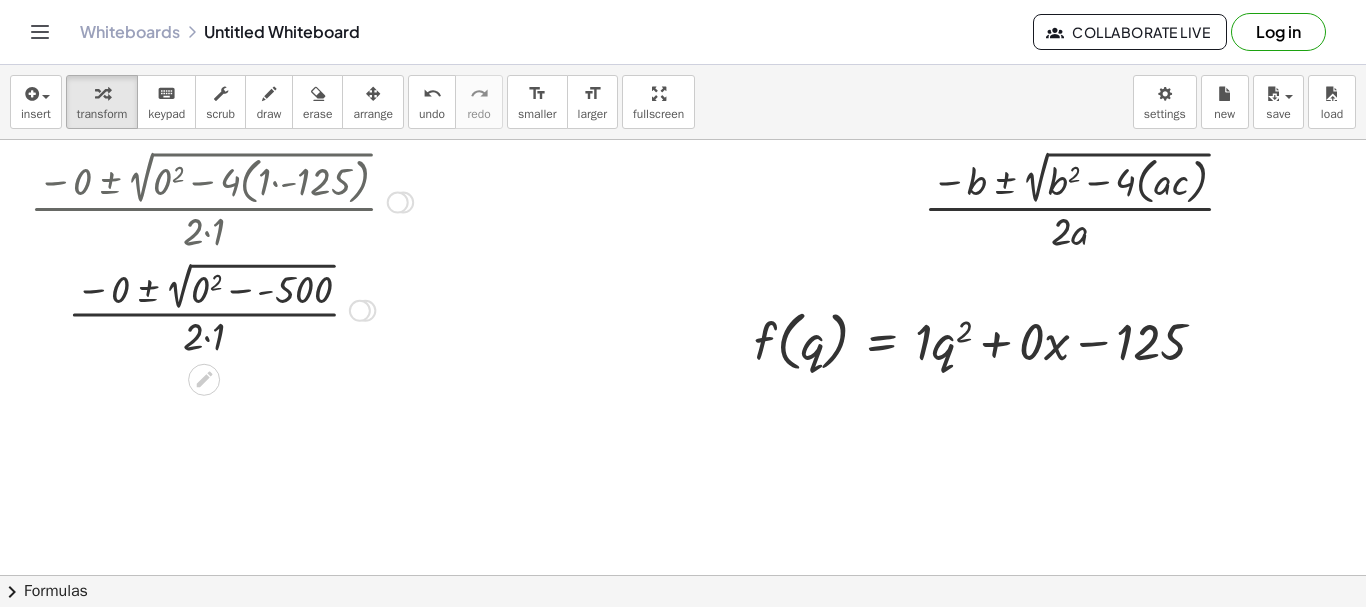 click at bounding box center (221, 308) 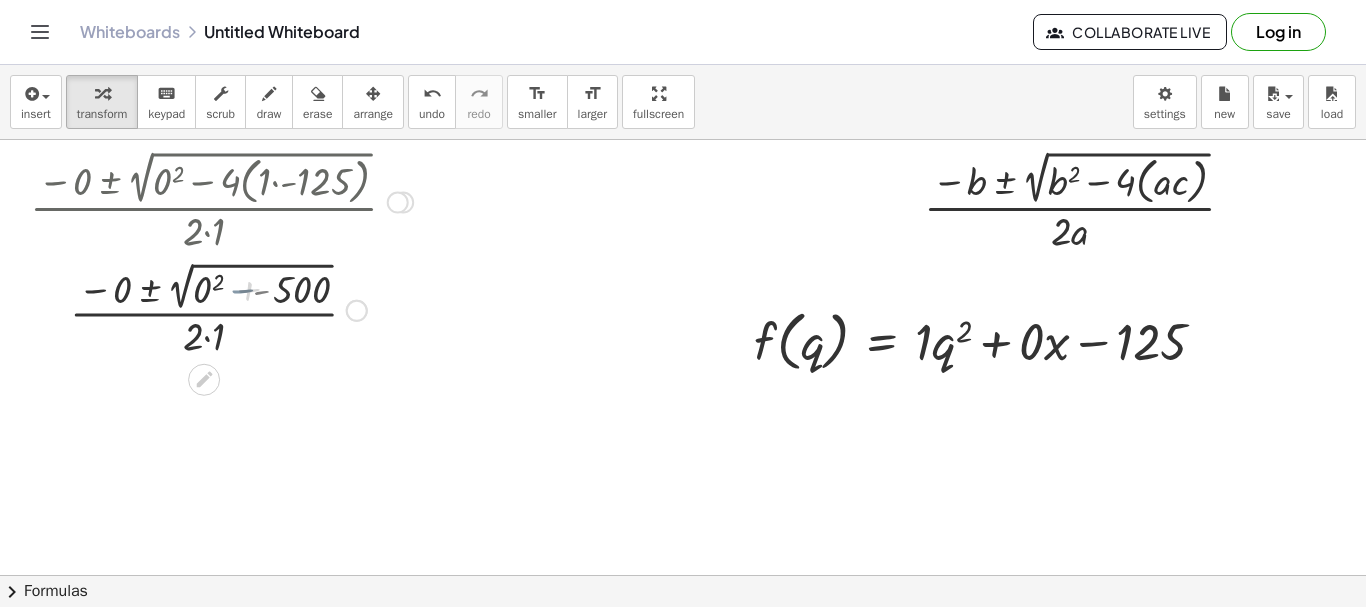 click at bounding box center [221, 308] 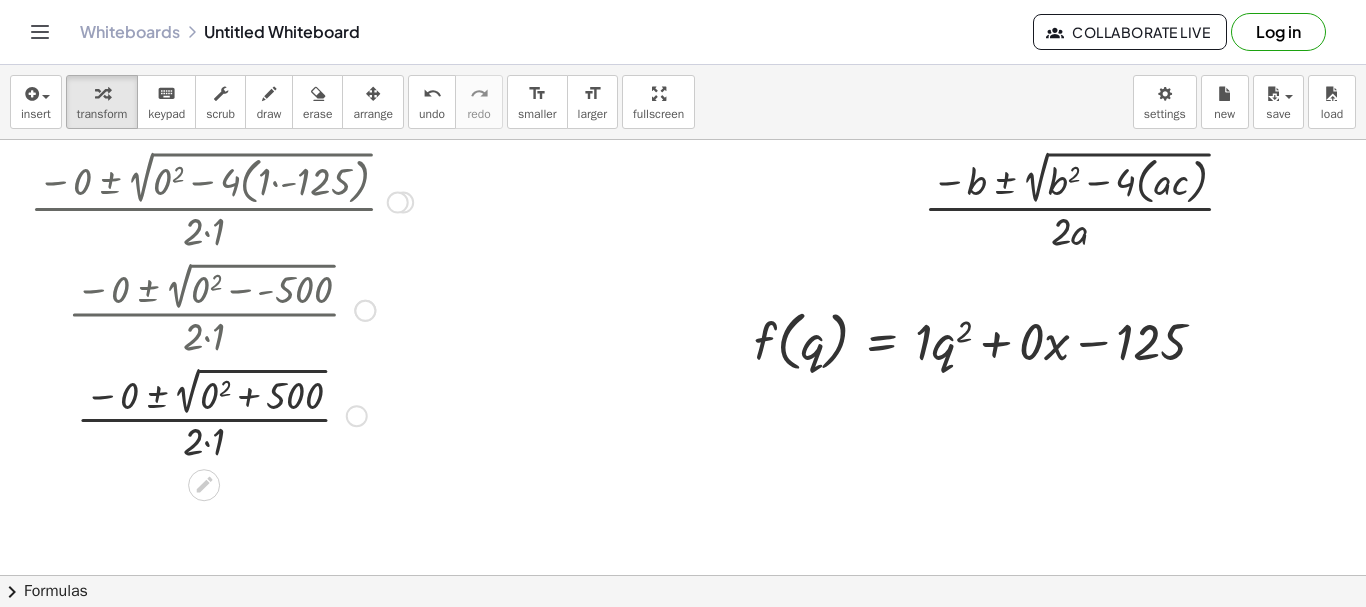 click at bounding box center [221, 308] 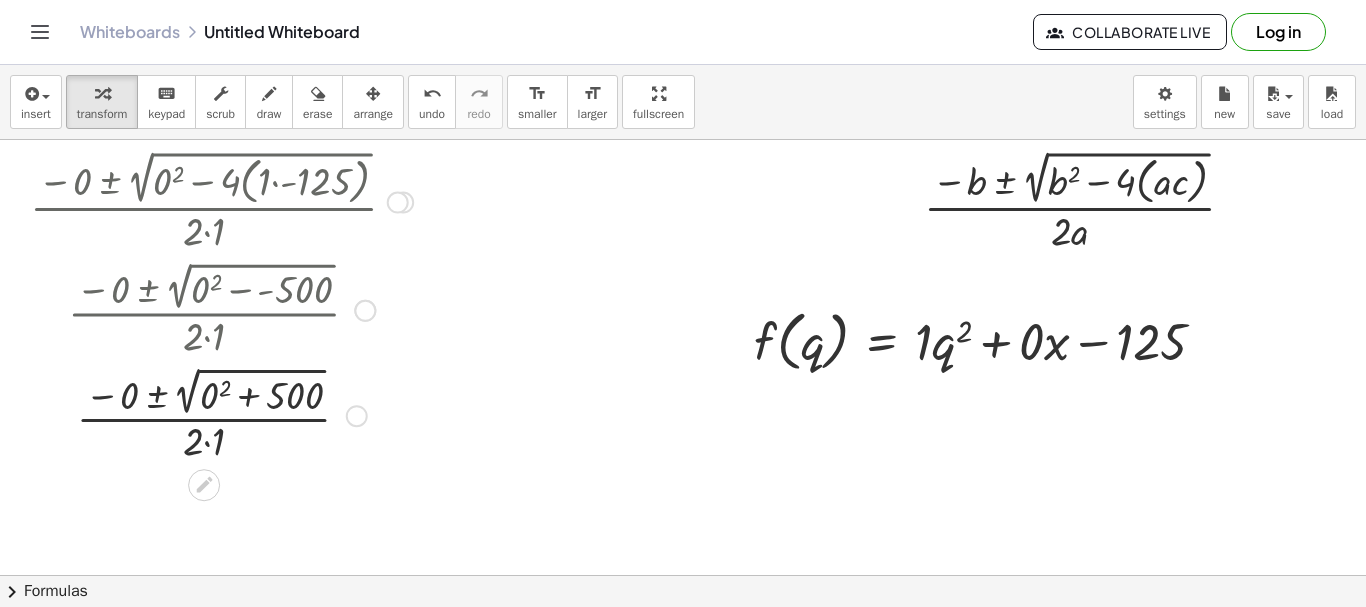 drag, startPoint x: 204, startPoint y: 387, endPoint x: 212, endPoint y: 400, distance: 15.264338 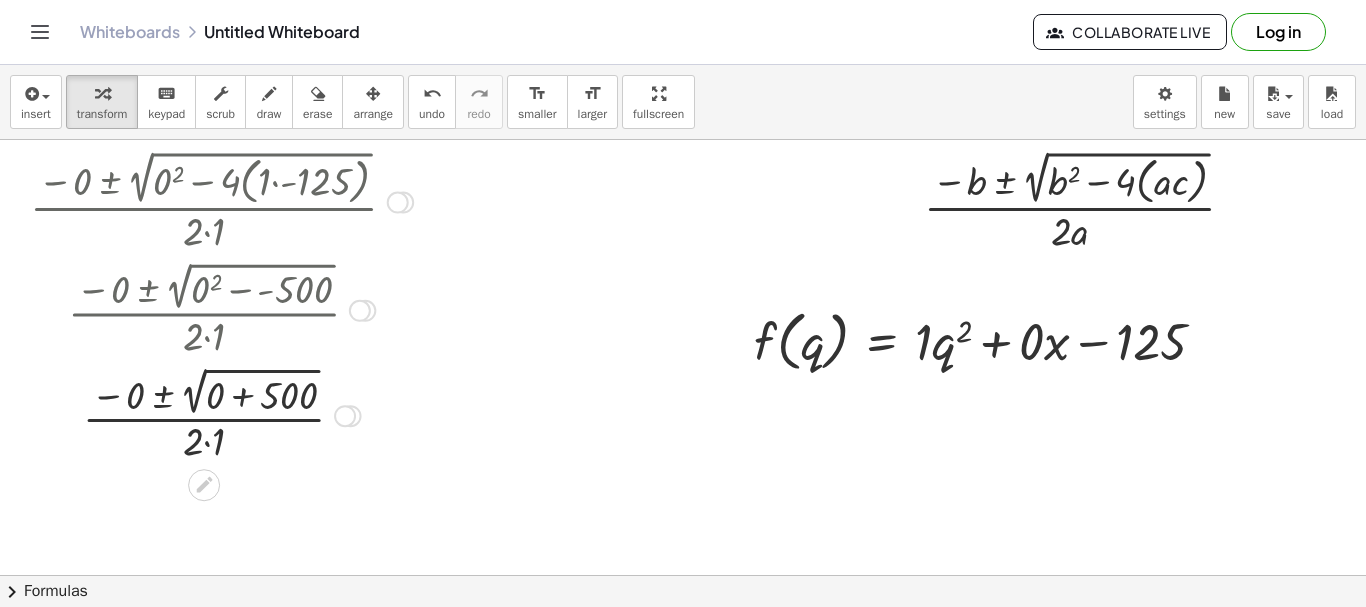 click at bounding box center (221, 414) 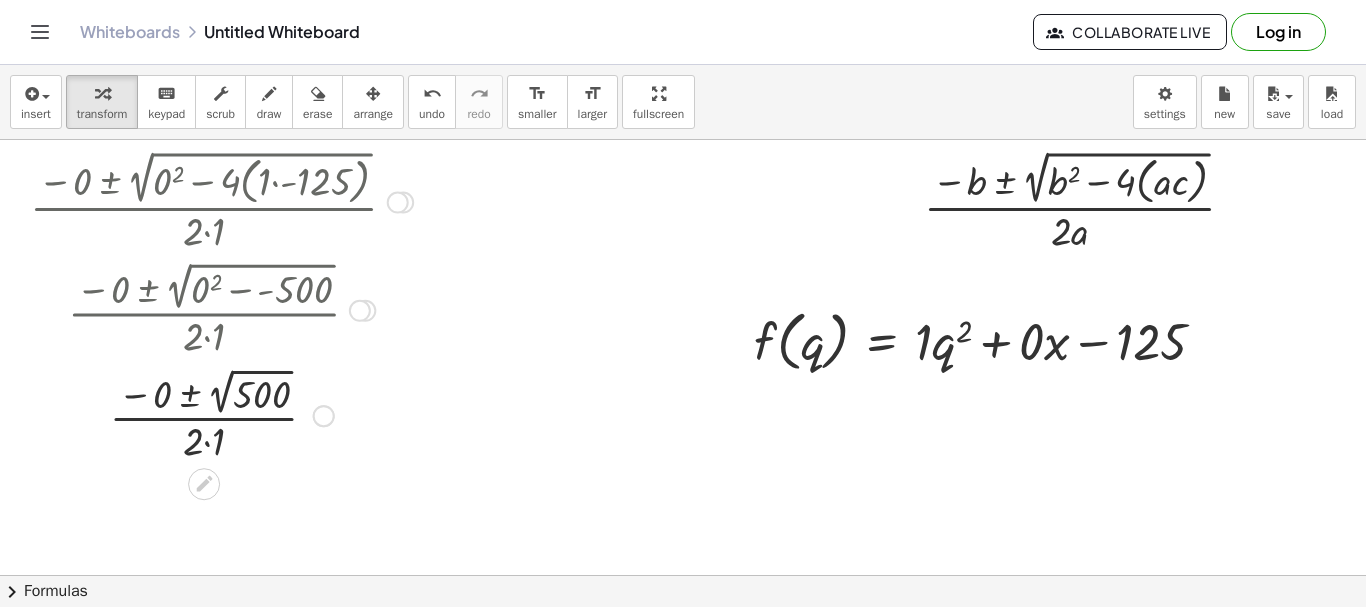 click at bounding box center (221, 414) 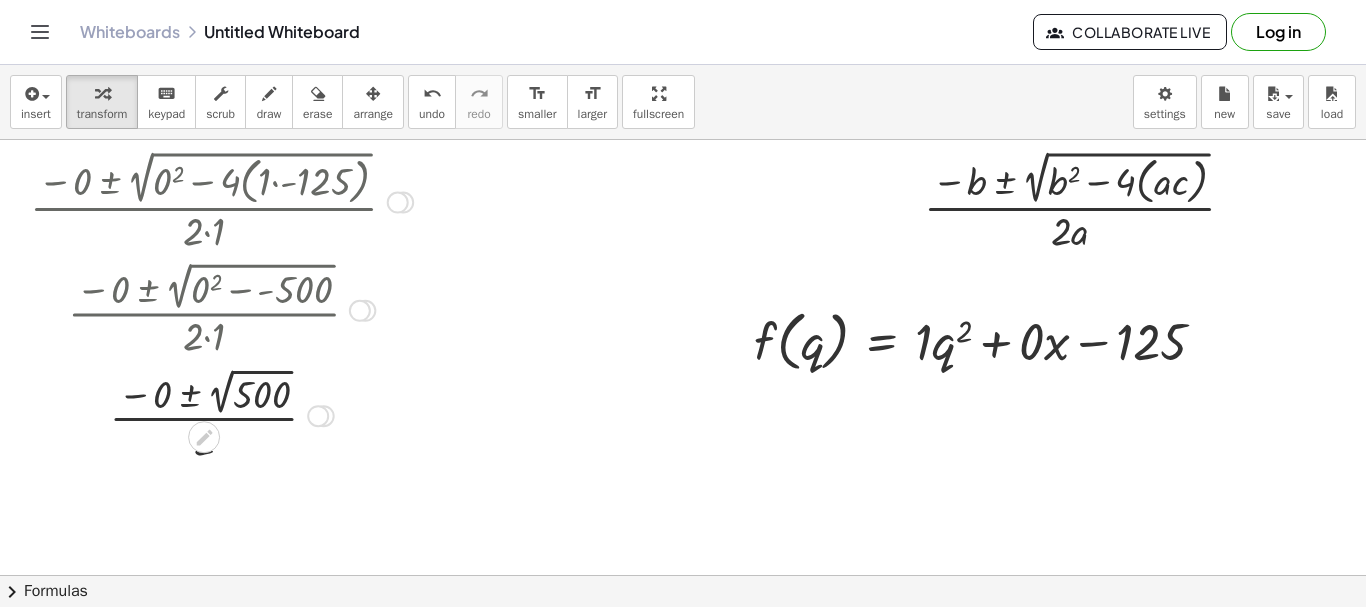 click at bounding box center (221, 414) 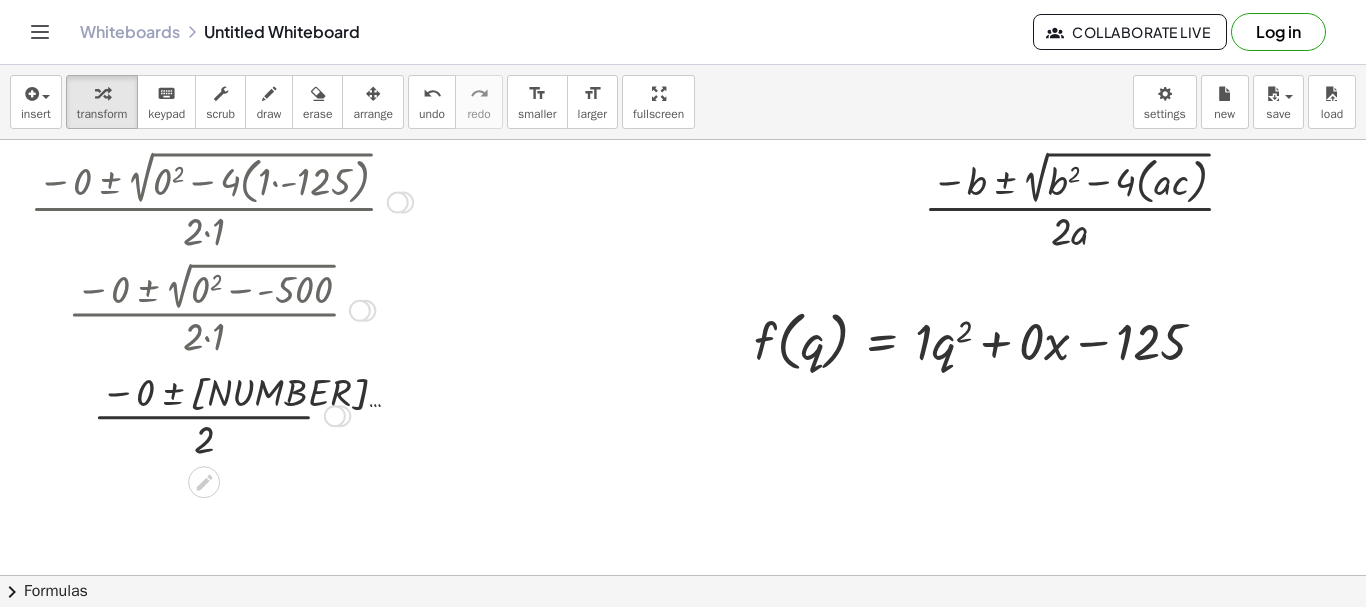 click at bounding box center [221, 414] 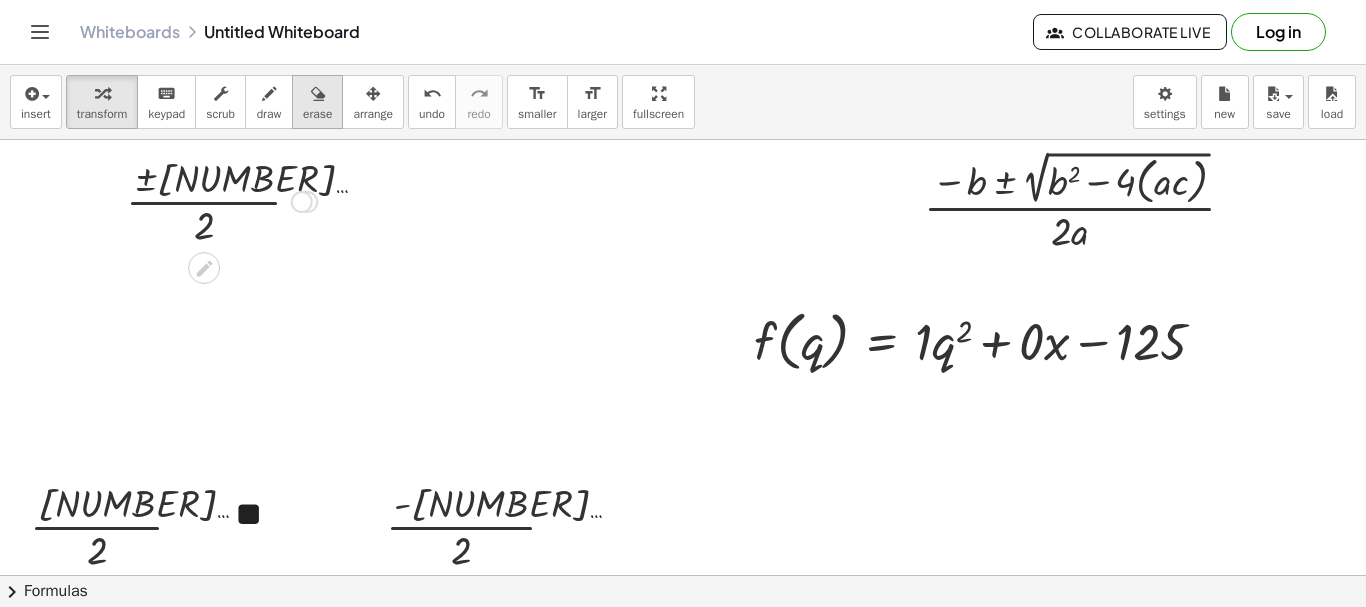 drag, startPoint x: 307, startPoint y: 518, endPoint x: 312, endPoint y: 102, distance: 416.03006 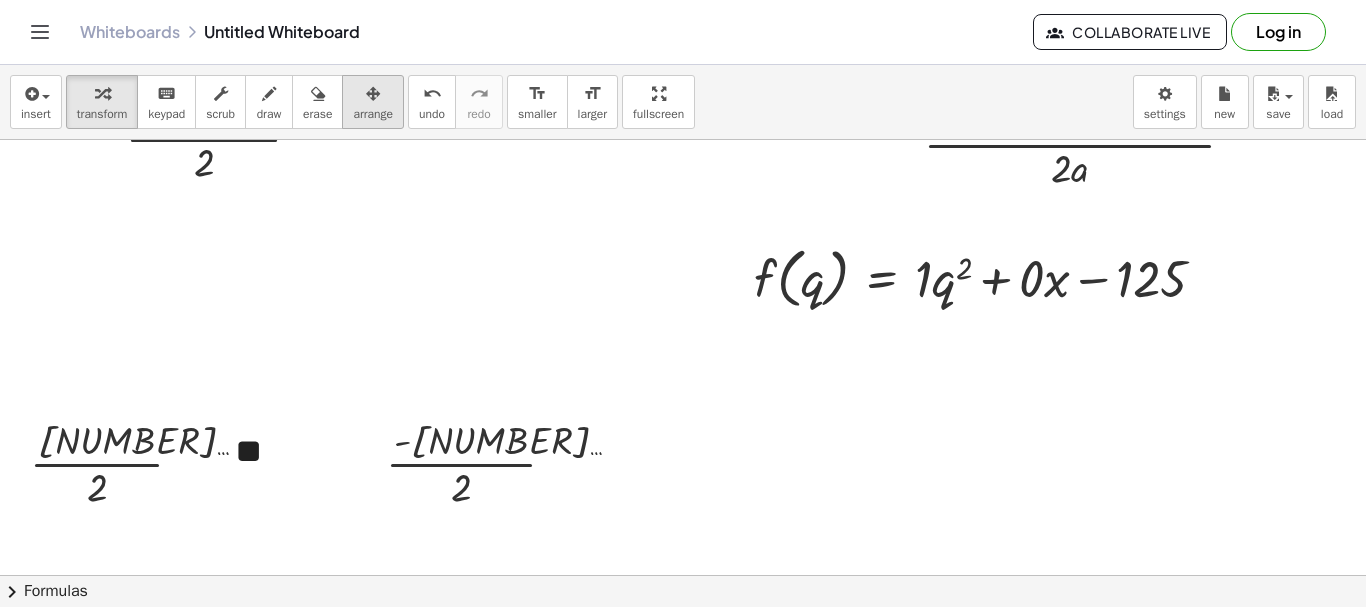scroll, scrollTop: 64, scrollLeft: 0, axis: vertical 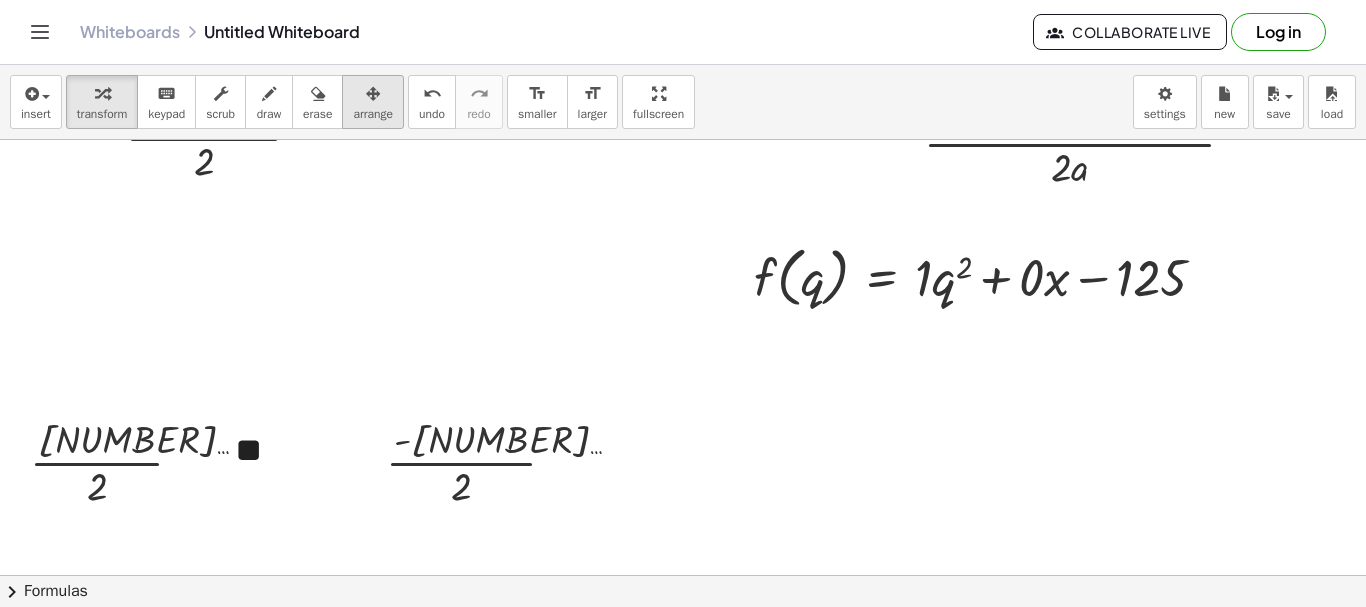 click at bounding box center [373, 93] 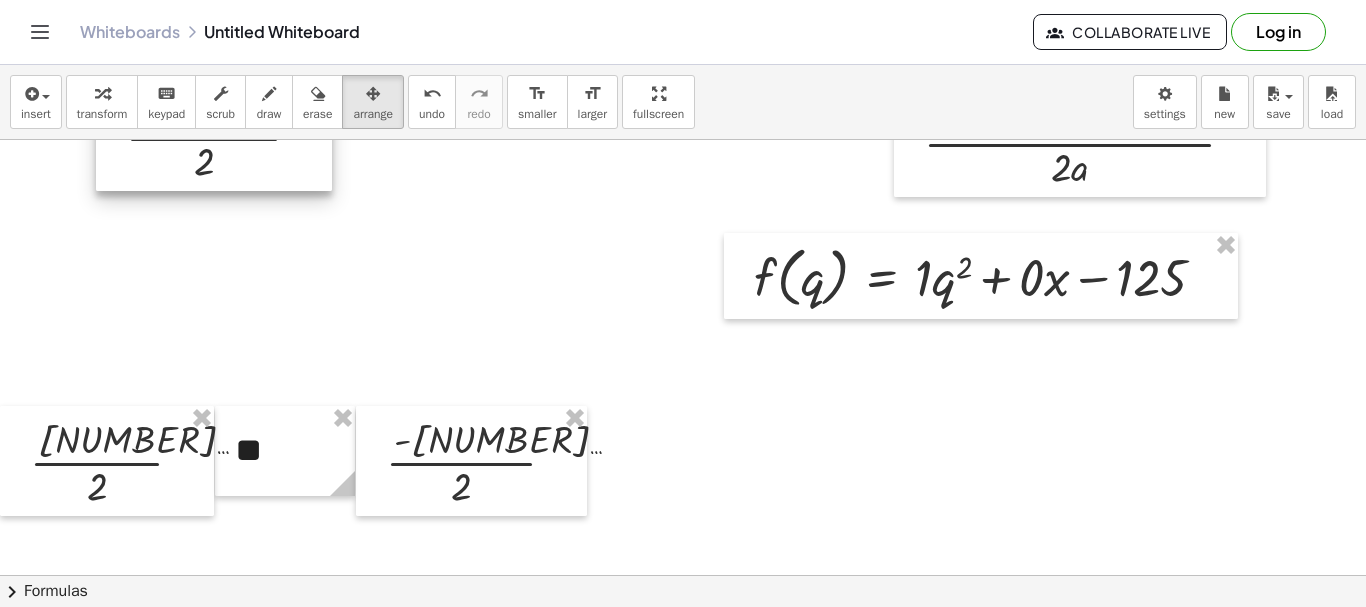 scroll, scrollTop: 0, scrollLeft: 0, axis: both 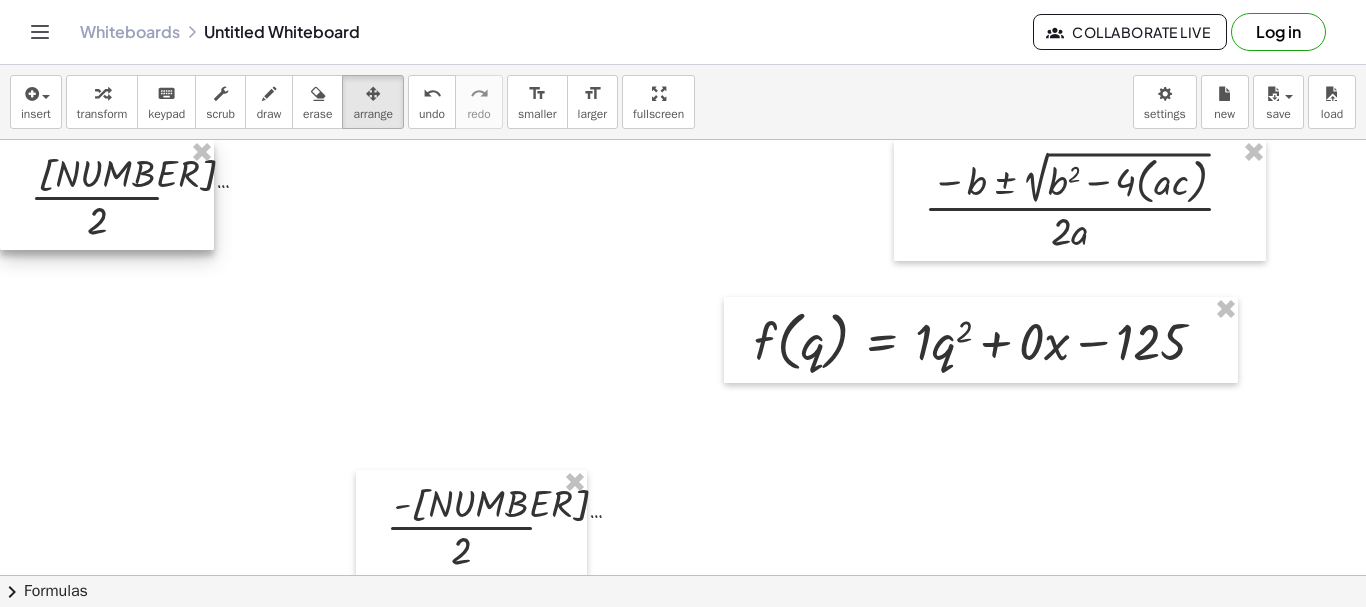 drag, startPoint x: 0, startPoint y: 158, endPoint x: 134, endPoint y: 136, distance: 135.79396 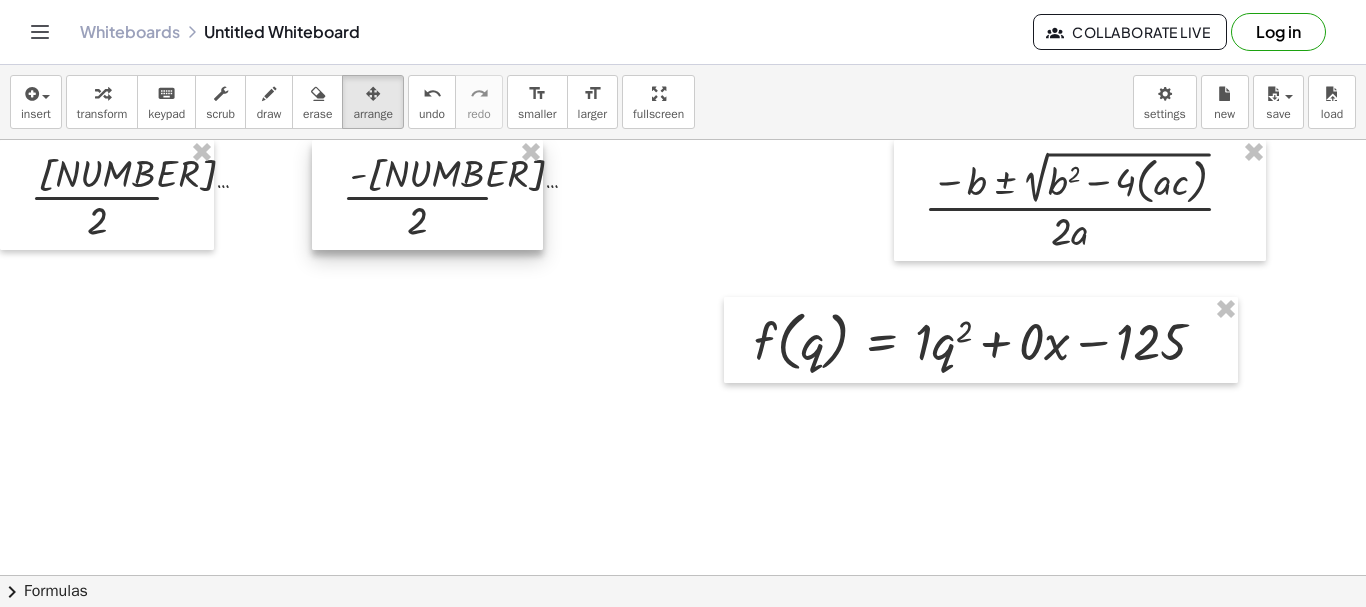 drag, startPoint x: 471, startPoint y: 526, endPoint x: 342, endPoint y: 35, distance: 507.66327 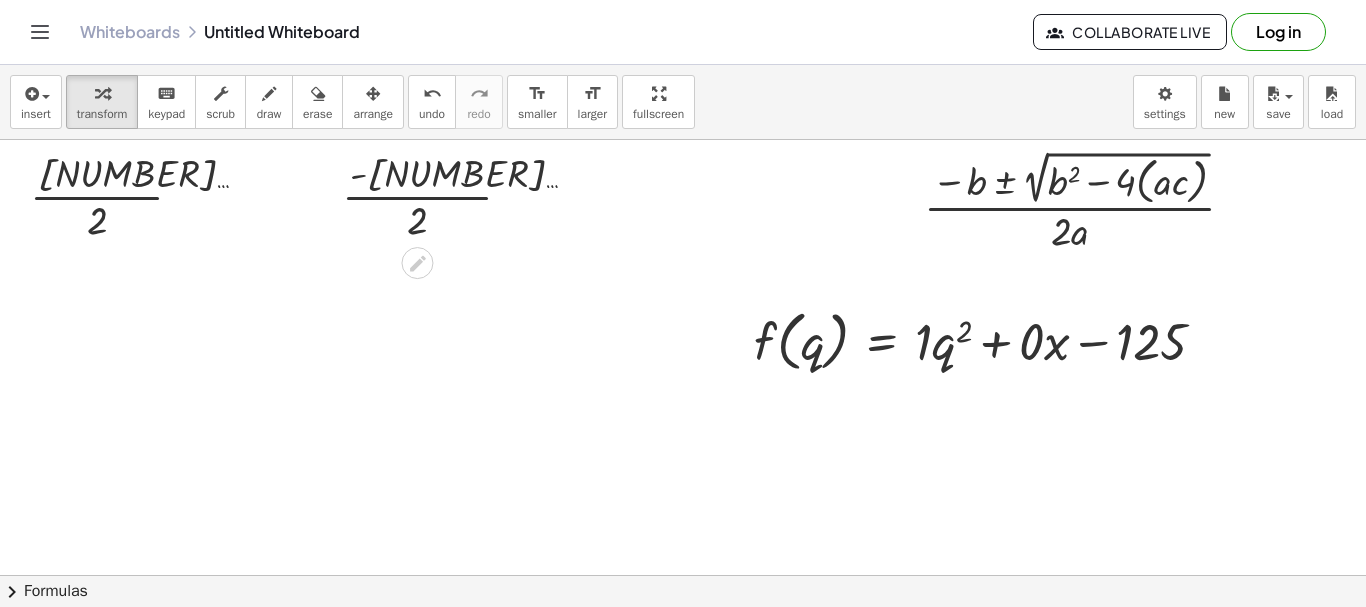 drag, startPoint x: 89, startPoint y: 86, endPoint x: 142, endPoint y: 202, distance: 127.53431 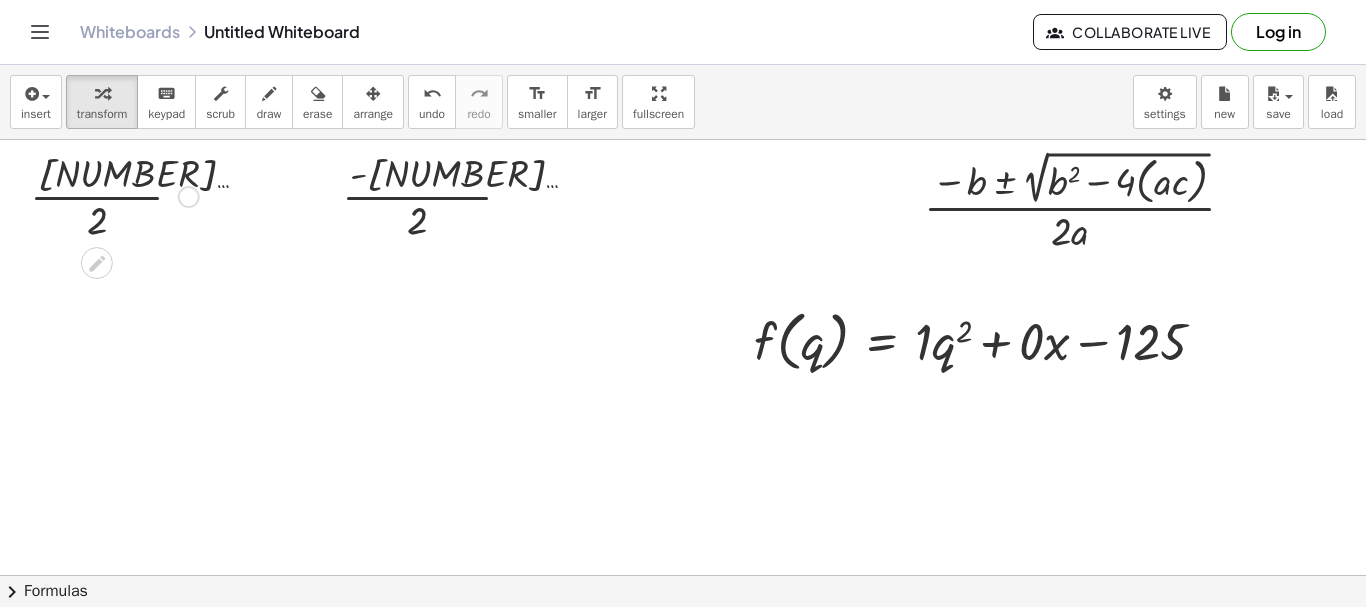 click at bounding box center [114, 195] 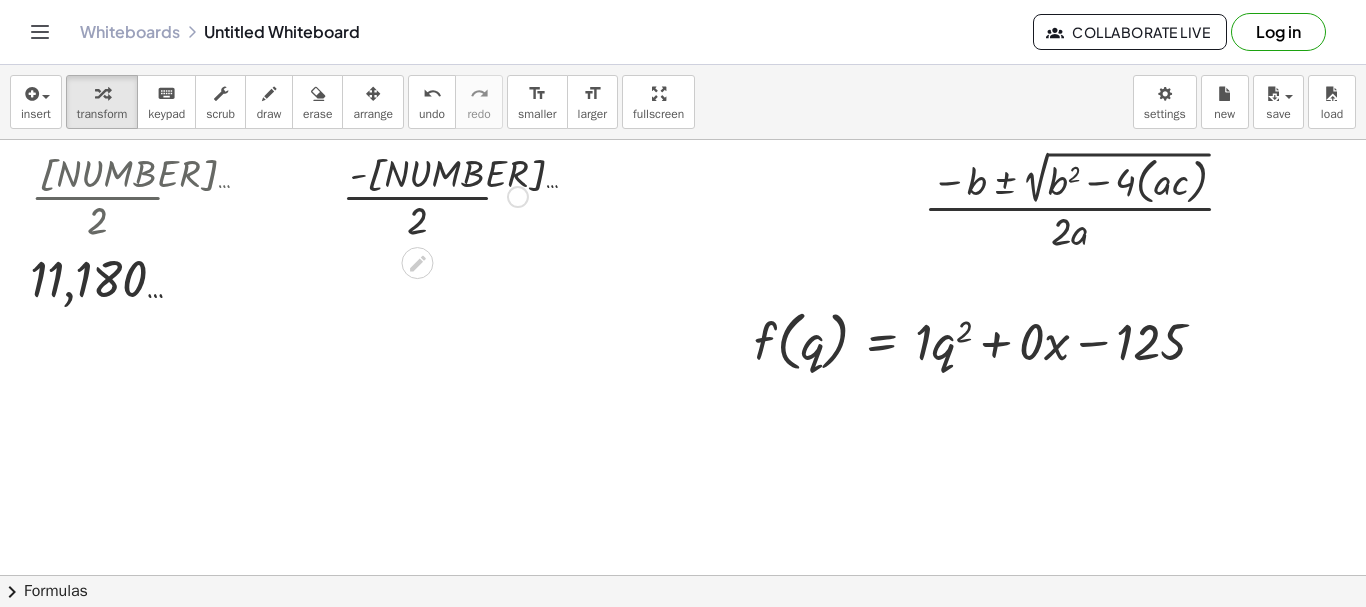 click at bounding box center (435, 195) 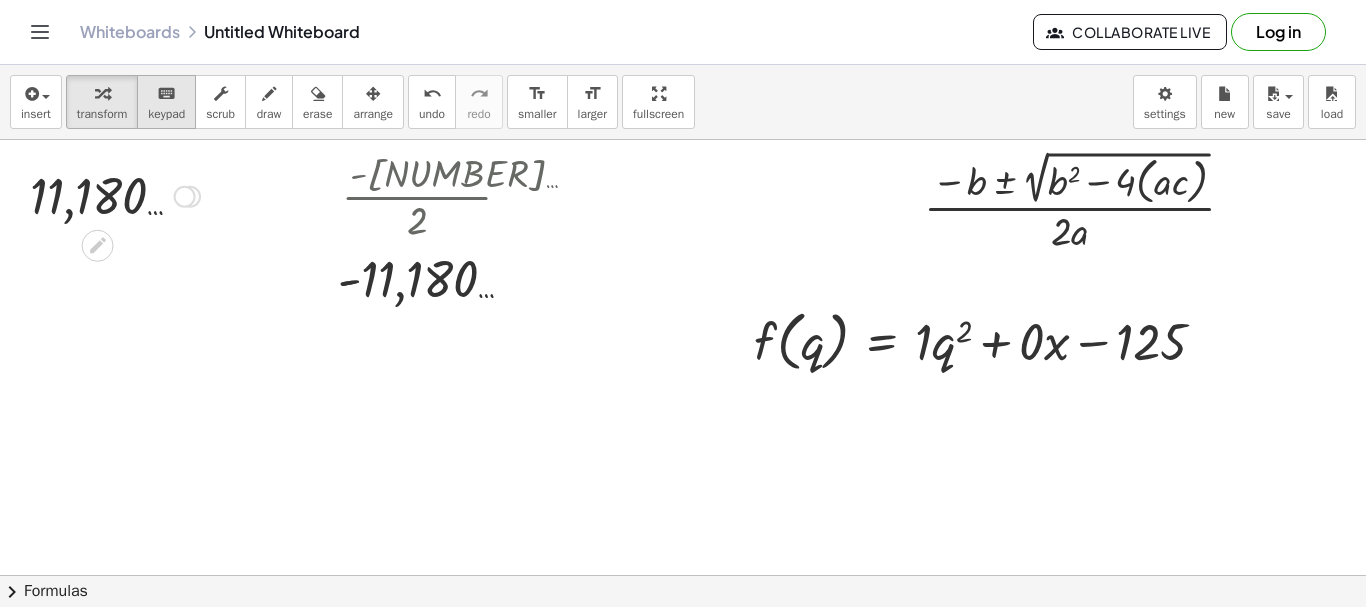 drag, startPoint x: 190, startPoint y: 283, endPoint x: 186, endPoint y: 94, distance: 189.04233 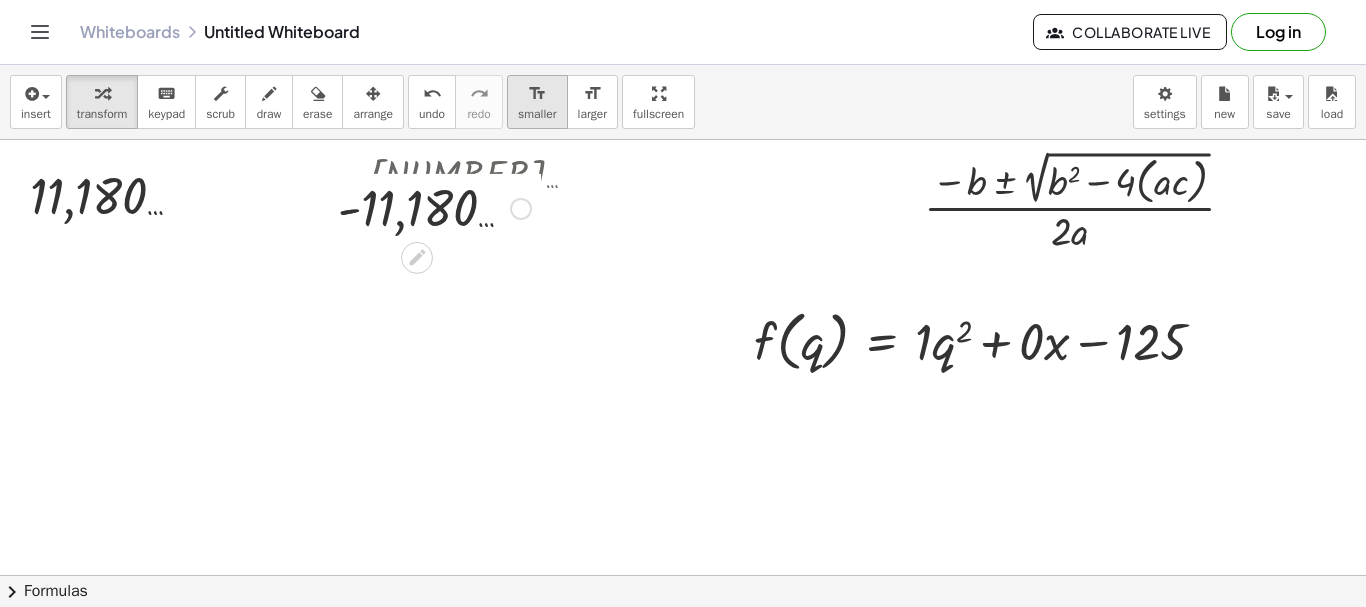 drag, startPoint x: 521, startPoint y: 280, endPoint x: 524, endPoint y: 87, distance: 193.02332 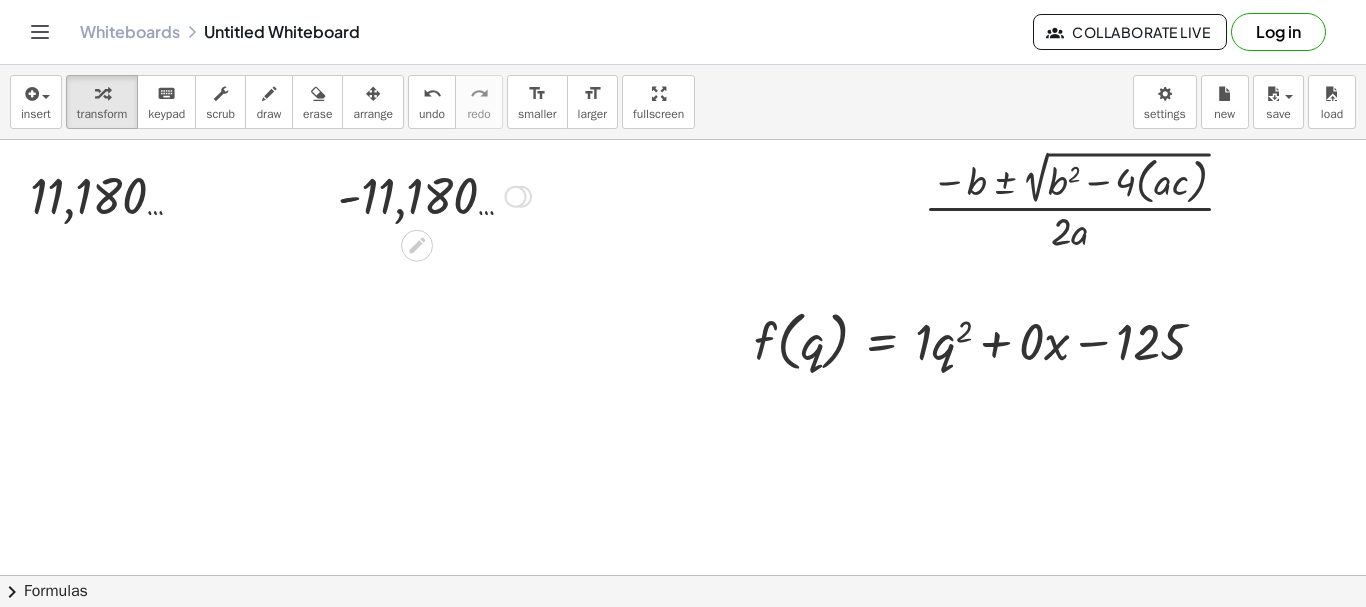 click at bounding box center (516, 197) 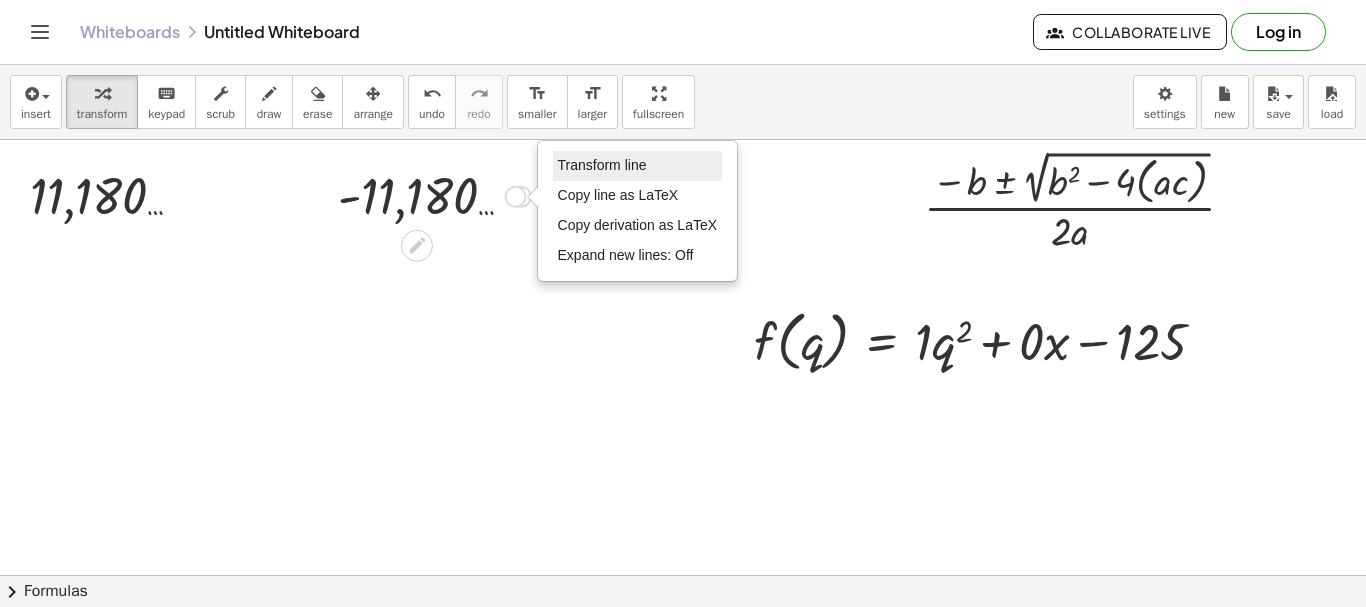 click on "Transform line" at bounding box center (602, 165) 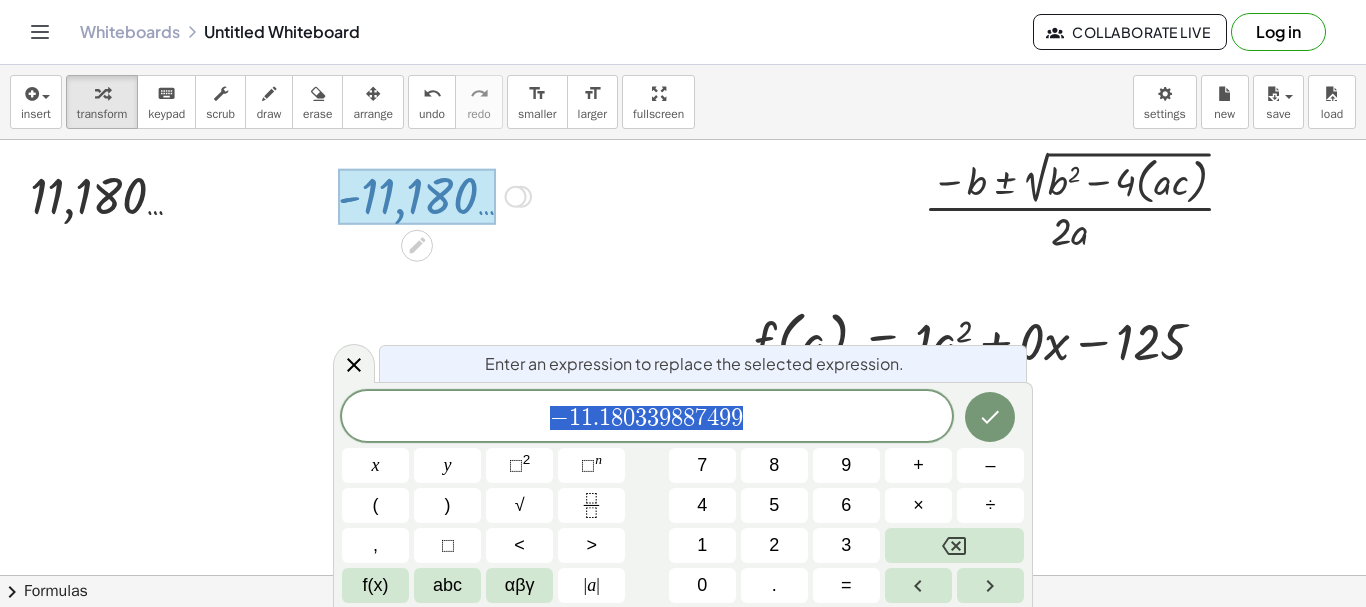 click on "[NUMBER]" at bounding box center [647, 418] 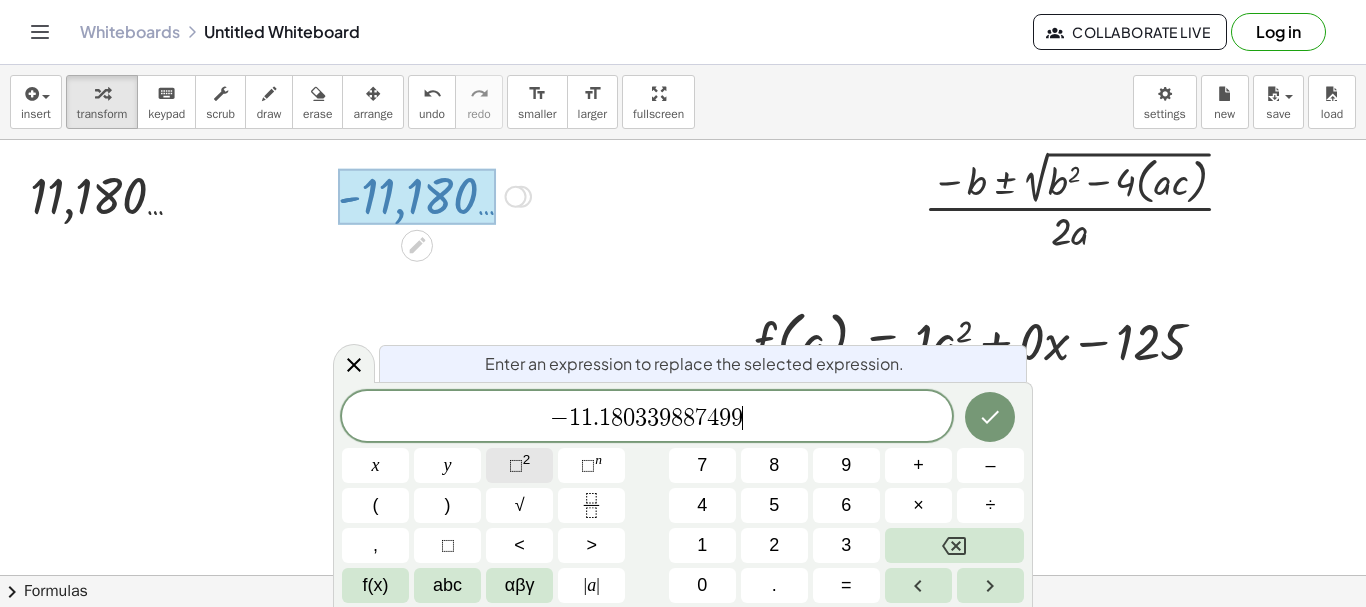 click on "⬚ 2" 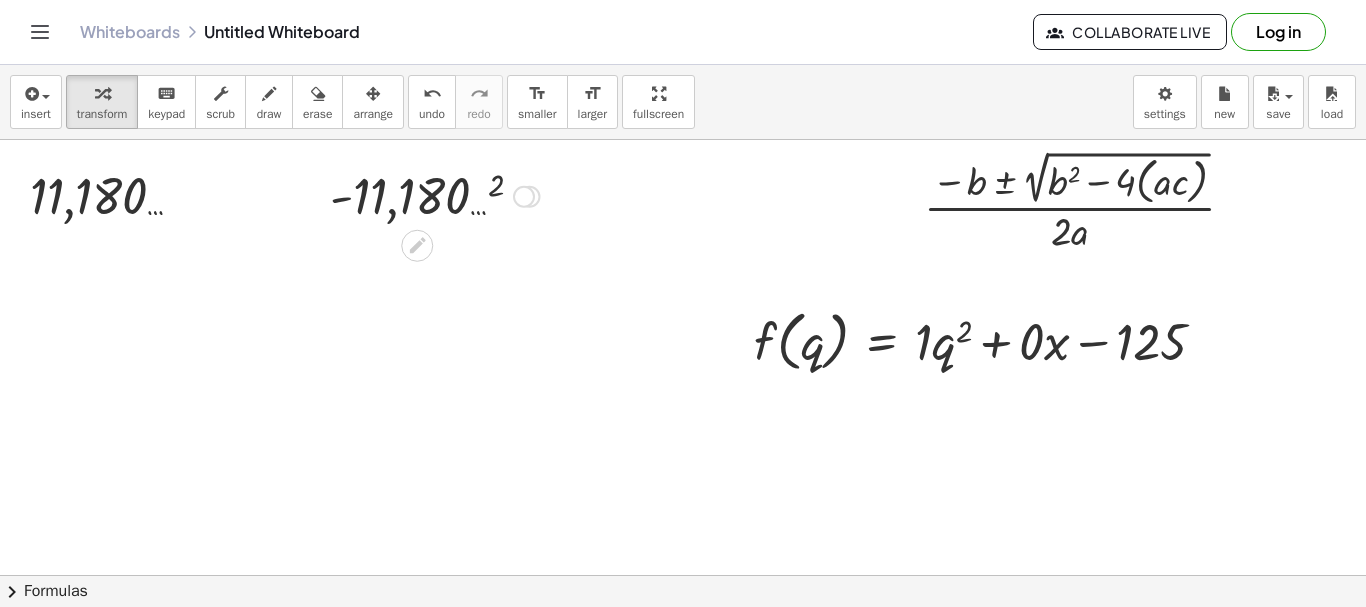 click at bounding box center [434, 195] 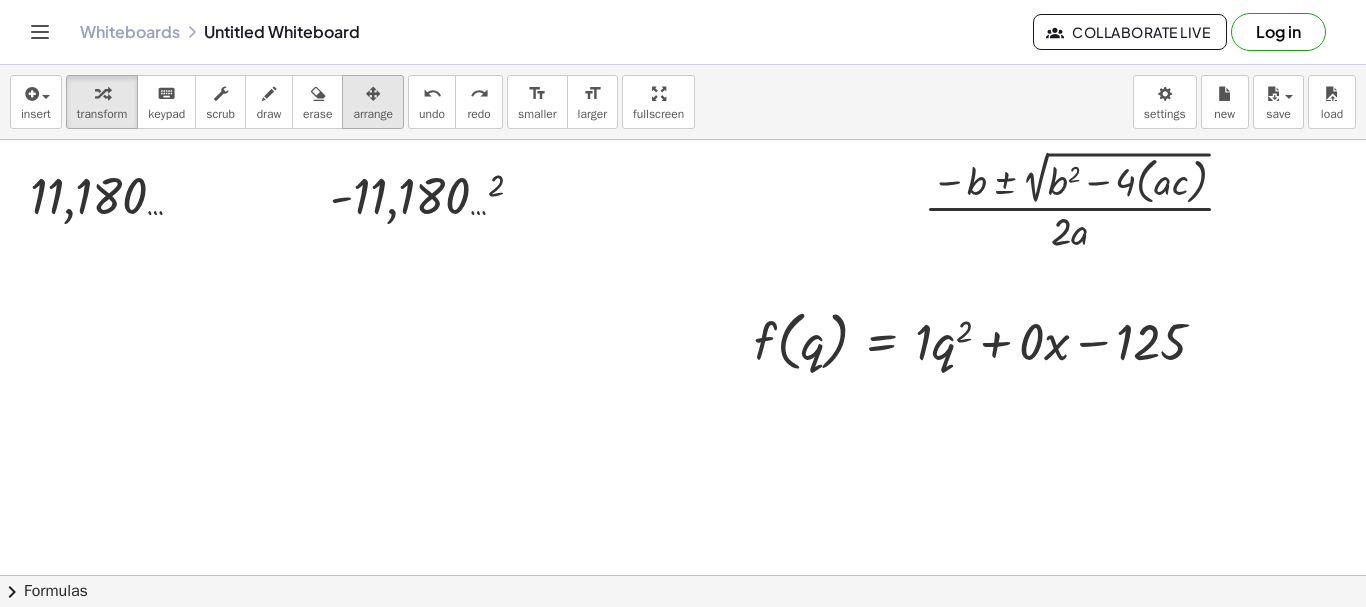 click on "arrange" at bounding box center (373, 102) 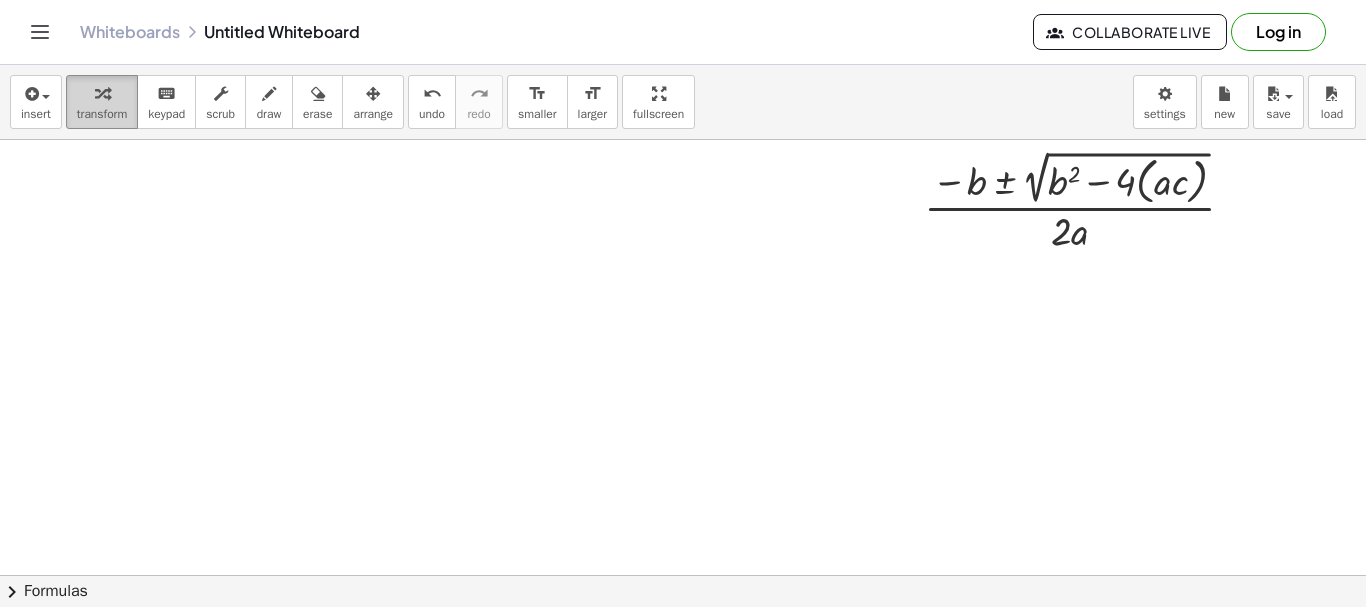 click on "transform" at bounding box center [102, 114] 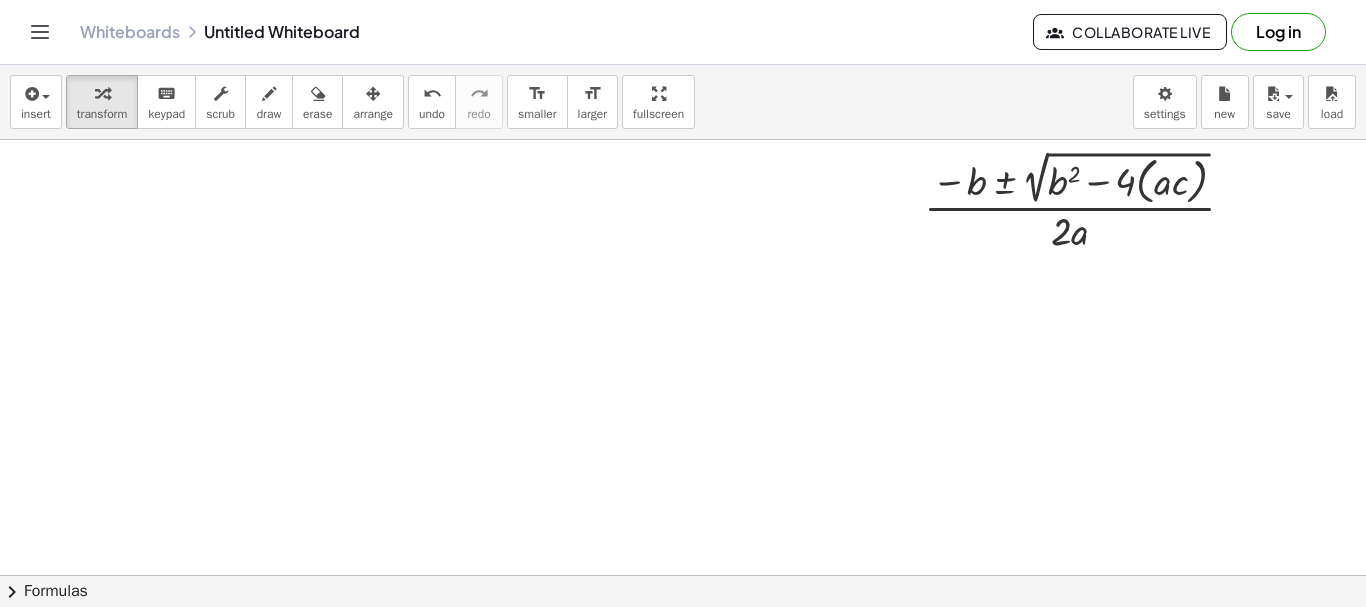 click at bounding box center (689, 575) 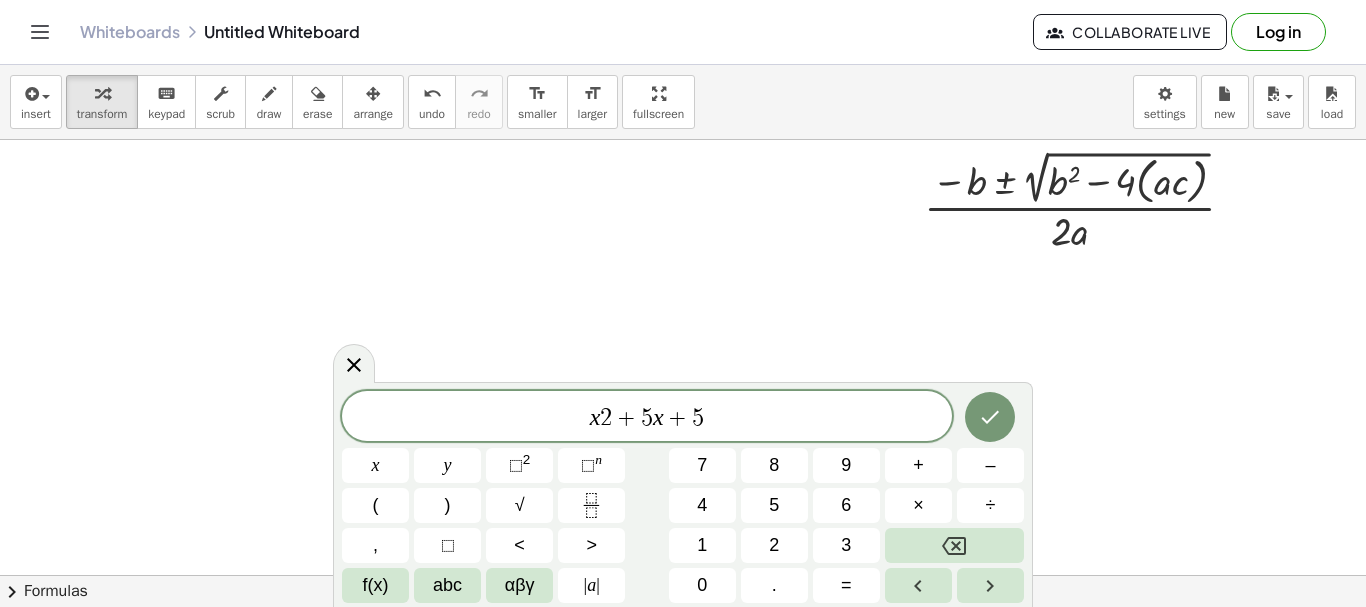 click on "x 2 + 5 x + 5" at bounding box center [647, 418] 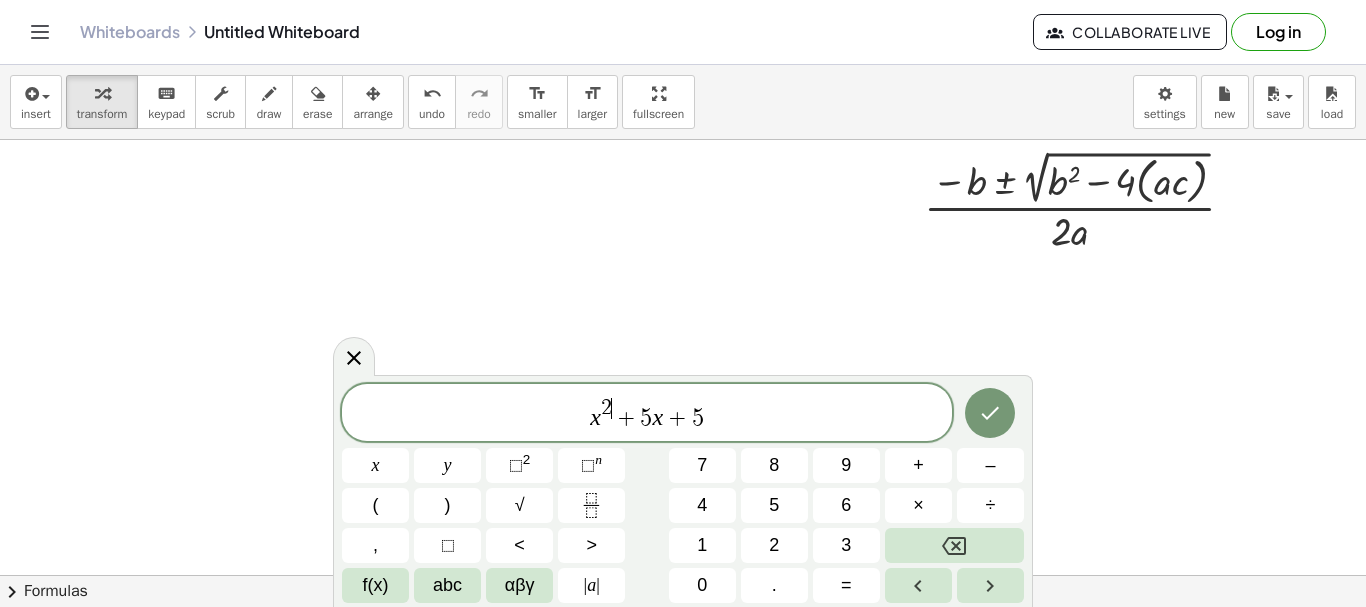 click on "x 2 ​ + 5 x + 5" at bounding box center (647, 414) 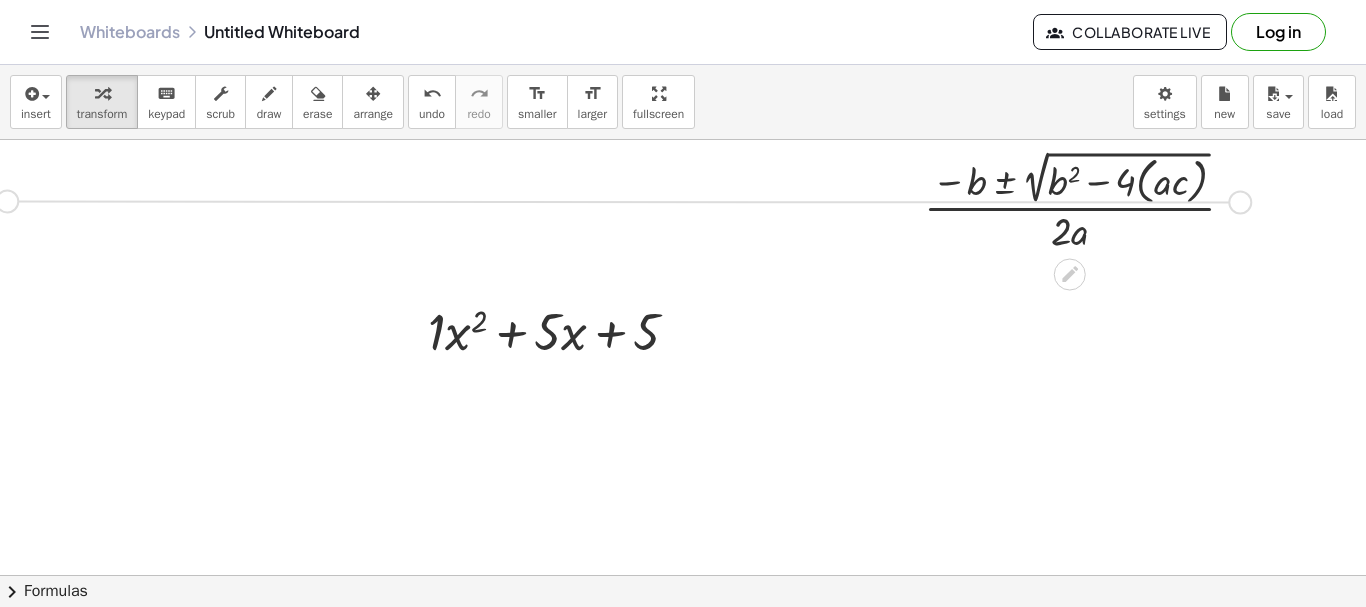 drag, startPoint x: 1237, startPoint y: 205, endPoint x: 0, endPoint y: 205, distance: 1237 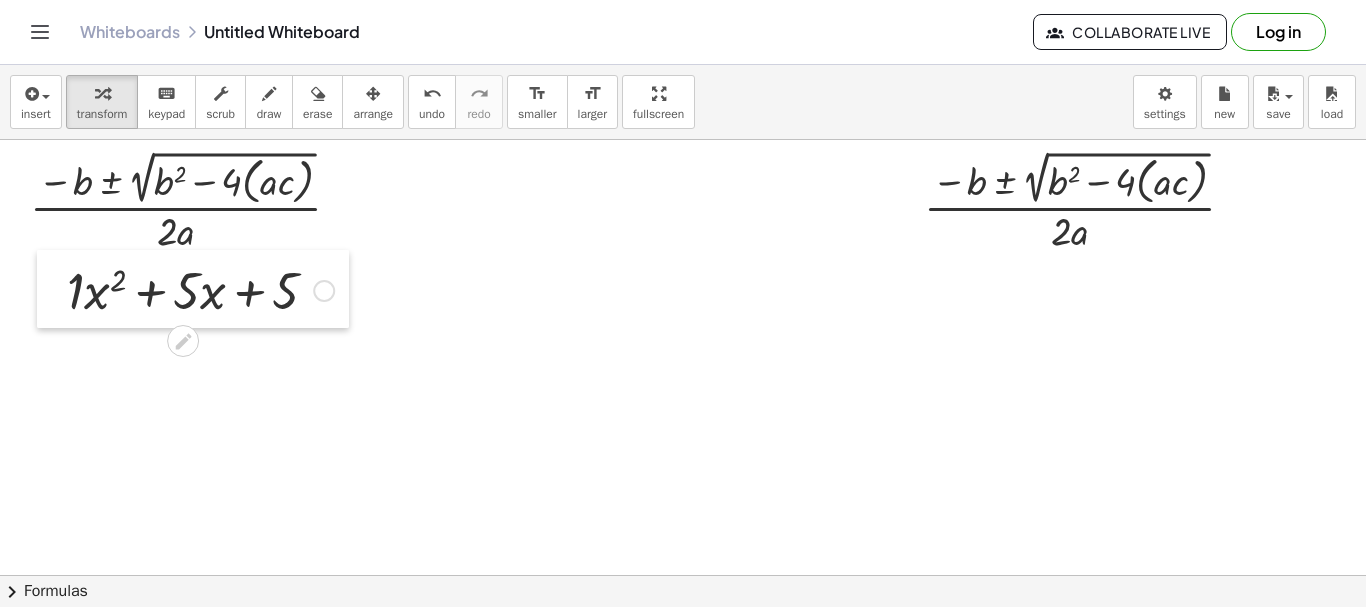 drag, startPoint x: 416, startPoint y: 329, endPoint x: 74, endPoint y: 291, distance: 344.10464 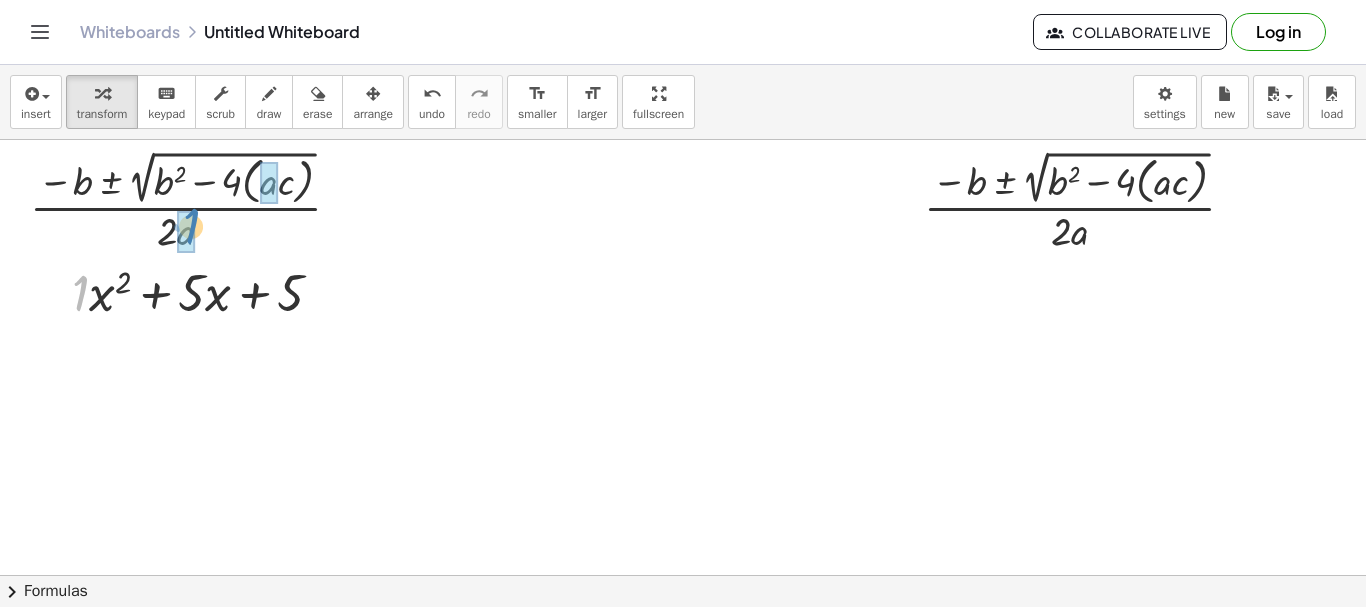 drag, startPoint x: 77, startPoint y: 289, endPoint x: 194, endPoint y: 219, distance: 136.34148 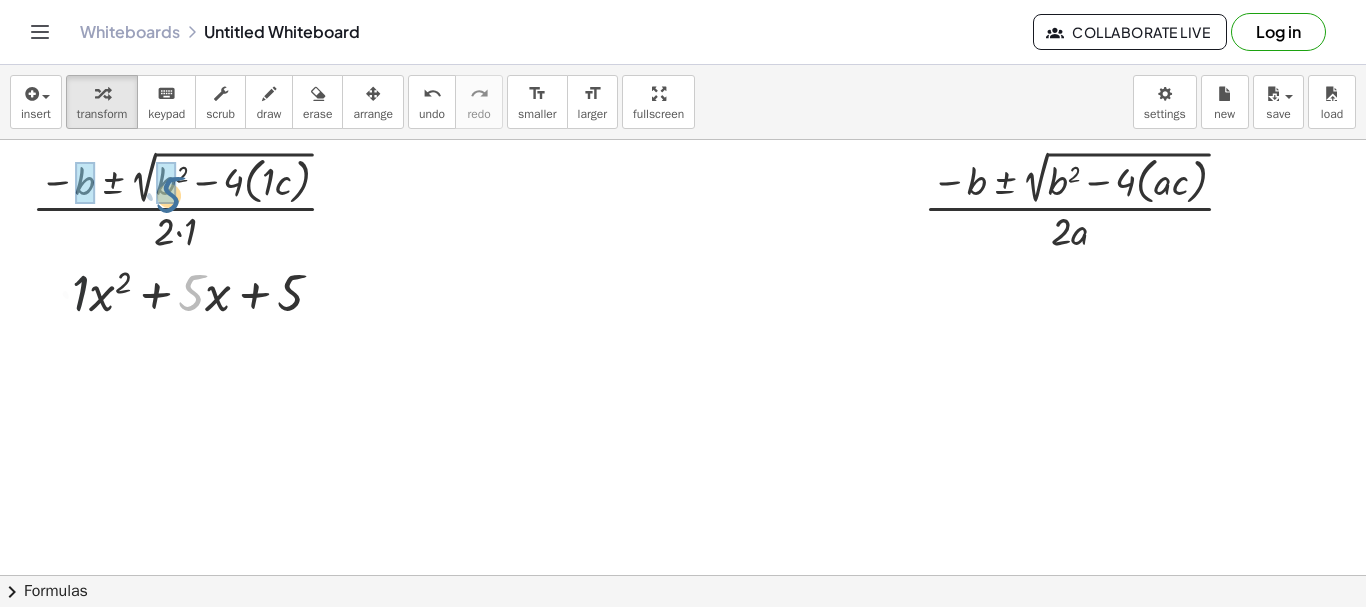 drag, startPoint x: 190, startPoint y: 279, endPoint x: 167, endPoint y: 180, distance: 101.636604 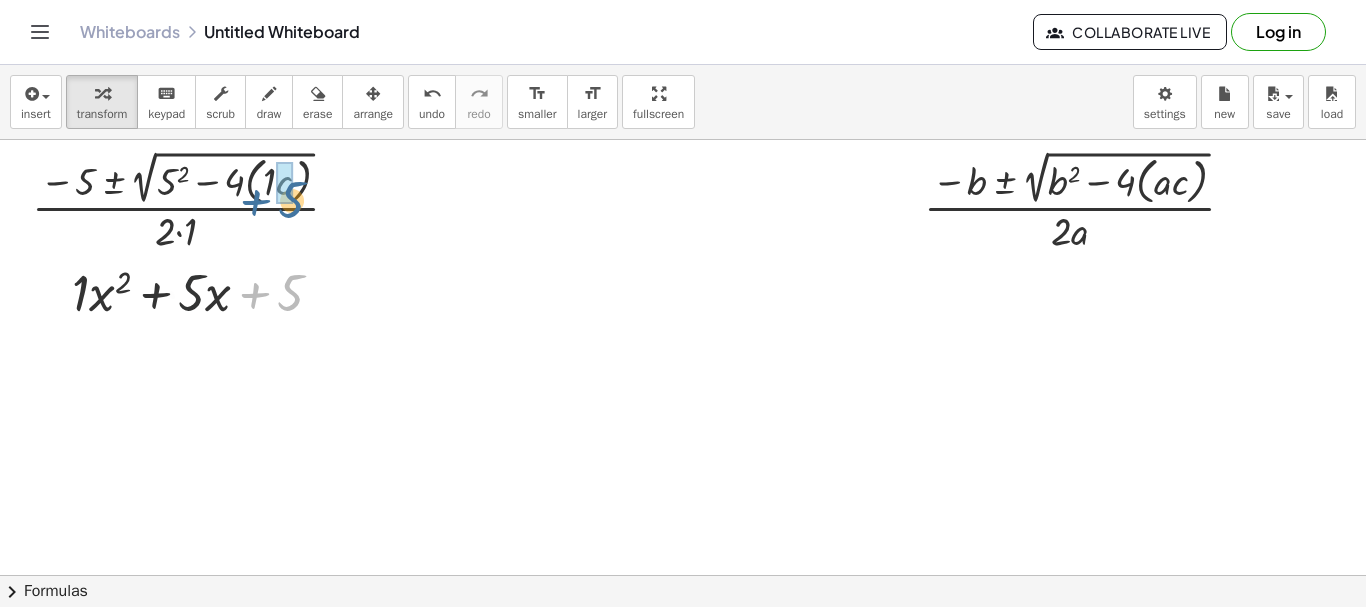 drag, startPoint x: 295, startPoint y: 283, endPoint x: 296, endPoint y: 187, distance: 96.00521 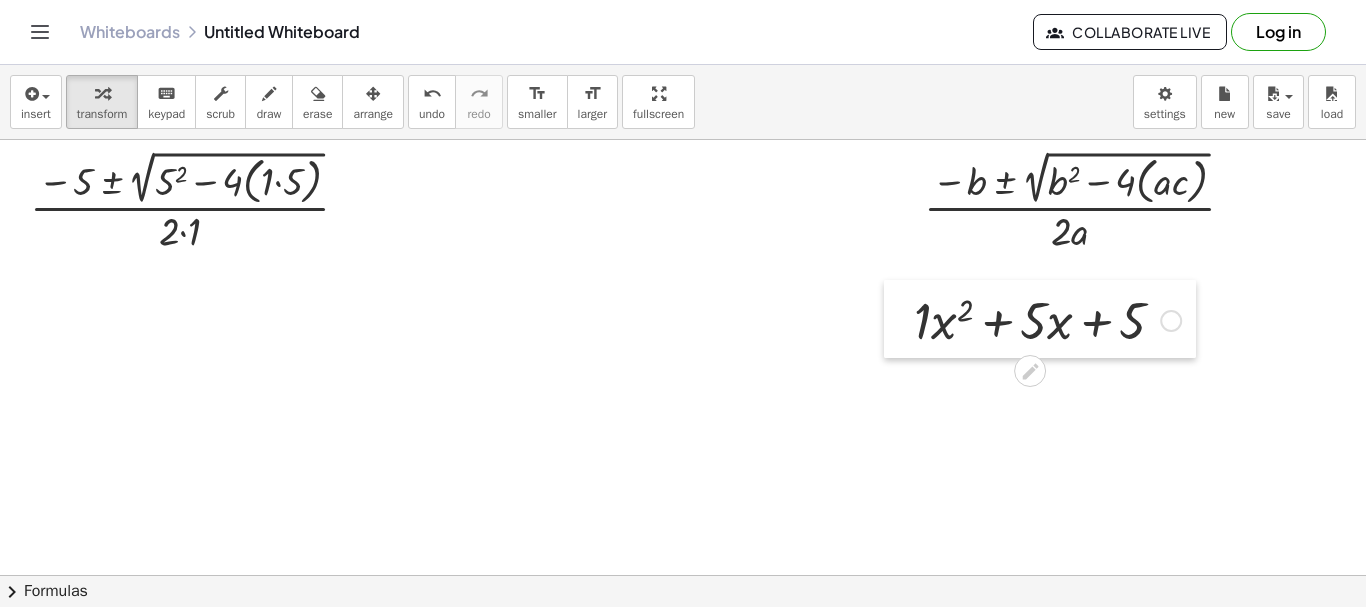 drag, startPoint x: 57, startPoint y: 298, endPoint x: 899, endPoint y: 326, distance: 842.46545 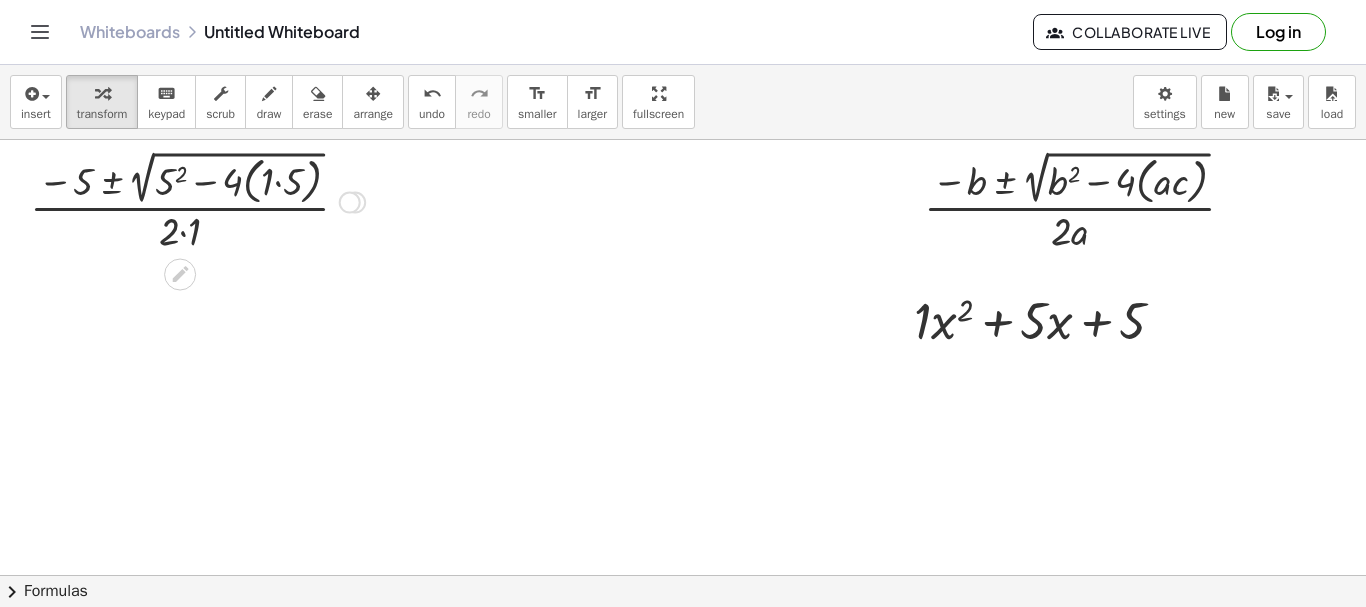 click at bounding box center (197, 200) 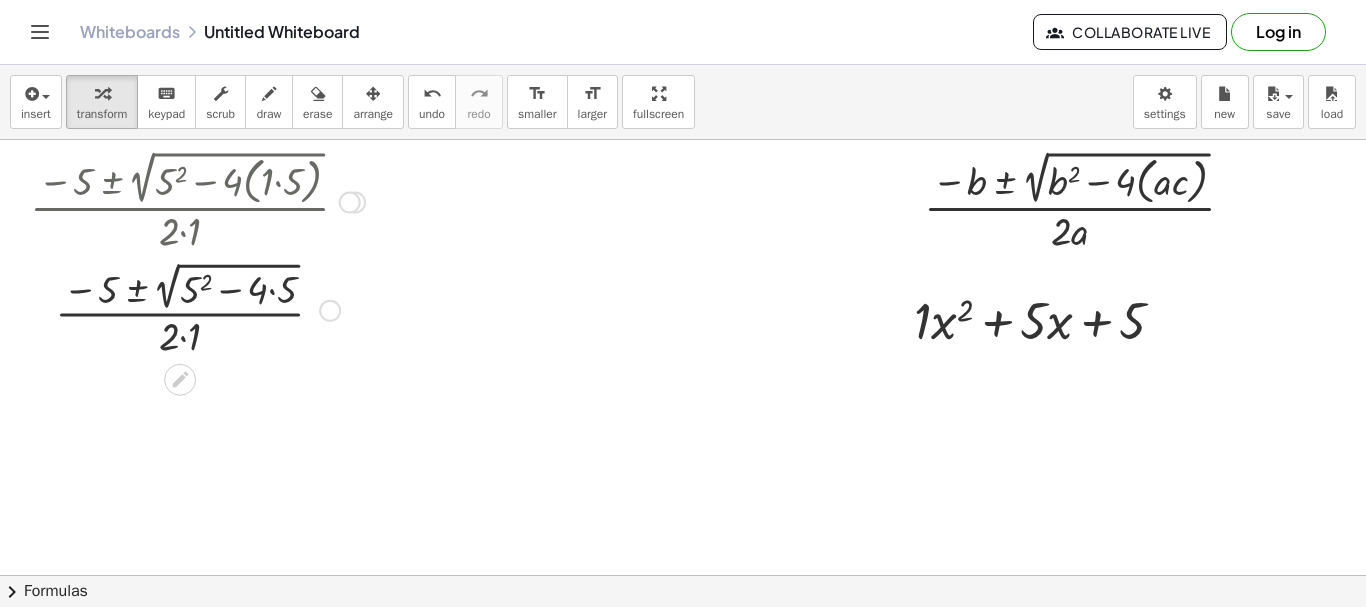 click at bounding box center (197, 308) 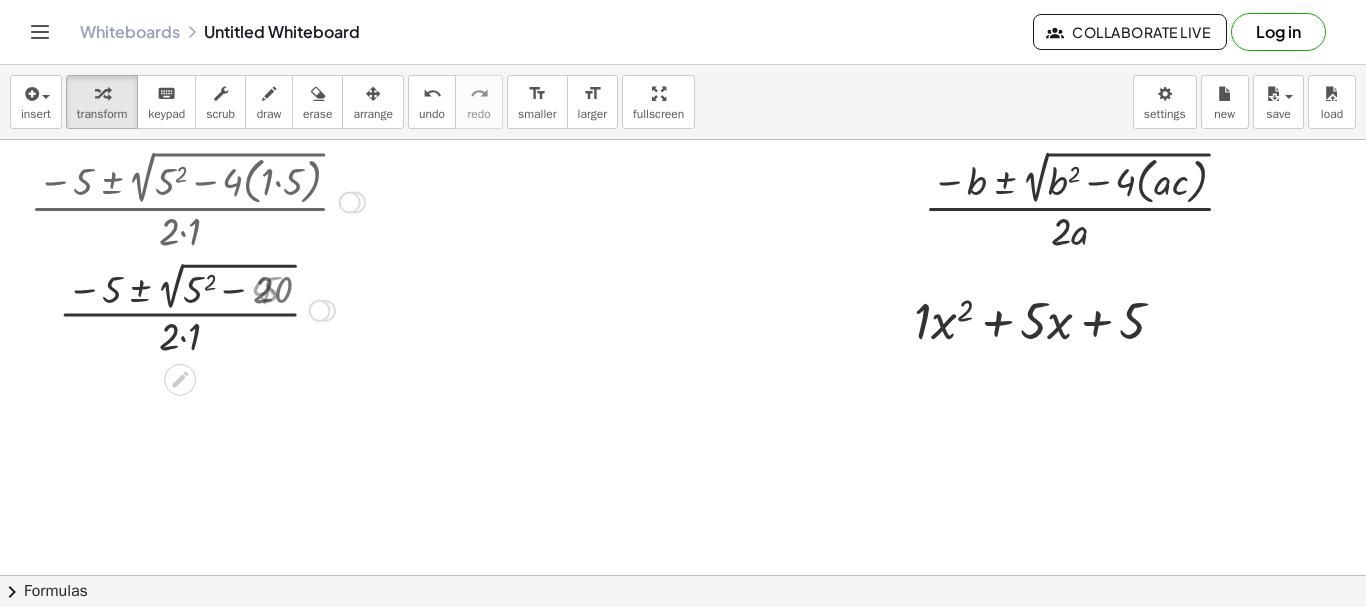 click at bounding box center (197, 308) 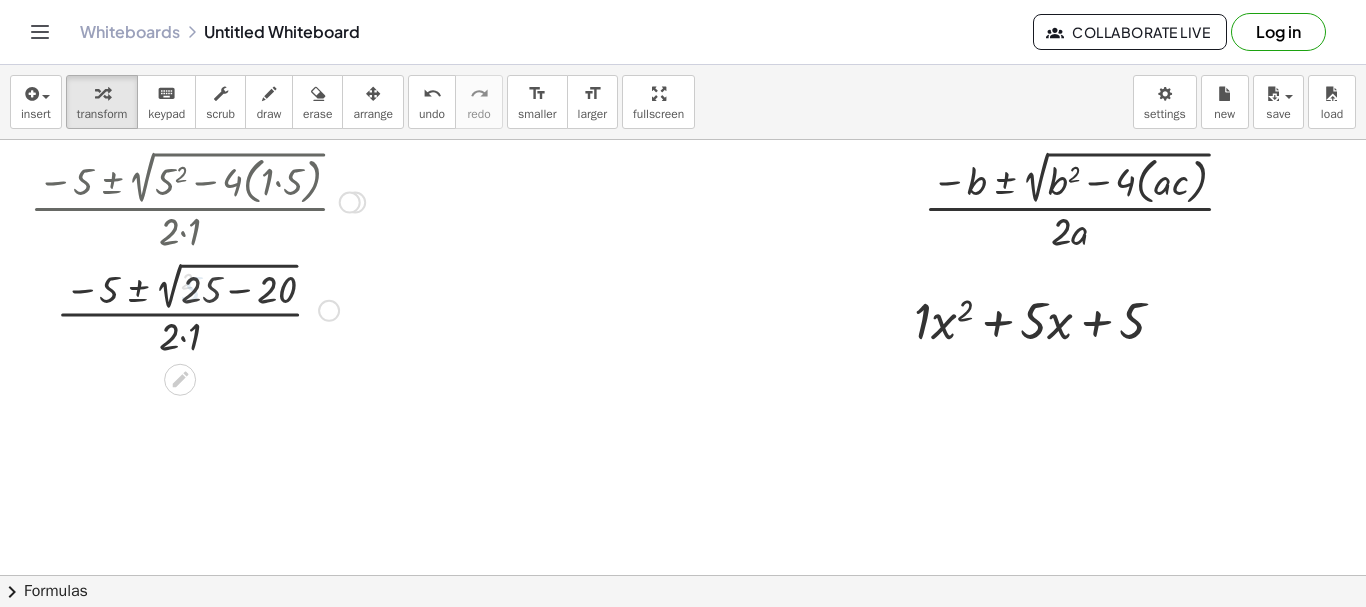 click at bounding box center [197, 308] 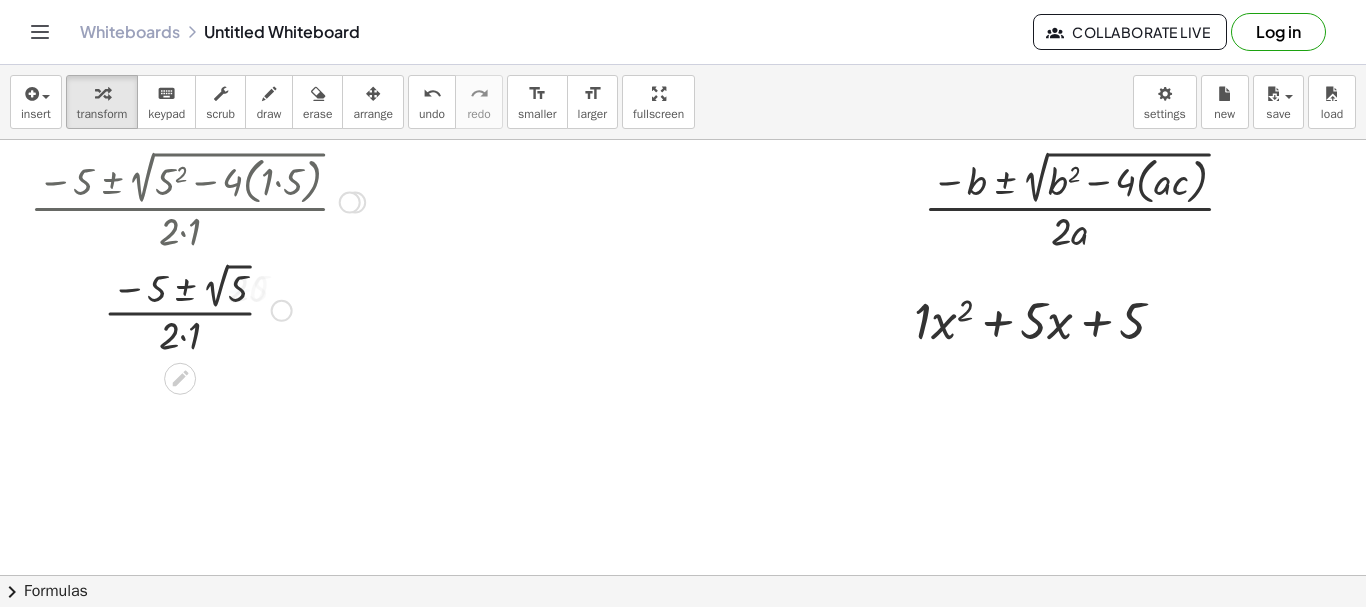 click at bounding box center (197, 309) 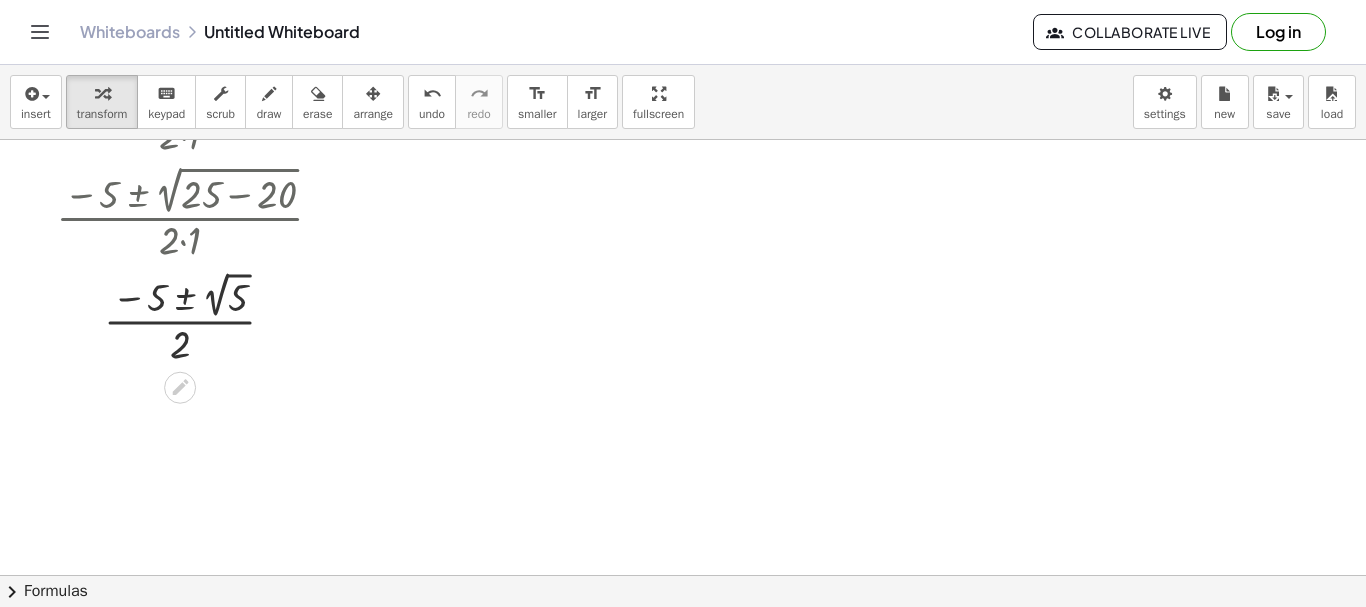 scroll, scrollTop: 202, scrollLeft: 0, axis: vertical 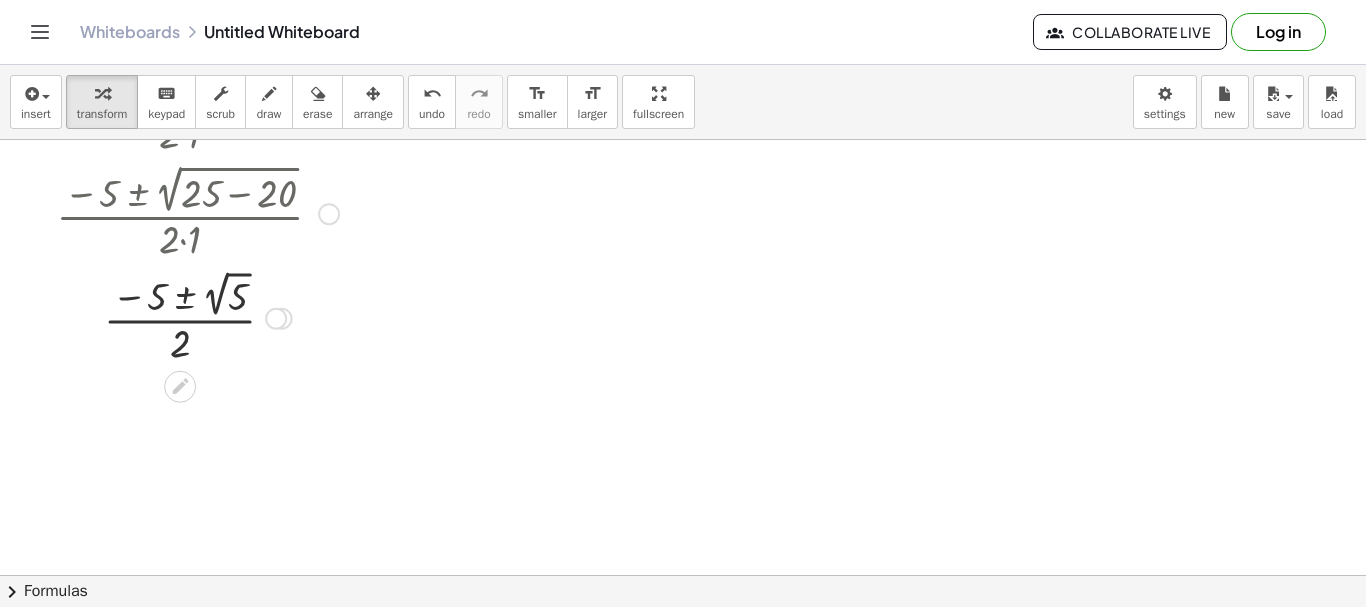 click at bounding box center [197, 317] 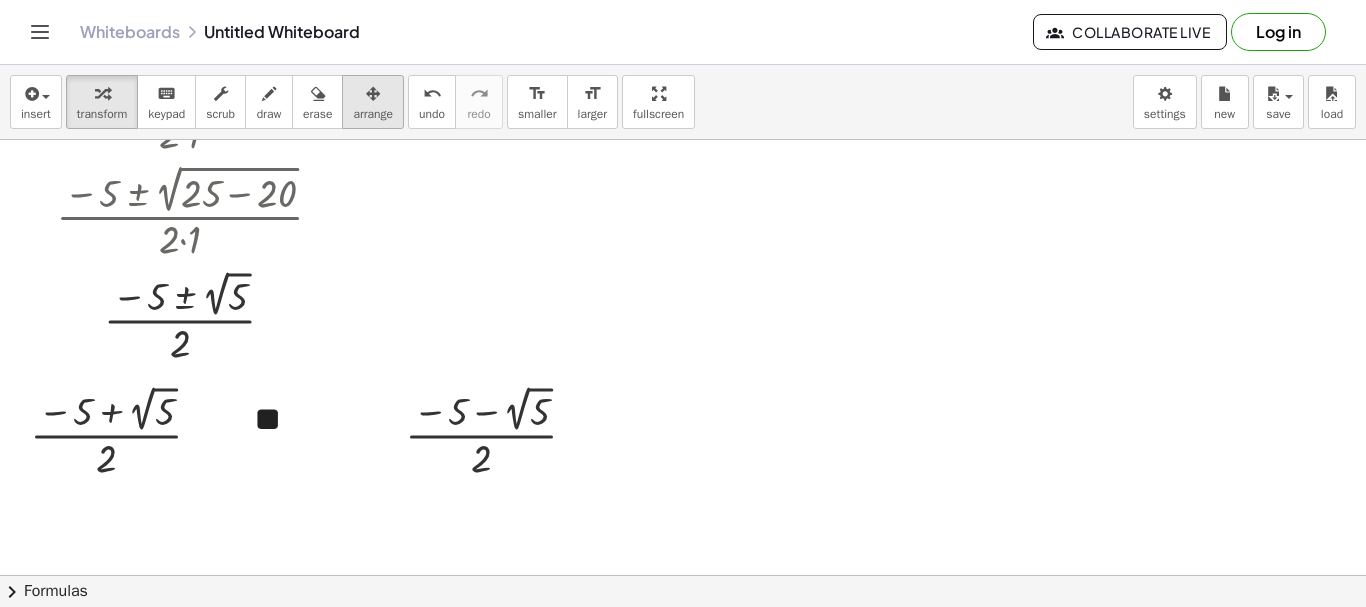 click at bounding box center (373, 93) 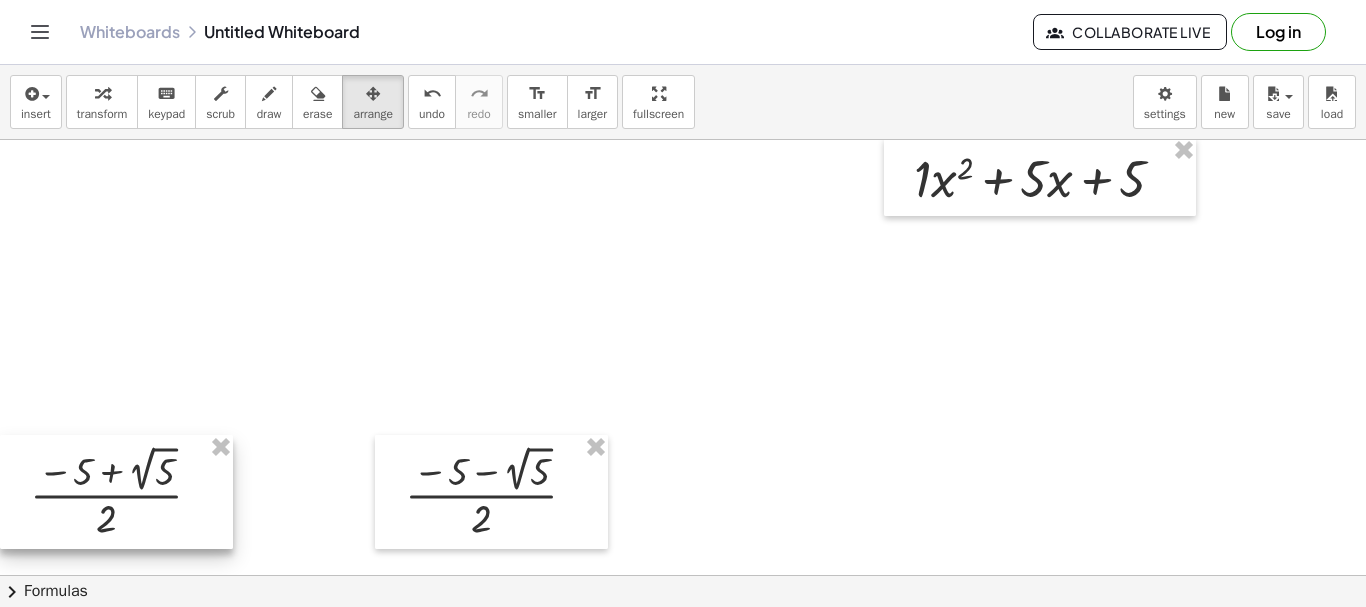 scroll, scrollTop: 142, scrollLeft: 0, axis: vertical 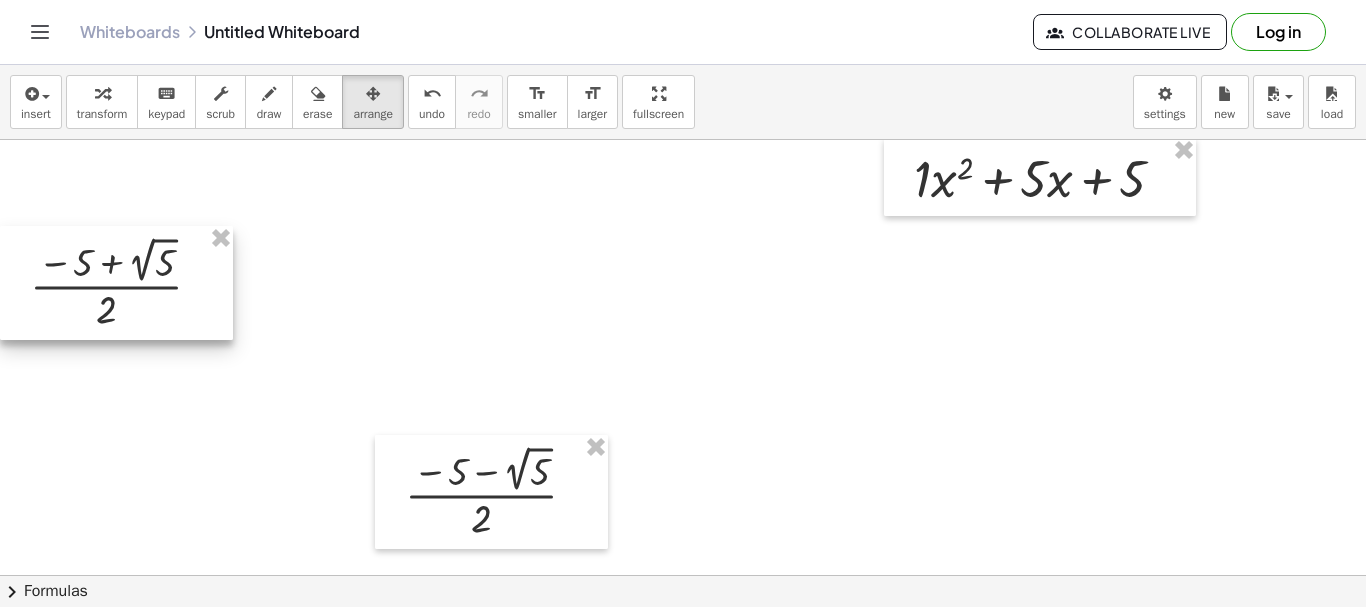 drag, startPoint x: 115, startPoint y: 510, endPoint x: 91, endPoint y: 140, distance: 370.77756 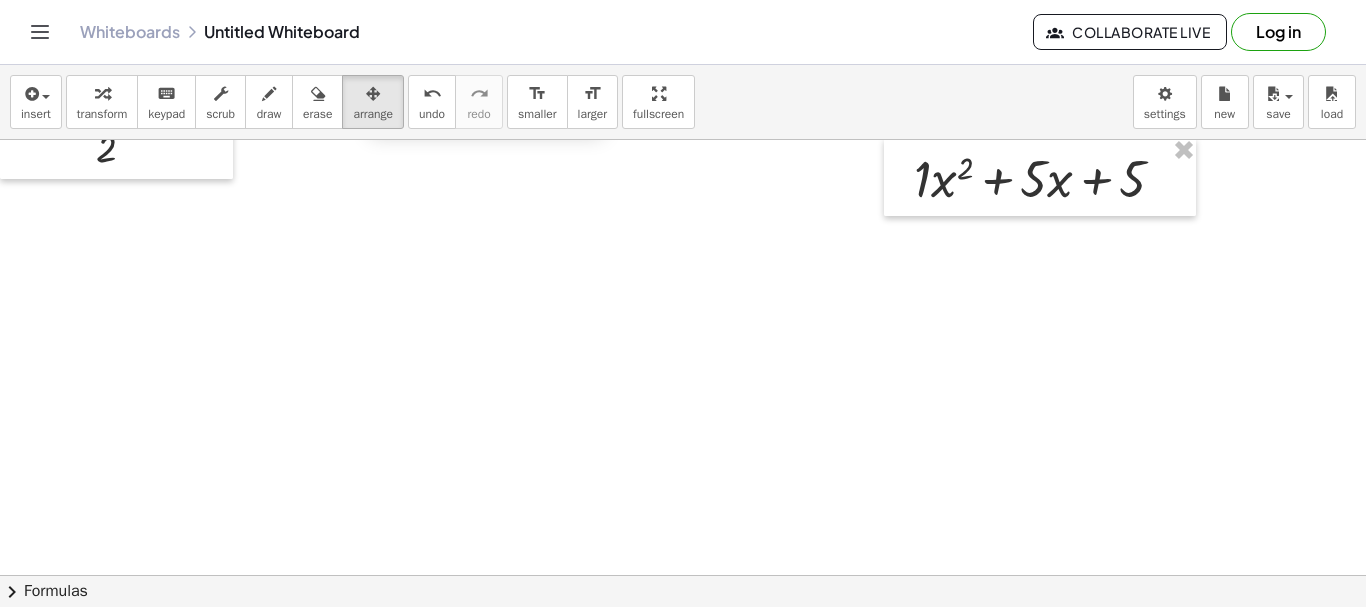 click on "insert select one: Math Expression Function Text Youtube Video Graphing Geometry Geometry 3D transform keyboard keypad scrub draw erase arrange undo undo redo redo format_size smaller format_size larger fullscreen load   save new settings · ( − b ± [NUMBER] √ ( + b [NUMBER] − · [NUMBER] · ( · a · c ) ) ) · [NUMBER] · a + · [NUMBER] · x [NUMBER] + · [NUMBER] · x + [NUMBER] · ( − [NUMBER] + [NUMBER] √ [NUMBER] ) · [NUMBER] · ( − [NUMBER] − [NUMBER] √ [NUMBER] ) · [NUMBER] · [NUMBER] Try to double tap. × chevron_right  Formulas
Drag one side of a formula onto a highlighted expression on the canvas to apply it.
Quadratic Formula
+ · a · x [NUMBER] + · b · x + c = [NUMBER]
⇔
x = · ( − b ± [NUMBER] √ ( + b [NUMBER] − · [NUMBER] · a · c ) ) · [NUMBER] · a
+ x [NUMBER] + · p · x + q = [NUMBER]
⇔
x = − · p · [NUMBER] ± [NUMBER] √ ( + ( · p · [NUMBER] ) [NUMBER] − q" at bounding box center [683, 336] 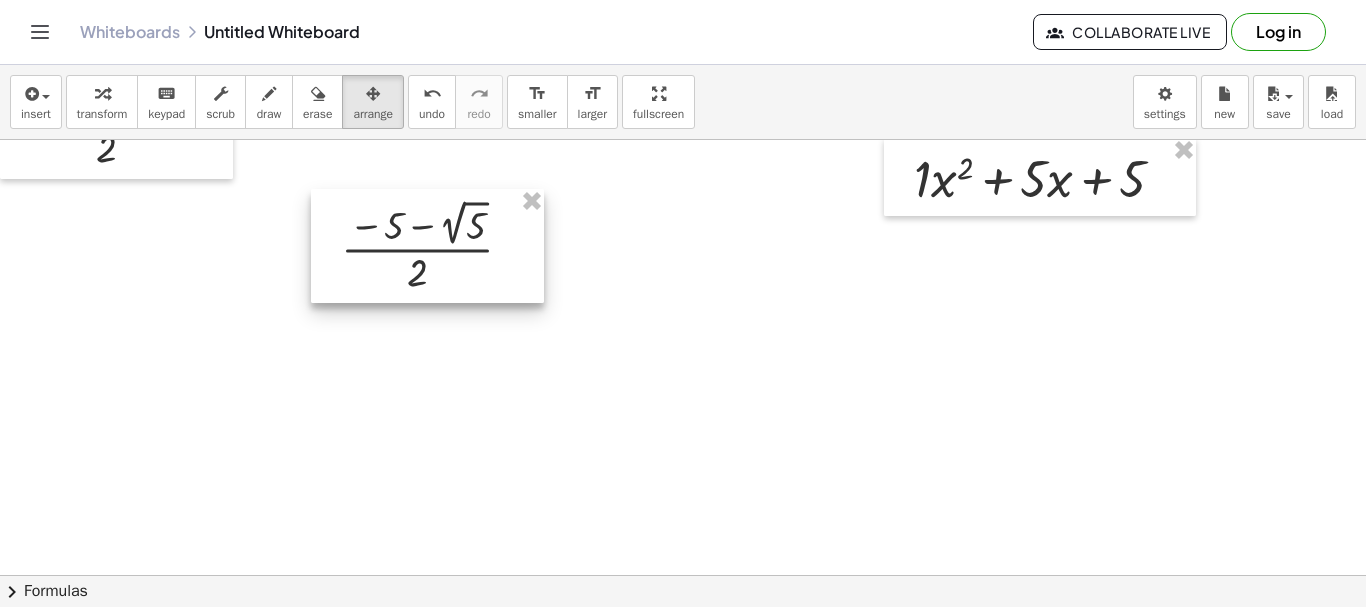 scroll, scrollTop: 0, scrollLeft: 0, axis: both 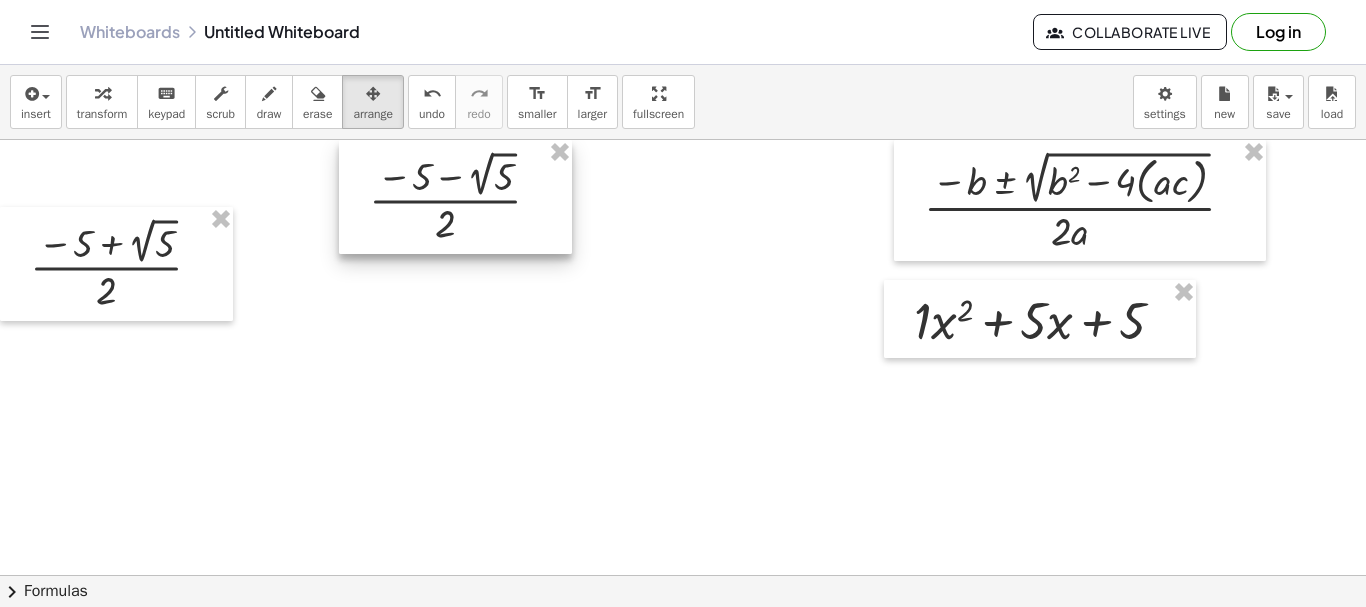click on "Whiteboards Untitled Whiteboard Collaborate Live  Log in" at bounding box center [683, 32] 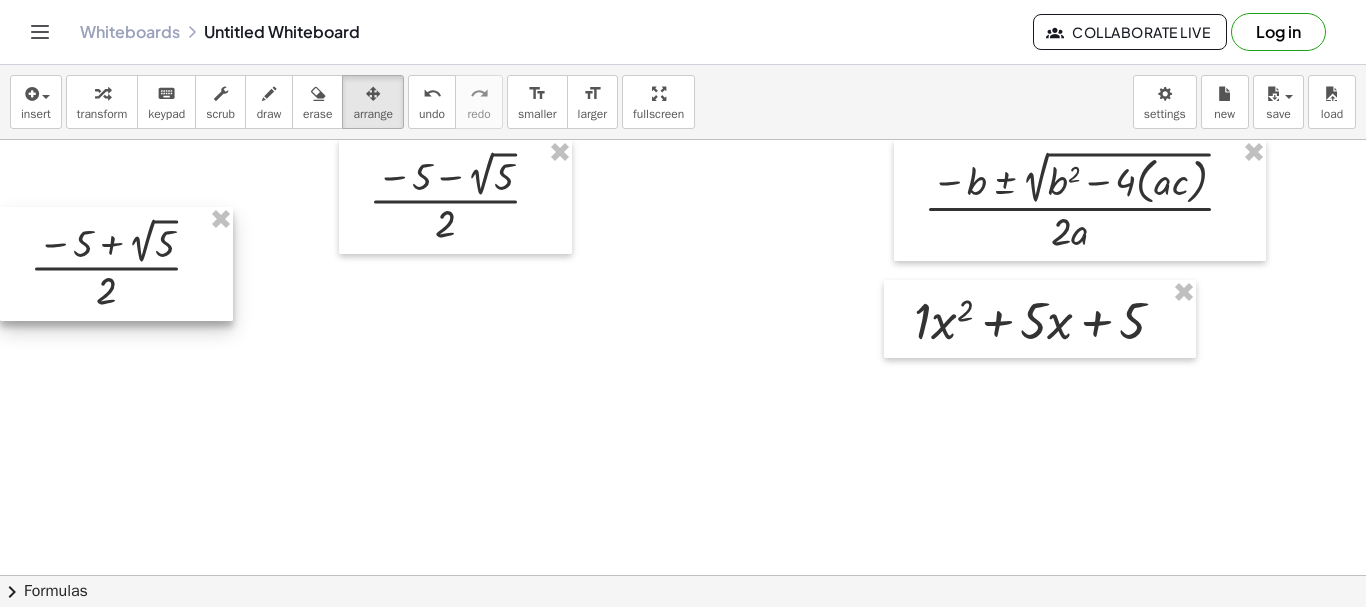 drag, startPoint x: 64, startPoint y: 273, endPoint x: 16, endPoint y: 139, distance: 142.33763 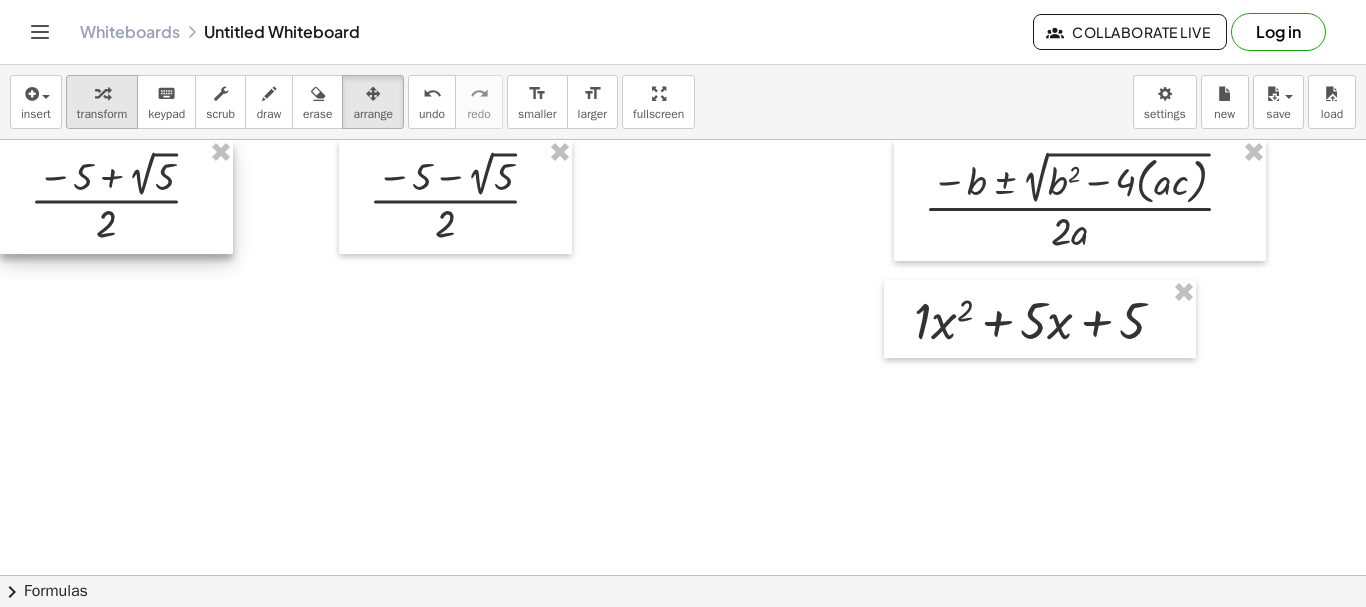 click at bounding box center [102, 93] 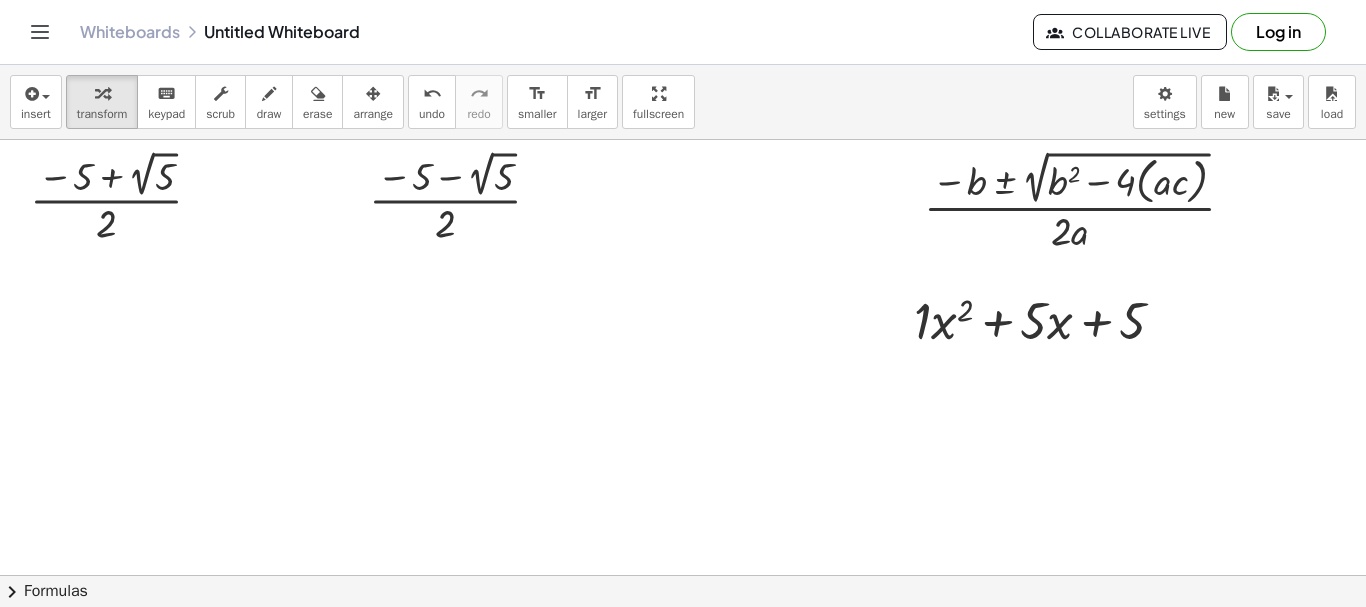 click at bounding box center (689, 575) 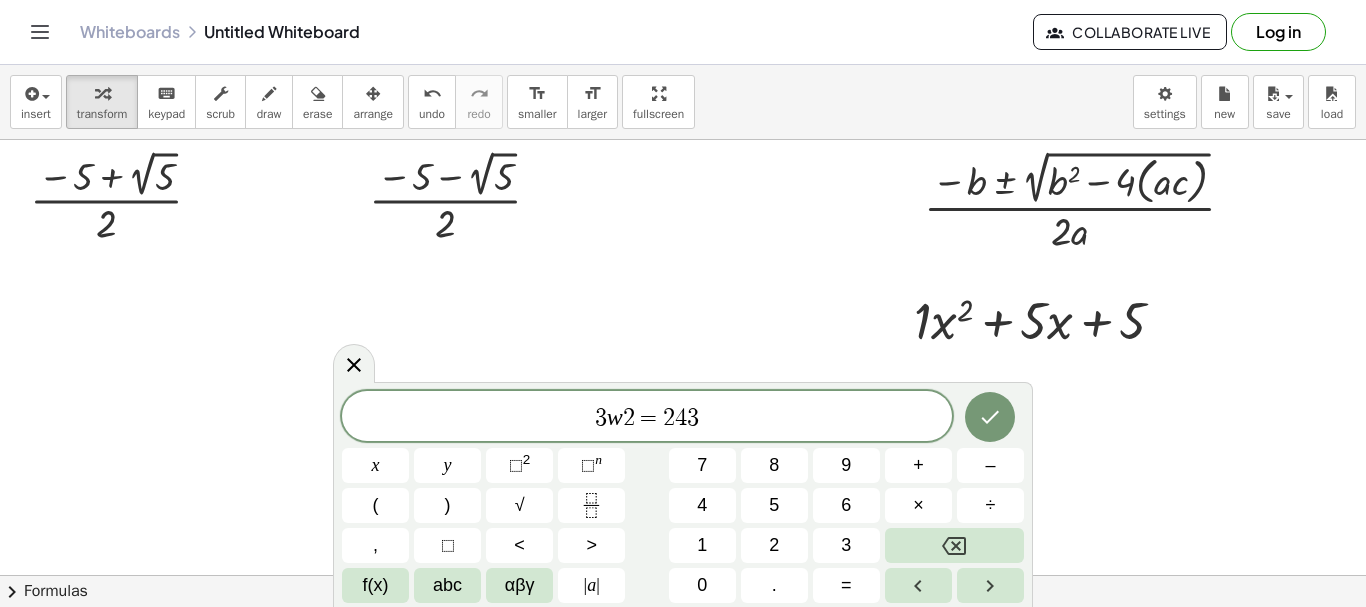 click on "2" at bounding box center (629, 418) 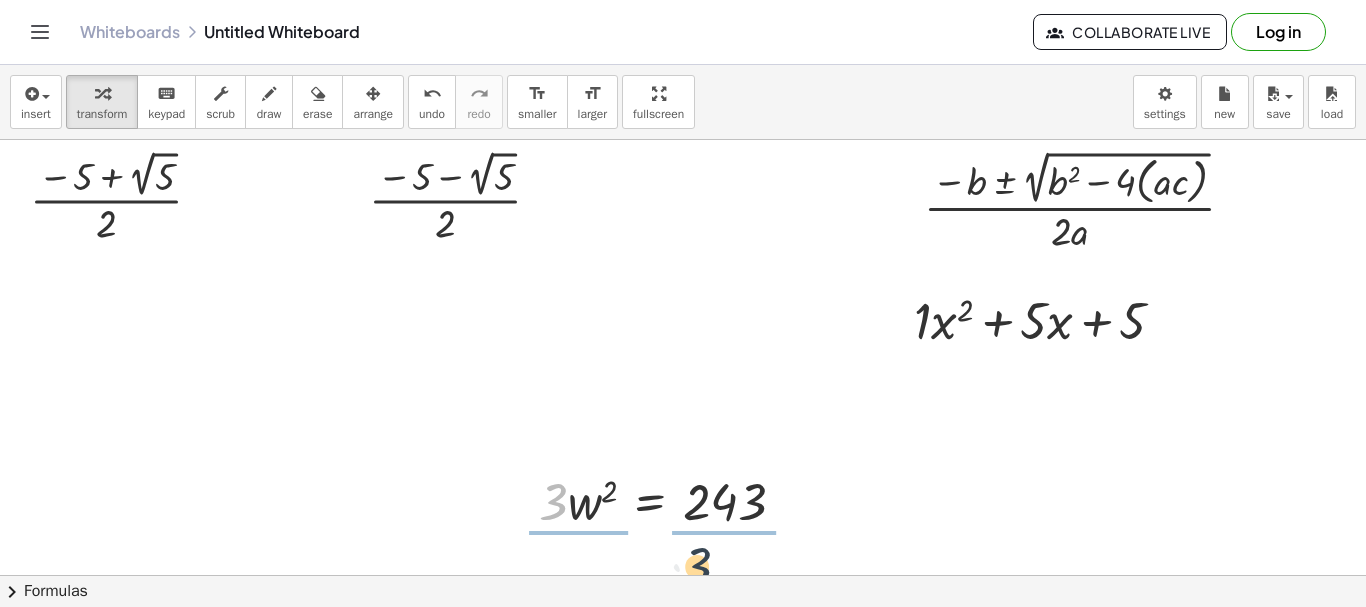 drag, startPoint x: 550, startPoint y: 486, endPoint x: 696, endPoint y: 550, distance: 159.41142 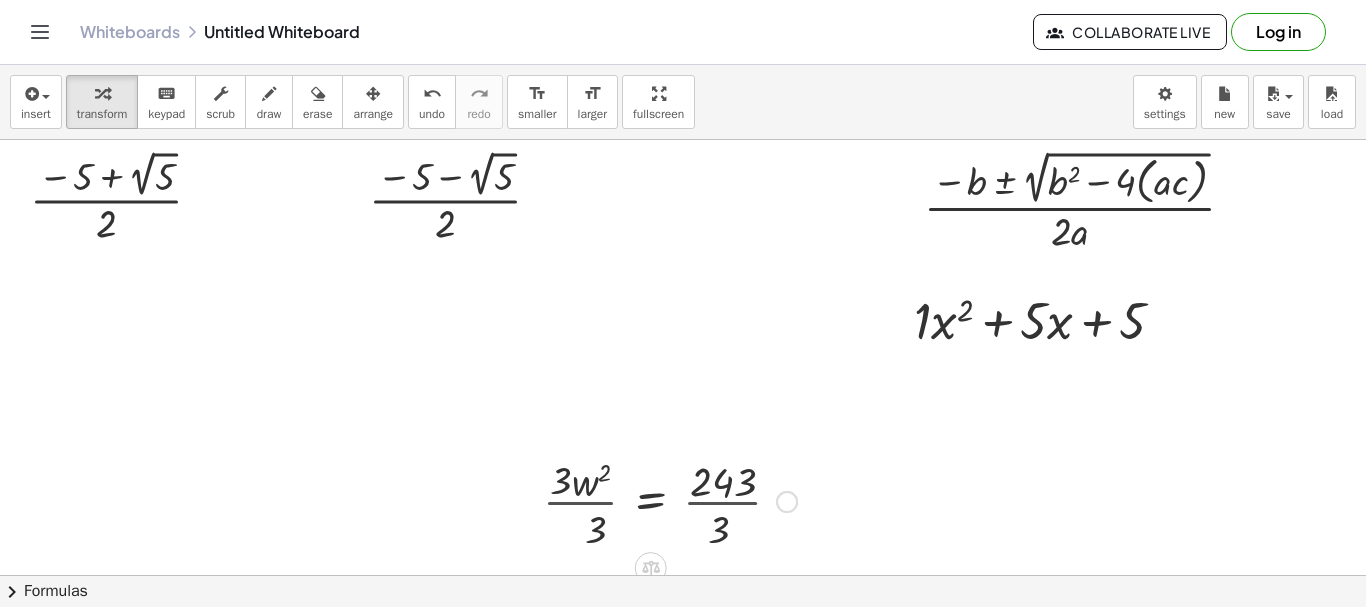 click at bounding box center (670, 500) 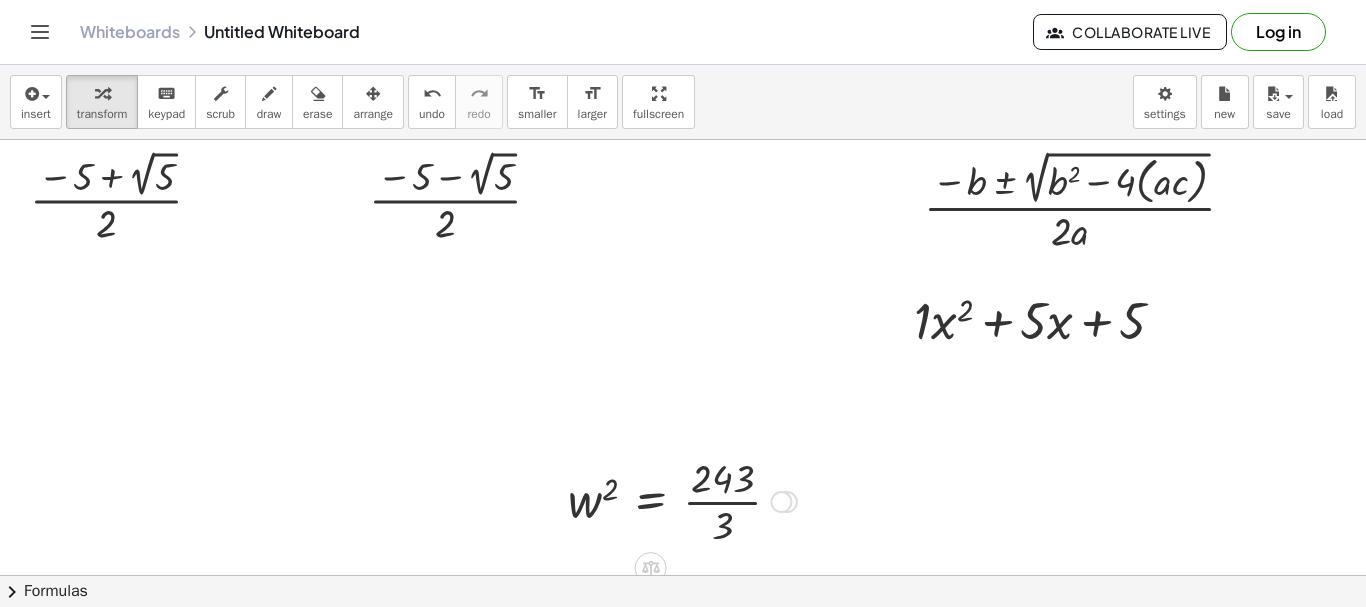 click at bounding box center (682, 500) 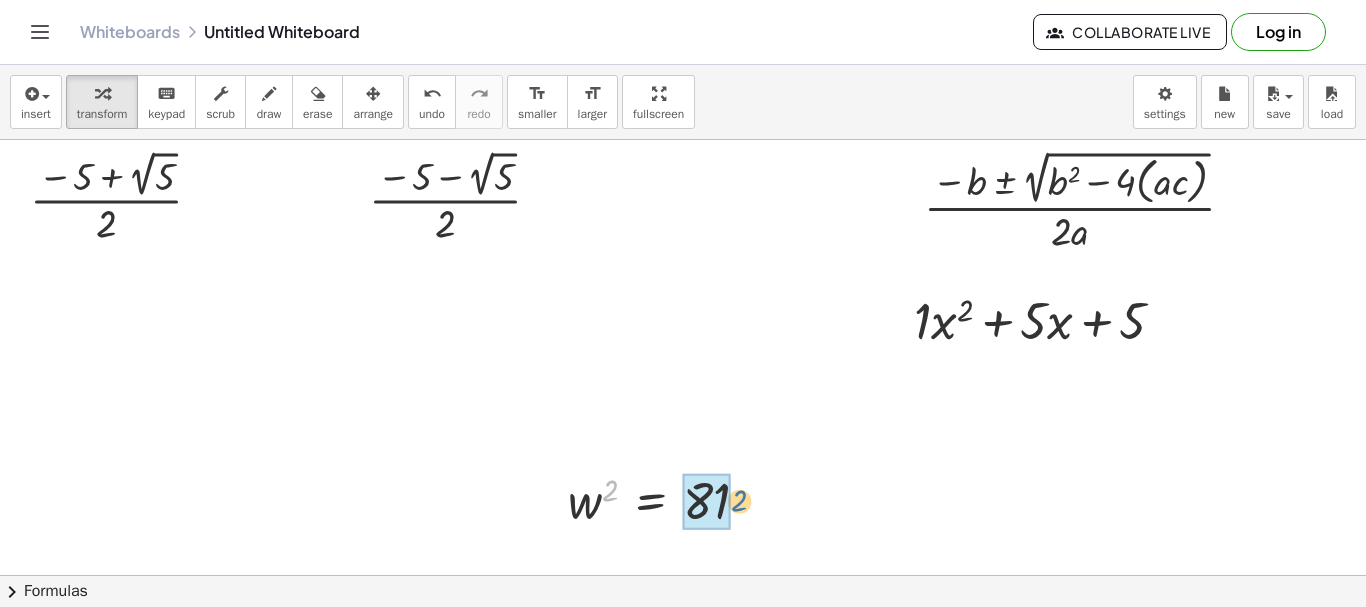 drag, startPoint x: 613, startPoint y: 496, endPoint x: 742, endPoint y: 507, distance: 129.46814 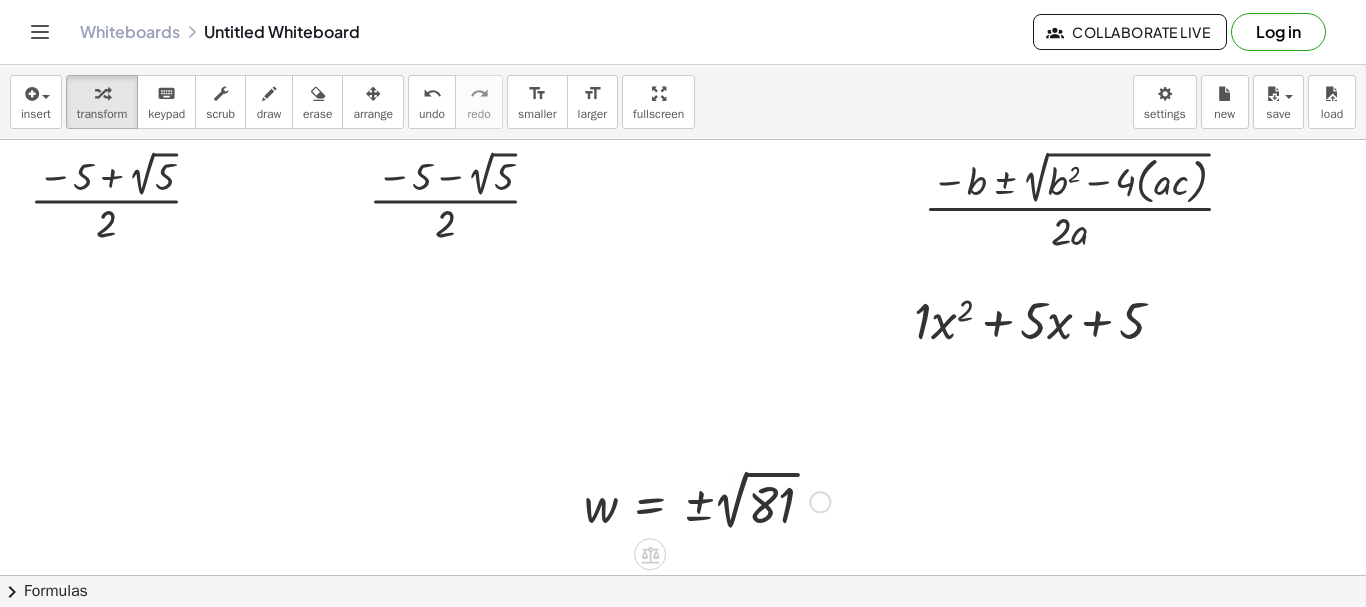 click at bounding box center (707, 500) 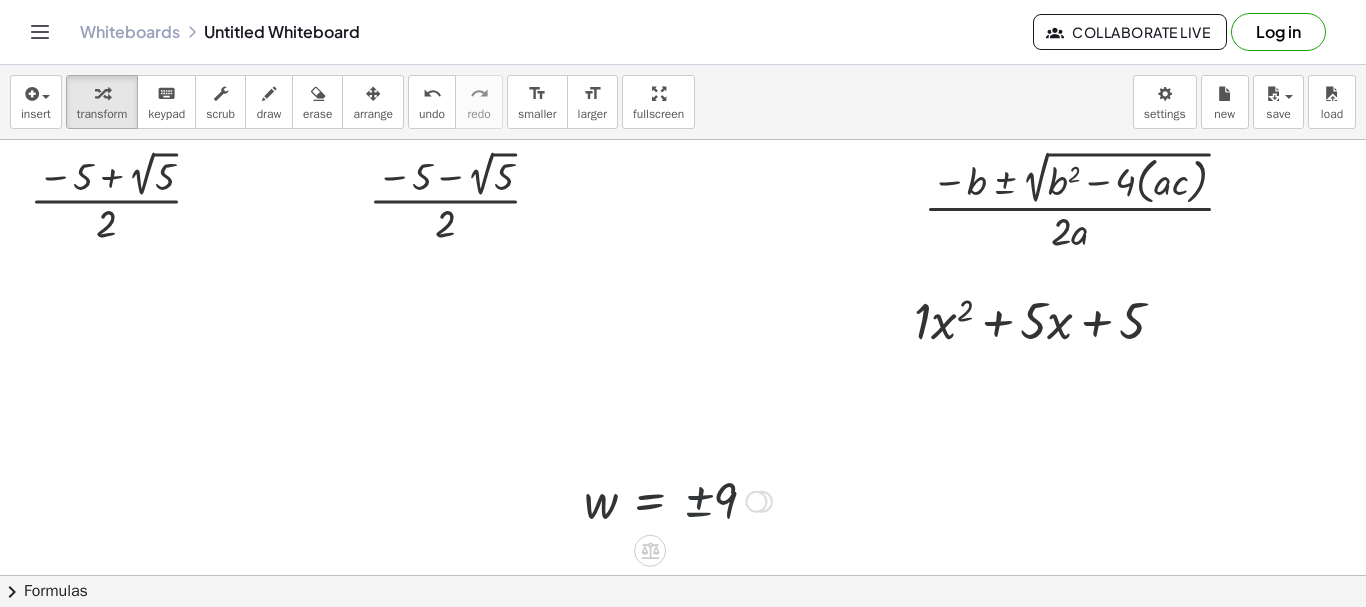 click at bounding box center (678, 500) 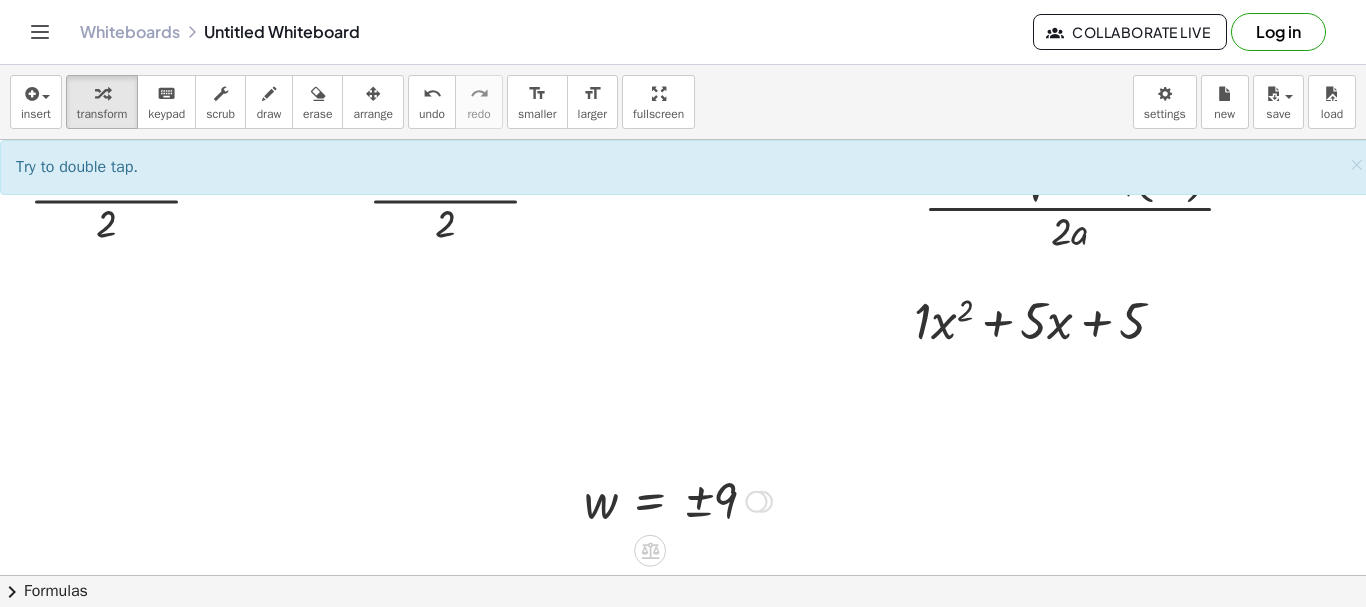 click at bounding box center [678, 500] 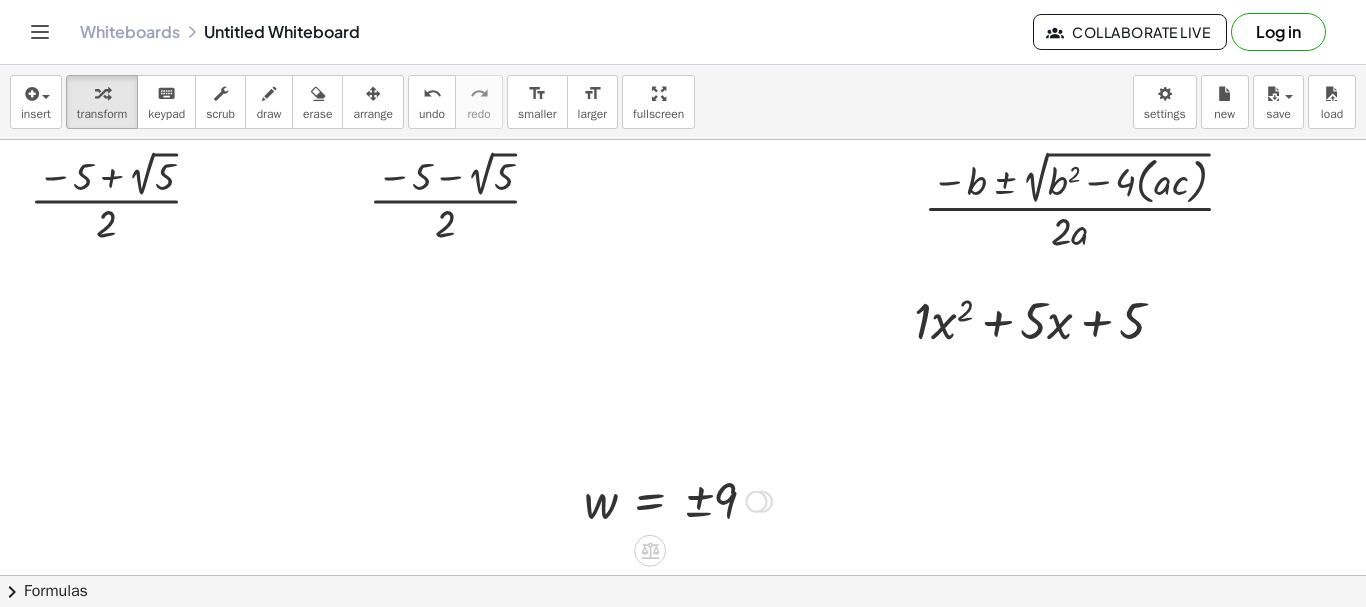 click at bounding box center [678, 500] 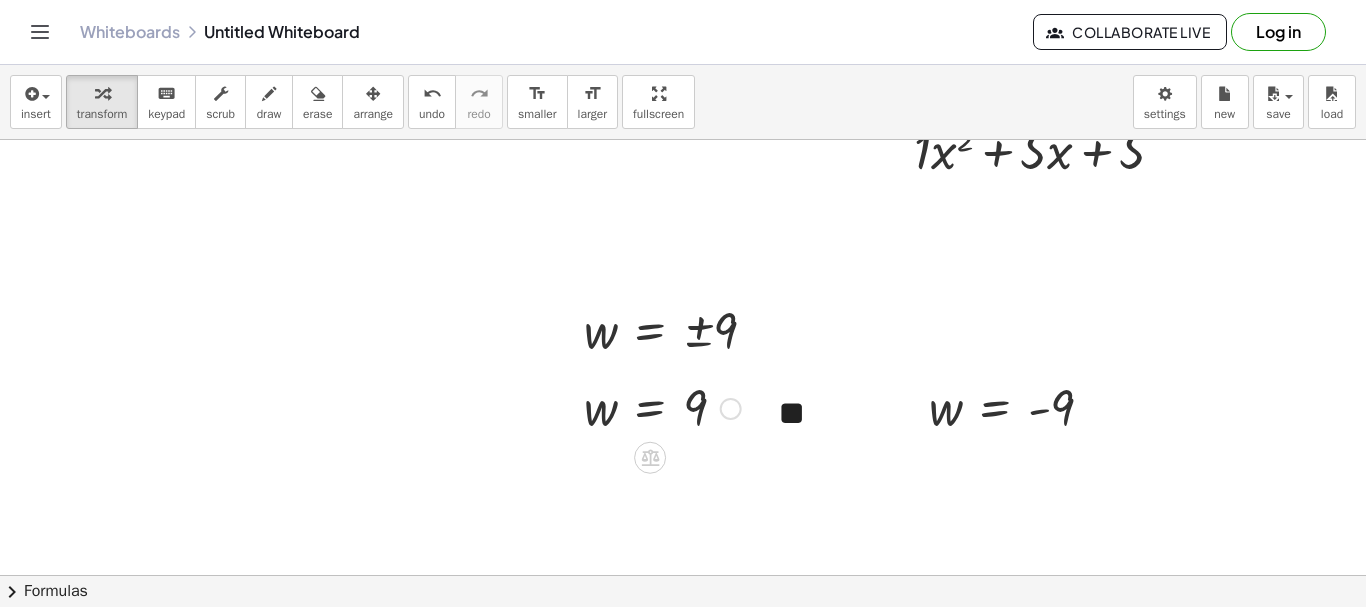 scroll, scrollTop: 174, scrollLeft: 0, axis: vertical 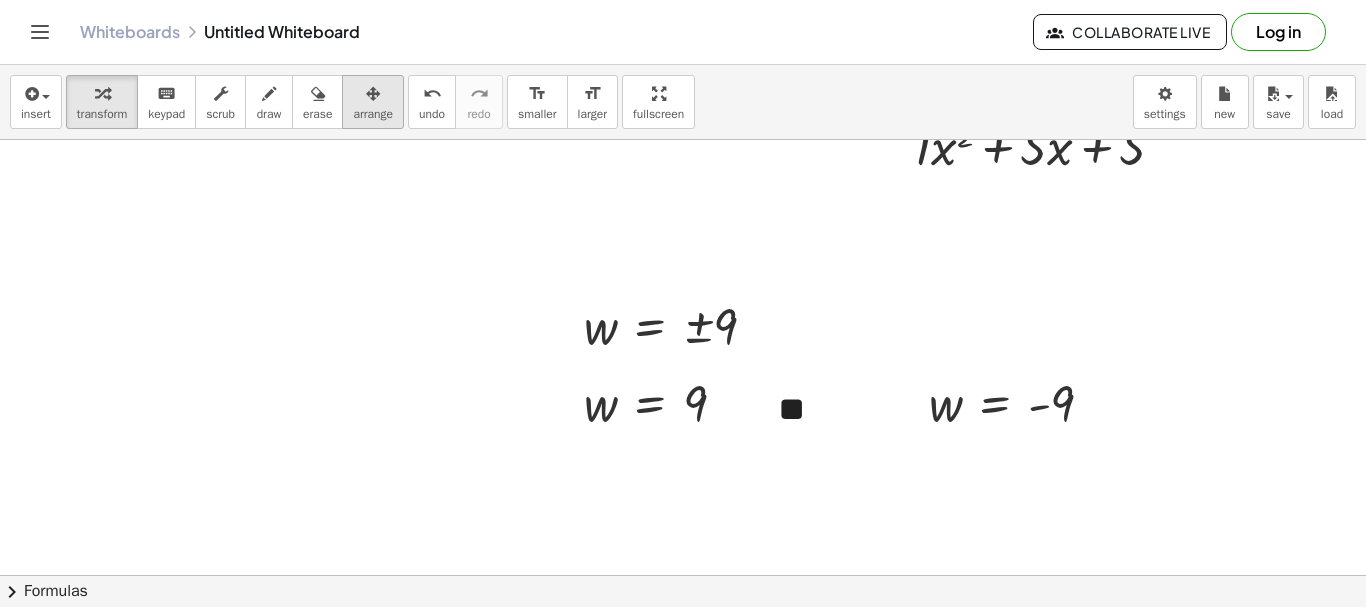 click on "arrange" at bounding box center [373, 114] 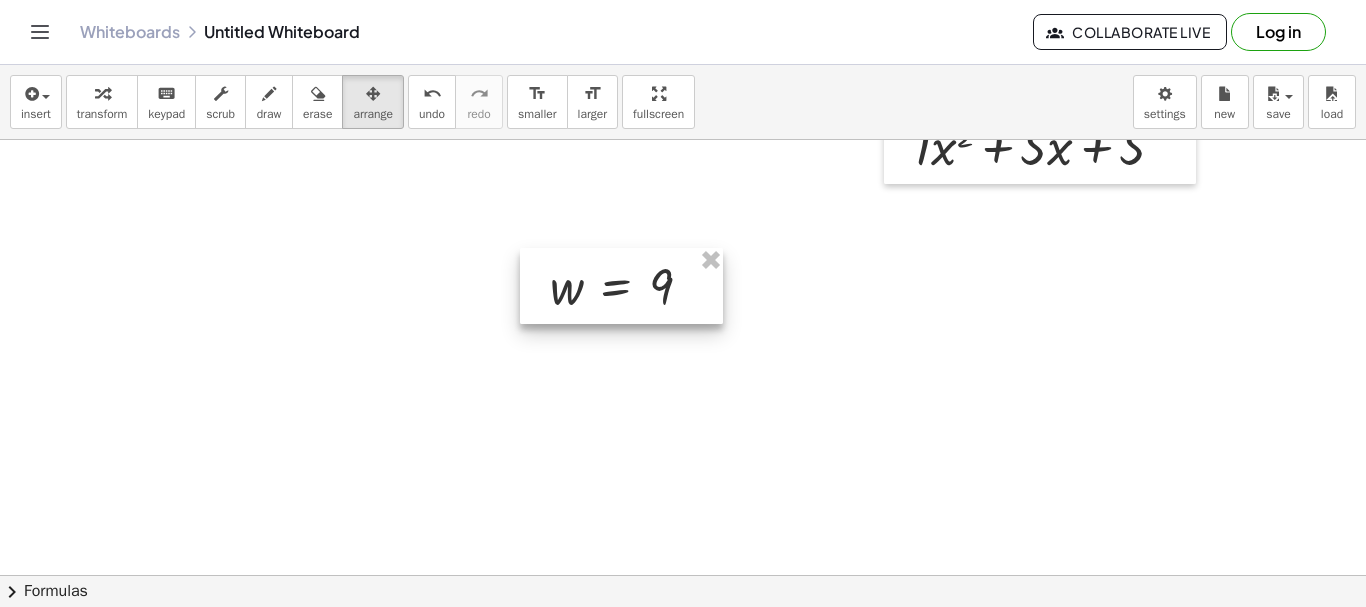 drag, startPoint x: 621, startPoint y: 305, endPoint x: 552, endPoint y: 171, distance: 150.7216 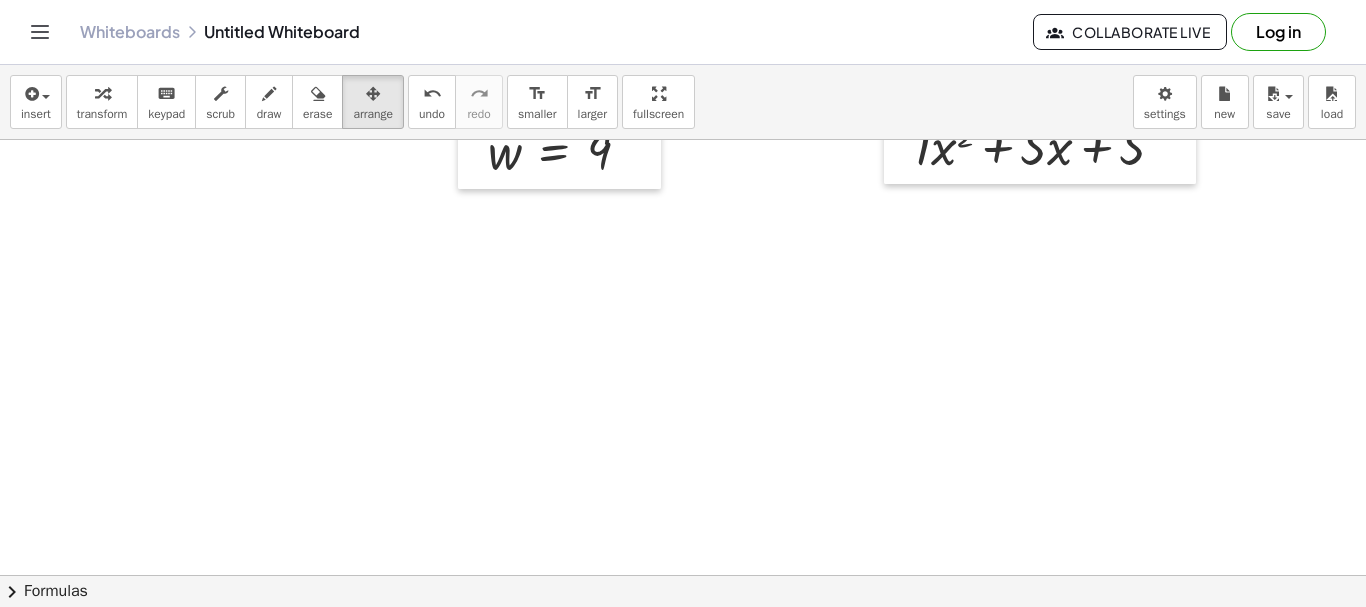 scroll, scrollTop: 0, scrollLeft: 0, axis: both 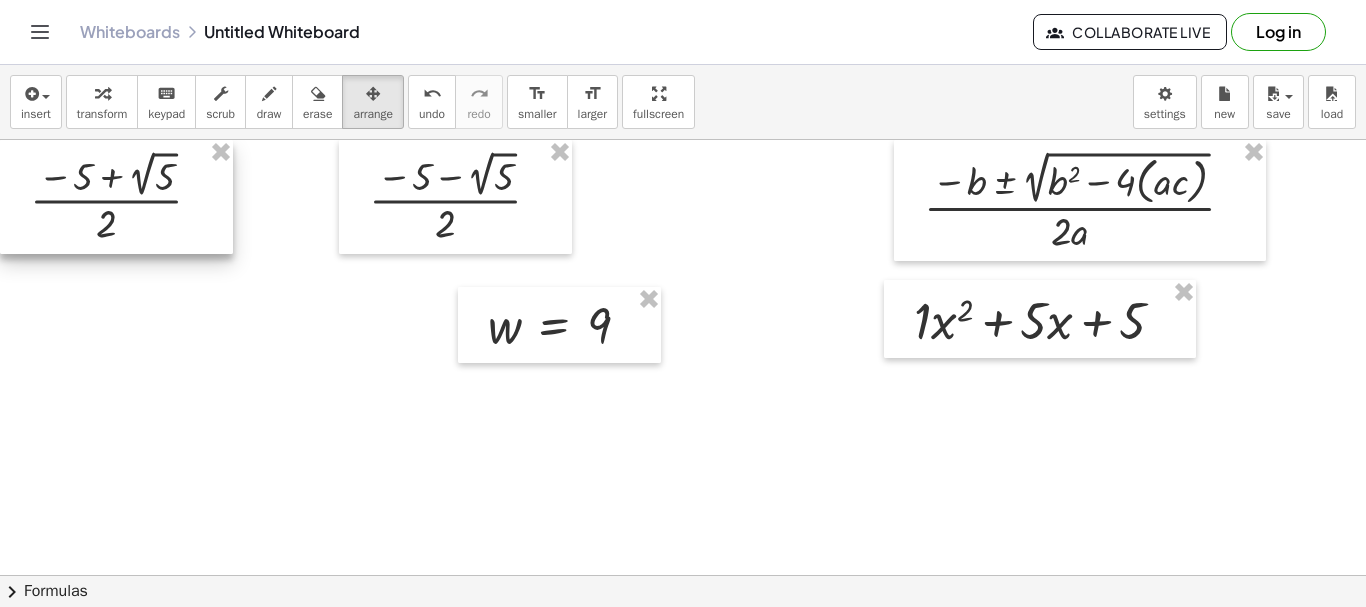 click at bounding box center (116, 197) 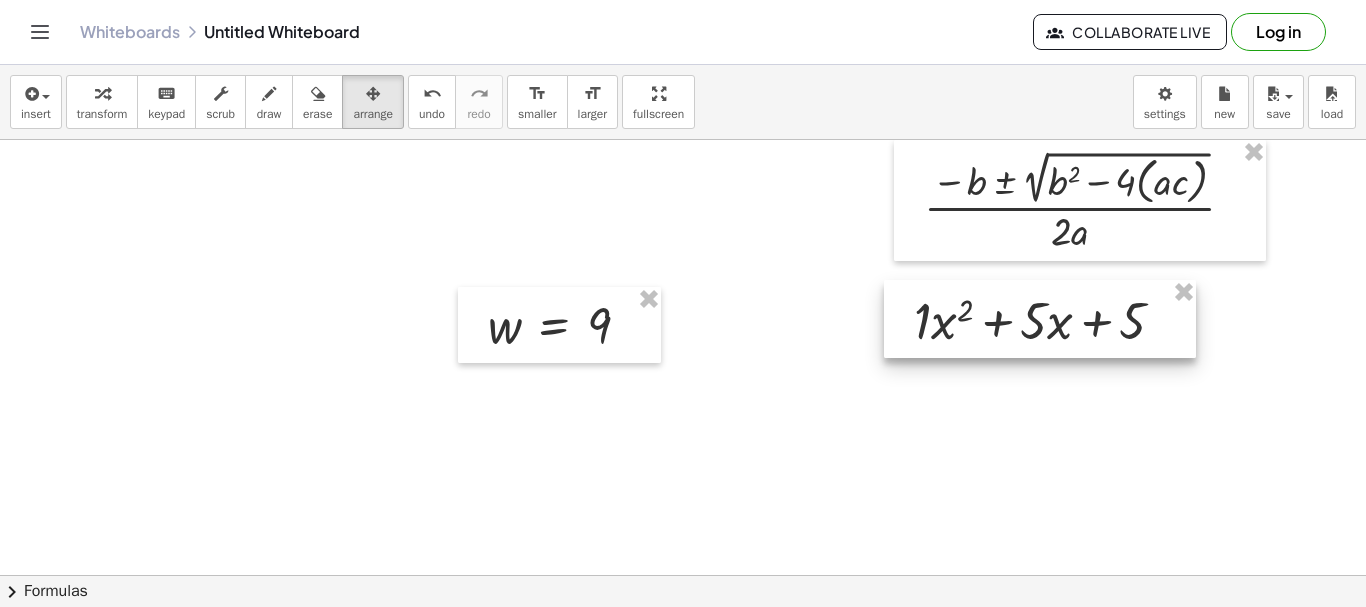 drag, startPoint x: 1177, startPoint y: 296, endPoint x: 601, endPoint y: 278, distance: 576.2812 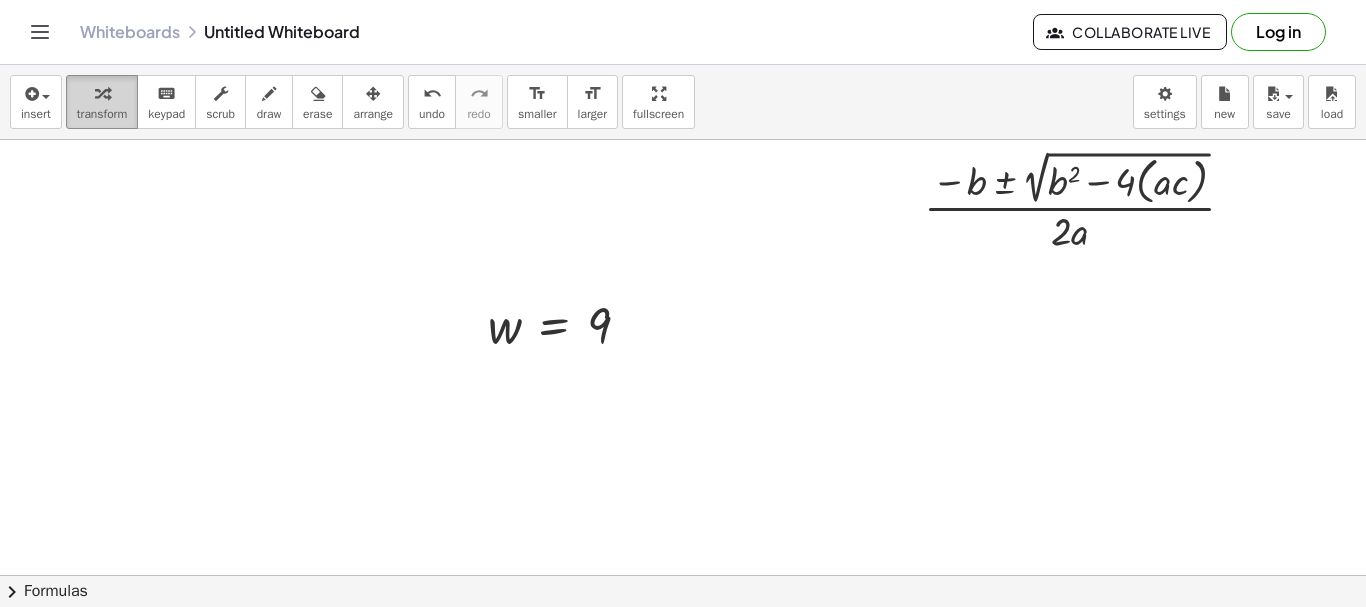 click on "transform" at bounding box center (102, 114) 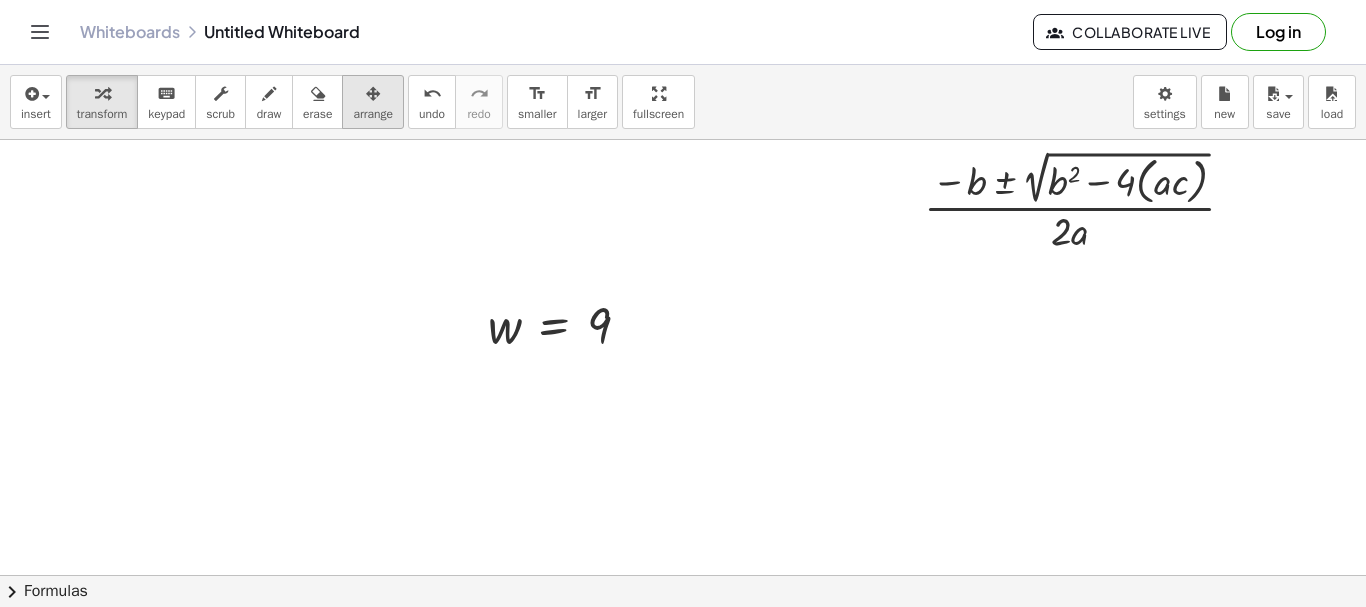 click at bounding box center [373, 94] 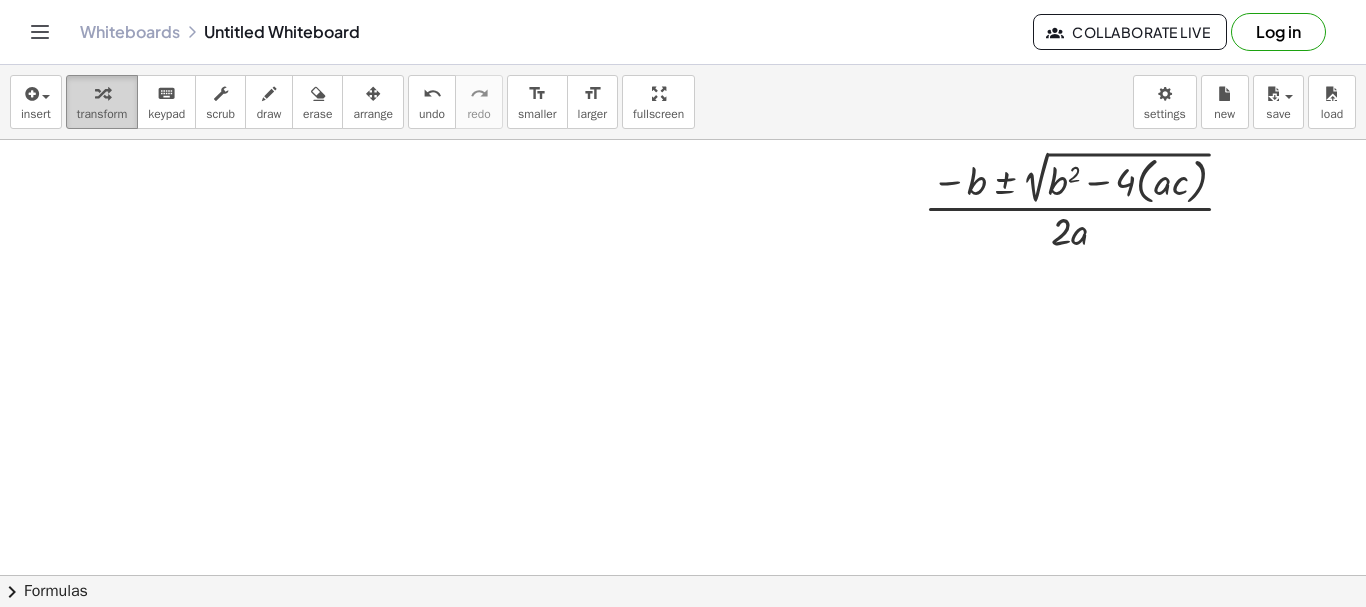 click at bounding box center [102, 93] 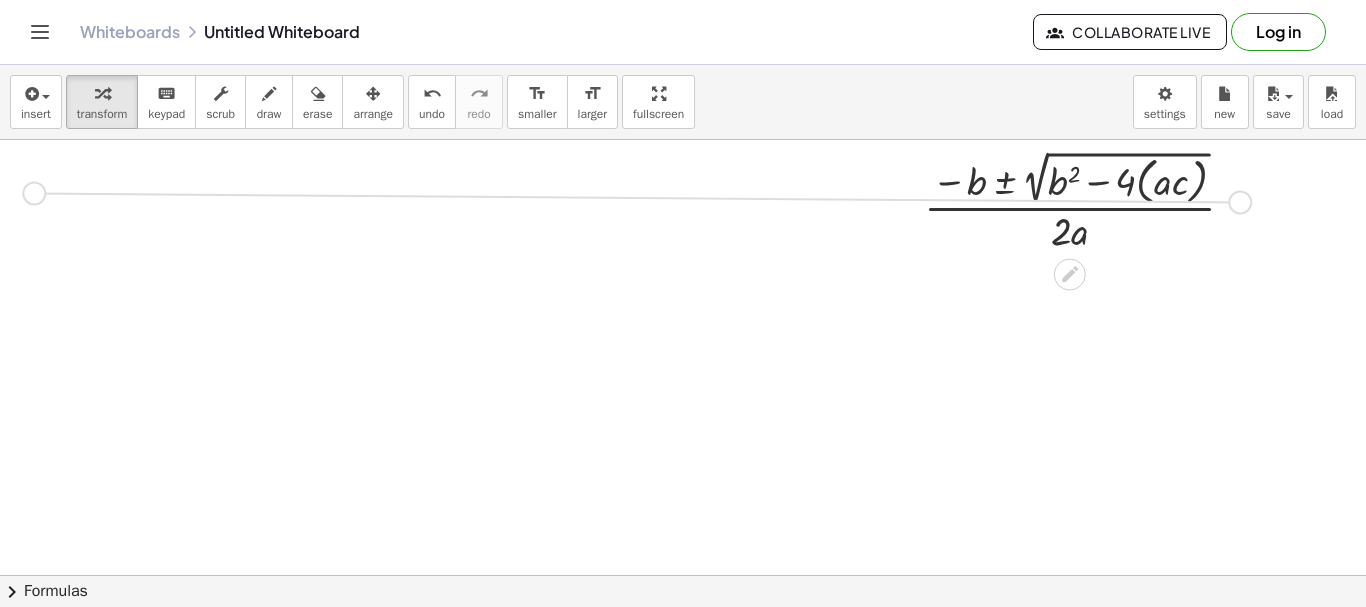 drag, startPoint x: 1237, startPoint y: 192, endPoint x: 24, endPoint y: 186, distance: 1213.0149 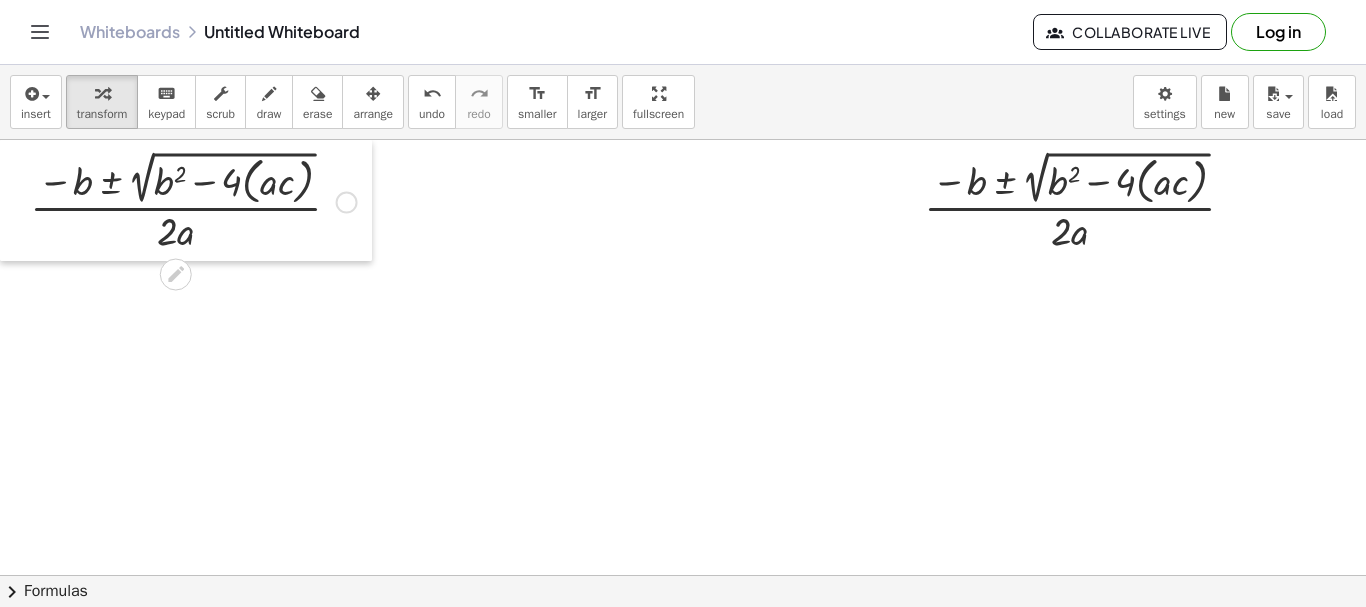 drag, startPoint x: 6, startPoint y: 205, endPoint x: 59, endPoint y: 197, distance: 53.600372 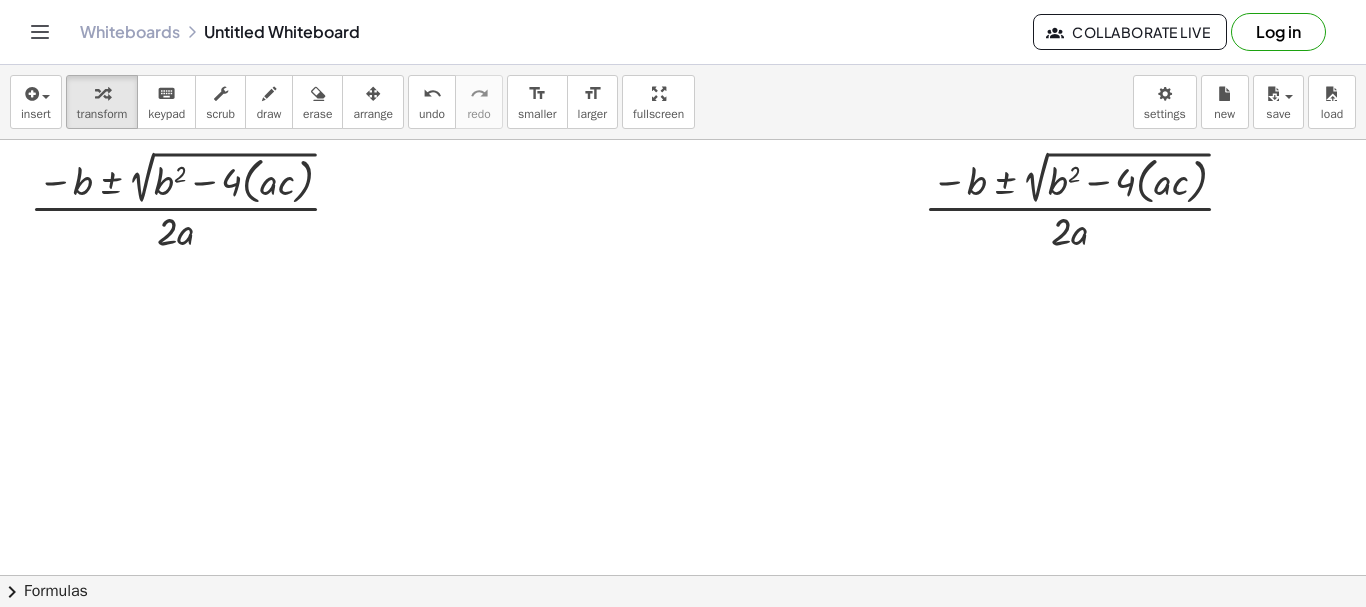 click at bounding box center (689, 575) 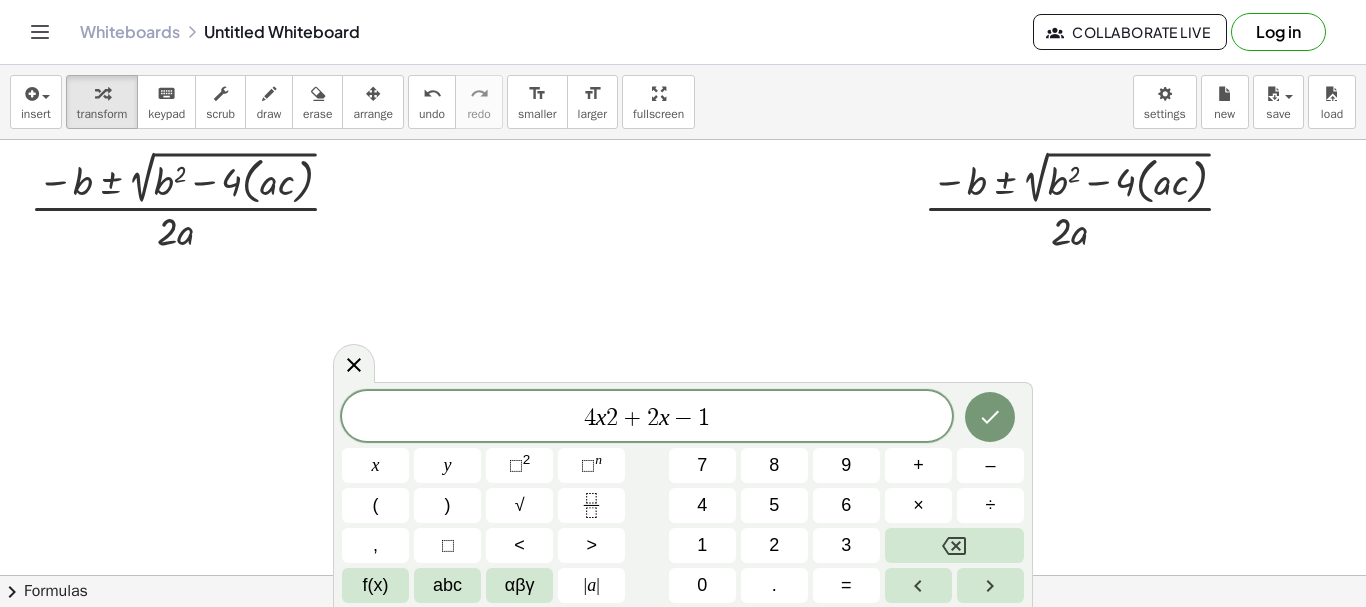 click on "+" at bounding box center (632, 418) 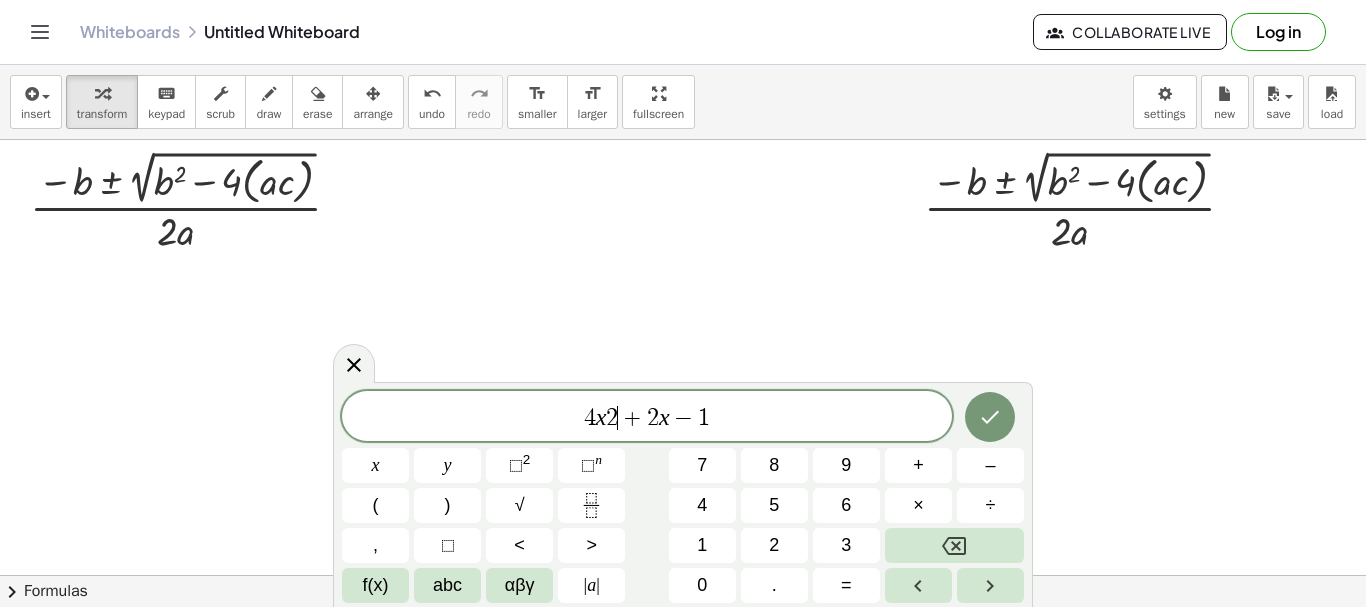 click on "+" at bounding box center (632, 418) 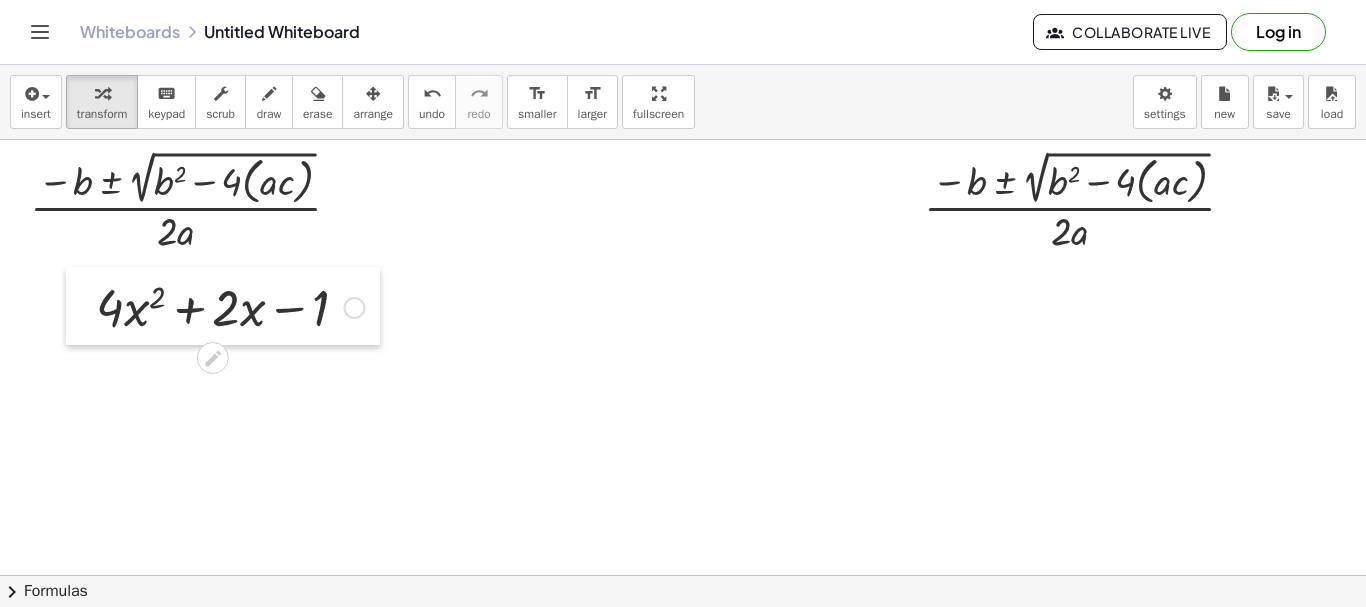 drag, startPoint x: 548, startPoint y: 390, endPoint x: 92, endPoint y: 301, distance: 464.60413 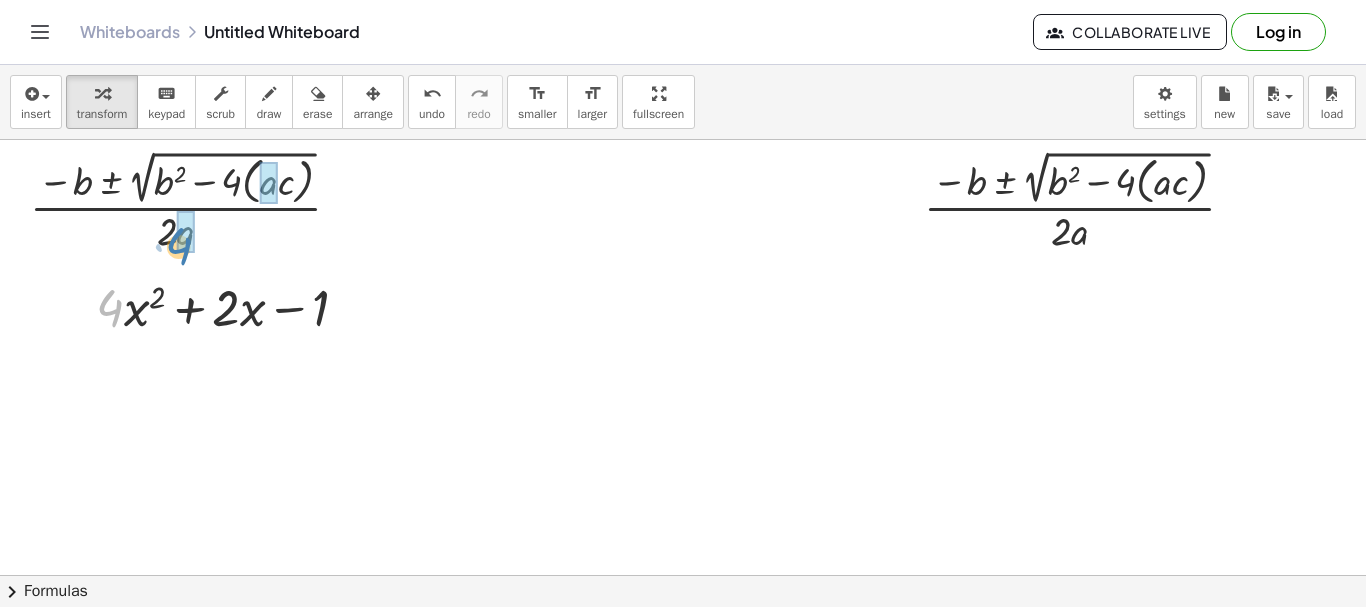 drag, startPoint x: 122, startPoint y: 311, endPoint x: 191, endPoint y: 249, distance: 92.76314 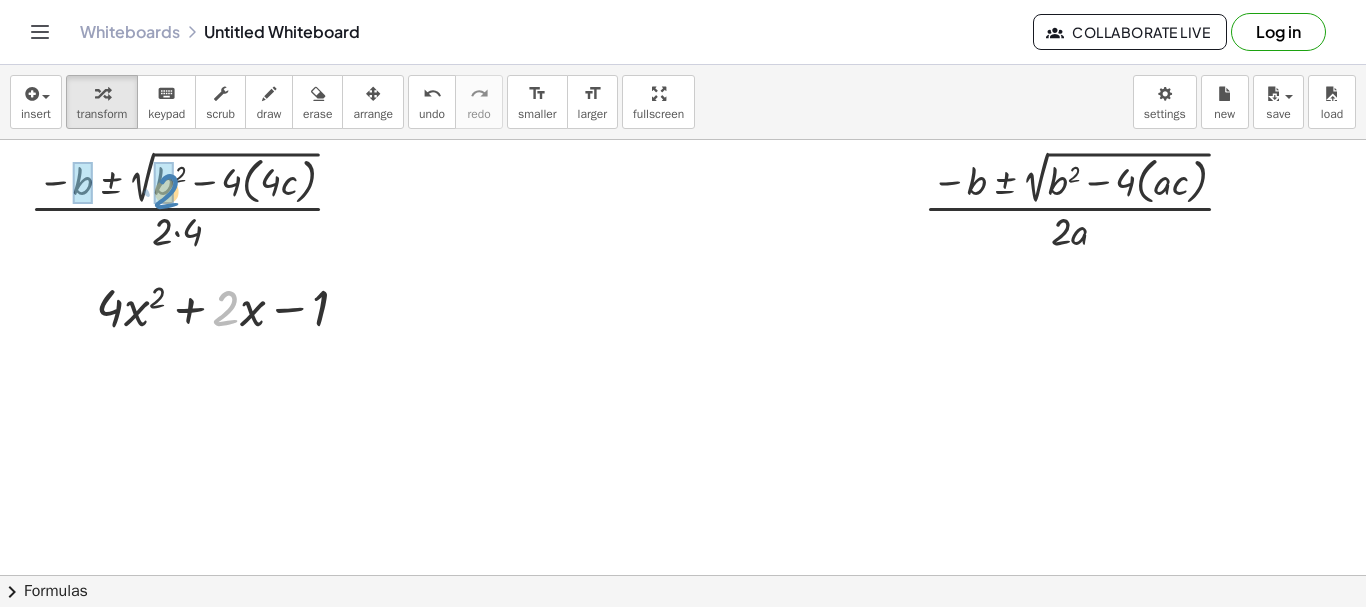 drag, startPoint x: 234, startPoint y: 310, endPoint x: 175, endPoint y: 193, distance: 131.03435 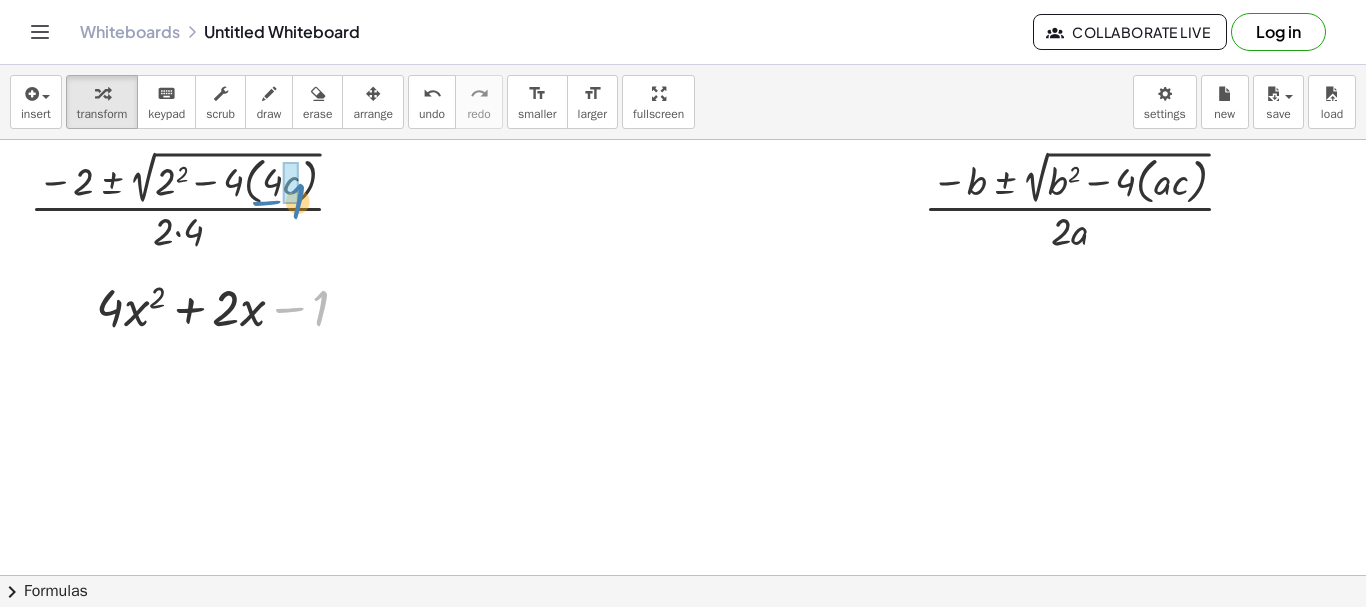 drag, startPoint x: 319, startPoint y: 303, endPoint x: 295, endPoint y: 196, distance: 109.65856 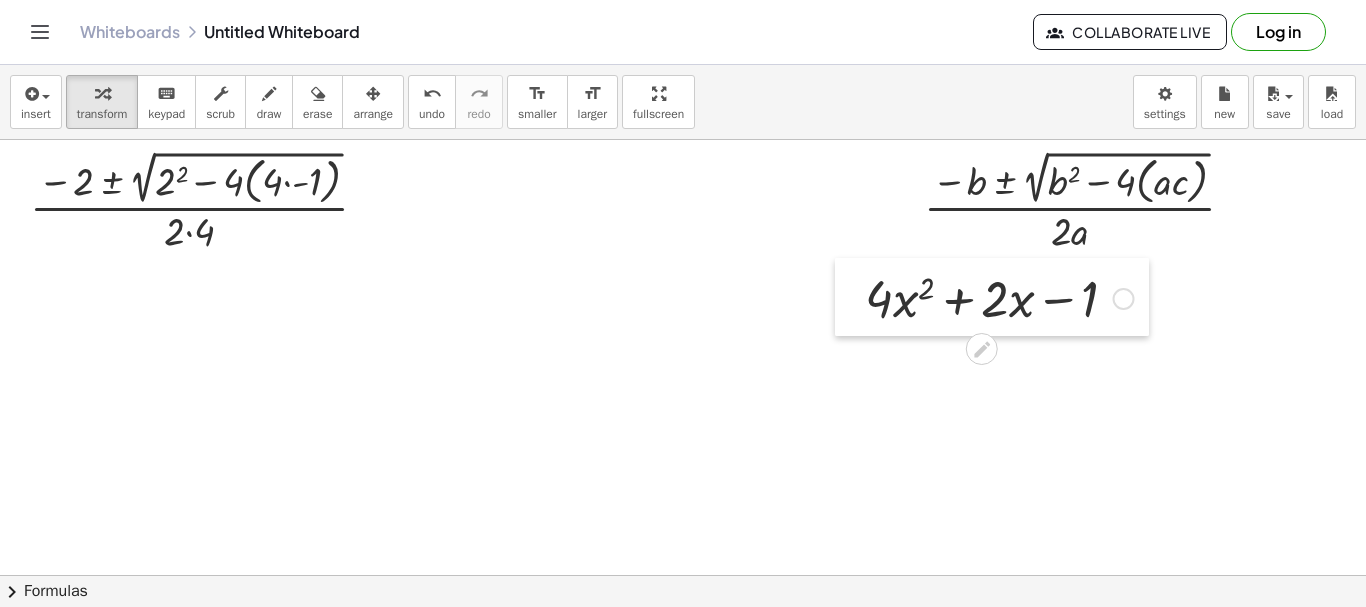 drag, startPoint x: 86, startPoint y: 308, endPoint x: 855, endPoint y: 299, distance: 769.0527 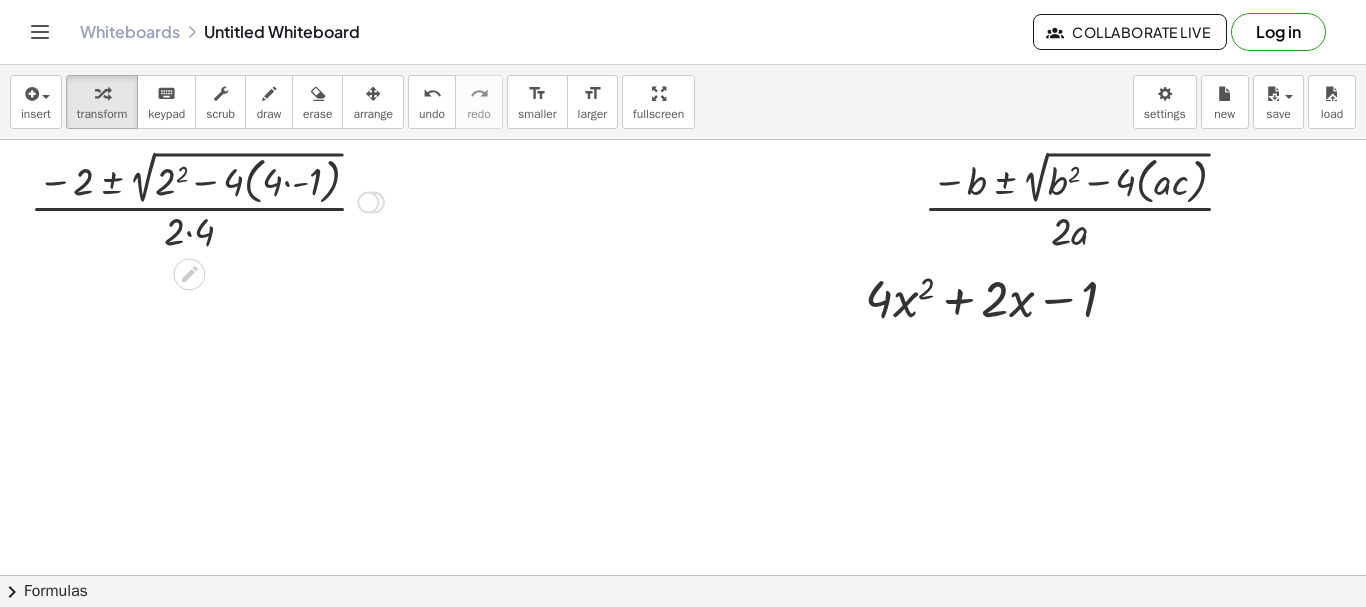 click at bounding box center [207, 200] 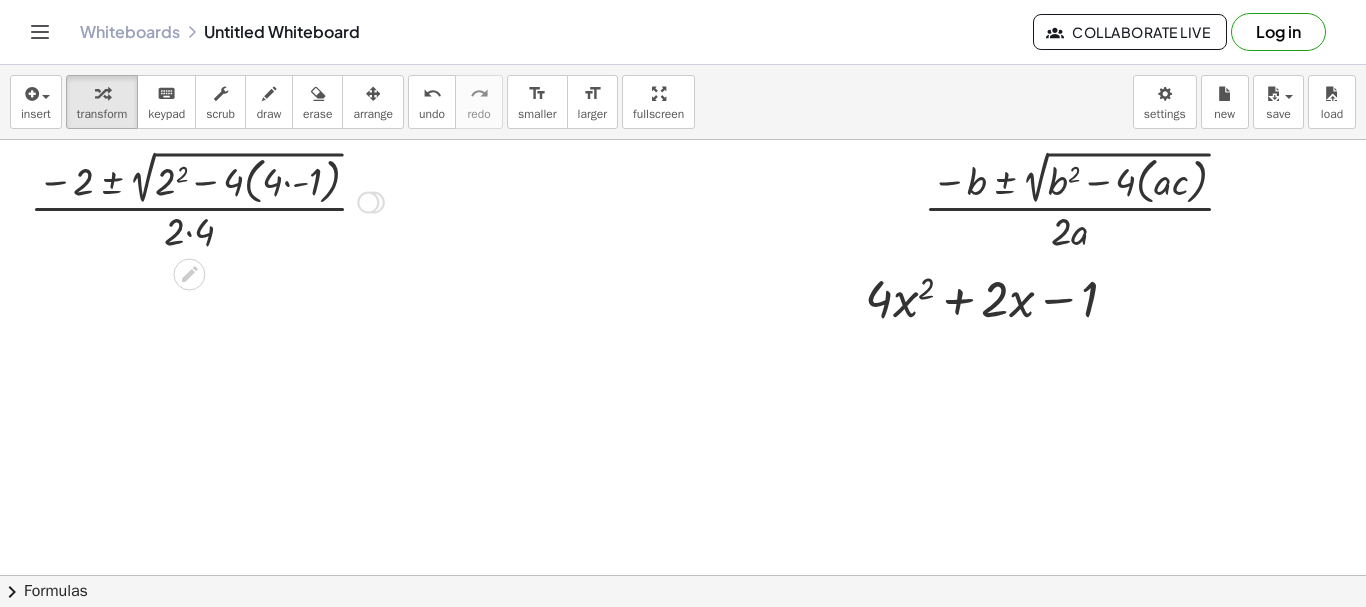 click at bounding box center [207, 200] 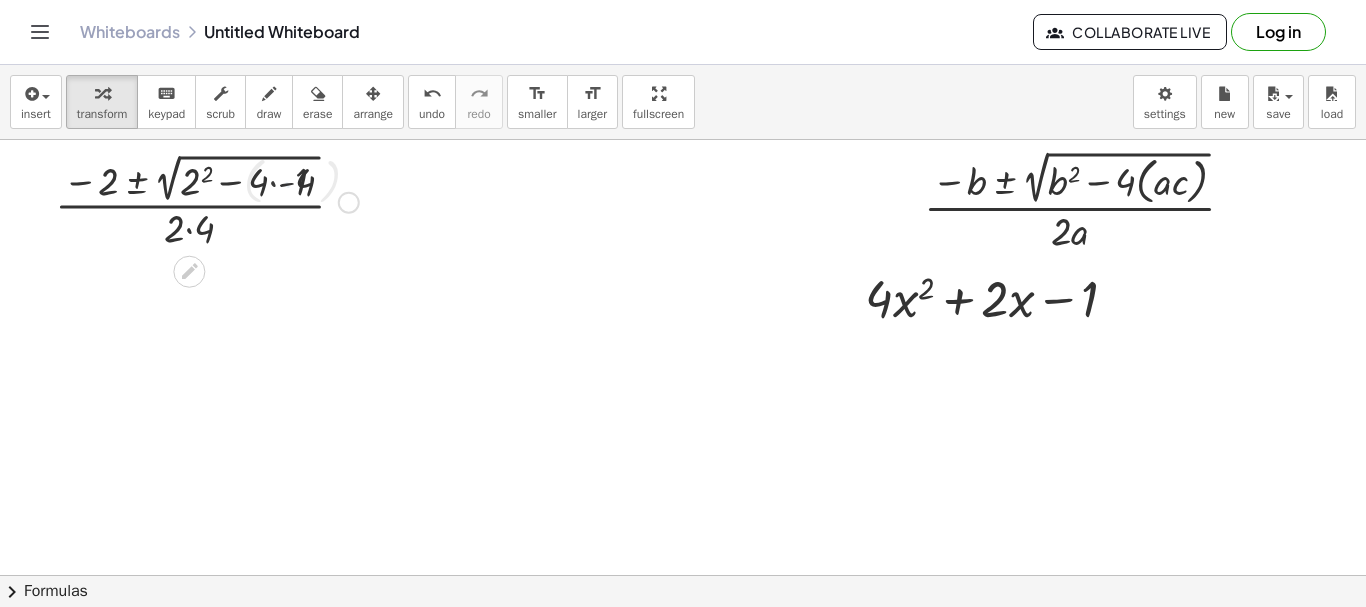 click at bounding box center (207, 200) 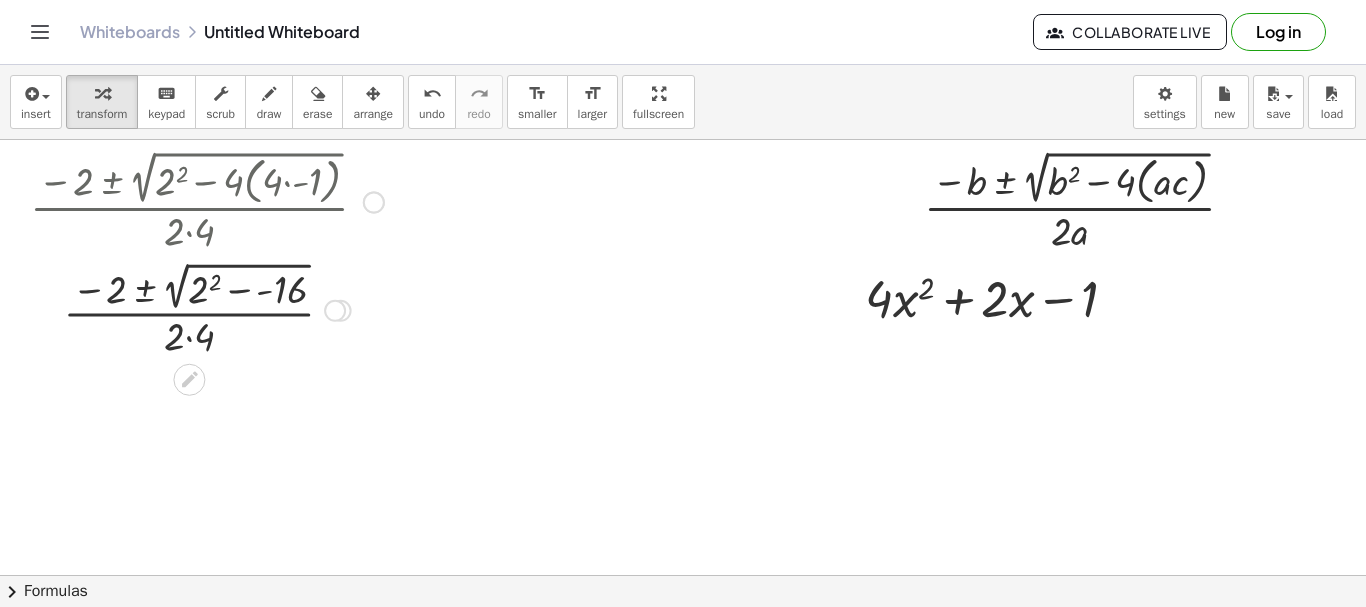 click at bounding box center [207, 308] 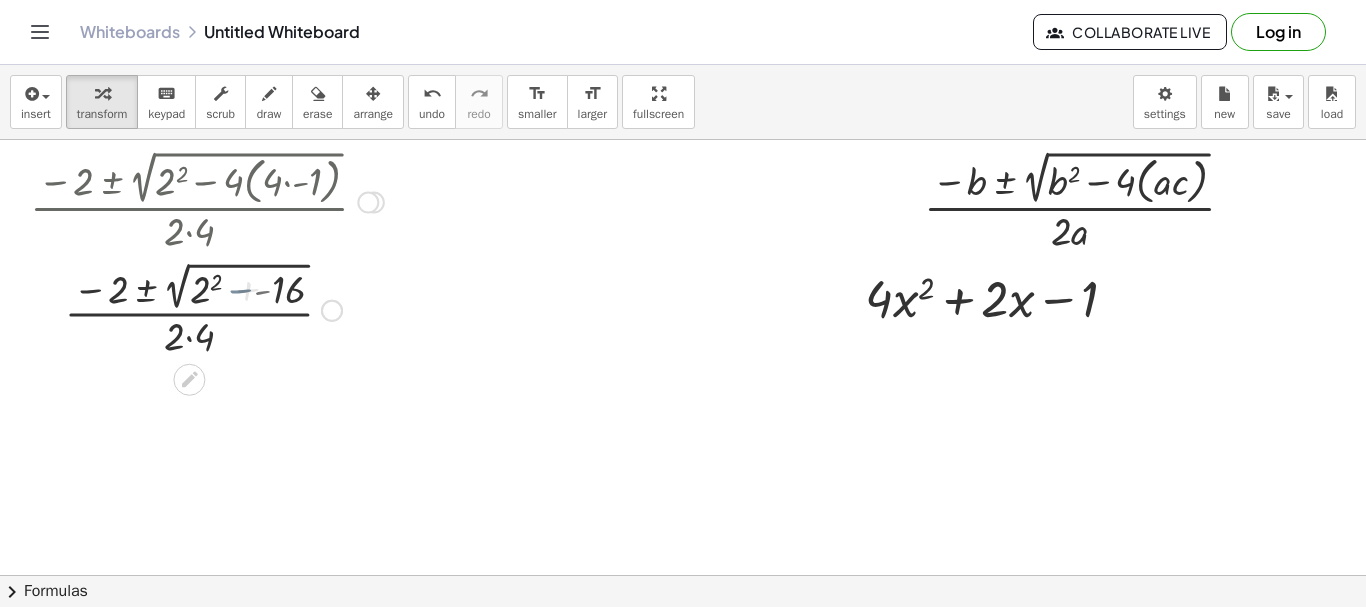 click at bounding box center (207, 308) 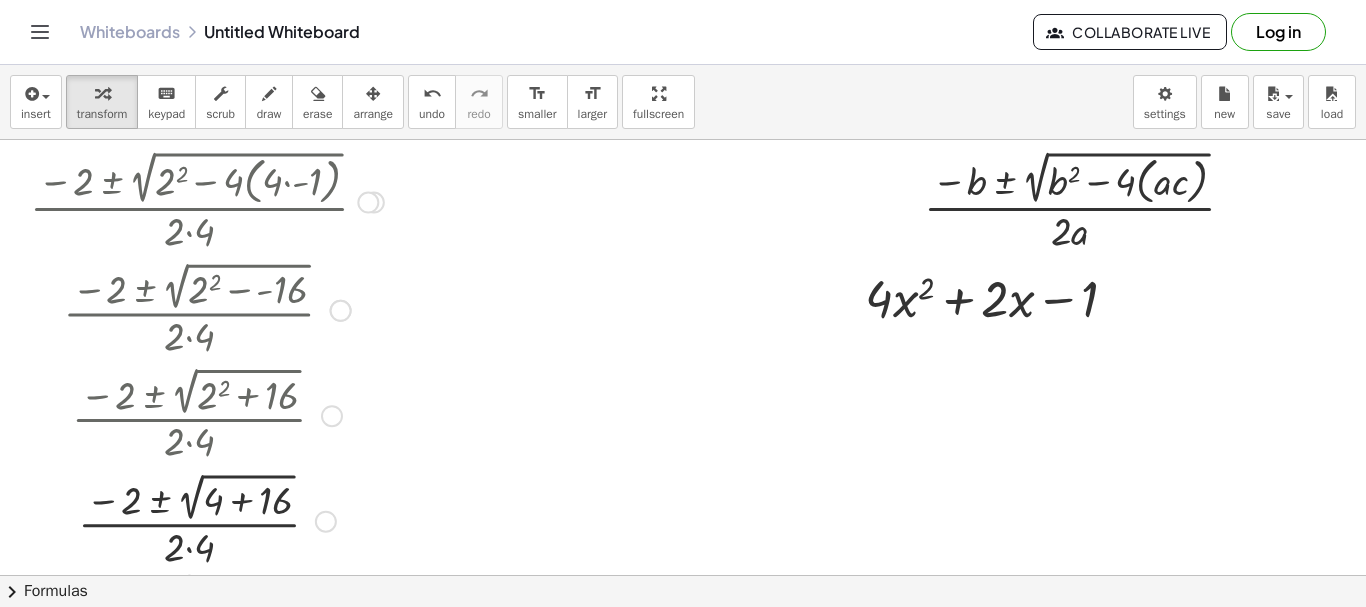 click at bounding box center (207, 519) 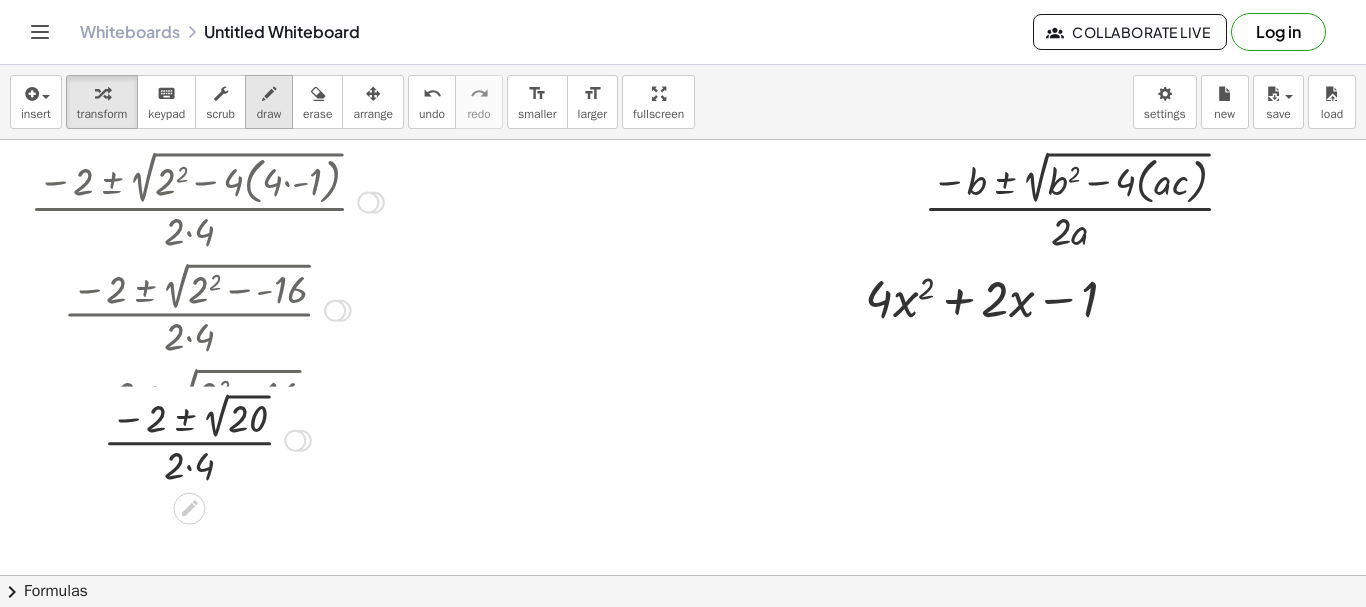 drag, startPoint x: 298, startPoint y: 527, endPoint x: 271, endPoint y: 107, distance: 420.86697 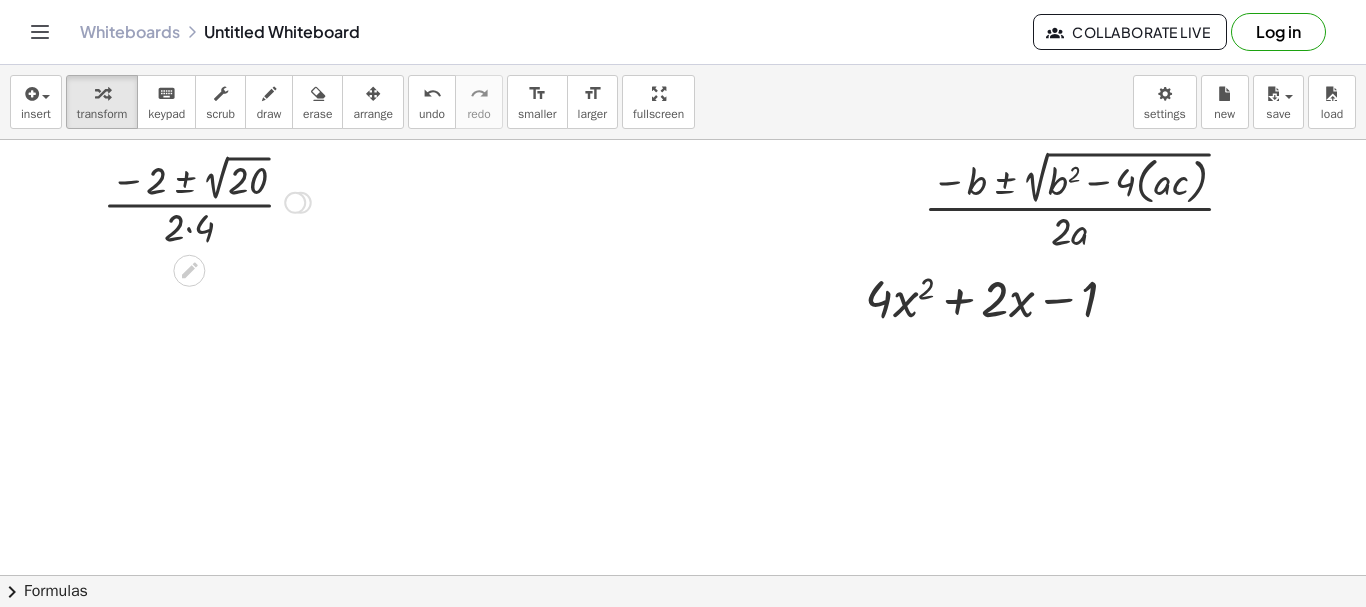 click at bounding box center (207, 201) 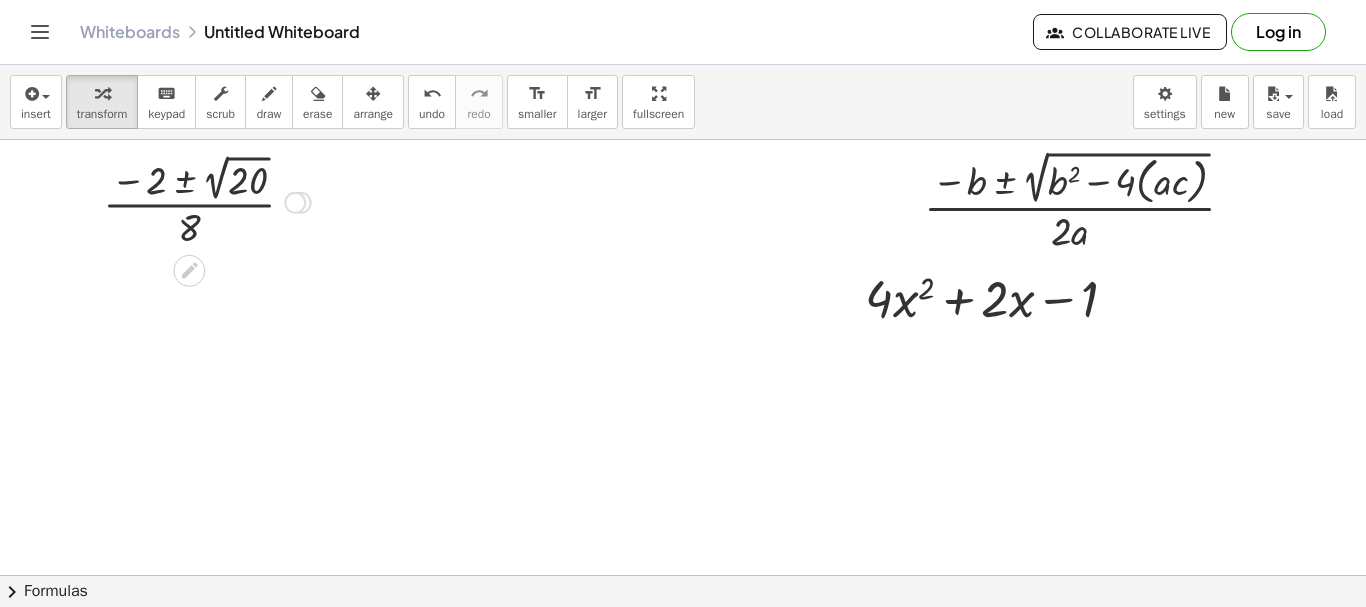 click at bounding box center (207, 201) 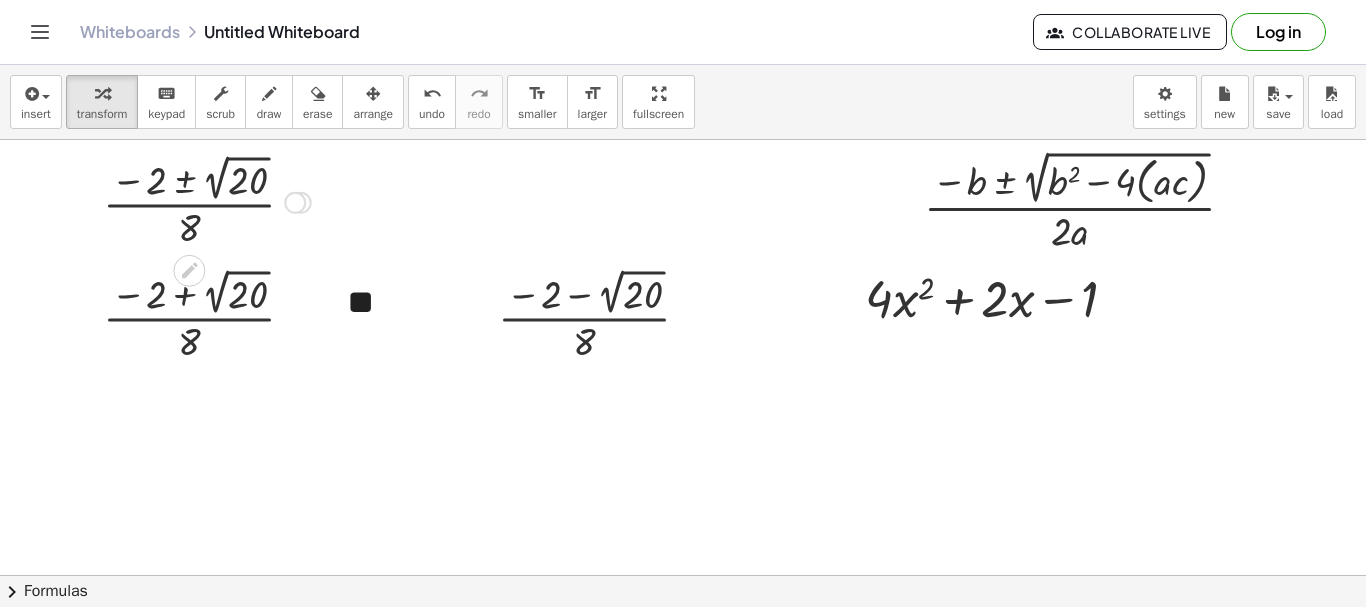 click at bounding box center (207, 201) 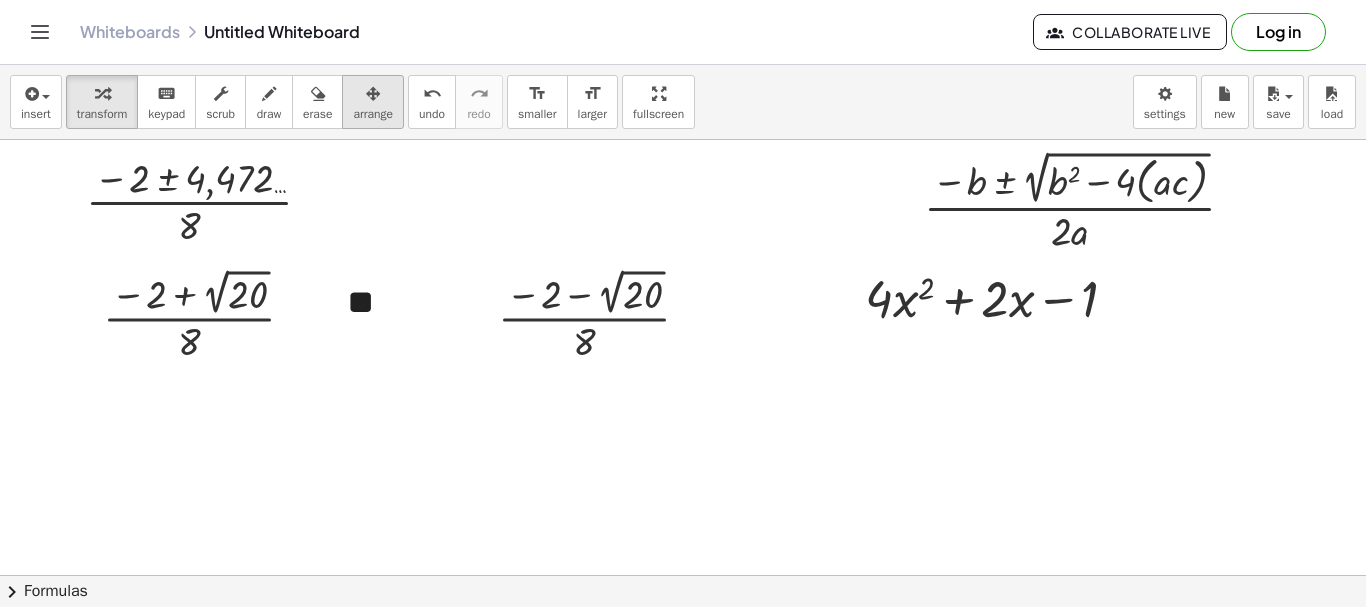 click at bounding box center (373, 94) 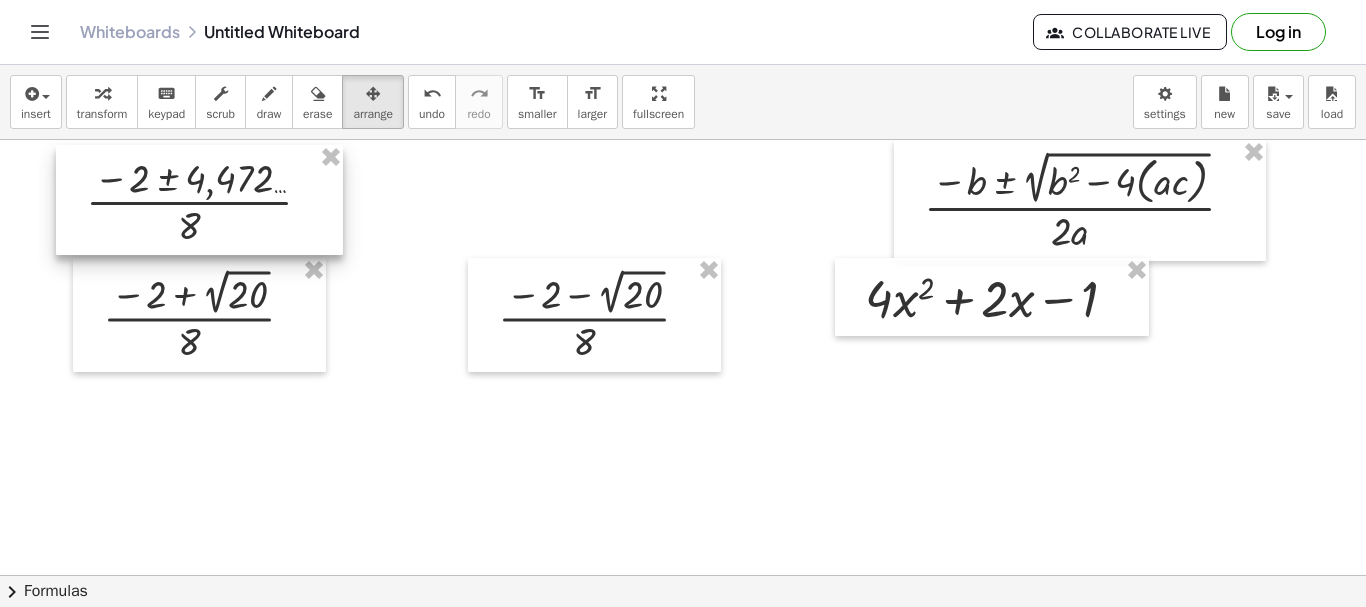 click at bounding box center [199, 200] 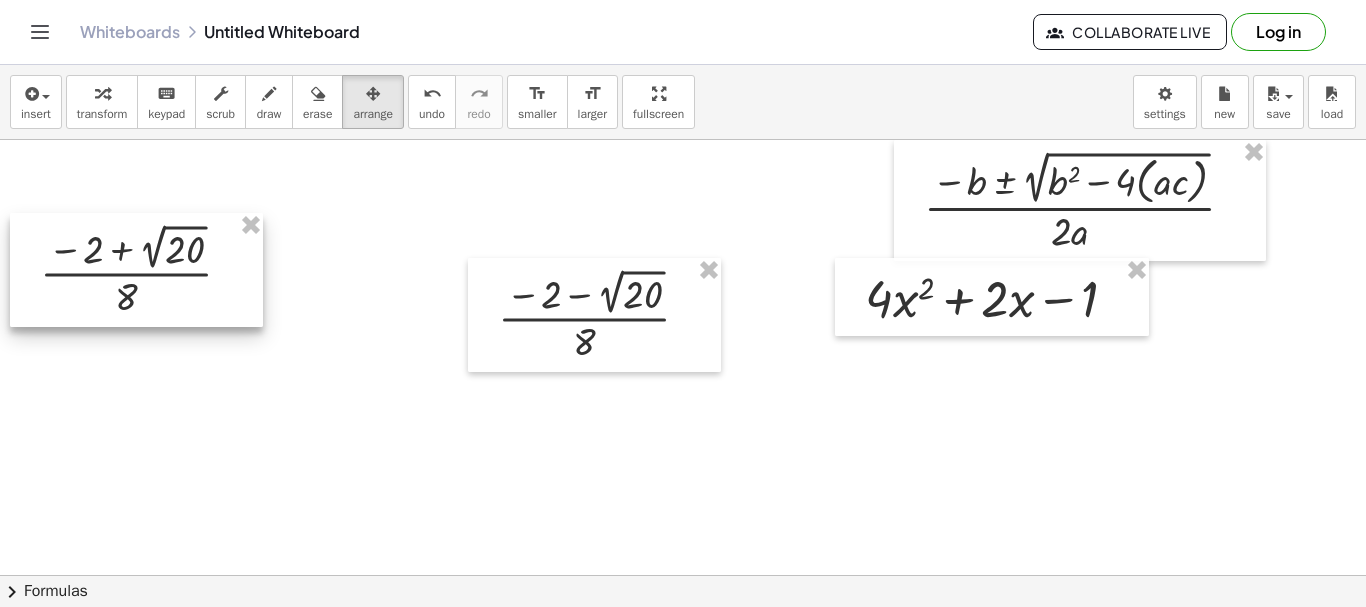 drag, startPoint x: 132, startPoint y: 271, endPoint x: 0, endPoint y: 49, distance: 258.27893 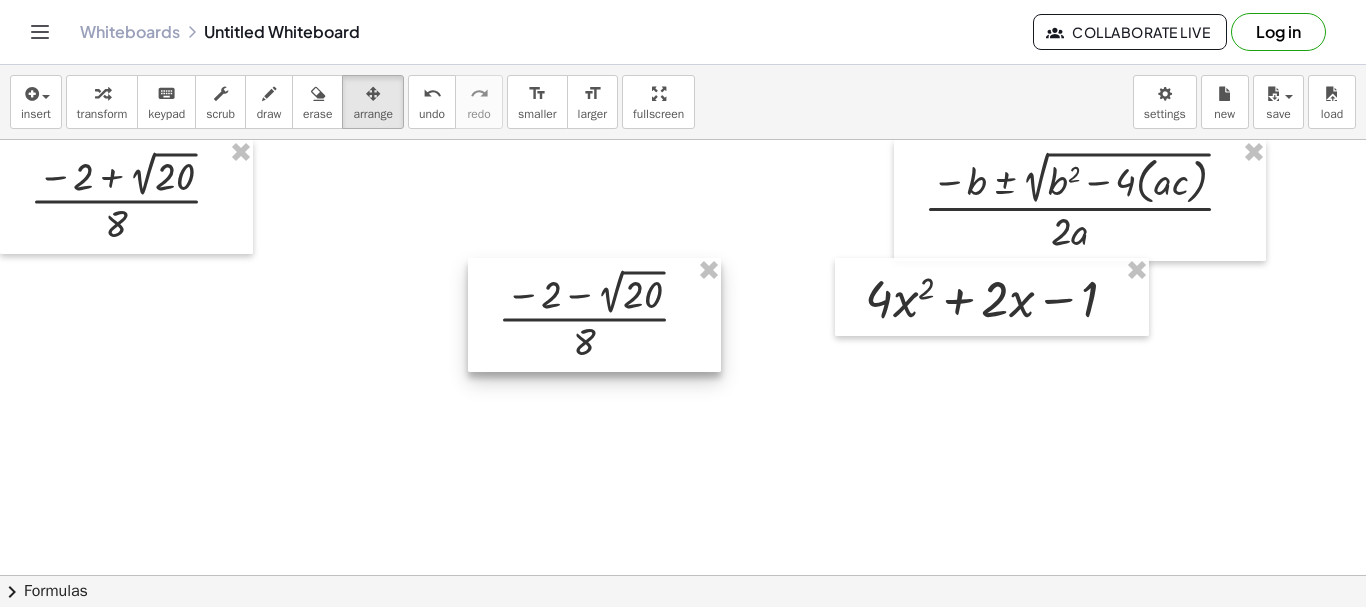 drag, startPoint x: 601, startPoint y: 298, endPoint x: 489, endPoint y: 11, distance: 308.07953 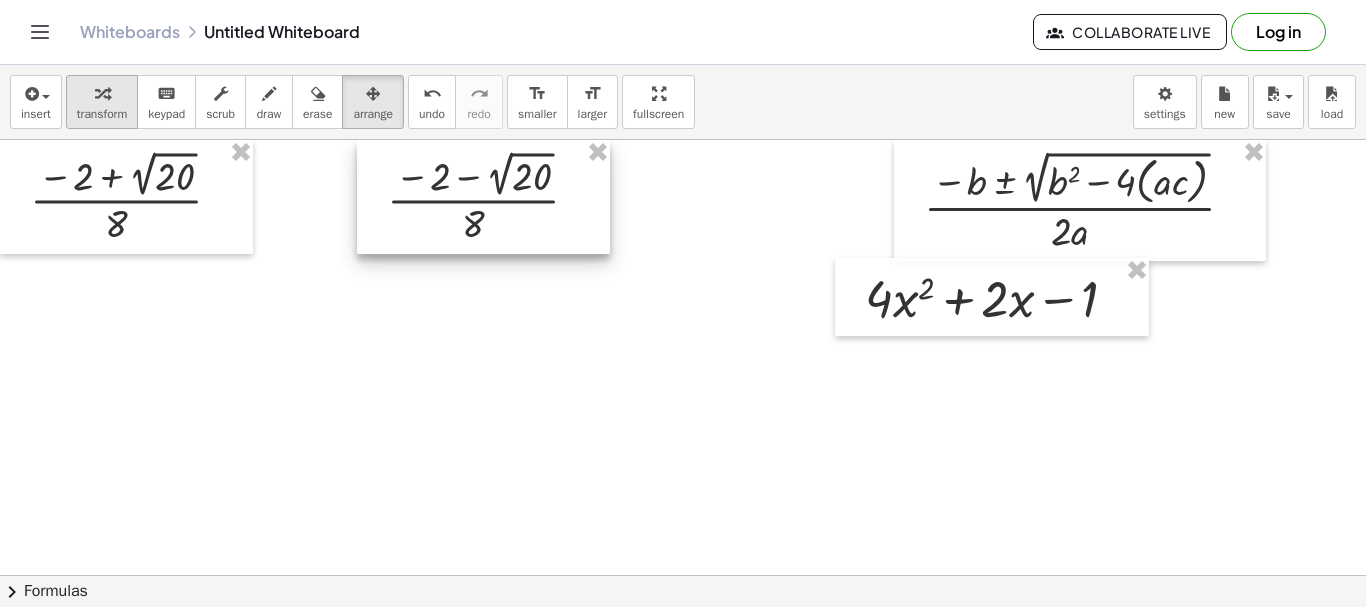 click at bounding box center [102, 94] 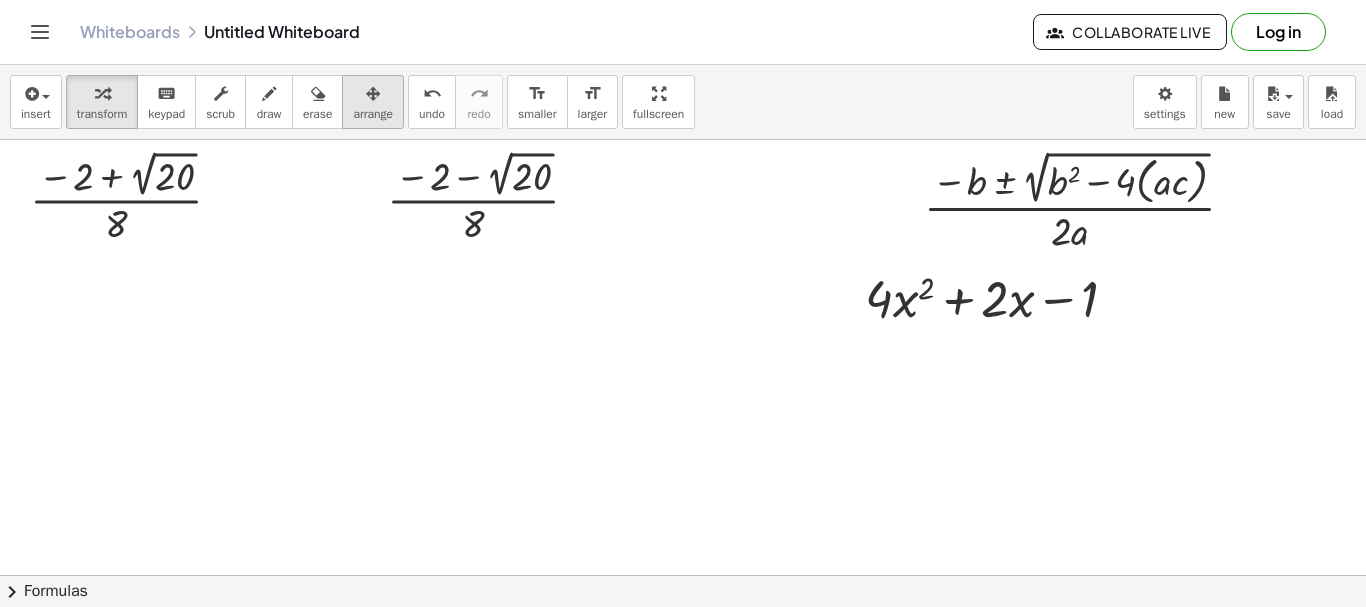 click at bounding box center [373, 94] 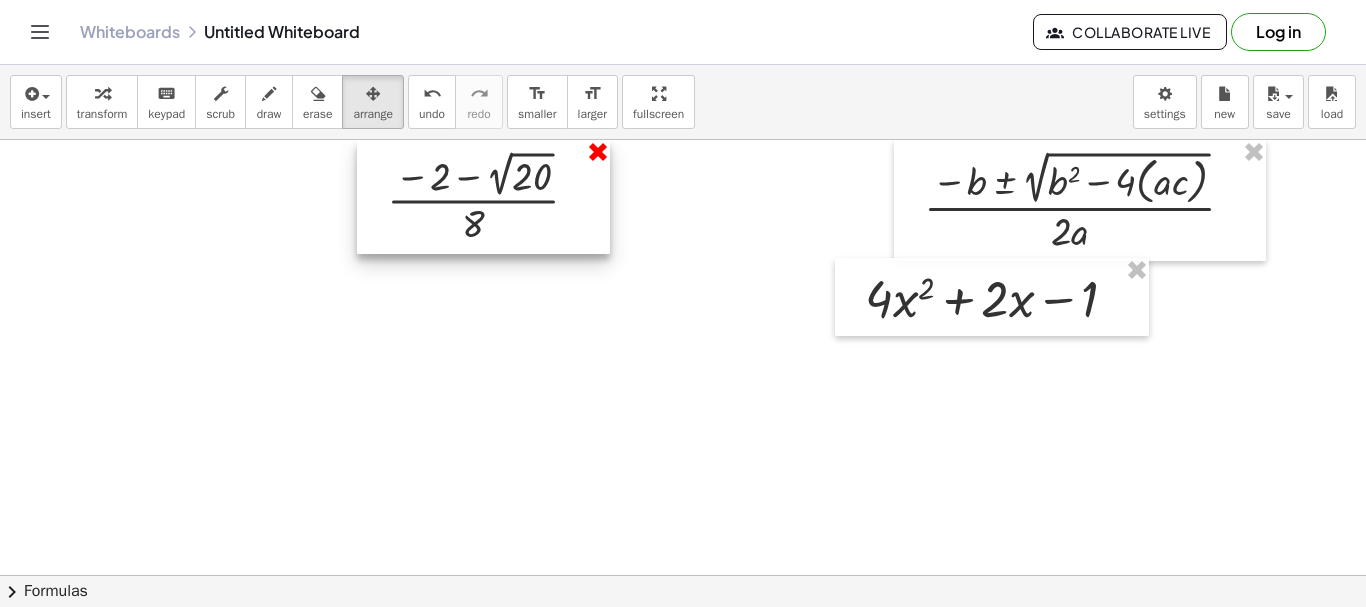 drag, startPoint x: 603, startPoint y: 157, endPoint x: 1074, endPoint y: 317, distance: 497.43442 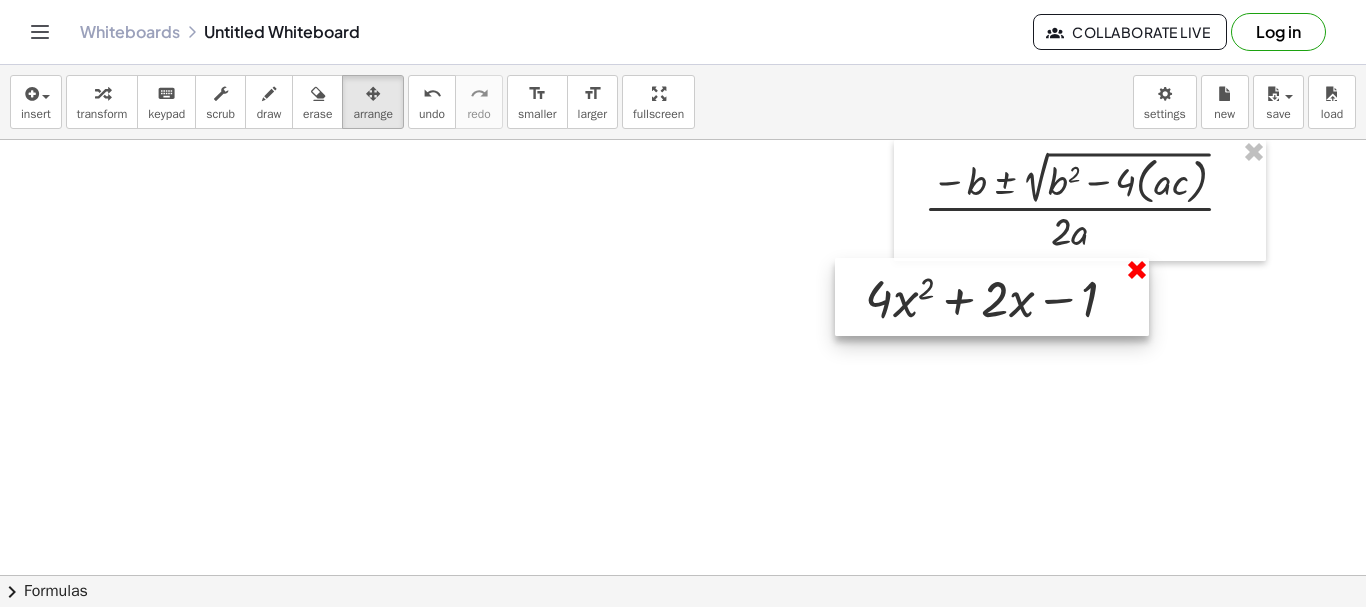 drag, startPoint x: 1139, startPoint y: 275, endPoint x: 1090, endPoint y: 277, distance: 49.0408 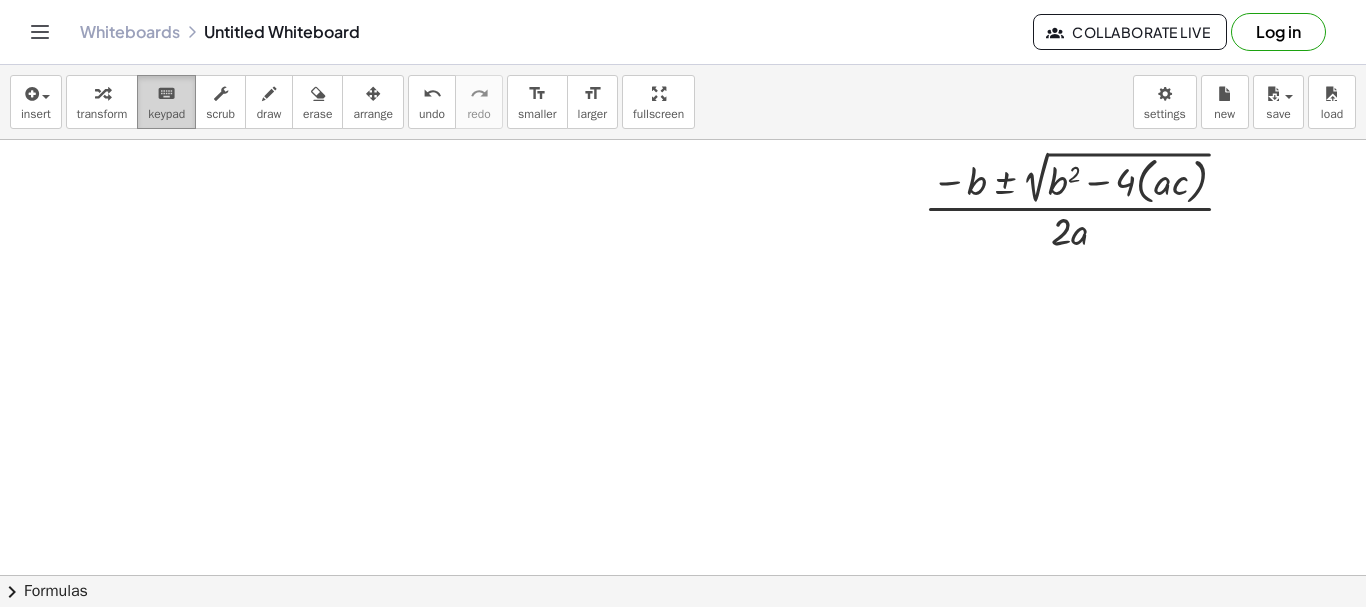 click on "keyboard keypad" at bounding box center [166, 102] 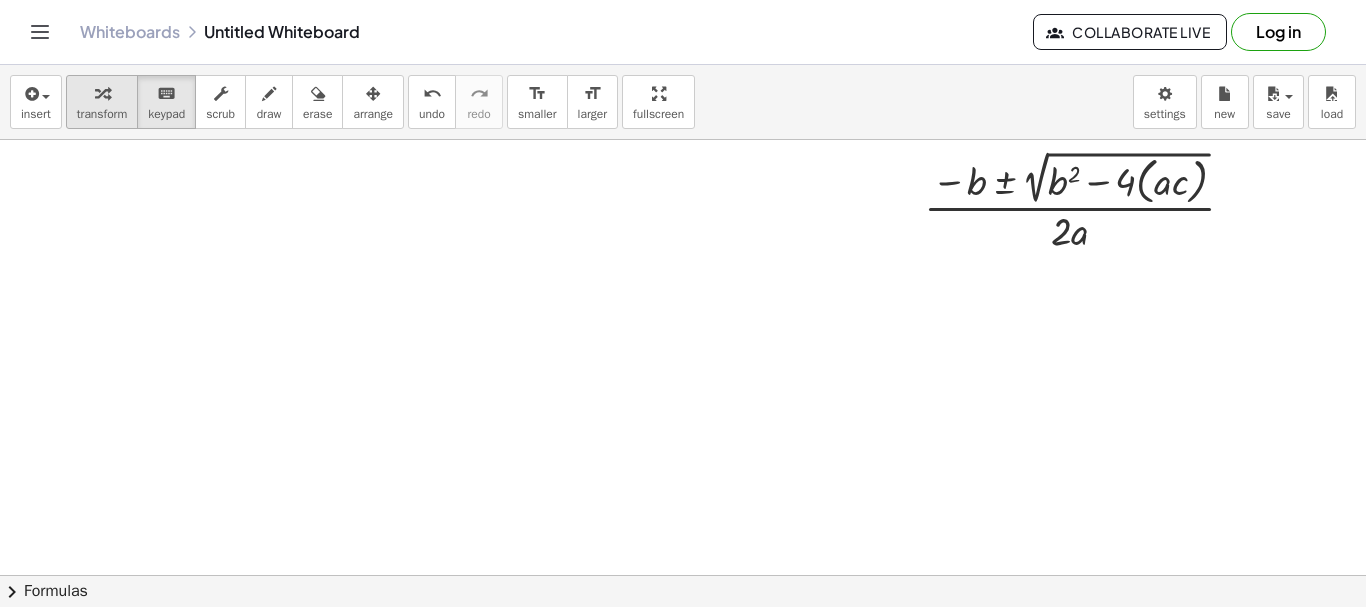 click on "transform" at bounding box center (102, 114) 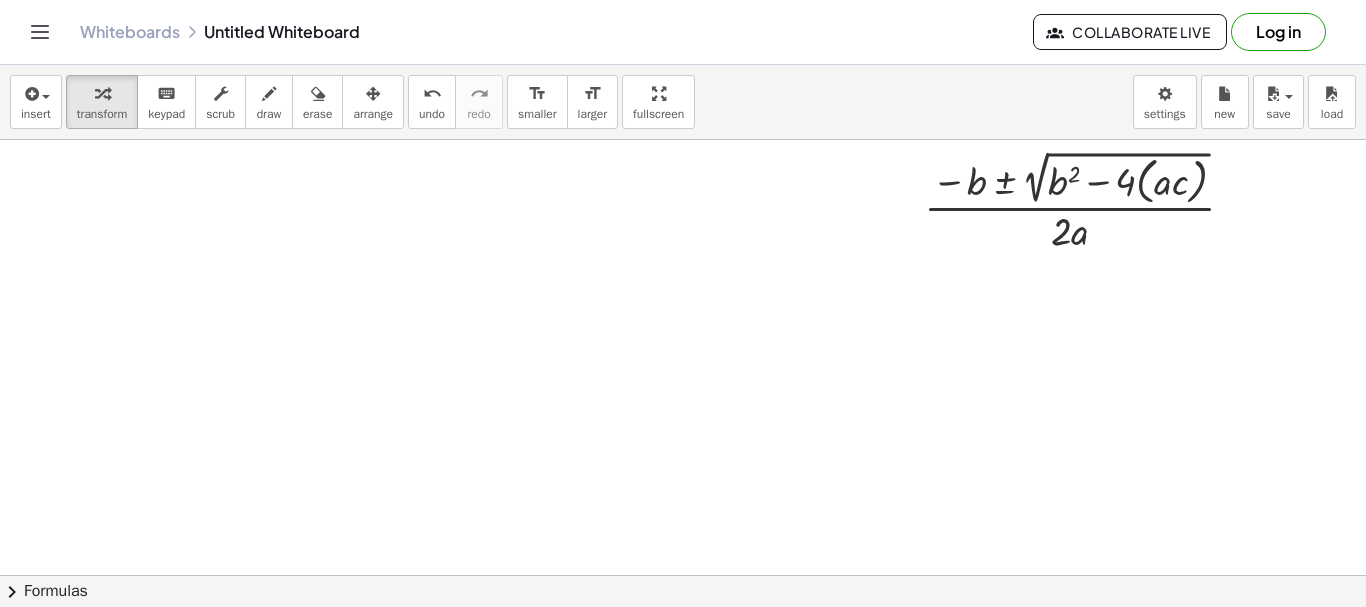 click at bounding box center (689, 575) 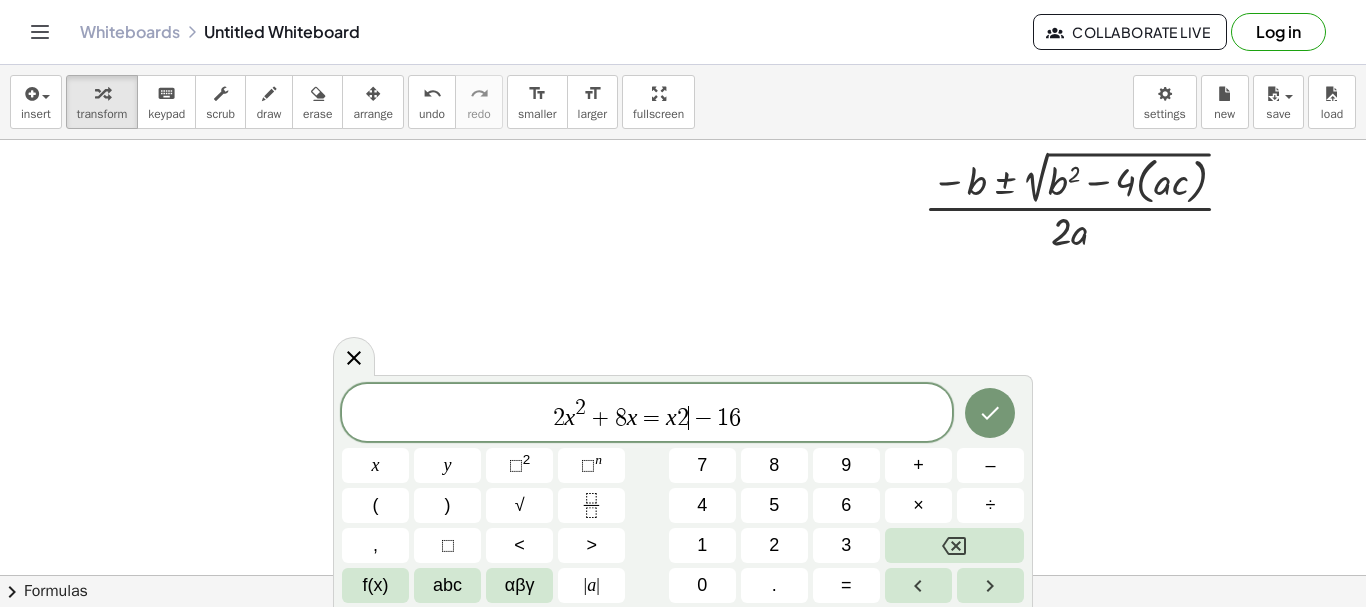 click on "−" at bounding box center [703, 418] 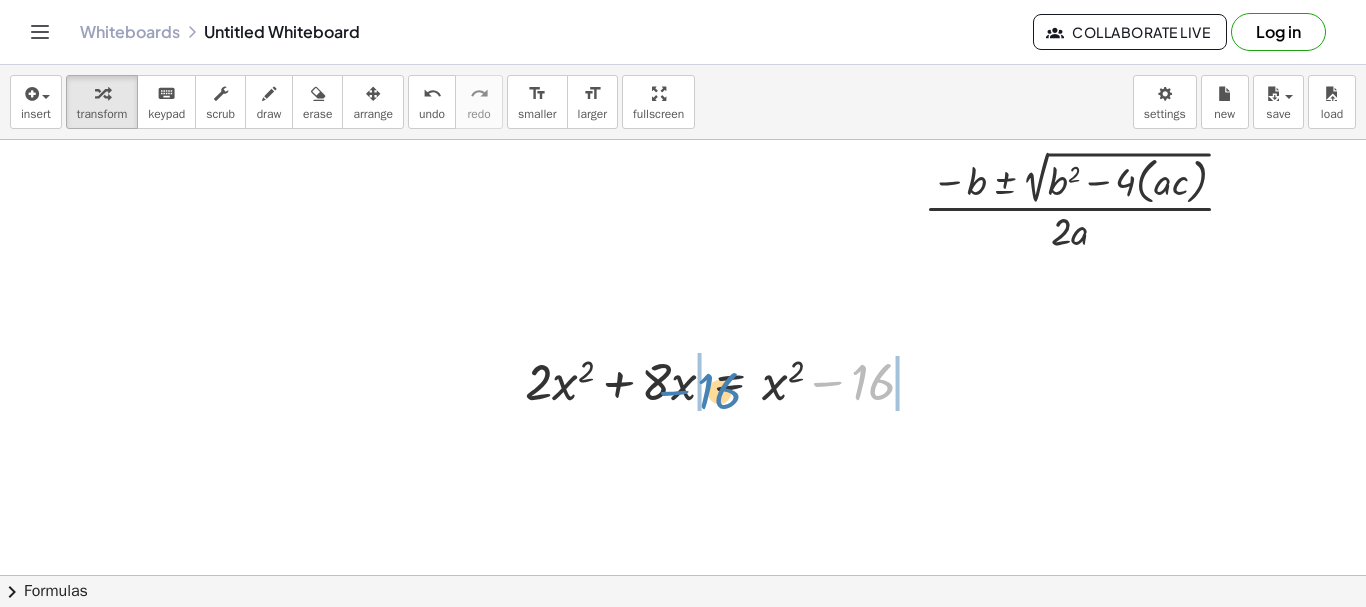 drag, startPoint x: 851, startPoint y: 393, endPoint x: 719, endPoint y: 400, distance: 132.18547 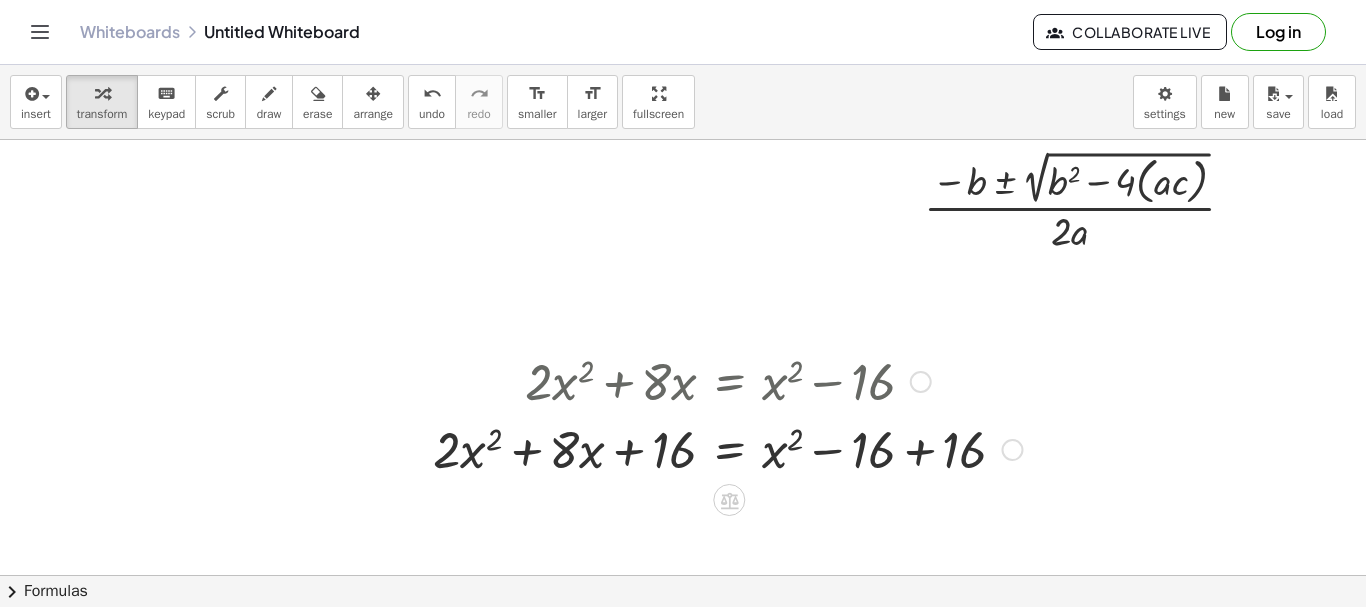 click at bounding box center (727, 448) 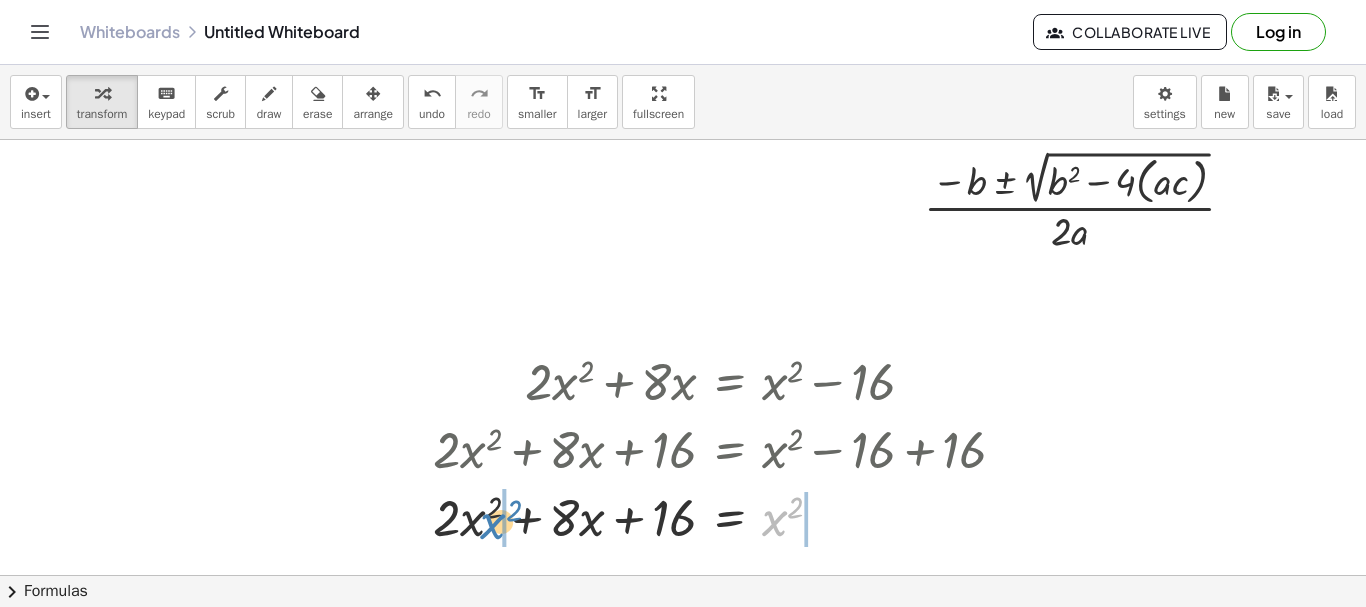 drag, startPoint x: 773, startPoint y: 515, endPoint x: 491, endPoint y: 518, distance: 282.01596 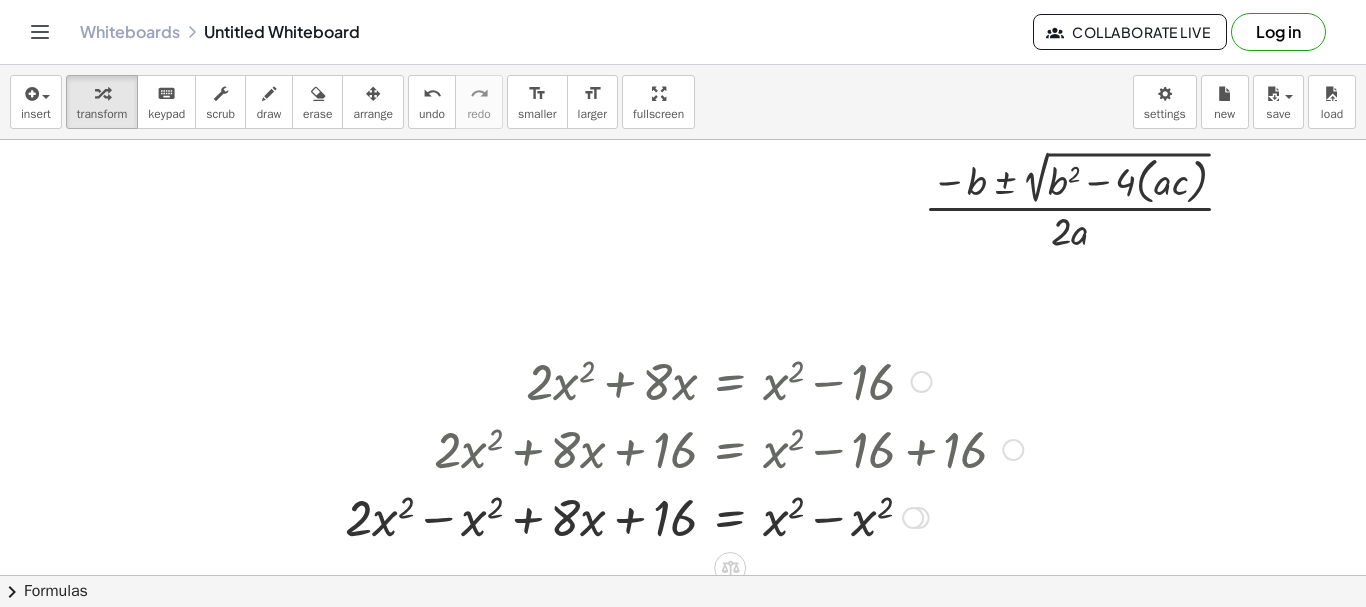 click at bounding box center (684, 516) 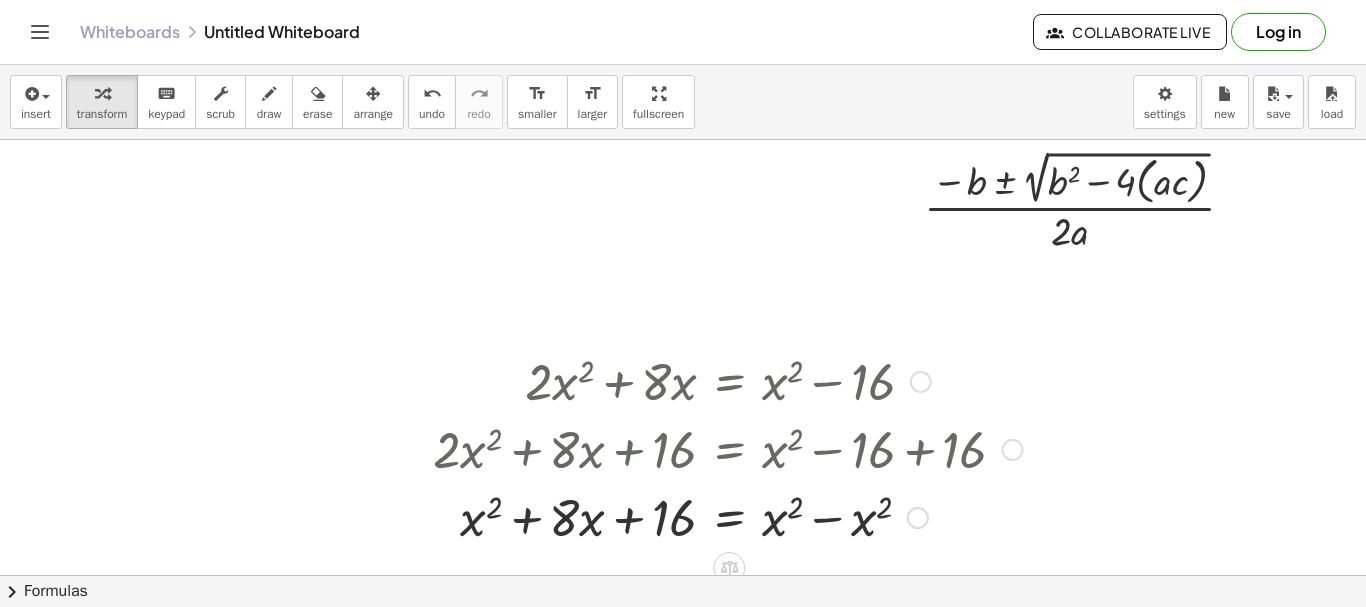 click at bounding box center [727, 516] 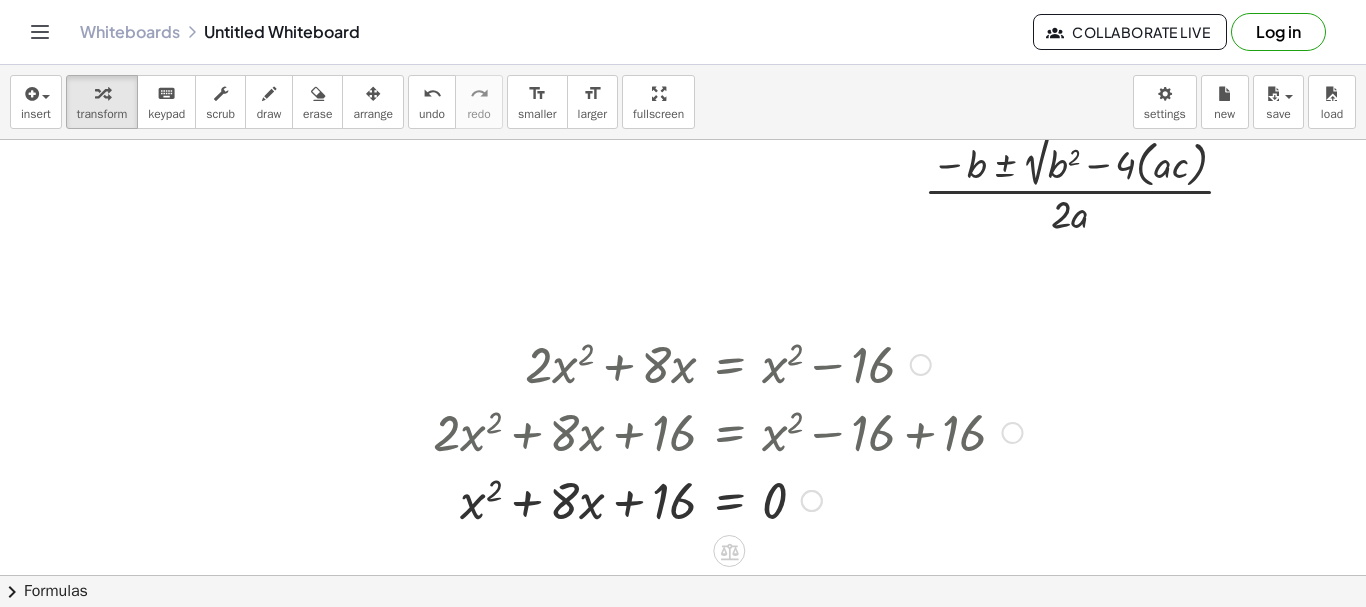scroll, scrollTop: 18, scrollLeft: 0, axis: vertical 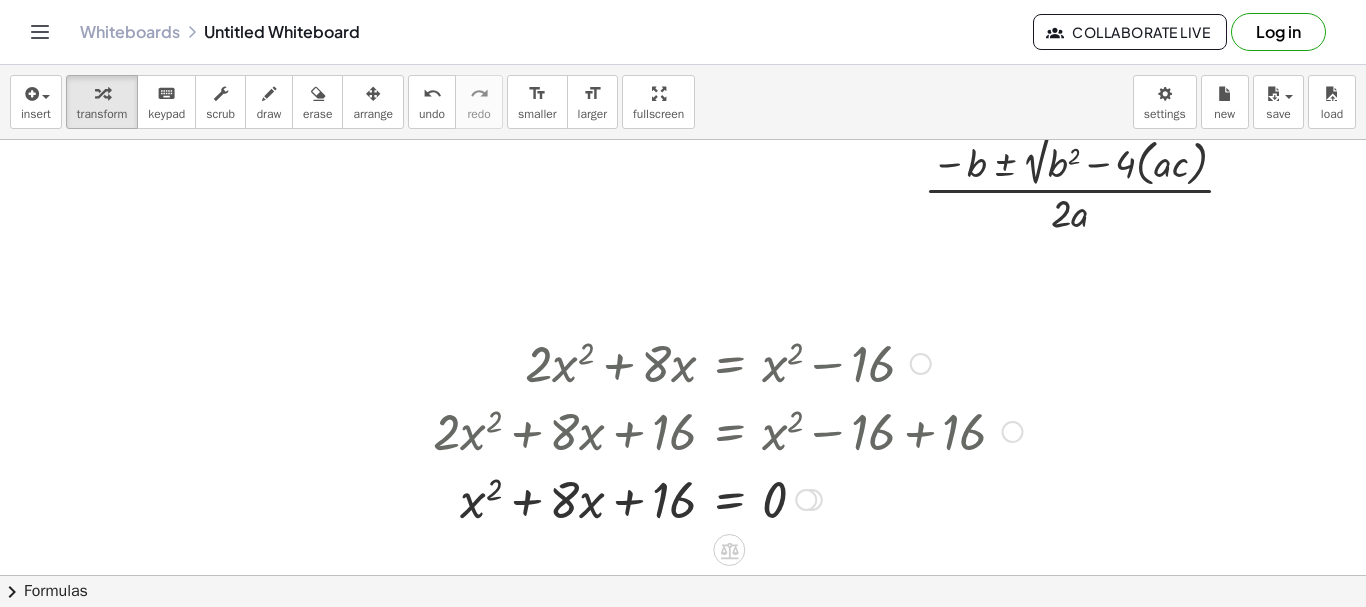 drag, startPoint x: 811, startPoint y: 505, endPoint x: 813, endPoint y: 305, distance: 200.01 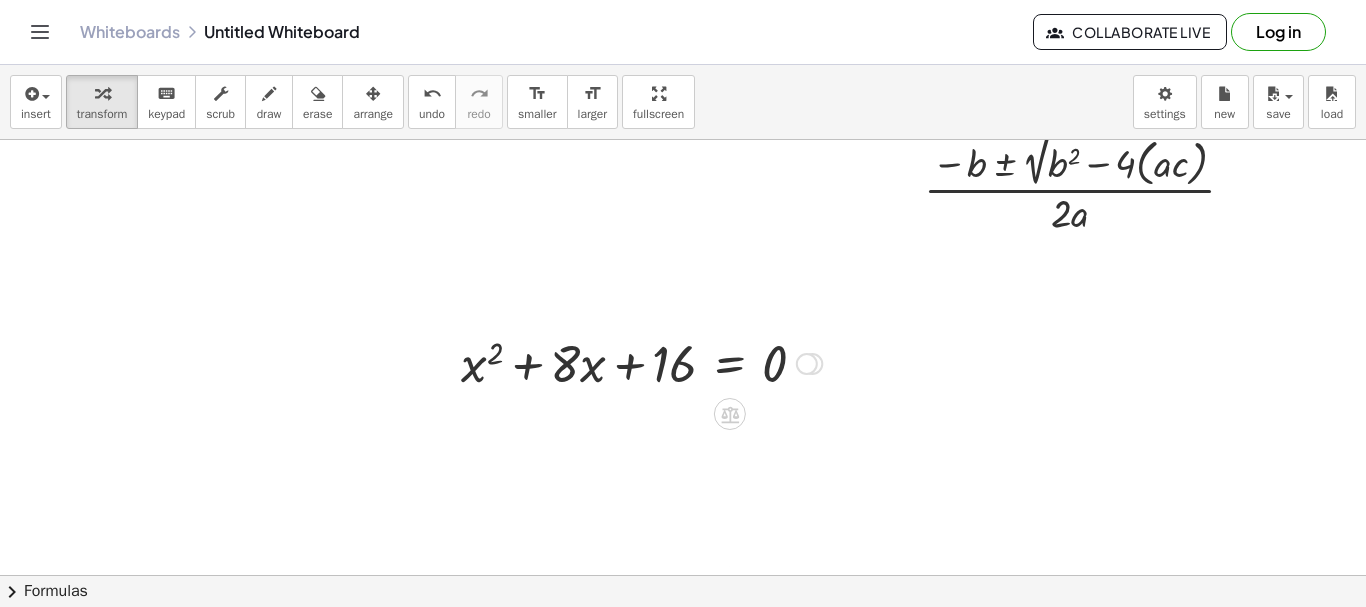 click at bounding box center (807, 364) 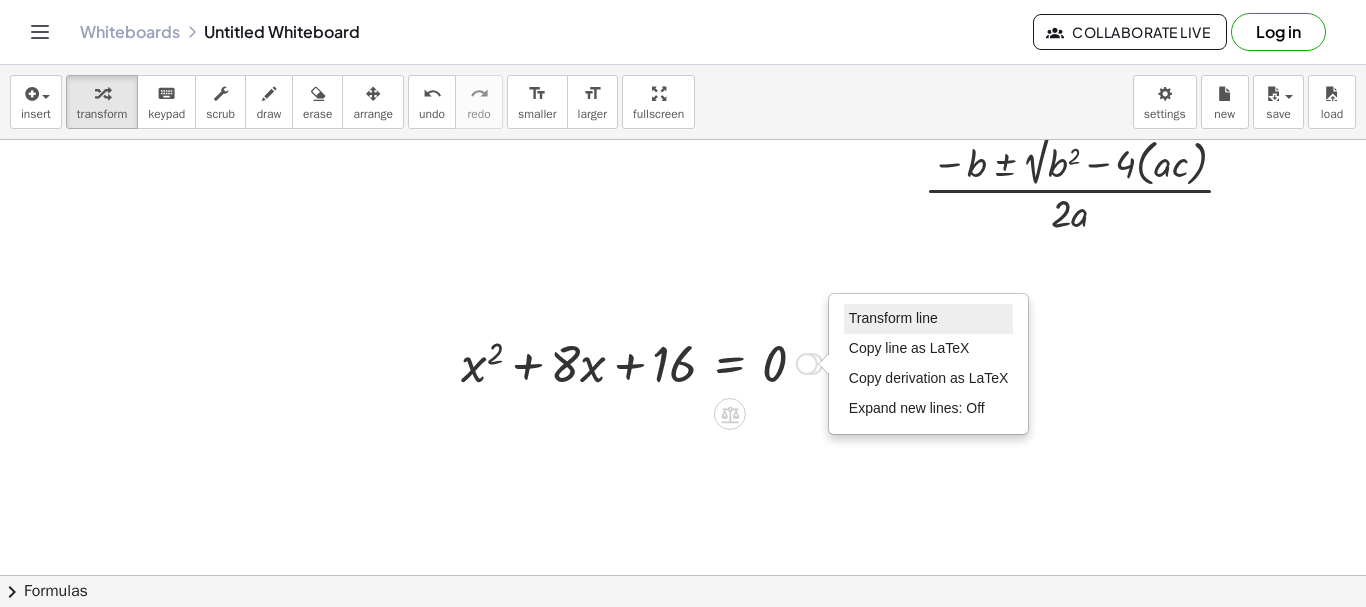 click on "Transform line" at bounding box center [893, 318] 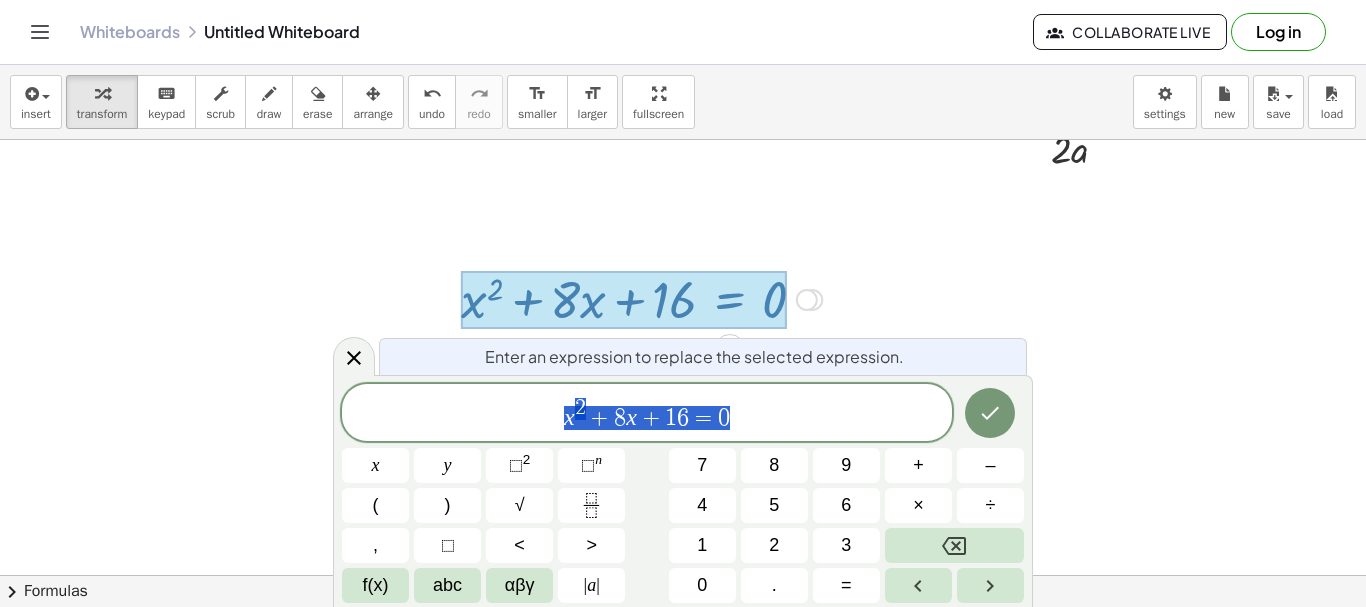scroll, scrollTop: 87, scrollLeft: 0, axis: vertical 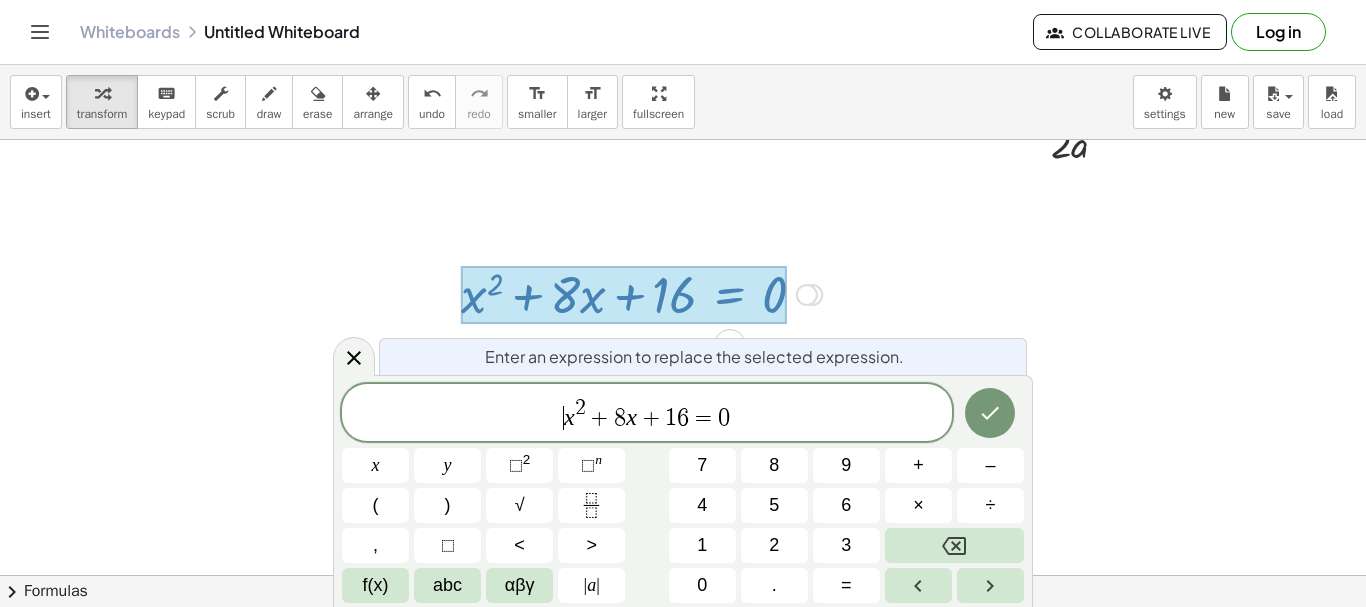 click on "​ x 2 + 8 x + 1 6 = 0" at bounding box center [647, 414] 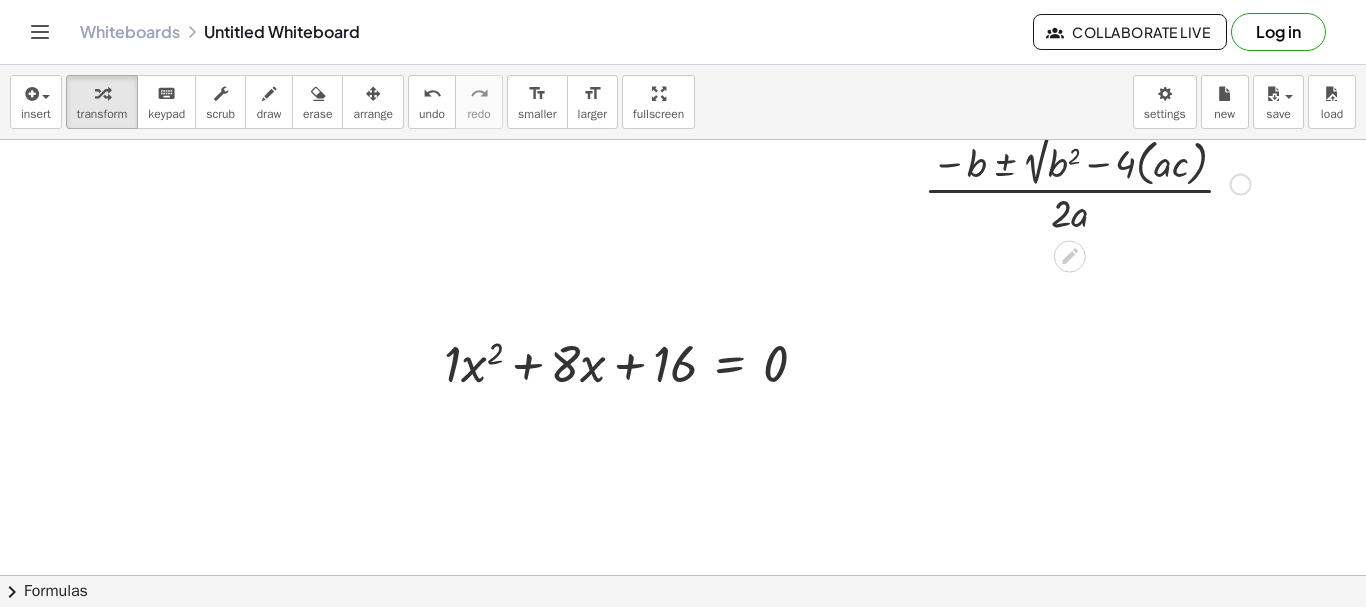 scroll, scrollTop: 0, scrollLeft: 0, axis: both 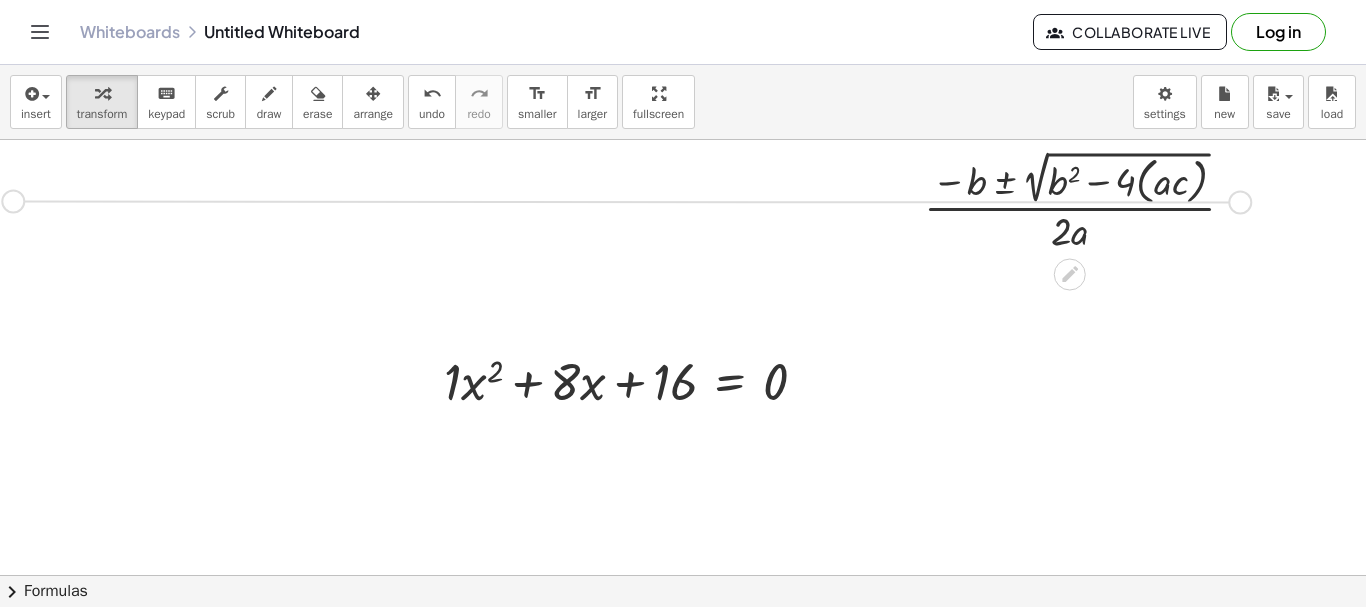 drag, startPoint x: 1232, startPoint y: 203, endPoint x: 0, endPoint y: 201, distance: 1232.0016 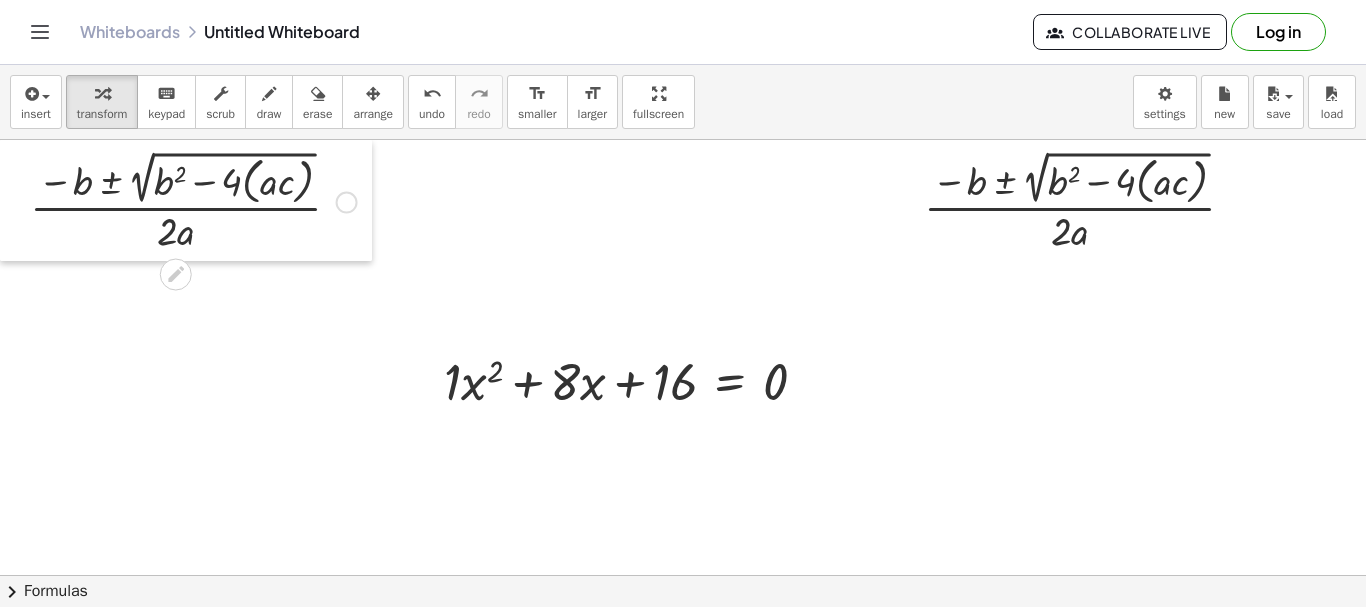 drag, startPoint x: 12, startPoint y: 225, endPoint x: 0, endPoint y: 189, distance: 37.94733 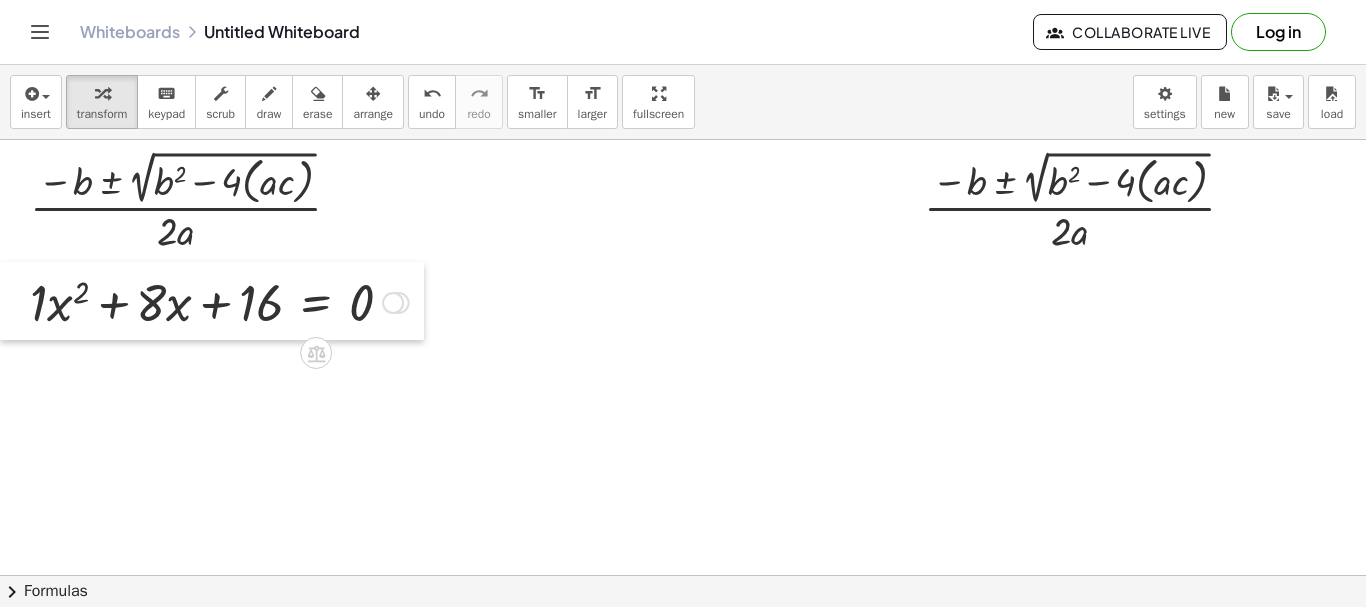 drag, startPoint x: 428, startPoint y: 371, endPoint x: 0, endPoint y: 292, distance: 435.22983 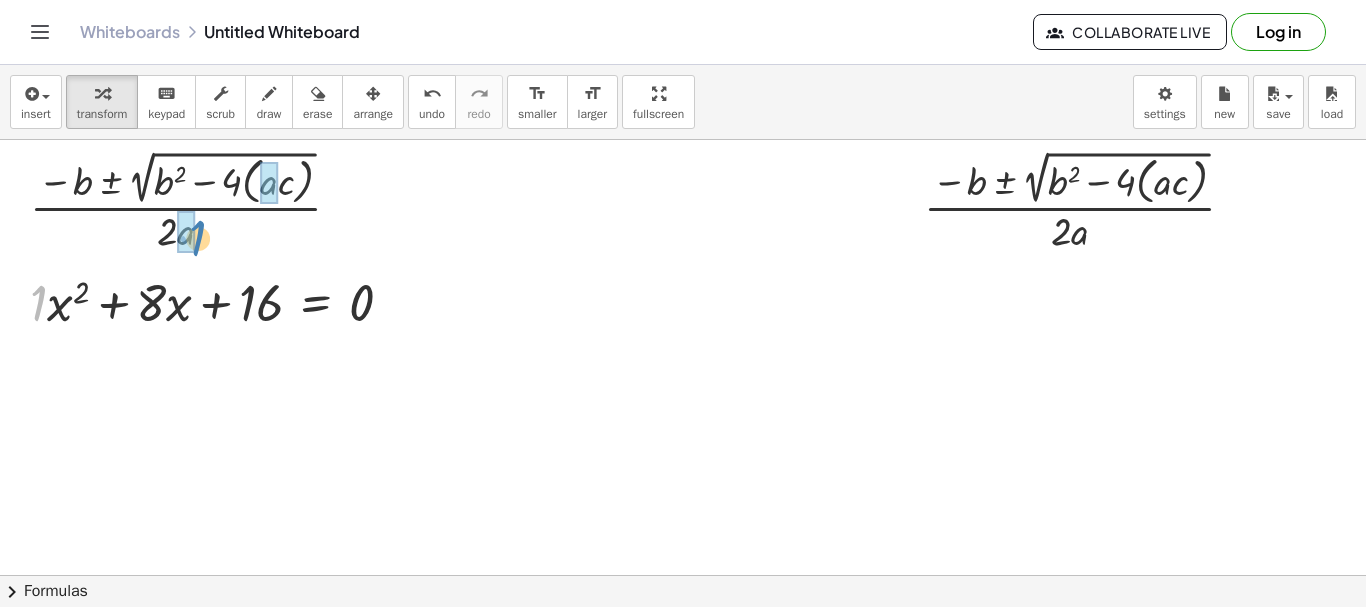 drag, startPoint x: 34, startPoint y: 295, endPoint x: 195, endPoint y: 230, distance: 173.62604 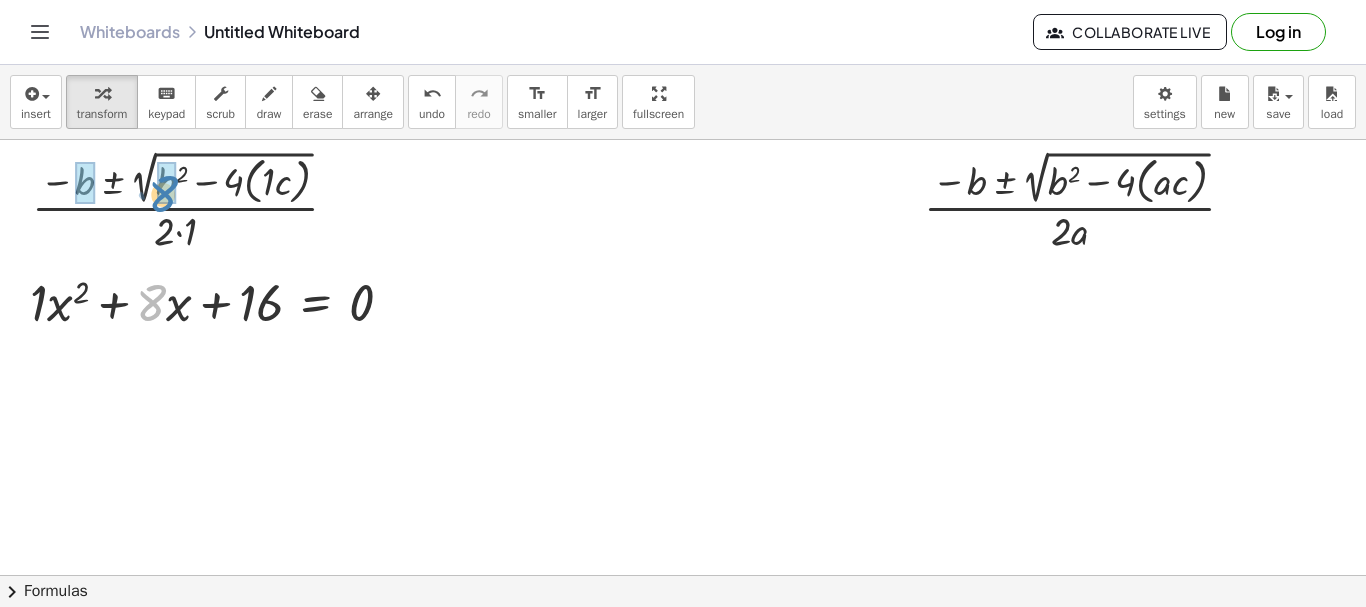 drag, startPoint x: 149, startPoint y: 301, endPoint x: 178, endPoint y: 198, distance: 107.00467 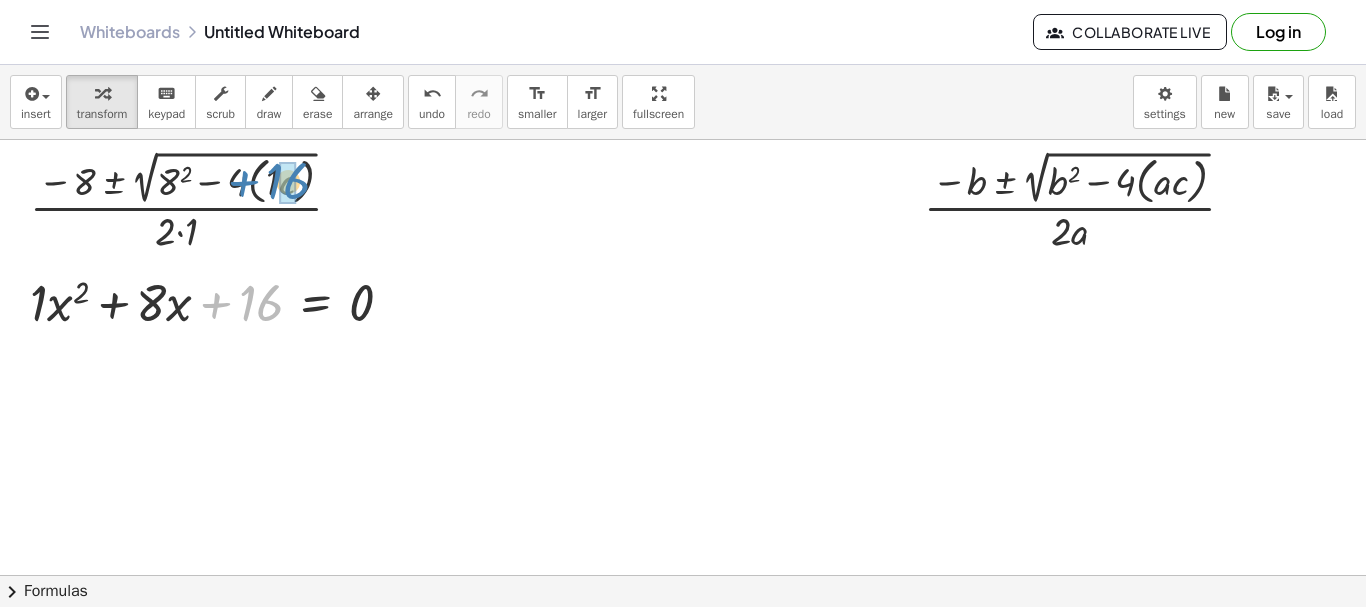 drag, startPoint x: 240, startPoint y: 291, endPoint x: 266, endPoint y: 169, distance: 124.73973 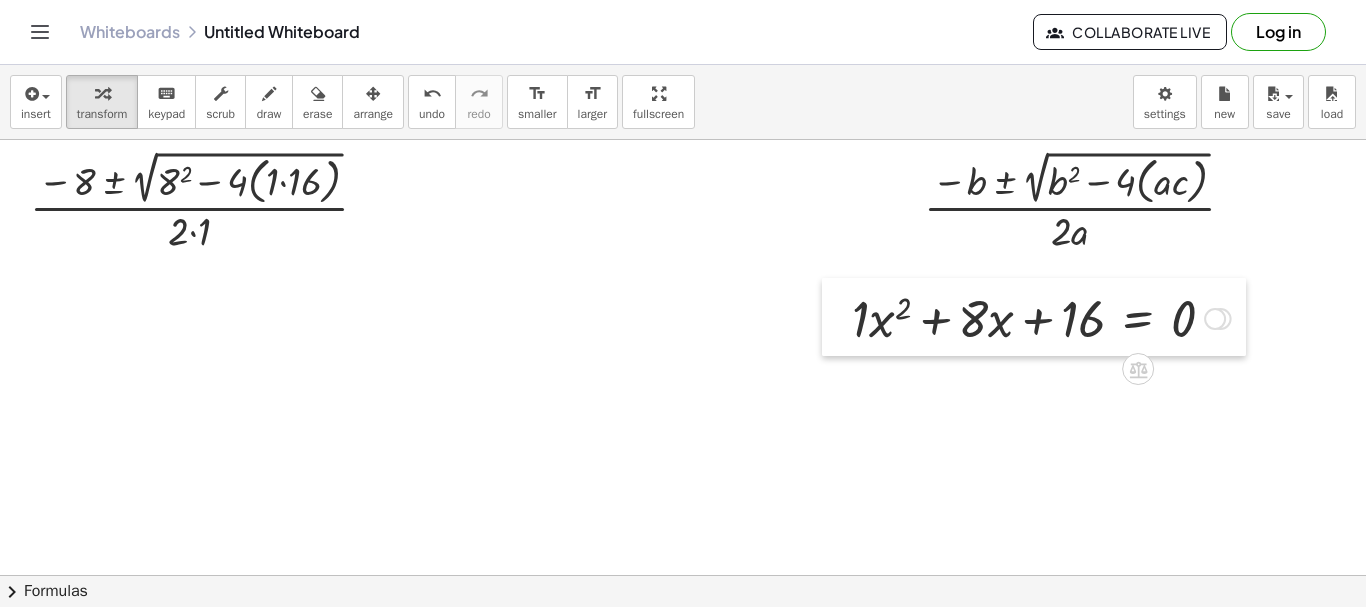 drag, startPoint x: 368, startPoint y: 293, endPoint x: 866, endPoint y: 301, distance: 498.06424 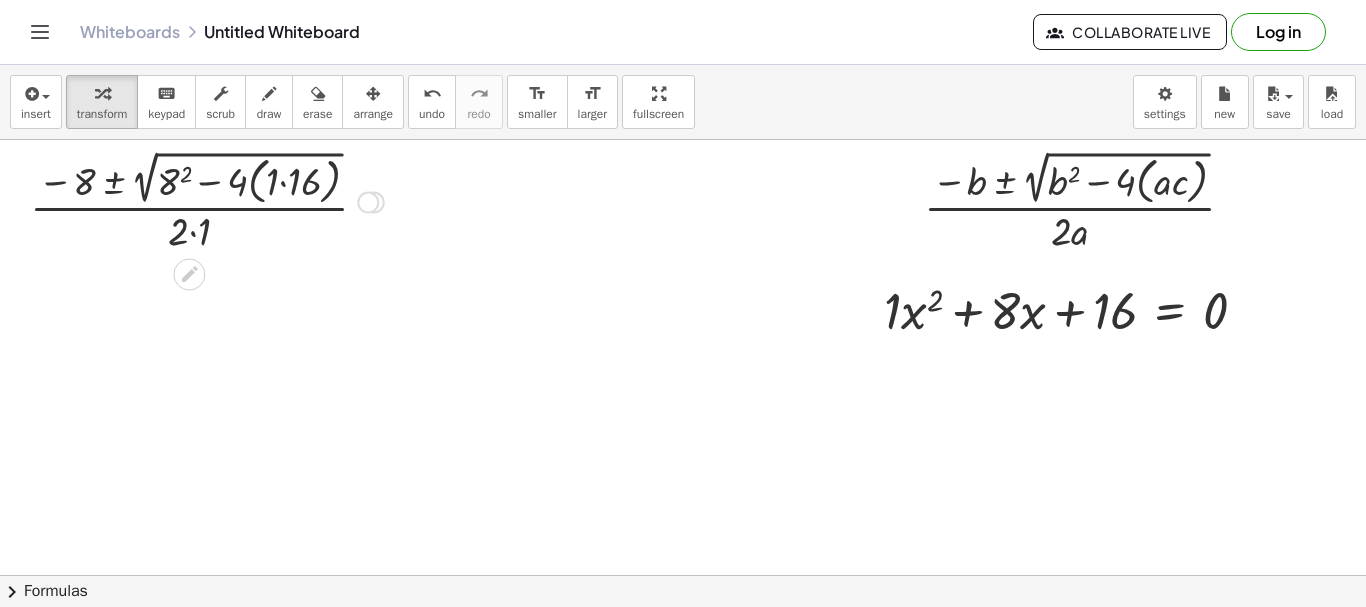 click at bounding box center (207, 200) 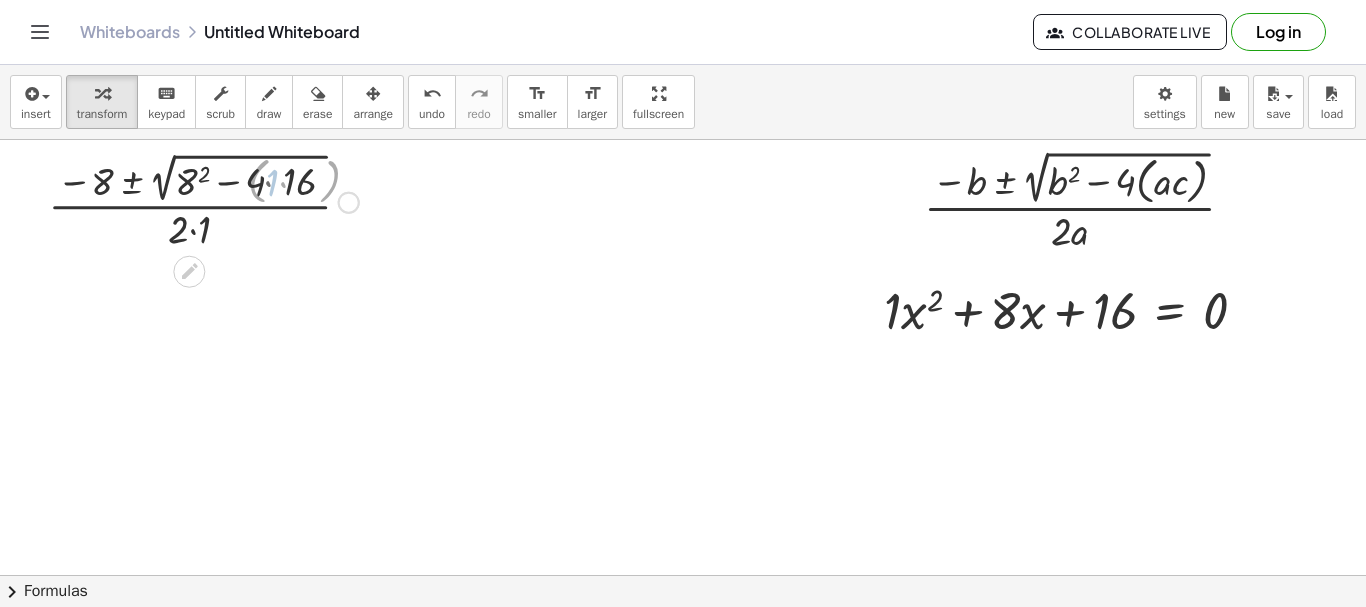 click at bounding box center [207, 200] 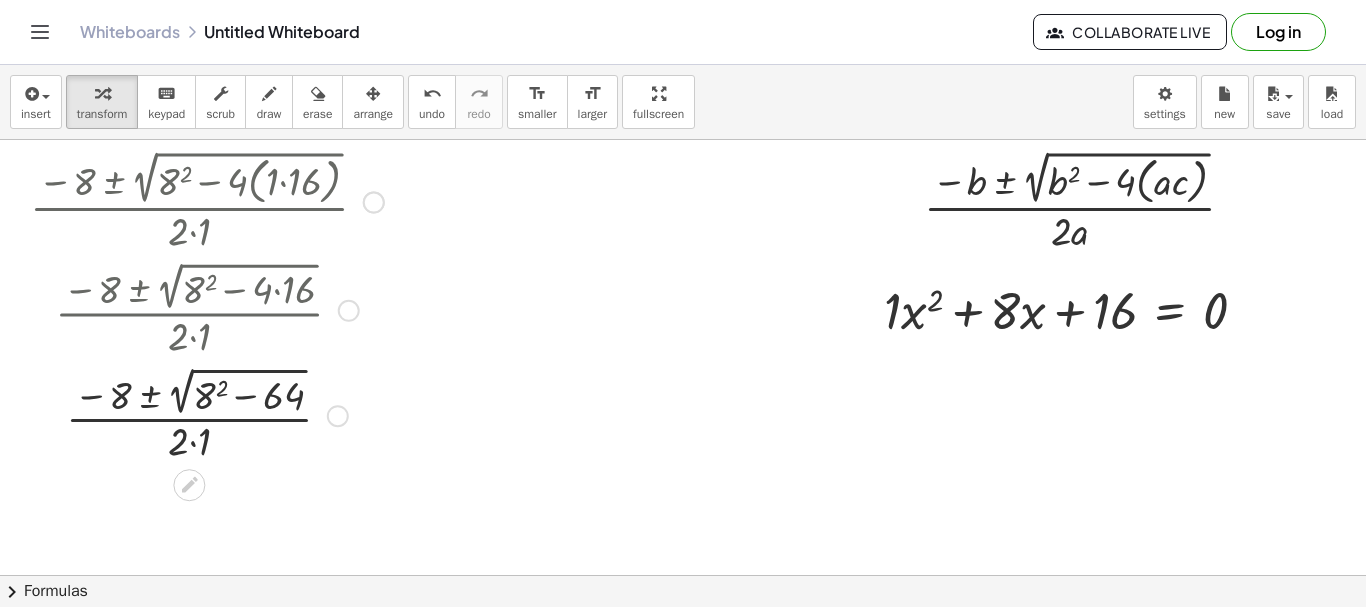 click at bounding box center [207, 414] 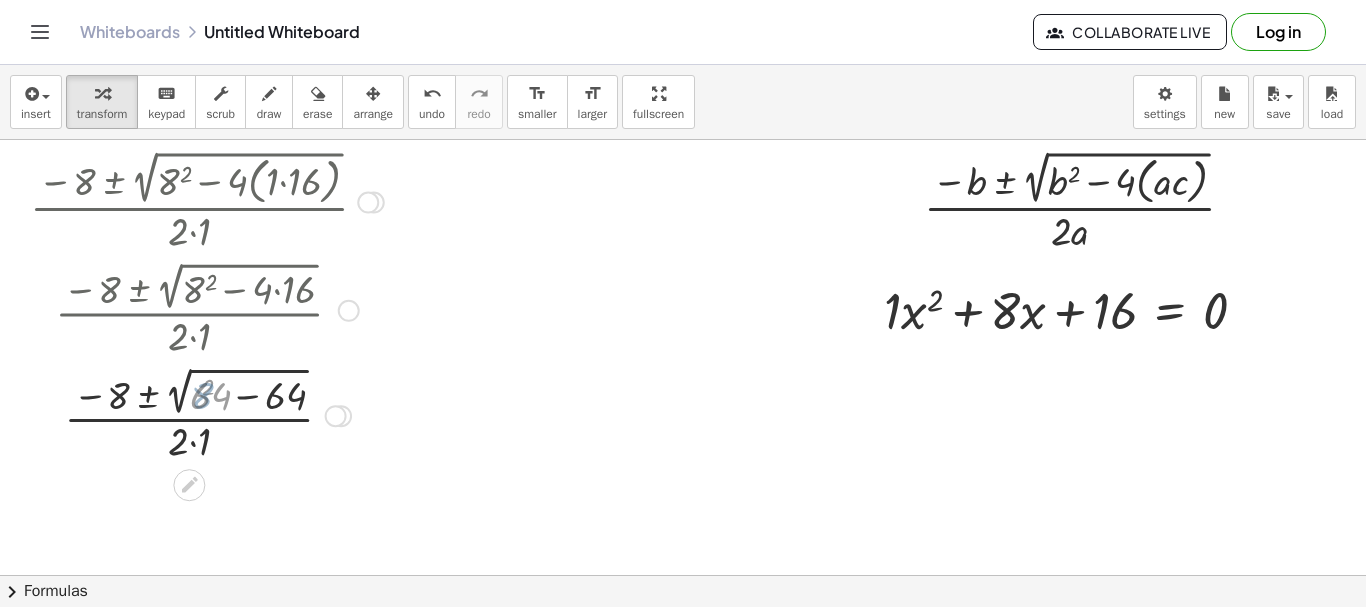 click at bounding box center (207, 414) 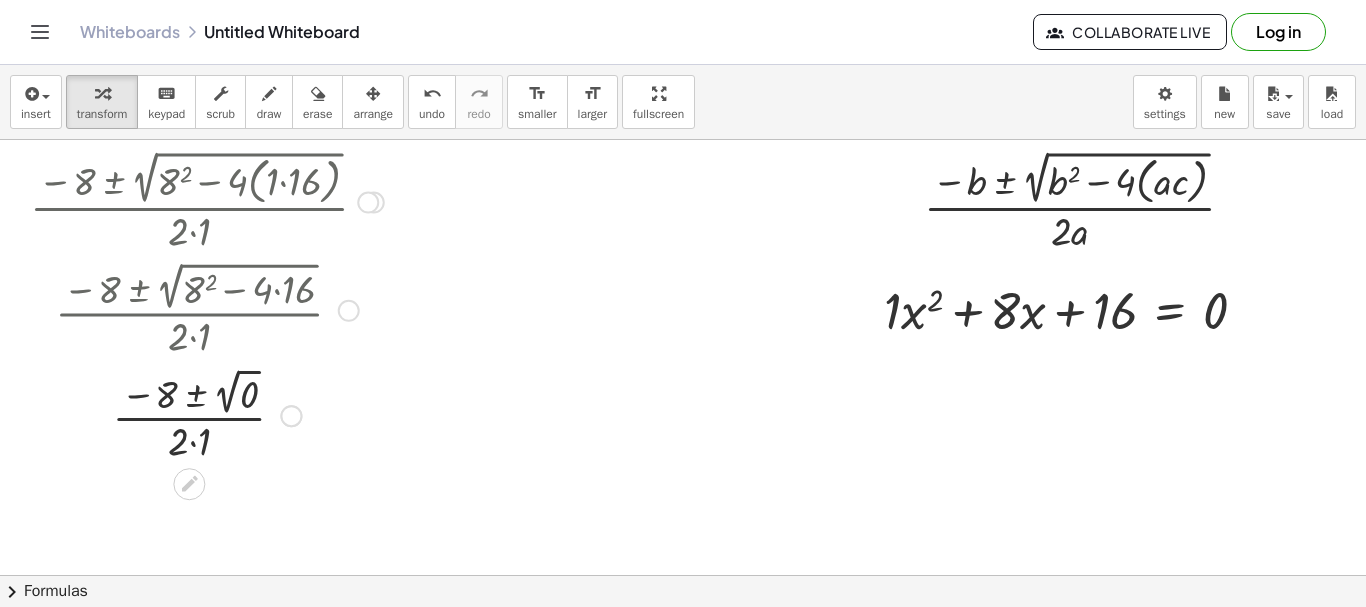 click at bounding box center (207, 414) 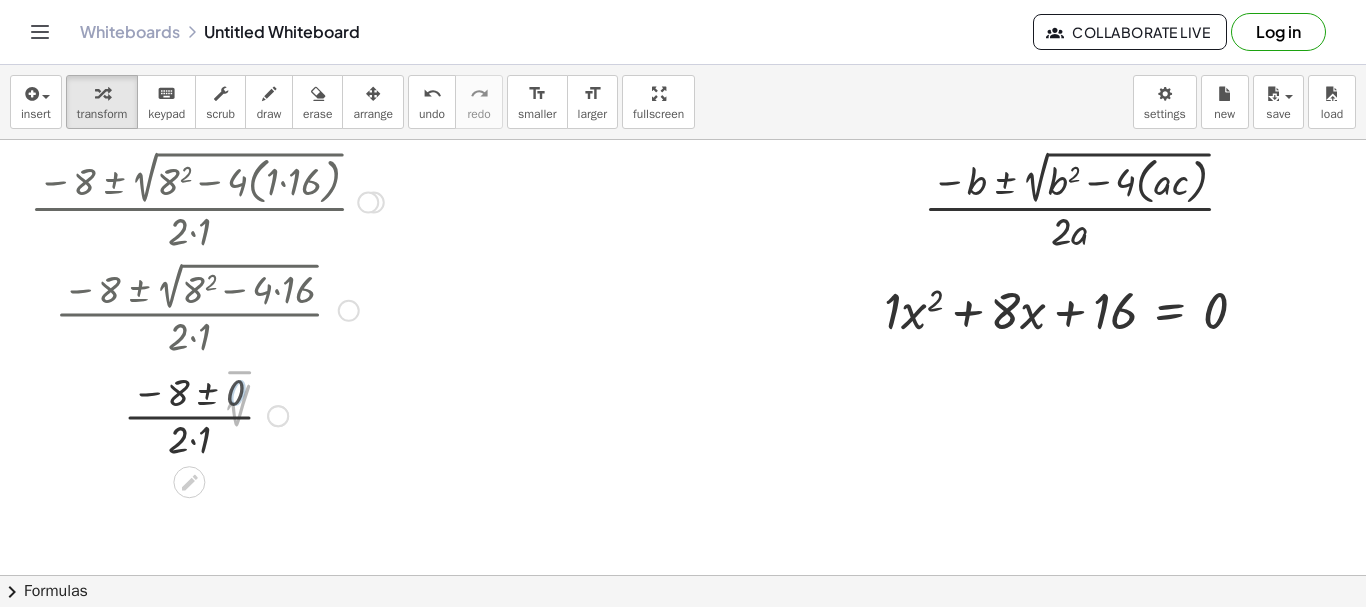 click at bounding box center [207, 414] 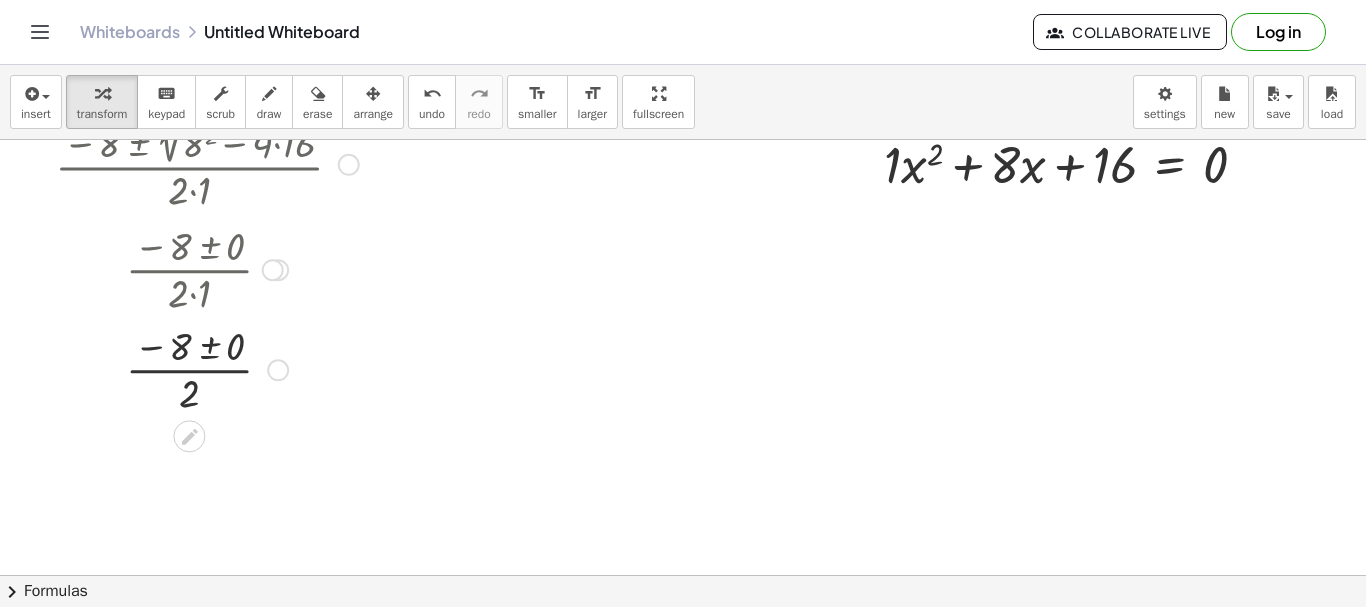 scroll, scrollTop: 147, scrollLeft: 0, axis: vertical 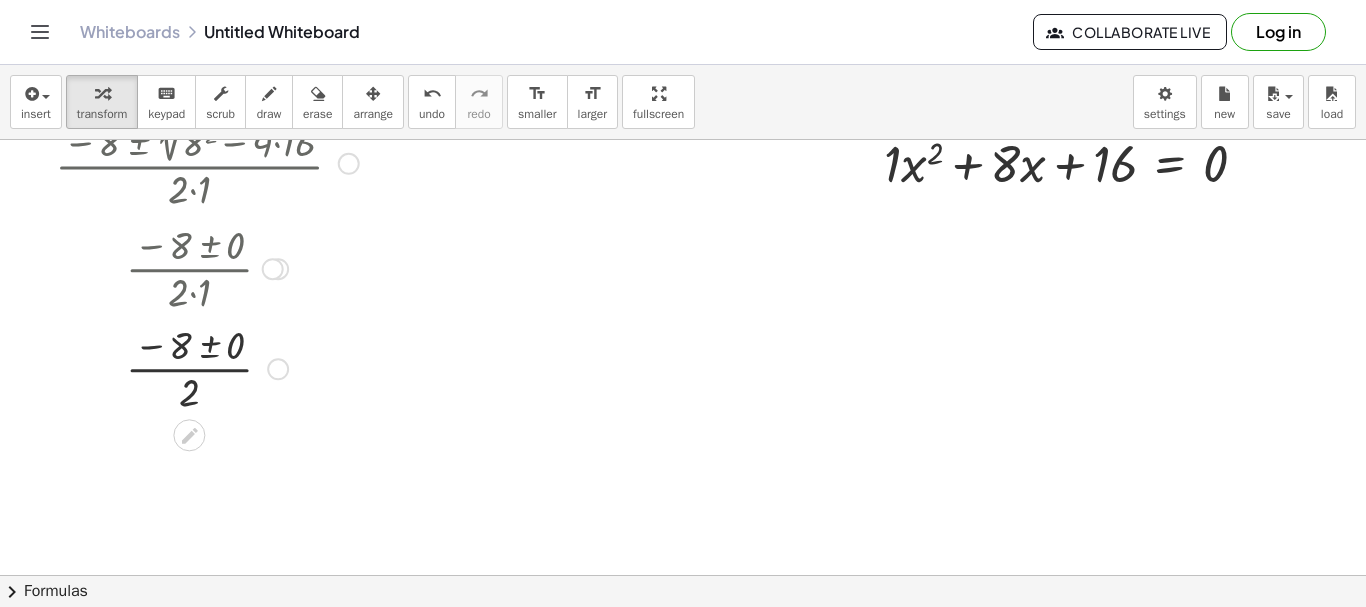 drag, startPoint x: 272, startPoint y: 373, endPoint x: 298, endPoint y: -121, distance: 494.68375 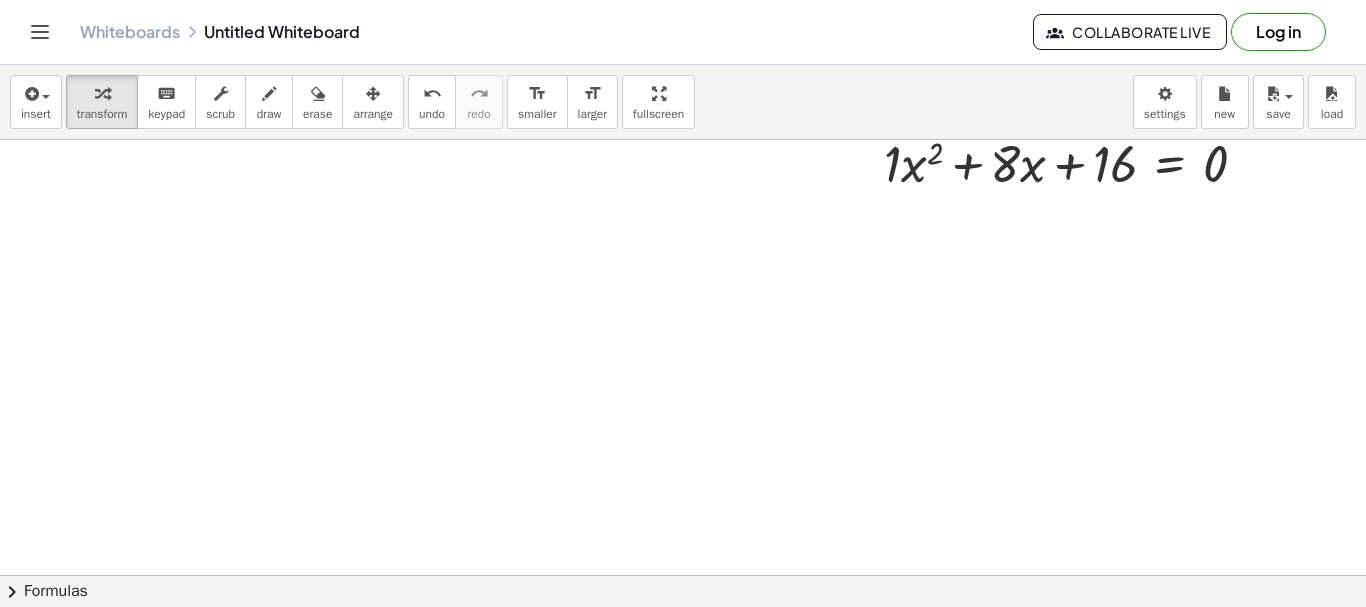 scroll, scrollTop: 0, scrollLeft: 0, axis: both 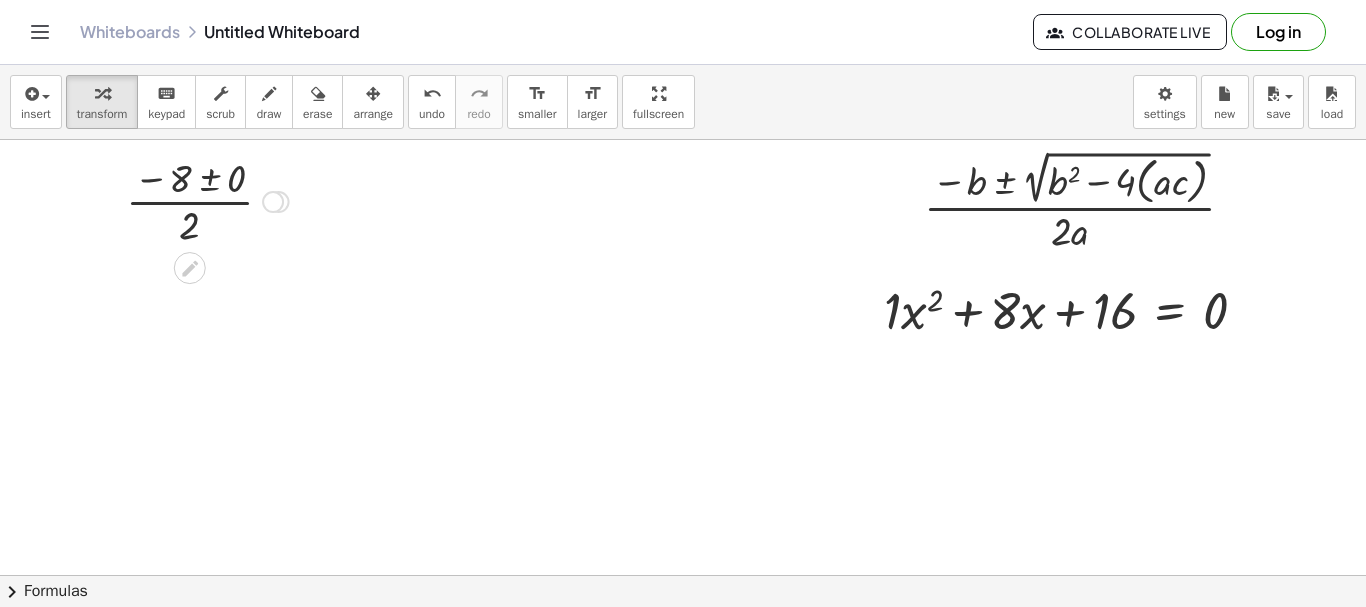 click at bounding box center (207, 200) 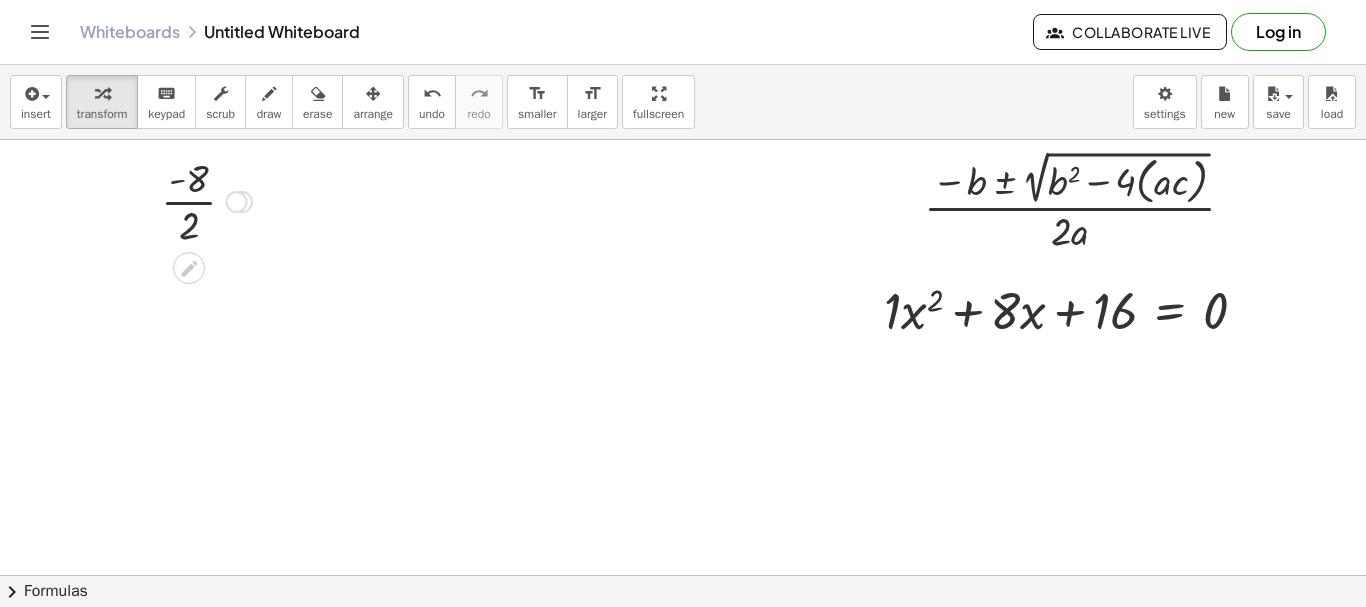 click at bounding box center [206, 200] 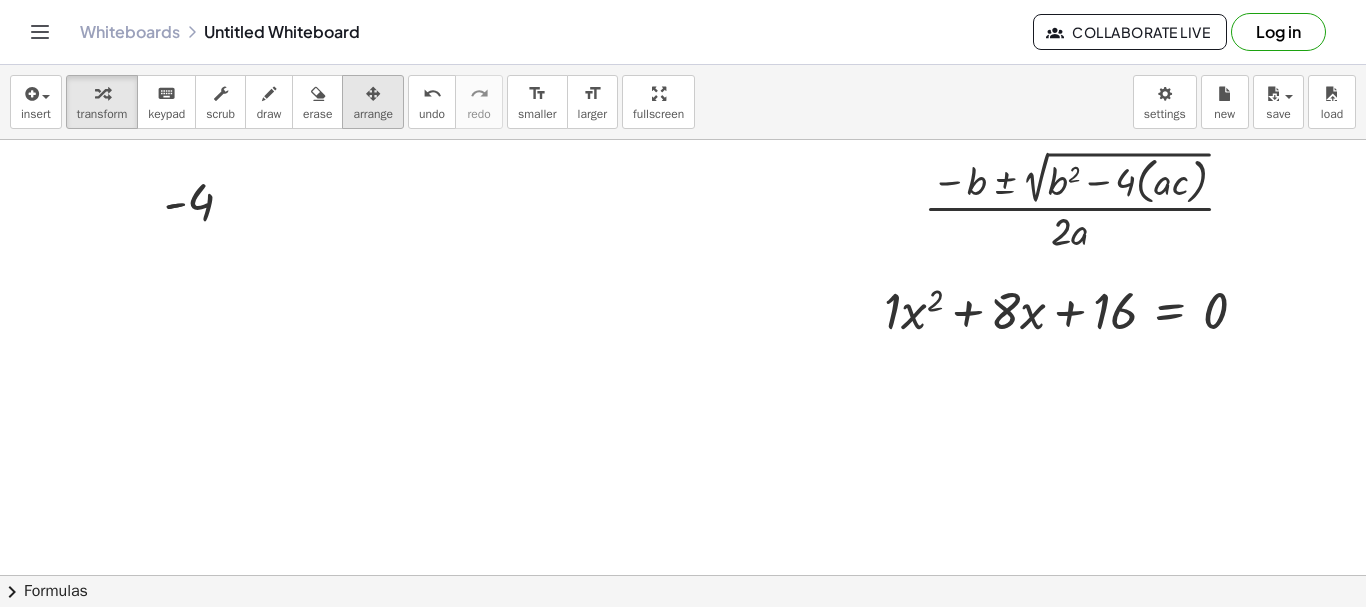 click at bounding box center [373, 93] 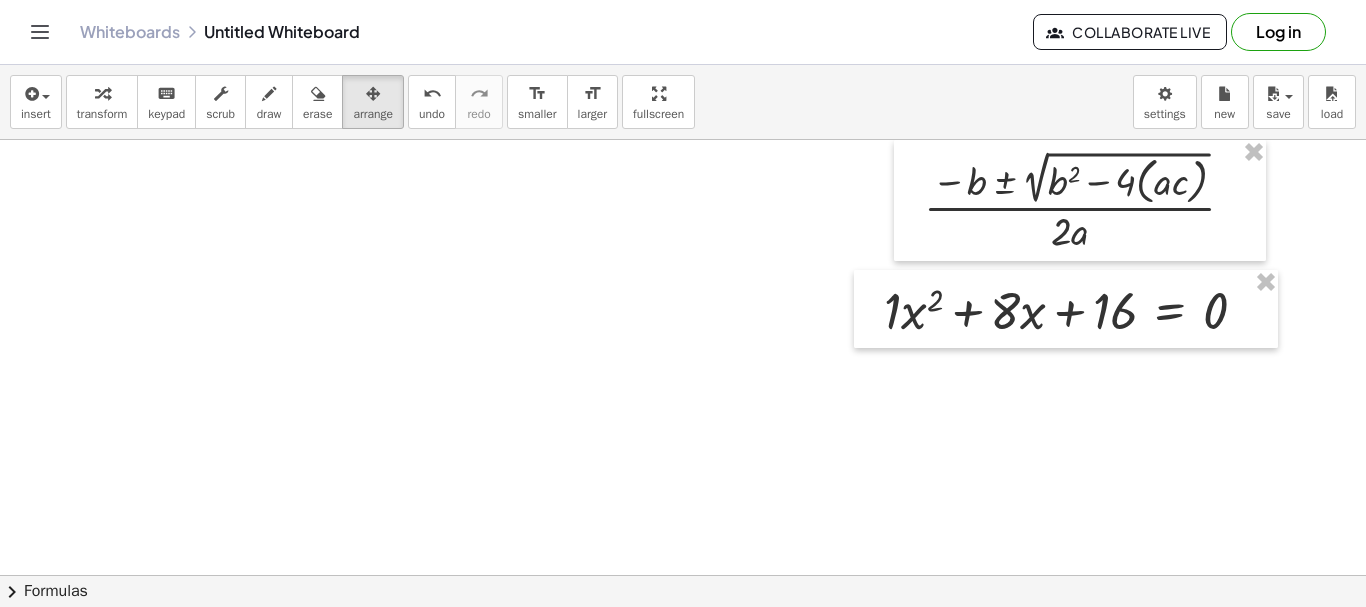 click at bounding box center (689, 575) 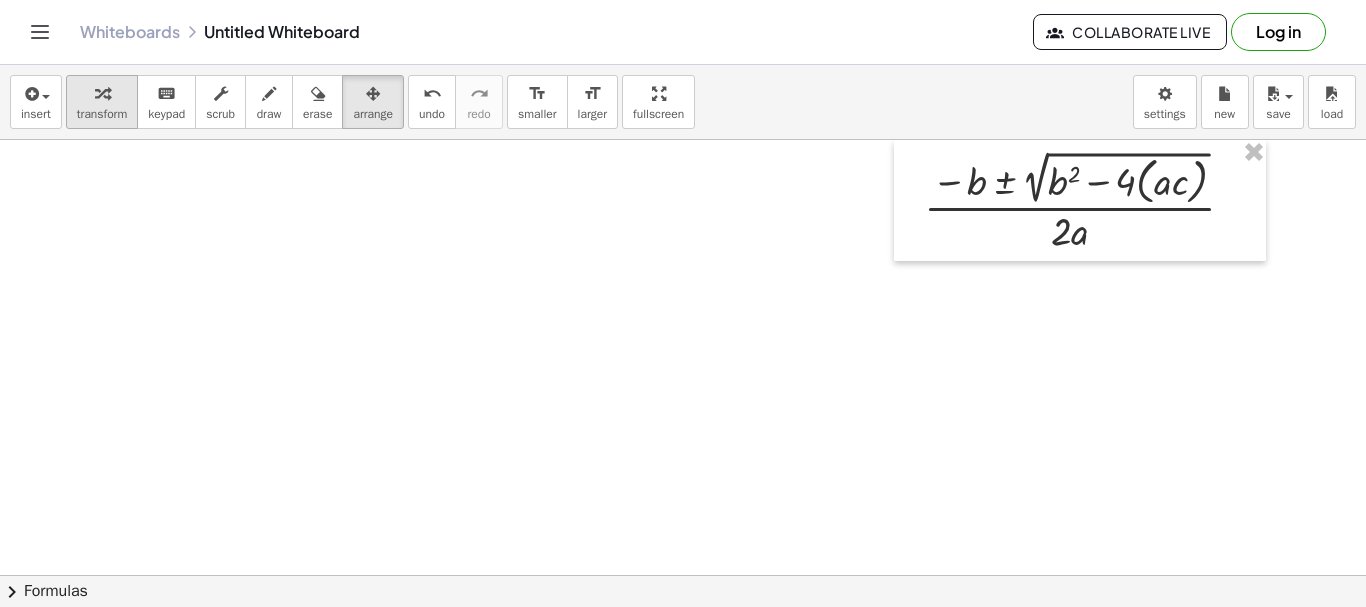 drag, startPoint x: 78, startPoint y: 98, endPoint x: 309, endPoint y: 229, distance: 265.55978 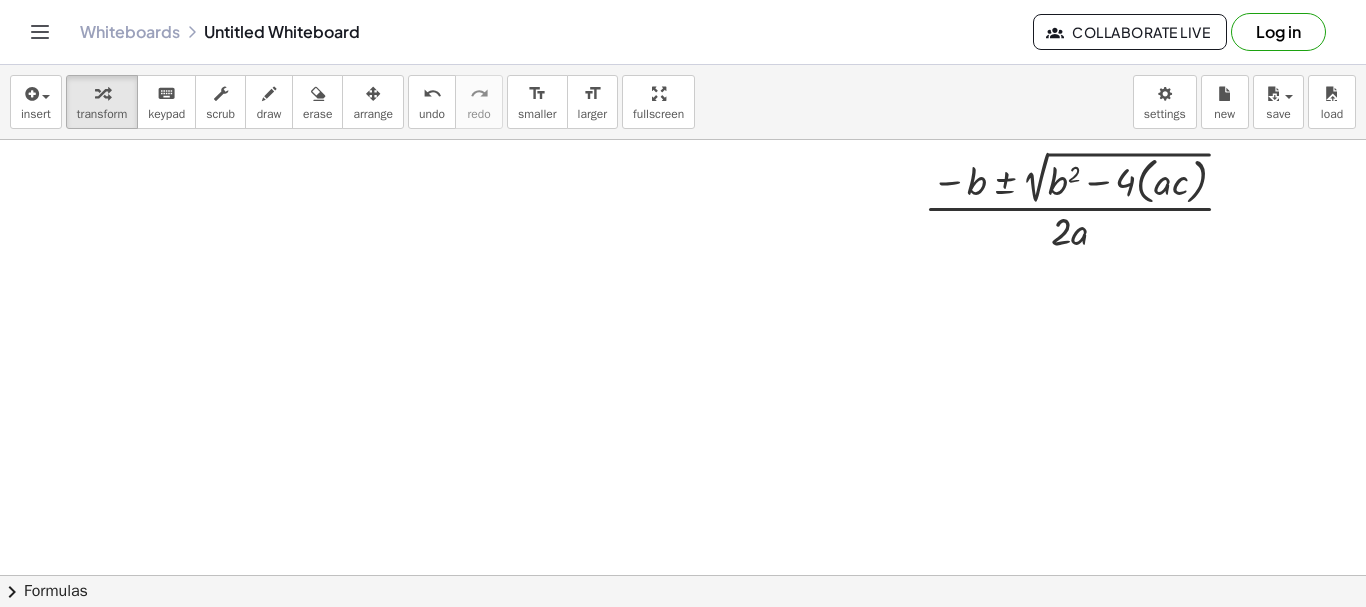 click at bounding box center [689, 575] 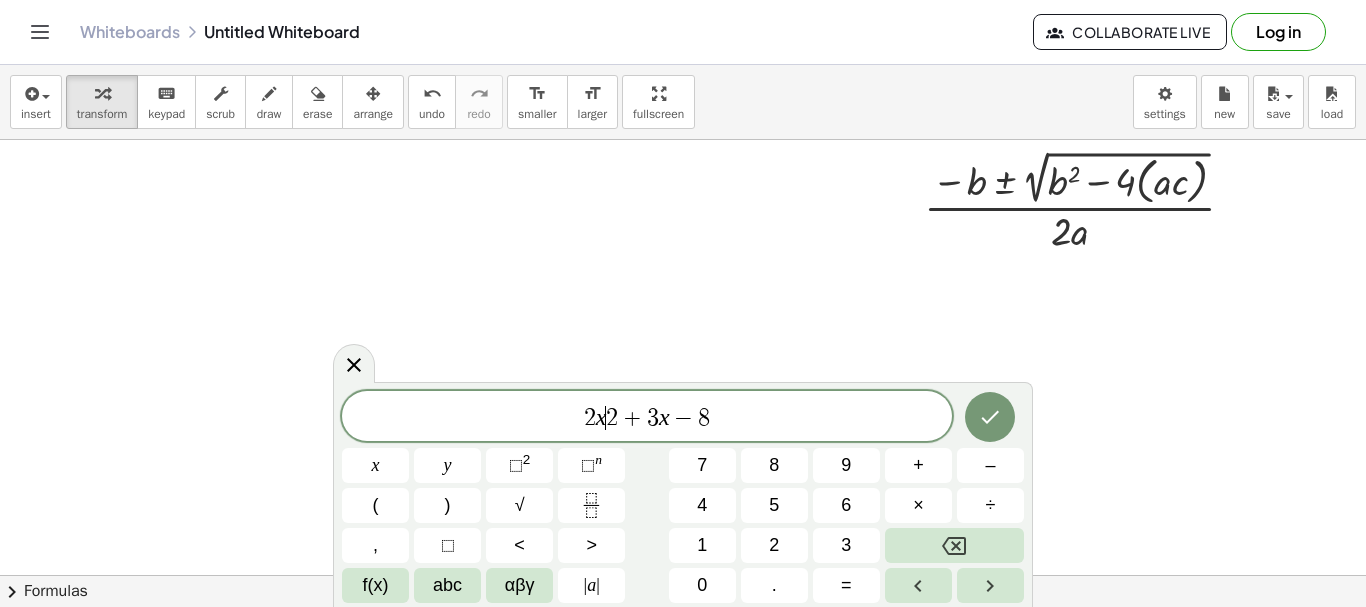click on "2" at bounding box center [612, 418] 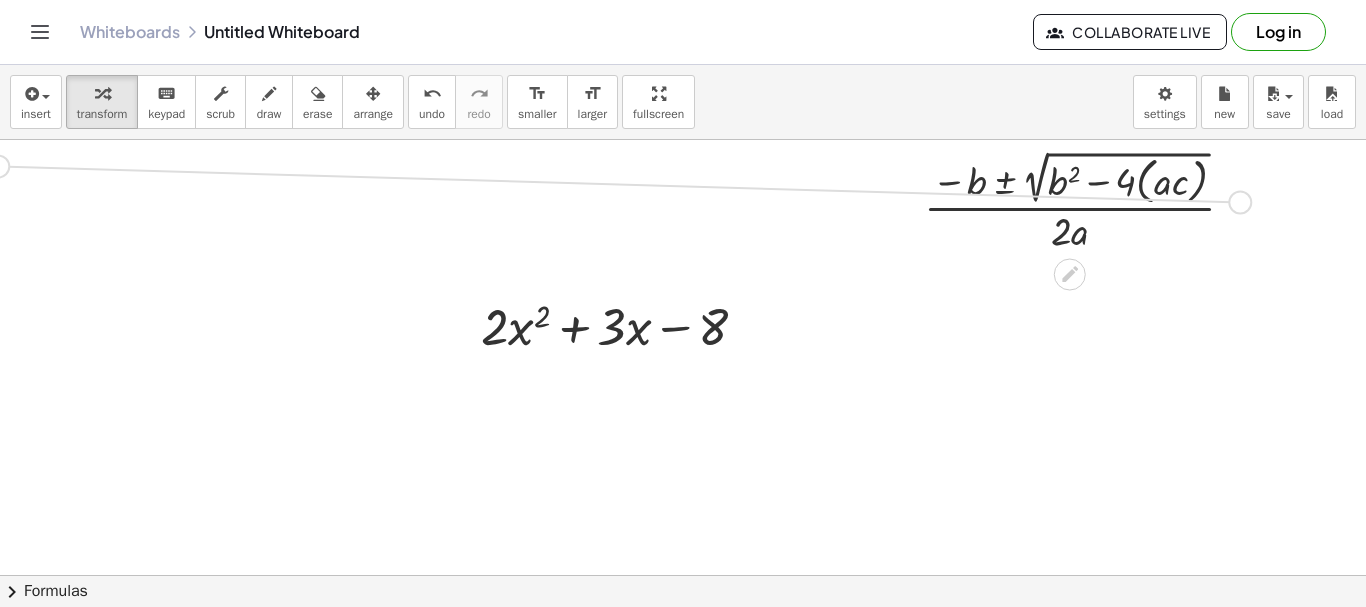 drag, startPoint x: 1243, startPoint y: 207, endPoint x: 0, endPoint y: 171, distance: 1243.5212 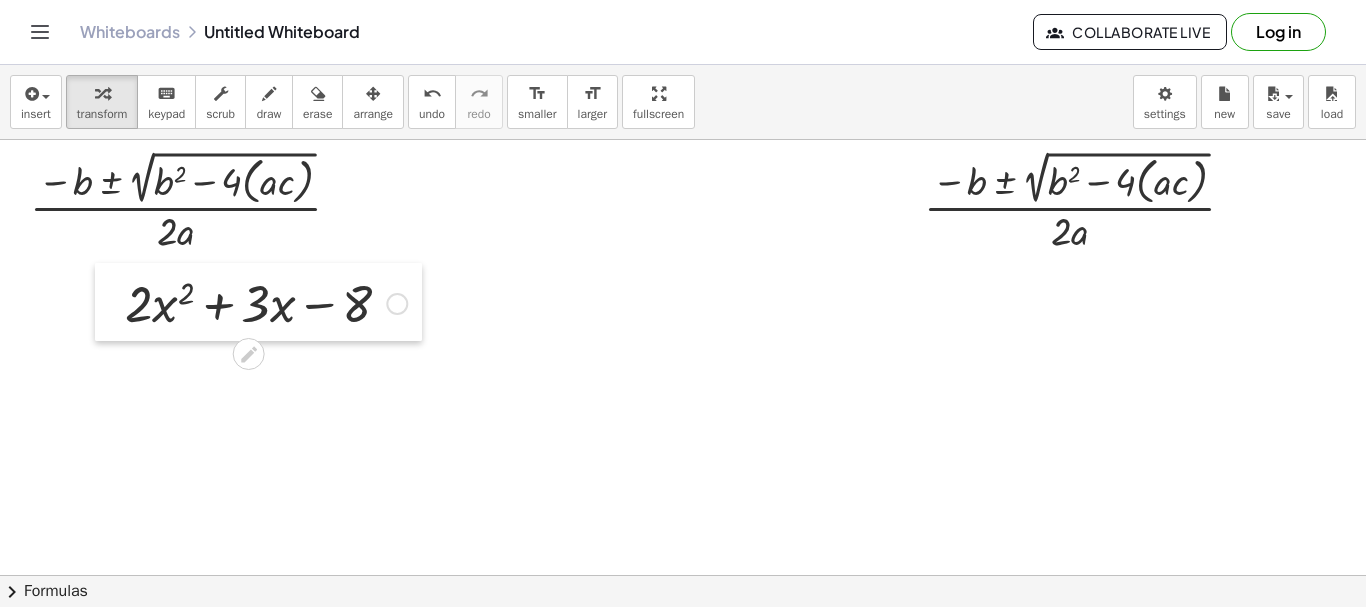 drag, startPoint x: 391, startPoint y: 335, endPoint x: 113, endPoint y: 311, distance: 279.03406 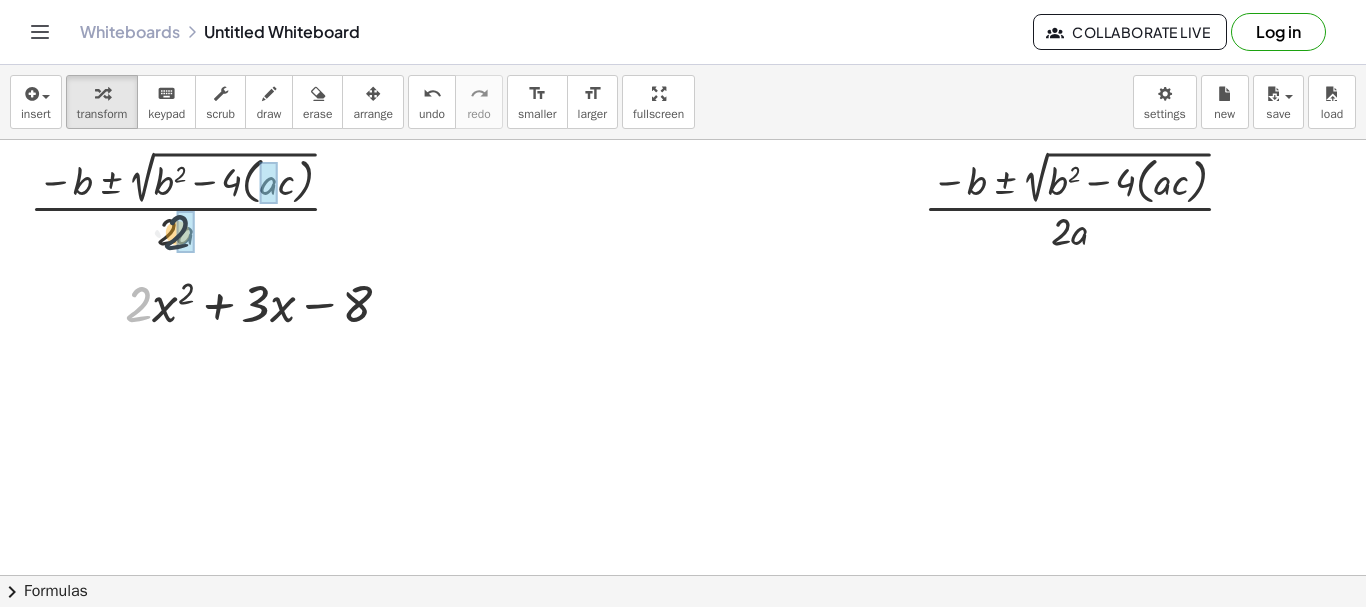 drag, startPoint x: 149, startPoint y: 269, endPoint x: 184, endPoint y: 230, distance: 52.40229 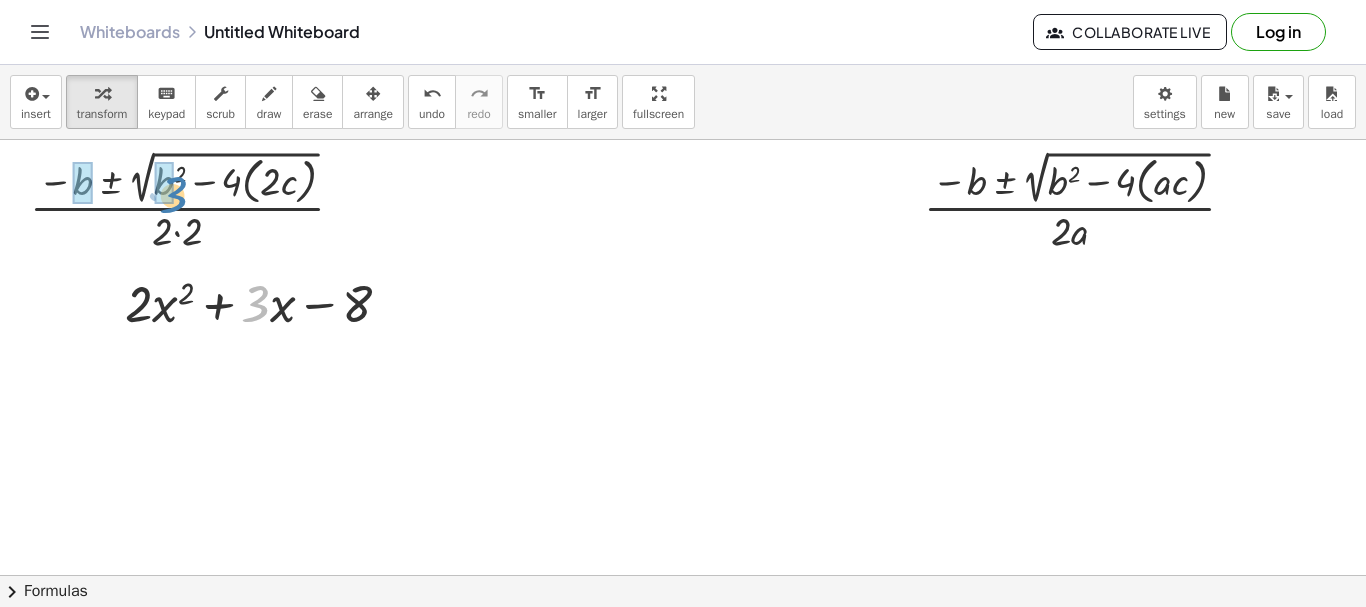 drag, startPoint x: 257, startPoint y: 305, endPoint x: 173, endPoint y: 197, distance: 136.82104 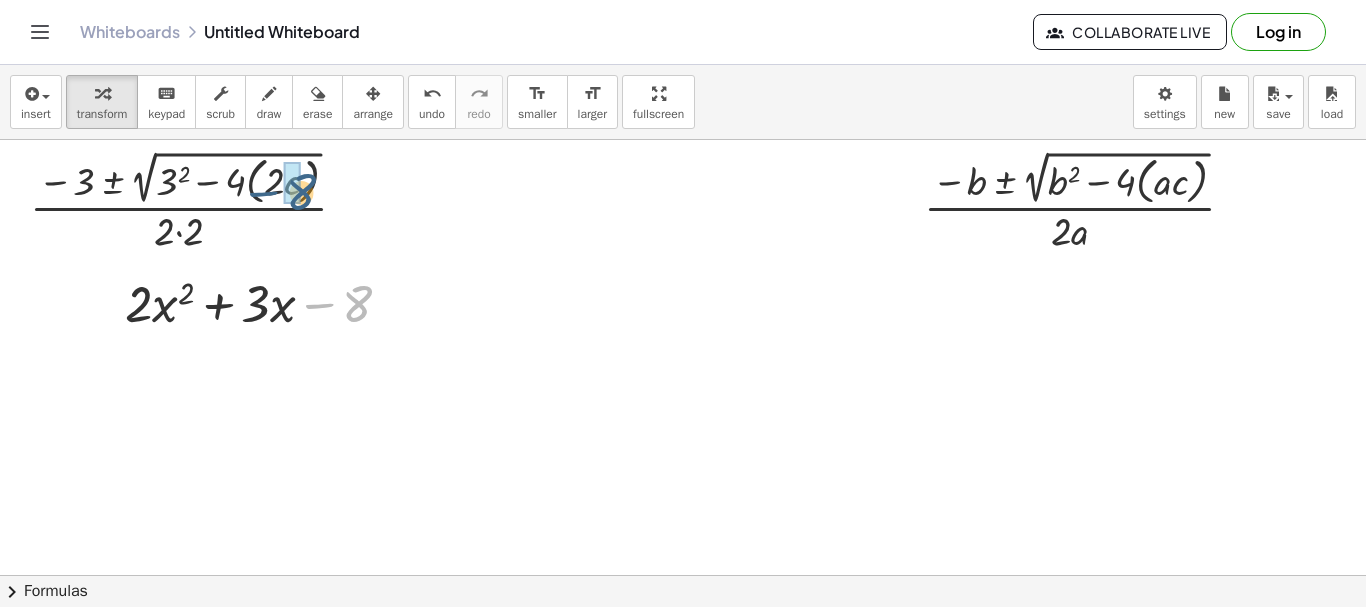 drag, startPoint x: 359, startPoint y: 308, endPoint x: 296, endPoint y: 191, distance: 132.8834 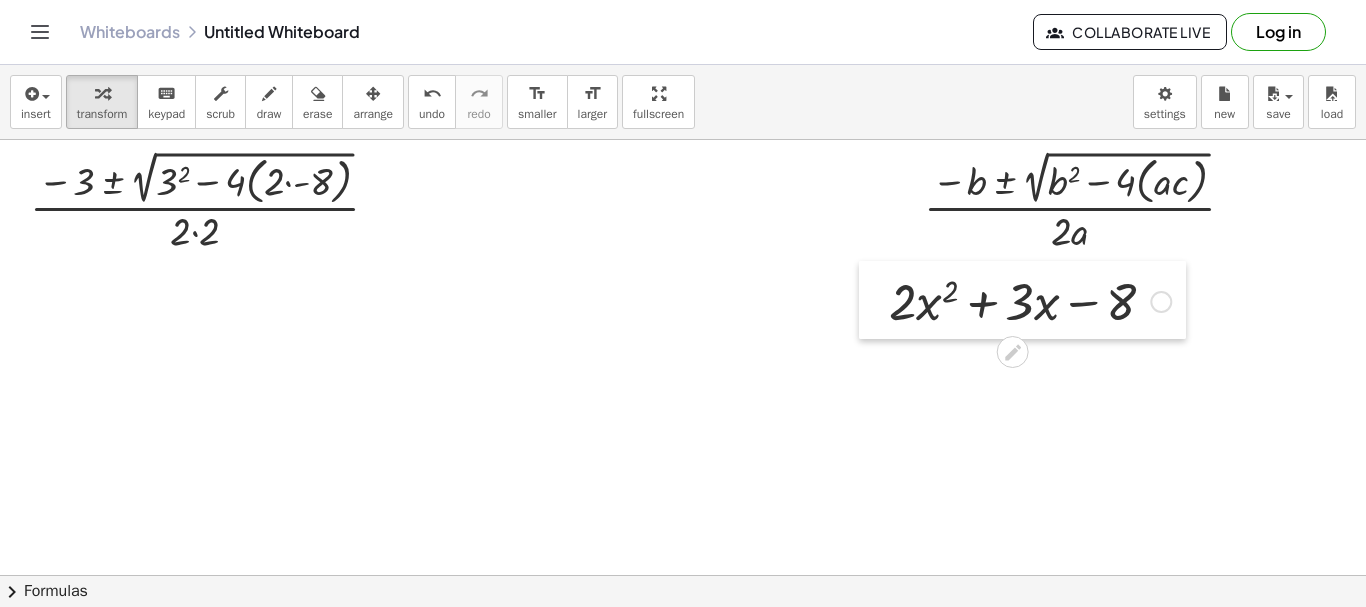 drag, startPoint x: 120, startPoint y: 293, endPoint x: 503, endPoint y: 294, distance: 383.0013 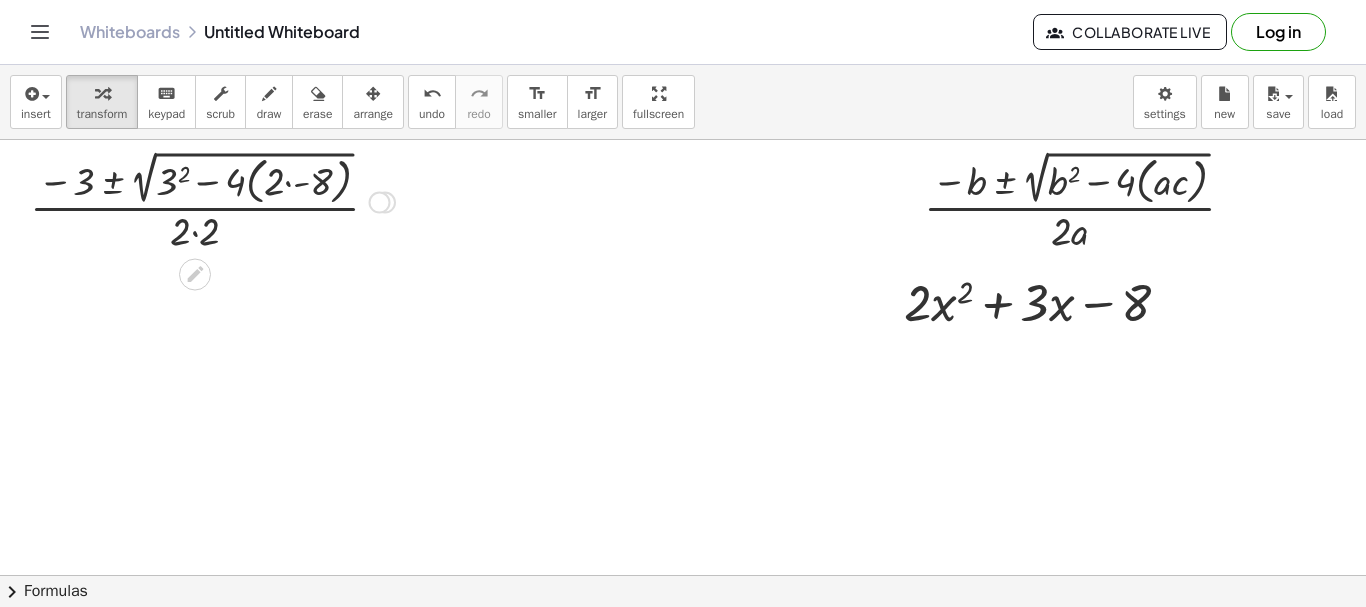 click at bounding box center [212, 200] 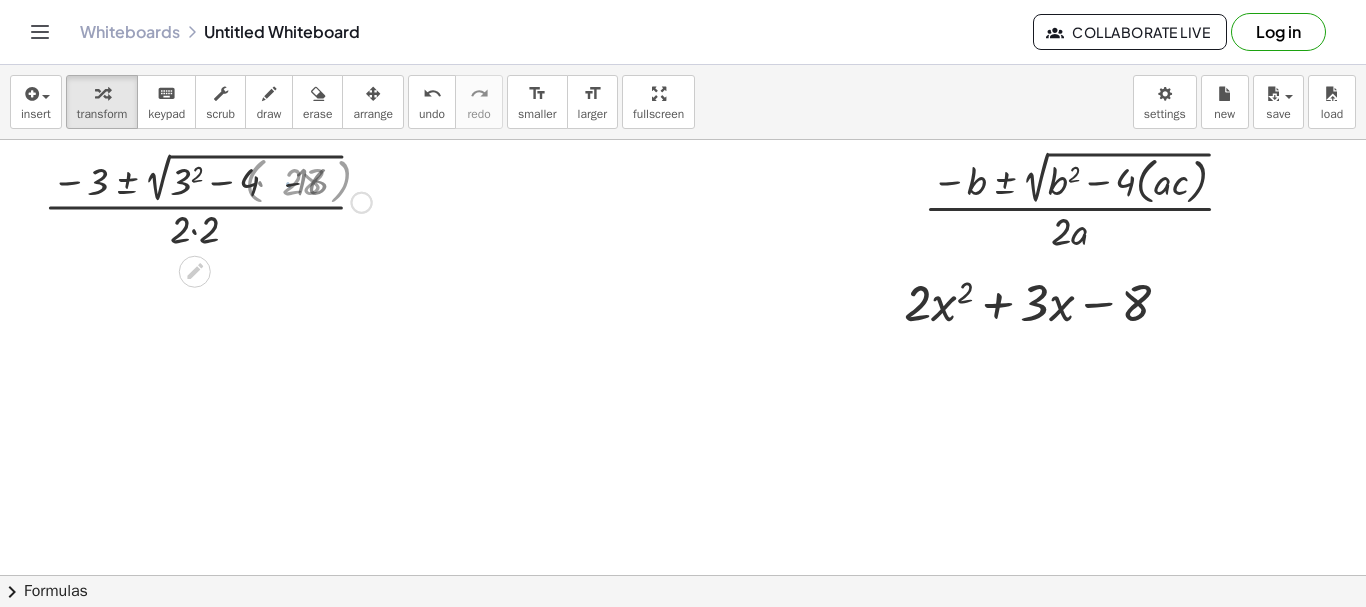 click at bounding box center (212, 200) 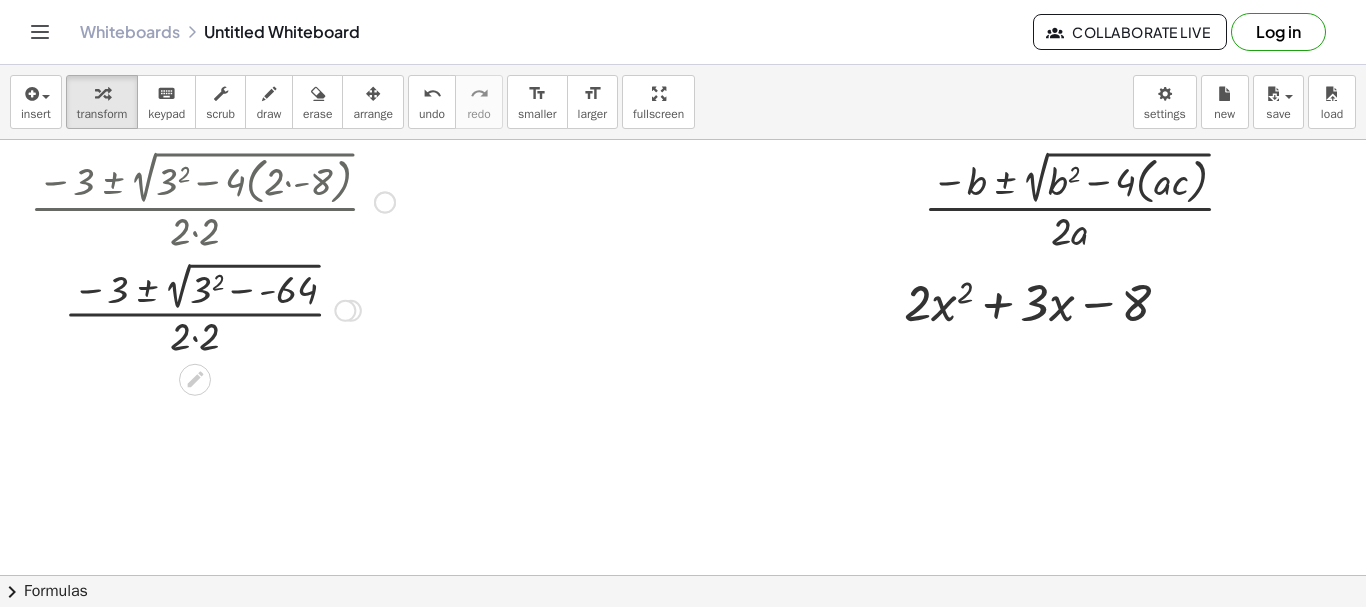 click at bounding box center (212, 308) 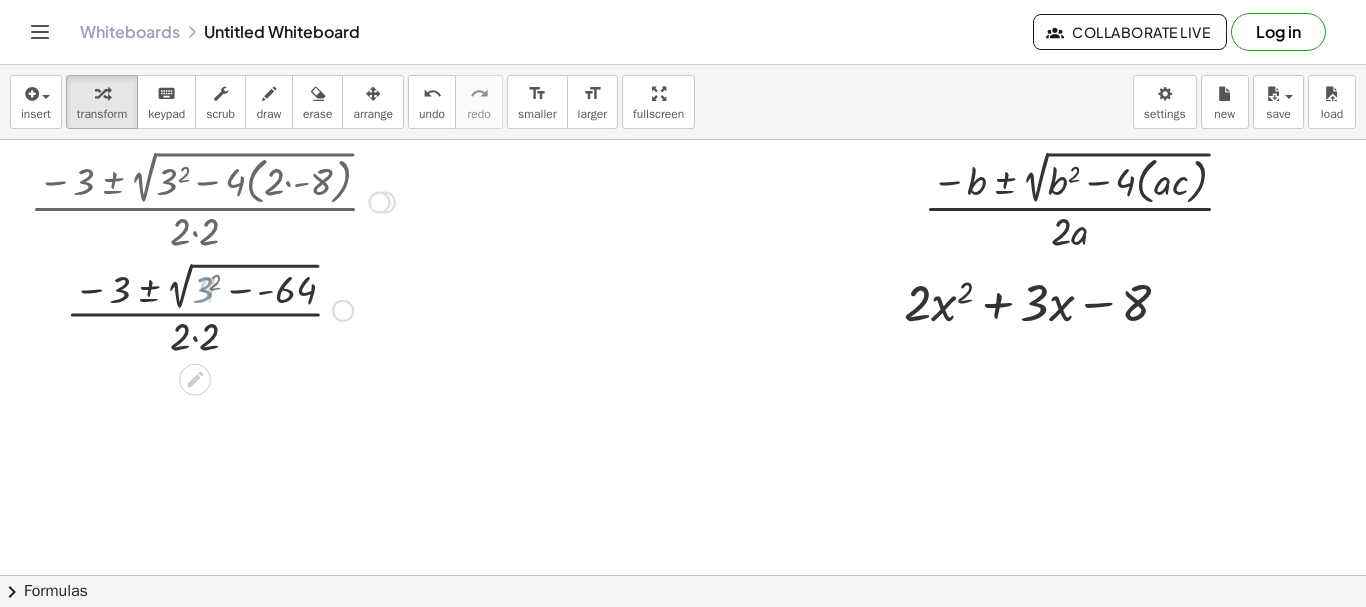 click at bounding box center (212, 308) 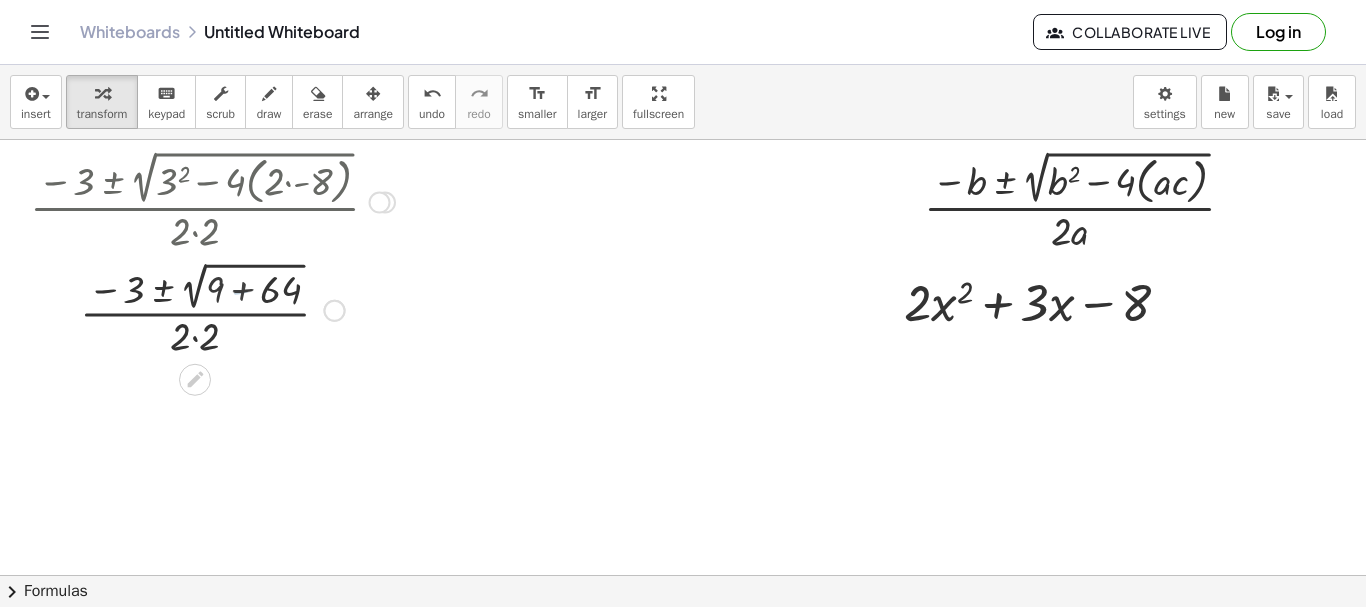 click at bounding box center (212, 308) 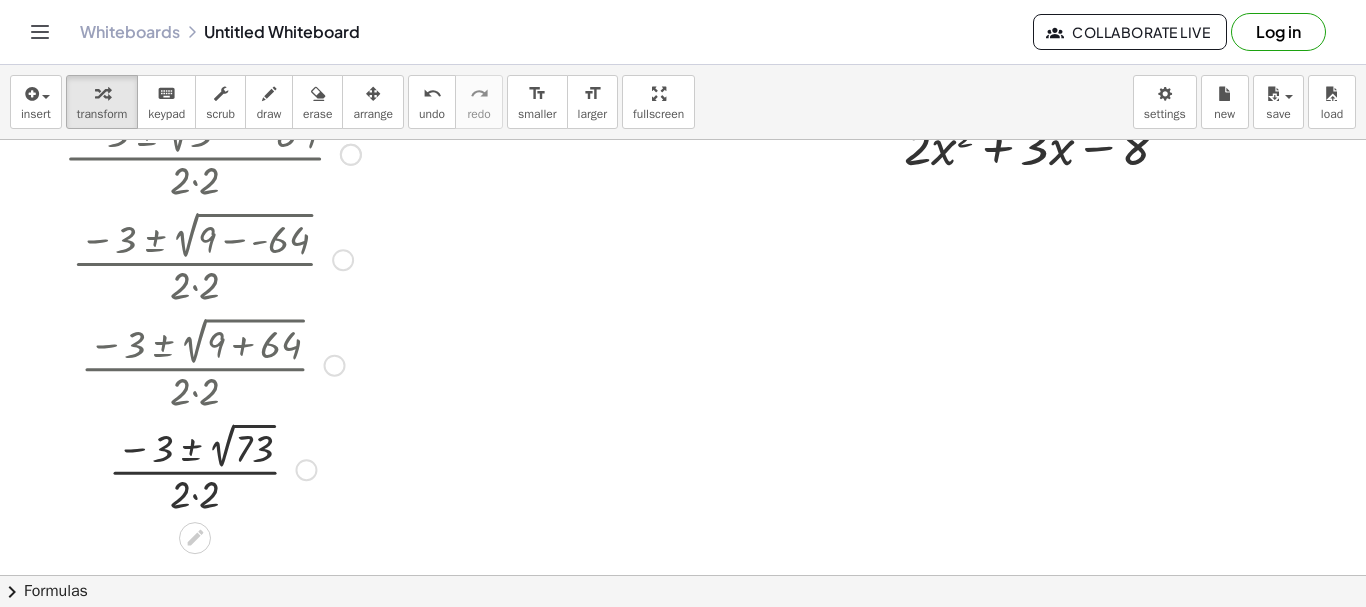 scroll, scrollTop: 157, scrollLeft: 0, axis: vertical 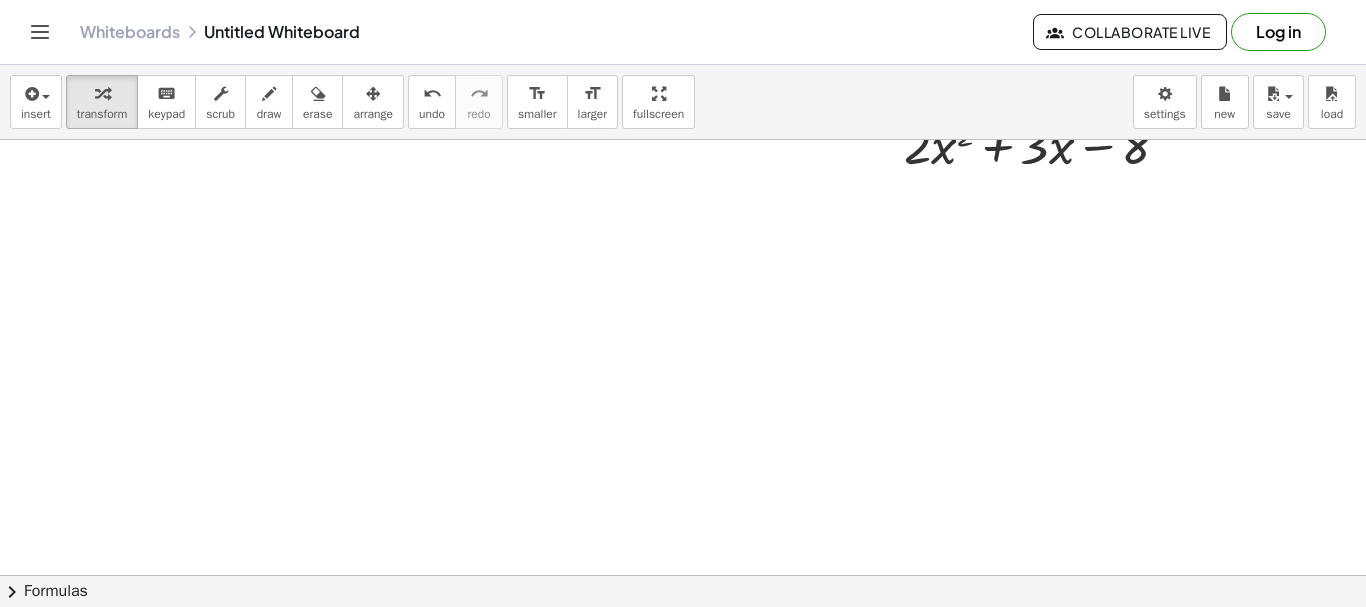 drag, startPoint x: 303, startPoint y: 466, endPoint x: 352, endPoint y: -33, distance: 501.40005 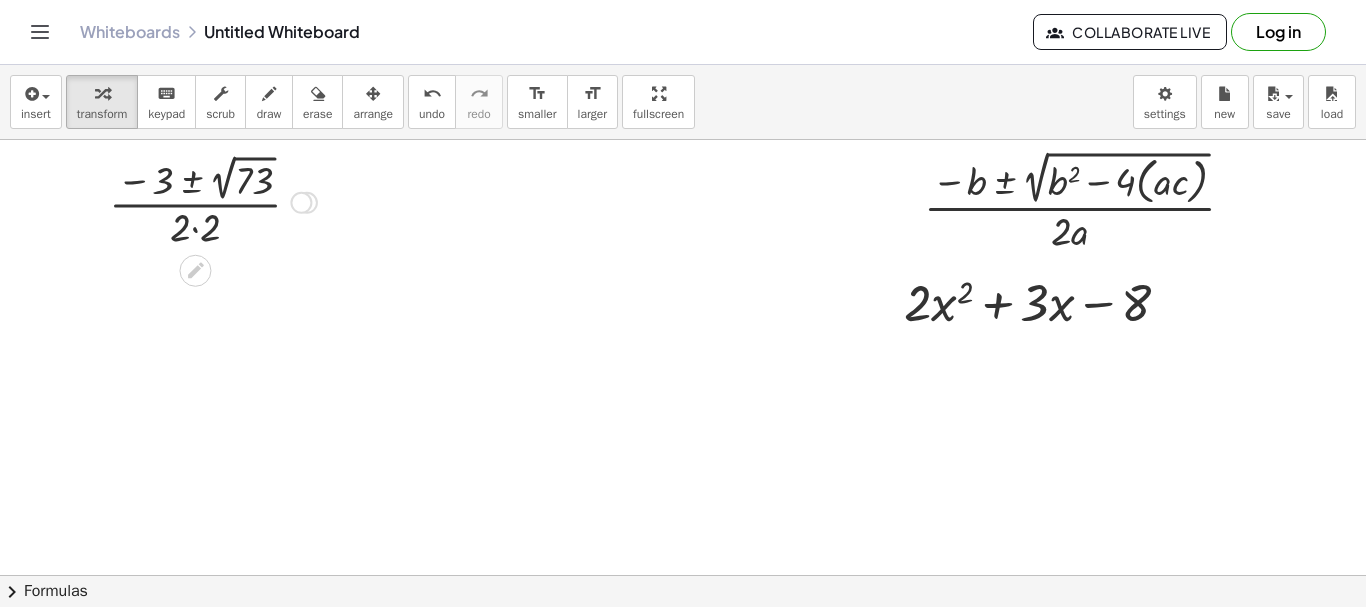 click at bounding box center [213, 201] 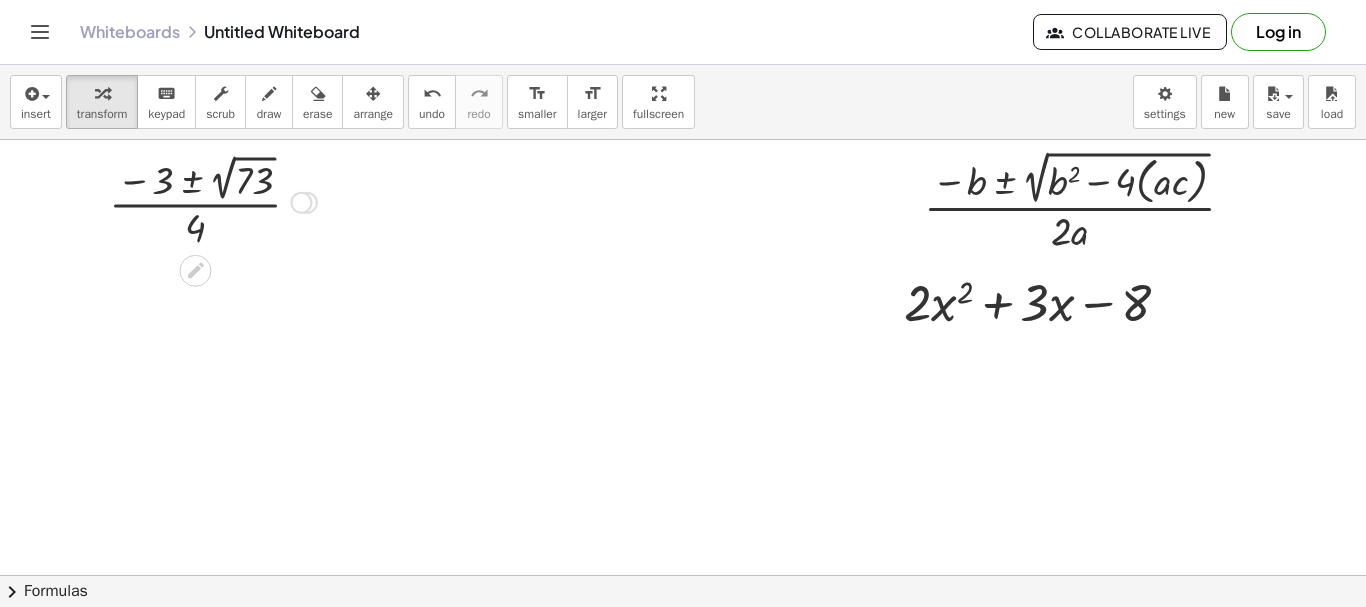 click at bounding box center (213, 201) 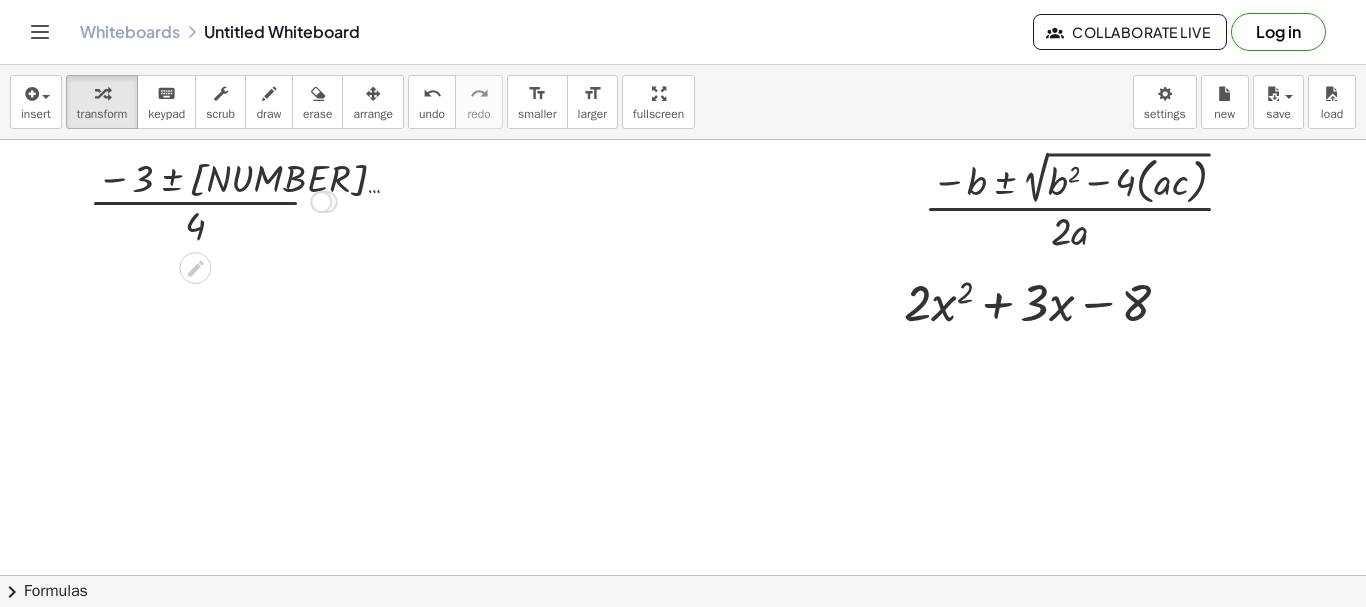 click at bounding box center (213, 200) 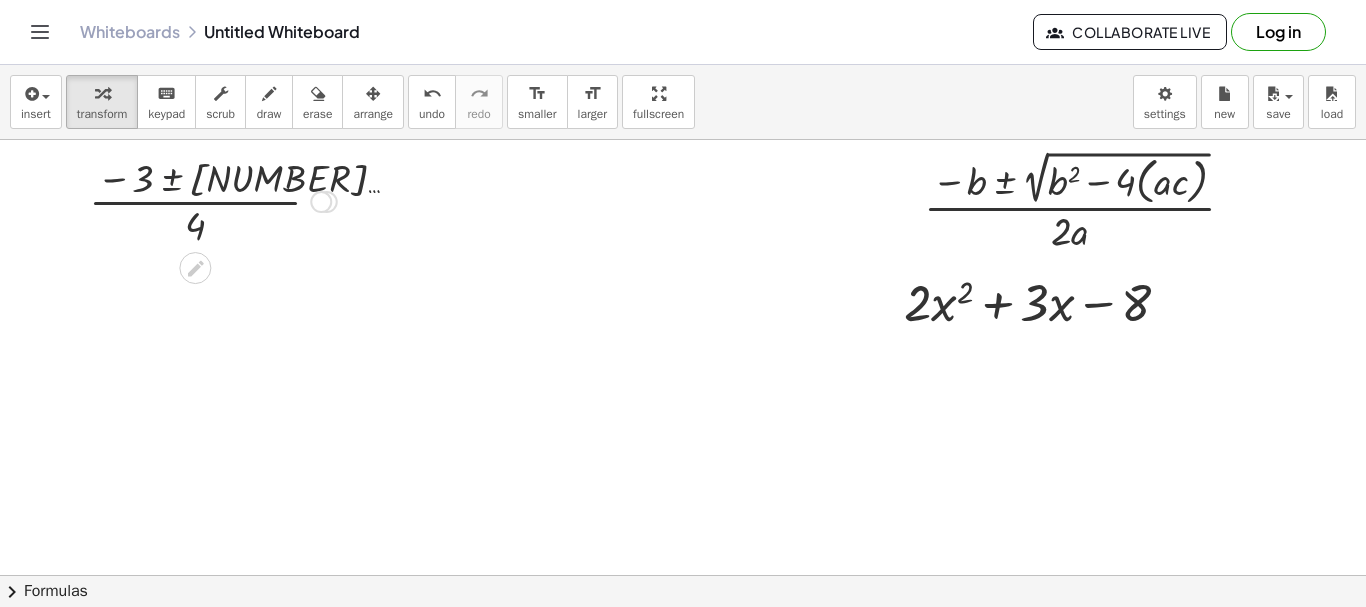 click at bounding box center [213, 200] 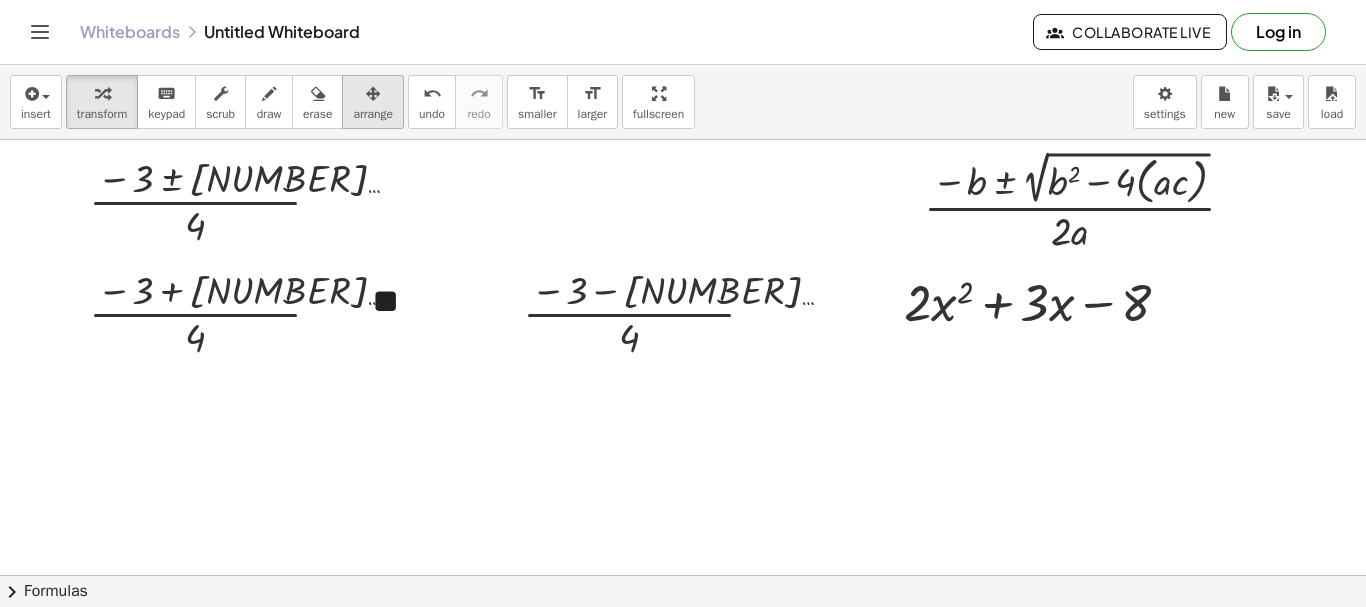 click on "arrange" at bounding box center [373, 114] 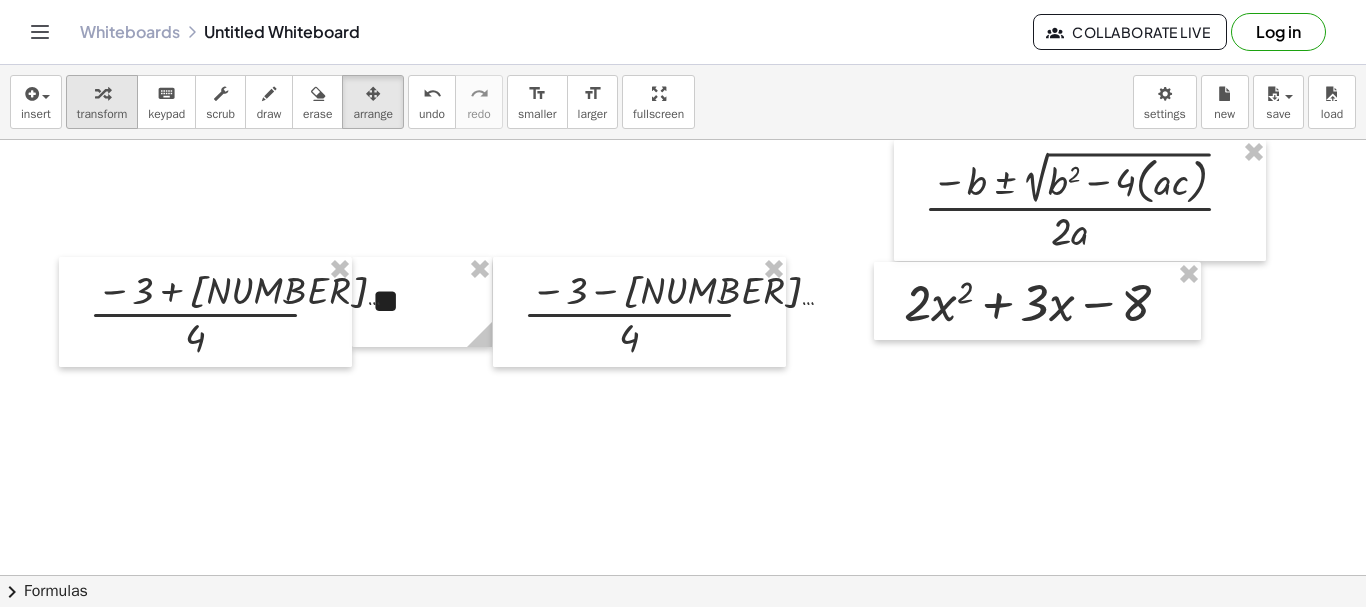 click at bounding box center [102, 93] 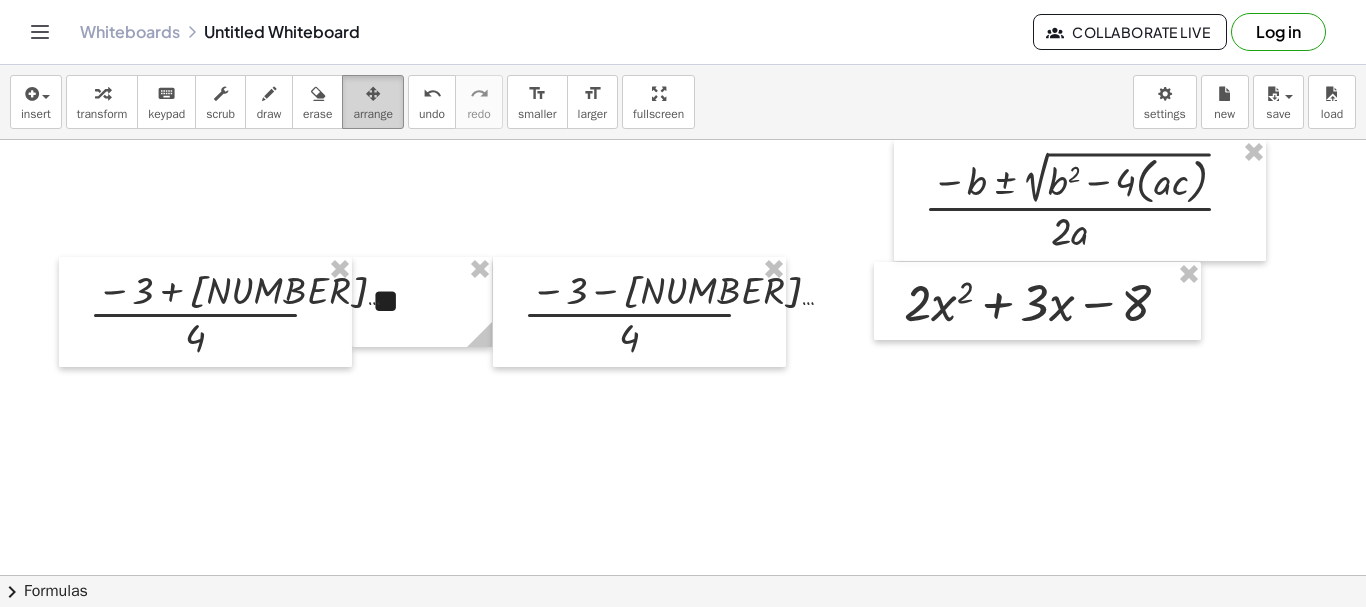 click at bounding box center [373, 93] 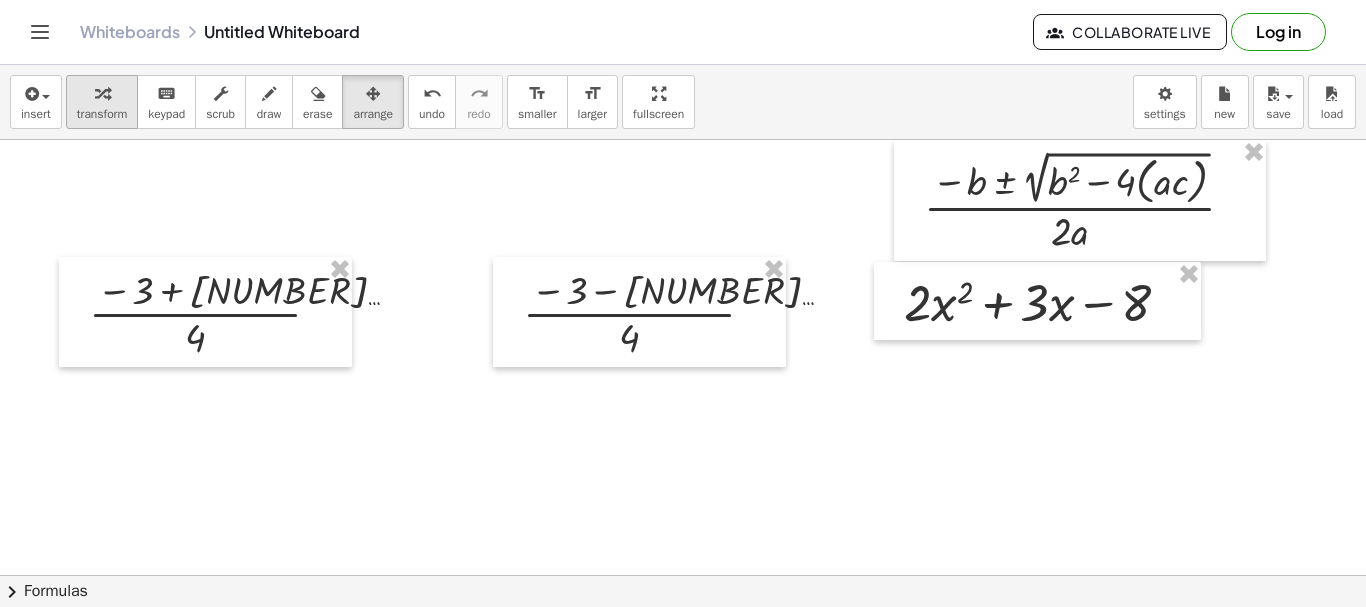 click on "transform" at bounding box center (102, 114) 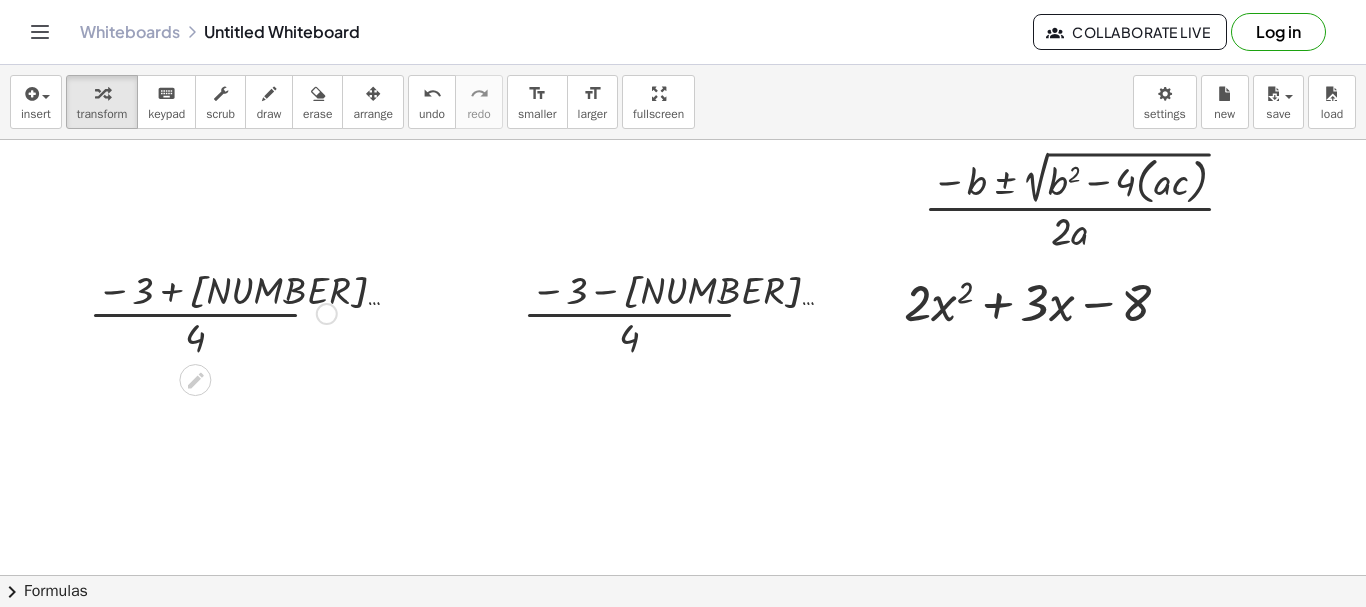click at bounding box center (213, 312) 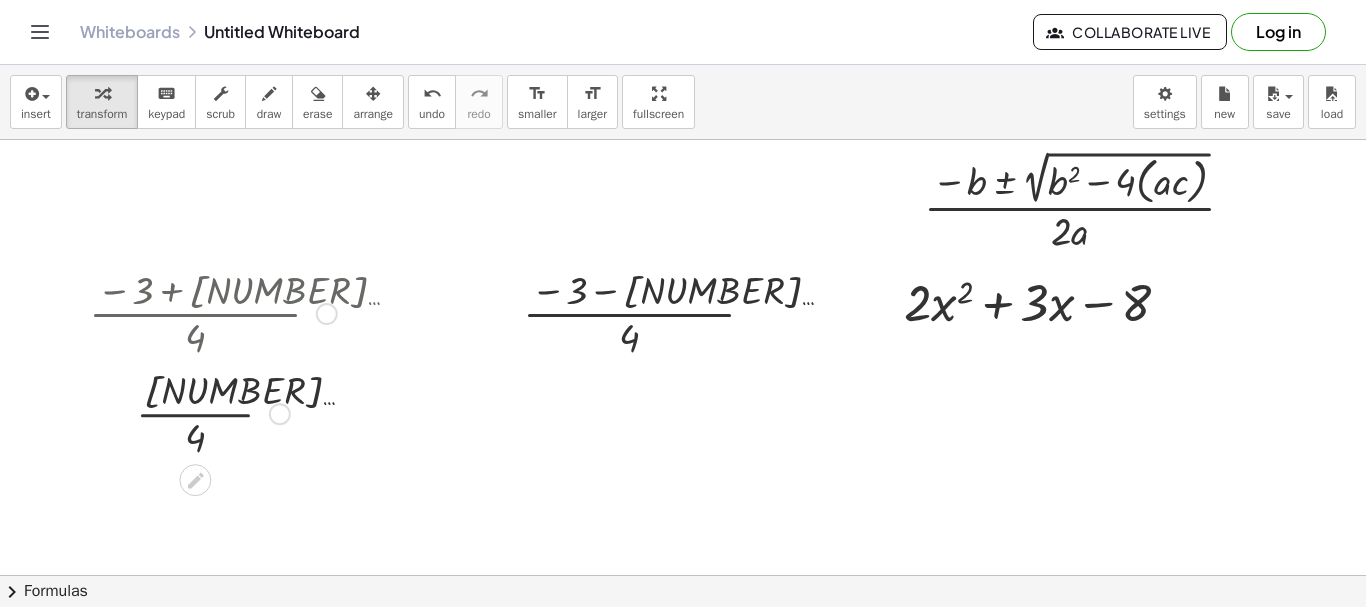 click at bounding box center (213, 412) 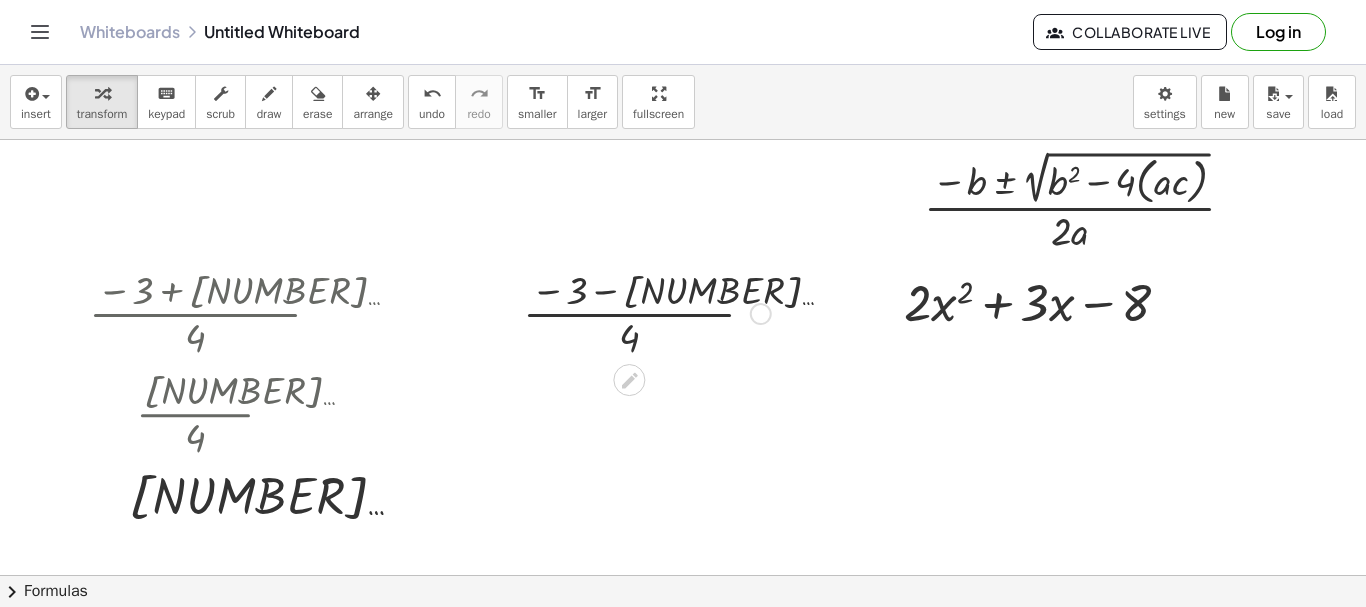 click at bounding box center [647, 312] 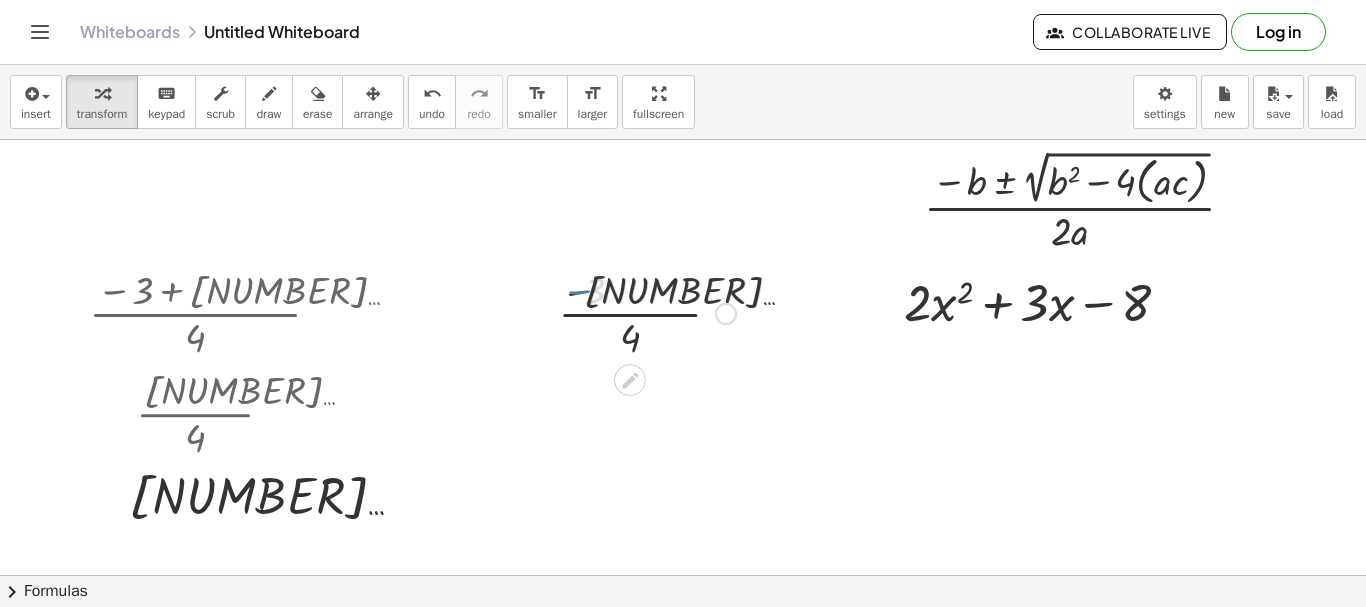 click at bounding box center (647, 312) 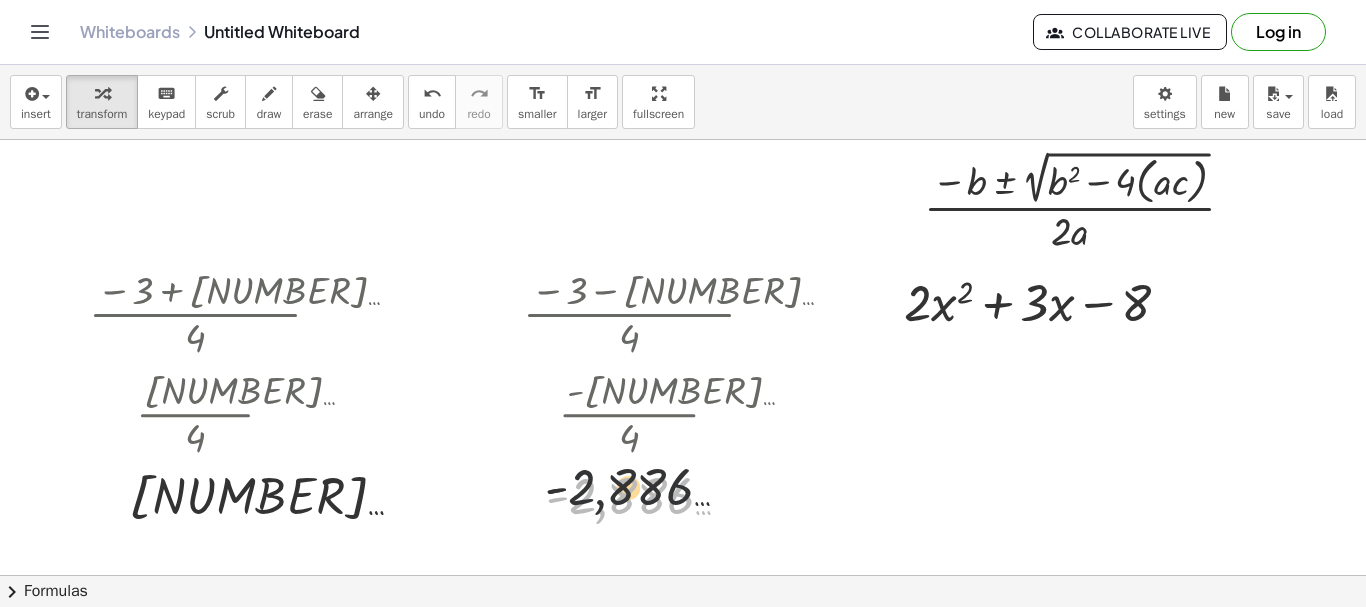 drag, startPoint x: 746, startPoint y: 508, endPoint x: 749, endPoint y: 261, distance: 247.01822 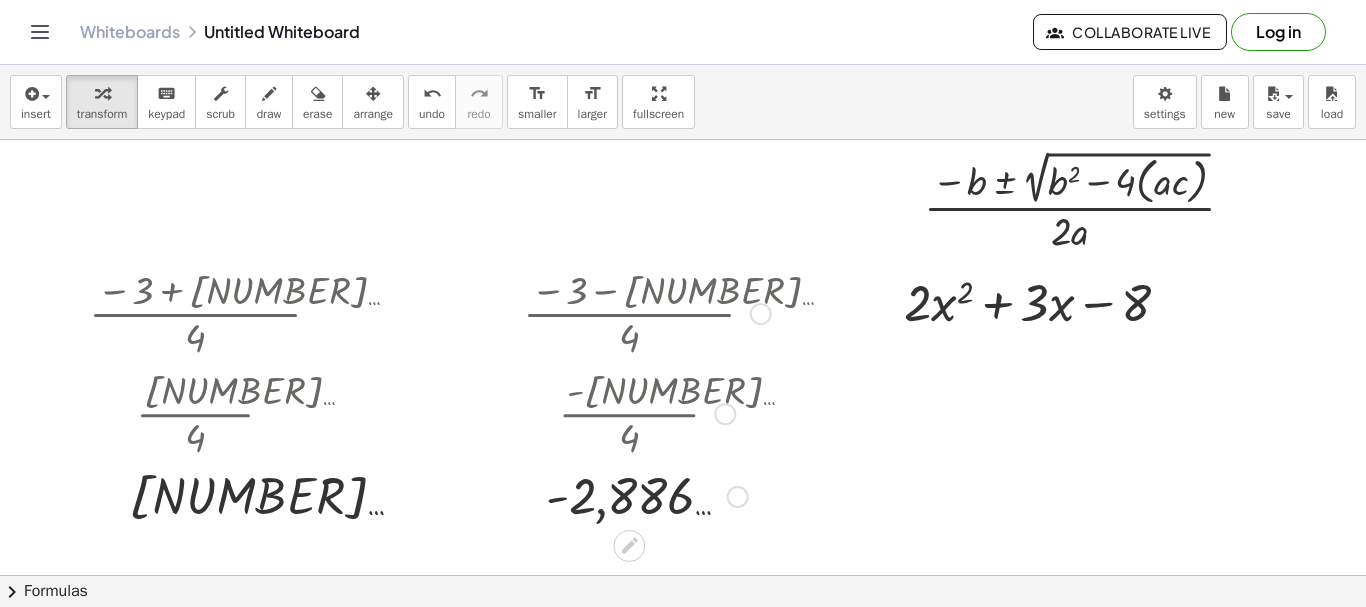 drag, startPoint x: 730, startPoint y: 497, endPoint x: 765, endPoint y: 169, distance: 329.8621 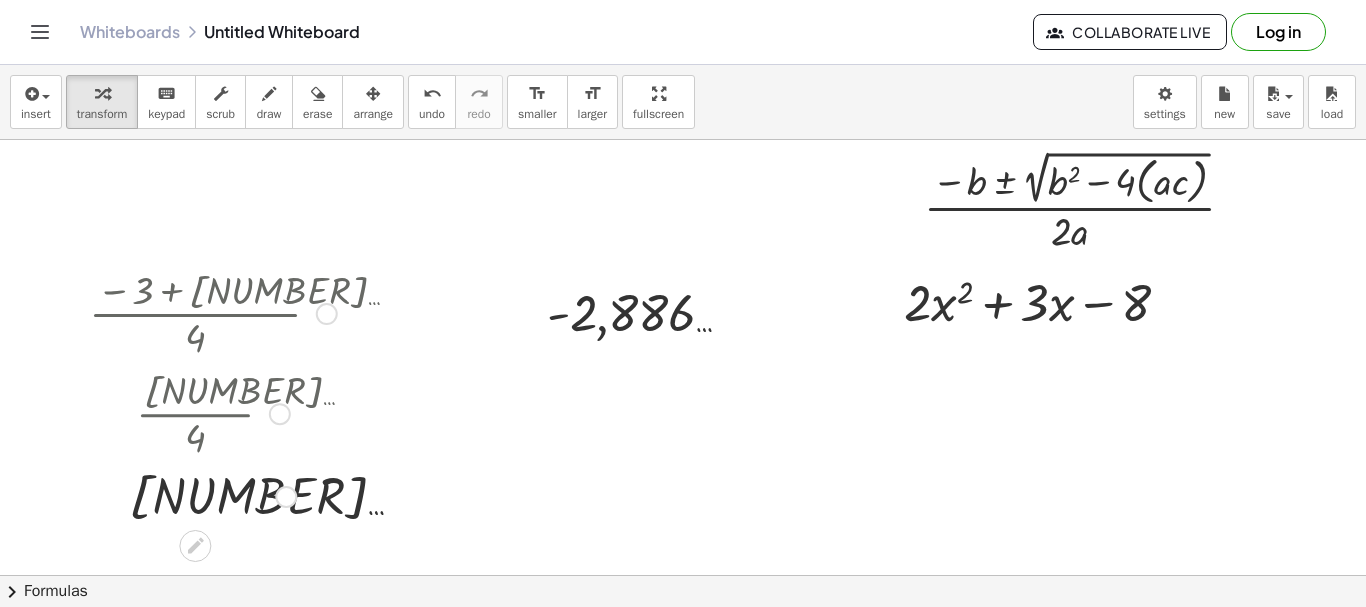 drag, startPoint x: 284, startPoint y: 494, endPoint x: 284, endPoint y: 172, distance: 322 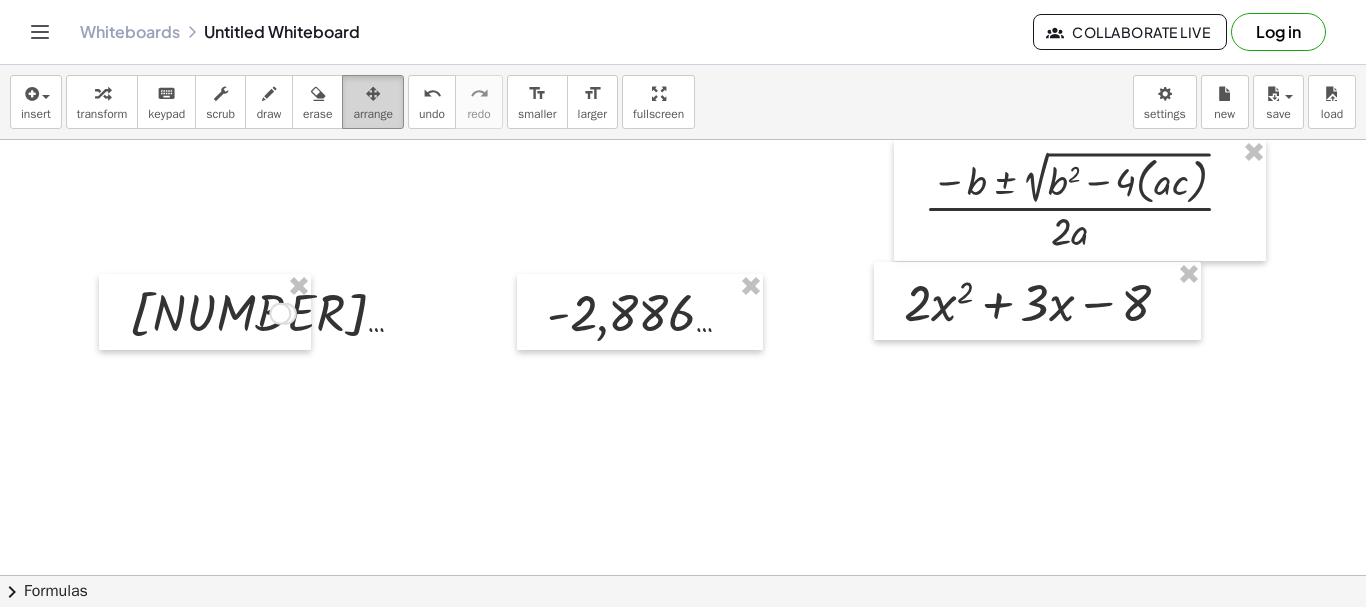 click at bounding box center [373, 94] 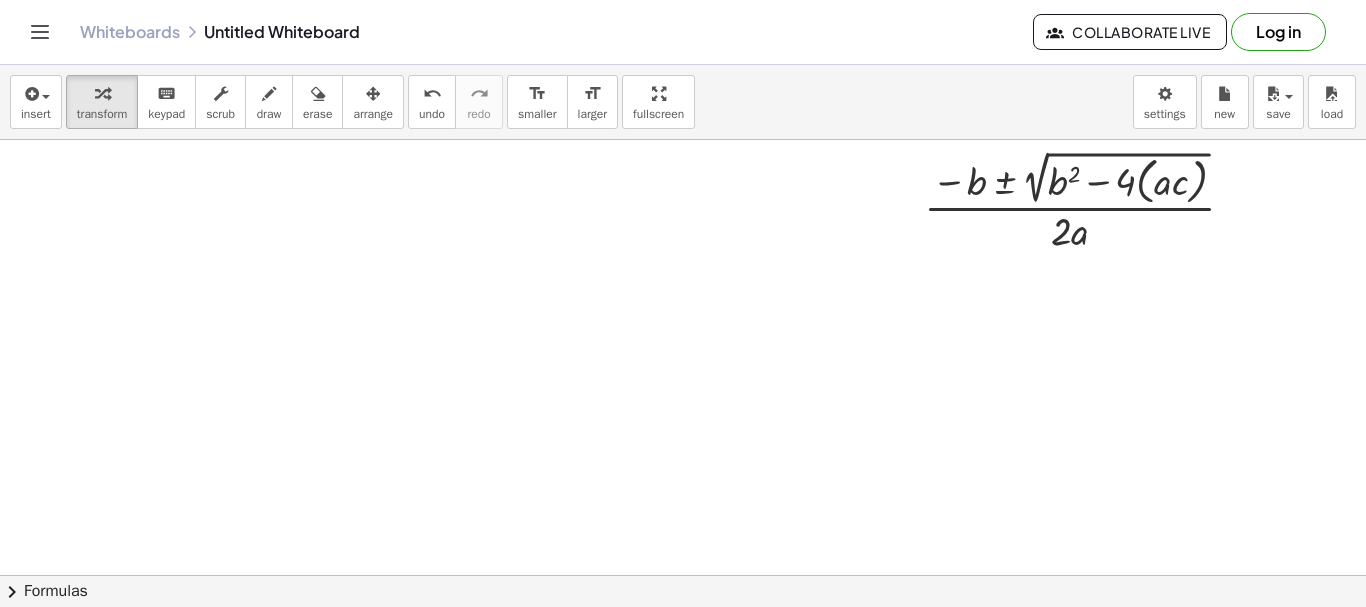 drag, startPoint x: 114, startPoint y: 105, endPoint x: 630, endPoint y: 433, distance: 611.42456 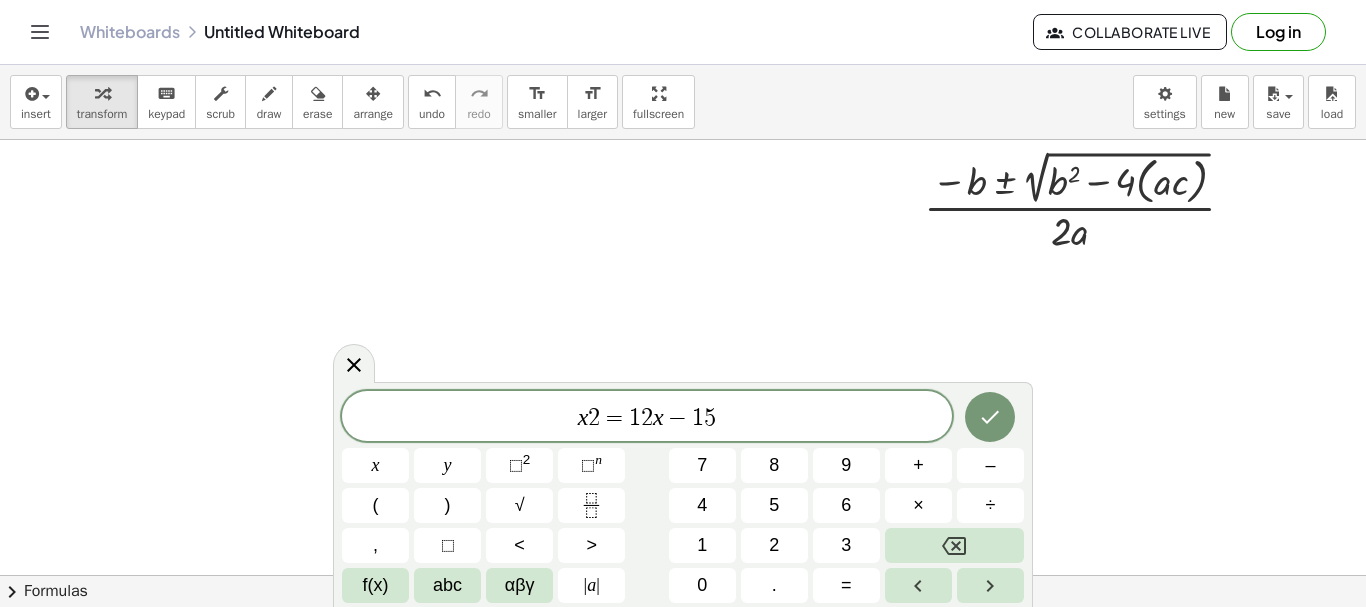 click on "=" at bounding box center (614, 418) 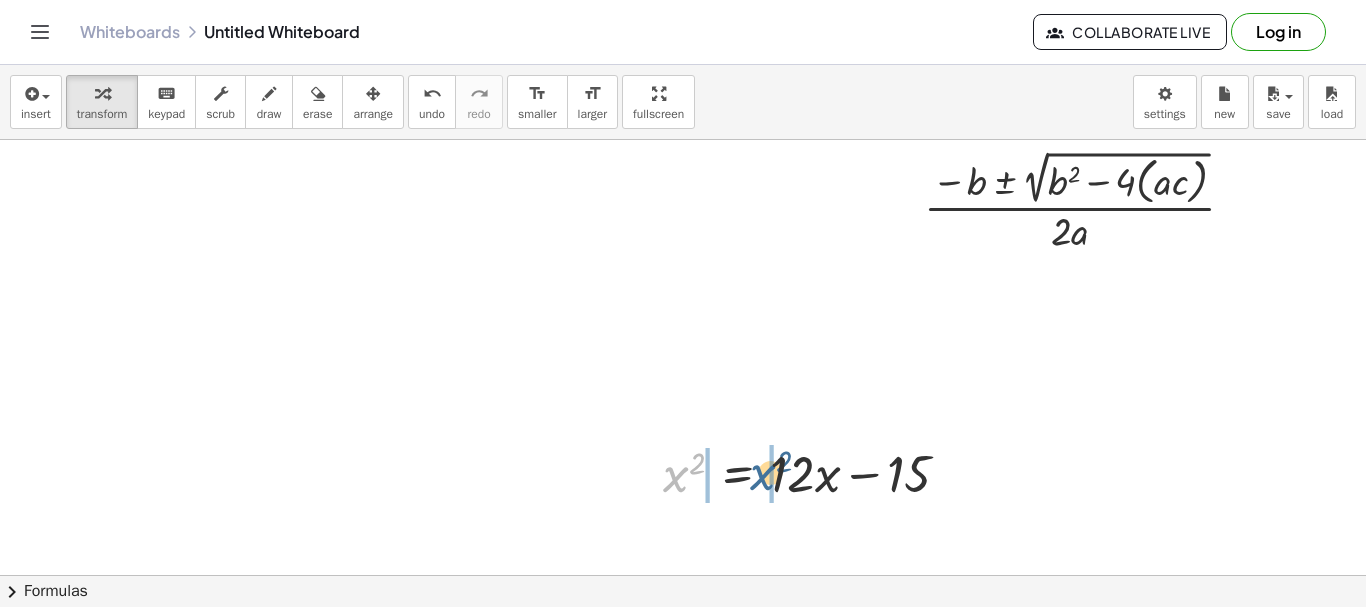 drag, startPoint x: 685, startPoint y: 485, endPoint x: 769, endPoint y: 483, distance: 84.0238 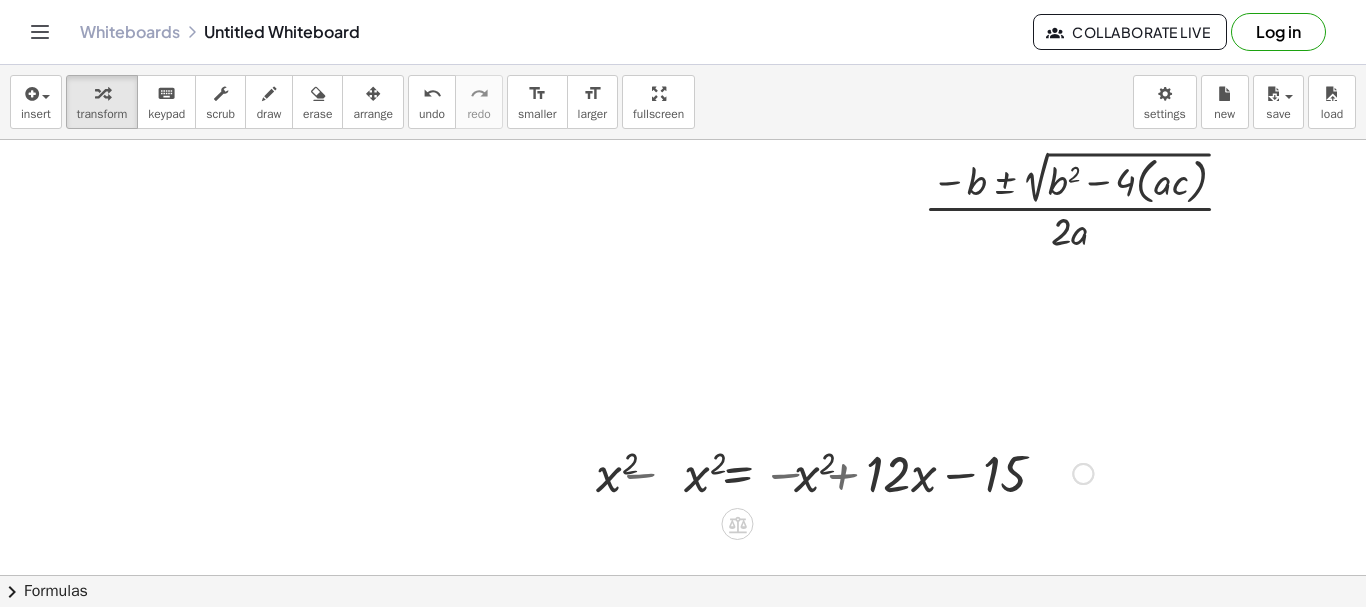 click at bounding box center (833, 472) 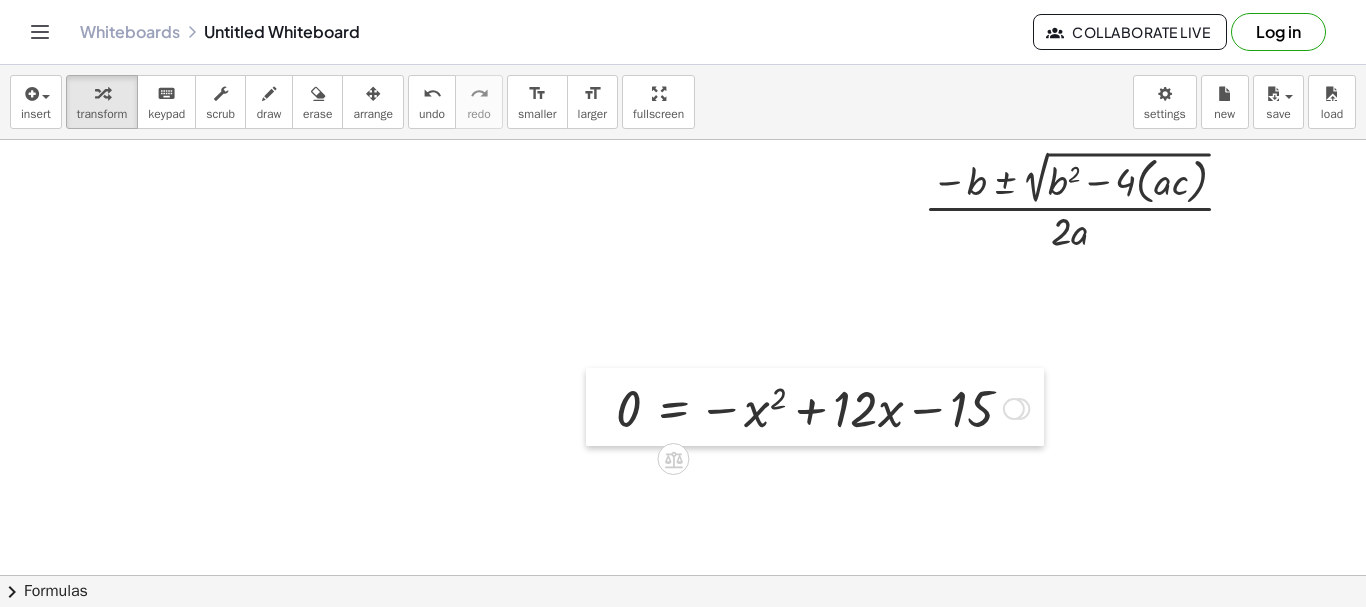 drag, startPoint x: 667, startPoint y: 477, endPoint x: 603, endPoint y: 412, distance: 91.21951 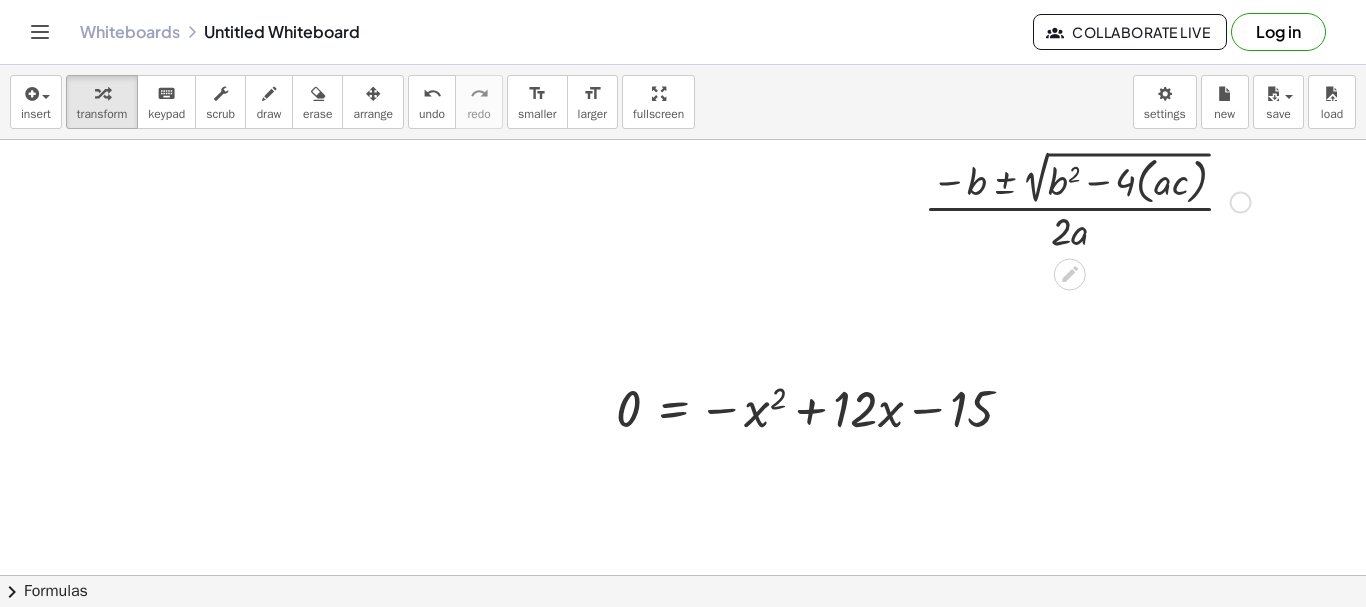 drag, startPoint x: 1234, startPoint y: 199, endPoint x: 23, endPoint y: 66, distance: 1218.2816 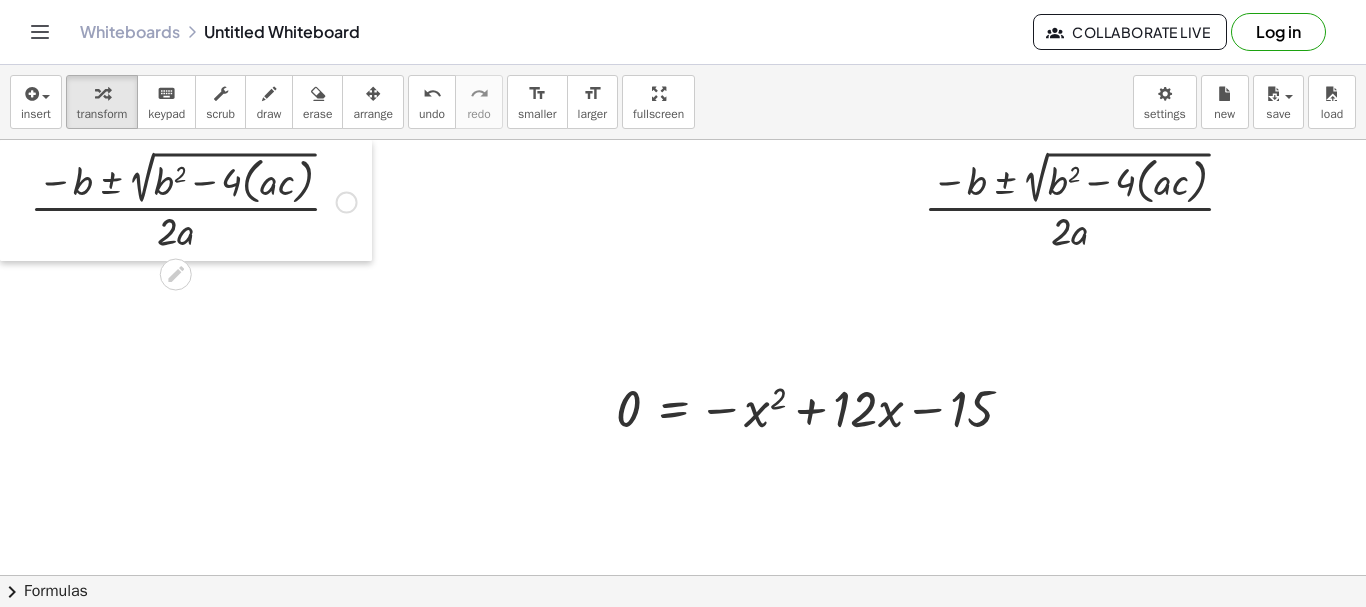 drag, startPoint x: 19, startPoint y: 216, endPoint x: 0, endPoint y: 145, distance: 73.4983 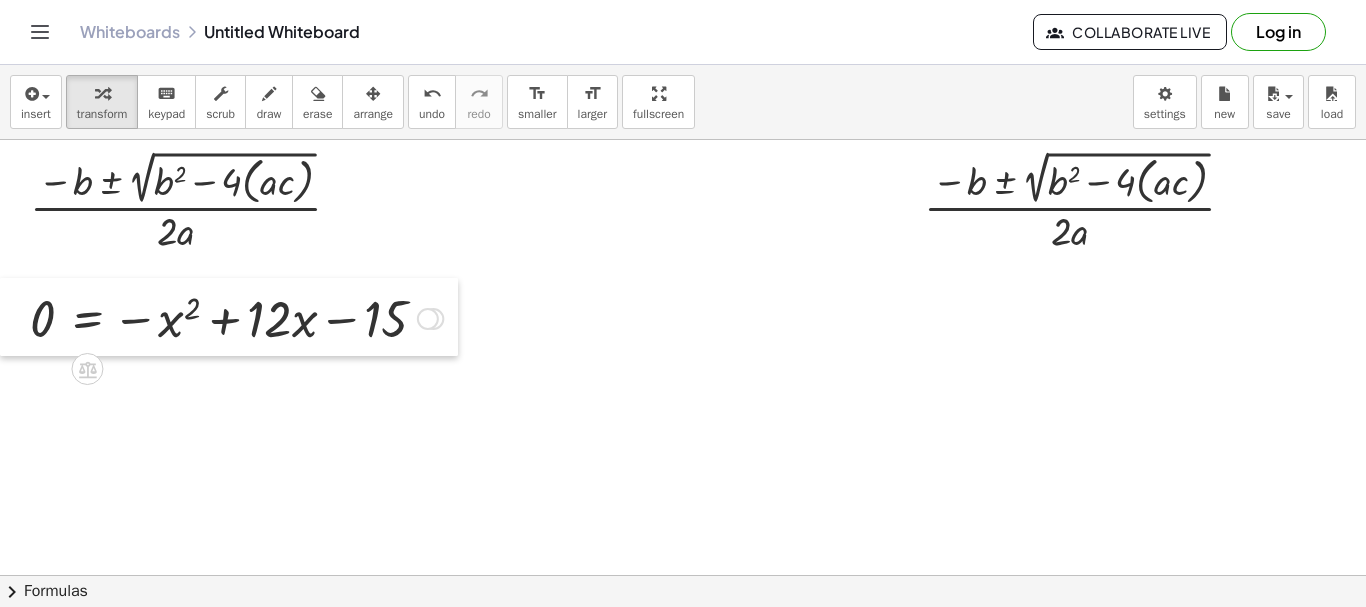 drag, startPoint x: 608, startPoint y: 401, endPoint x: 0, endPoint y: 311, distance: 614.62506 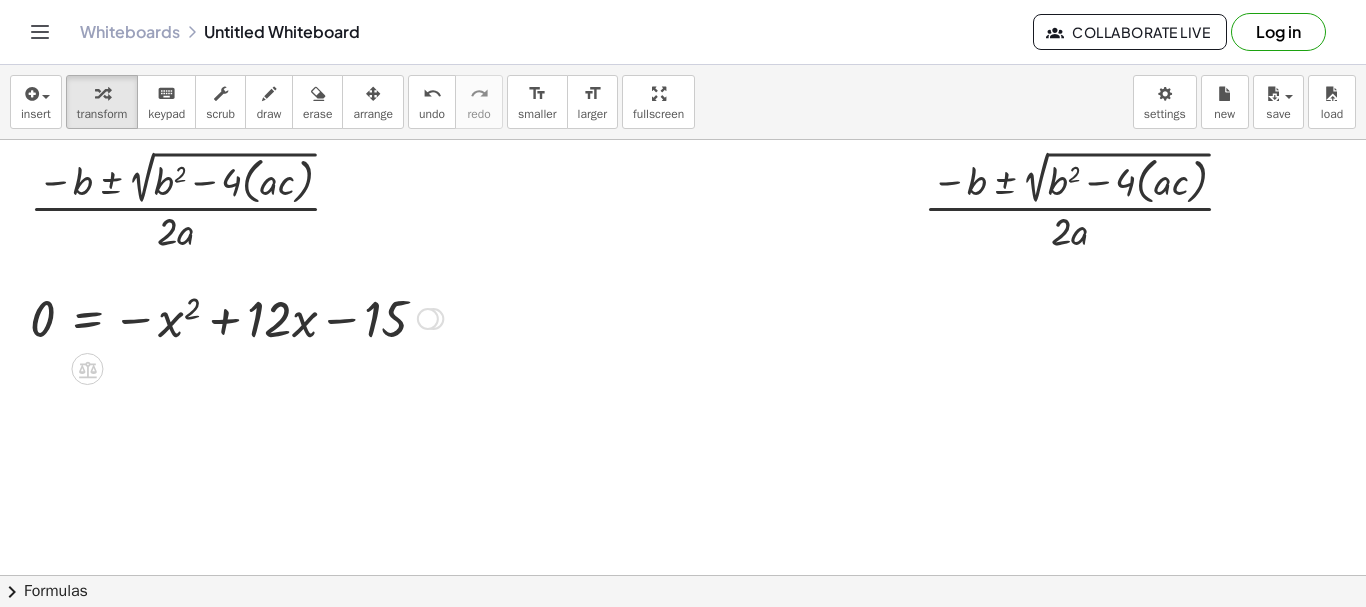 click on "x 2 = + · 12 · x − 15 + x 2 − x 2 = − x 2 + · 12 · x − 15 = + · 12 · x − 15 − x 2 0" at bounding box center (229, 317) 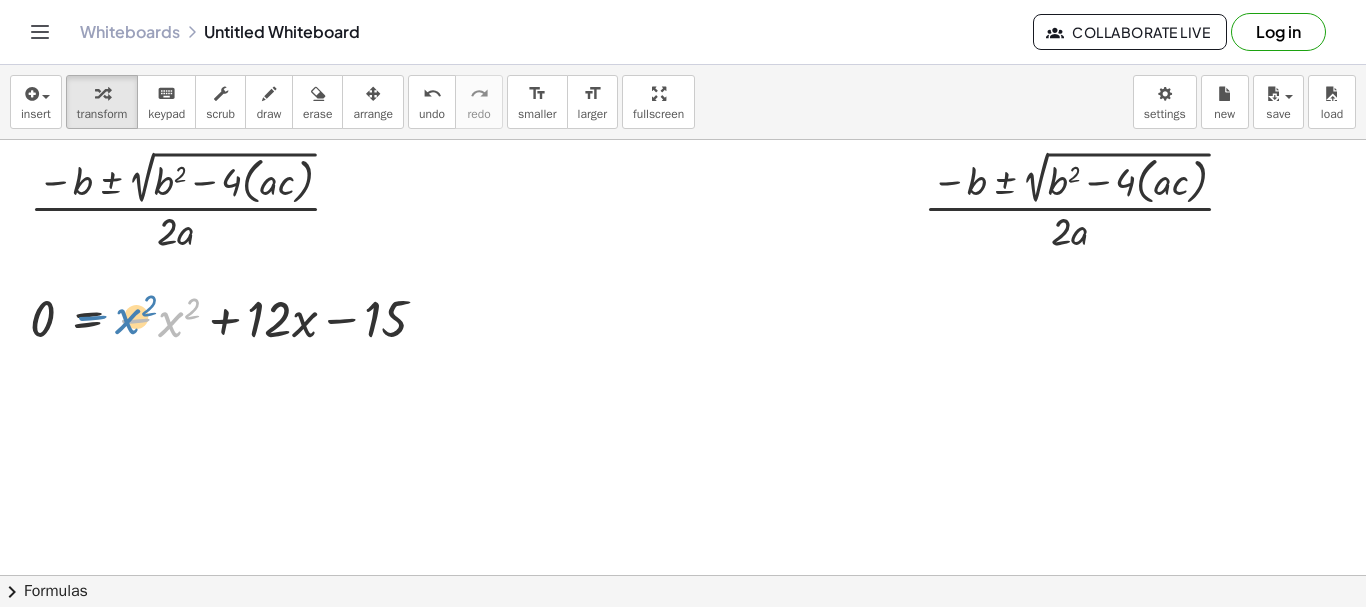 drag, startPoint x: 138, startPoint y: 328, endPoint x: 93, endPoint y: 327, distance: 45.01111 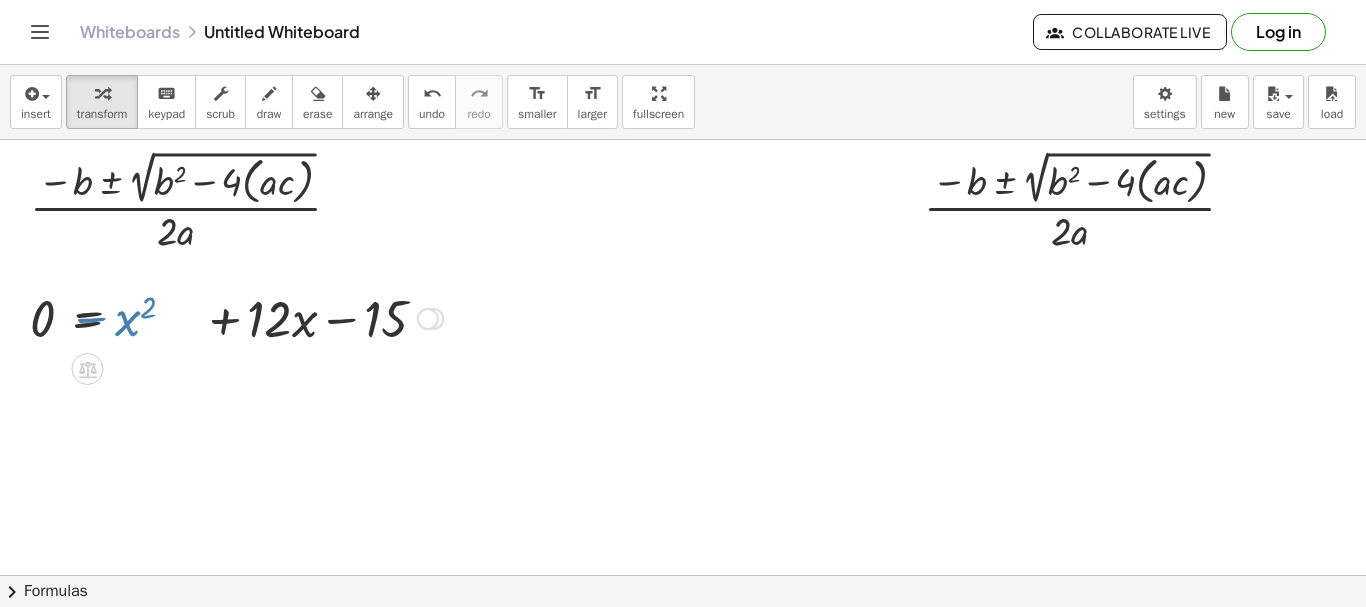 click at bounding box center (689, 575) 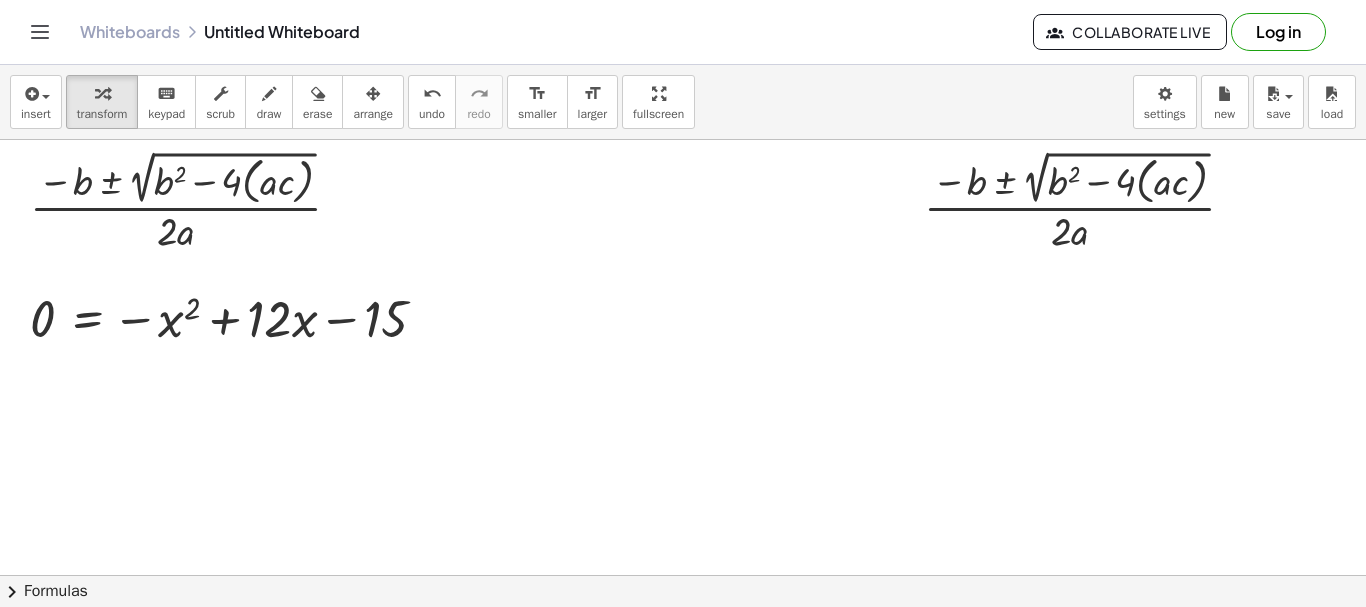 click at bounding box center [689, 575] 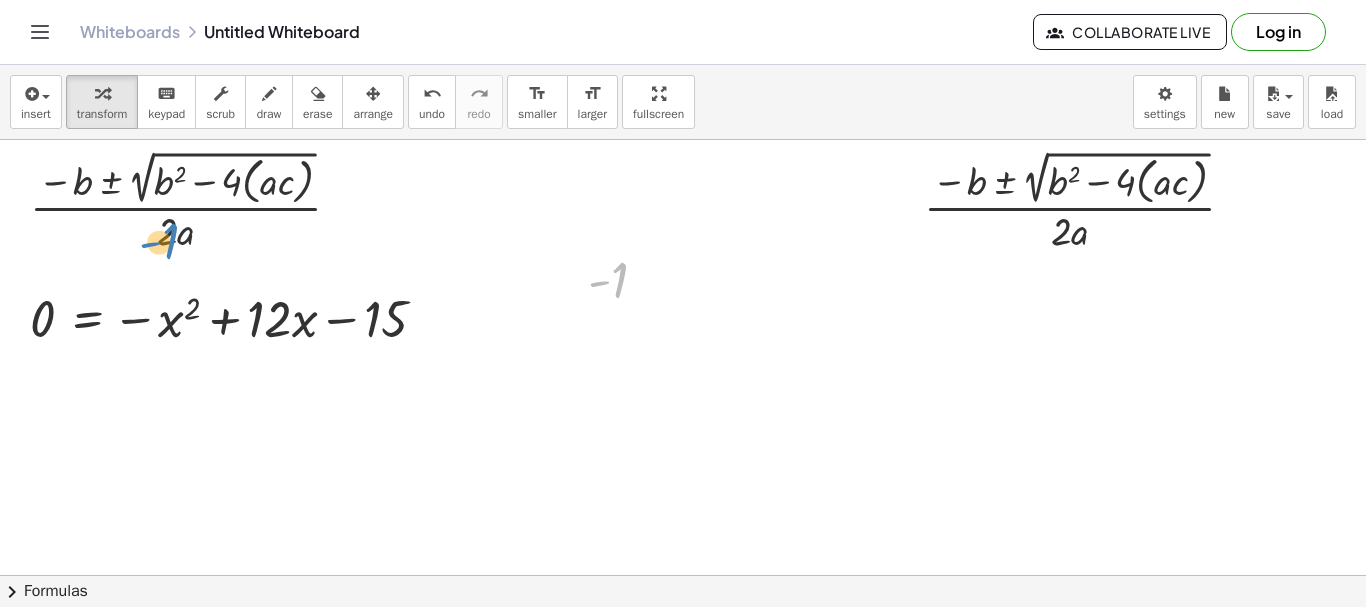 drag, startPoint x: 625, startPoint y: 287, endPoint x: 179, endPoint y: 248, distance: 447.7019 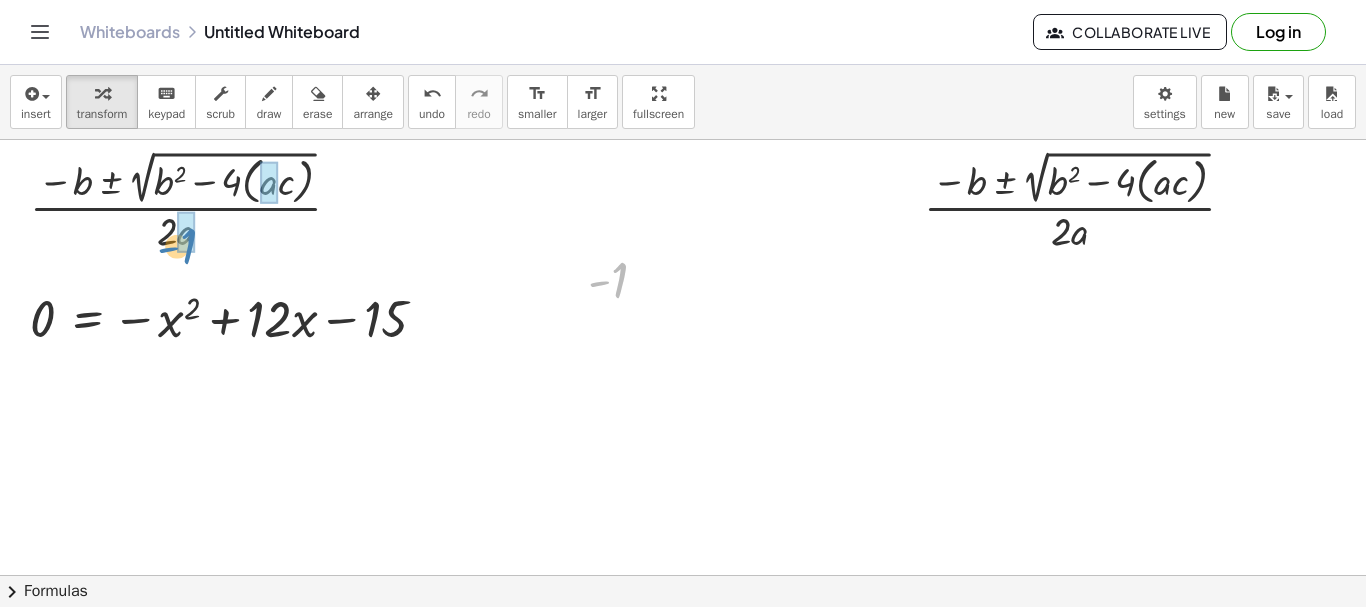 drag, startPoint x: 394, startPoint y: 239, endPoint x: 186, endPoint y: 260, distance: 209.0574 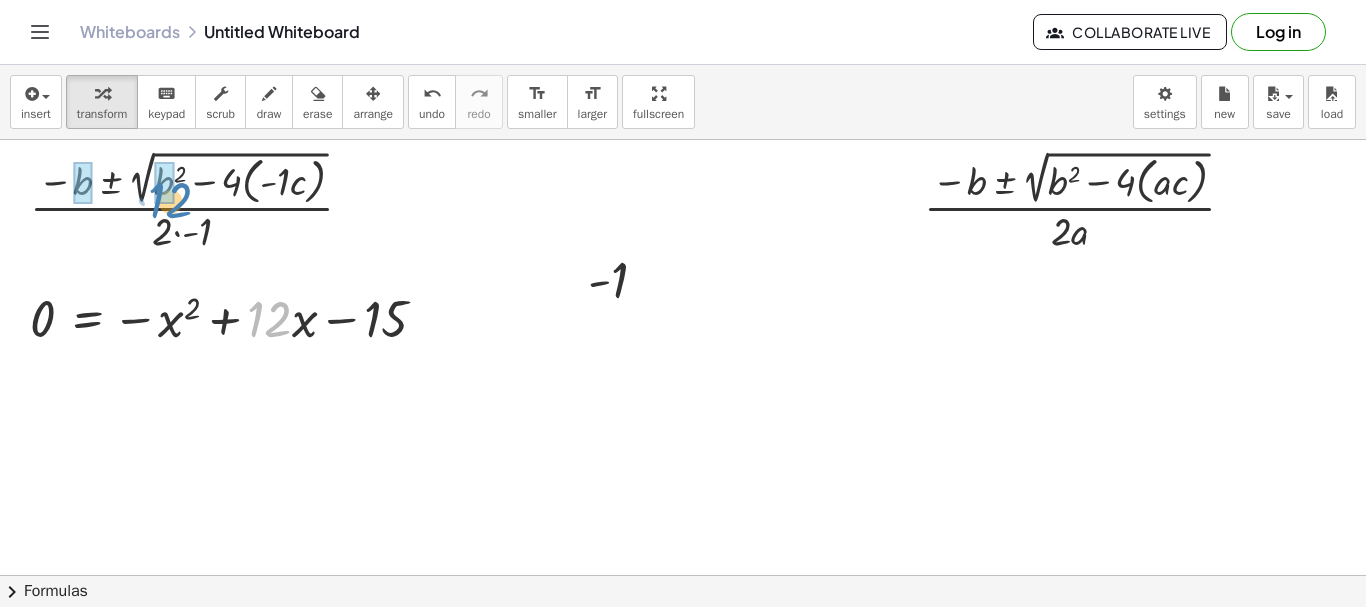 drag, startPoint x: 278, startPoint y: 330, endPoint x: 174, endPoint y: 210, distance: 158.79547 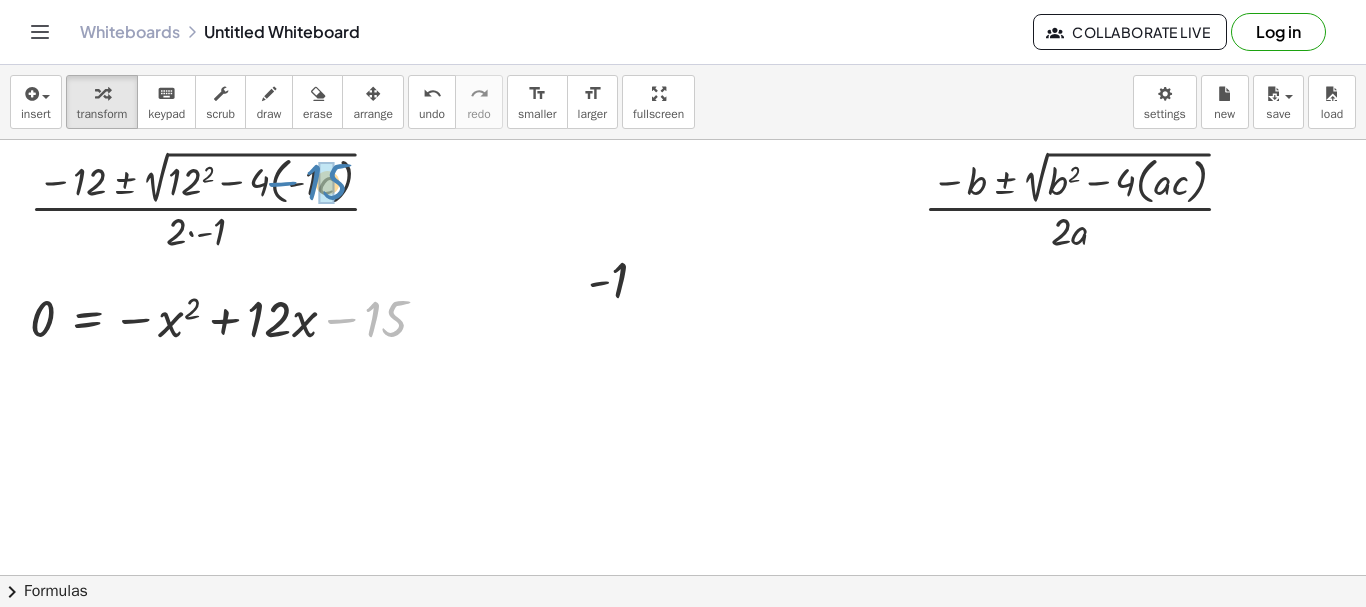 drag, startPoint x: 389, startPoint y: 315, endPoint x: 331, endPoint y: 178, distance: 148.77164 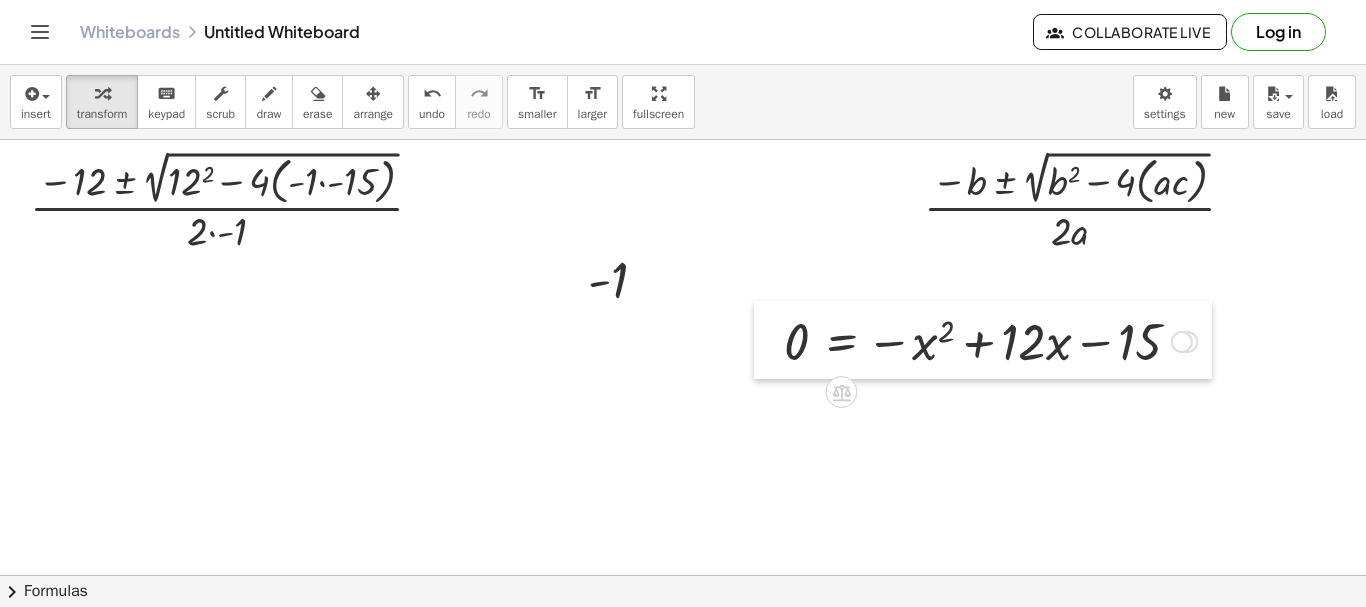 drag, startPoint x: 25, startPoint y: 299, endPoint x: 782, endPoint y: 322, distance: 757.3493 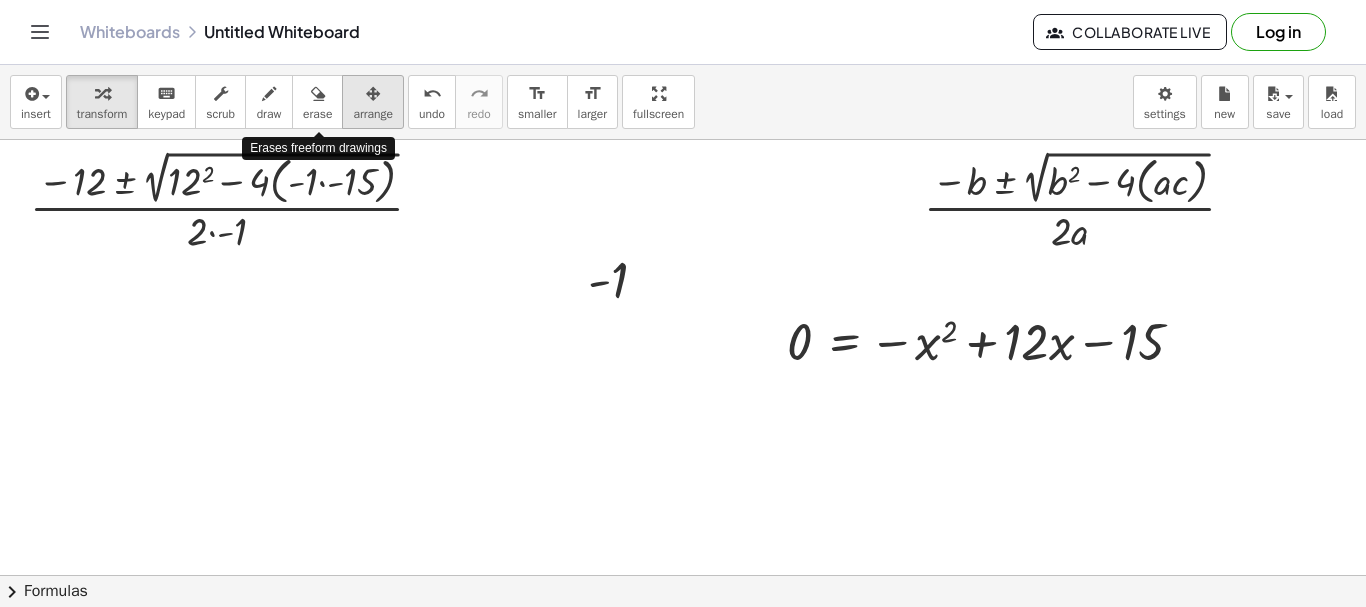 click at bounding box center [373, 94] 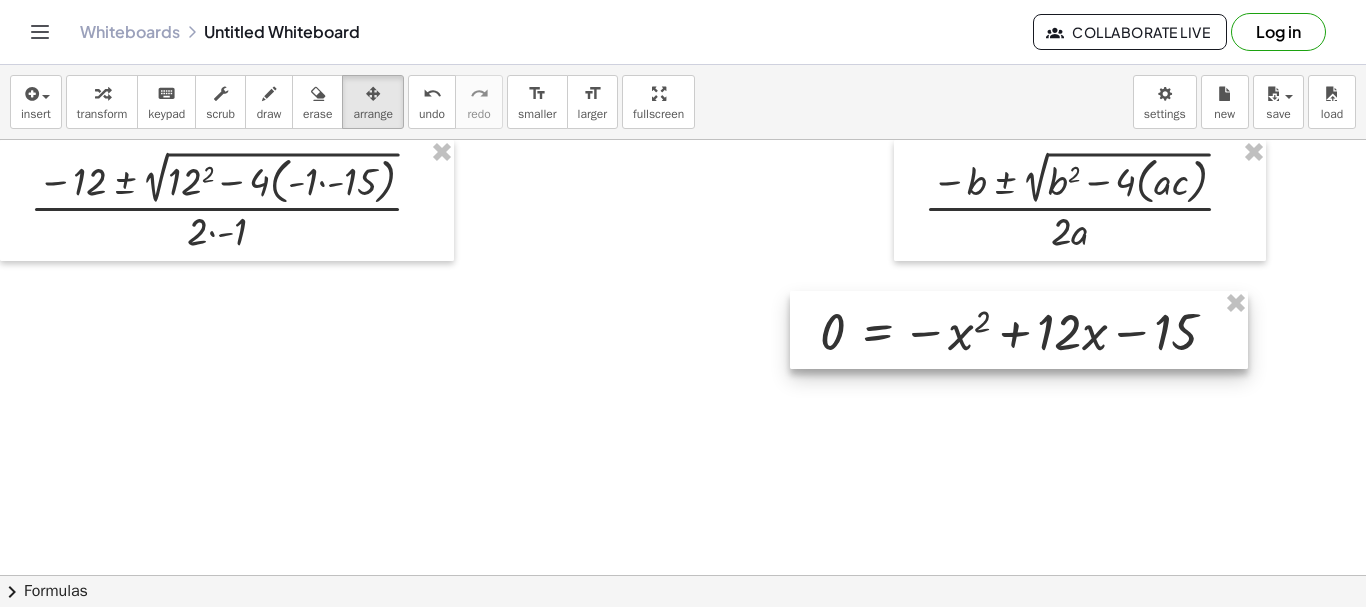 drag, startPoint x: 787, startPoint y: 328, endPoint x: 703, endPoint y: 256, distance: 110.63454 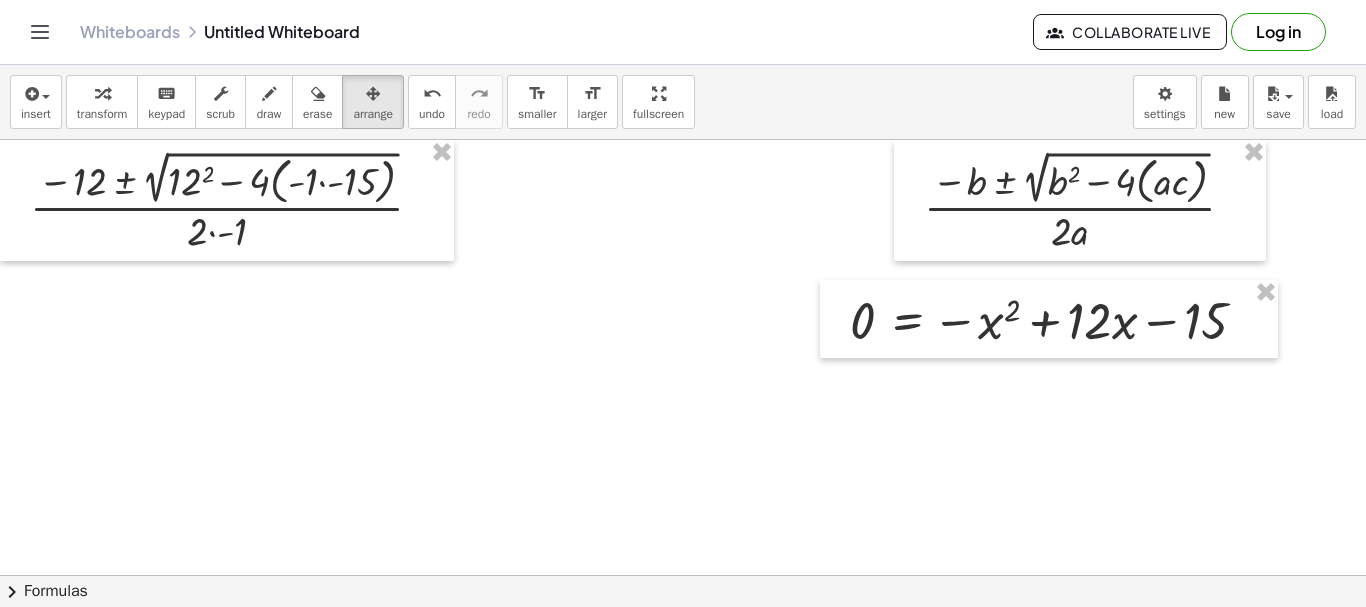 drag, startPoint x: 105, startPoint y: 92, endPoint x: 267, endPoint y: 170, distance: 179.7999 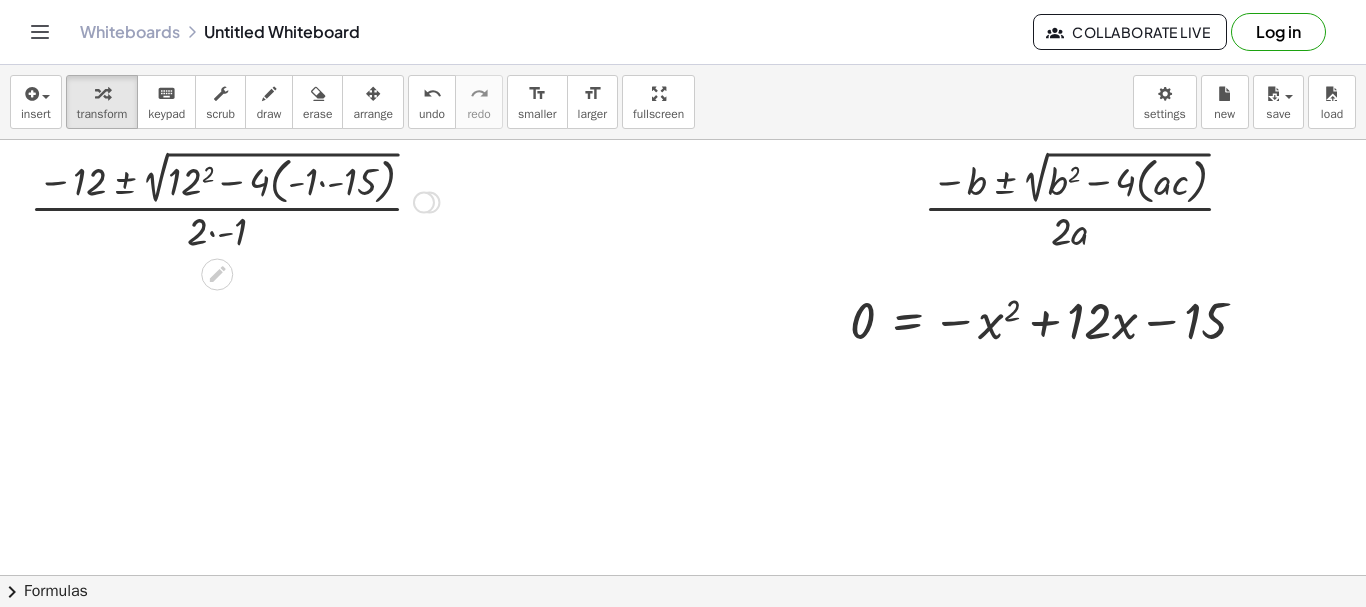 click at bounding box center [234, 200] 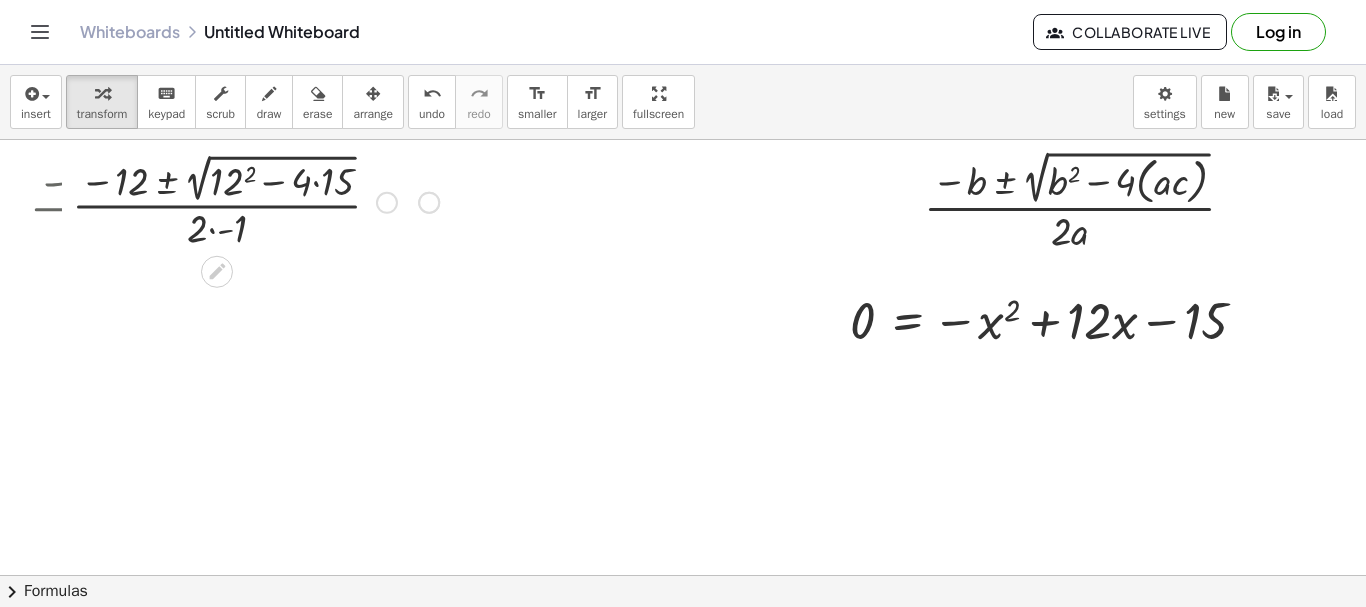 click at bounding box center [234, 200] 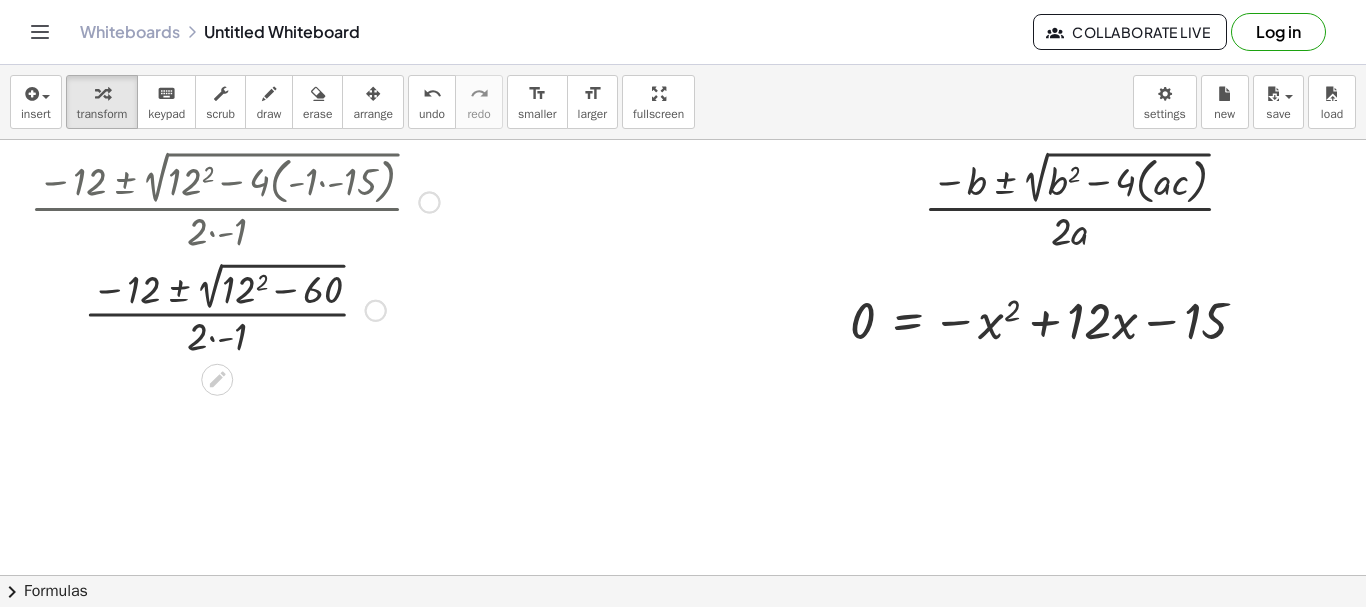 click at bounding box center [234, 308] 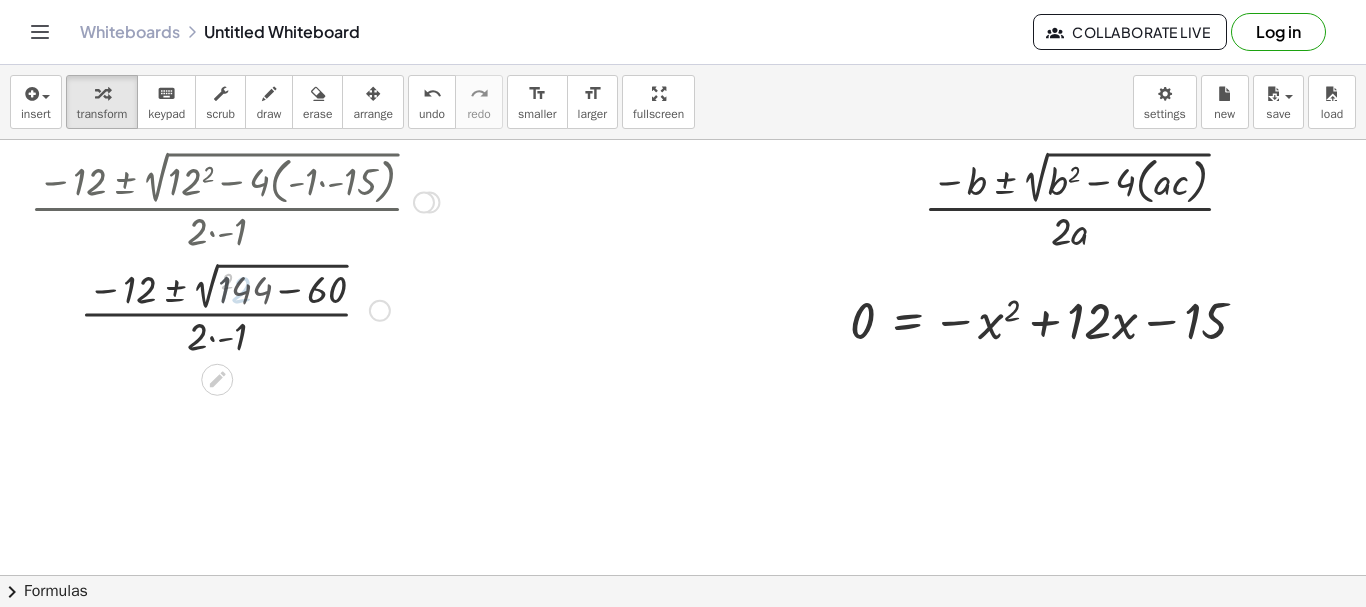 click at bounding box center [234, 308] 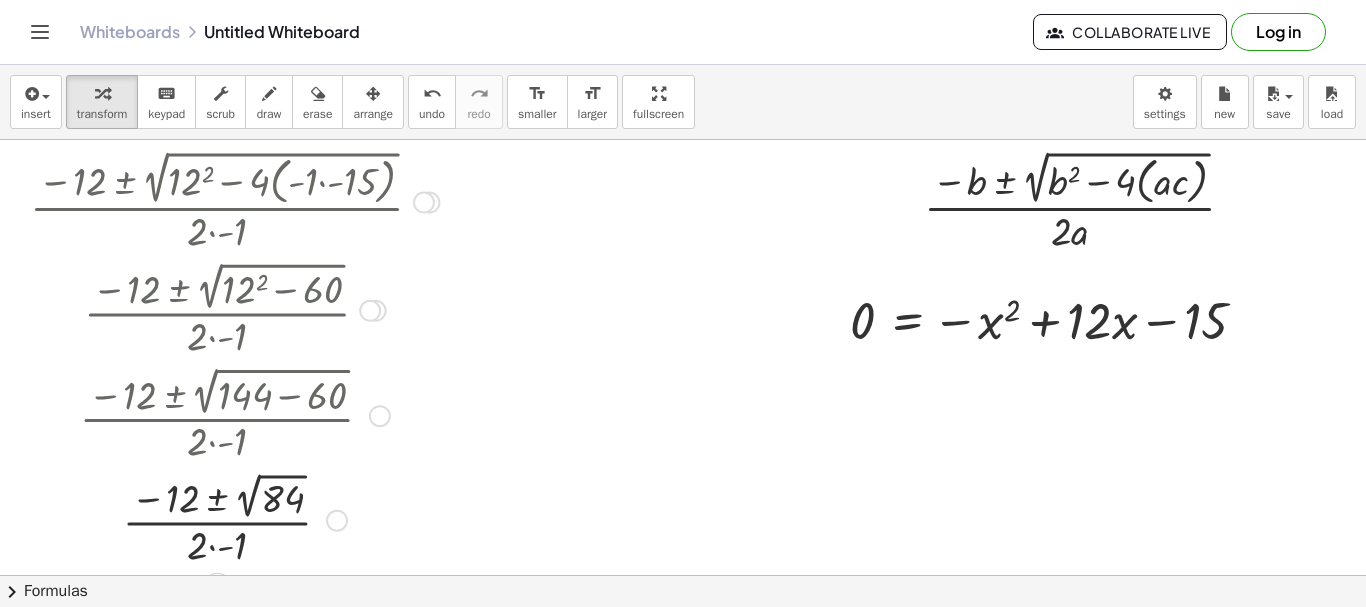 drag, startPoint x: 332, startPoint y: 520, endPoint x: 336, endPoint y: -47, distance: 567.0141 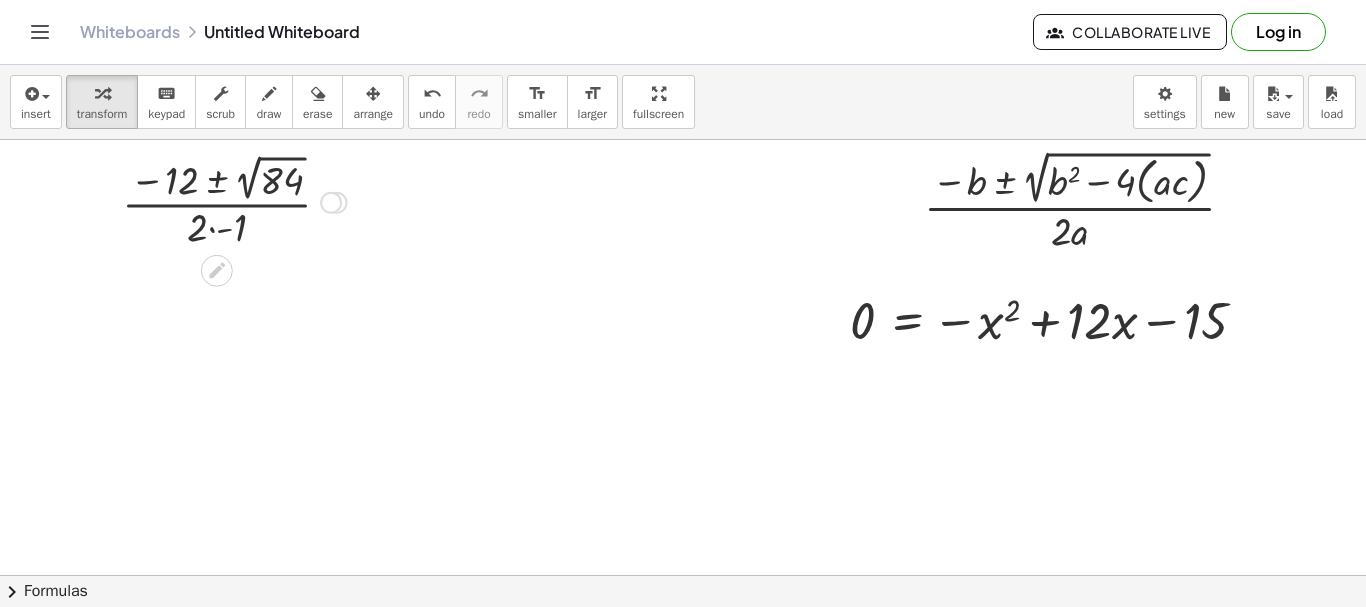click at bounding box center [234, 201] 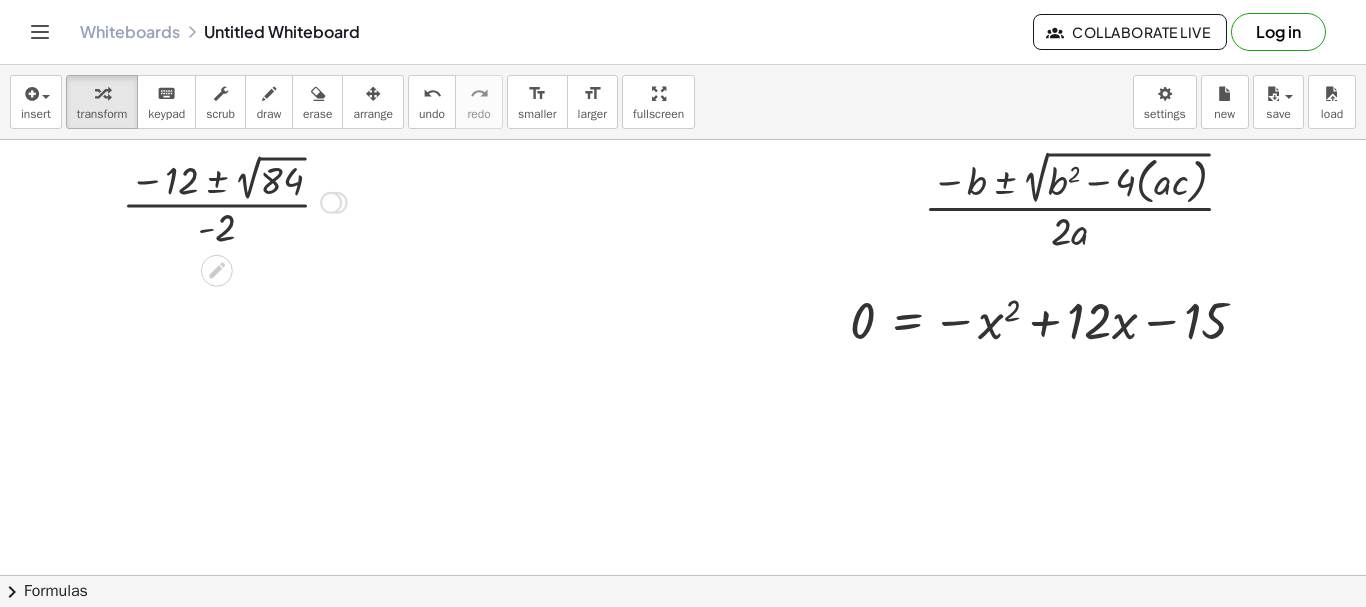 click at bounding box center [234, 201] 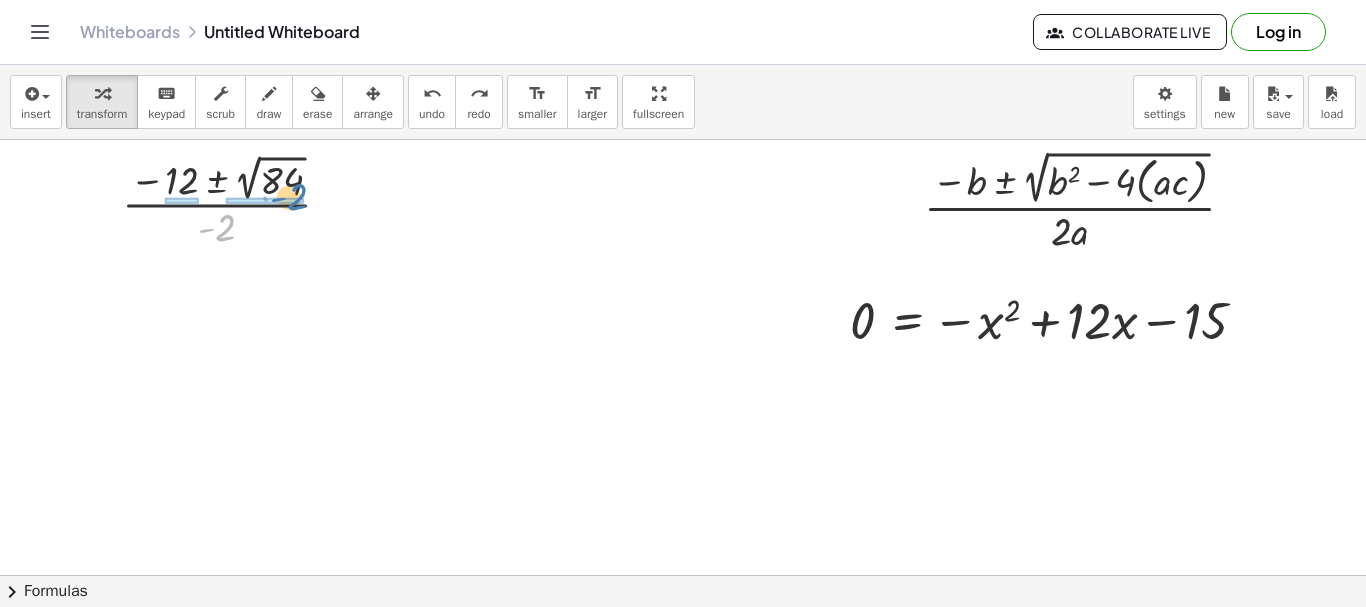 drag, startPoint x: 228, startPoint y: 227, endPoint x: 299, endPoint y: 196, distance: 77.47257 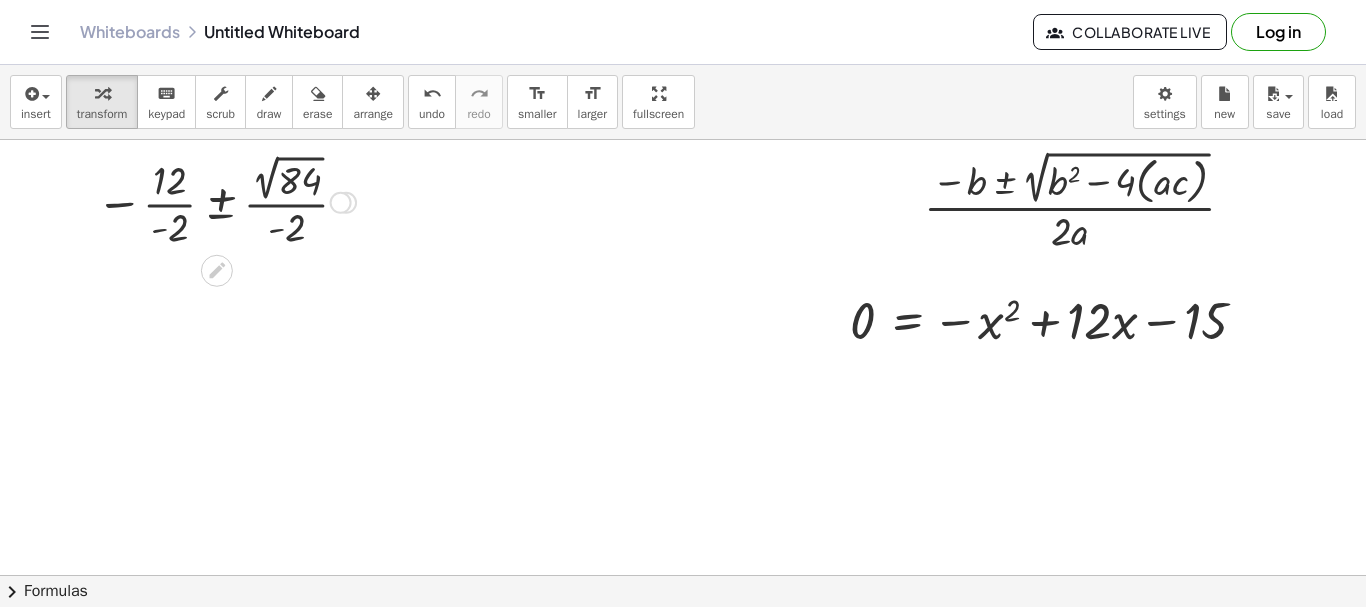 click at bounding box center [226, 201] 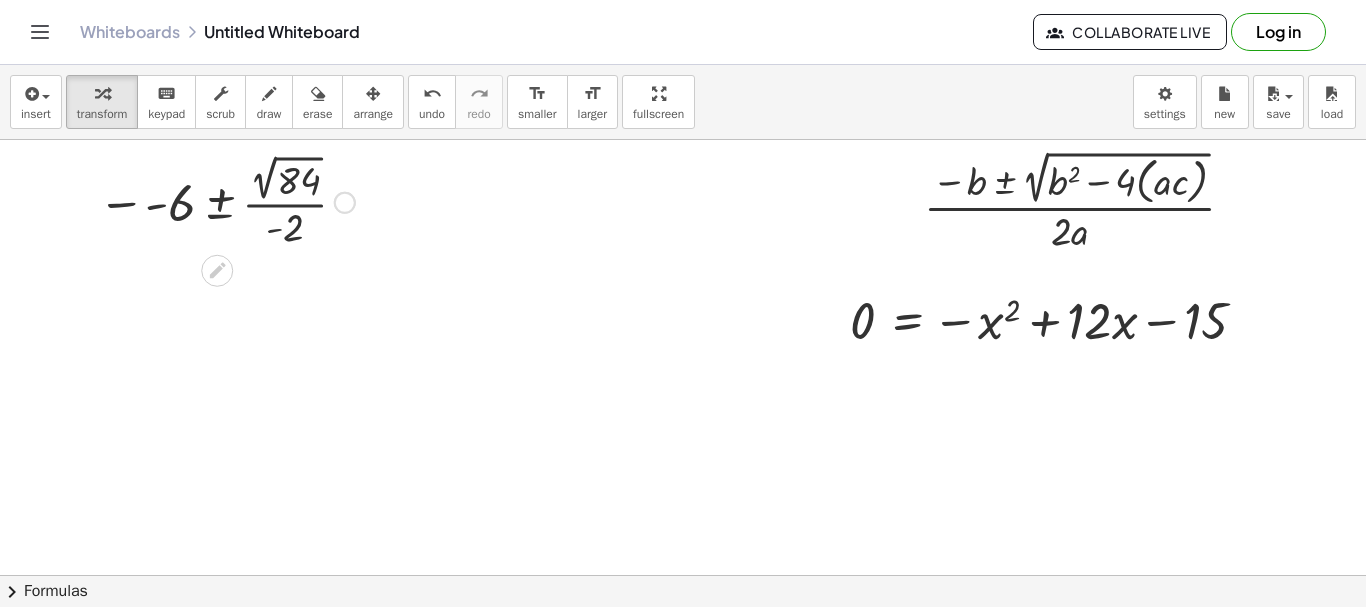 click at bounding box center (226, 201) 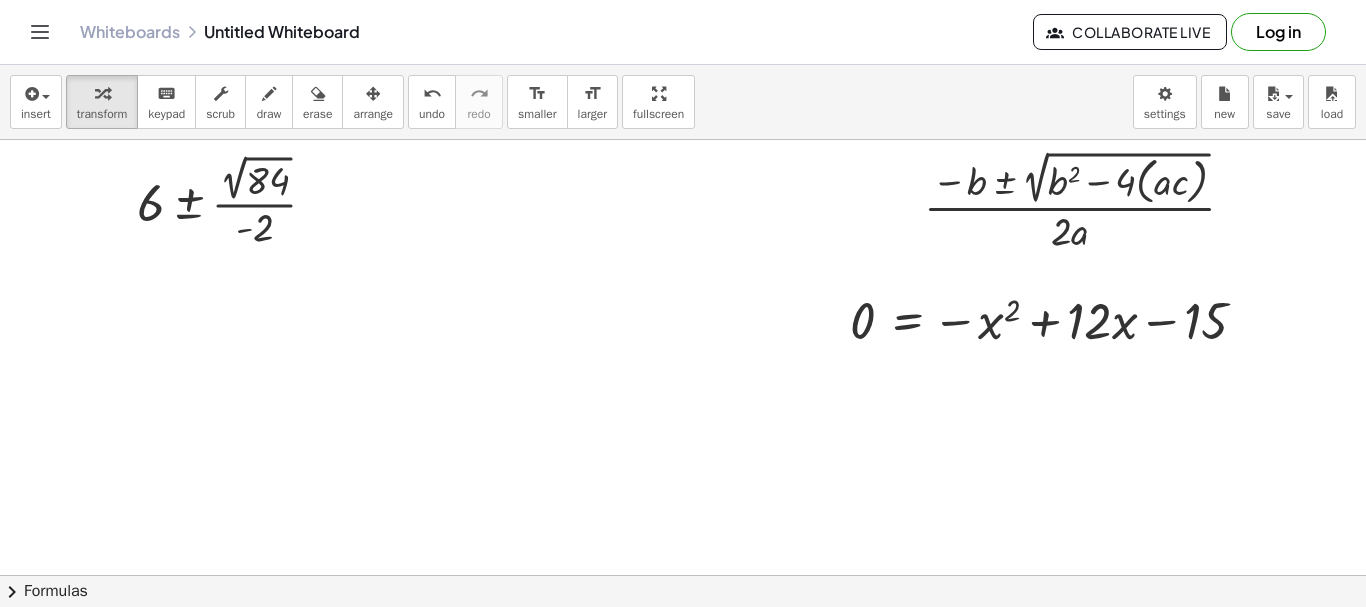 click at bounding box center [689, 575] 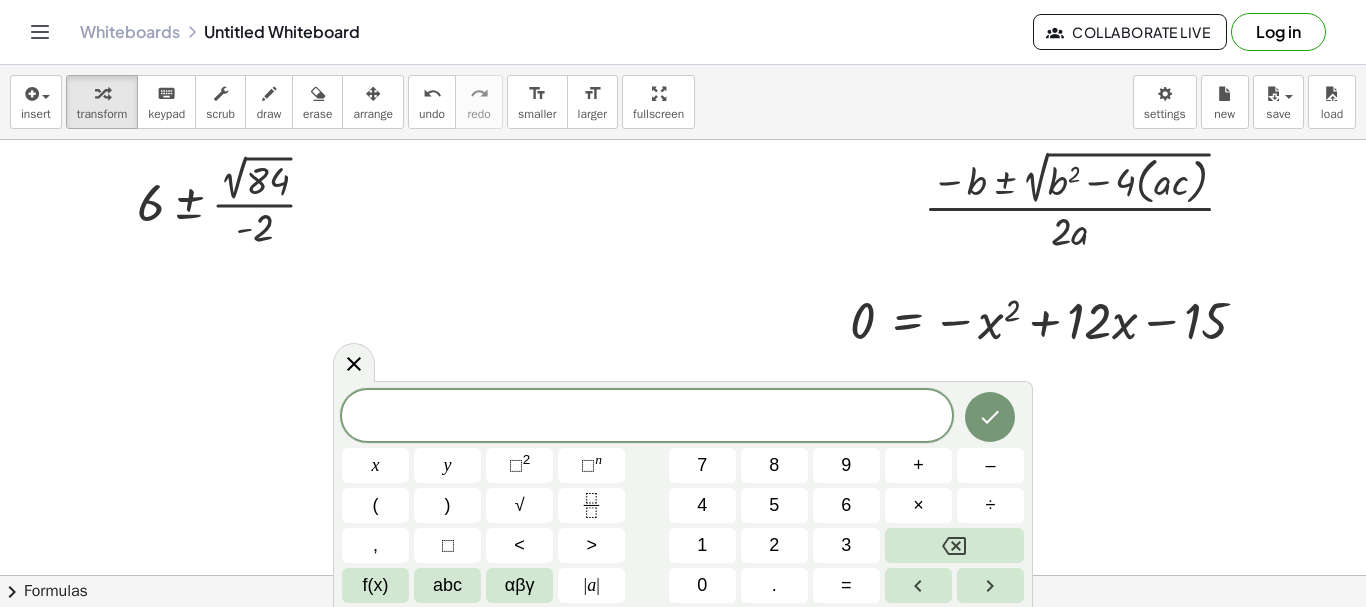 click at bounding box center (689, 575) 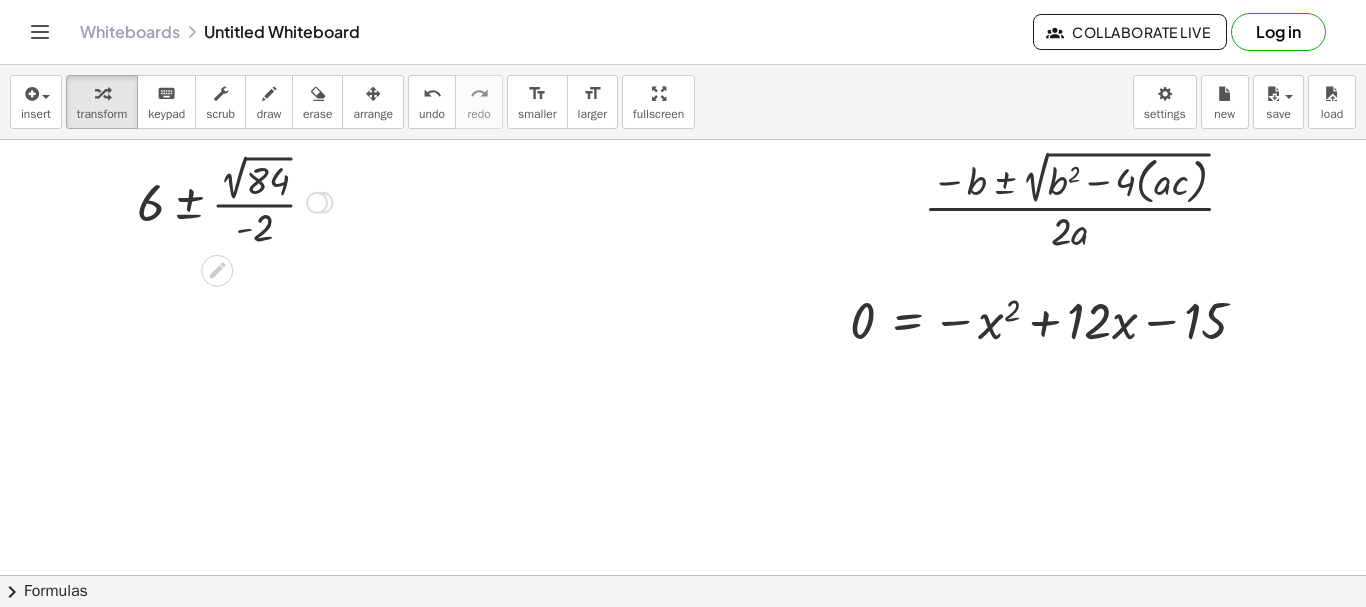 click at bounding box center [317, 203] 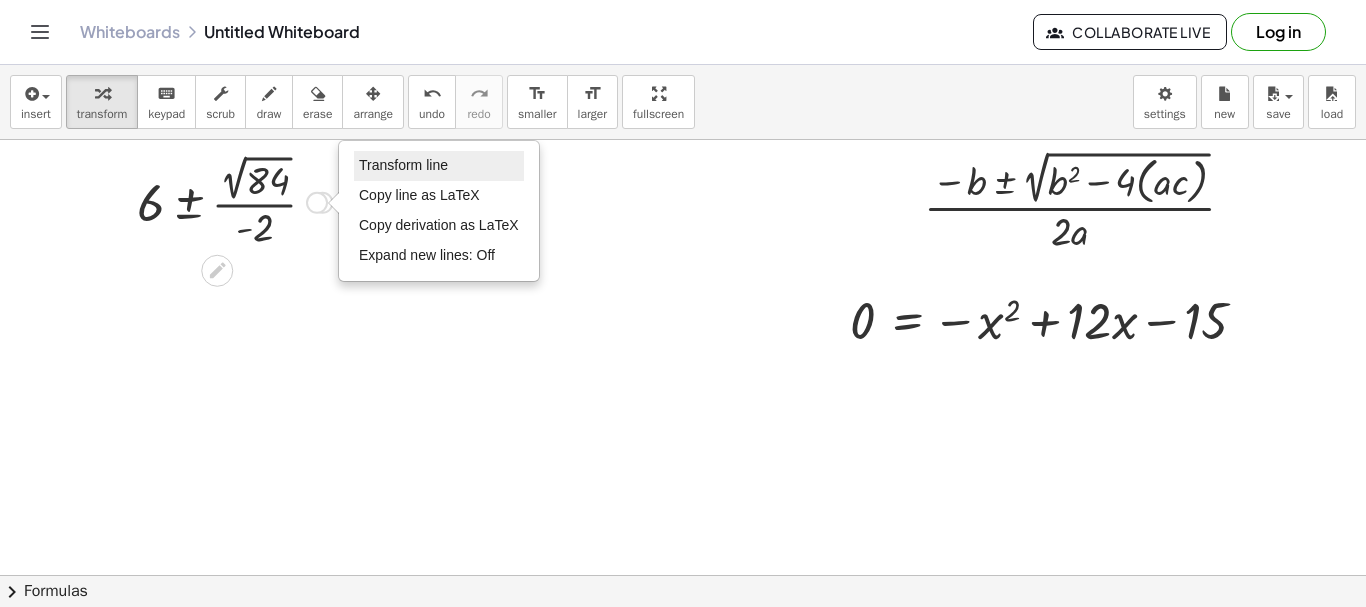 click on "Transform line" at bounding box center (403, 165) 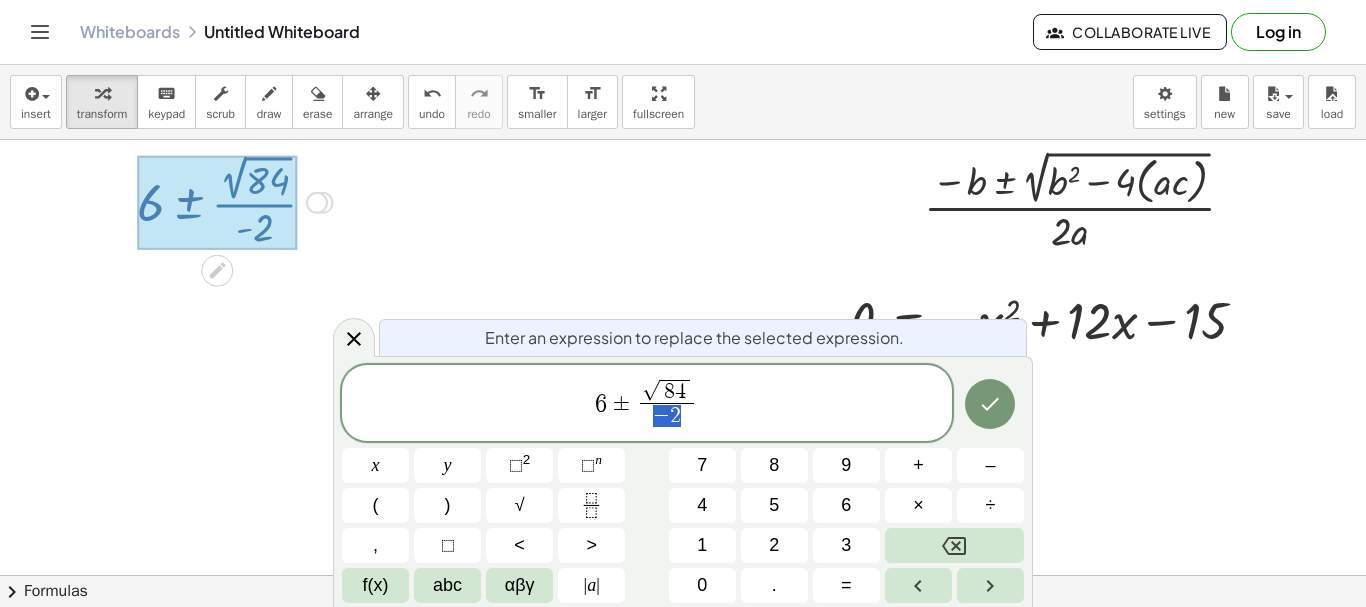 drag, startPoint x: 679, startPoint y: 421, endPoint x: 646, endPoint y: 418, distance: 33.13608 